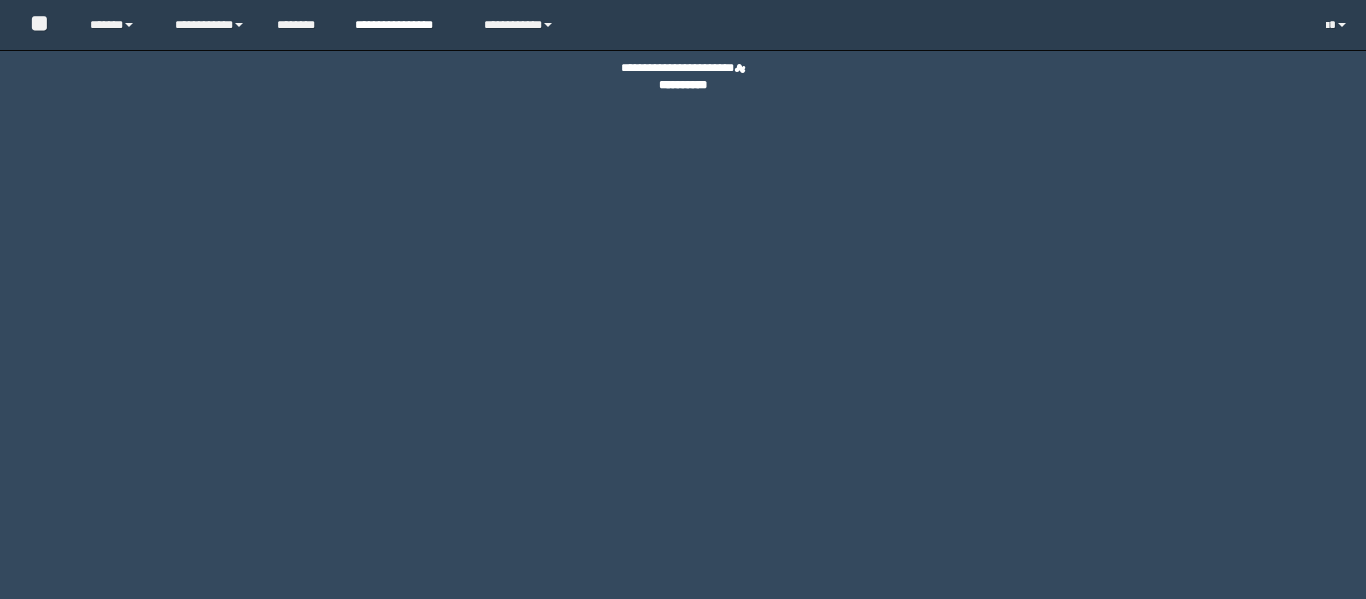 scroll, scrollTop: 0, scrollLeft: 0, axis: both 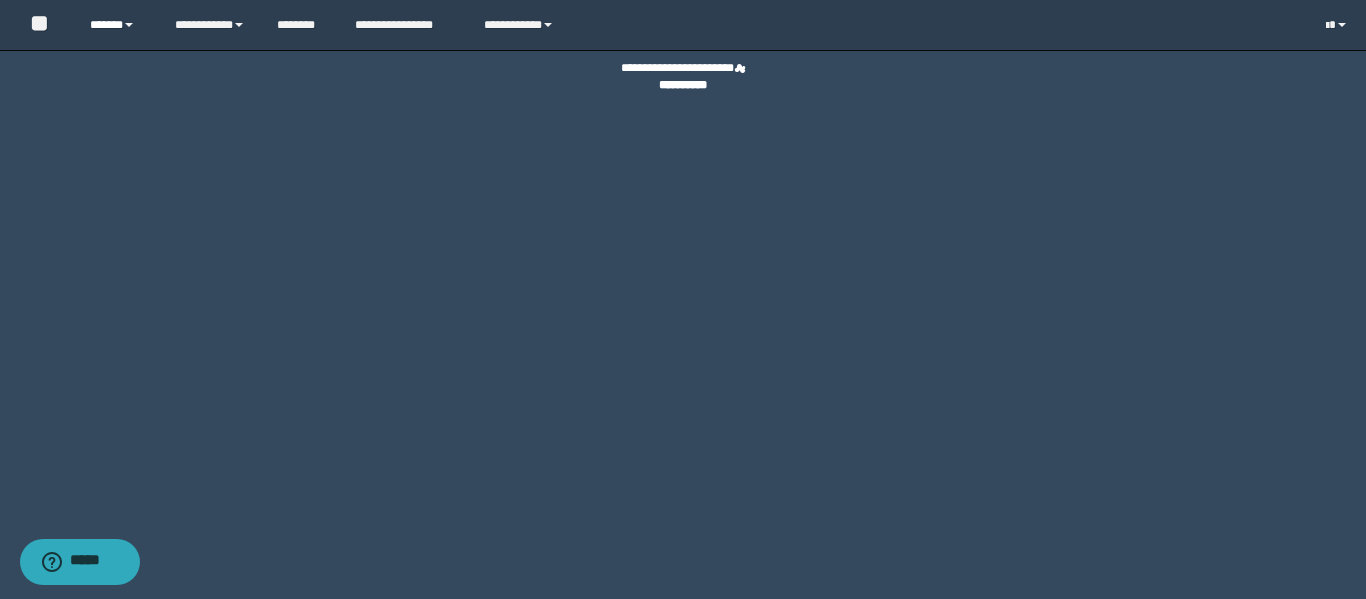click on "******" at bounding box center (117, 25) 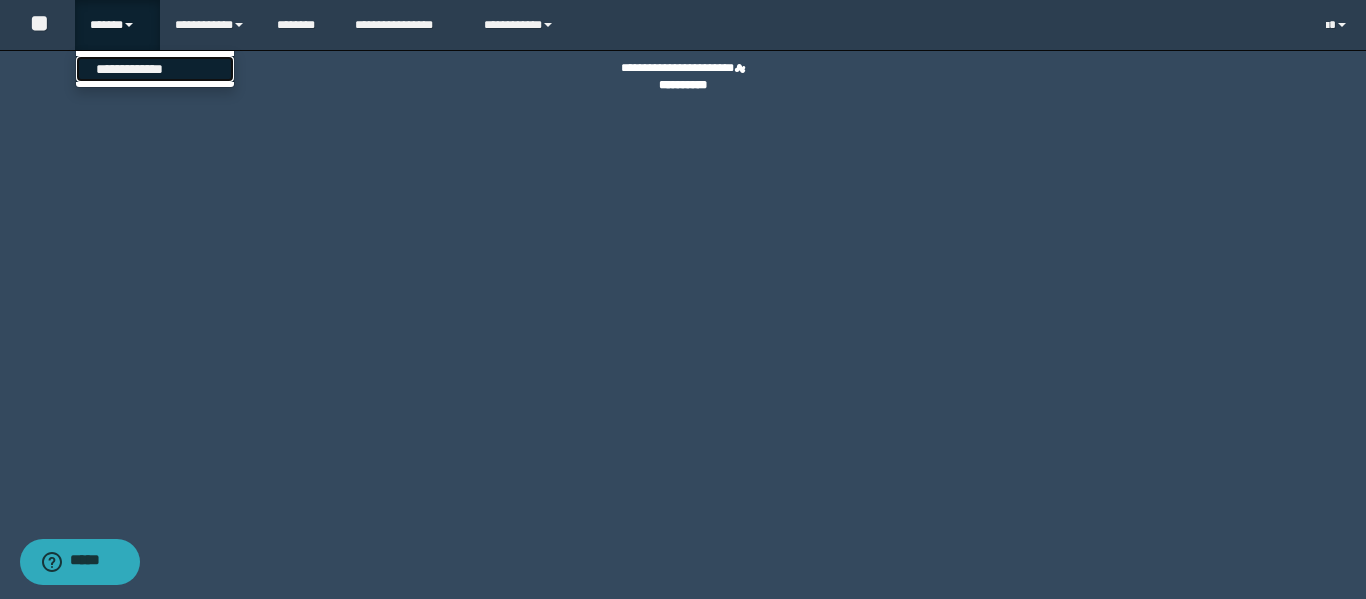 click on "**********" at bounding box center [155, 69] 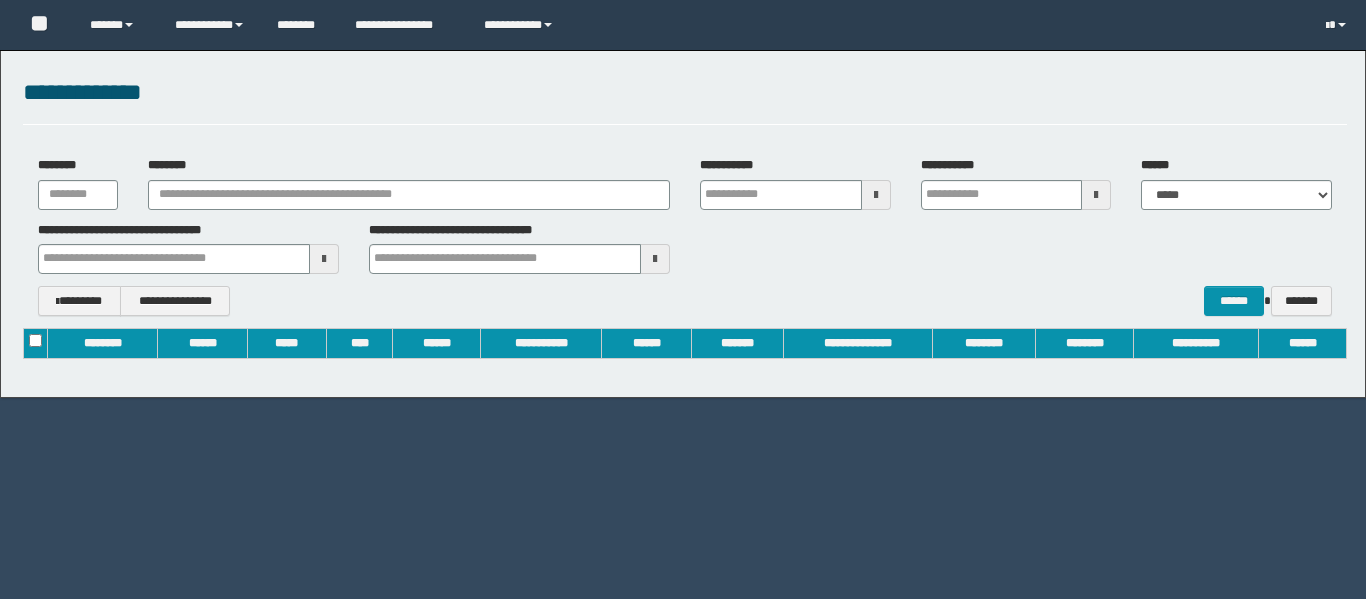 scroll, scrollTop: 0, scrollLeft: 0, axis: both 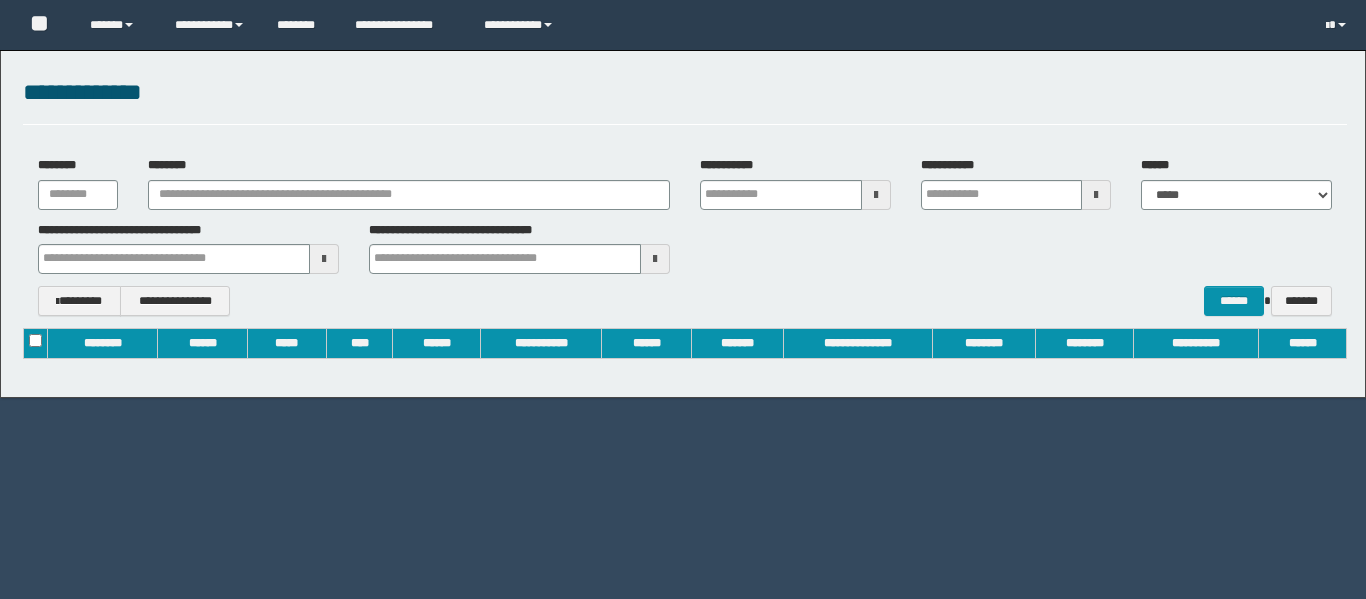 type on "**********" 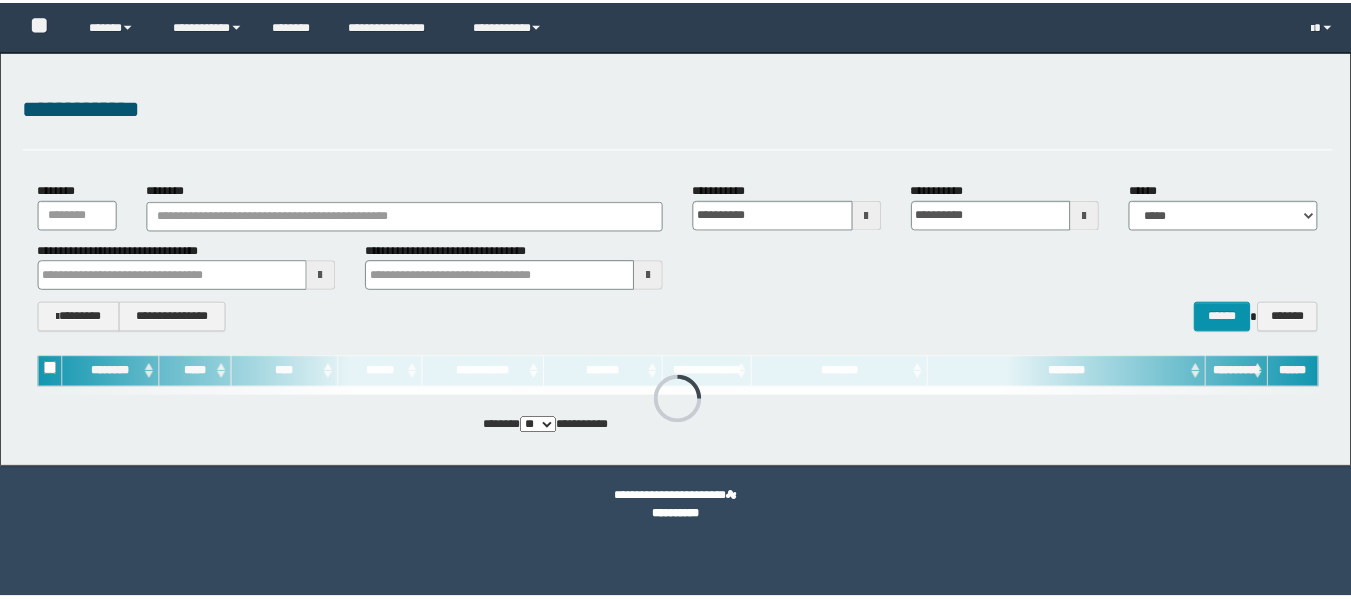 scroll, scrollTop: 0, scrollLeft: 0, axis: both 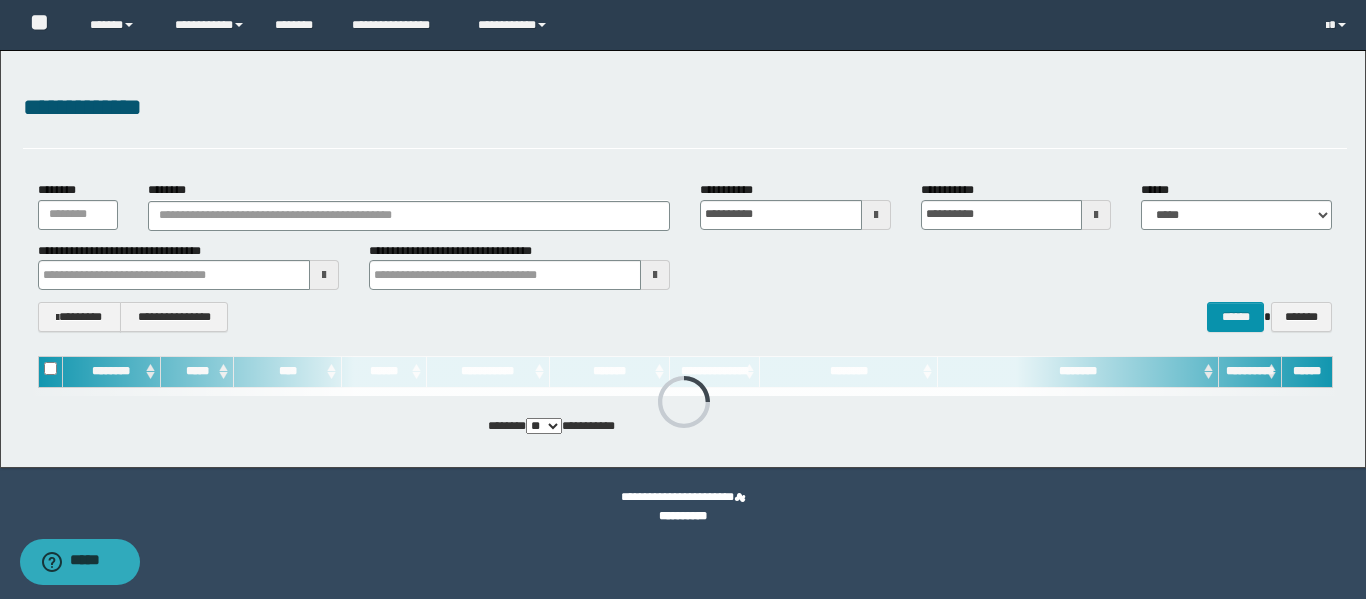 type 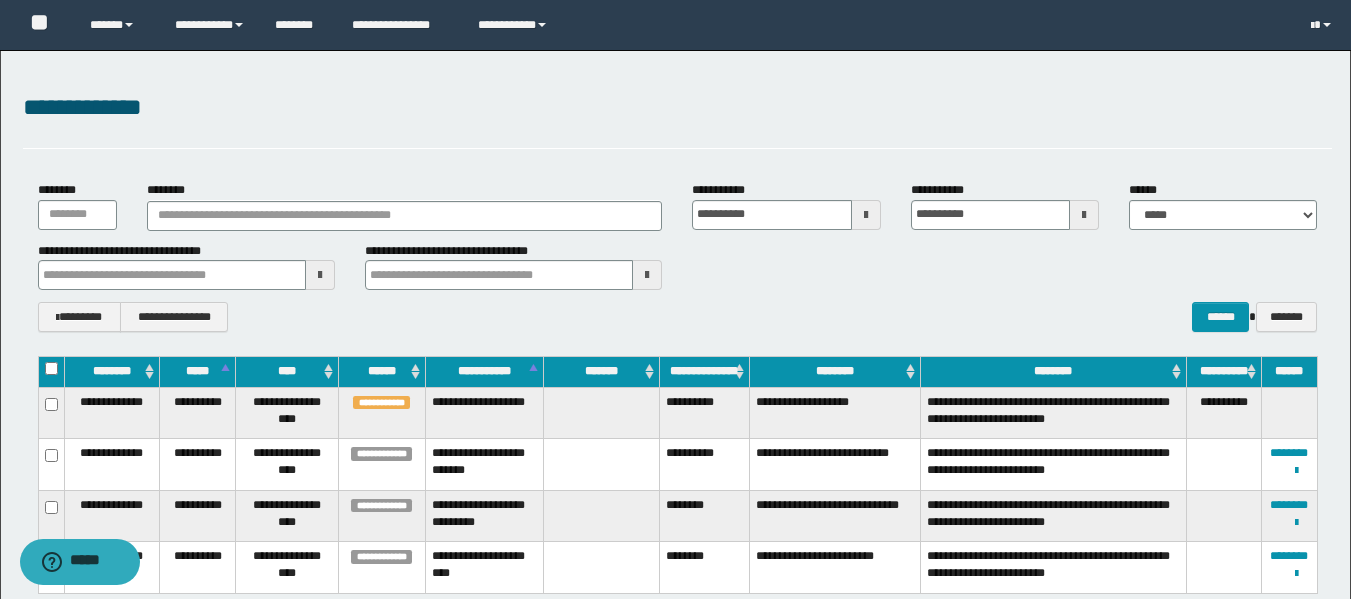 scroll, scrollTop: 100, scrollLeft: 0, axis: vertical 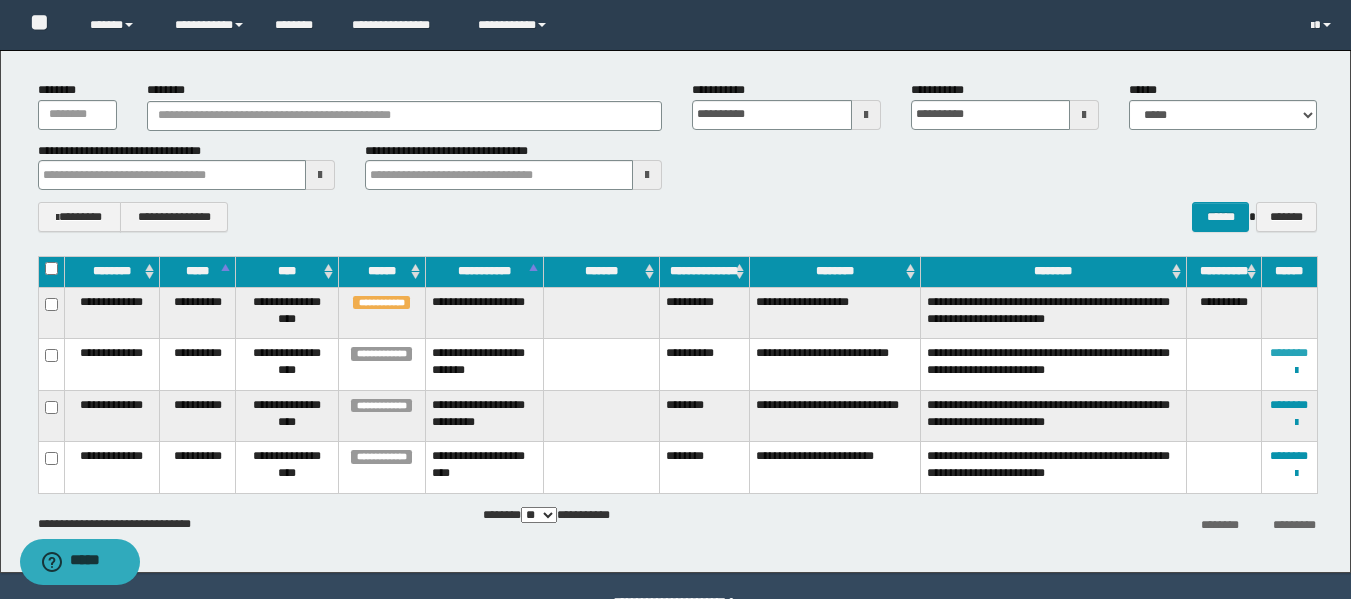 click on "********" at bounding box center (1289, 353) 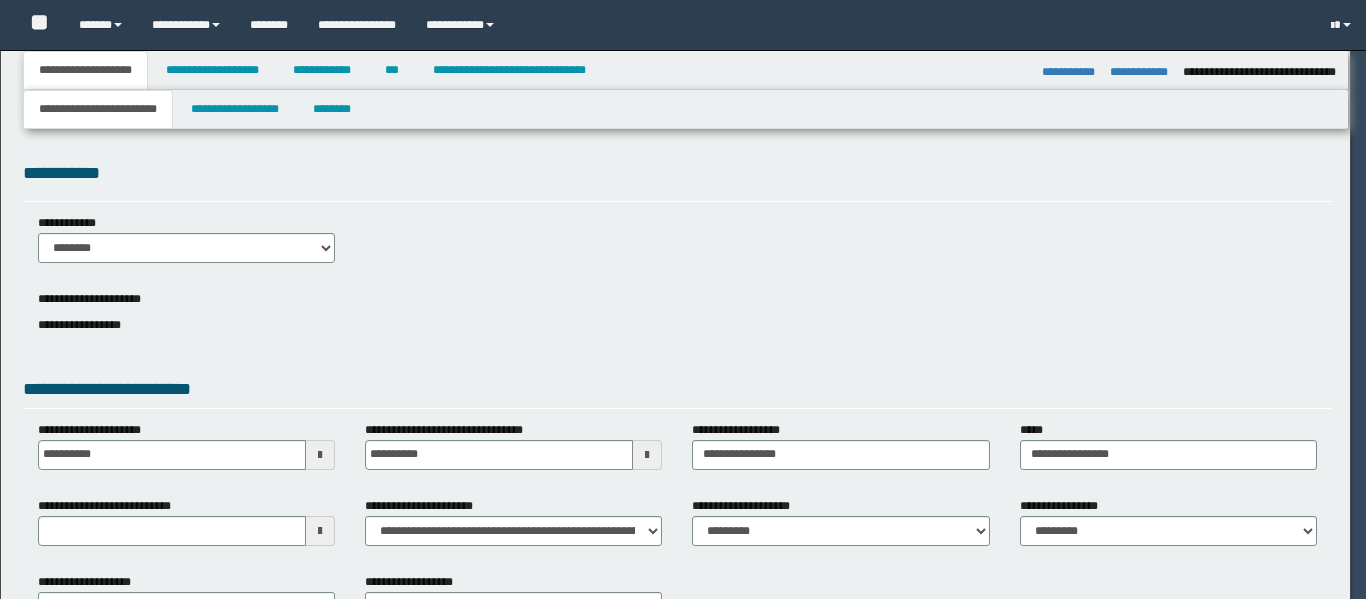 select on "*" 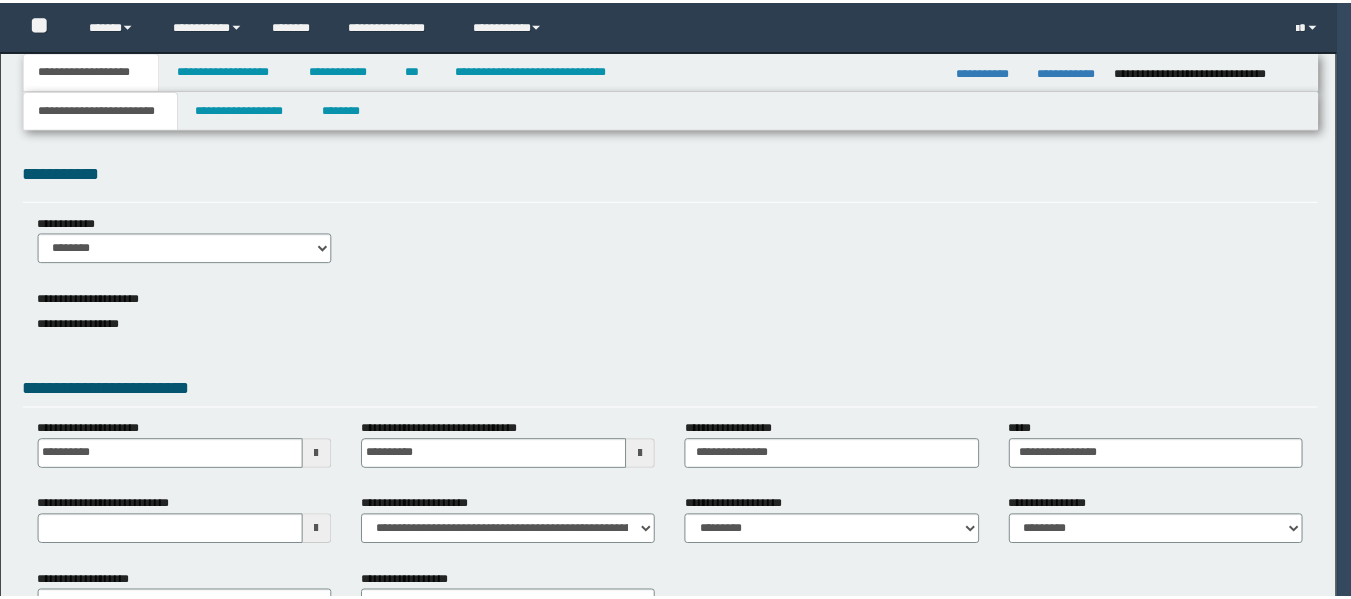 scroll, scrollTop: 0, scrollLeft: 0, axis: both 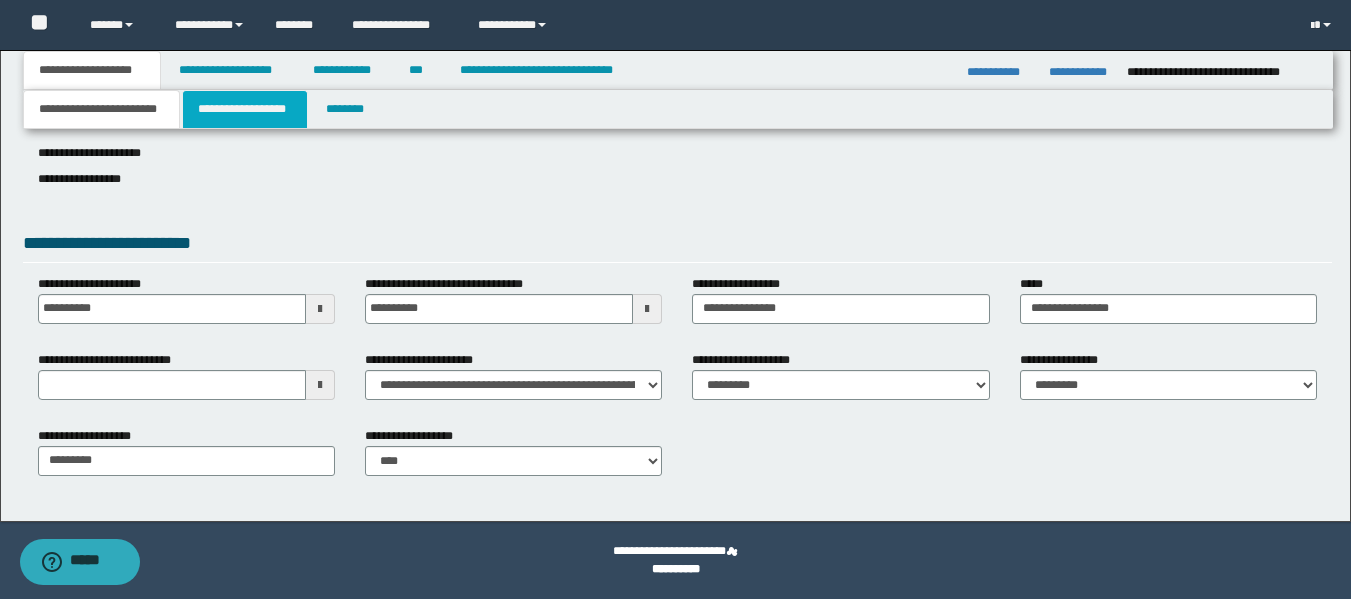 click on "**********" at bounding box center [245, 109] 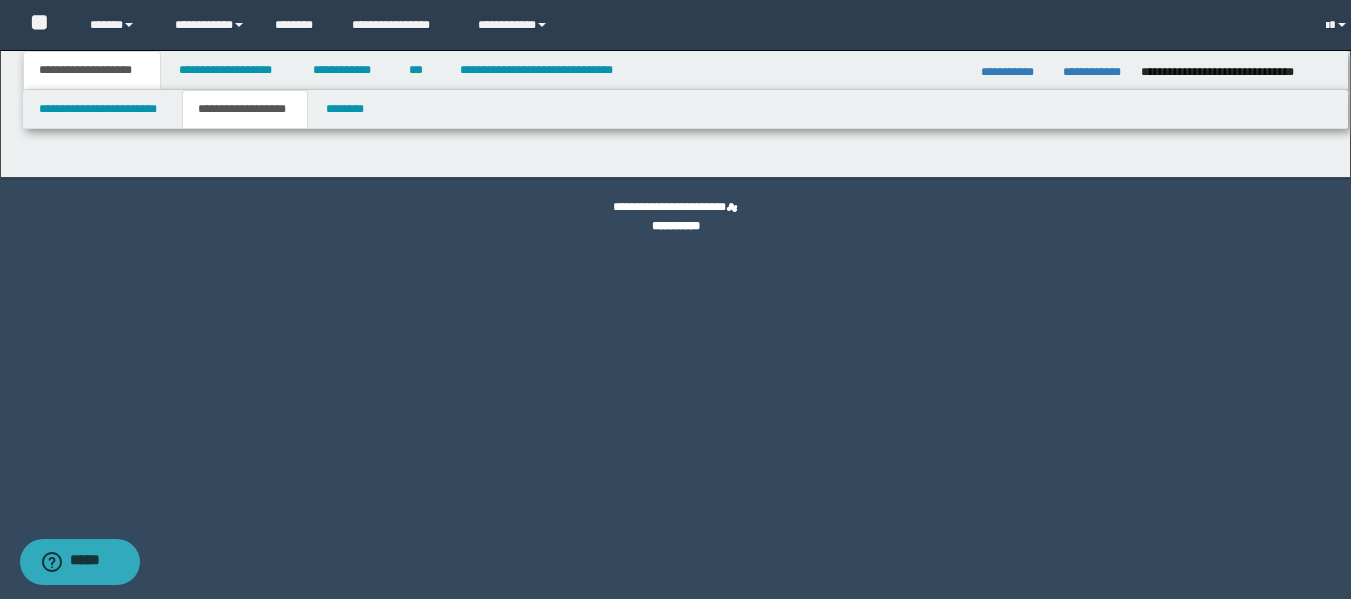scroll, scrollTop: 0, scrollLeft: 0, axis: both 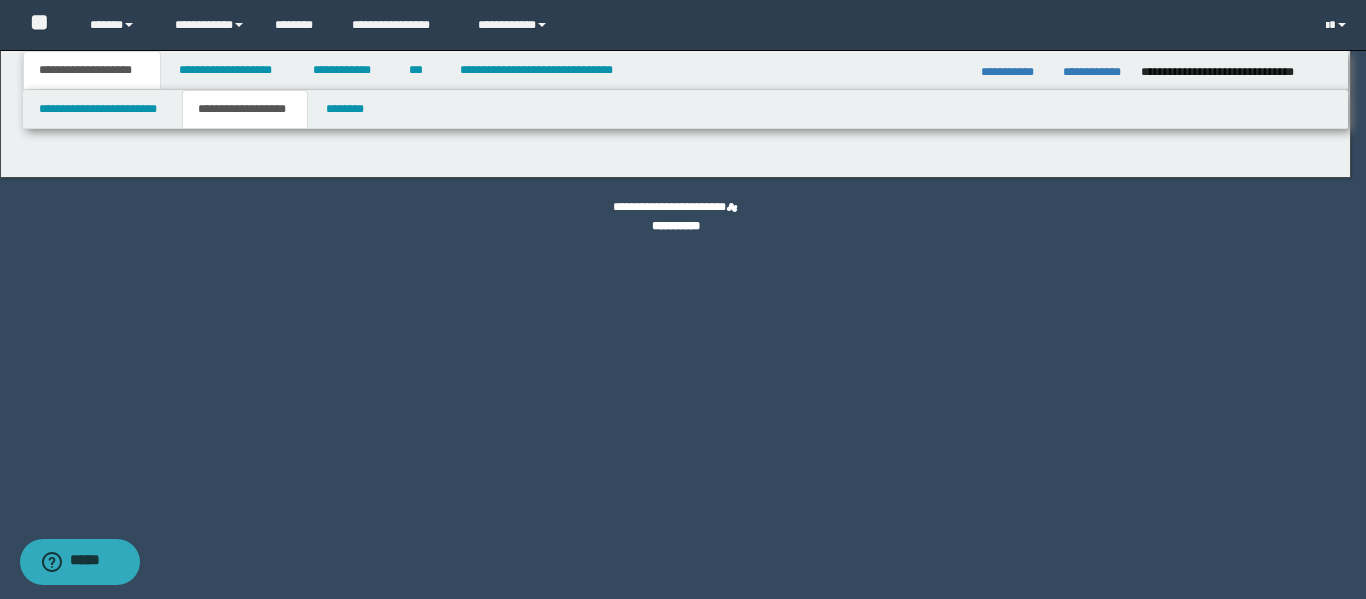 type on "**********" 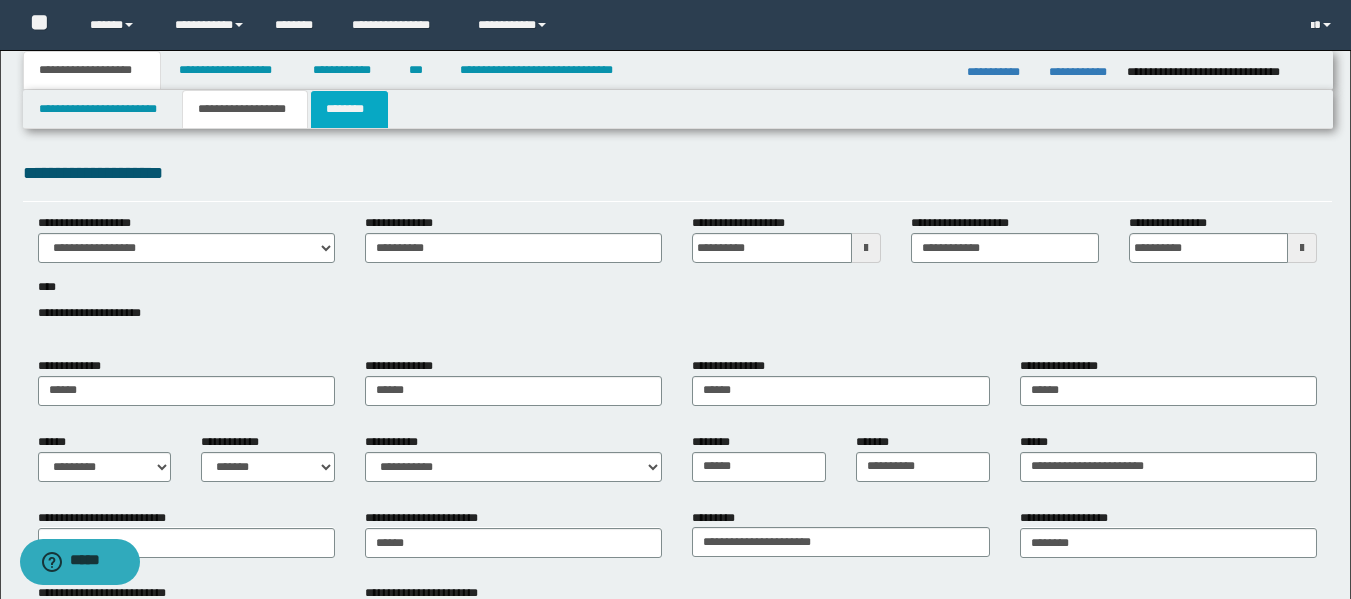click on "********" at bounding box center [349, 109] 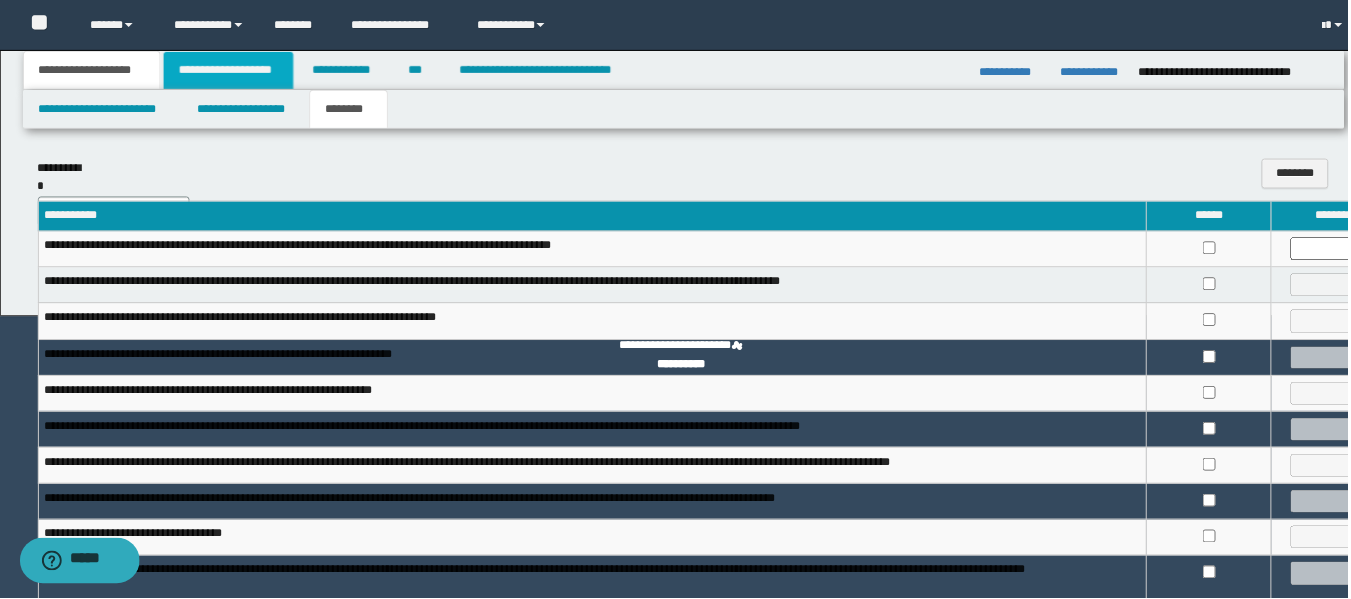 click on "**********" at bounding box center [229, 70] 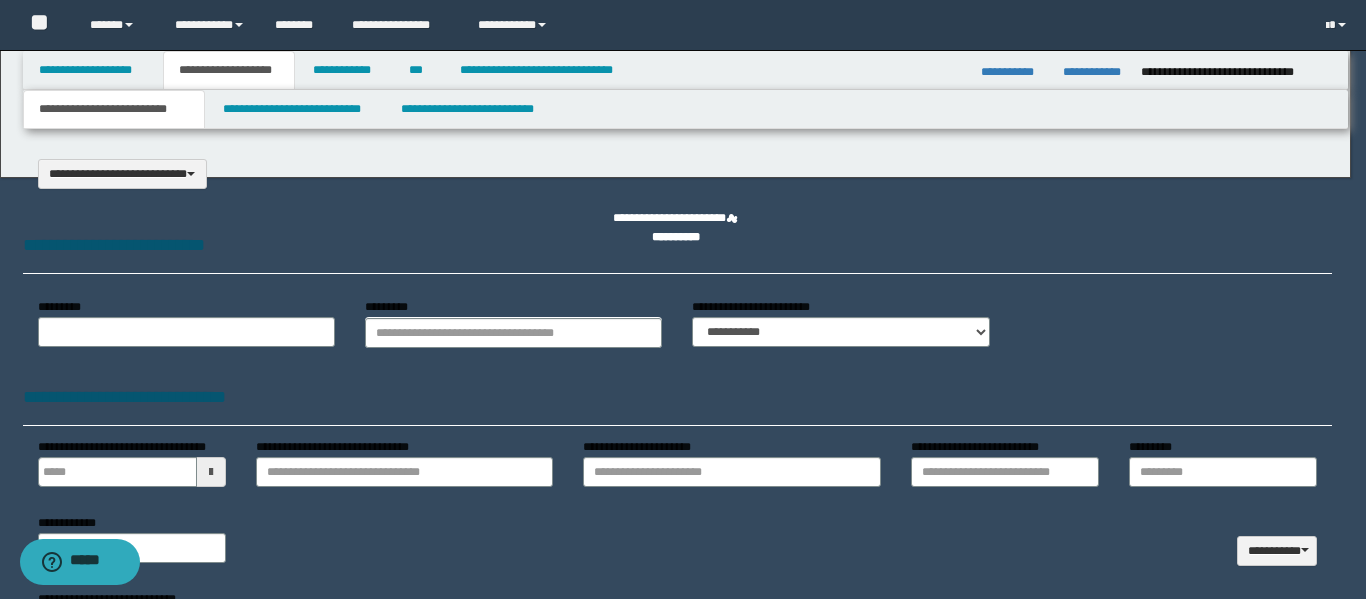 type on "*********" 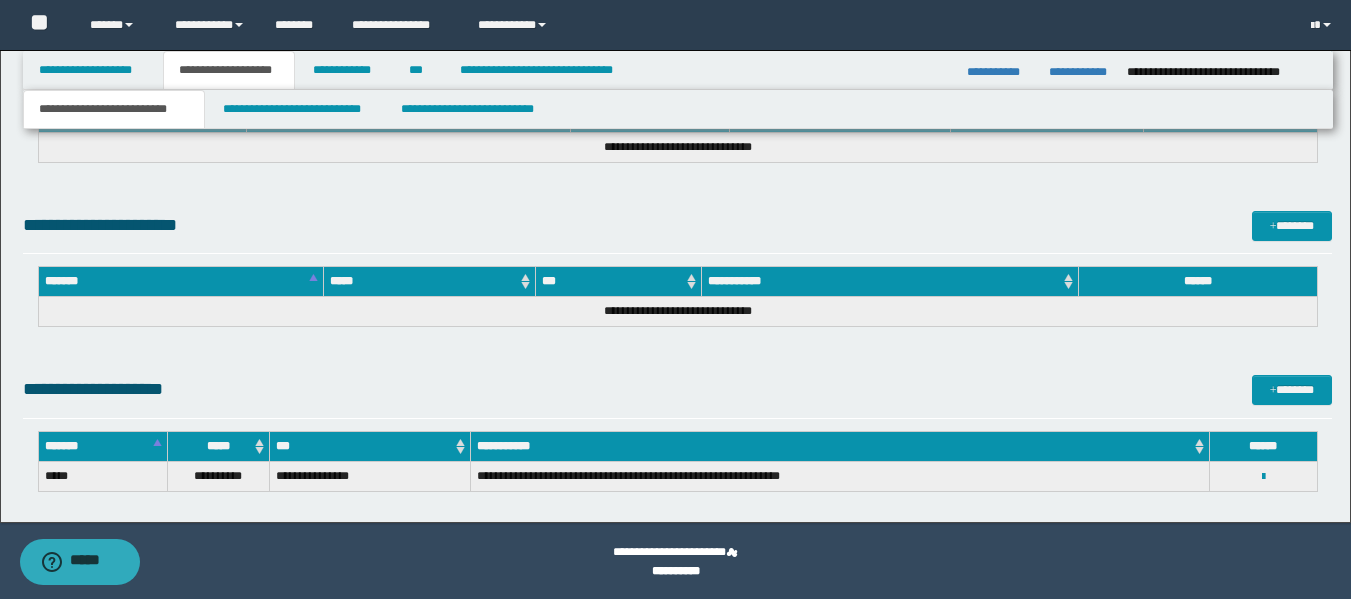 scroll, scrollTop: 1417, scrollLeft: 0, axis: vertical 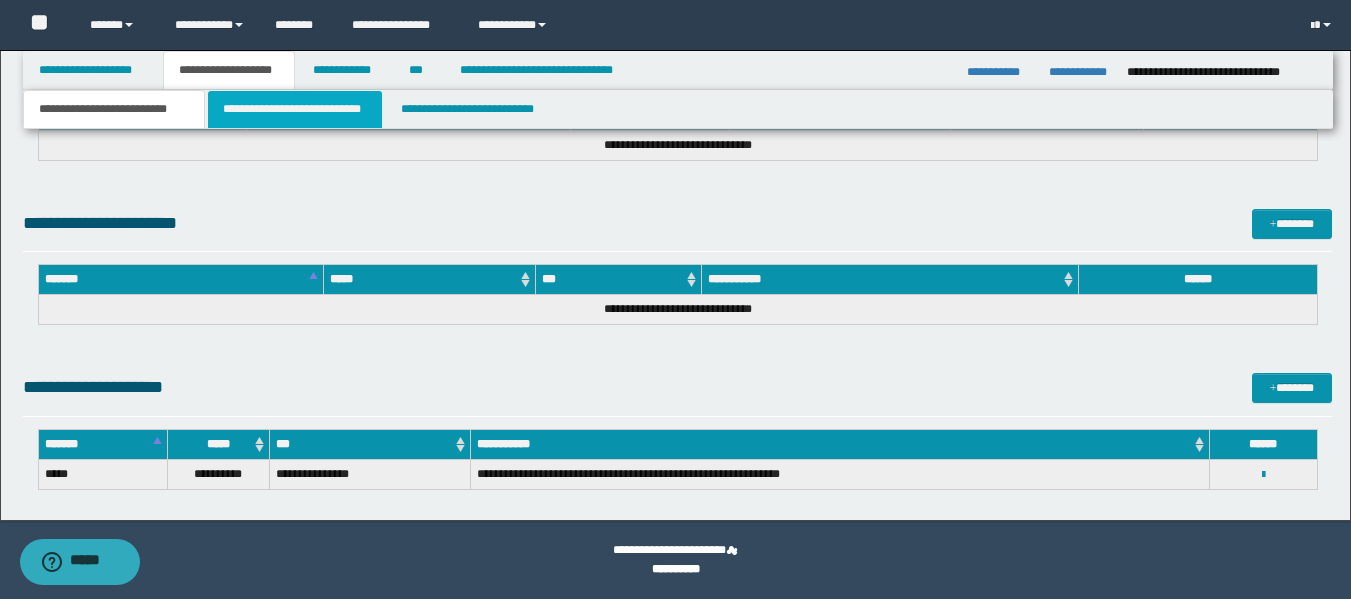 click on "**********" at bounding box center [295, 109] 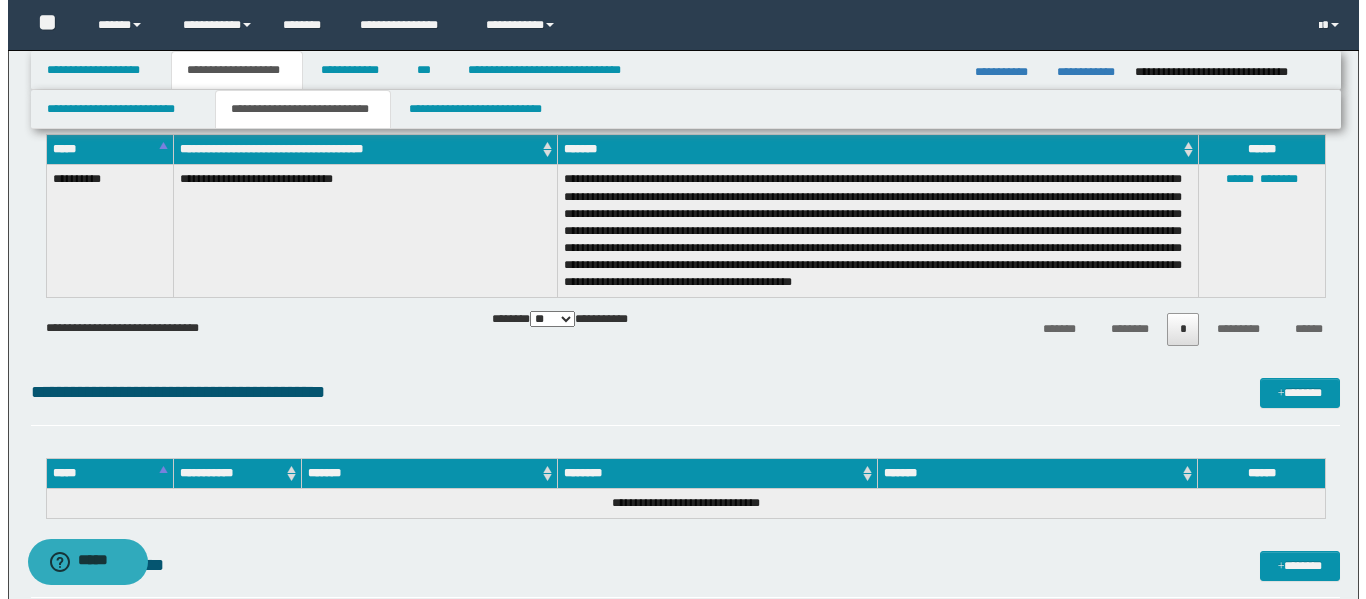 scroll, scrollTop: 0, scrollLeft: 0, axis: both 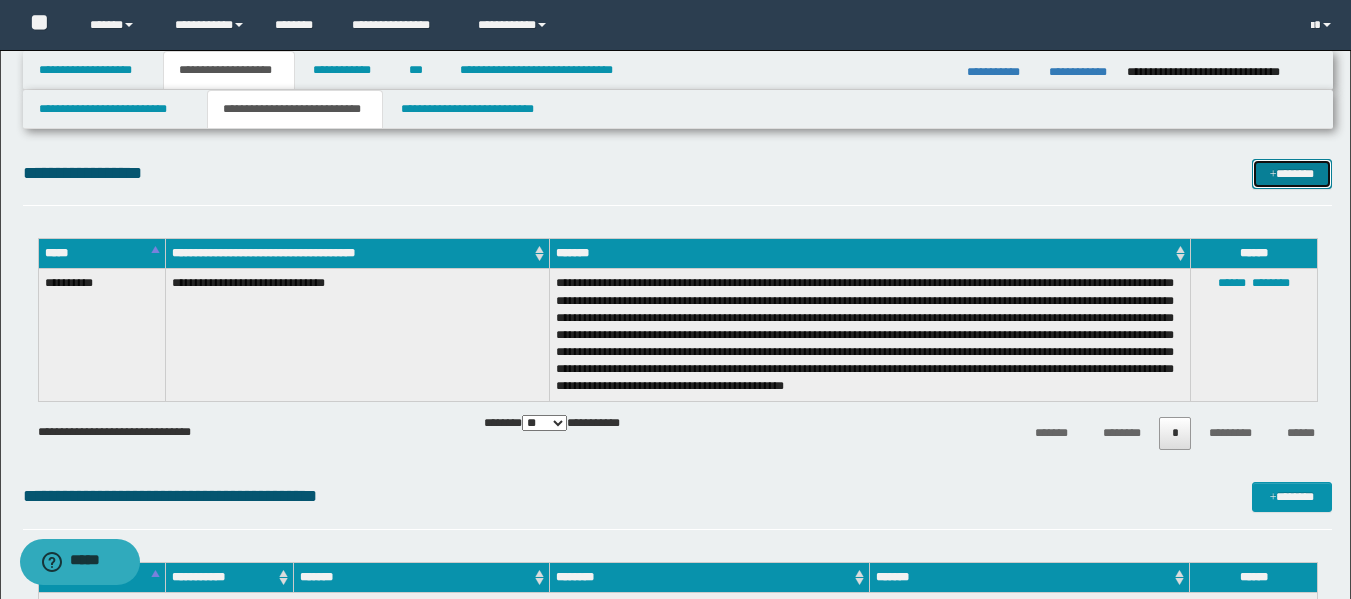 click on "*******" at bounding box center (1292, 174) 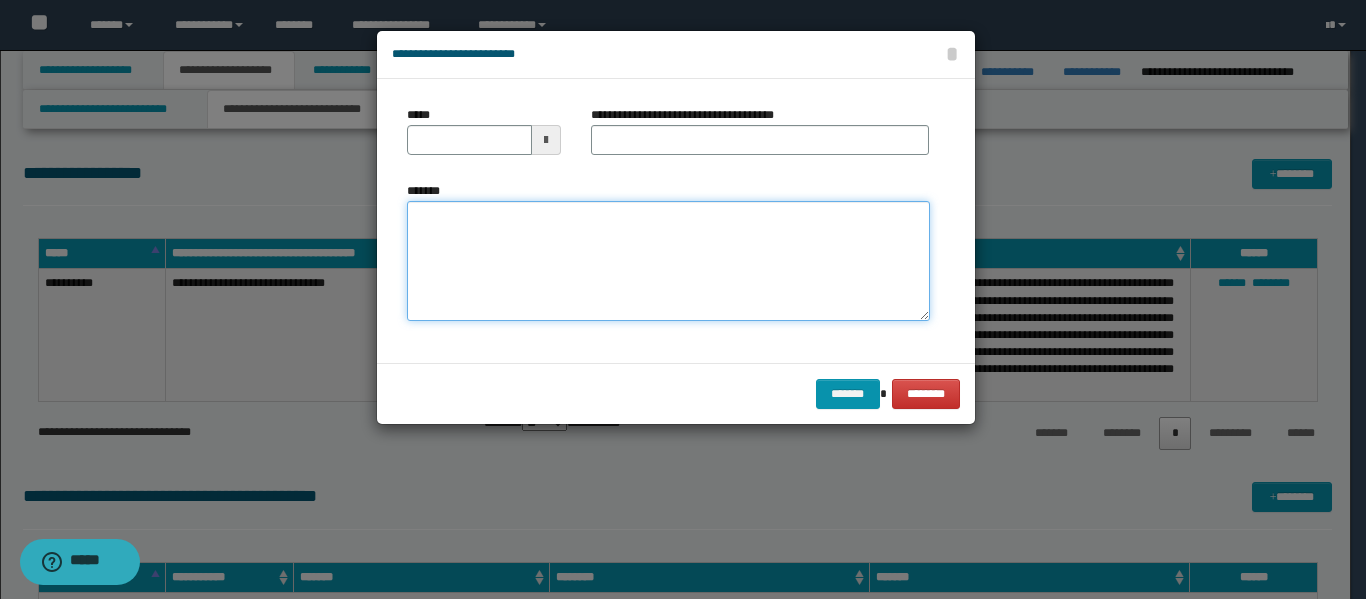 click on "*******" at bounding box center [668, 261] 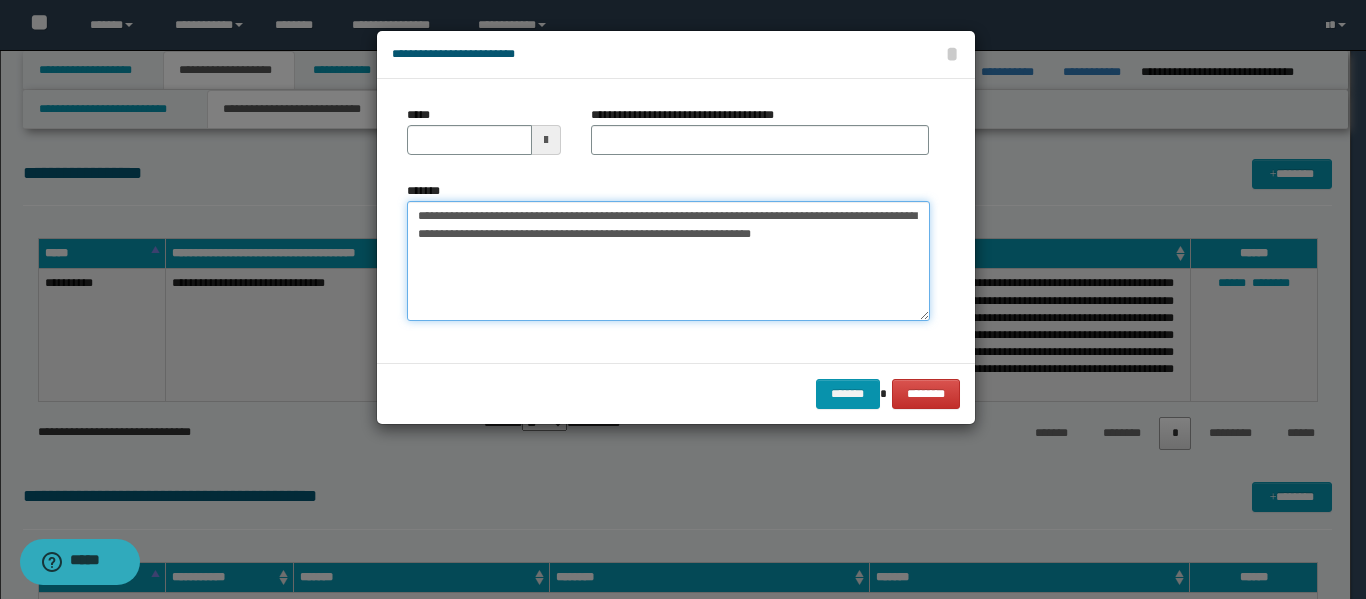 type 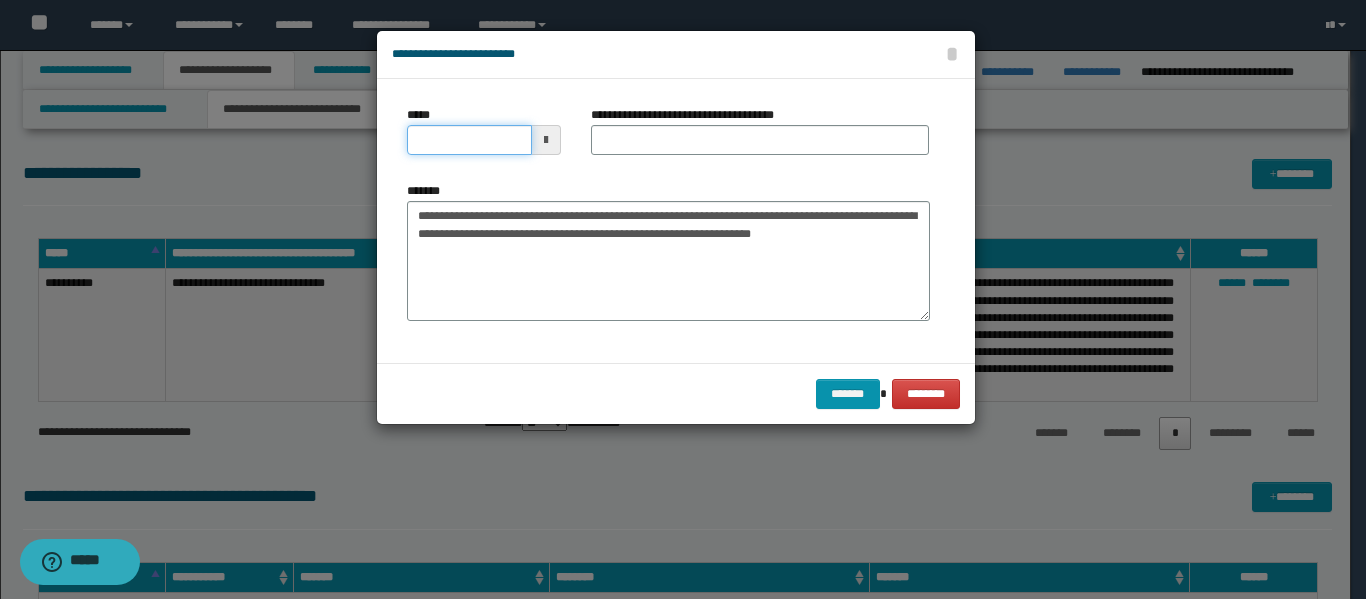 click on "*****" at bounding box center (469, 140) 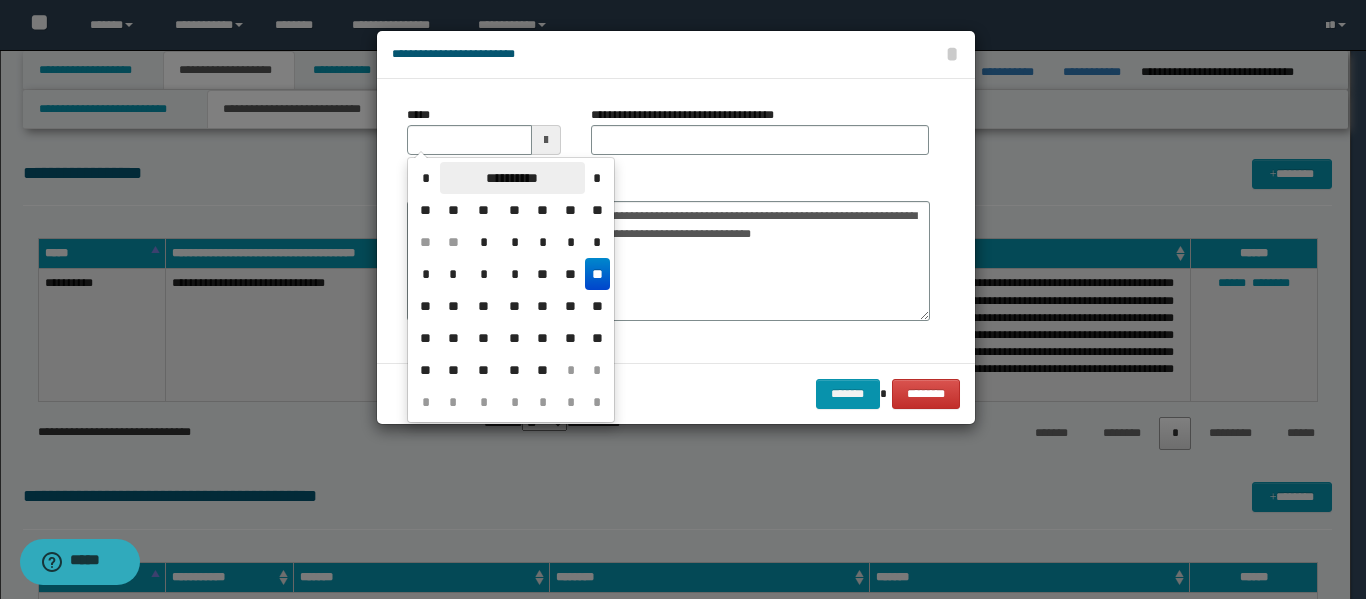 click on "**********" at bounding box center [512, 178] 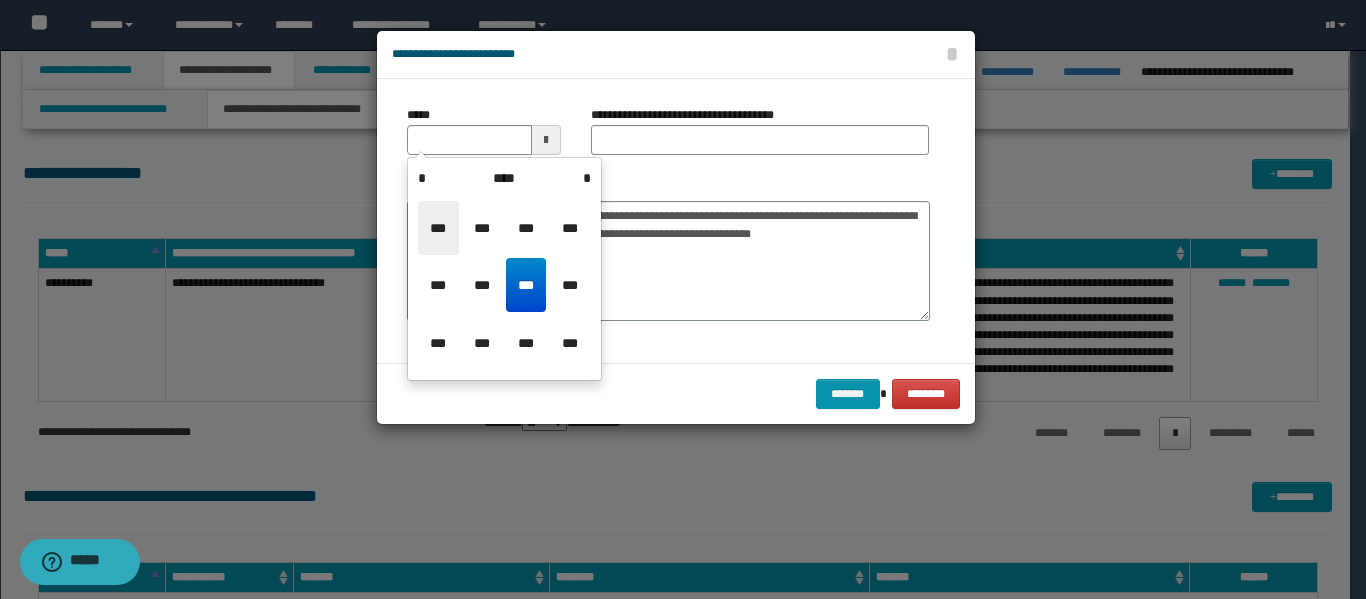 click on "***" at bounding box center (438, 228) 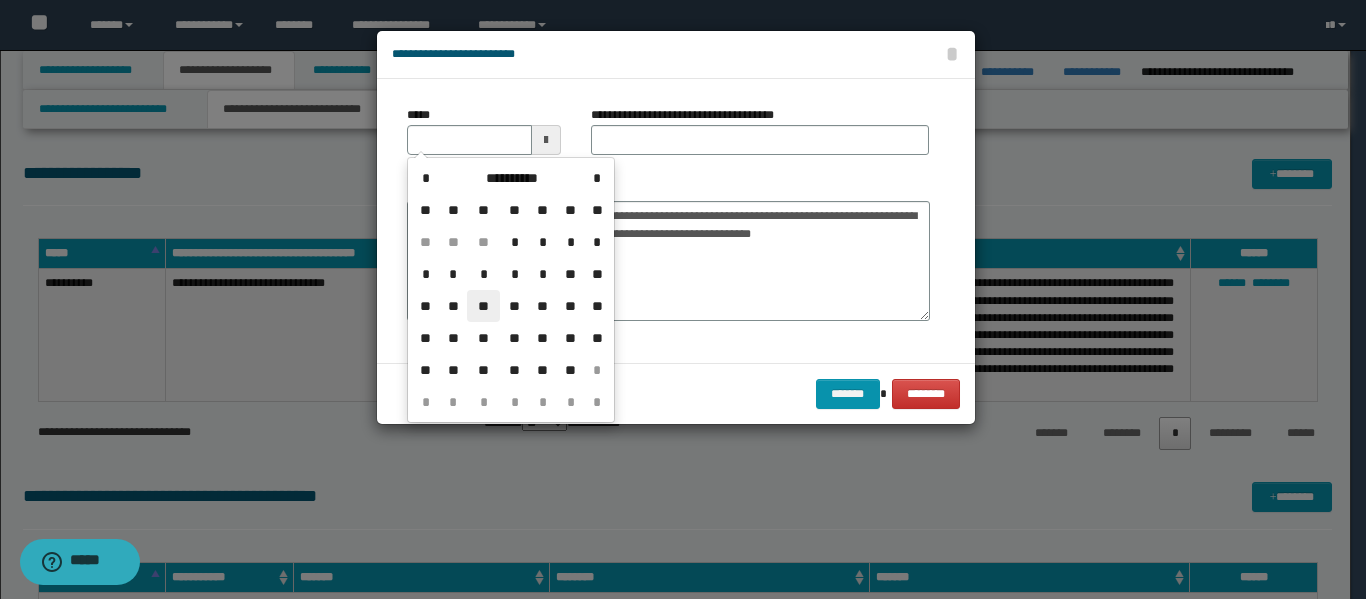 click on "**" at bounding box center [483, 306] 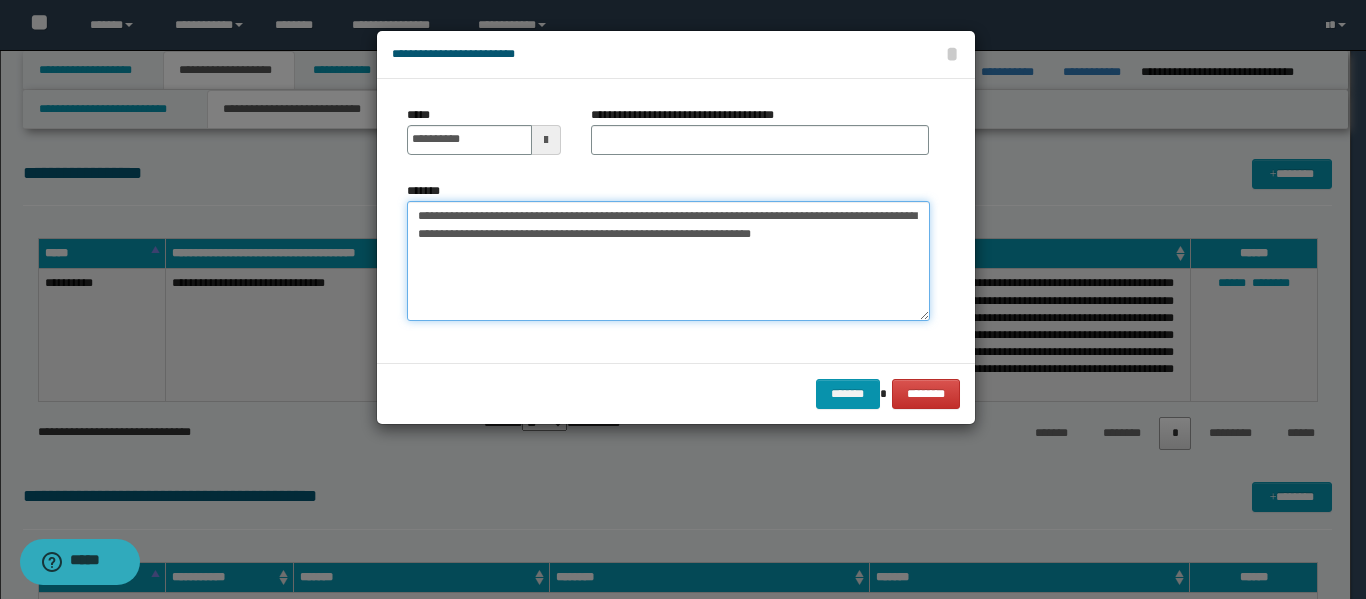 drag, startPoint x: 466, startPoint y: 215, endPoint x: 701, endPoint y: 215, distance: 235 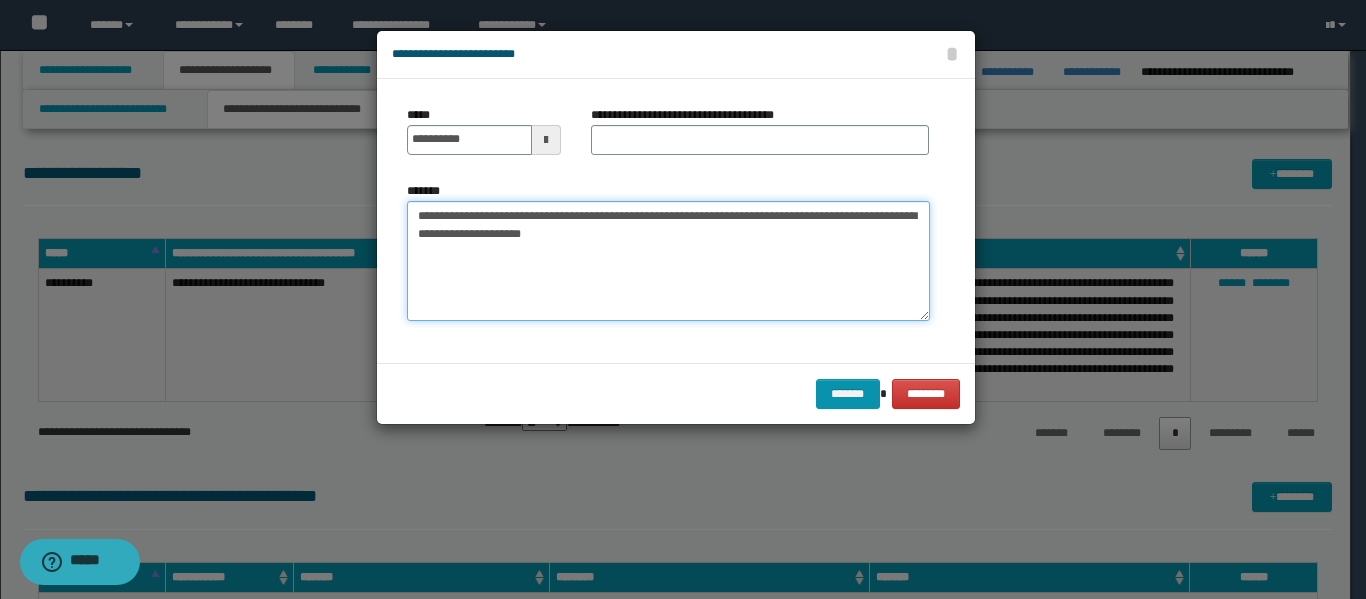 type on "**********" 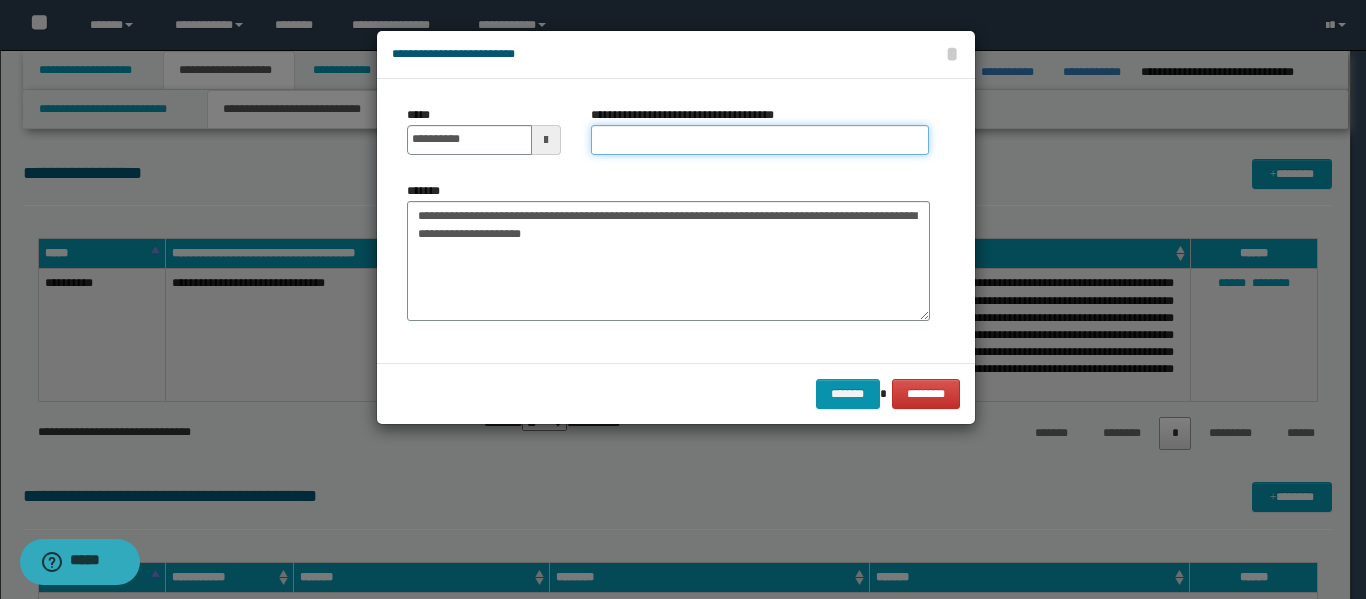 click on "**********" at bounding box center [760, 140] 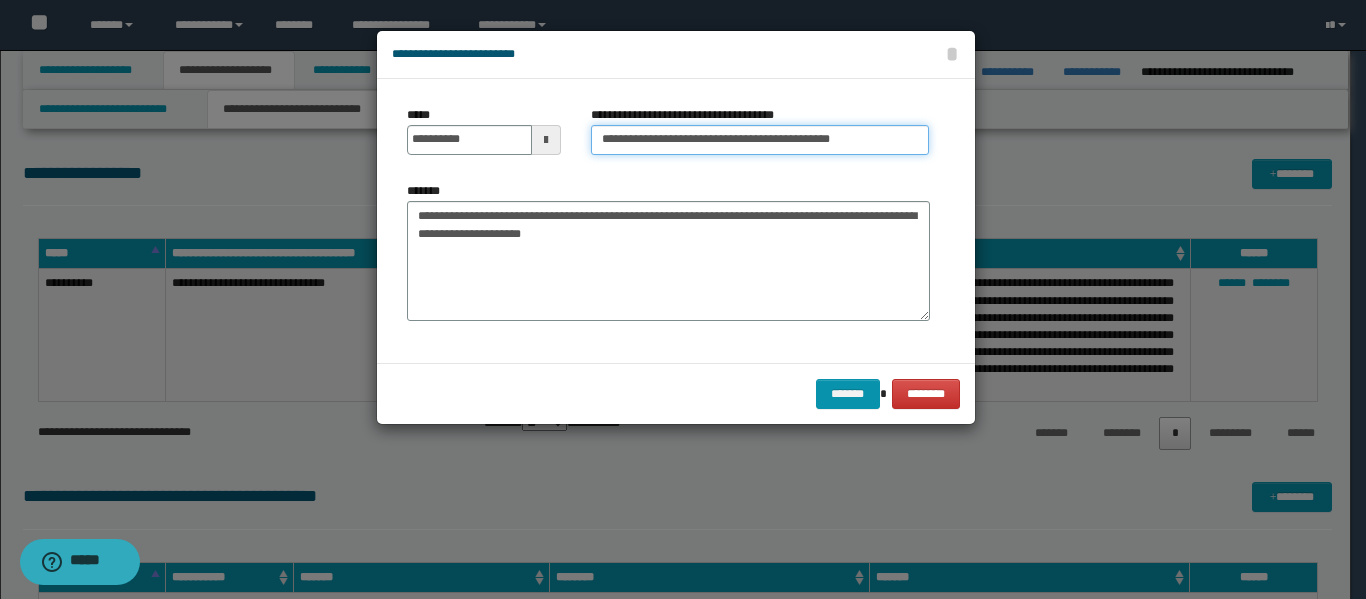 click on "**********" at bounding box center [760, 140] 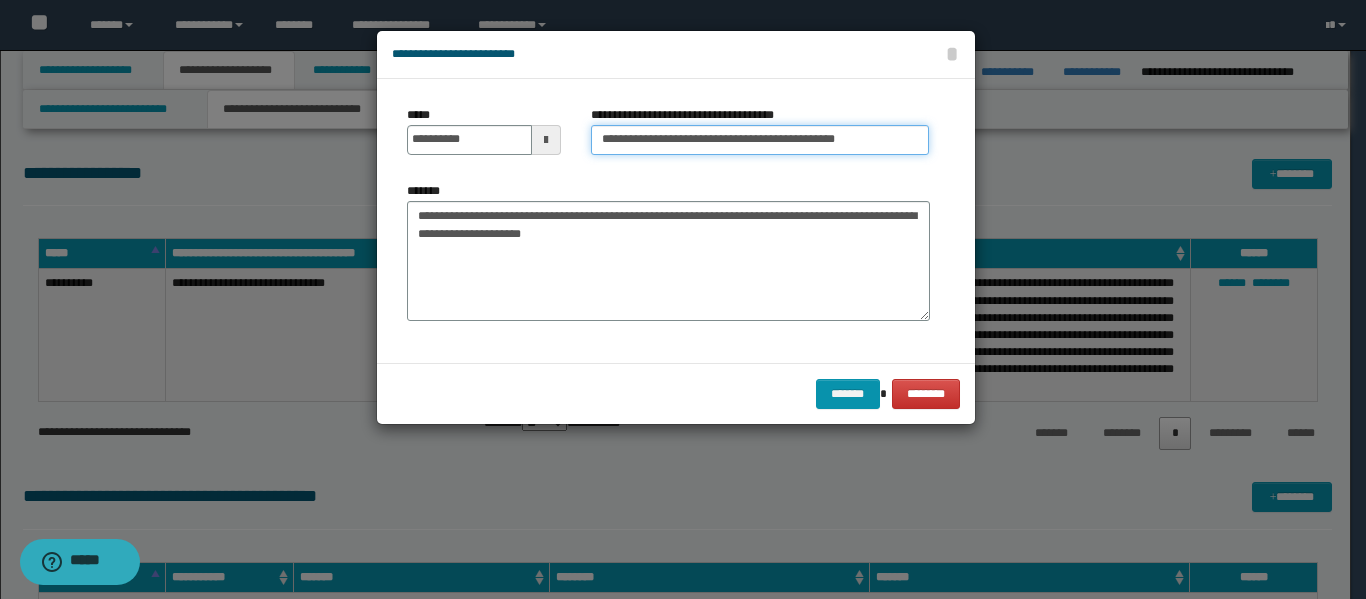 click on "**********" at bounding box center (760, 140) 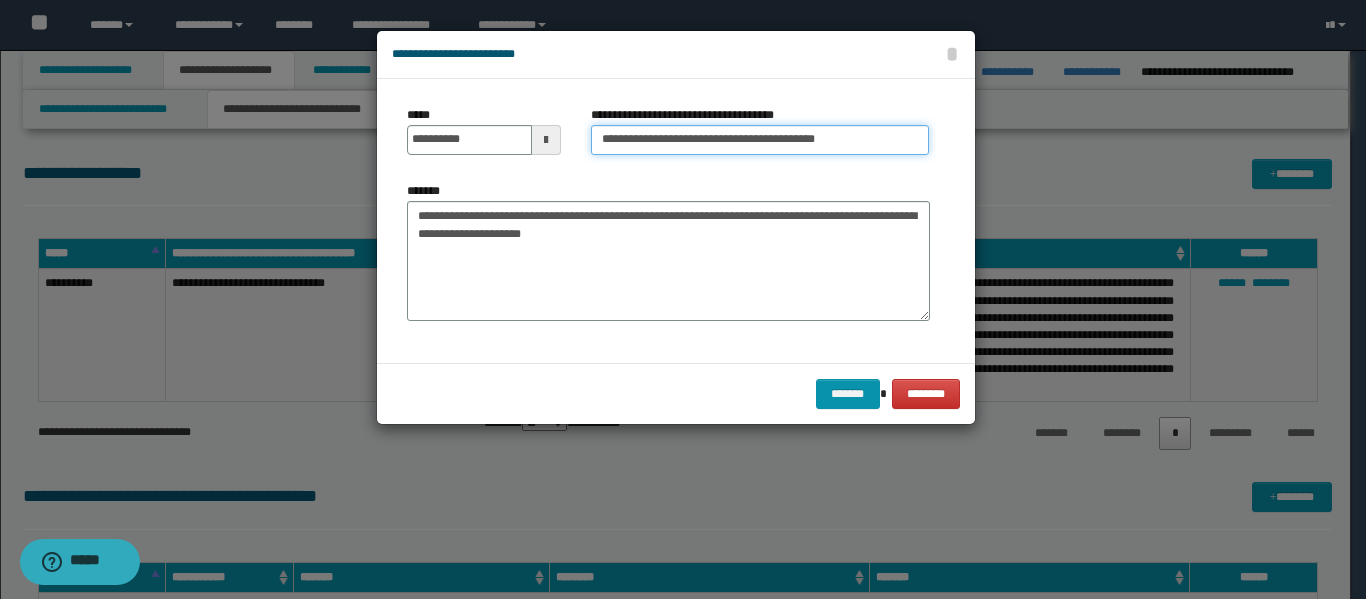 type on "**********" 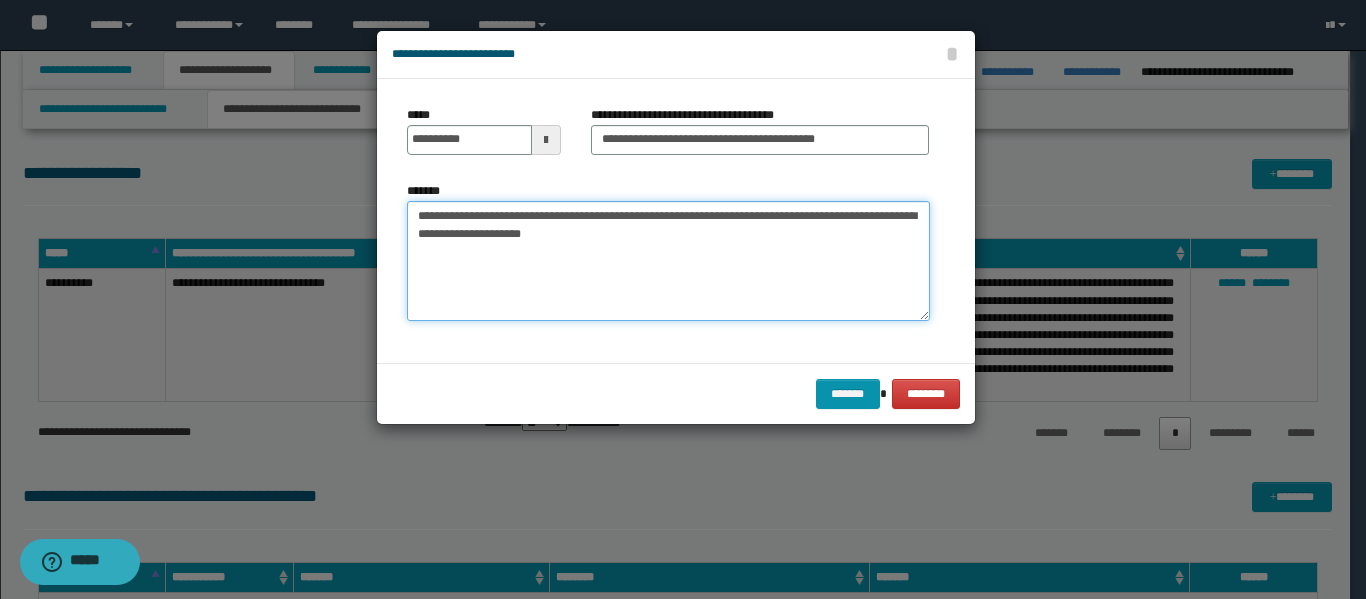 click on "**********" at bounding box center [668, 261] 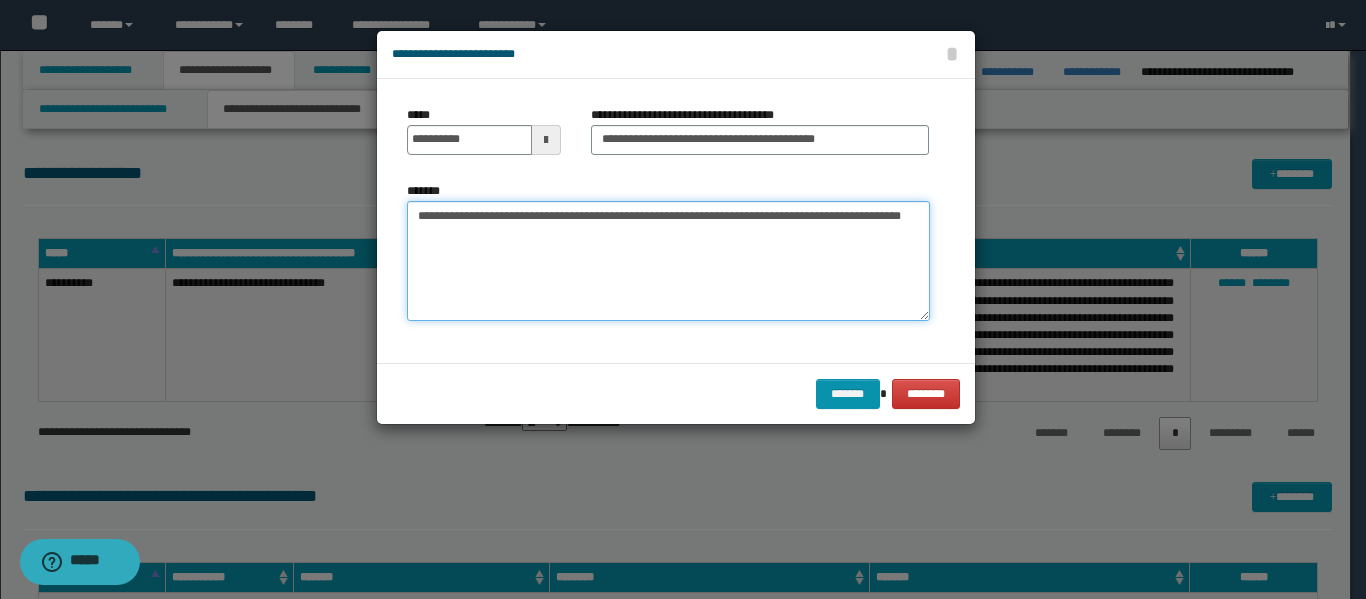 click on "**********" at bounding box center (668, 261) 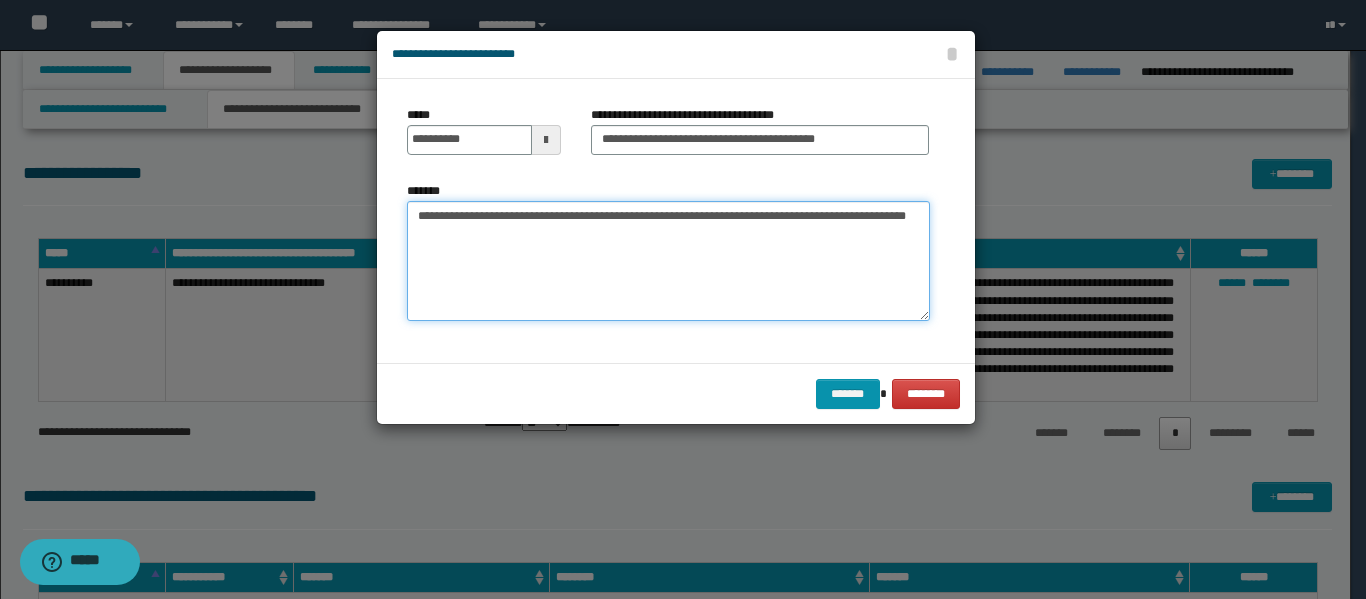 click on "**********" at bounding box center [668, 261] 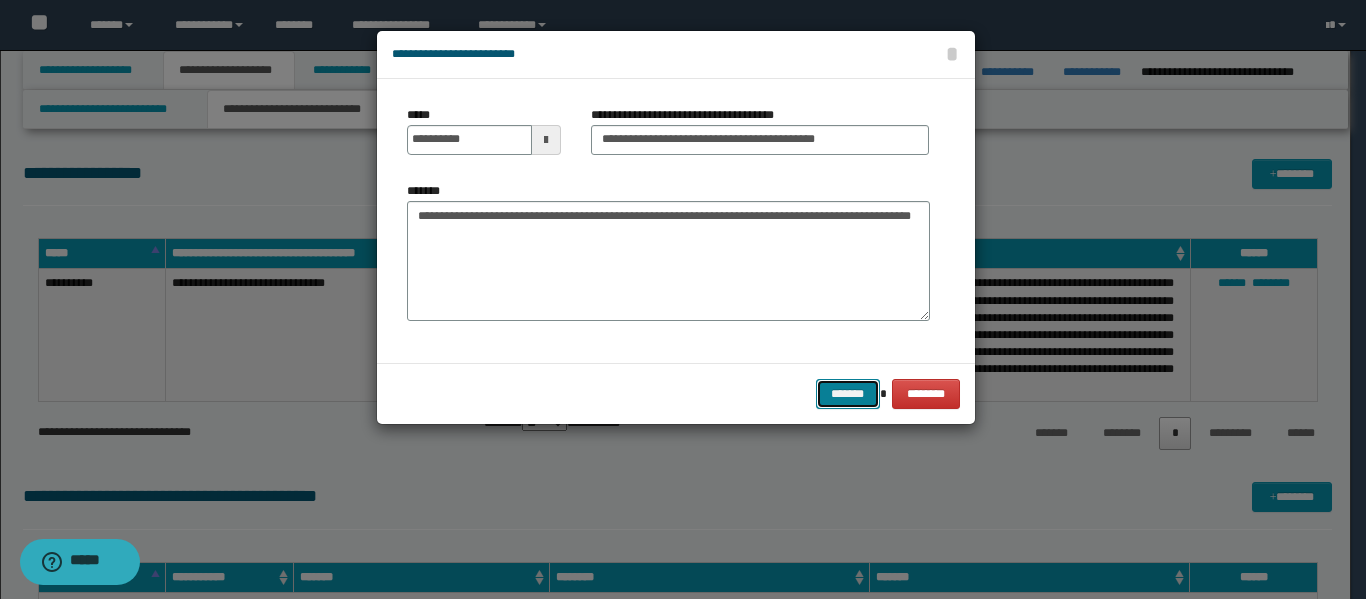 click on "*******" at bounding box center (848, 394) 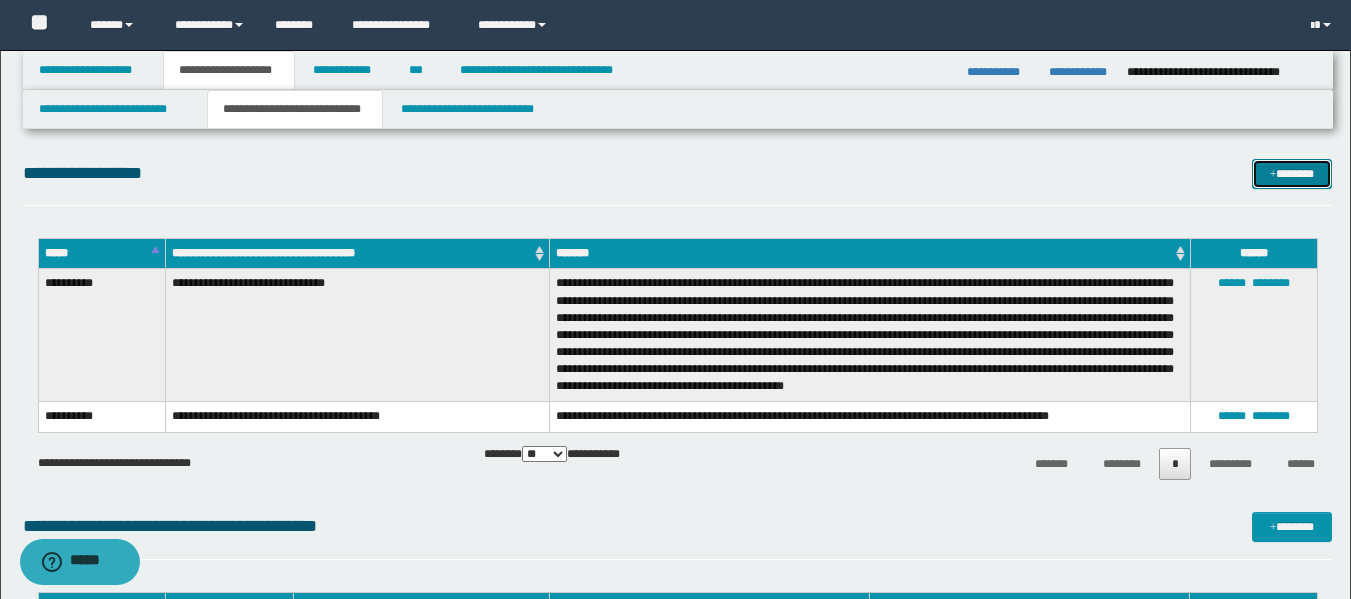 click on "*******" at bounding box center [1292, 174] 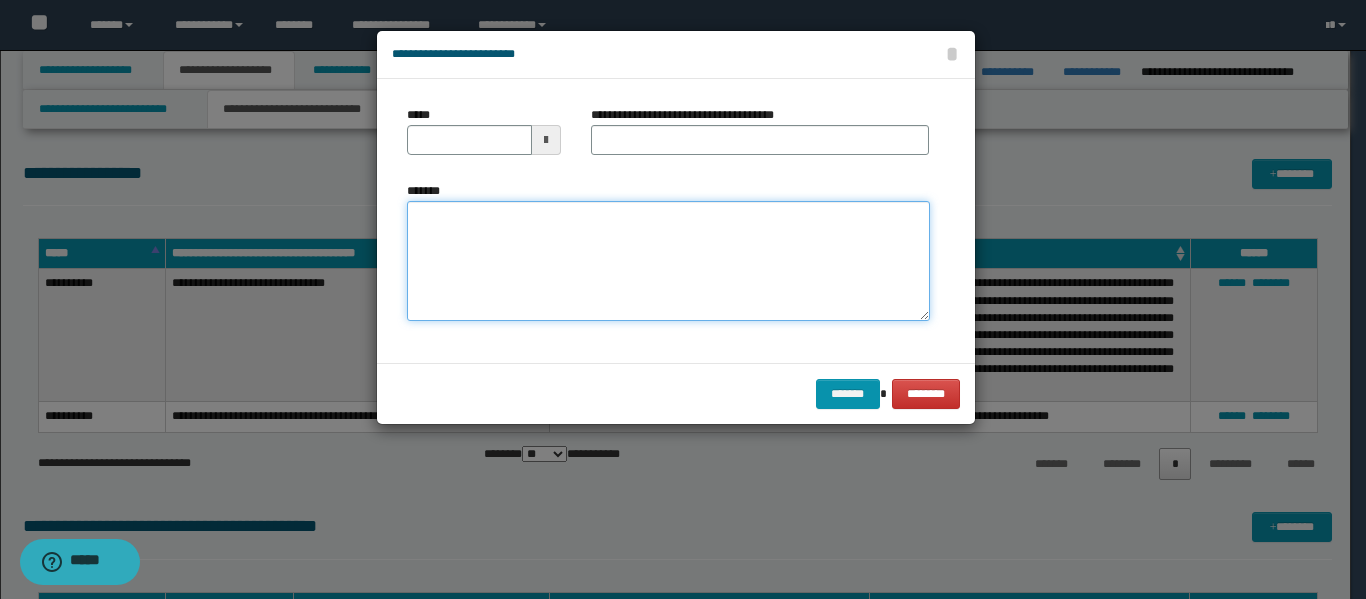 click on "*******" at bounding box center [668, 261] 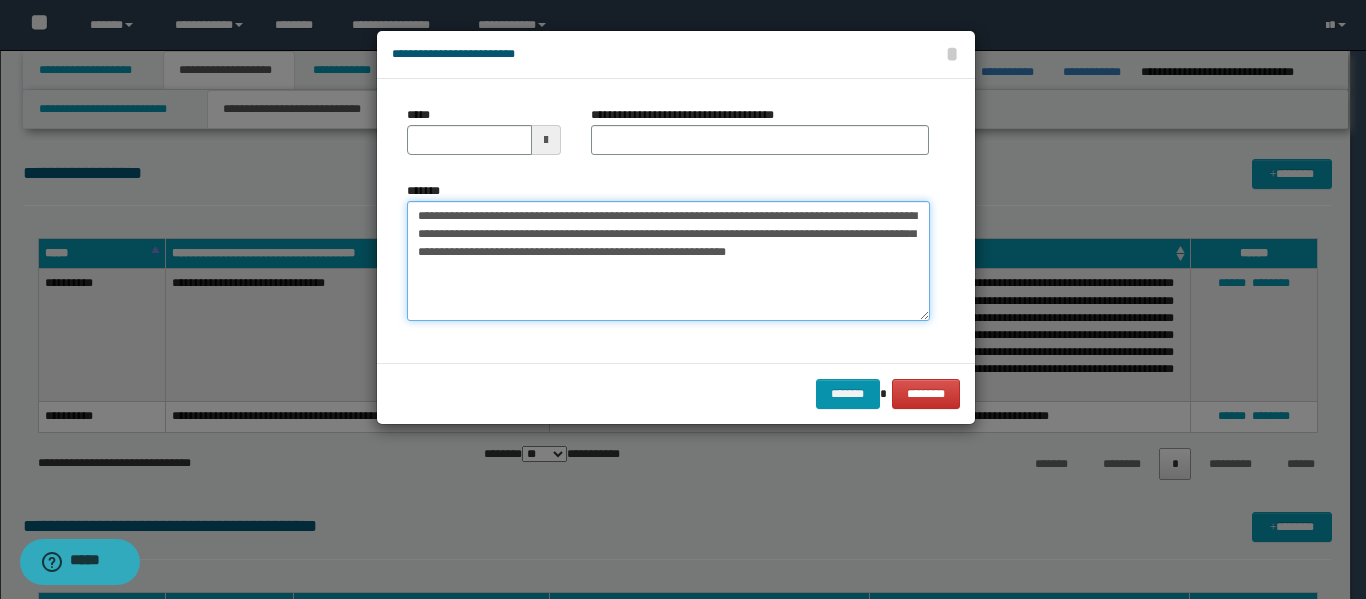 type 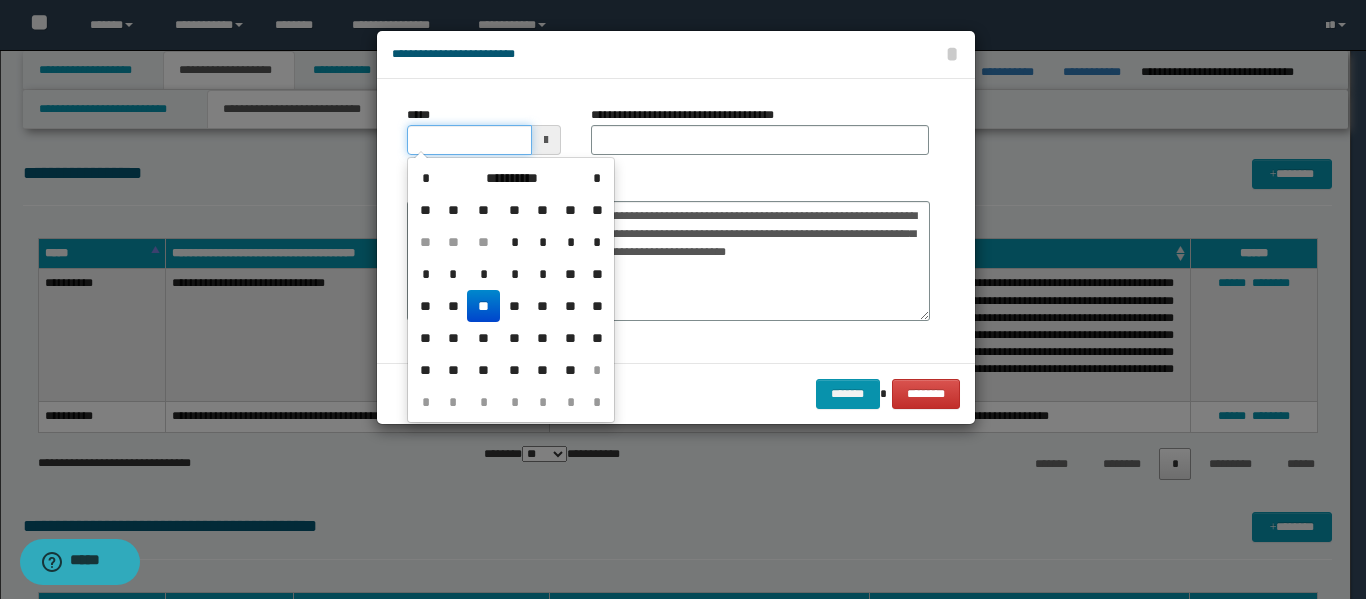 click on "*****" at bounding box center [469, 140] 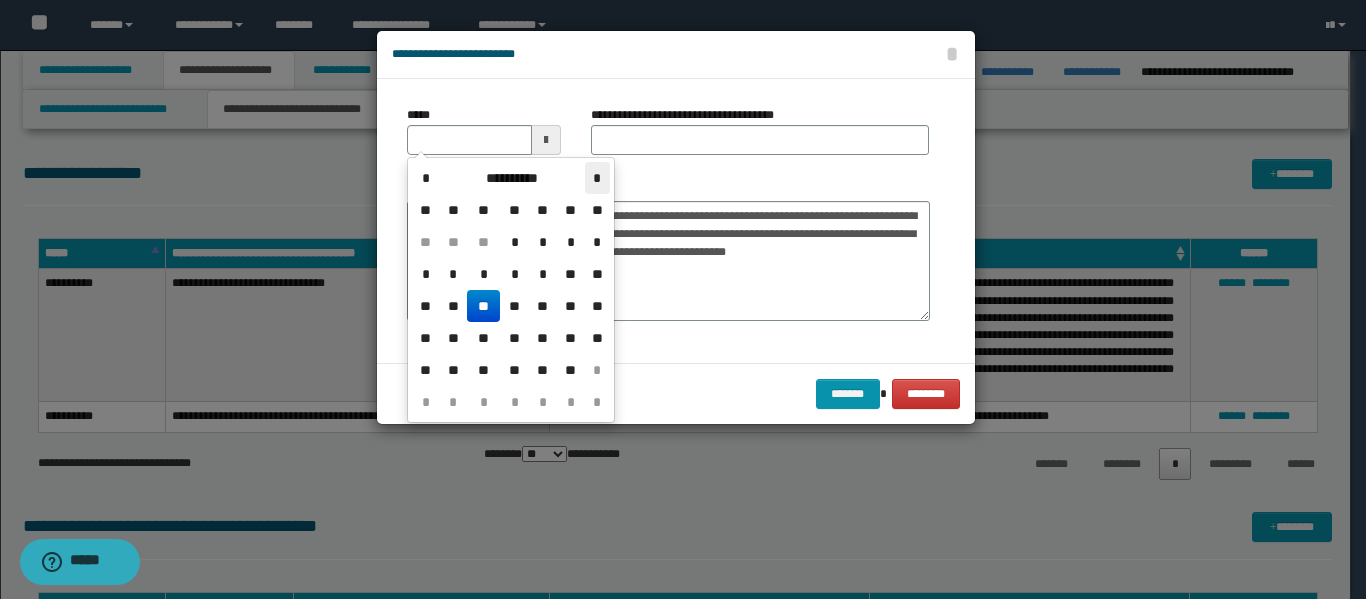 click on "*" at bounding box center [597, 178] 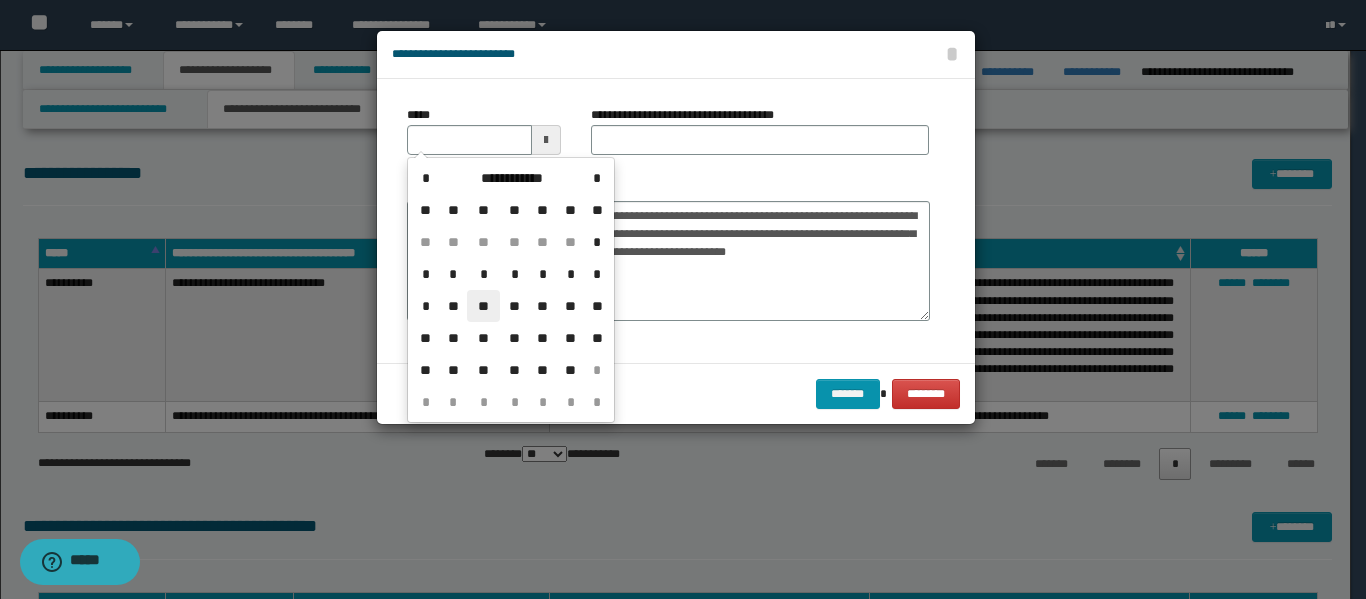 click on "**" at bounding box center [483, 306] 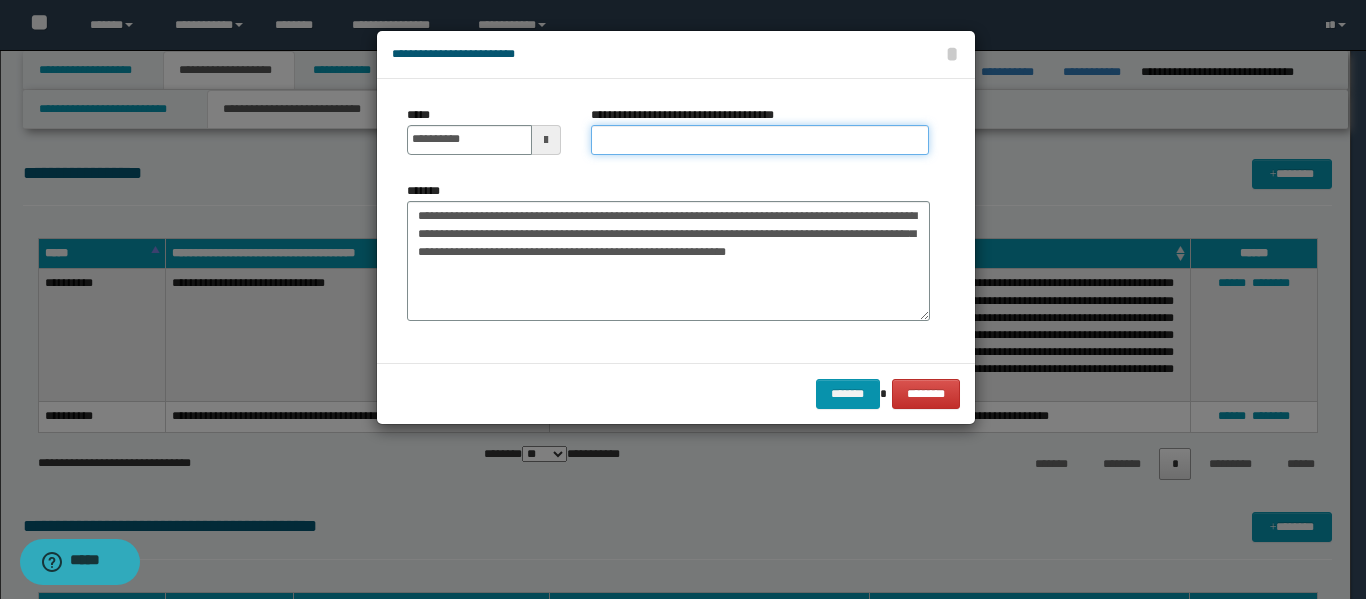 click on "**********" at bounding box center [760, 140] 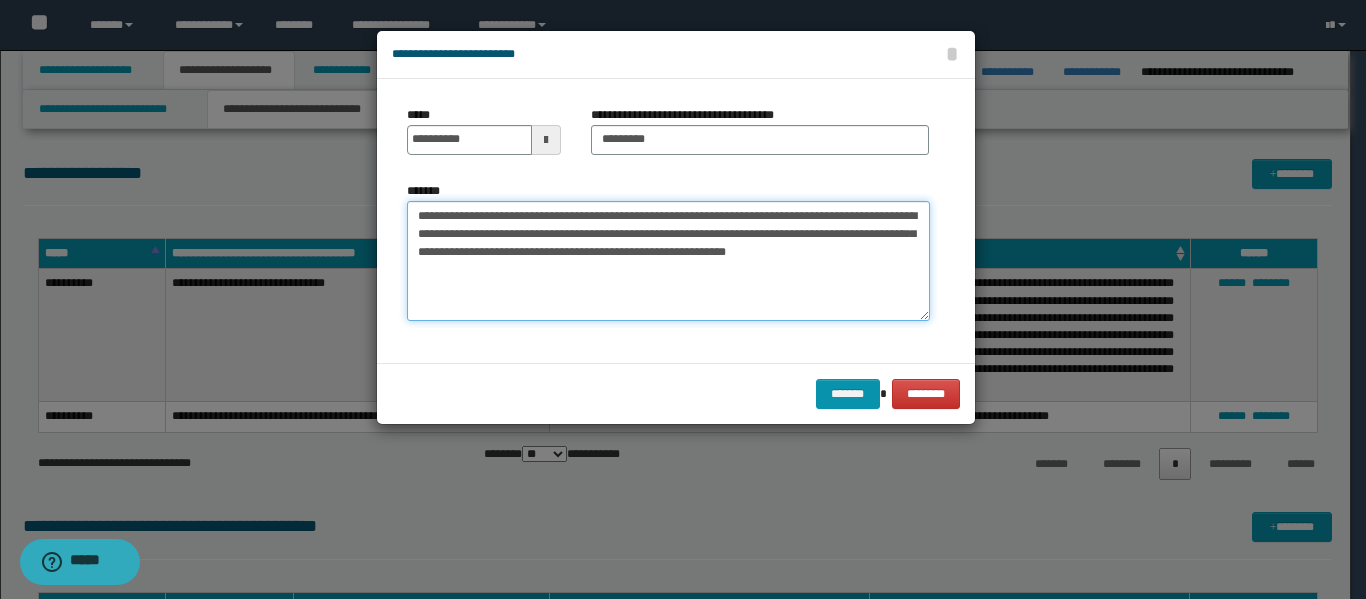 drag, startPoint x: 419, startPoint y: 217, endPoint x: 653, endPoint y: 217, distance: 234 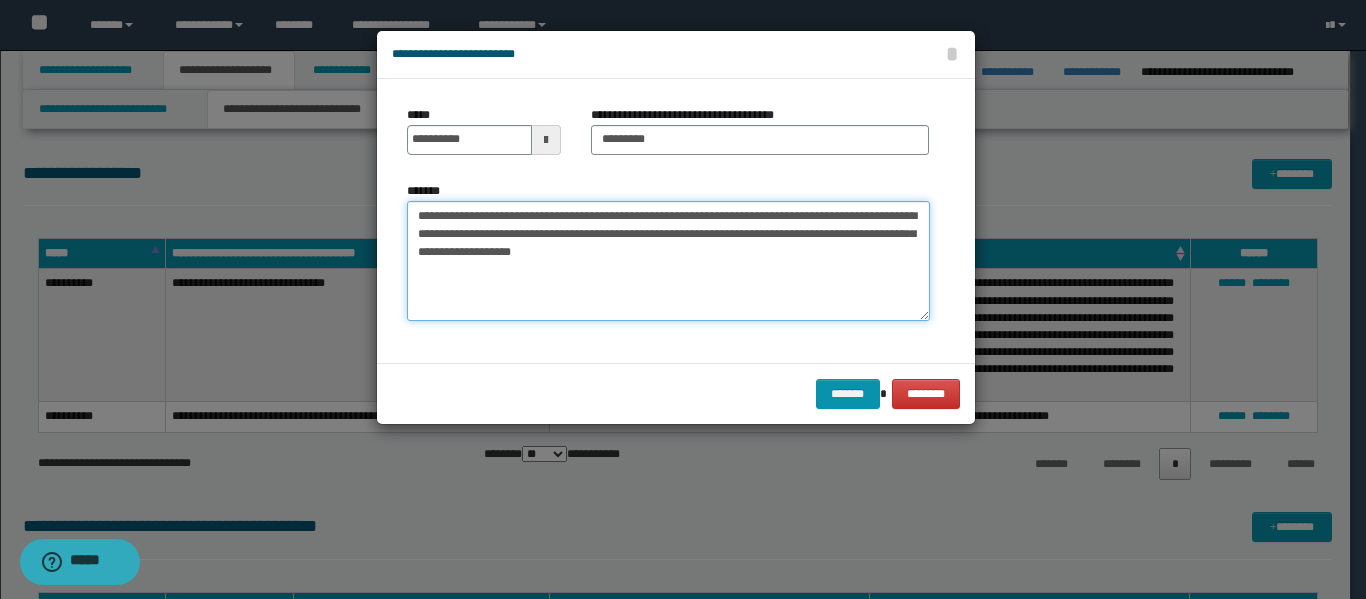 click on "**********" at bounding box center [668, 261] 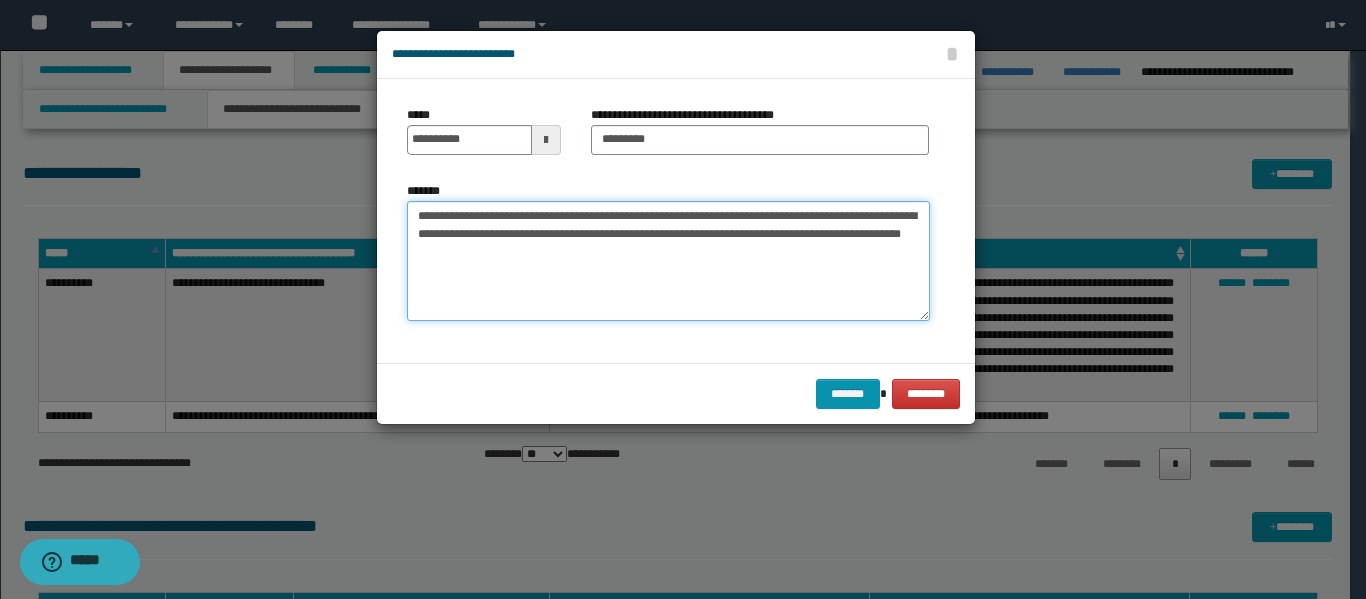 click on "**********" at bounding box center [668, 261] 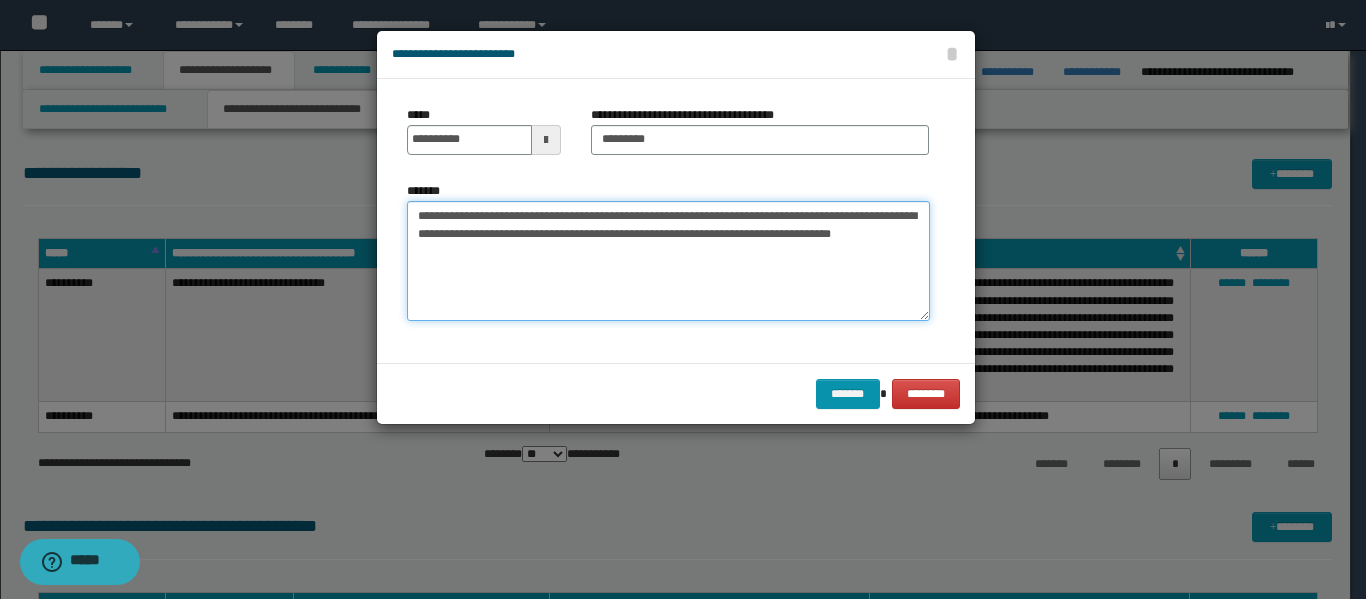 click on "**********" at bounding box center (668, 261) 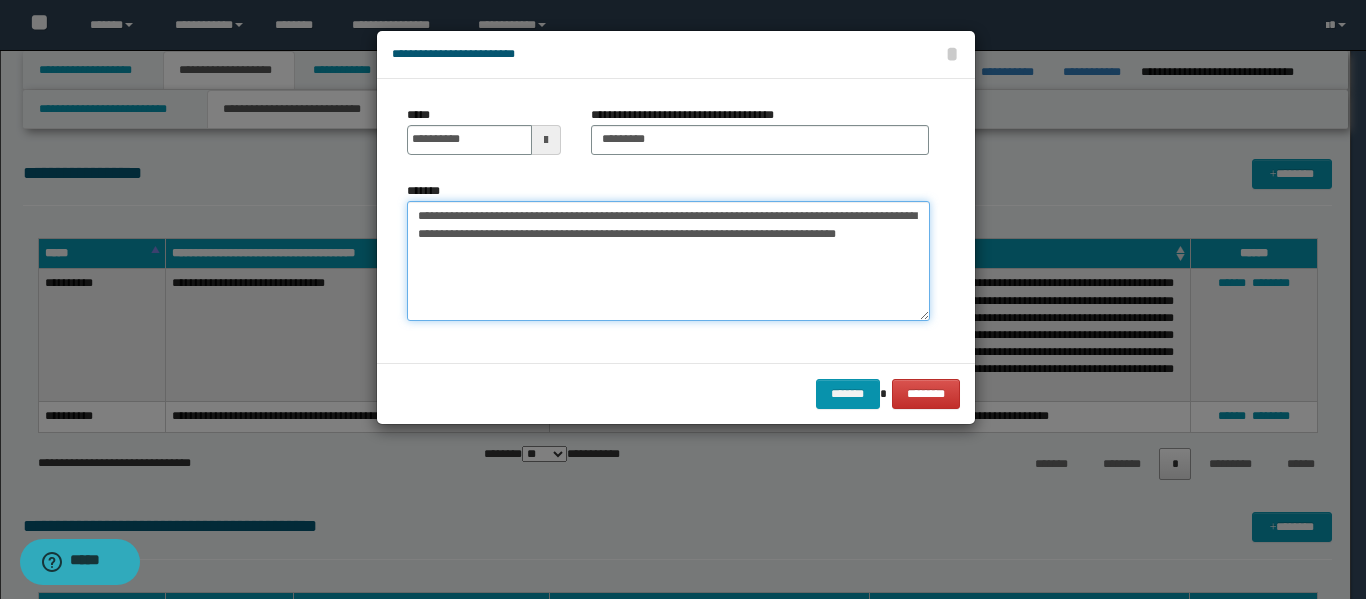 click on "**********" at bounding box center (668, 261) 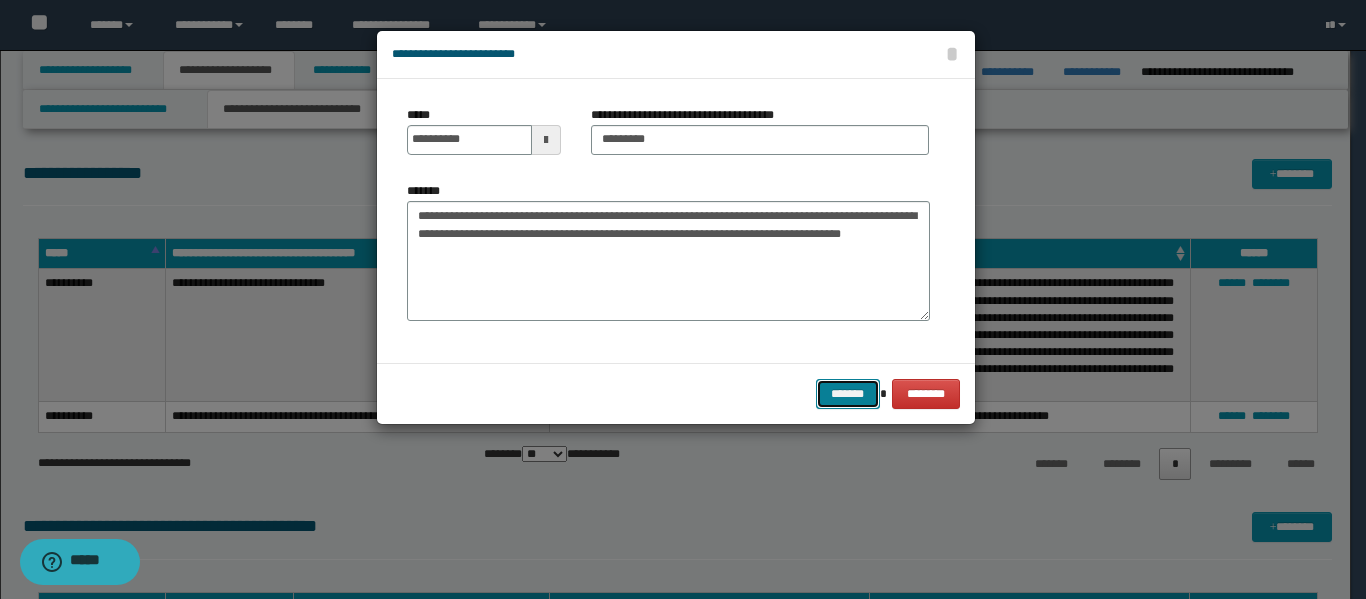 click on "*******" at bounding box center [848, 394] 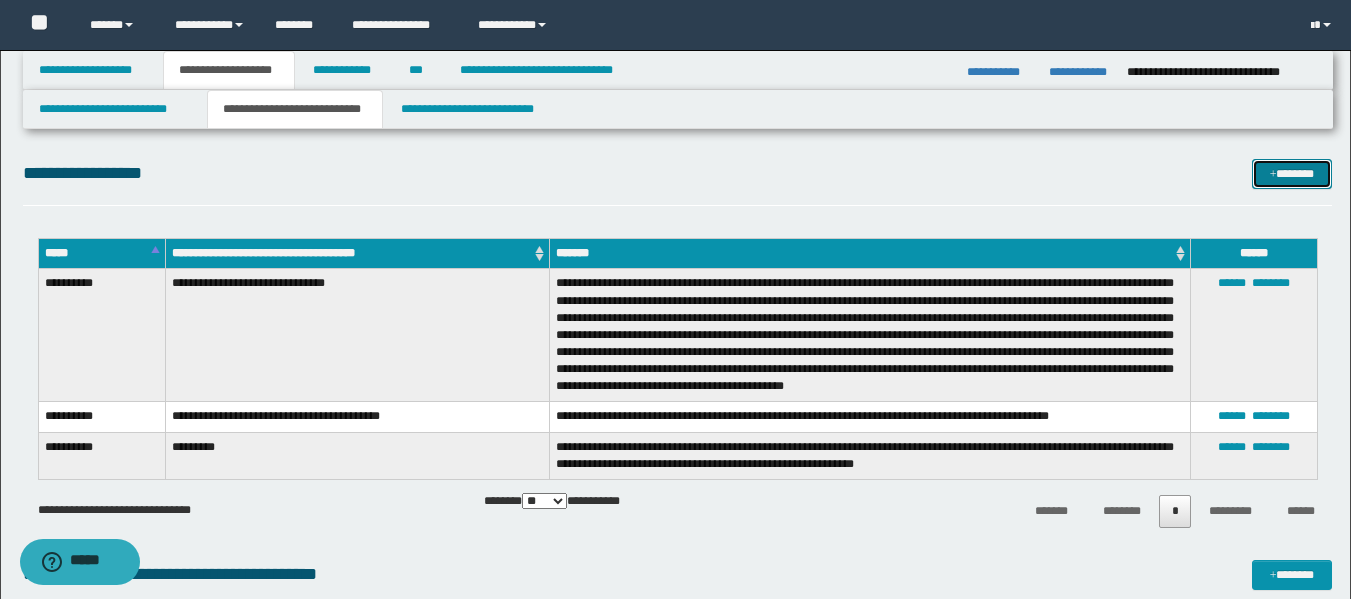 click on "*******" at bounding box center (1292, 174) 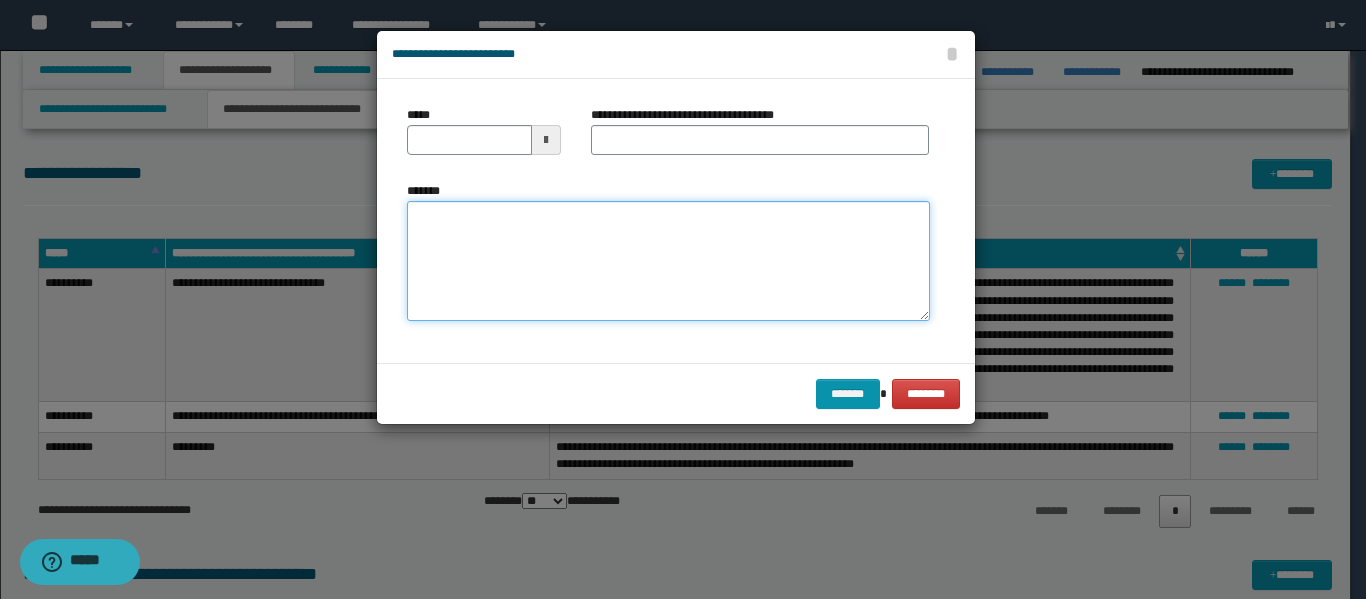 click on "*******" at bounding box center [668, 261] 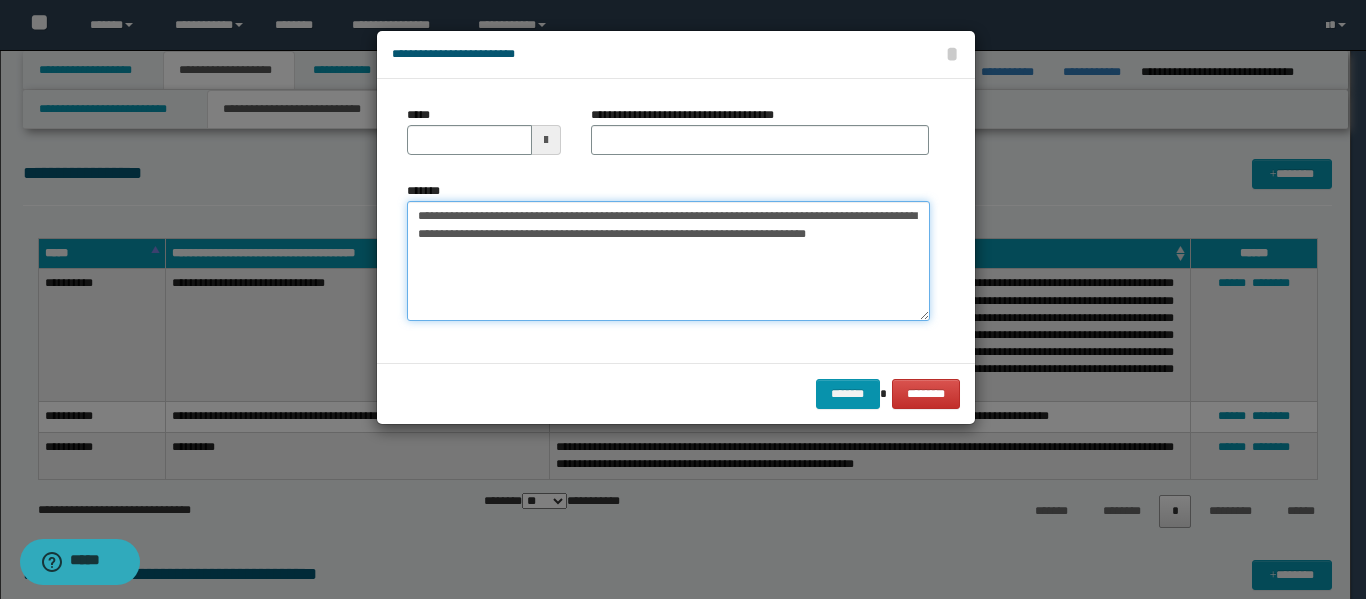 type 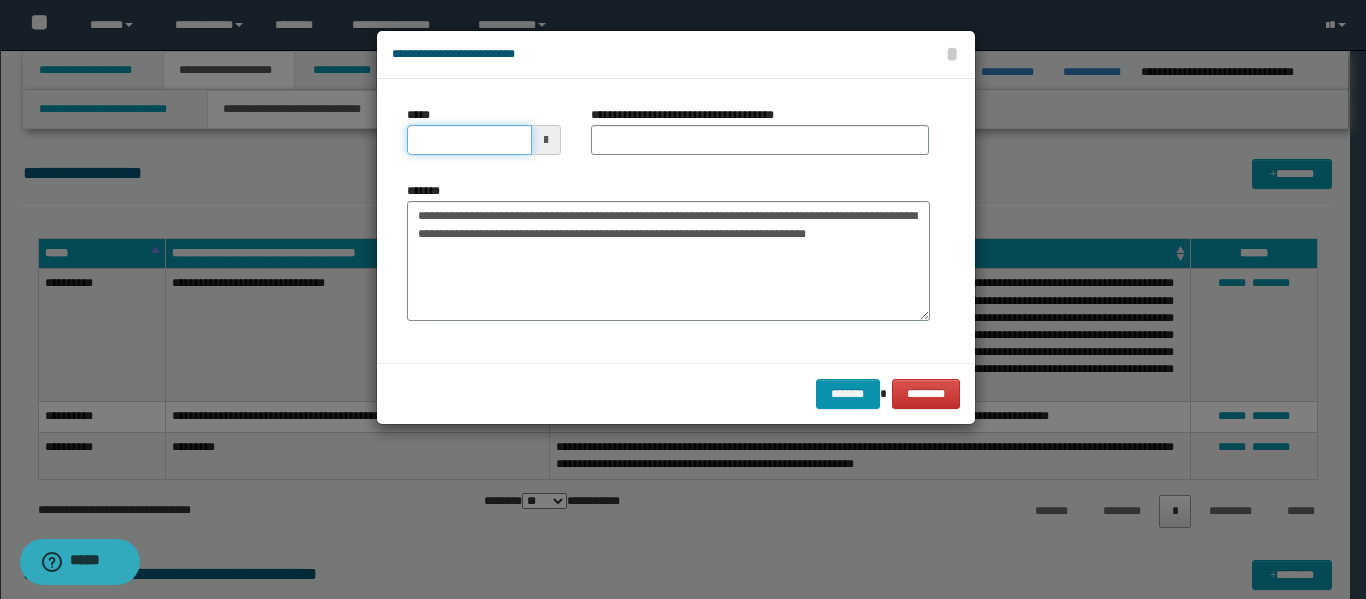 click on "*****" at bounding box center [469, 140] 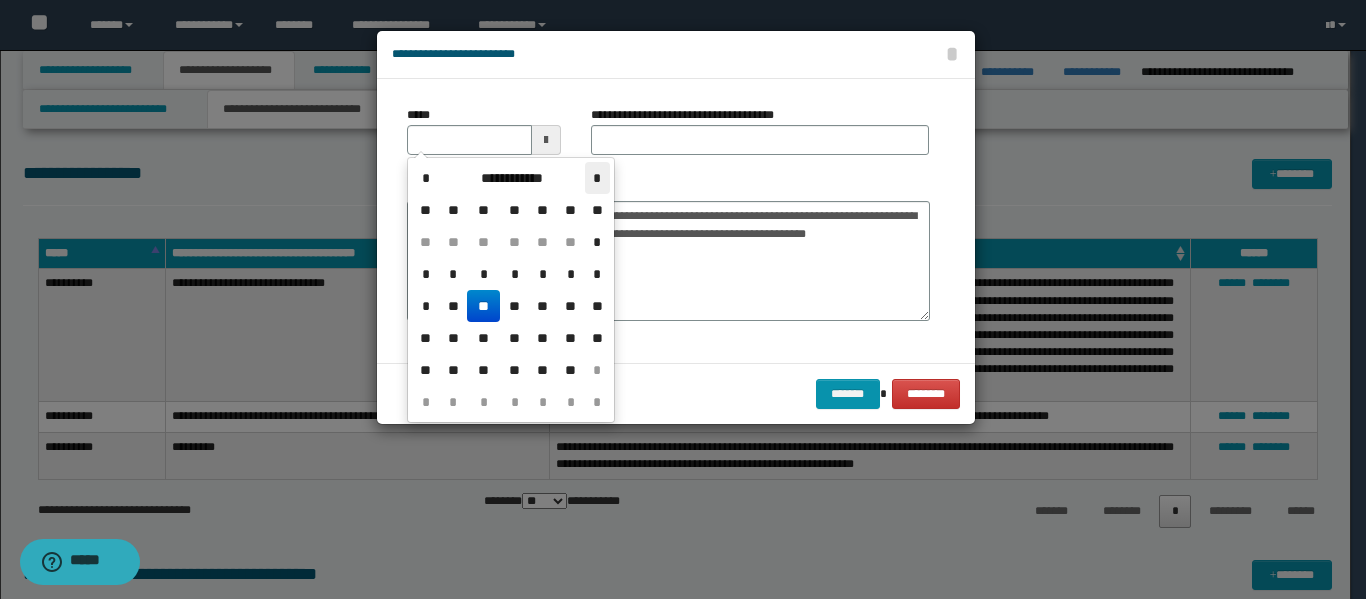 click on "*" at bounding box center [597, 178] 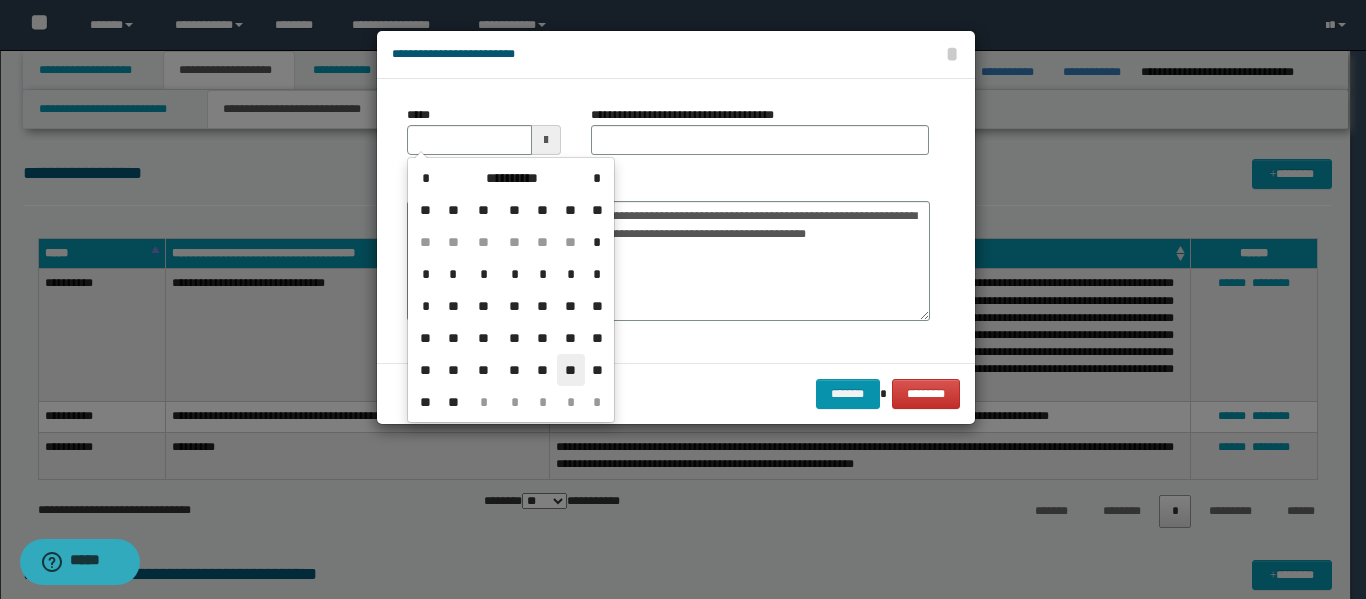 click on "**" at bounding box center (571, 370) 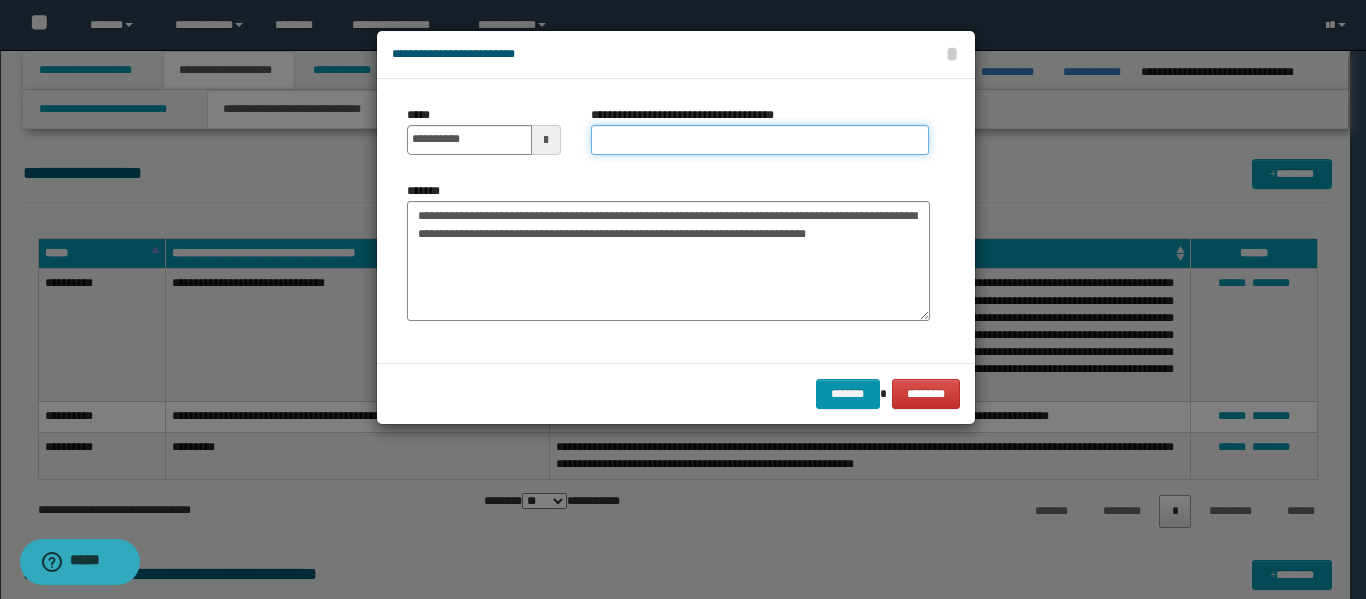 click on "**********" at bounding box center [760, 140] 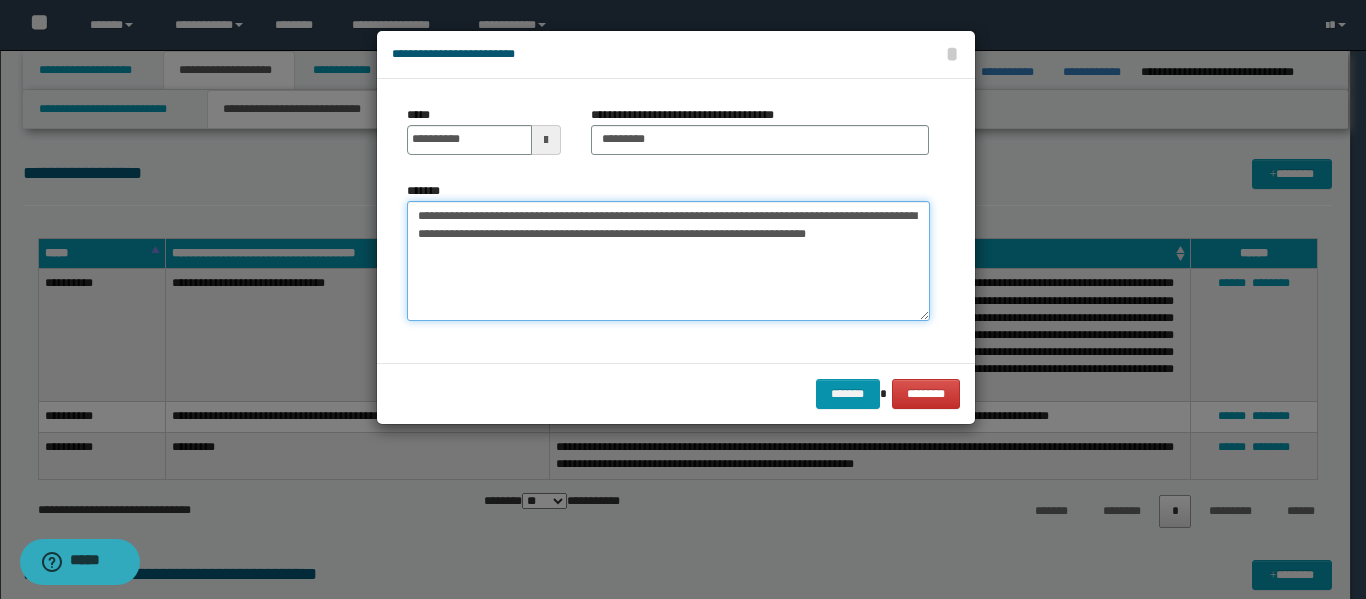 click on "**********" at bounding box center [668, 261] 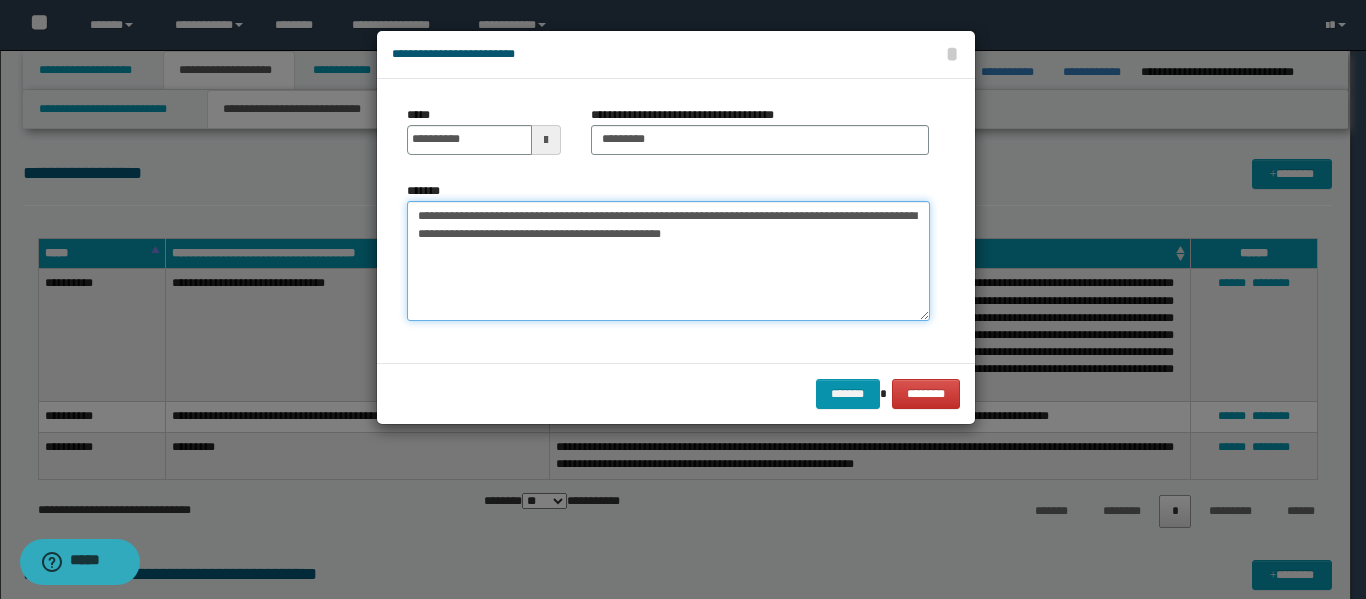 click on "**********" at bounding box center [668, 261] 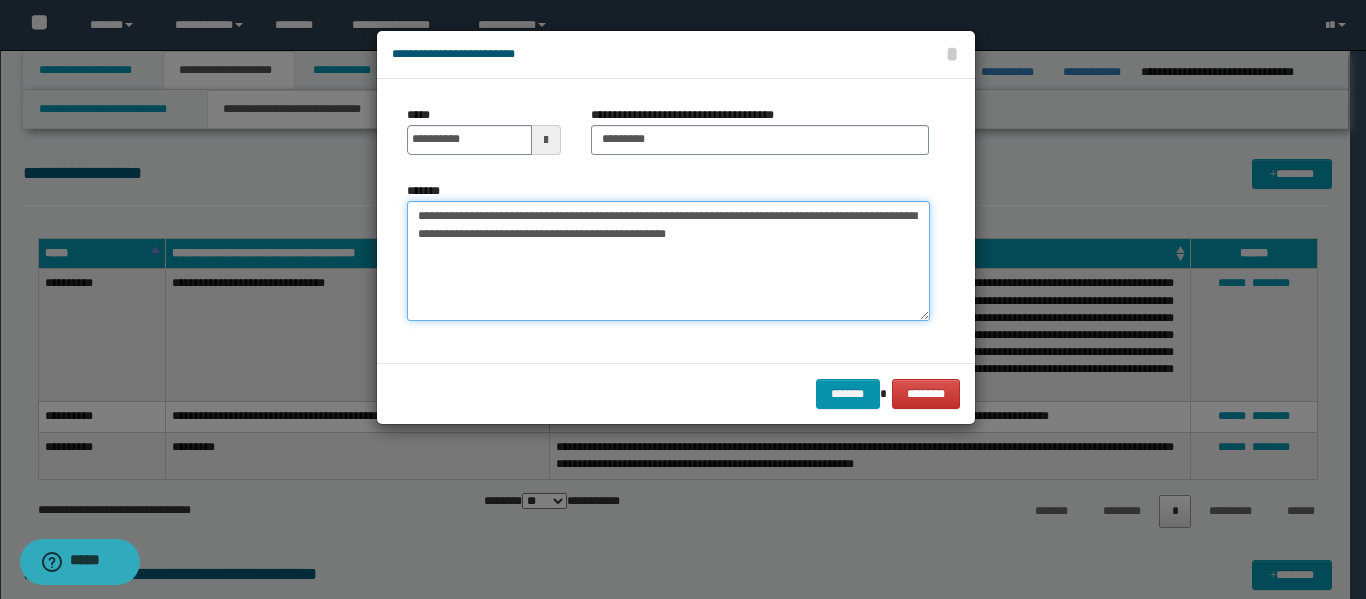 click on "**********" at bounding box center (668, 261) 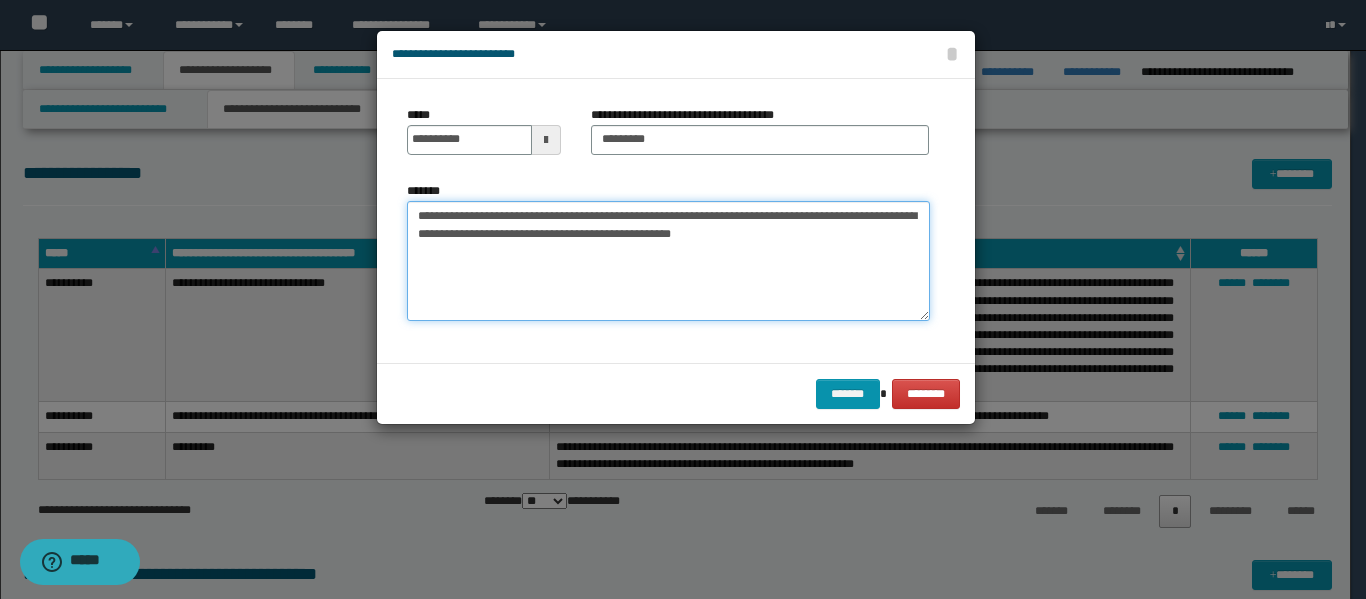 click on "**********" at bounding box center [668, 261] 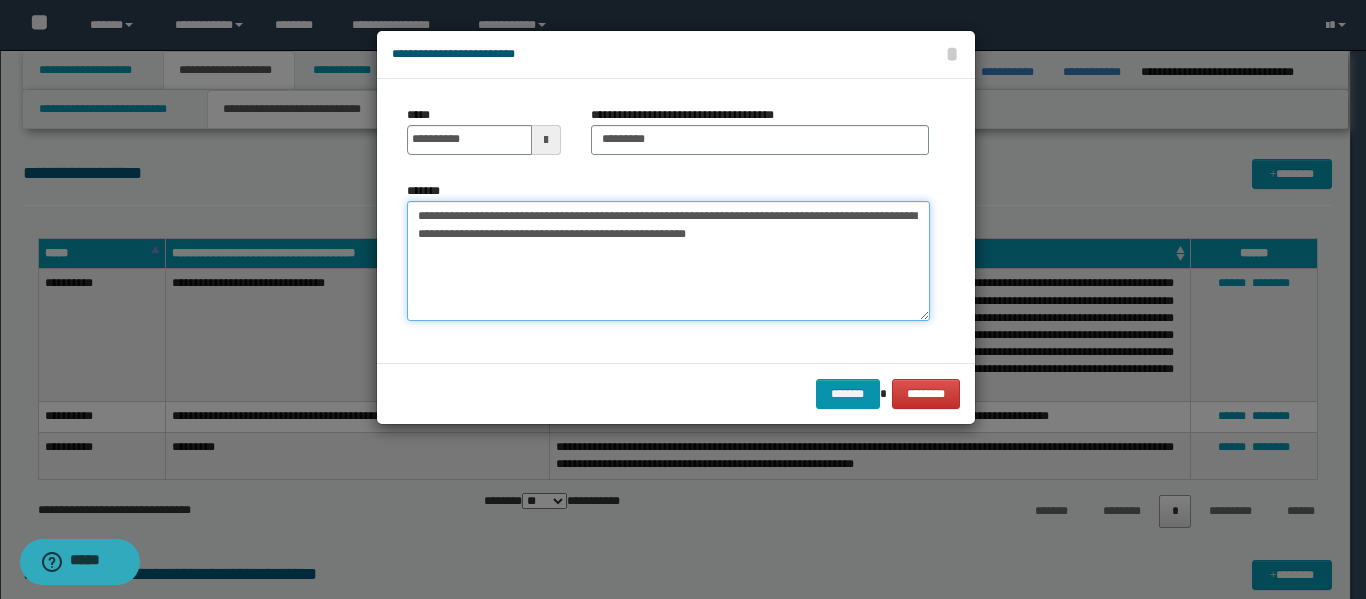 click on "**********" at bounding box center [668, 261] 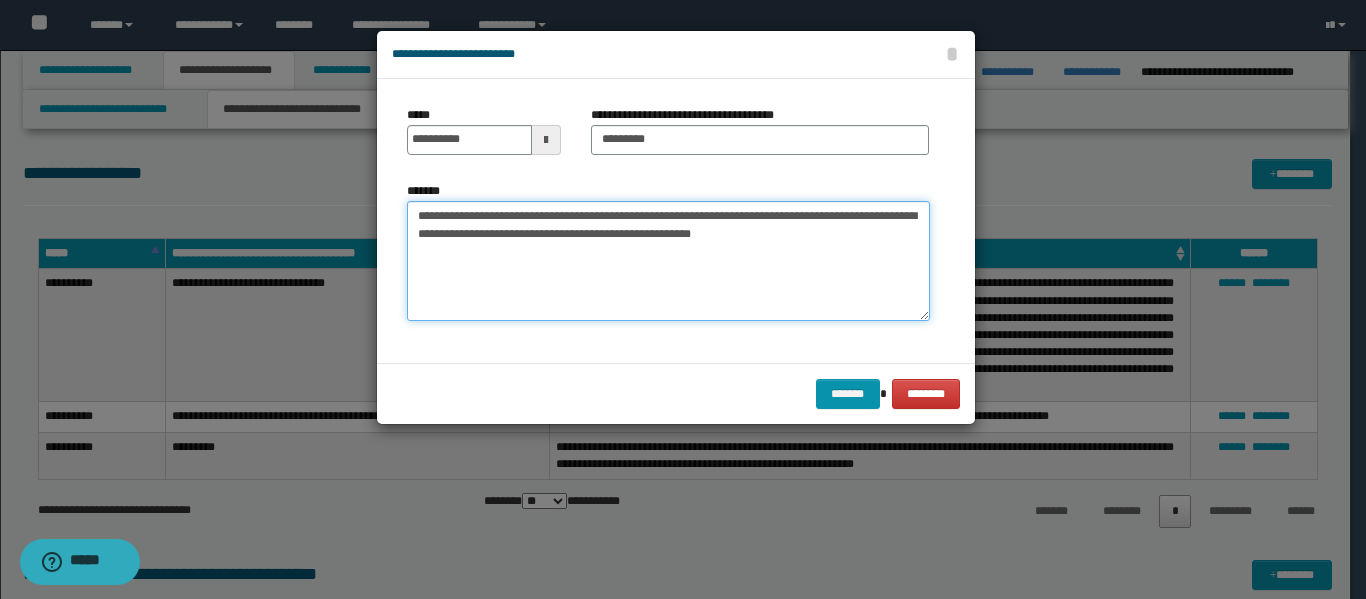 click on "**********" at bounding box center [668, 261] 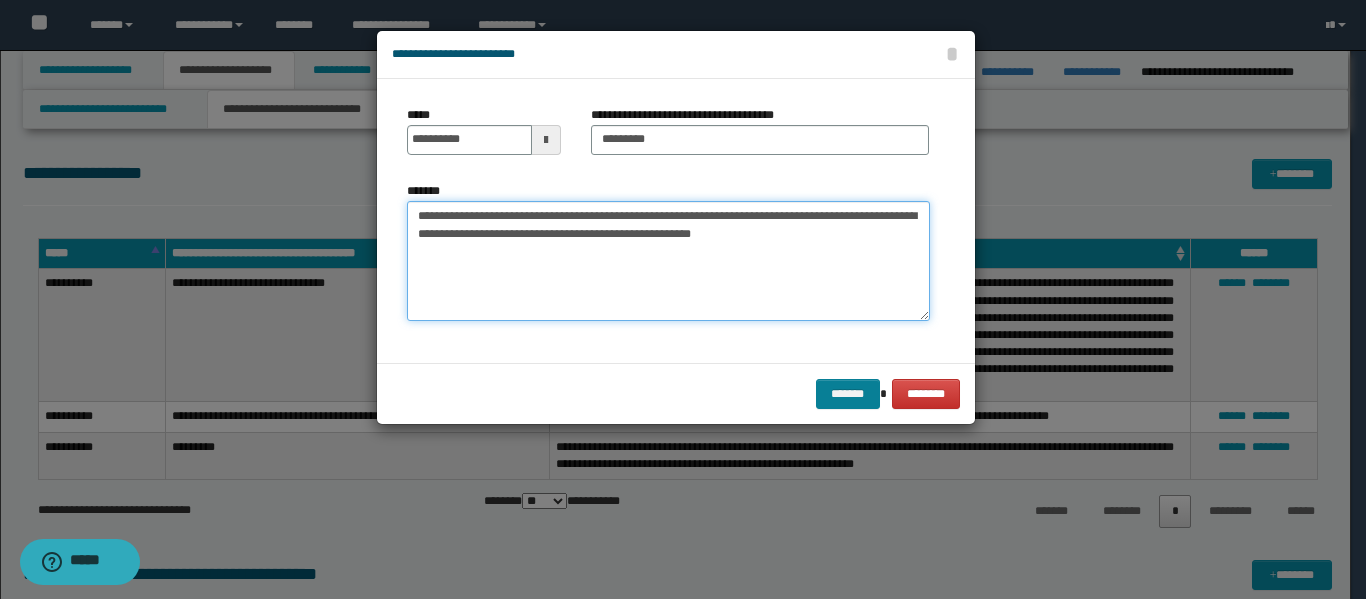 type on "**********" 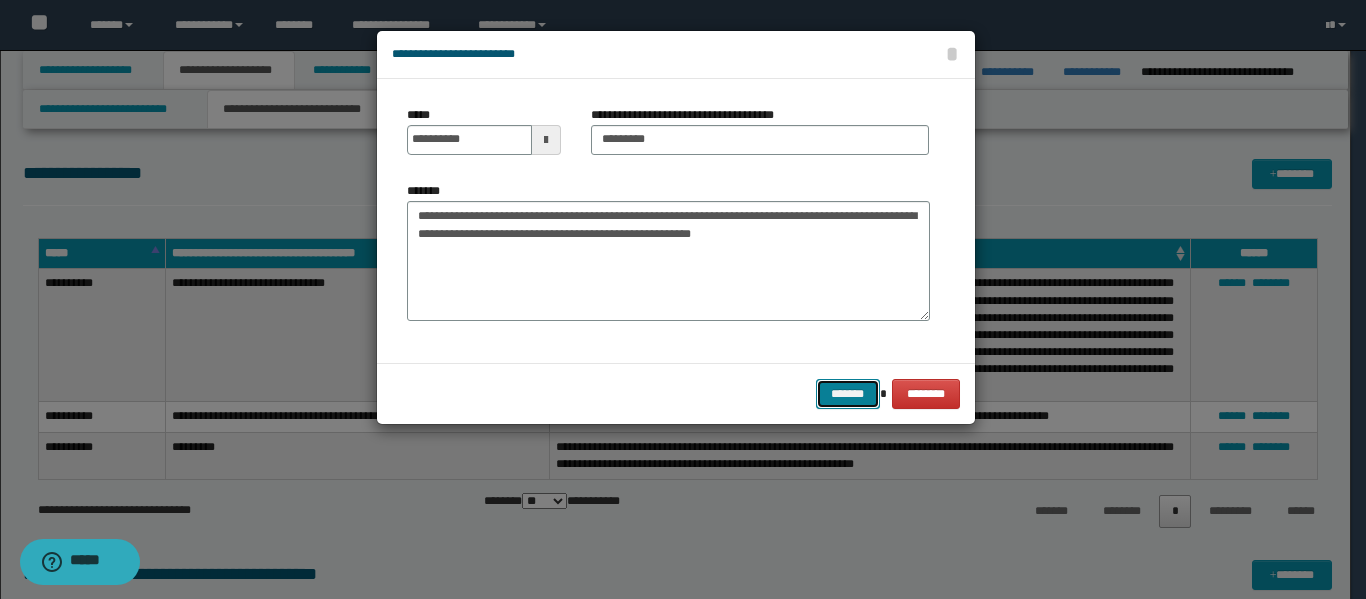 click on "*******" at bounding box center (848, 394) 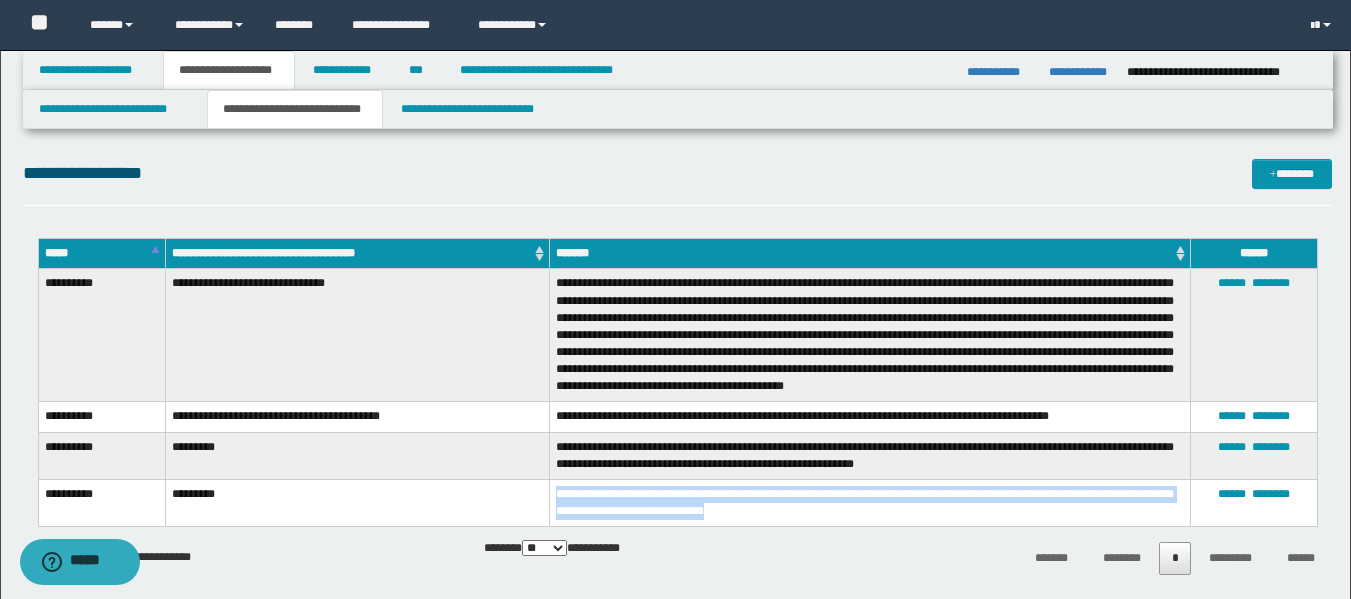 drag, startPoint x: 557, startPoint y: 497, endPoint x: 812, endPoint y: 514, distance: 255.56604 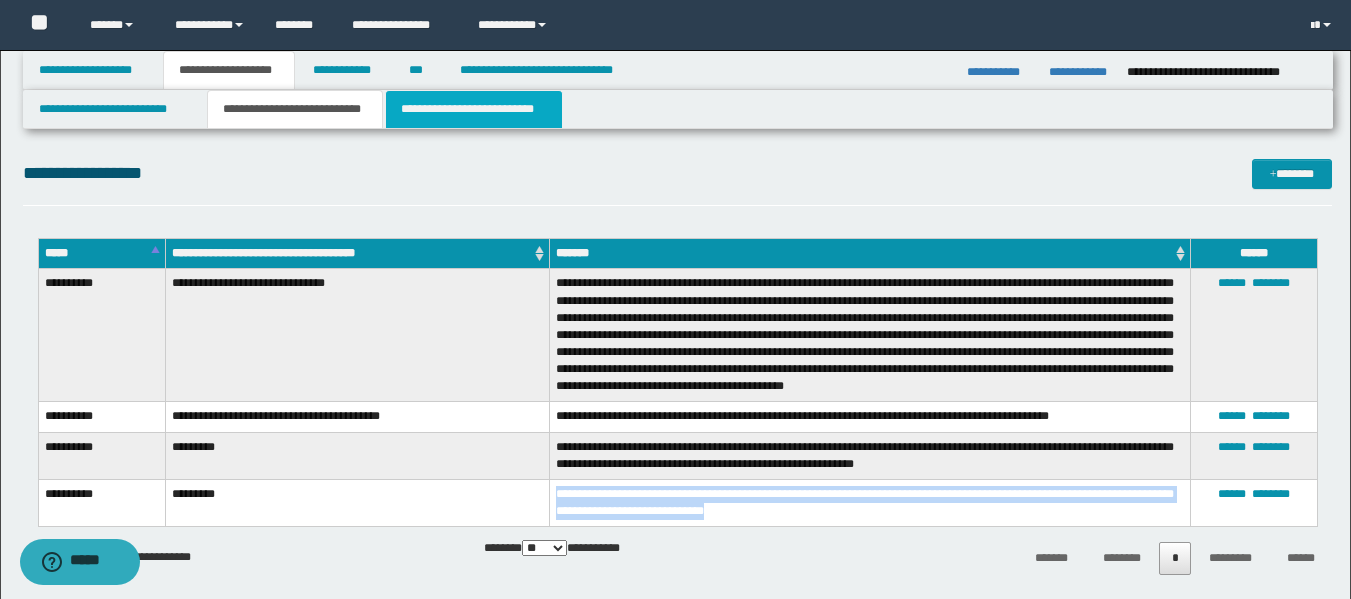 click on "**********" at bounding box center (474, 109) 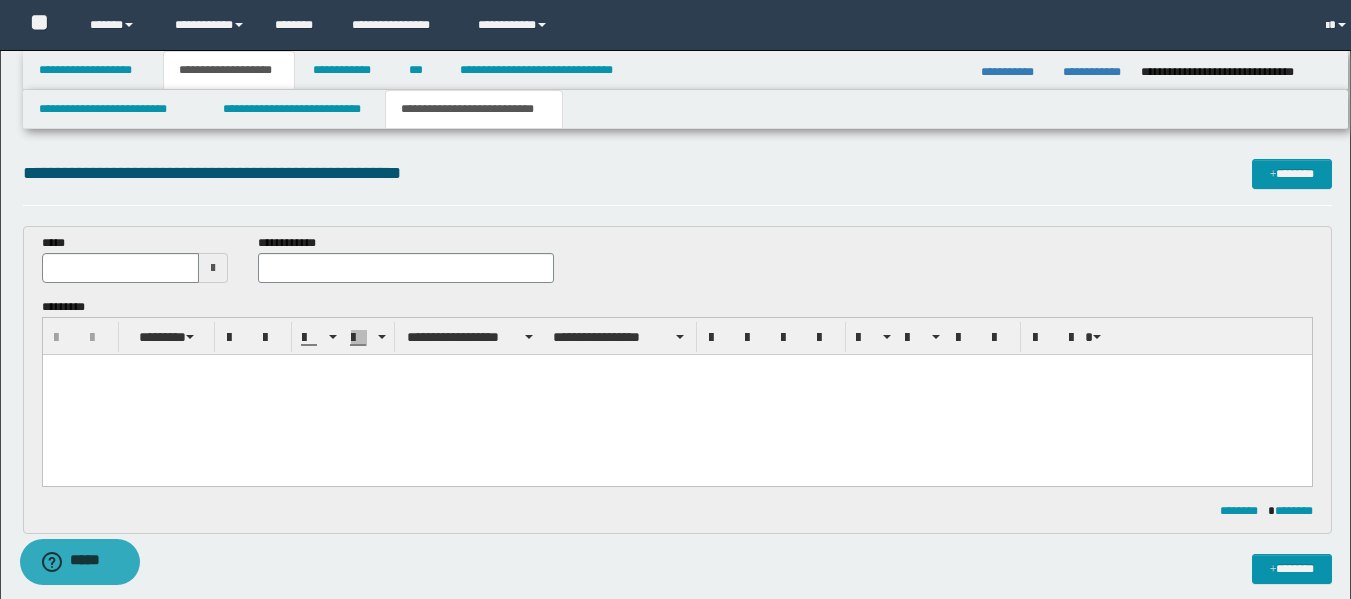 scroll, scrollTop: 0, scrollLeft: 0, axis: both 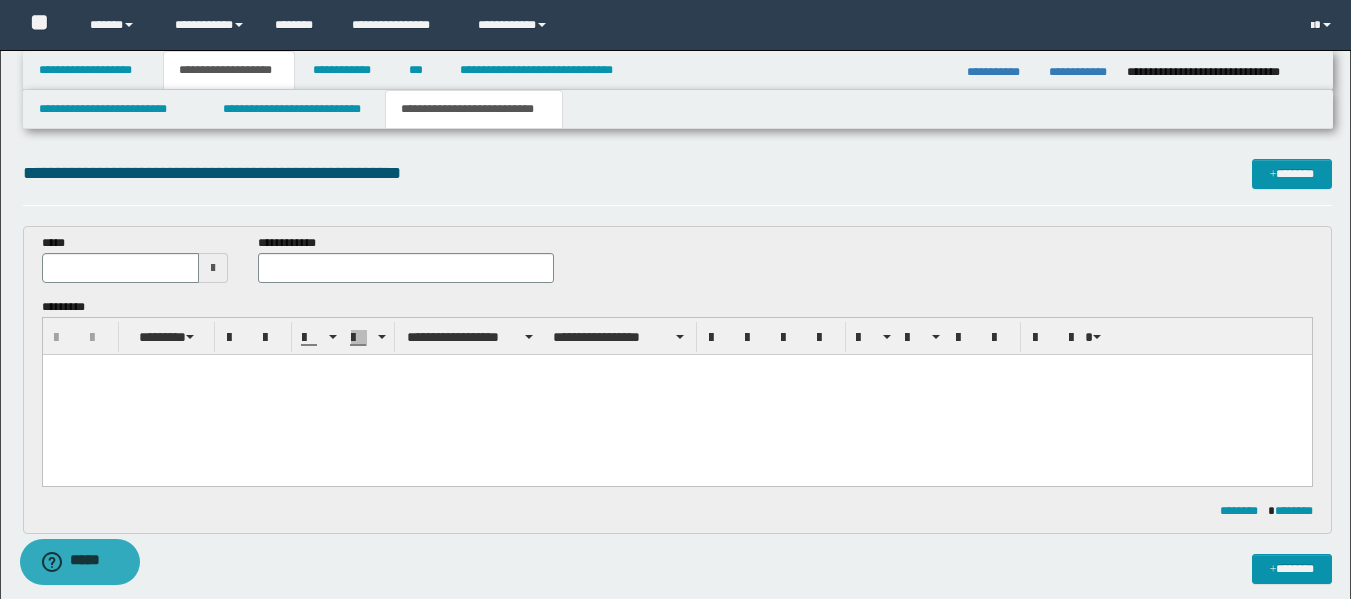 click at bounding box center [676, 370] 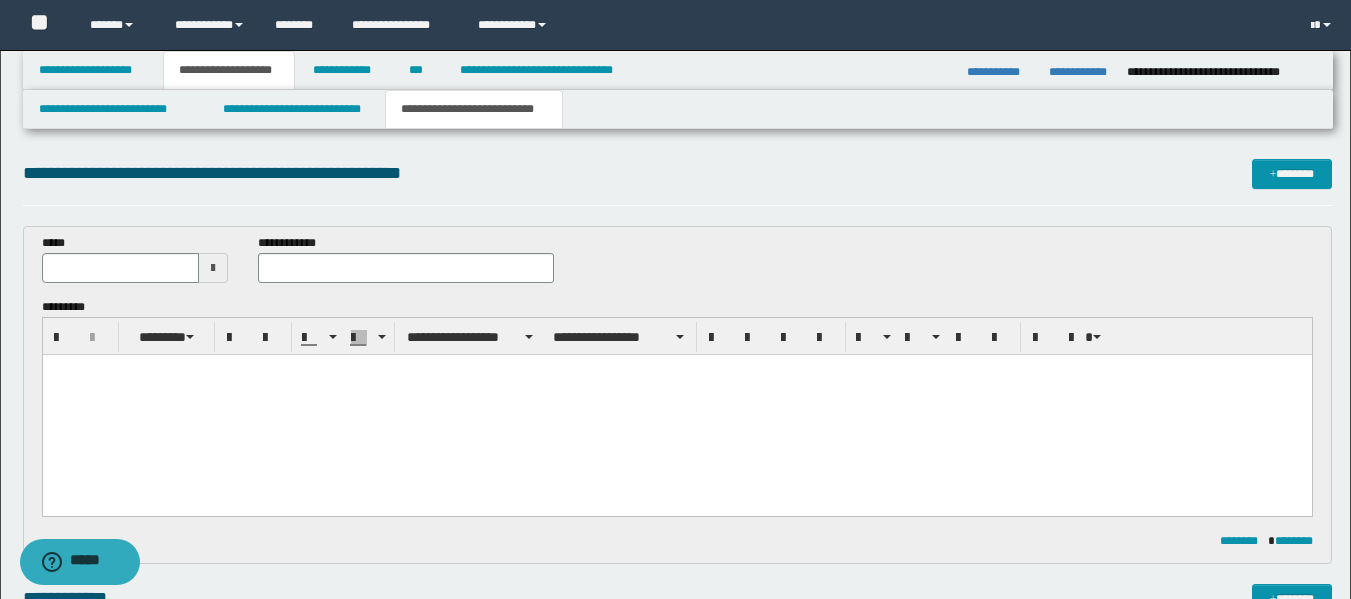 type 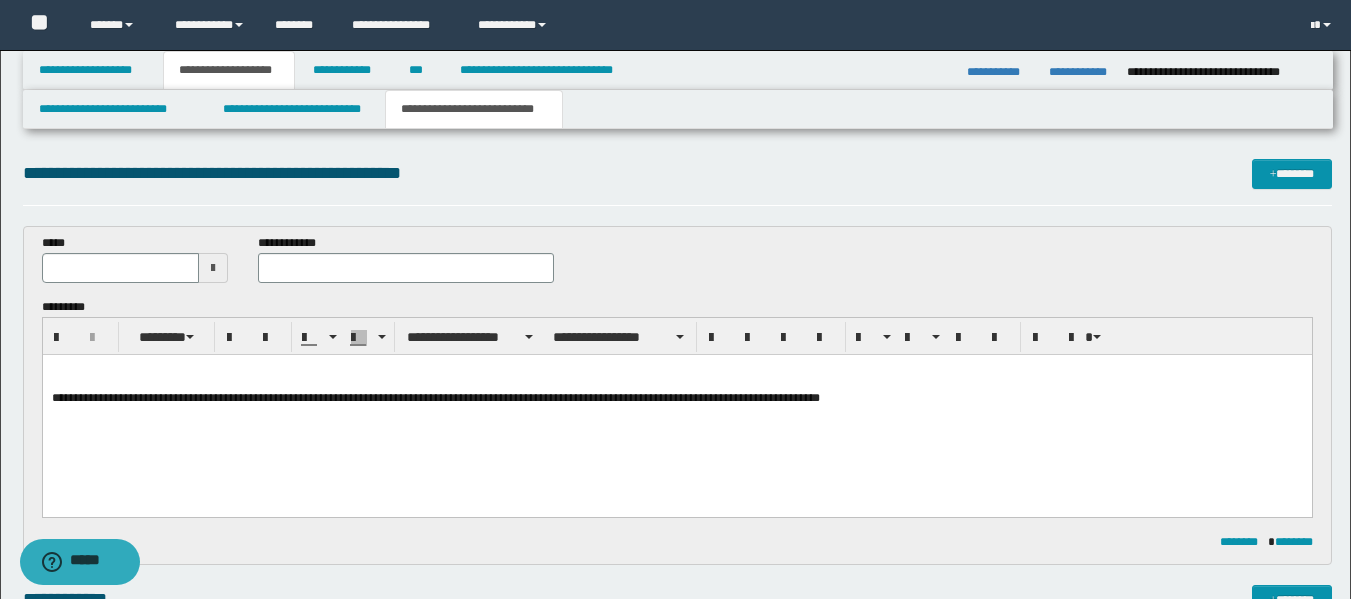 click on "**********" at bounding box center (435, 398) 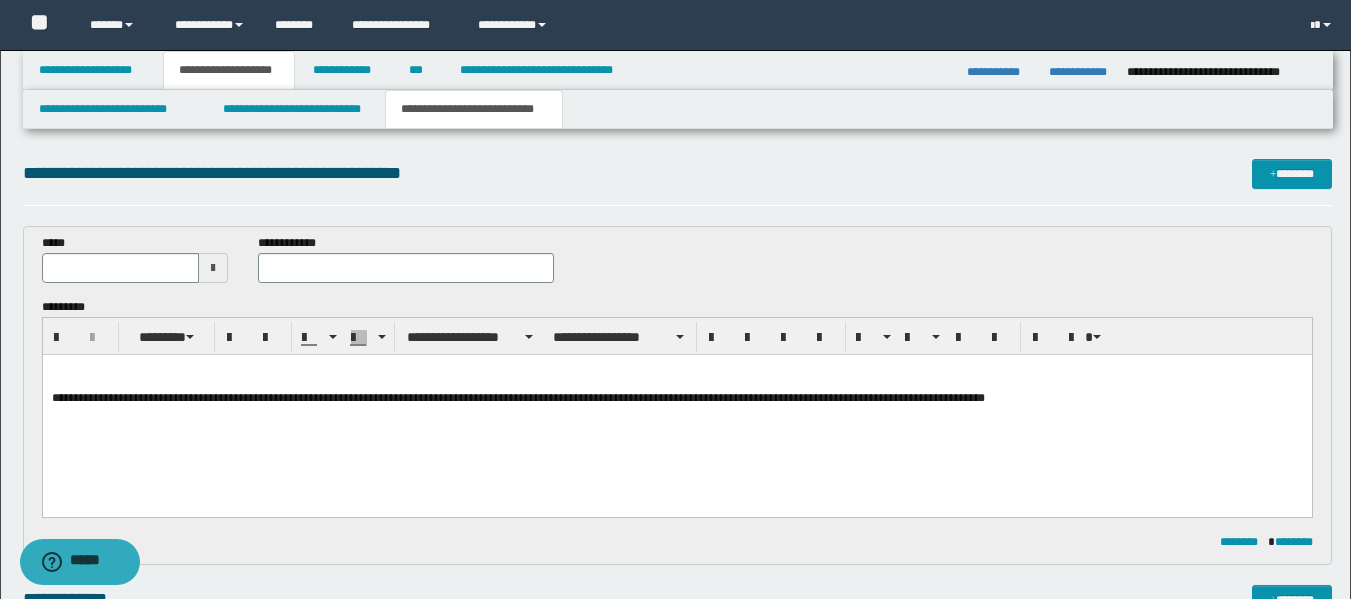 type 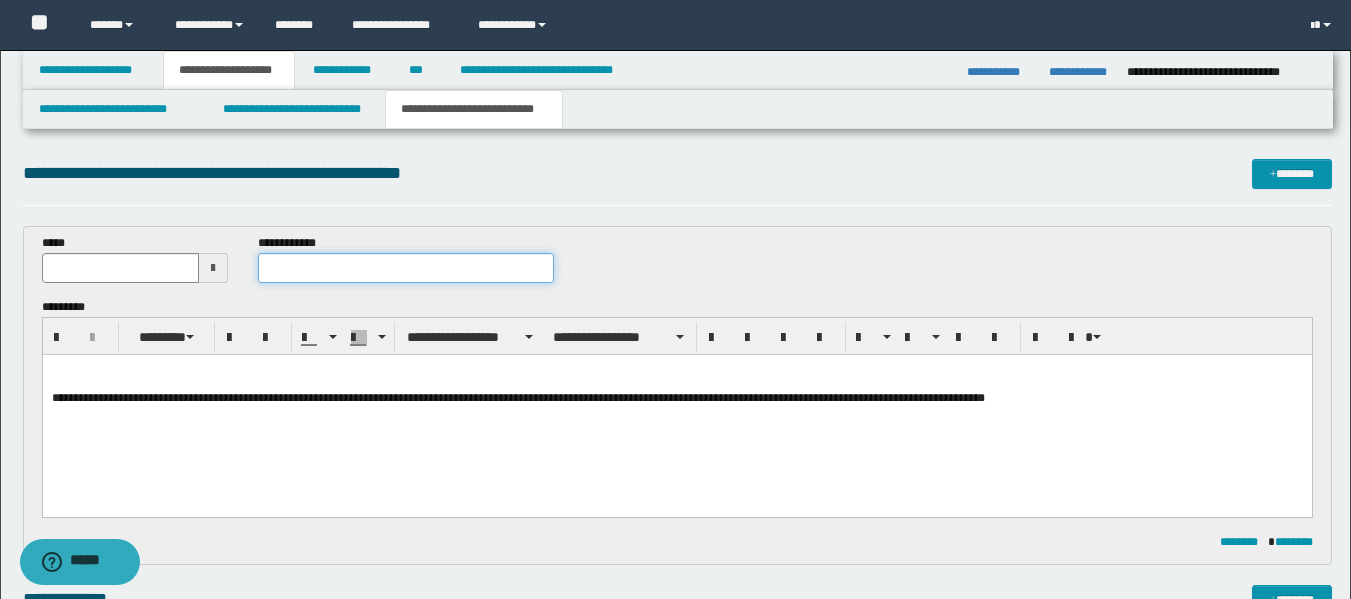 click at bounding box center (405, 268) 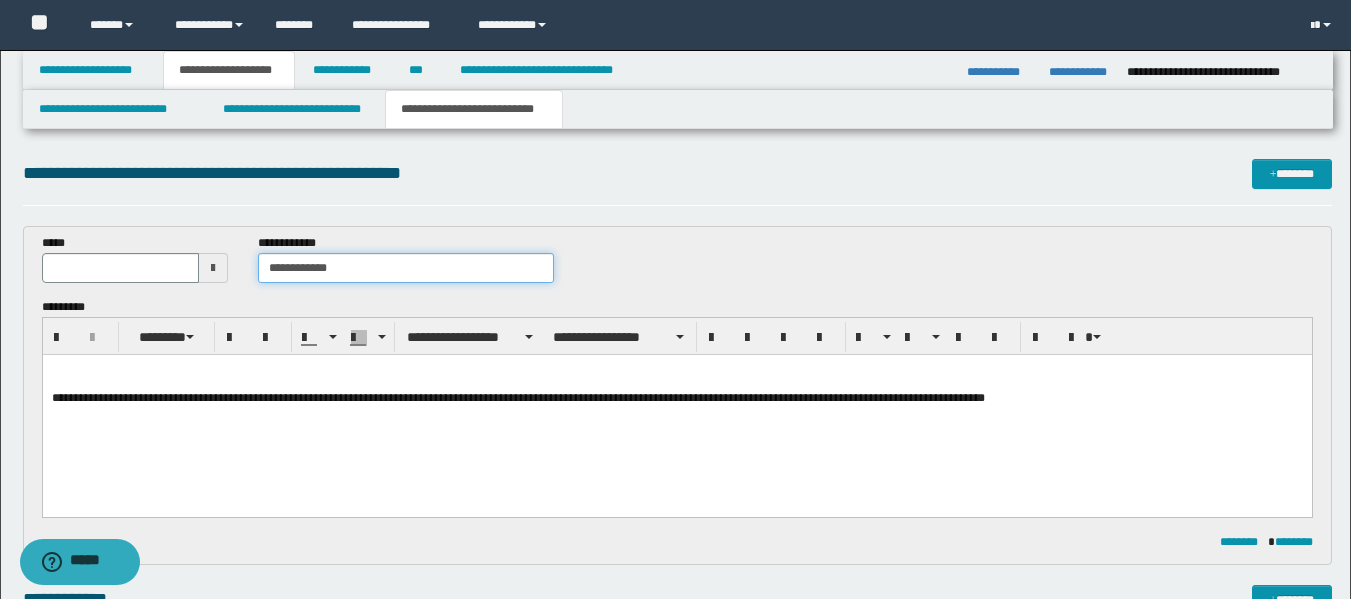 click on "**********" at bounding box center [405, 268] 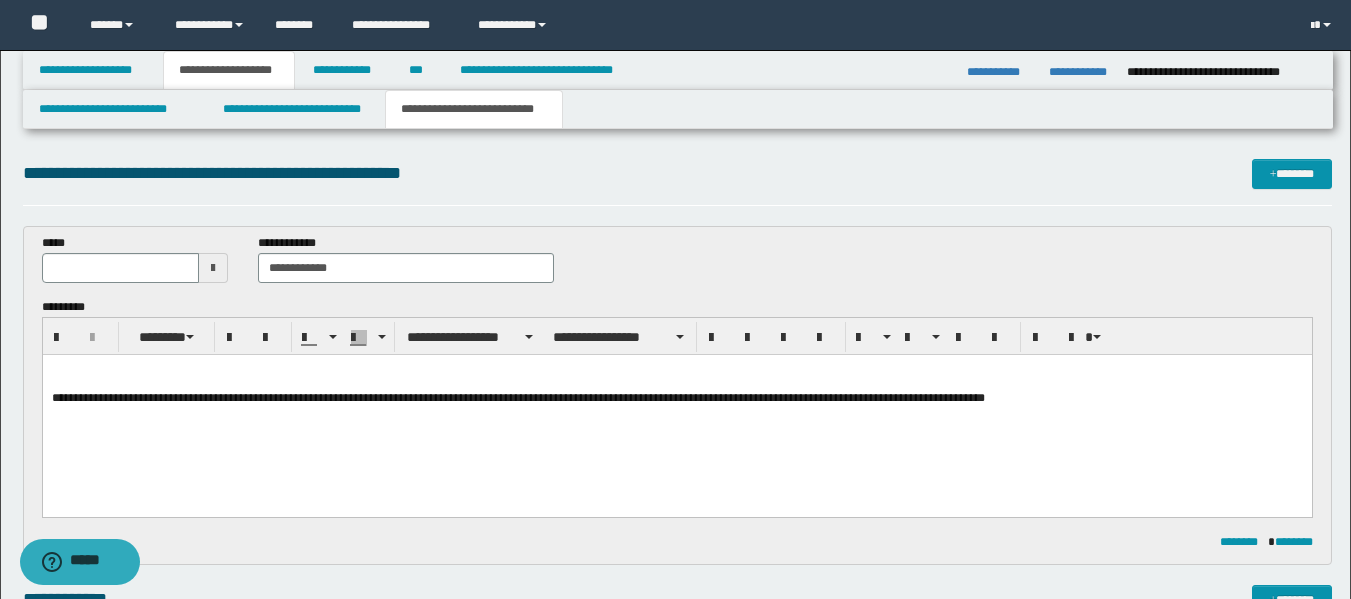 click on "**********" at bounding box center (676, 409) 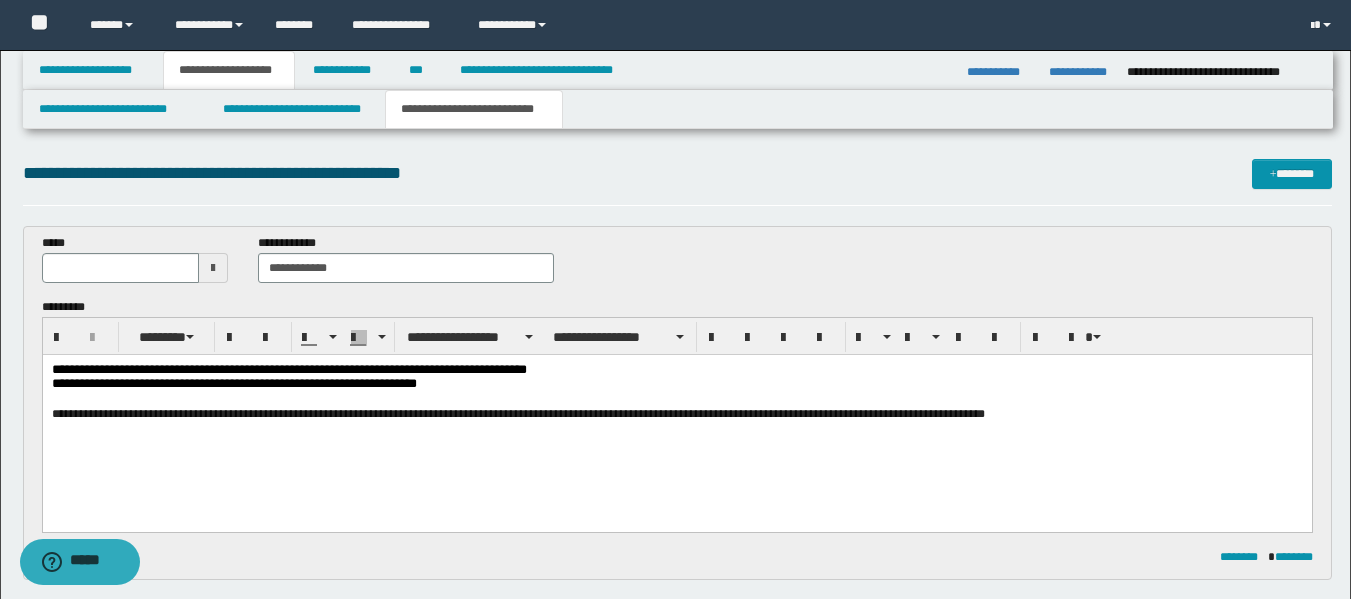 click on "**********" at bounding box center [676, 378] 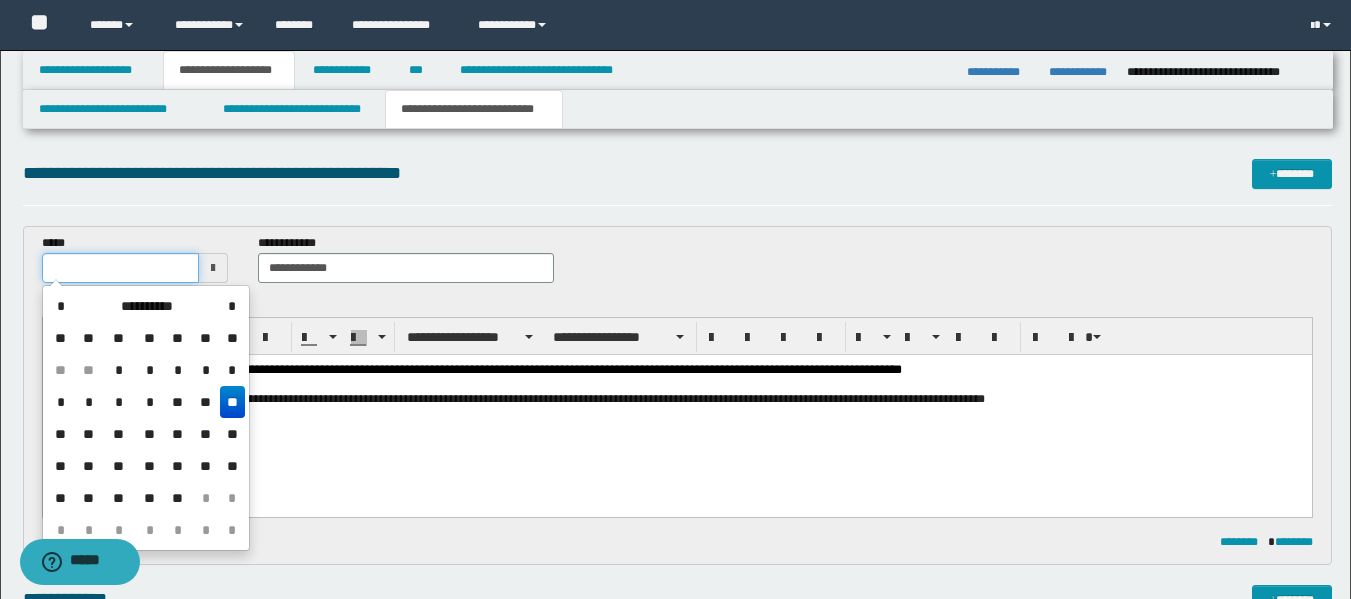 click at bounding box center (121, 268) 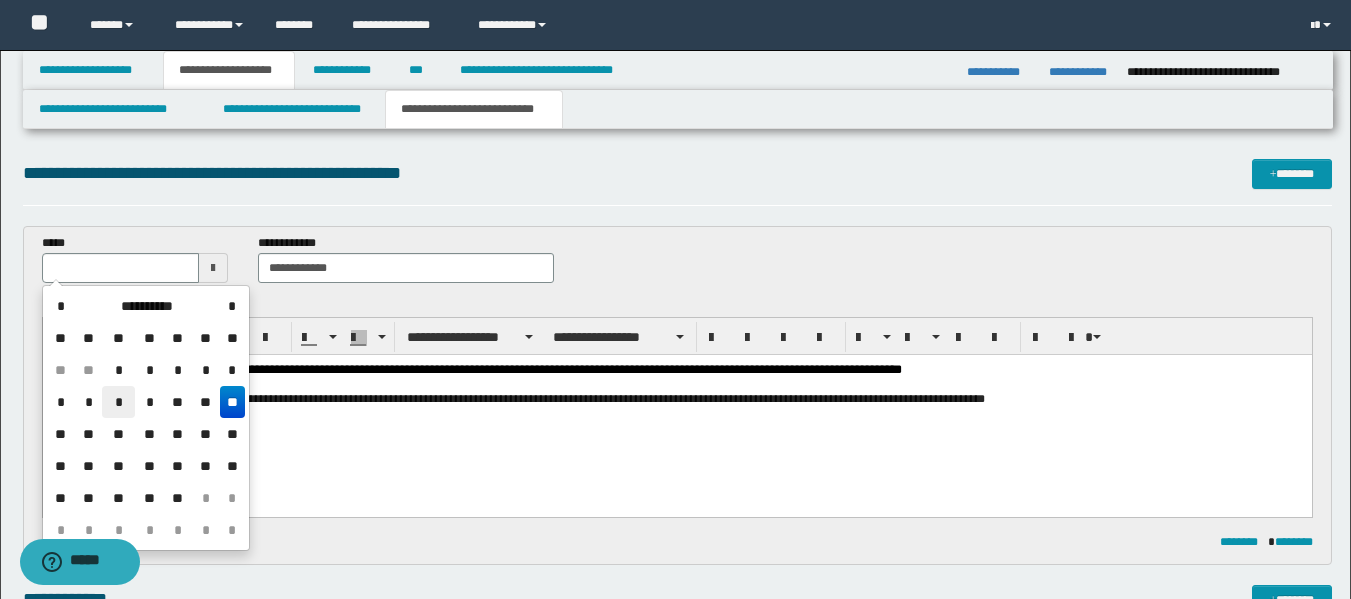 click on "*" at bounding box center (118, 402) 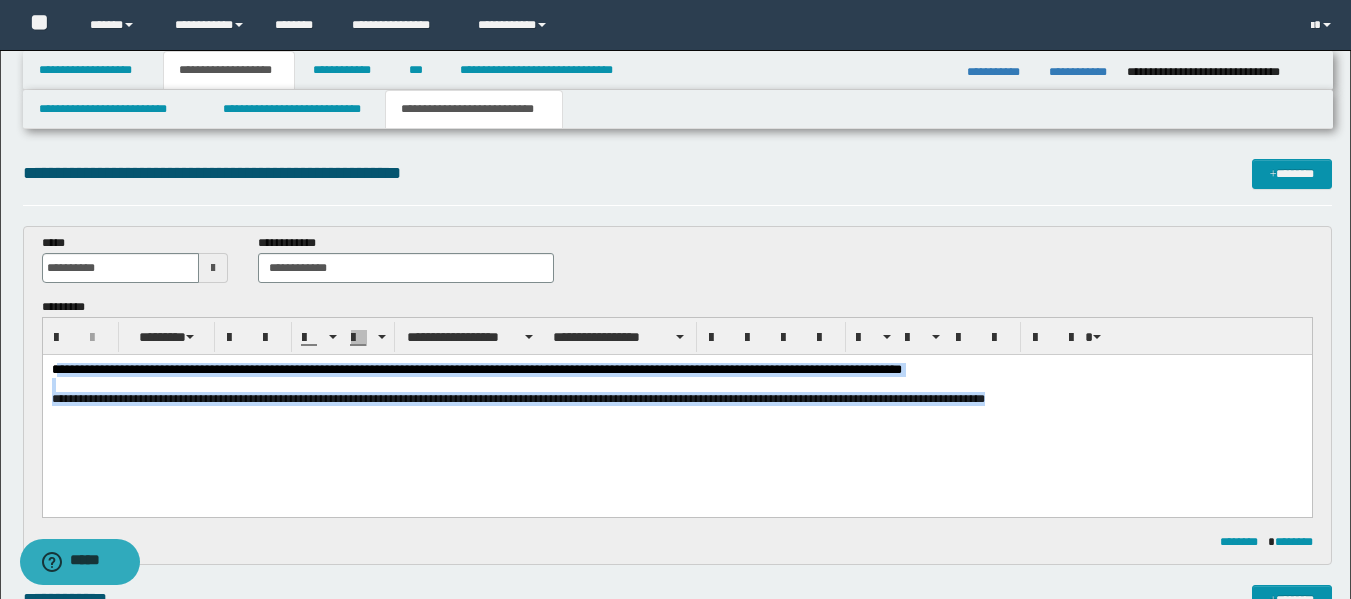 drag, startPoint x: 56, startPoint y: 368, endPoint x: 1096, endPoint y: 476, distance: 1045.5927 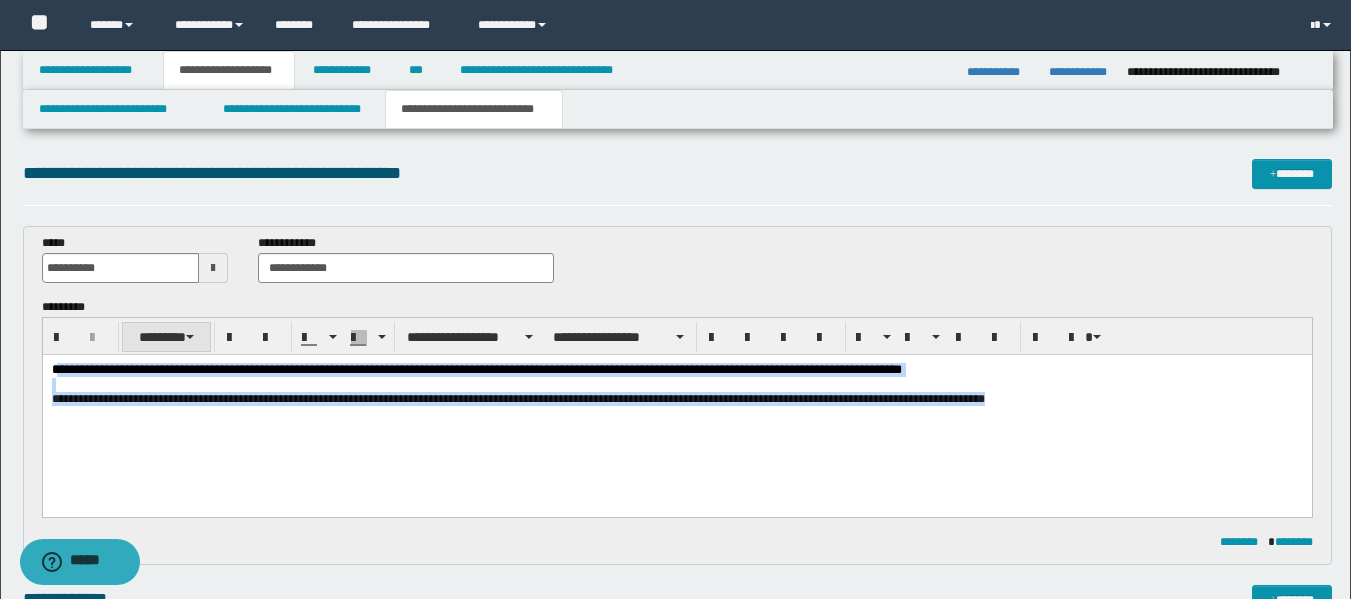 click on "********" at bounding box center (166, 337) 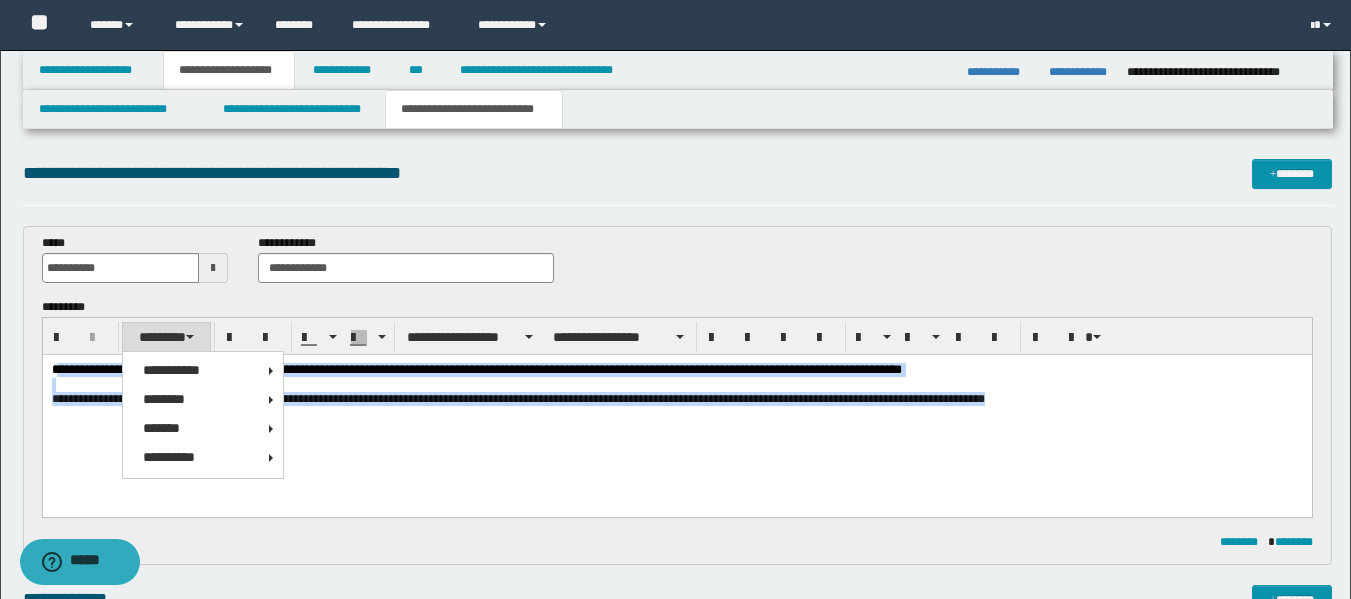 click on "********" at bounding box center (166, 337) 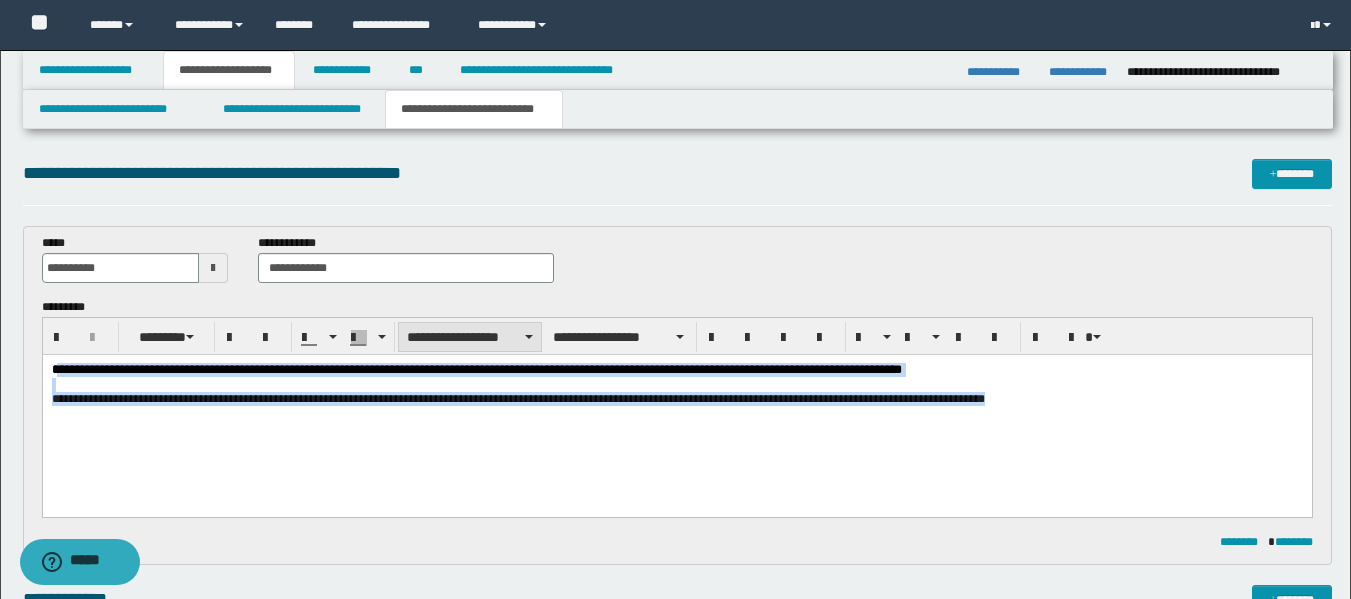 click on "**********" at bounding box center [470, 337] 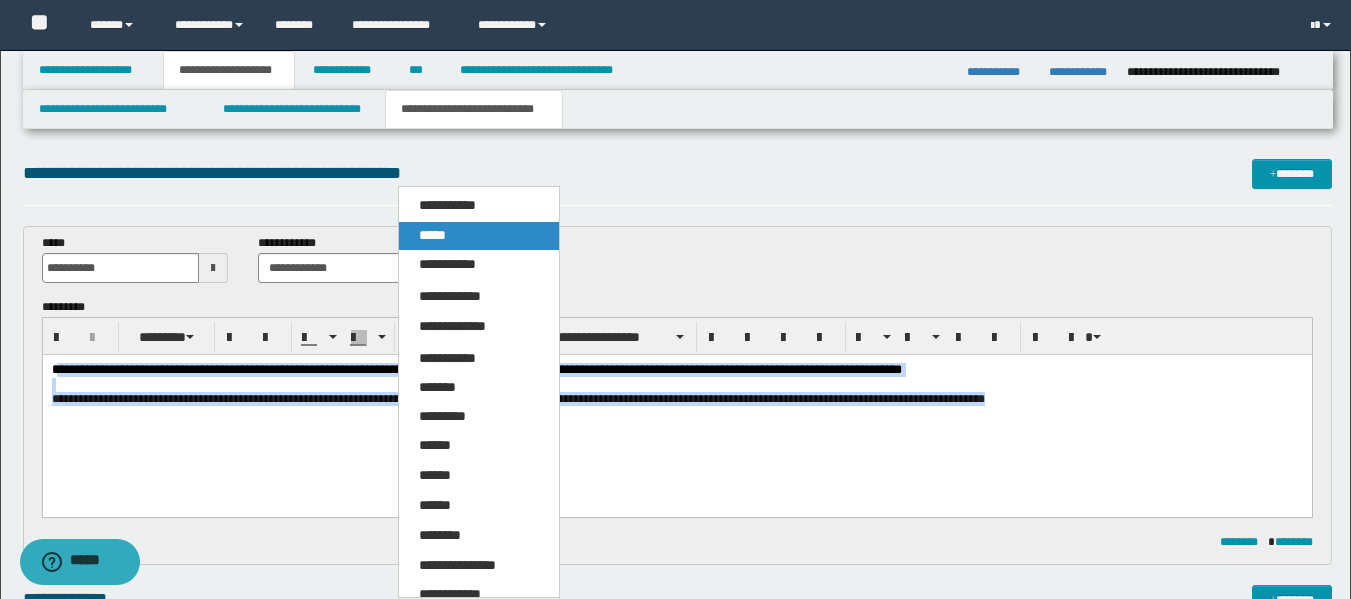 click on "*****" at bounding box center [432, 235] 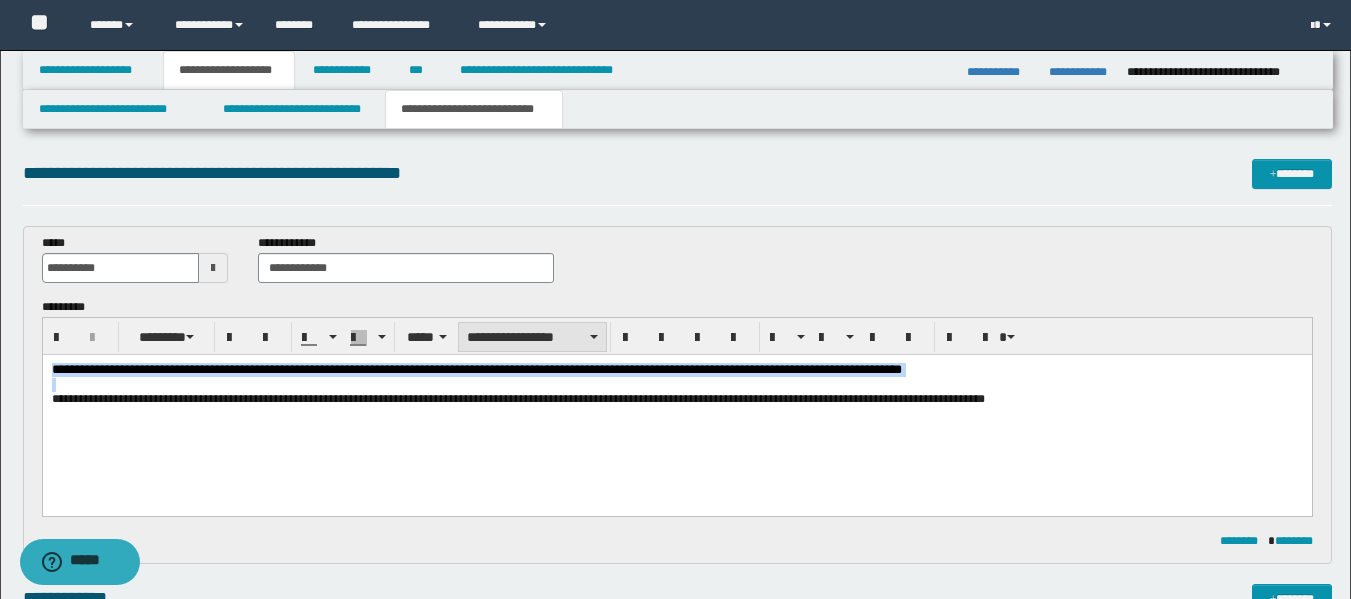 click at bounding box center [594, 337] 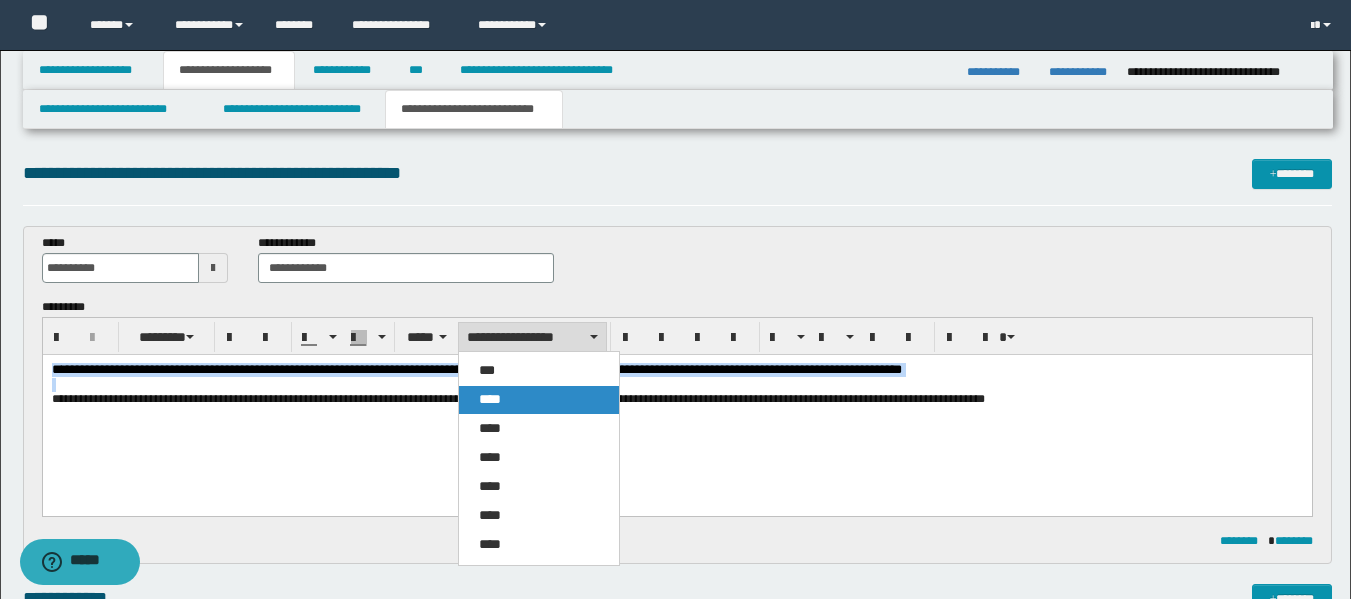 drag, startPoint x: 516, startPoint y: 389, endPoint x: 382, endPoint y: 92, distance: 325.8297 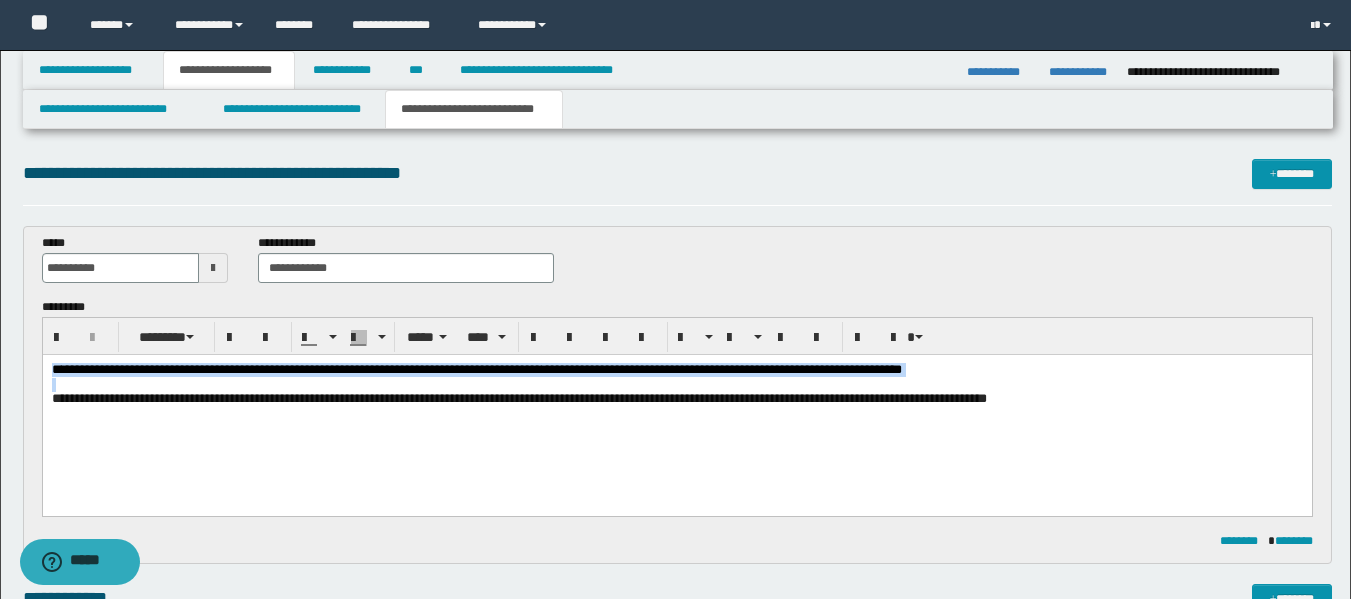 click on "**********" at bounding box center (676, 409) 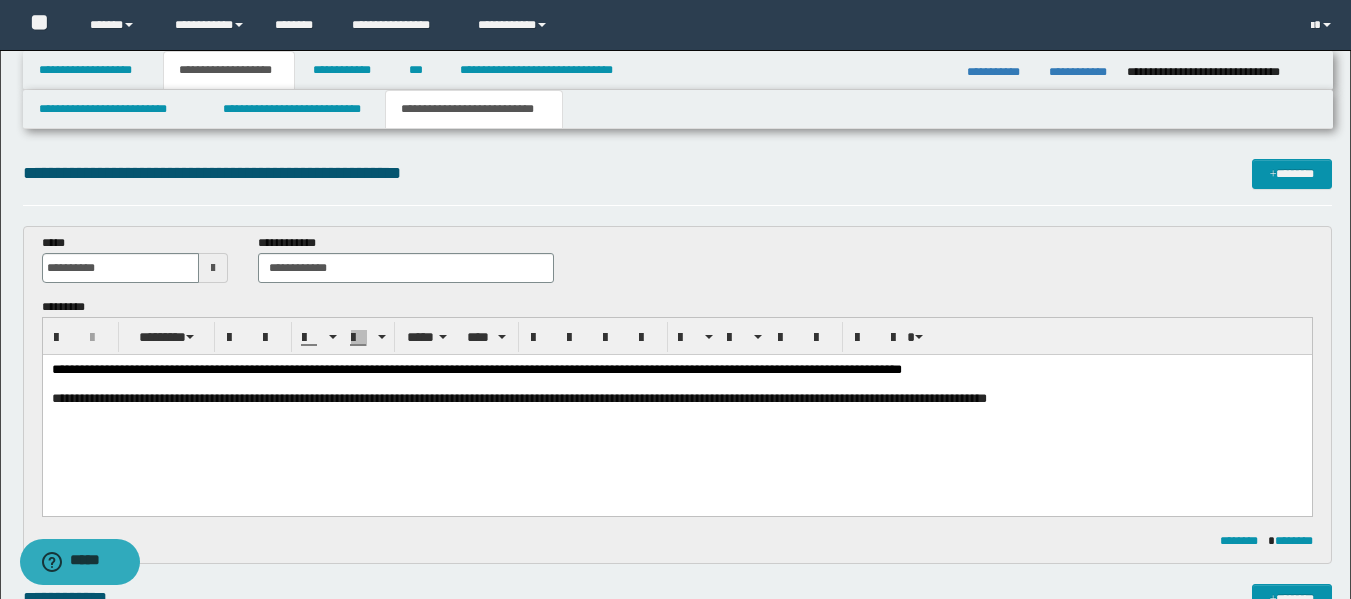 click on "**********" at bounding box center [676, 409] 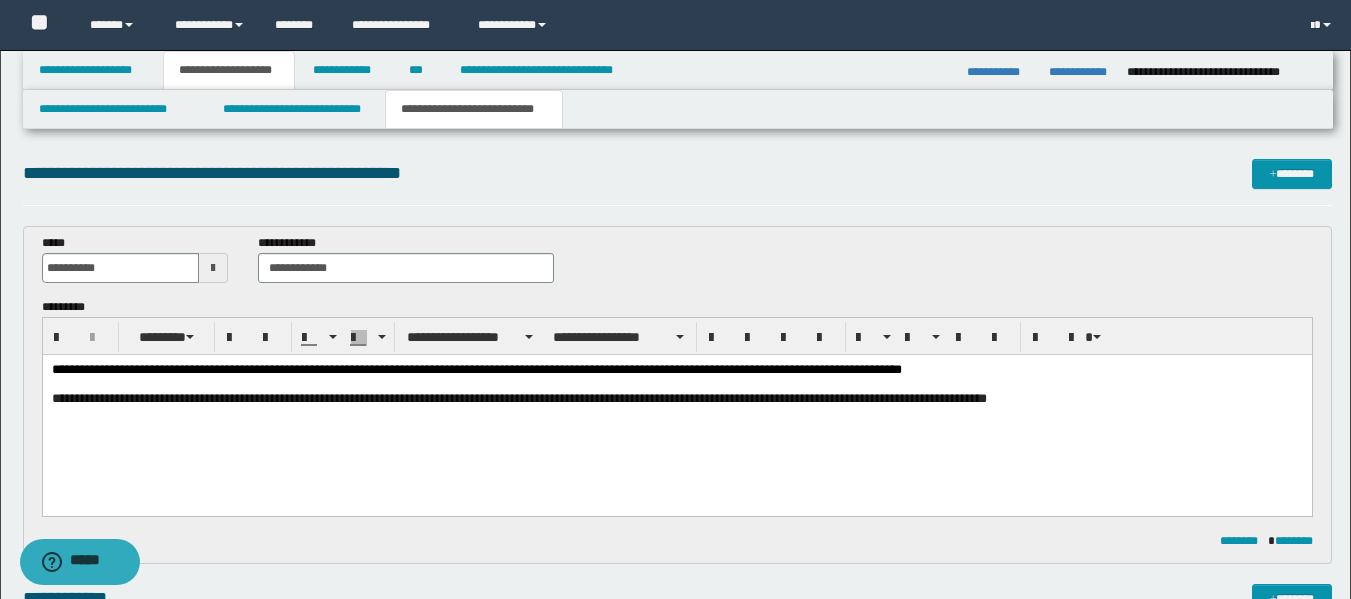 drag, startPoint x: 48, startPoint y: 366, endPoint x: 231, endPoint y: 385, distance: 183.98369 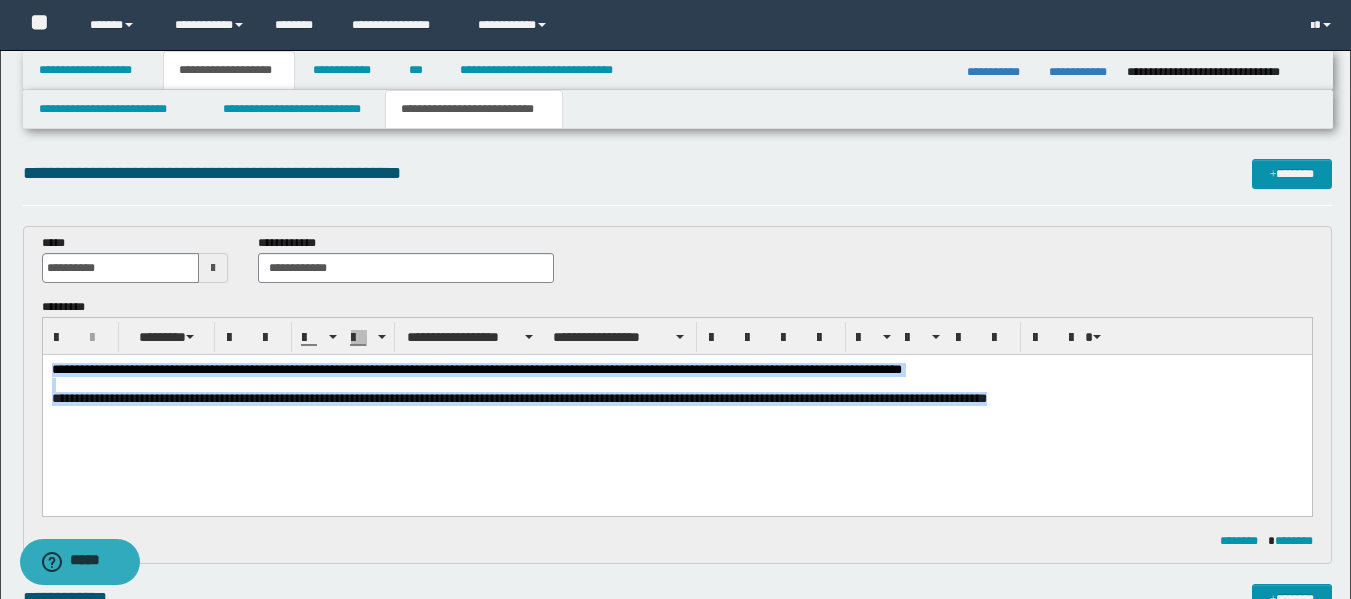 drag, startPoint x: 51, startPoint y: 370, endPoint x: 1215, endPoint y: 408, distance: 1164.6201 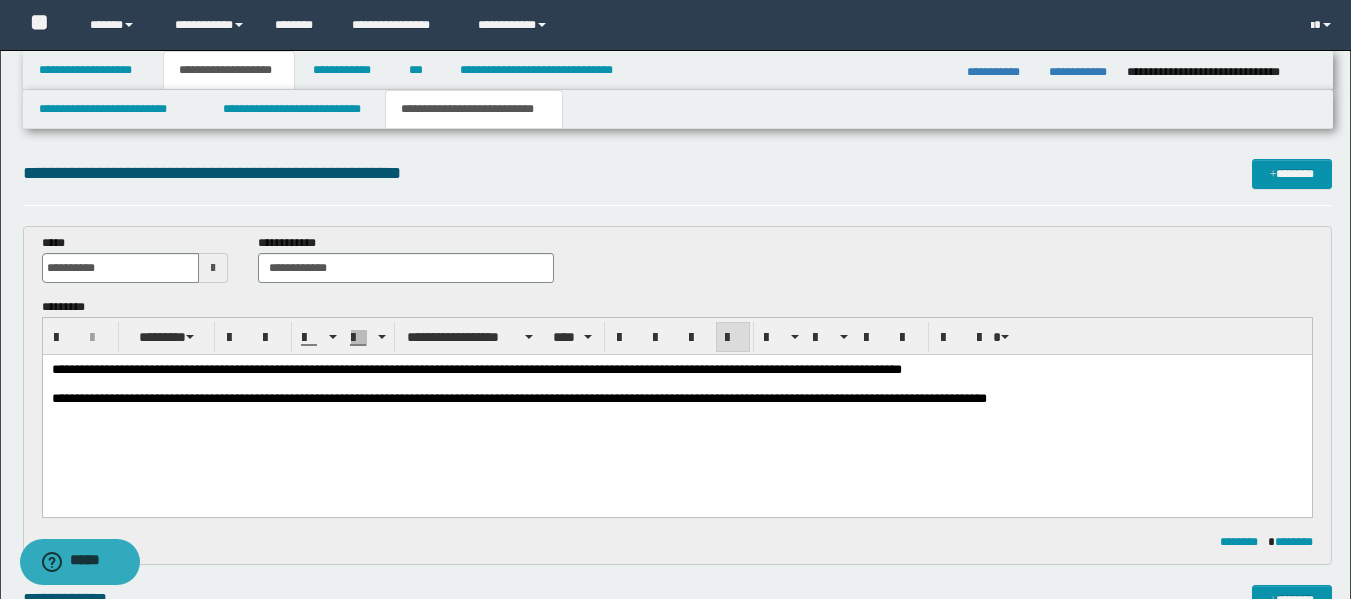 click on "**********" at bounding box center [676, 409] 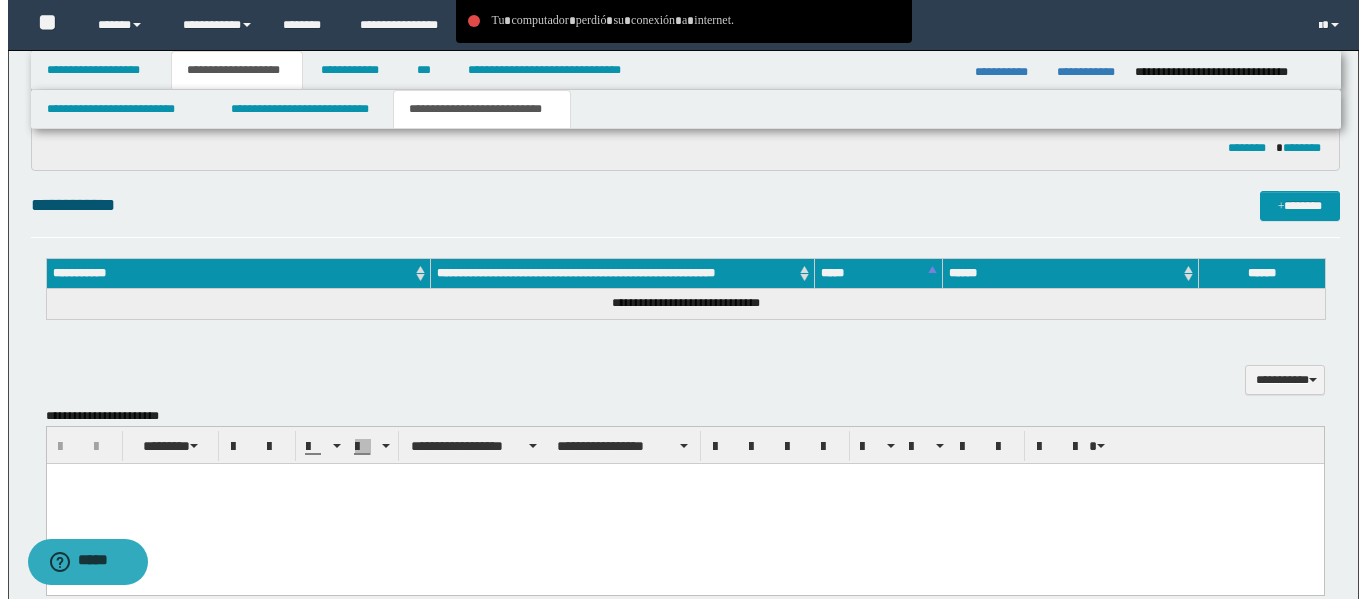 scroll, scrollTop: 400, scrollLeft: 0, axis: vertical 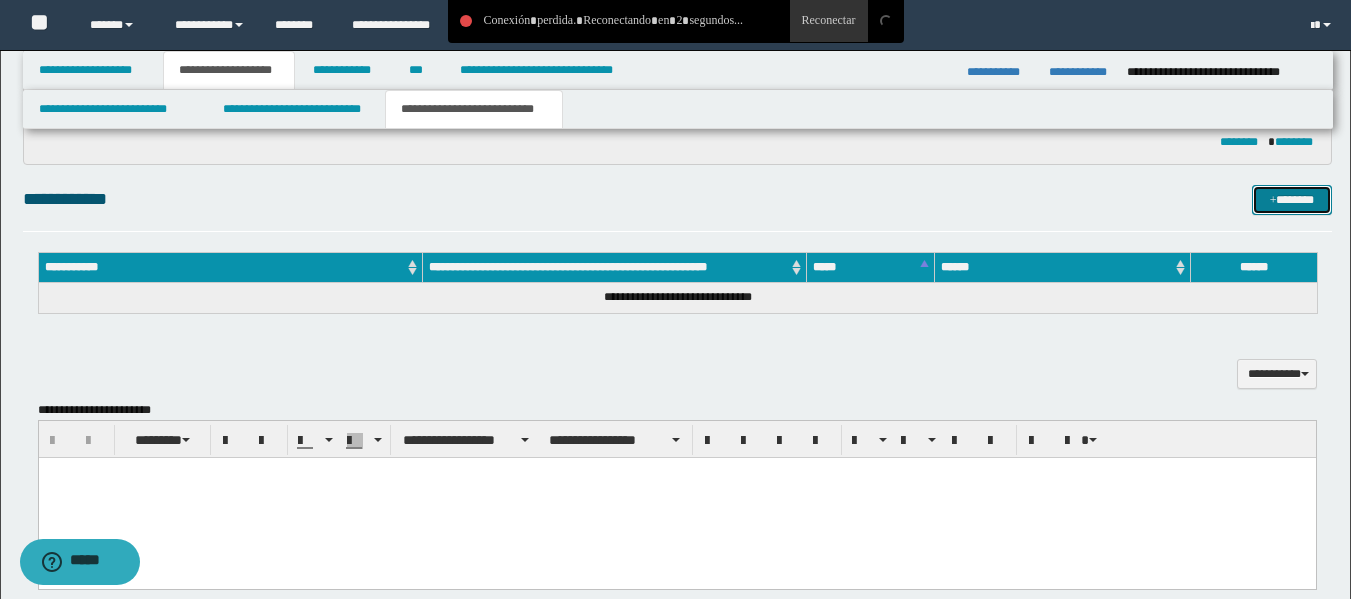 click on "*******" at bounding box center (1292, 200) 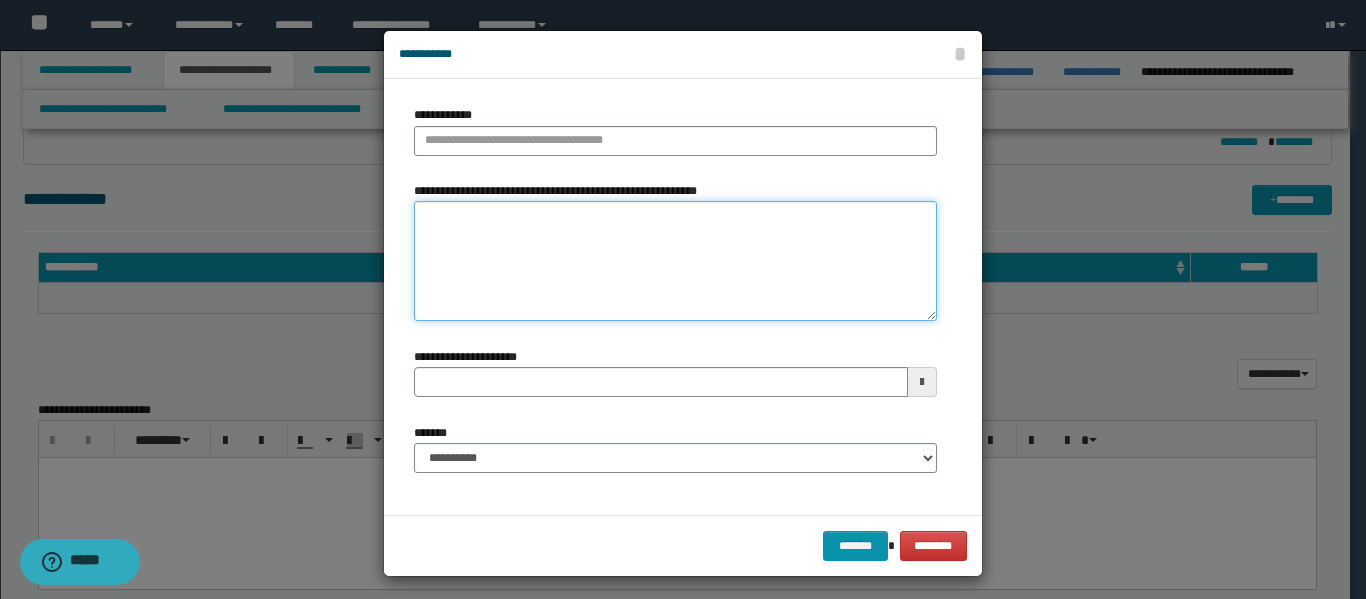 click on "**********" at bounding box center [675, 261] 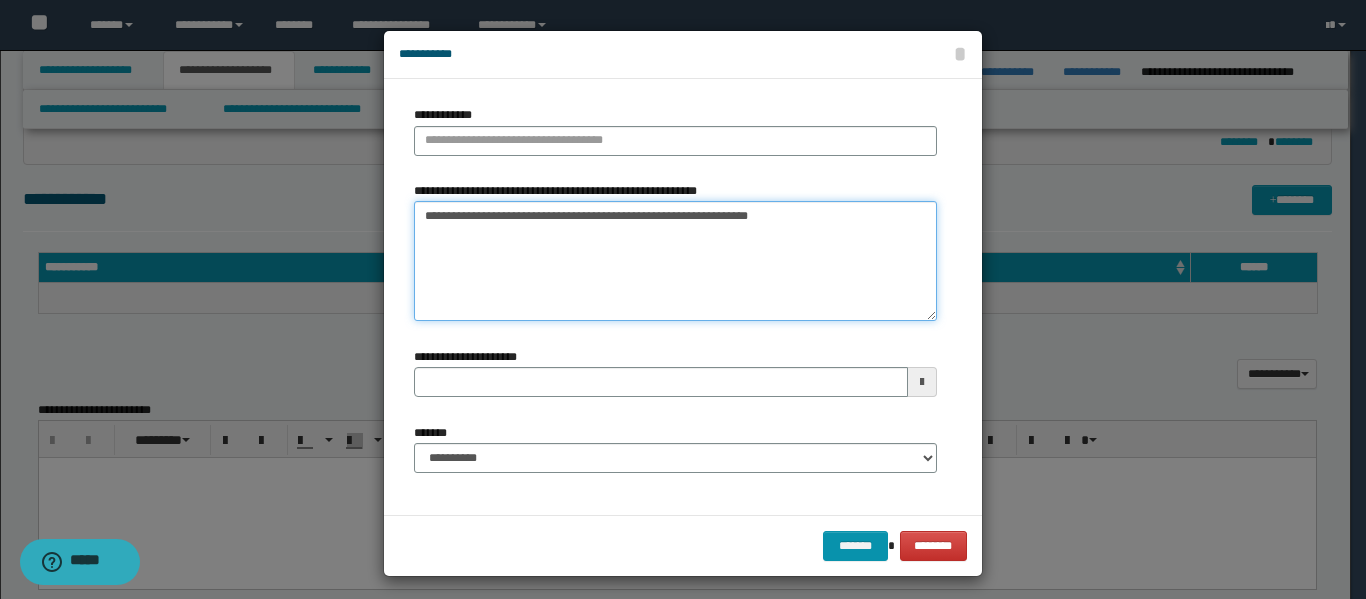 click on "**********" at bounding box center [675, 261] 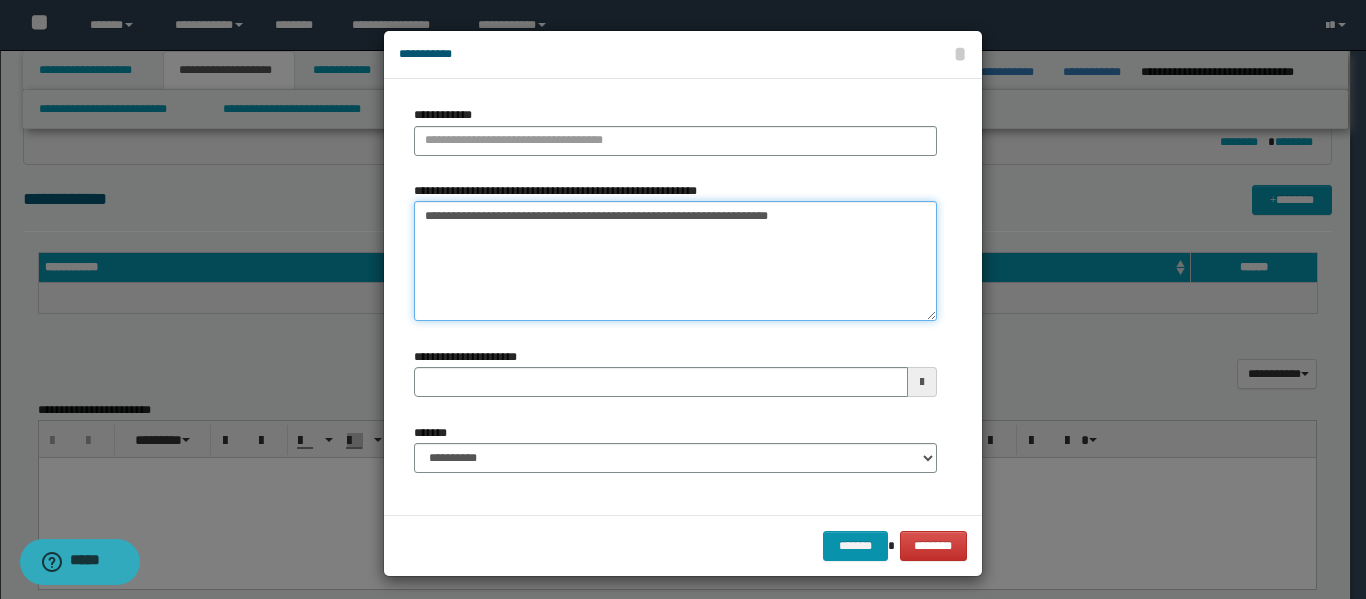type on "**********" 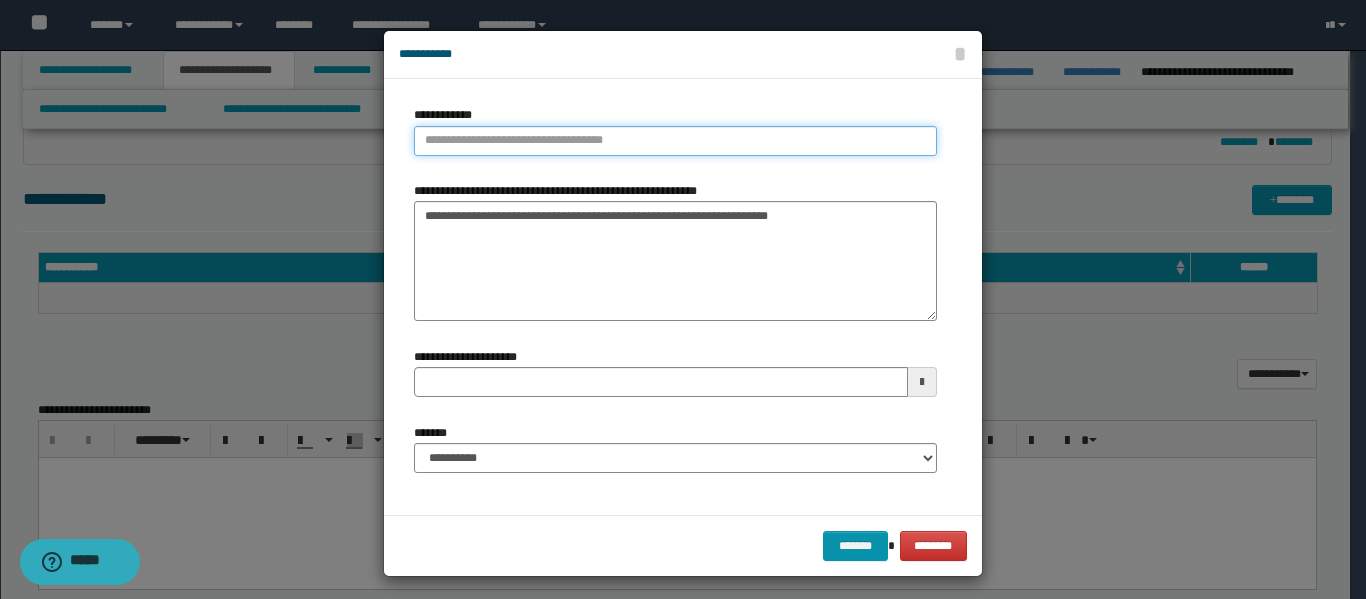 click on "**********" at bounding box center (675, 141) 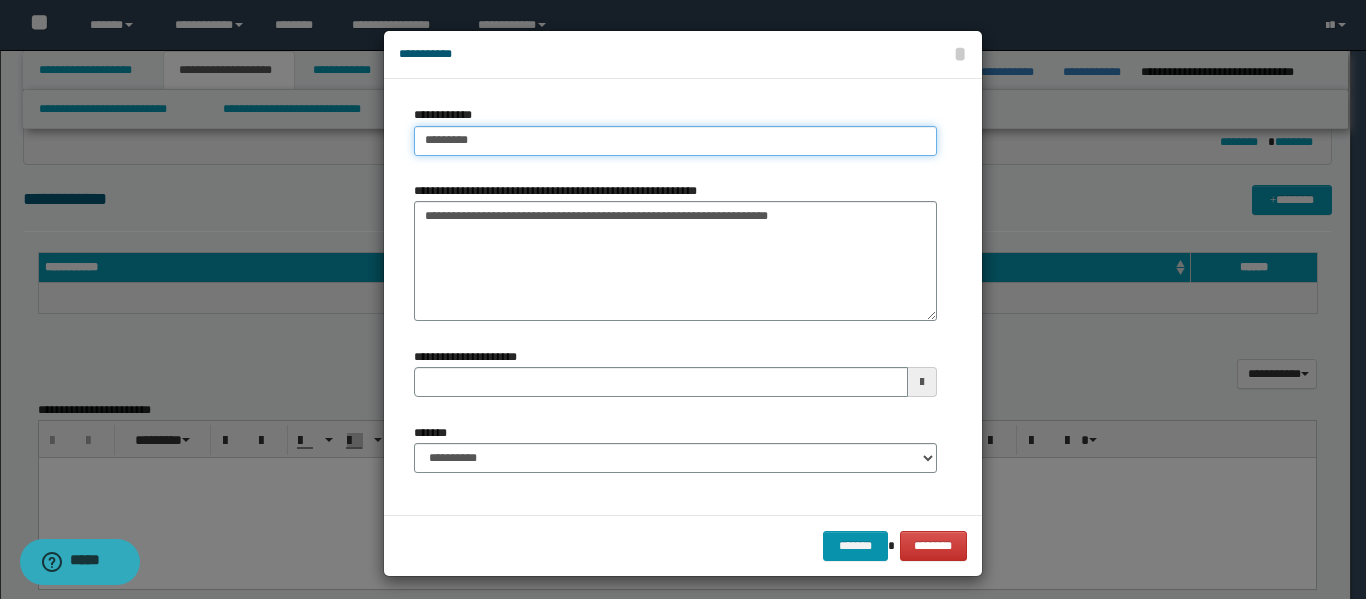 type on "**********" 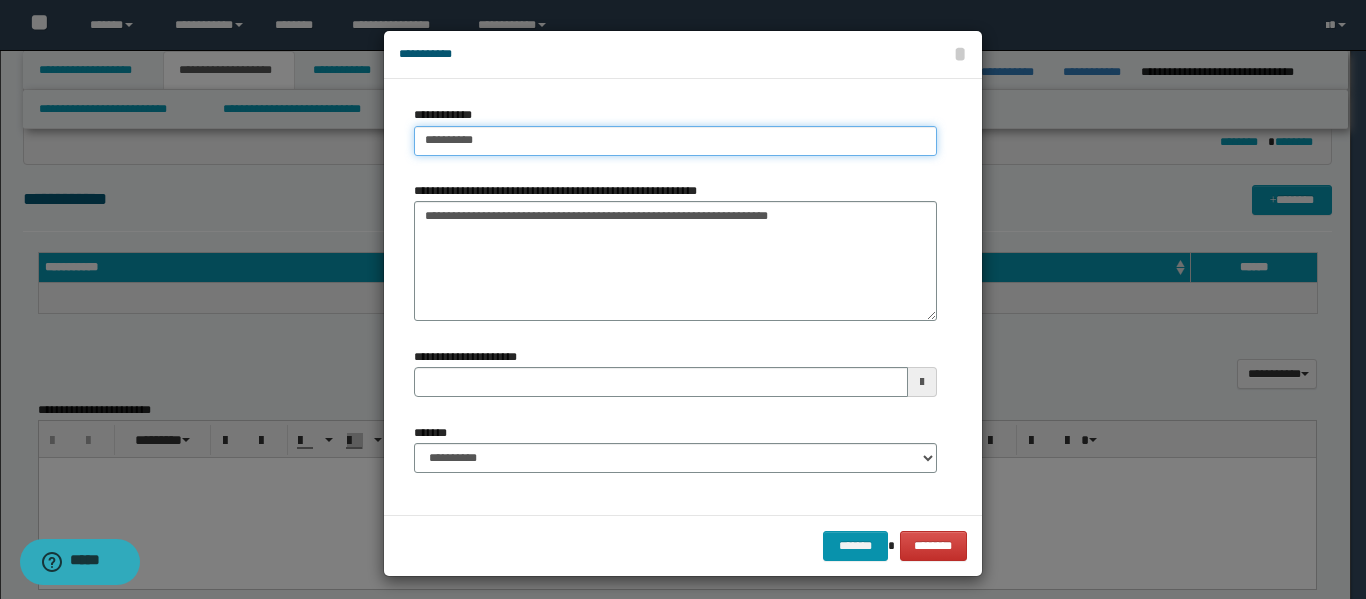 type on "**********" 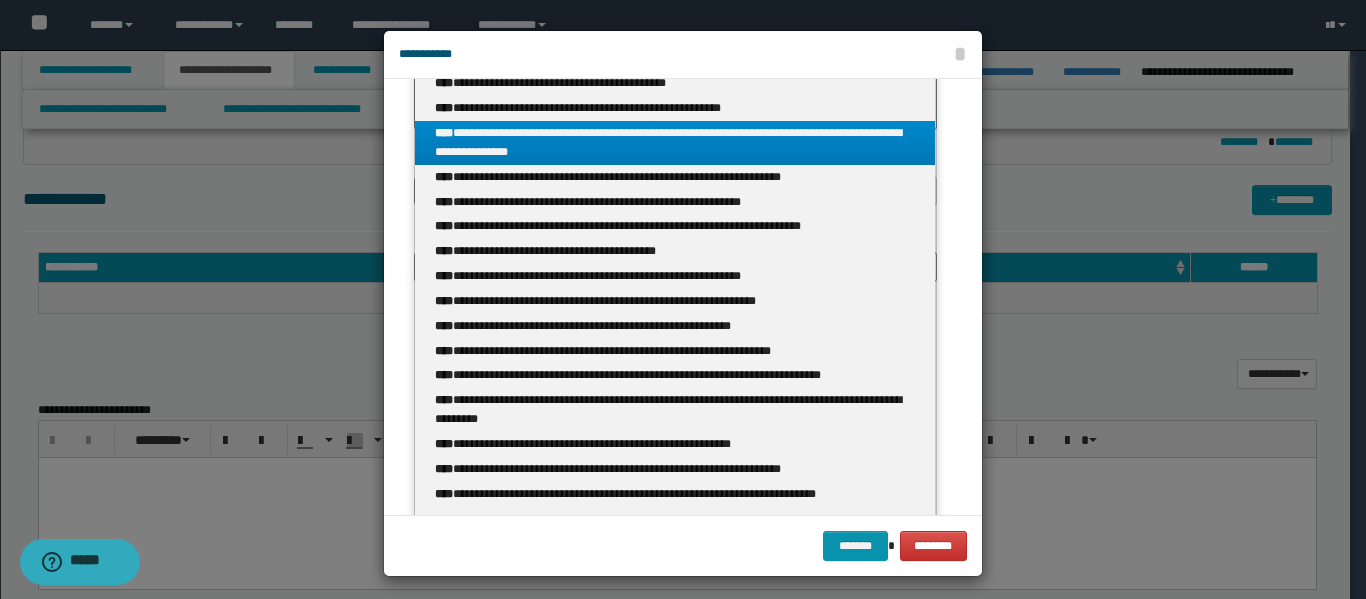 scroll, scrollTop: 300, scrollLeft: 0, axis: vertical 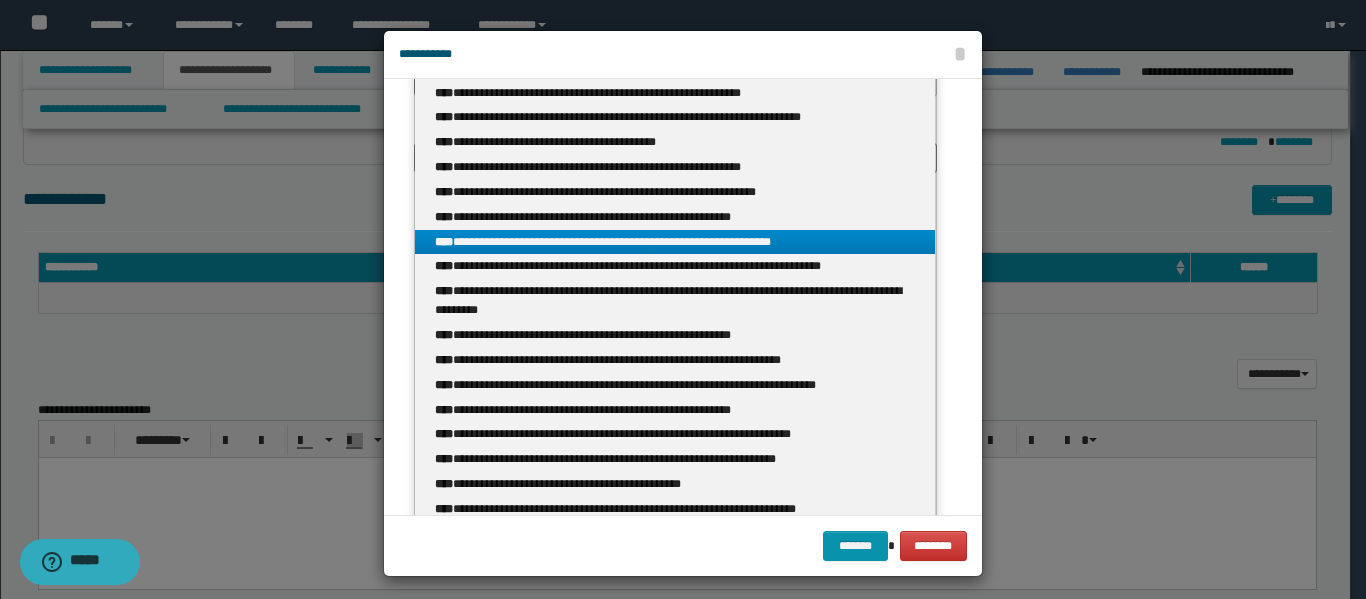 type on "**********" 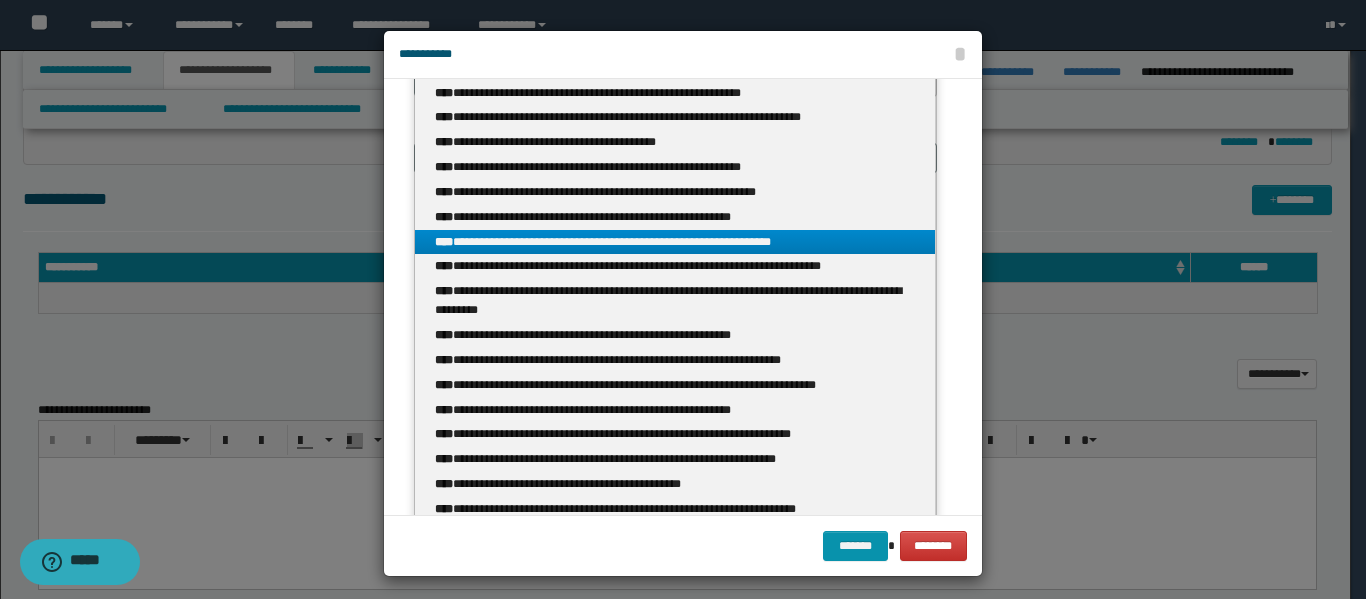 type 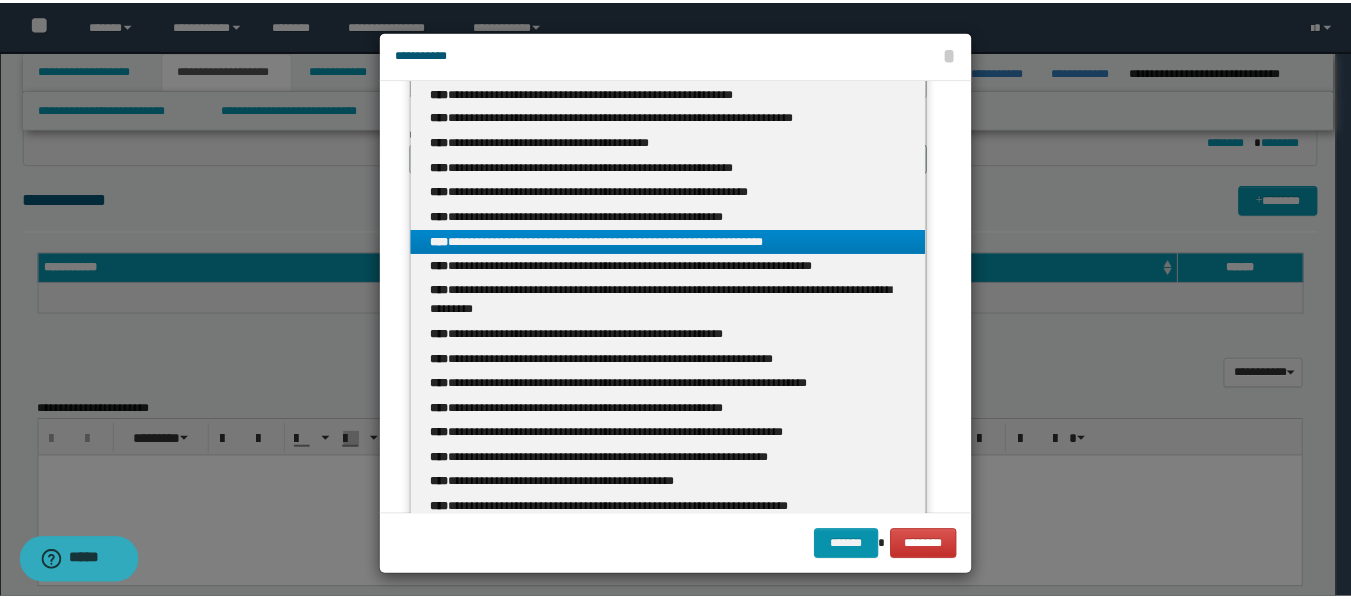 scroll, scrollTop: 0, scrollLeft: 0, axis: both 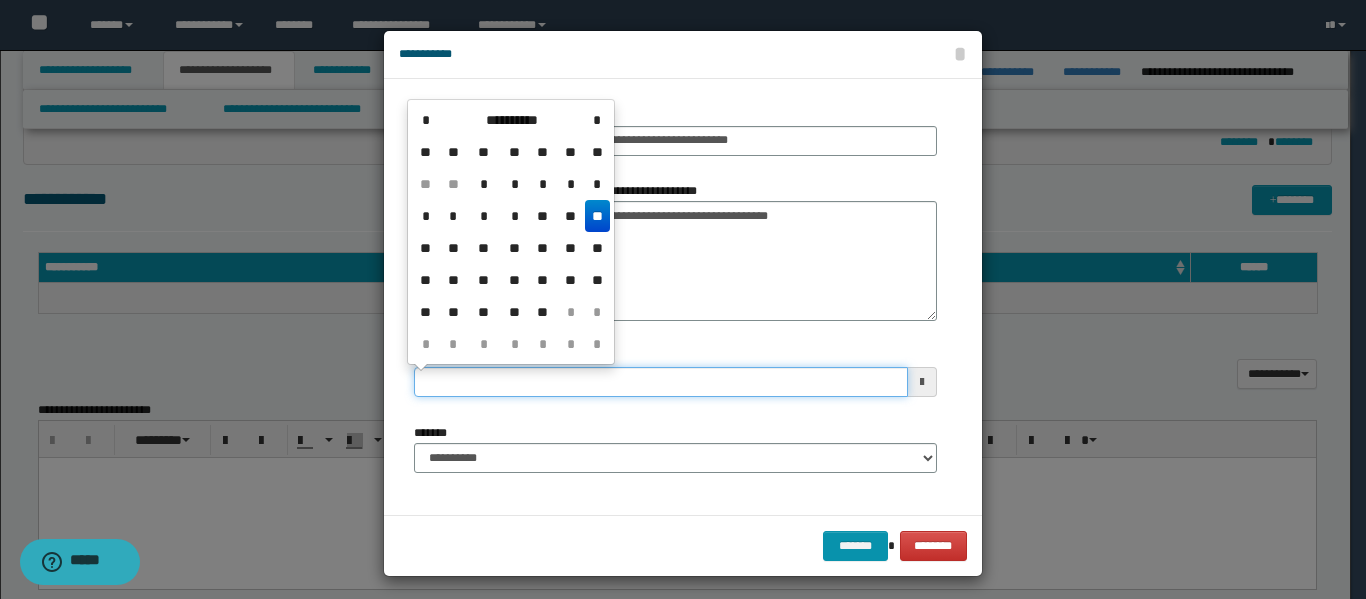 click on "**********" at bounding box center (661, 382) 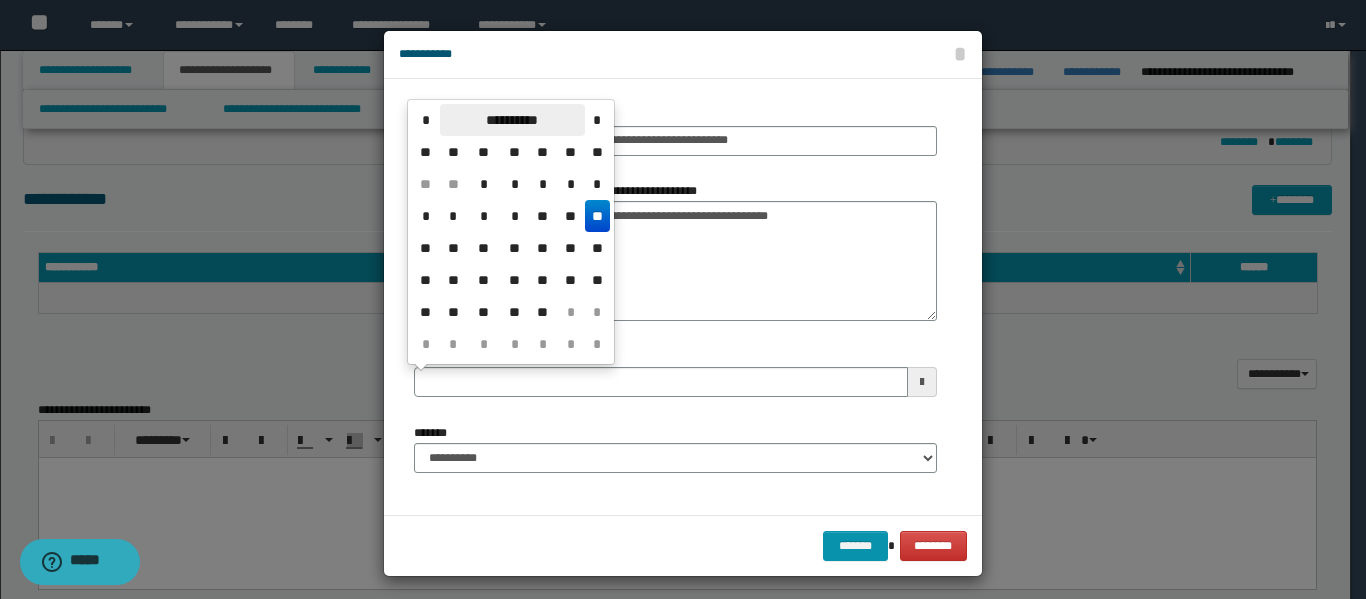 click on "**********" at bounding box center [512, 120] 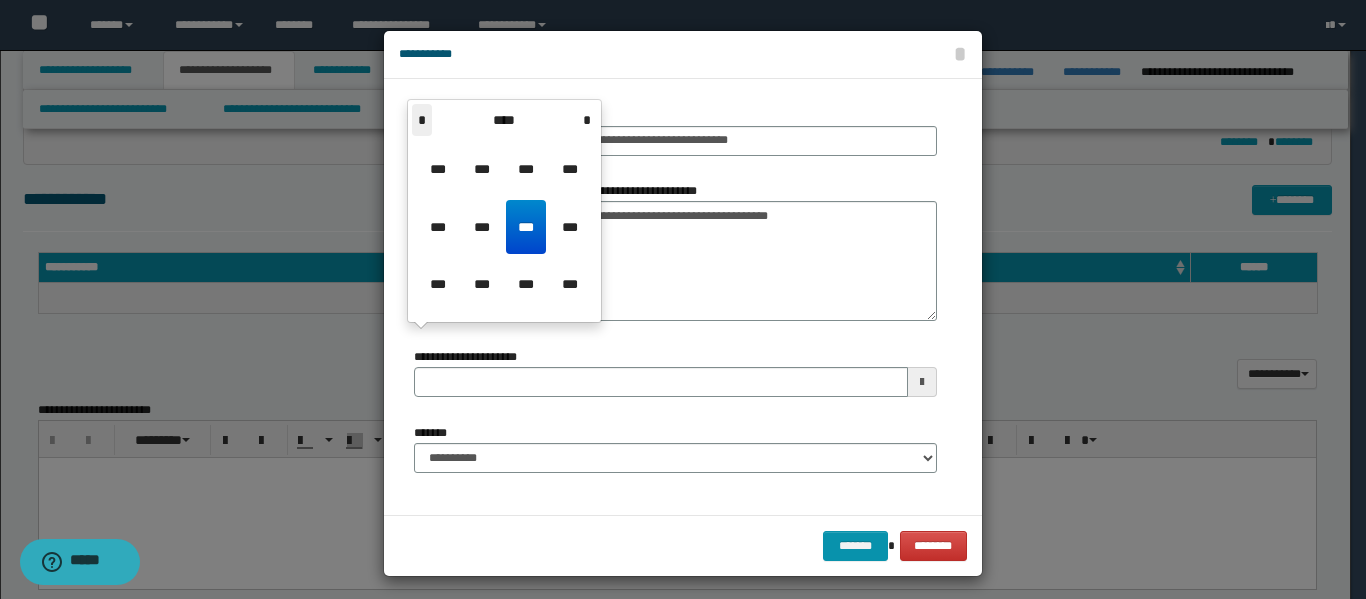 click on "*" at bounding box center (422, 120) 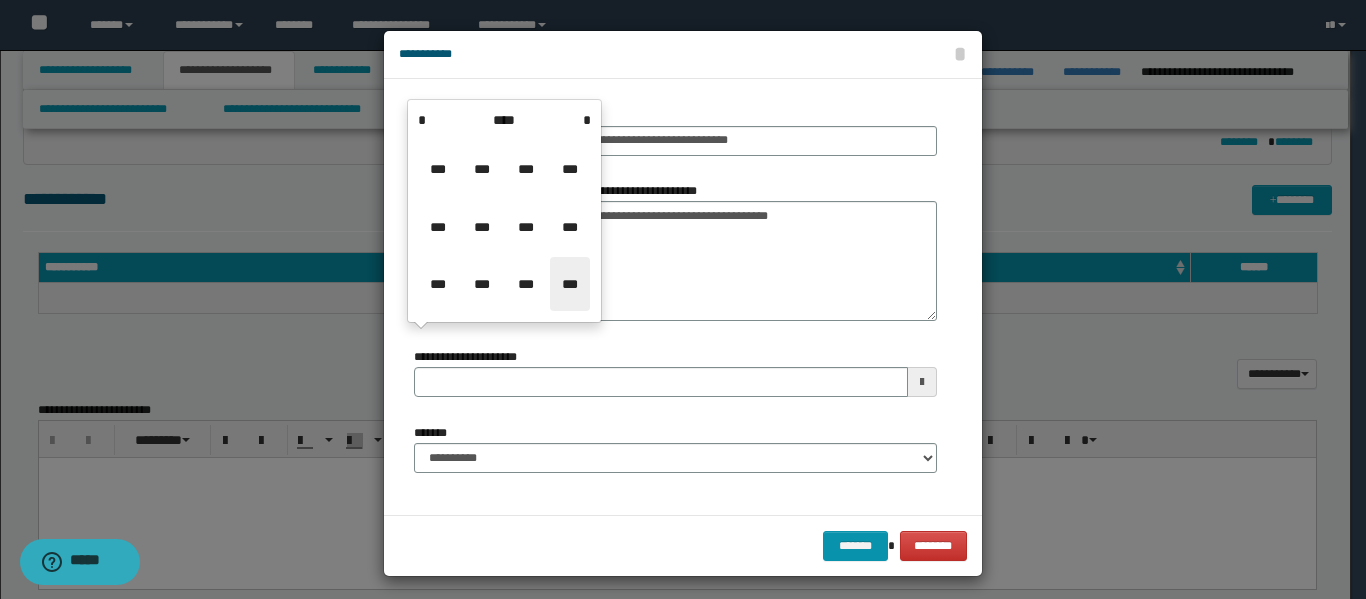 click on "***" at bounding box center [570, 284] 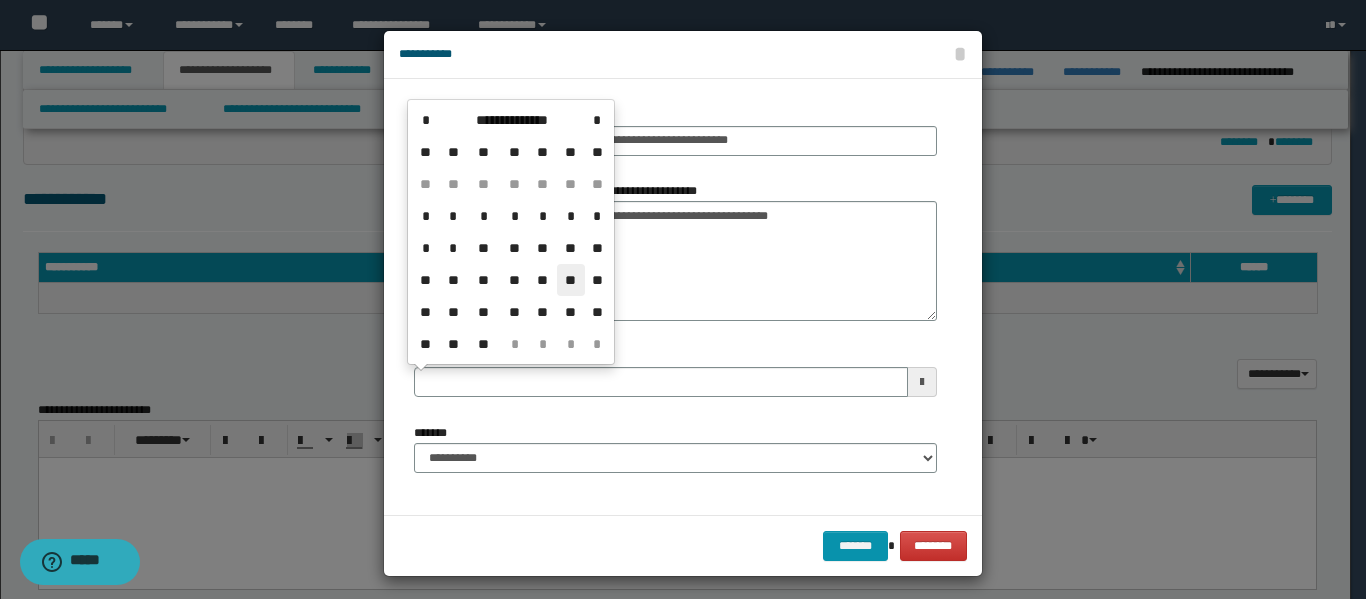 click on "**" at bounding box center [571, 280] 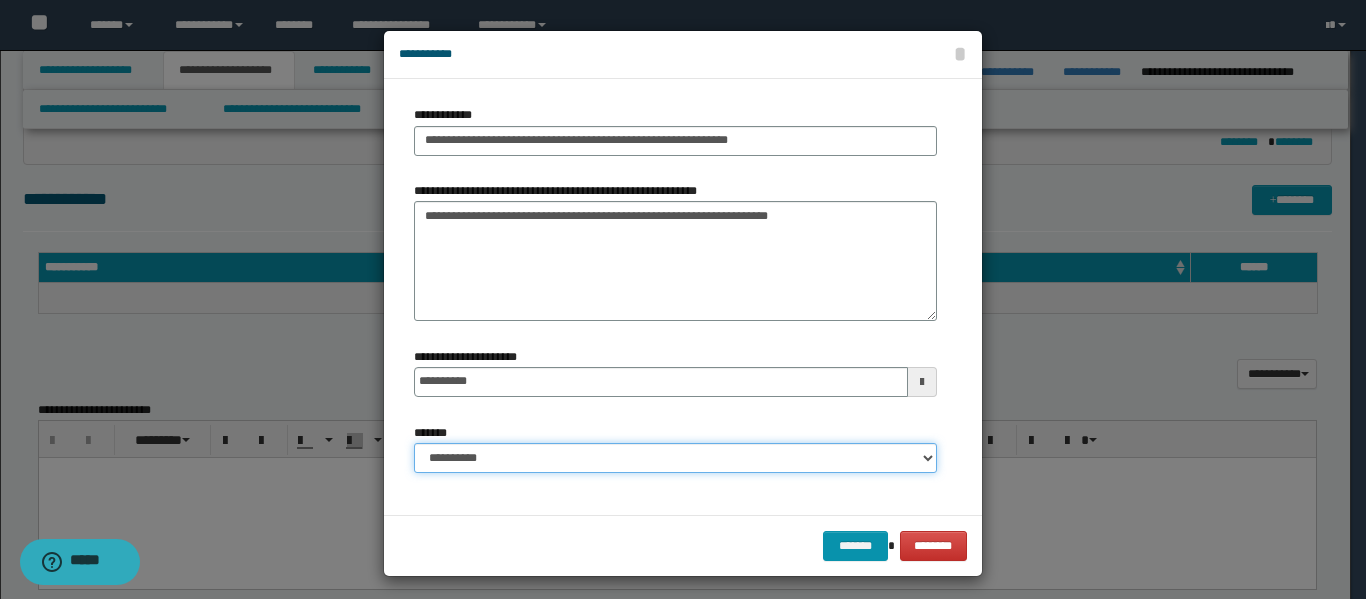click on "**********" at bounding box center [675, 458] 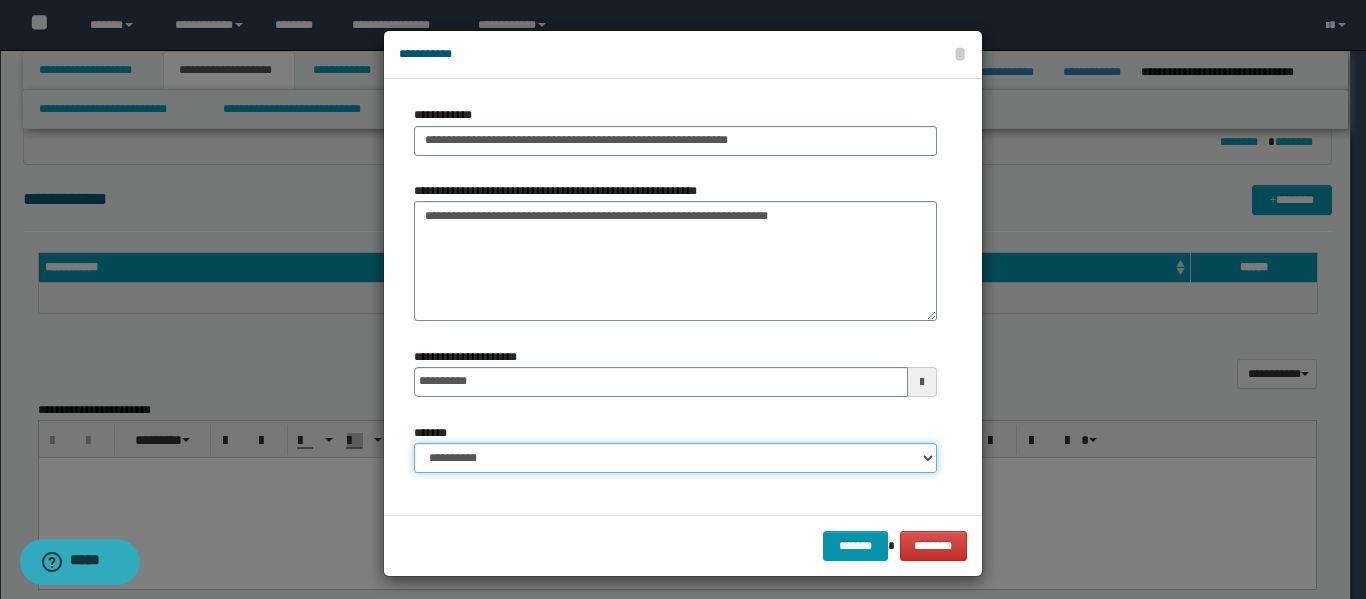 select on "*" 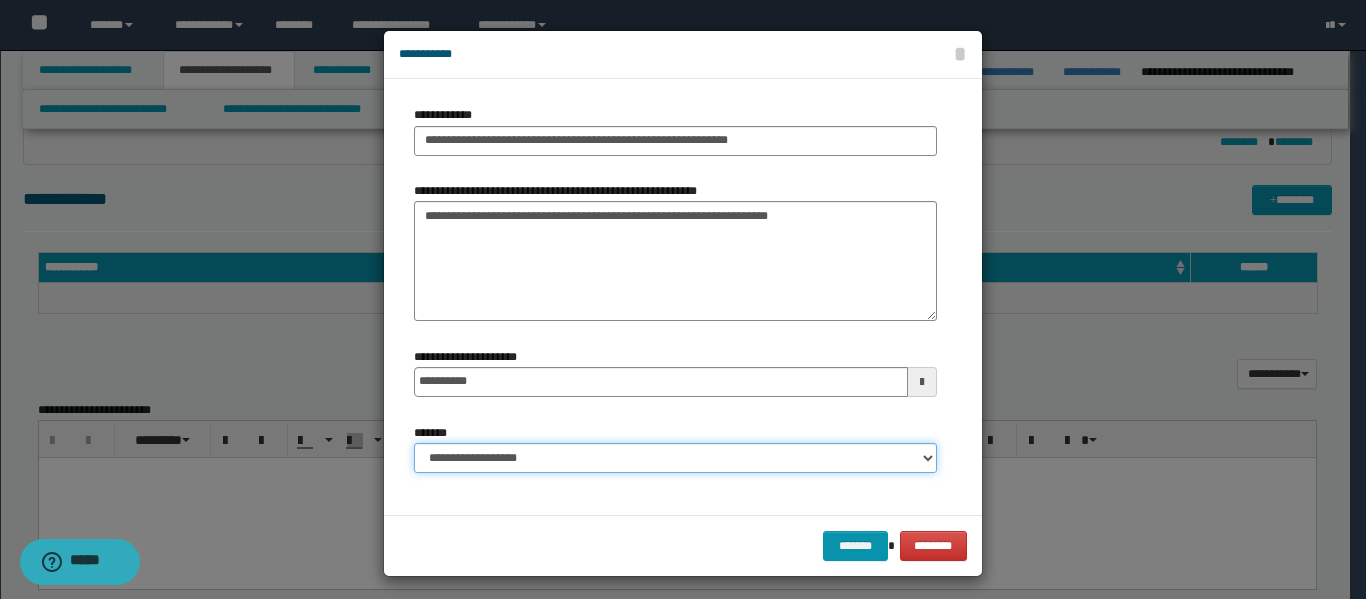 click on "**********" at bounding box center [675, 458] 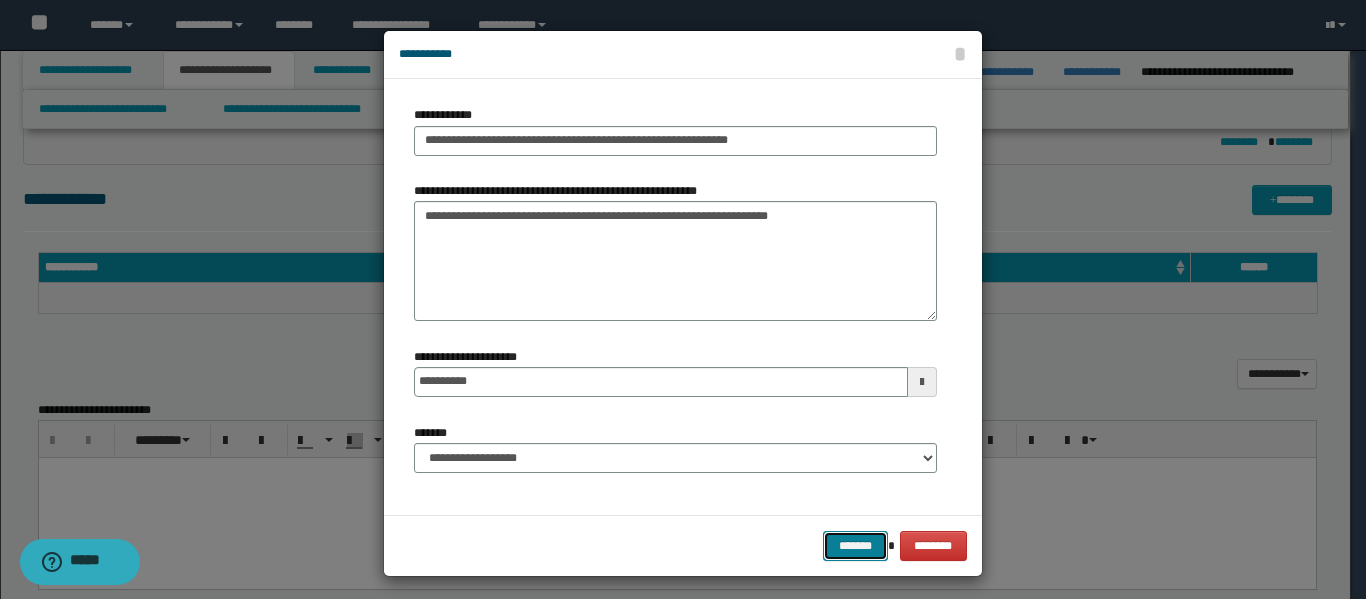 click on "*******" at bounding box center (855, 546) 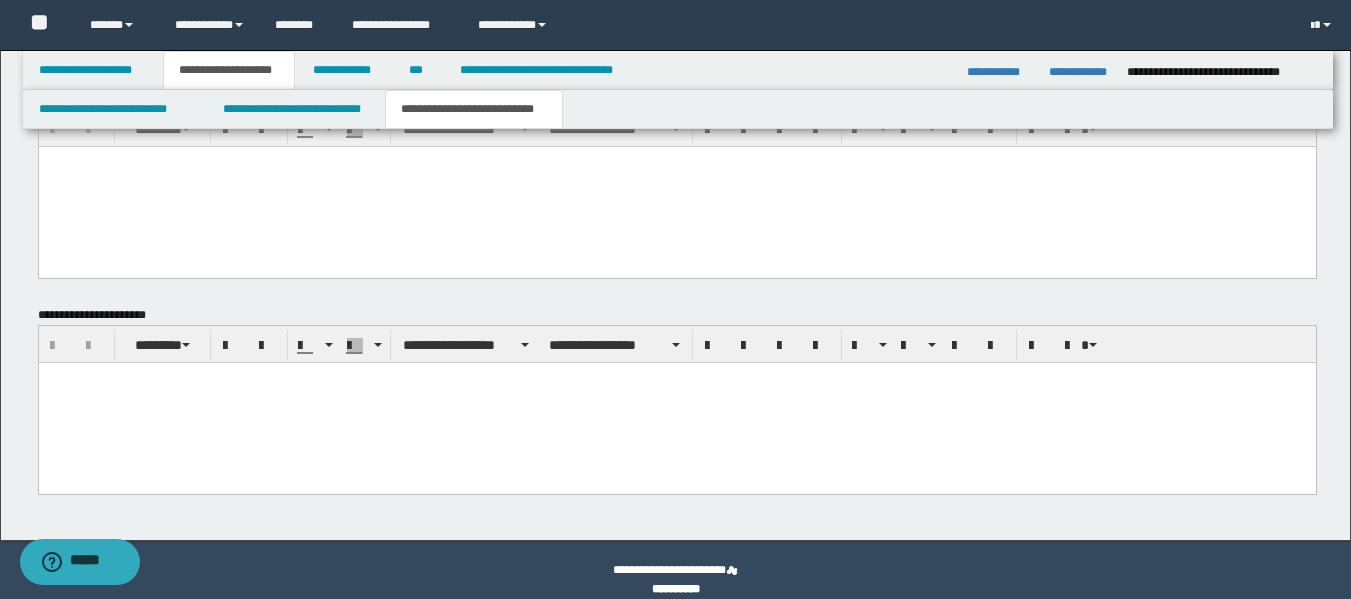 scroll, scrollTop: 964, scrollLeft: 0, axis: vertical 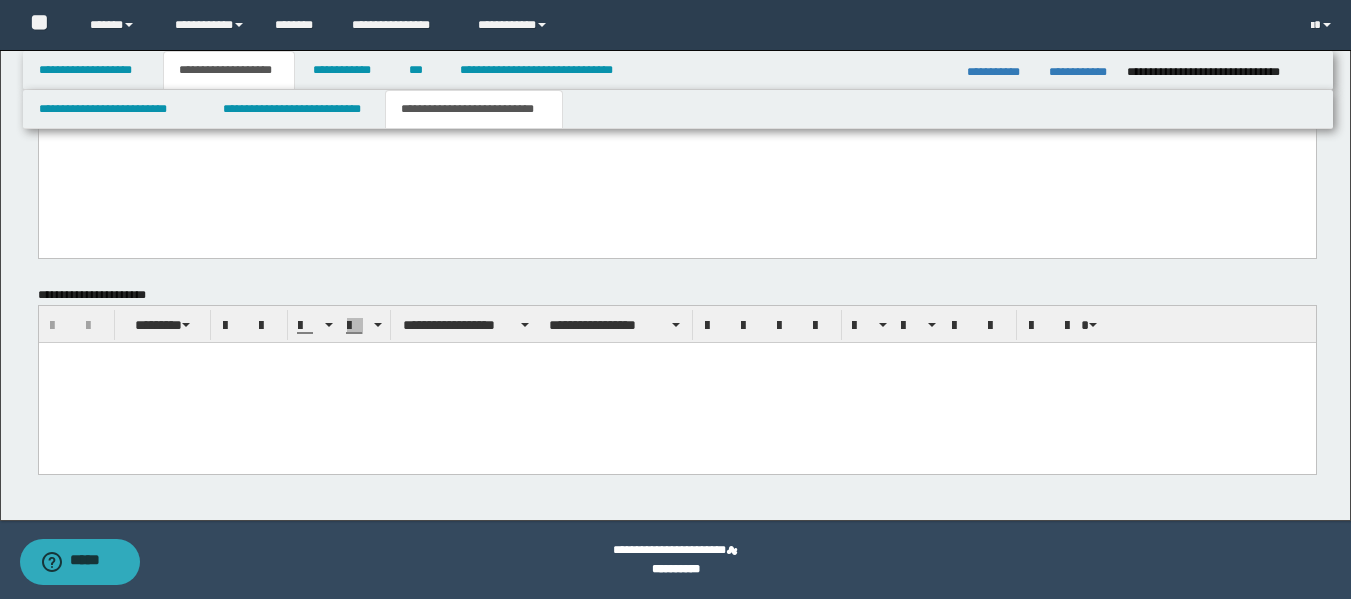 click at bounding box center [676, 382] 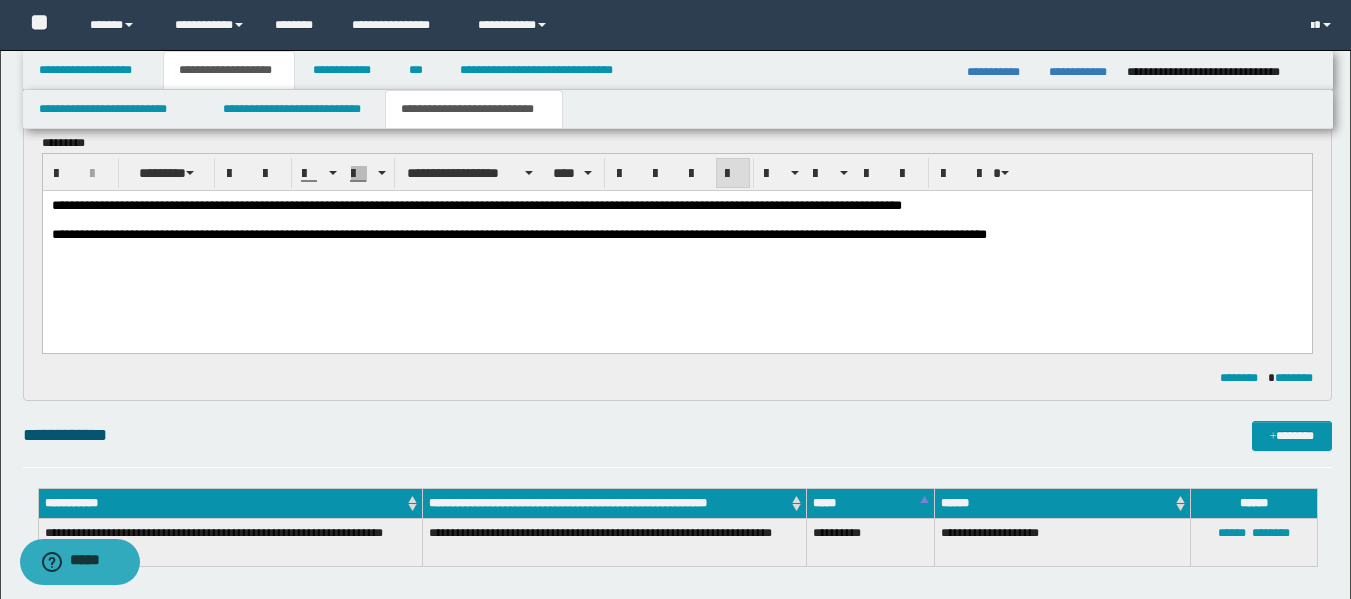 scroll, scrollTop: 0, scrollLeft: 0, axis: both 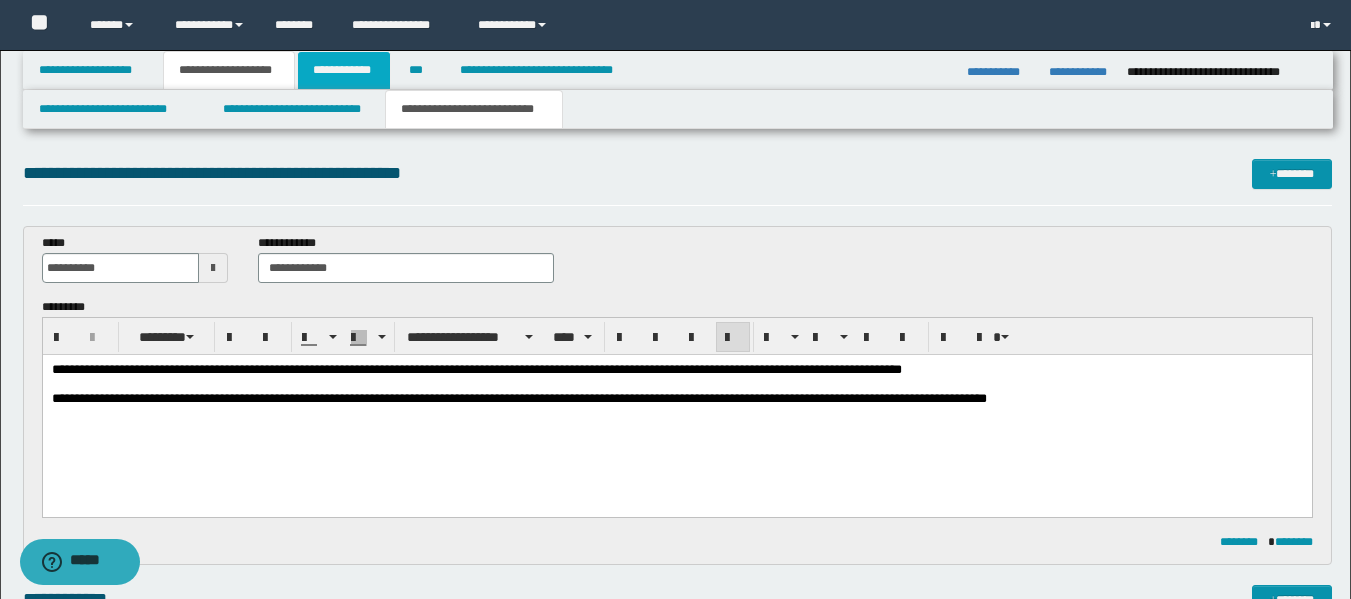 click on "**********" at bounding box center [344, 70] 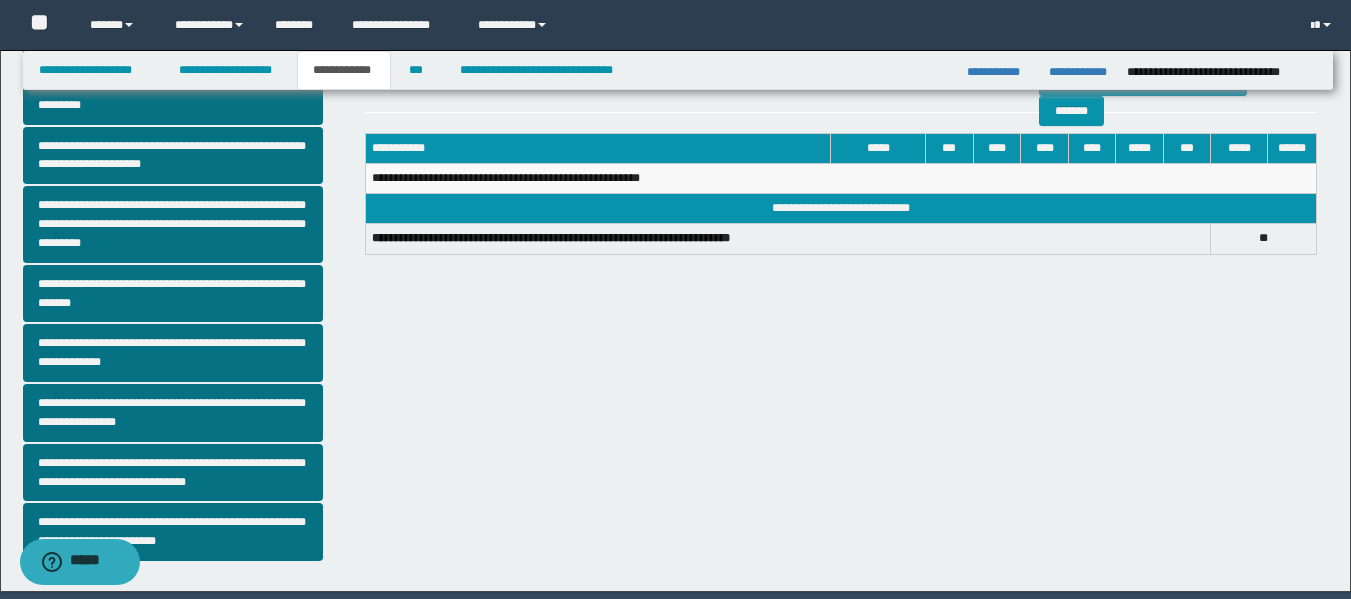 scroll, scrollTop: 500, scrollLeft: 0, axis: vertical 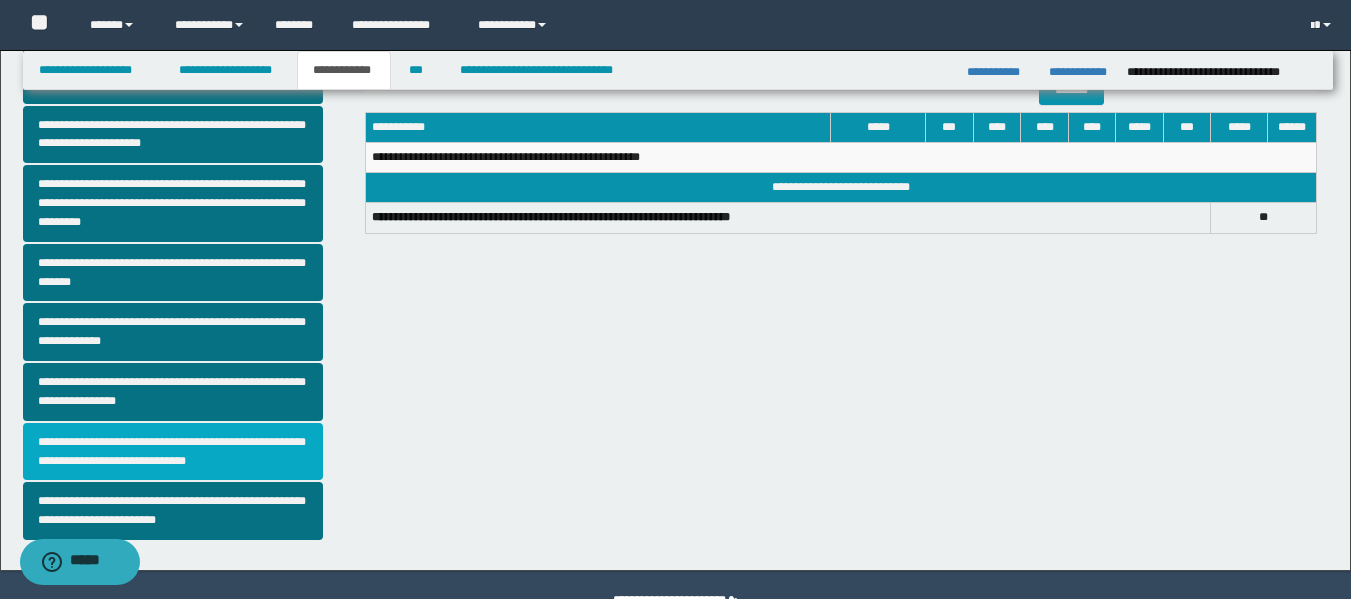 click on "**********" at bounding box center (173, 452) 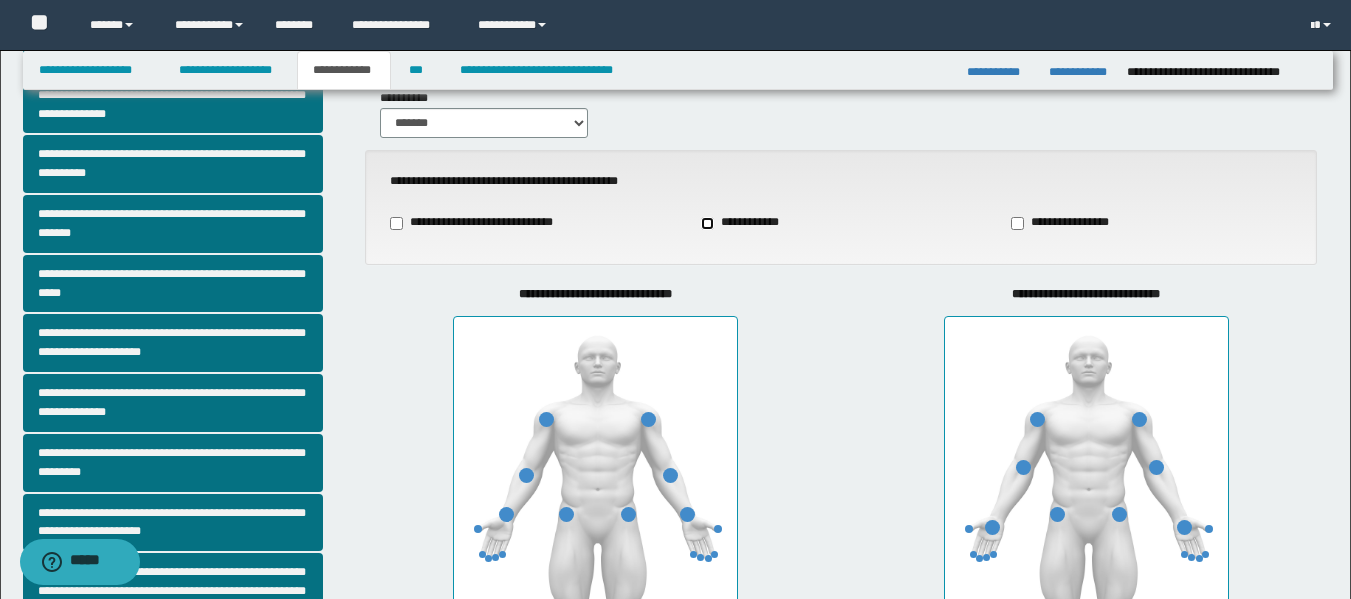 scroll, scrollTop: 100, scrollLeft: 0, axis: vertical 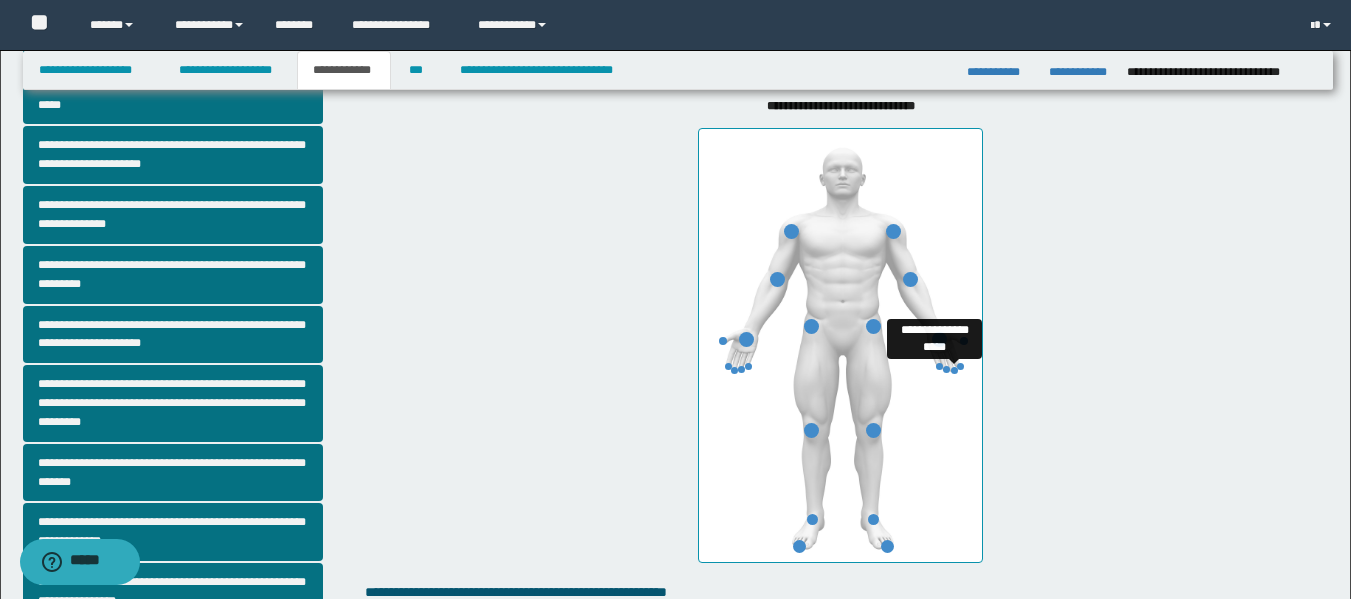 click at bounding box center [954, 370] 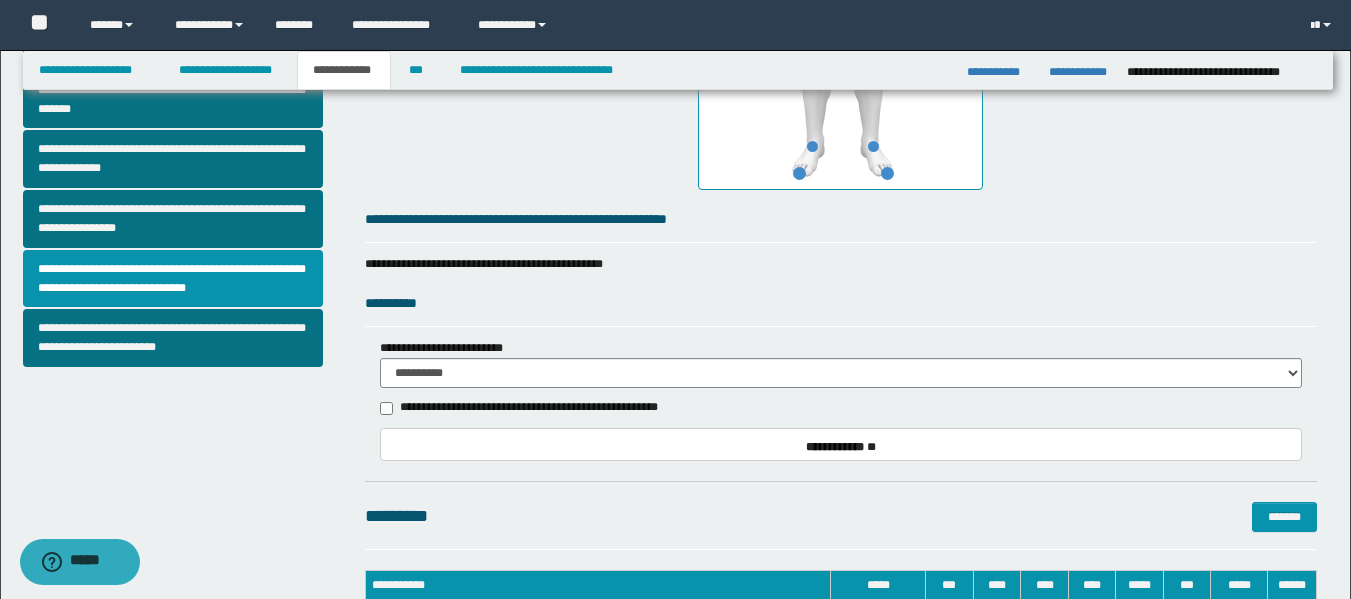 scroll, scrollTop: 700, scrollLeft: 0, axis: vertical 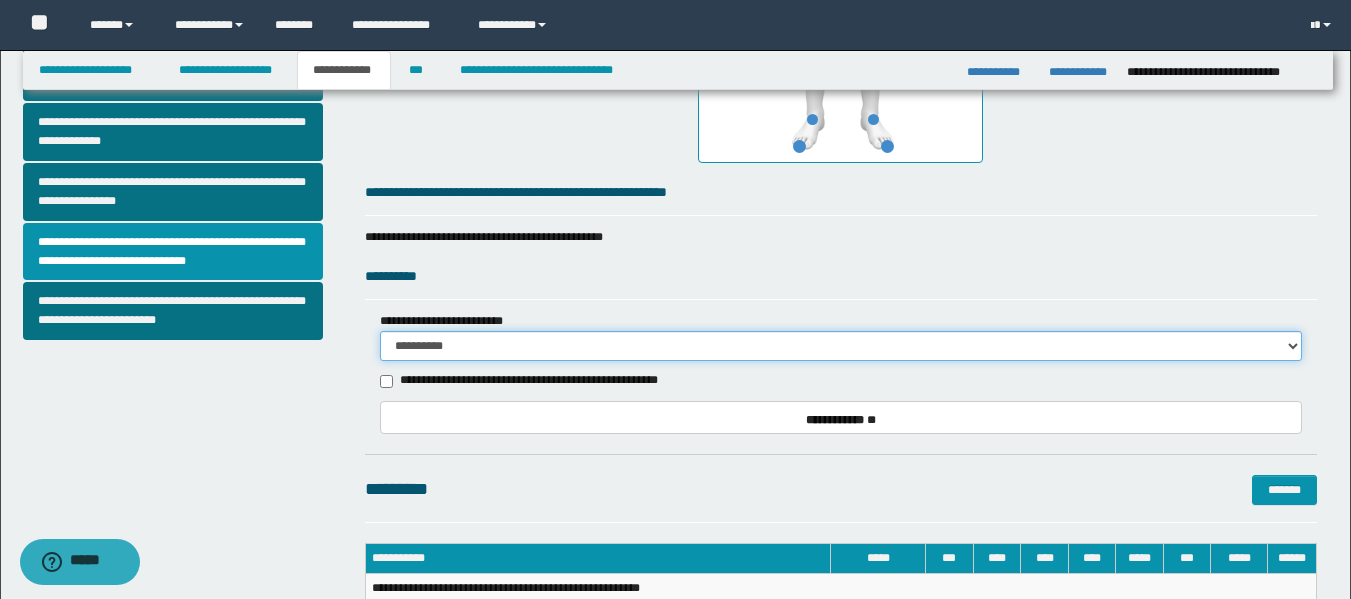 click on "**********" at bounding box center (841, 346) 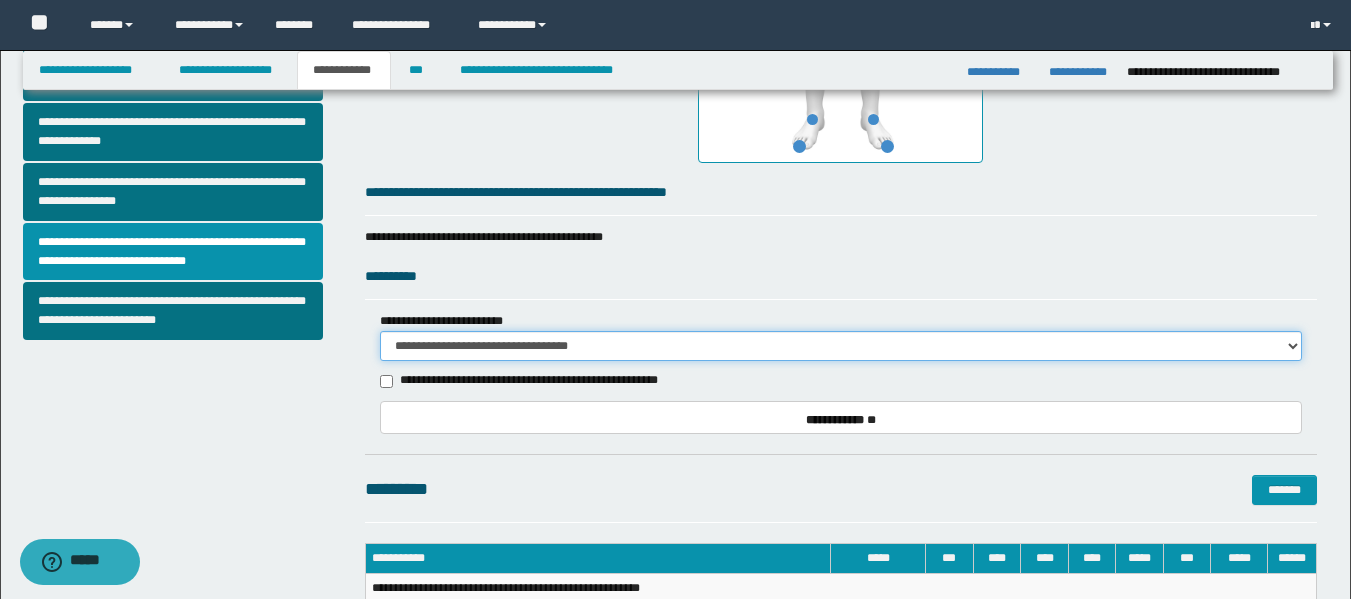 click on "**********" at bounding box center (841, 346) 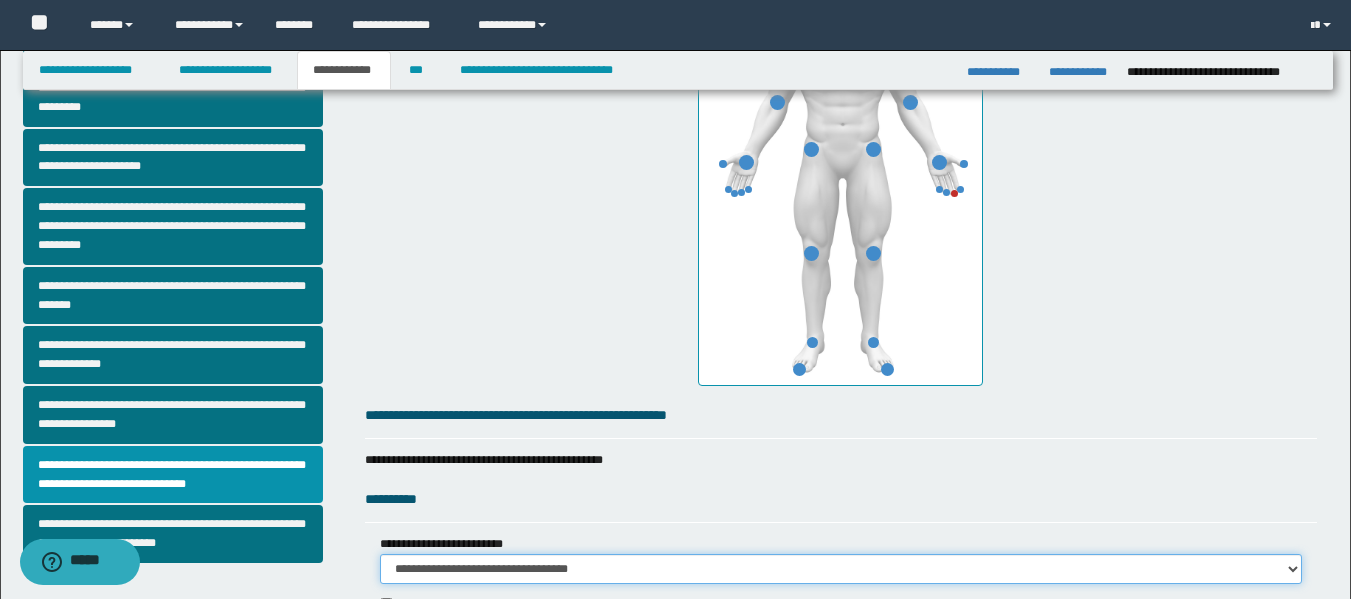 scroll, scrollTop: 100, scrollLeft: 0, axis: vertical 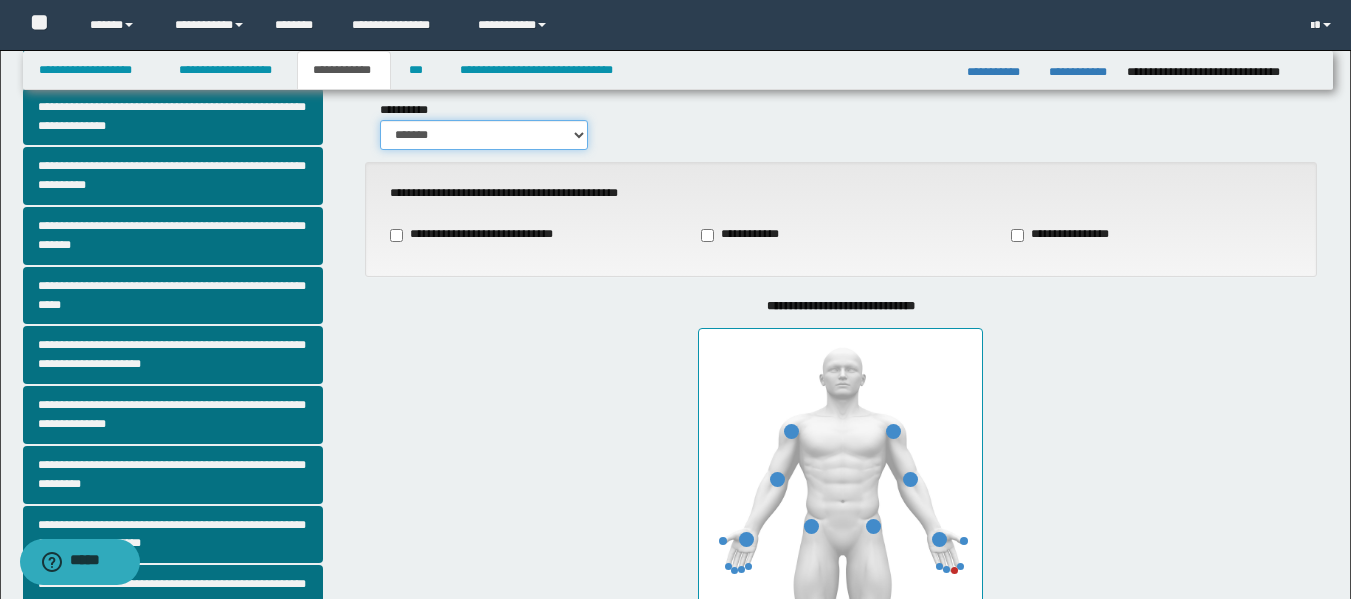 click on "*******
*****" at bounding box center (484, 135) 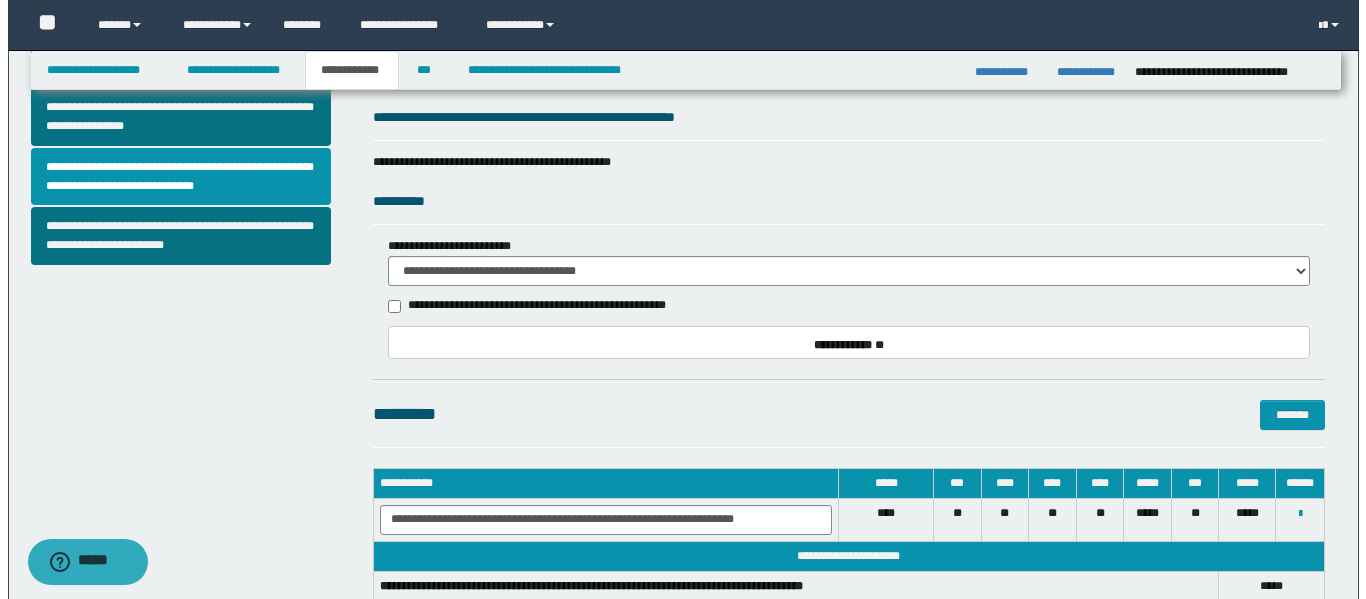 scroll, scrollTop: 607, scrollLeft: 0, axis: vertical 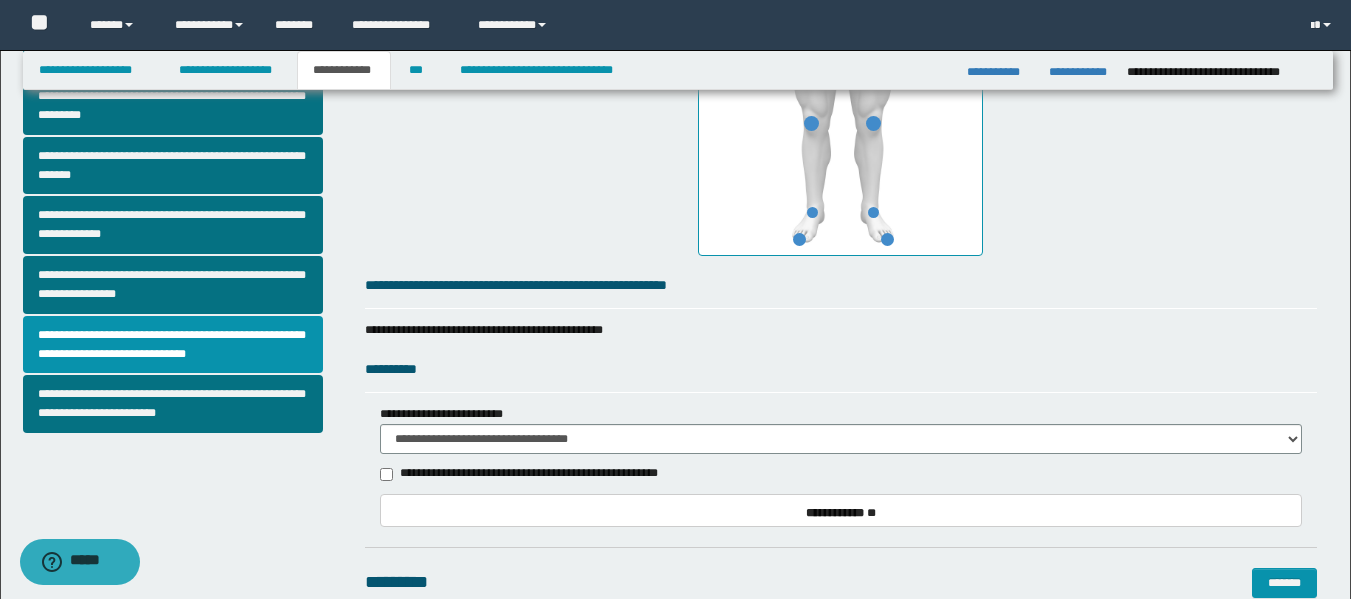 click on "**********" at bounding box center (344, 70) 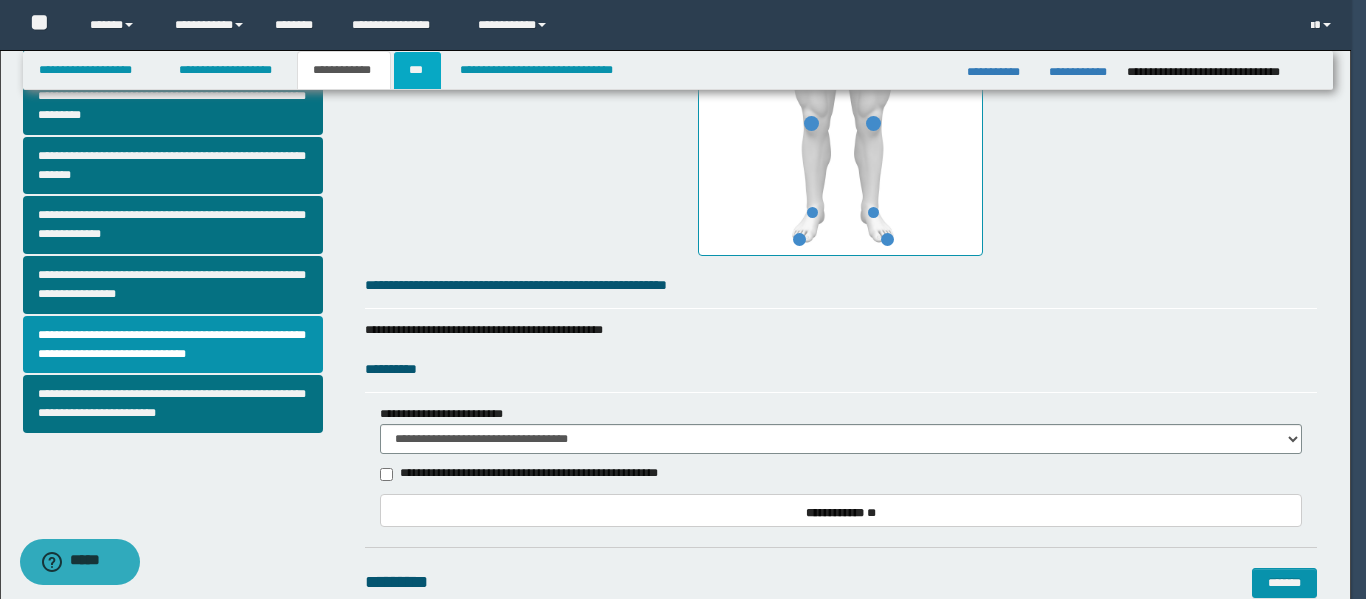 click on "***" at bounding box center [417, 70] 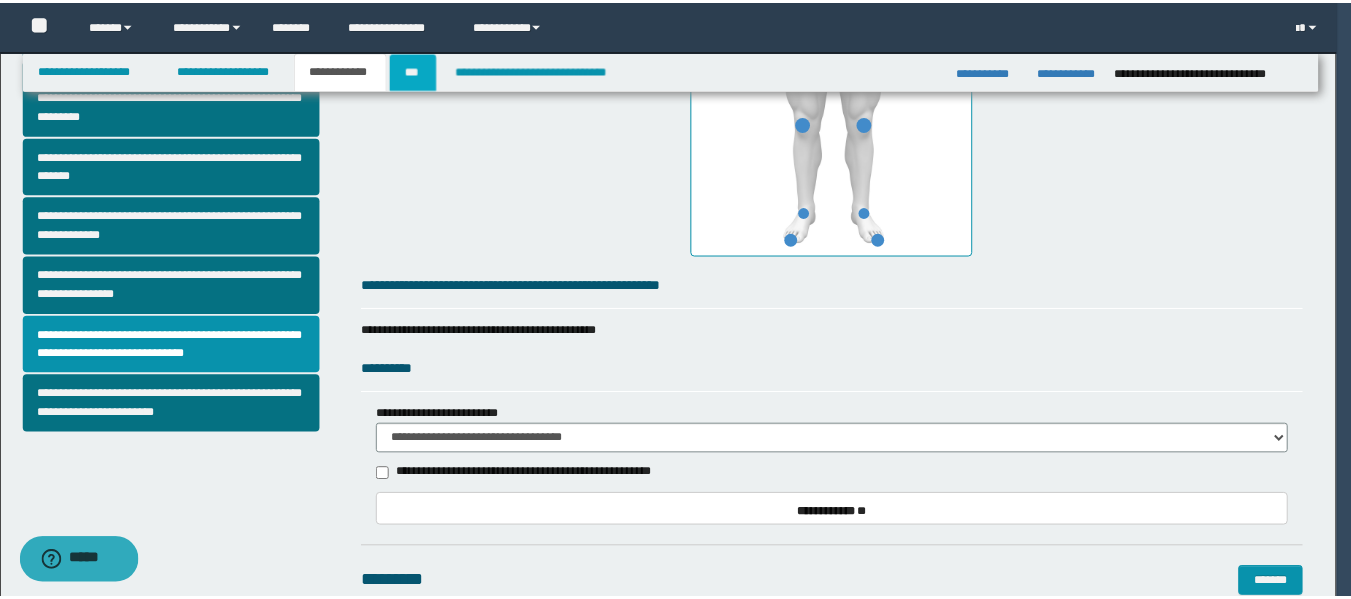 scroll, scrollTop: 0, scrollLeft: 0, axis: both 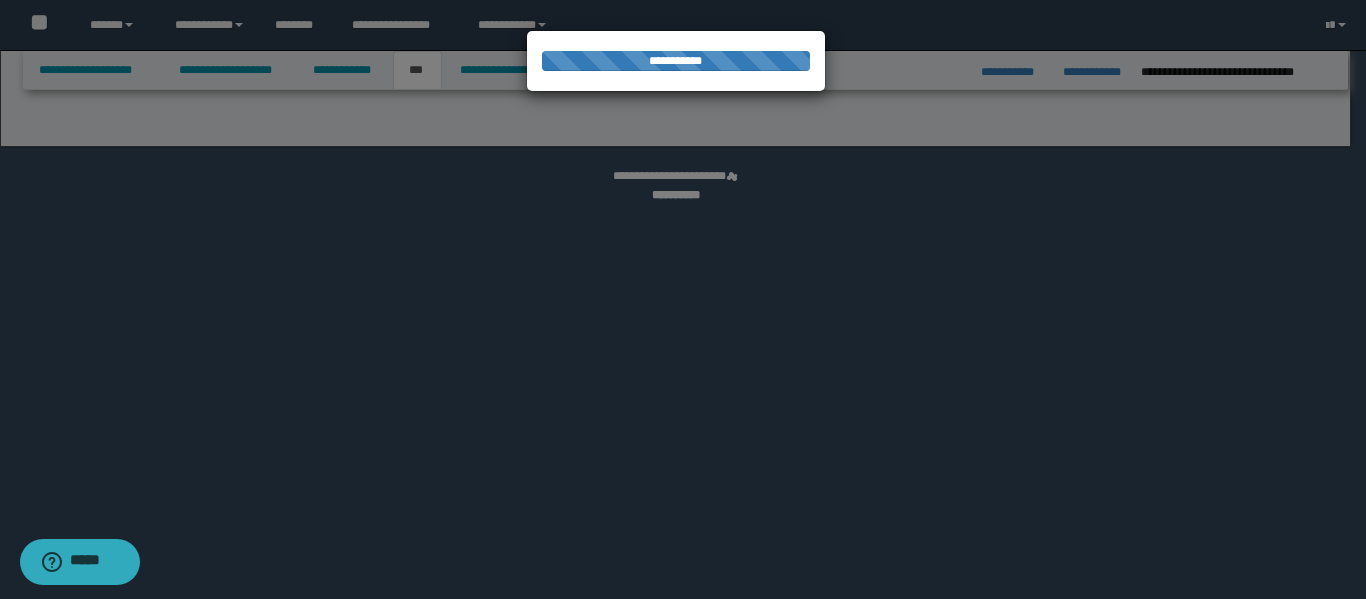 select on "***" 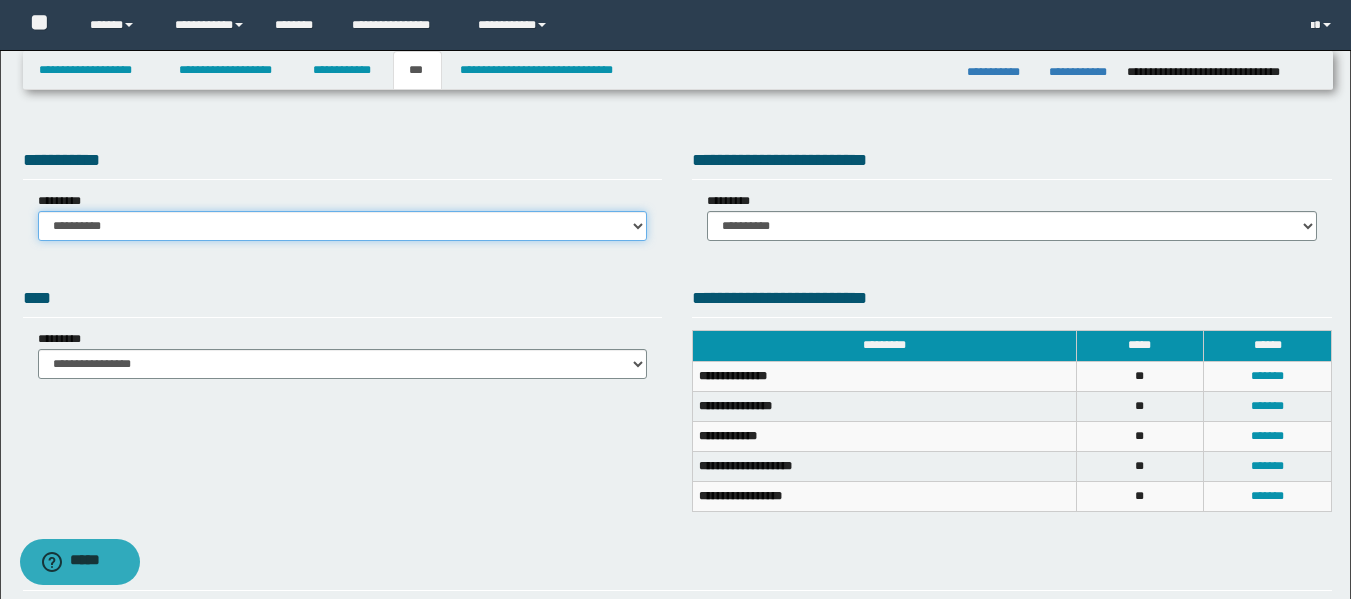 click on "**********" at bounding box center [343, 226] 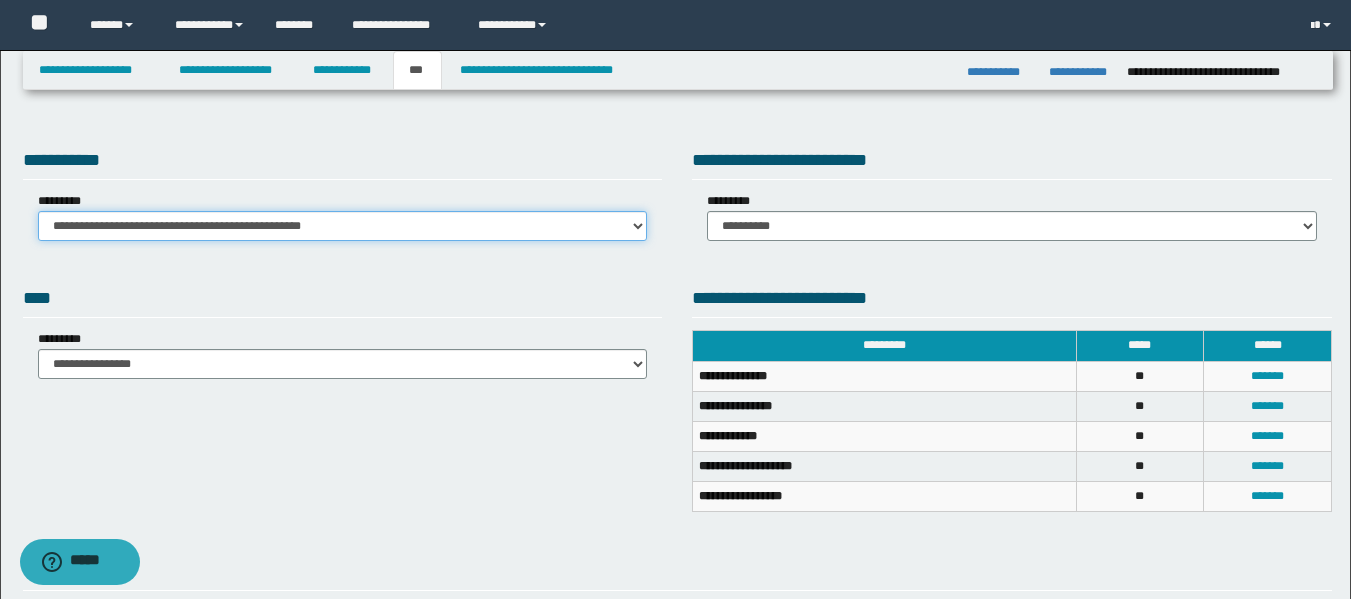 click on "**********" at bounding box center [343, 226] 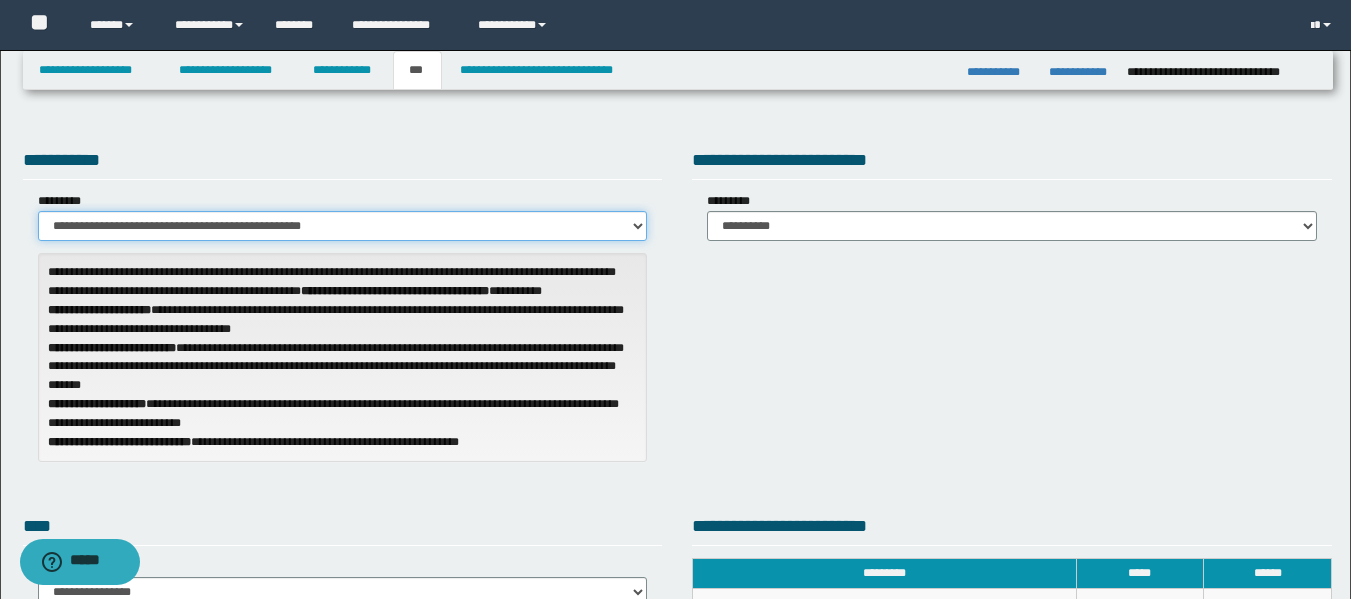 scroll, scrollTop: 100, scrollLeft: 0, axis: vertical 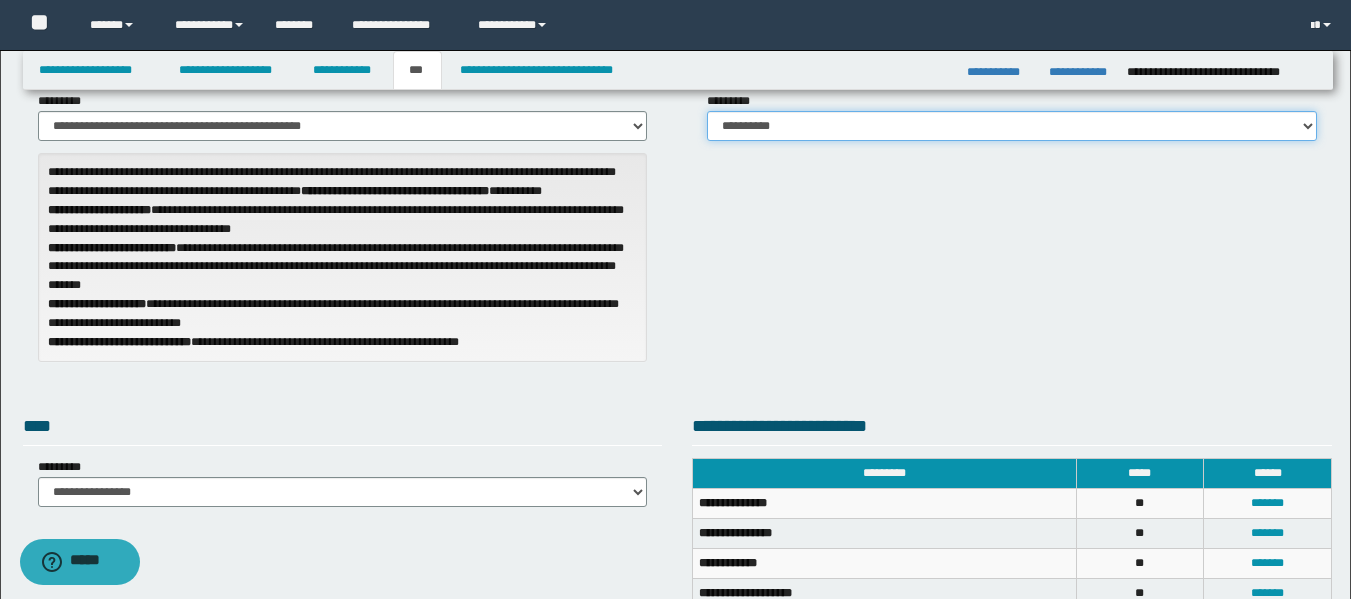 click on "**********" at bounding box center [1012, 126] 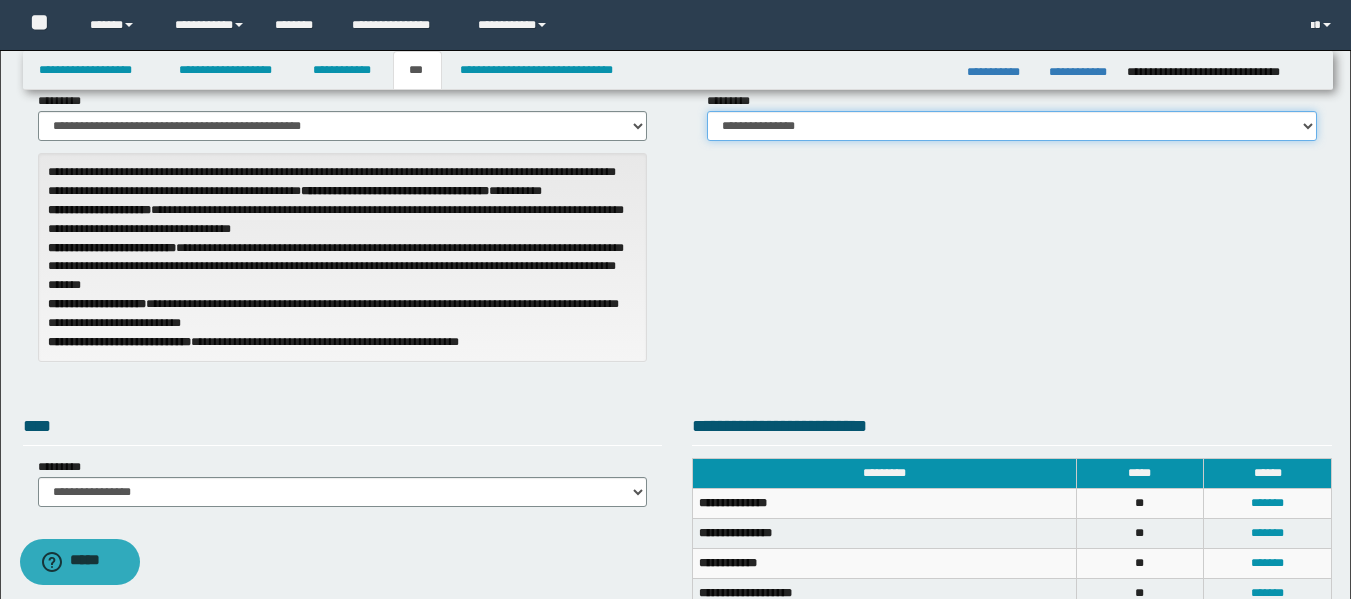 click on "**********" at bounding box center (1012, 126) 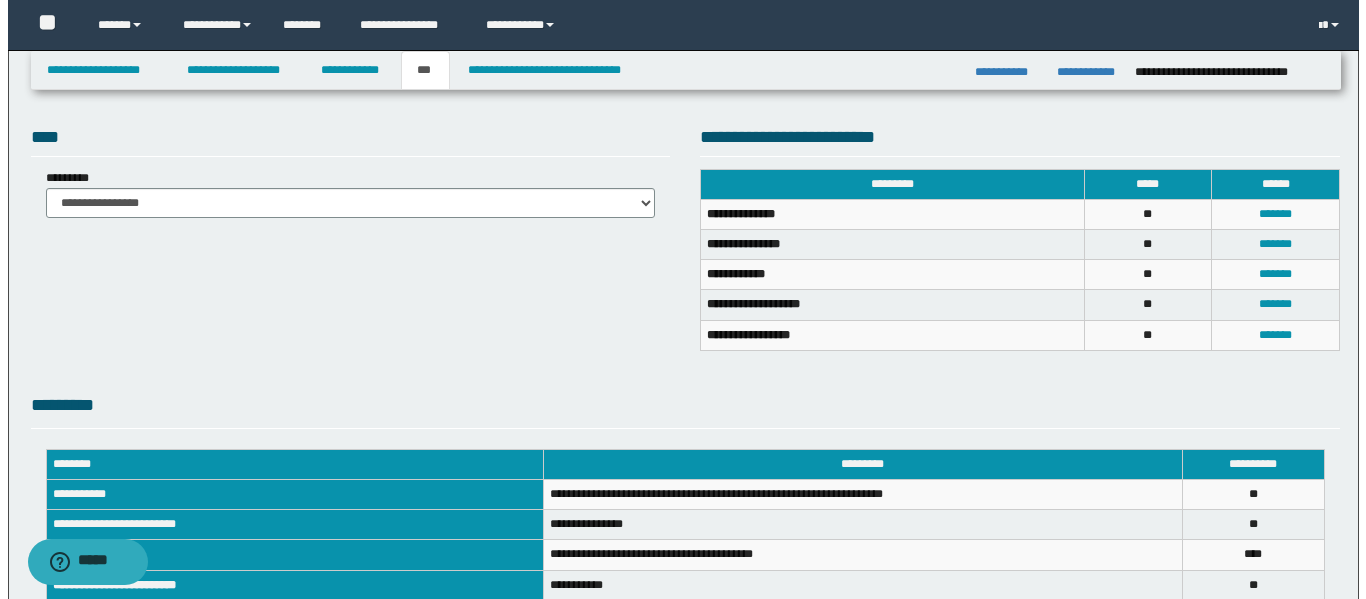 scroll, scrollTop: 400, scrollLeft: 0, axis: vertical 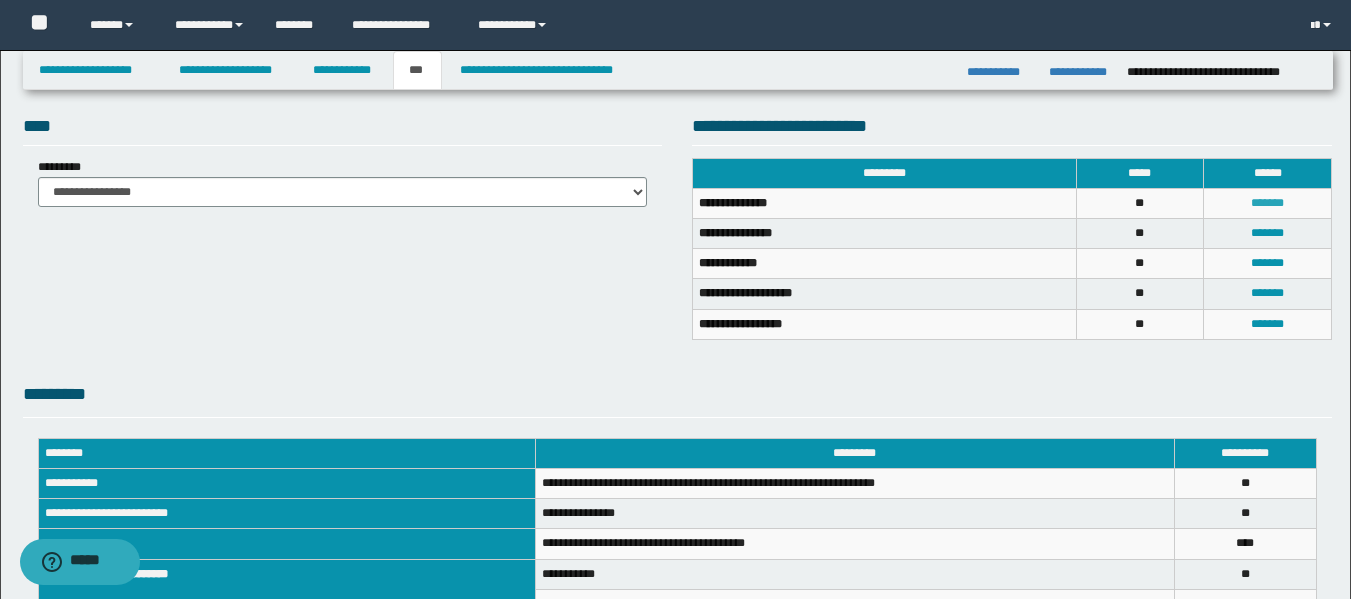 click on "*******" at bounding box center [1267, 203] 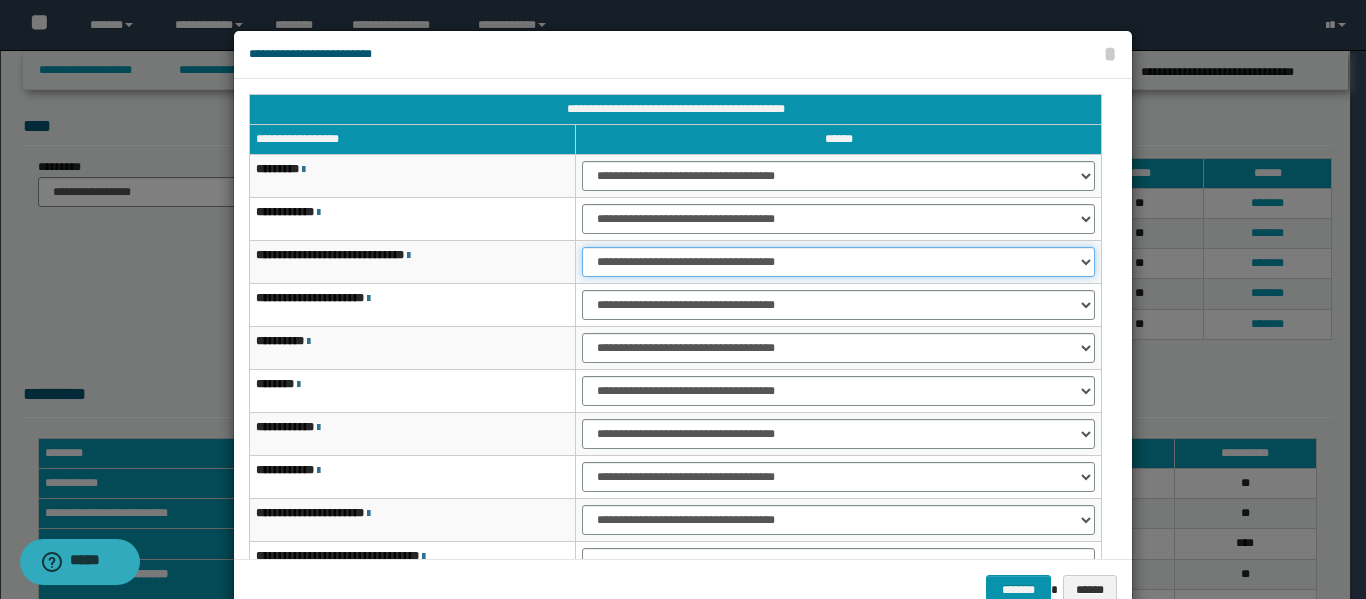 click on "**********" at bounding box center (838, 262) 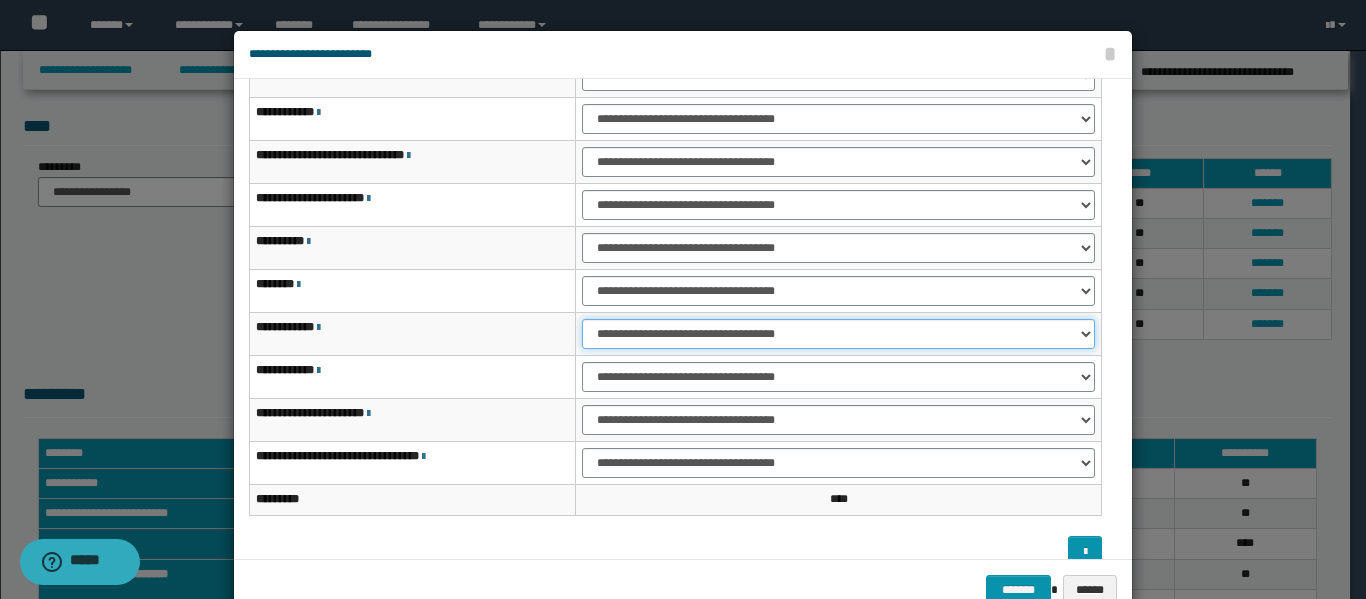 click on "**********" at bounding box center (838, 334) 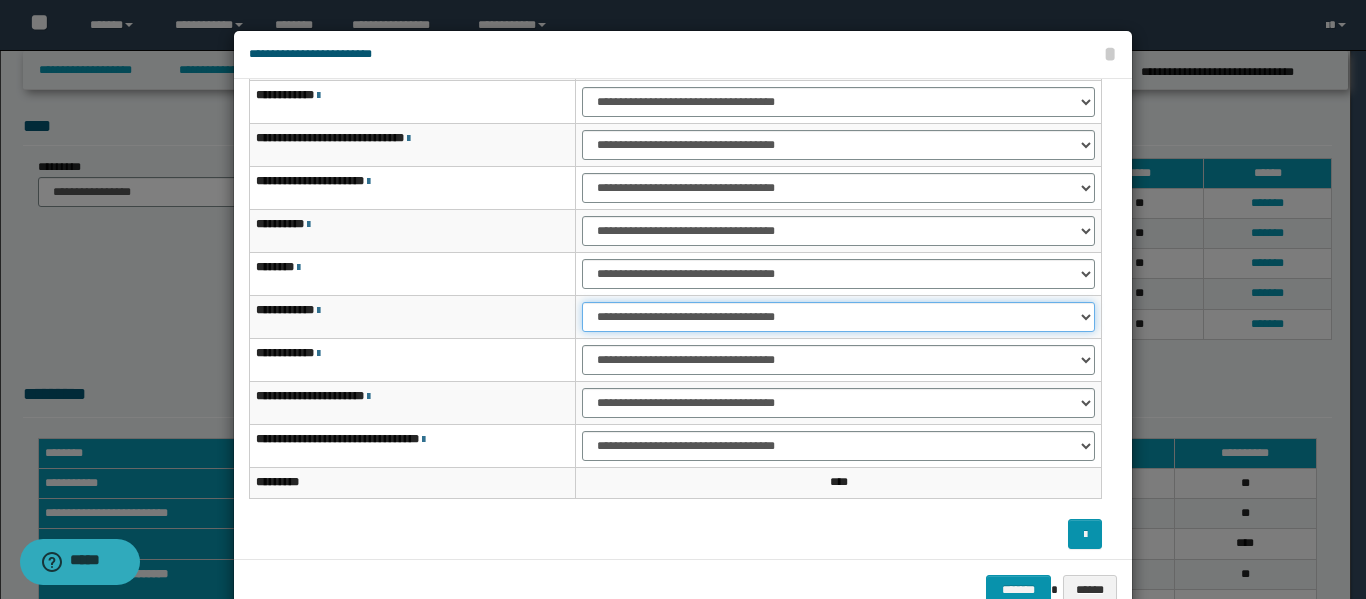 scroll, scrollTop: 121, scrollLeft: 0, axis: vertical 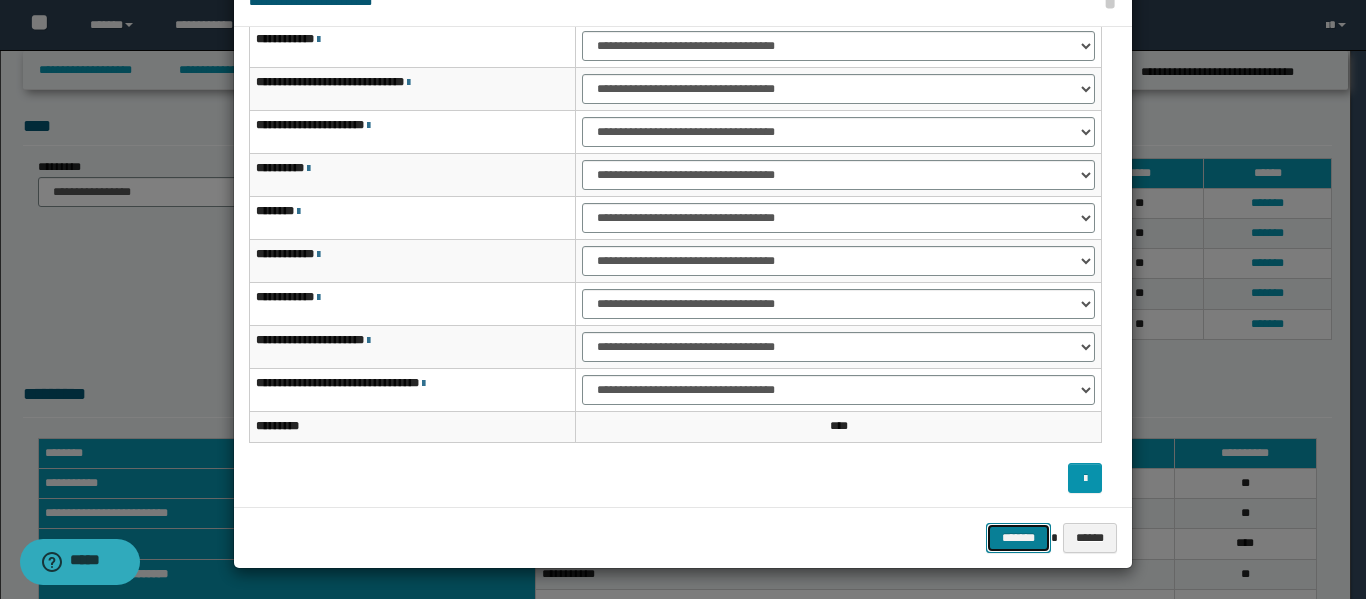 click on "*******" at bounding box center (1018, 538) 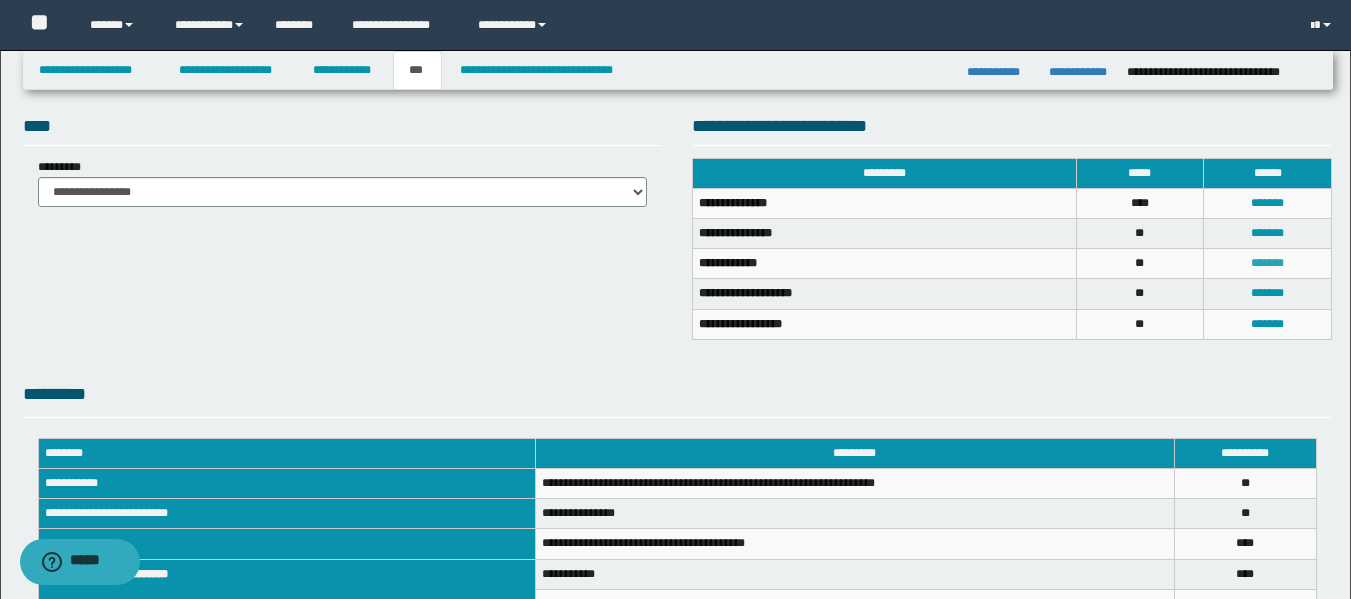 click on "*******" at bounding box center (1267, 263) 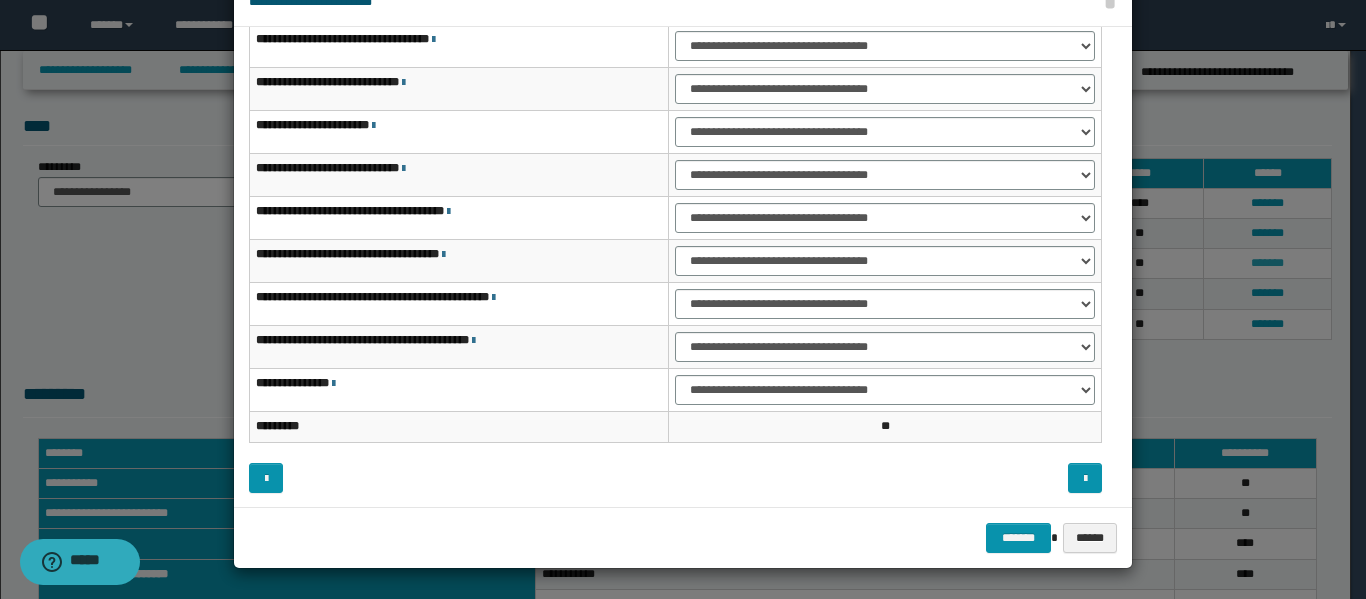 scroll, scrollTop: 0, scrollLeft: 0, axis: both 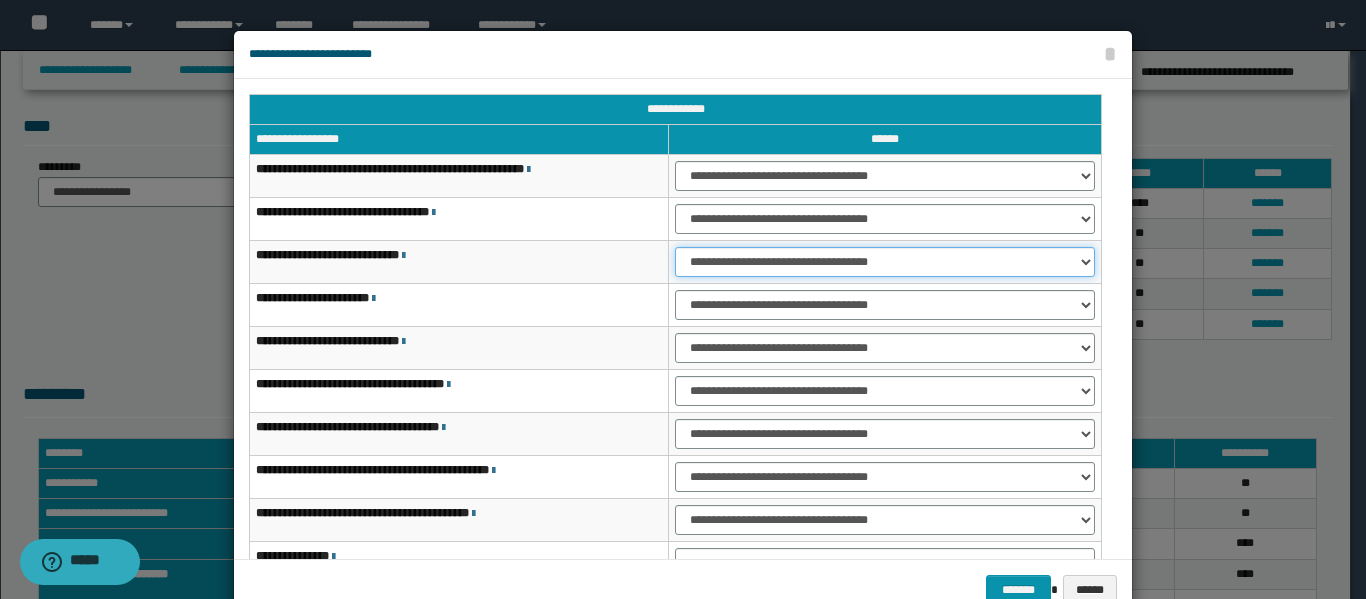 click on "**********" at bounding box center (885, 262) 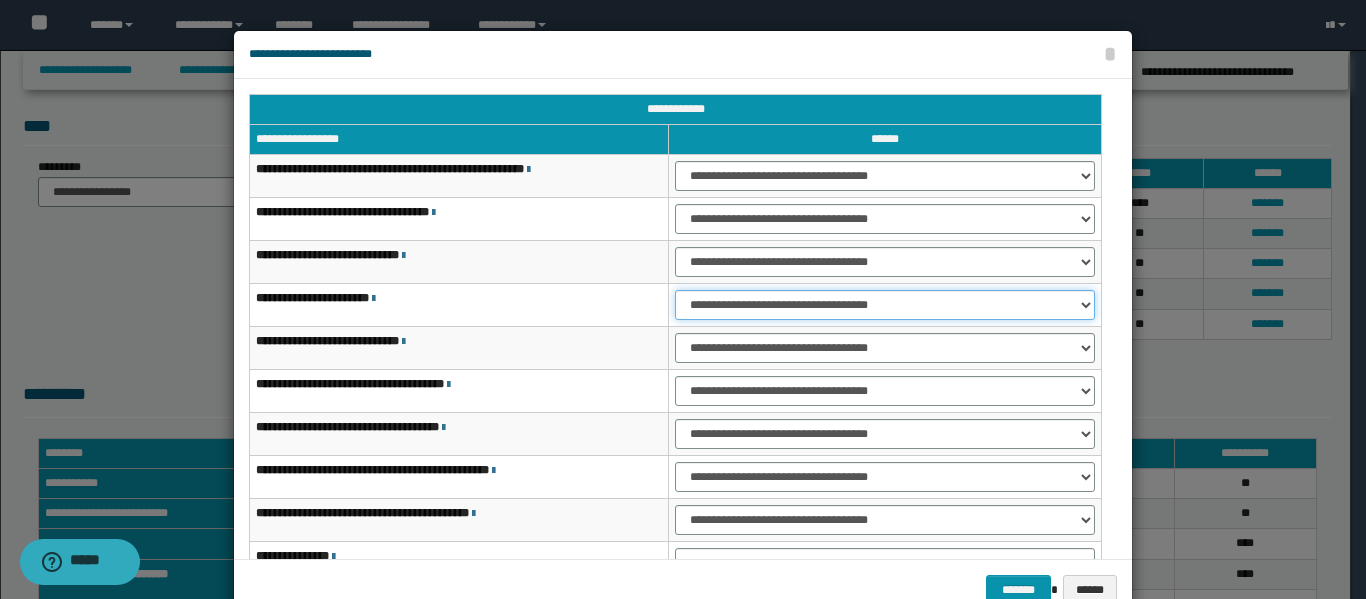 click on "**********" at bounding box center [885, 305] 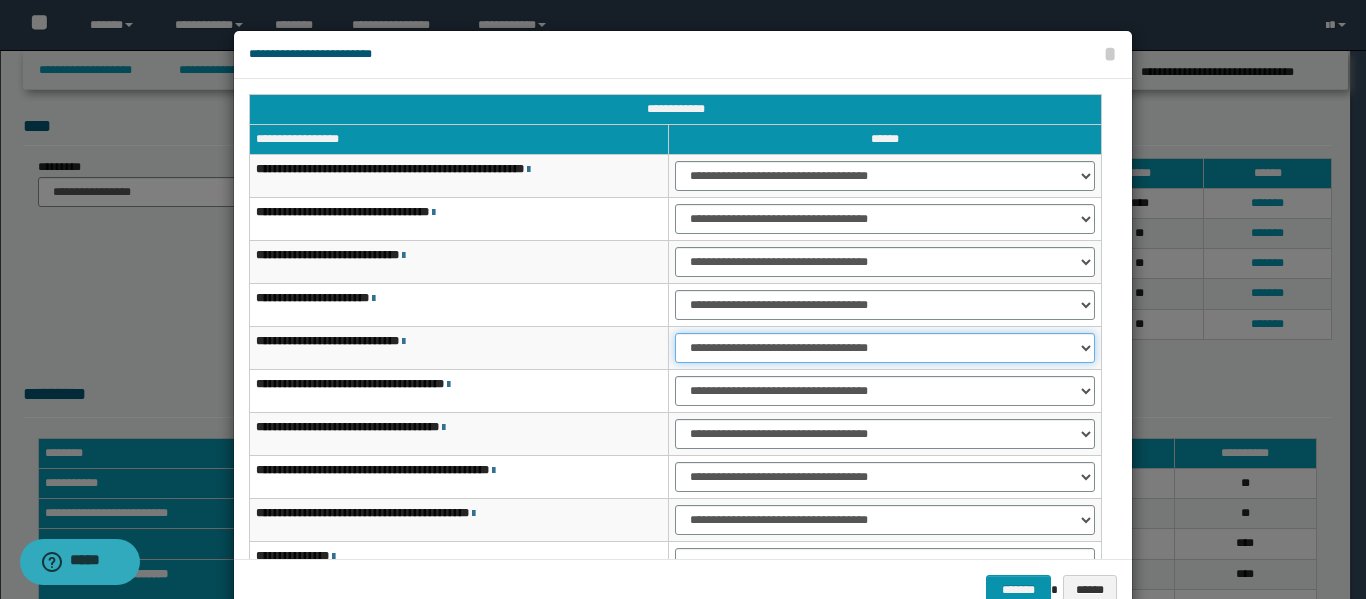 click on "**********" at bounding box center (885, 348) 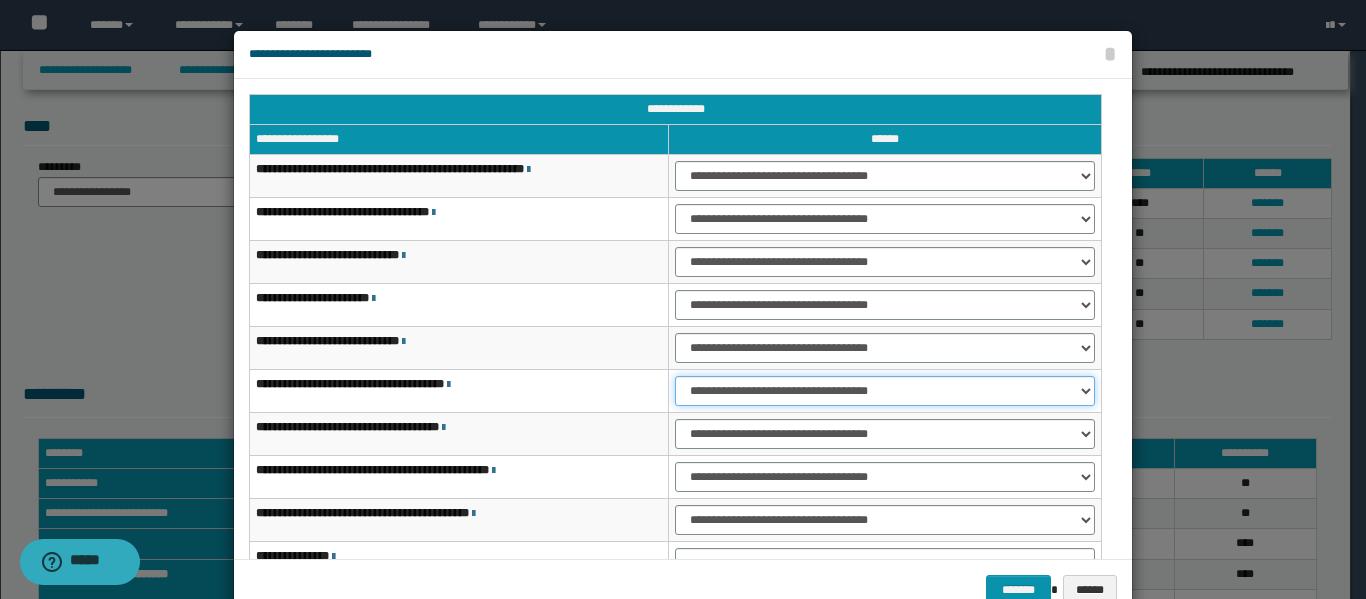 click on "**********" at bounding box center (885, 391) 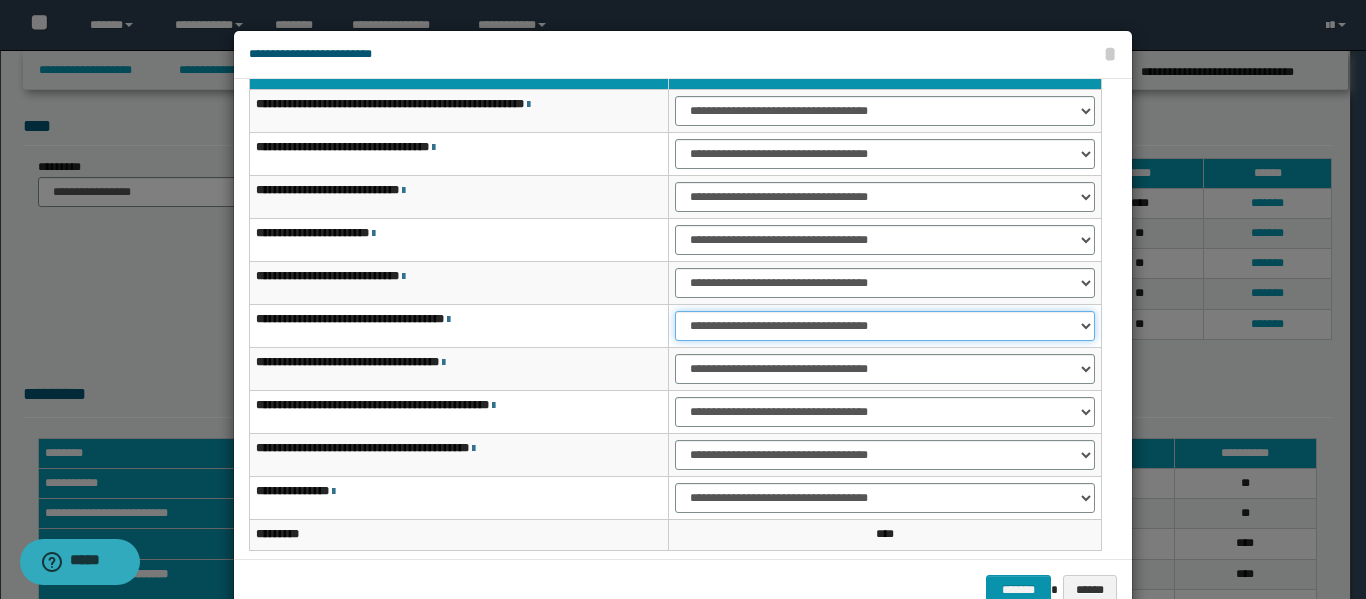 scroll, scrollTop: 100, scrollLeft: 0, axis: vertical 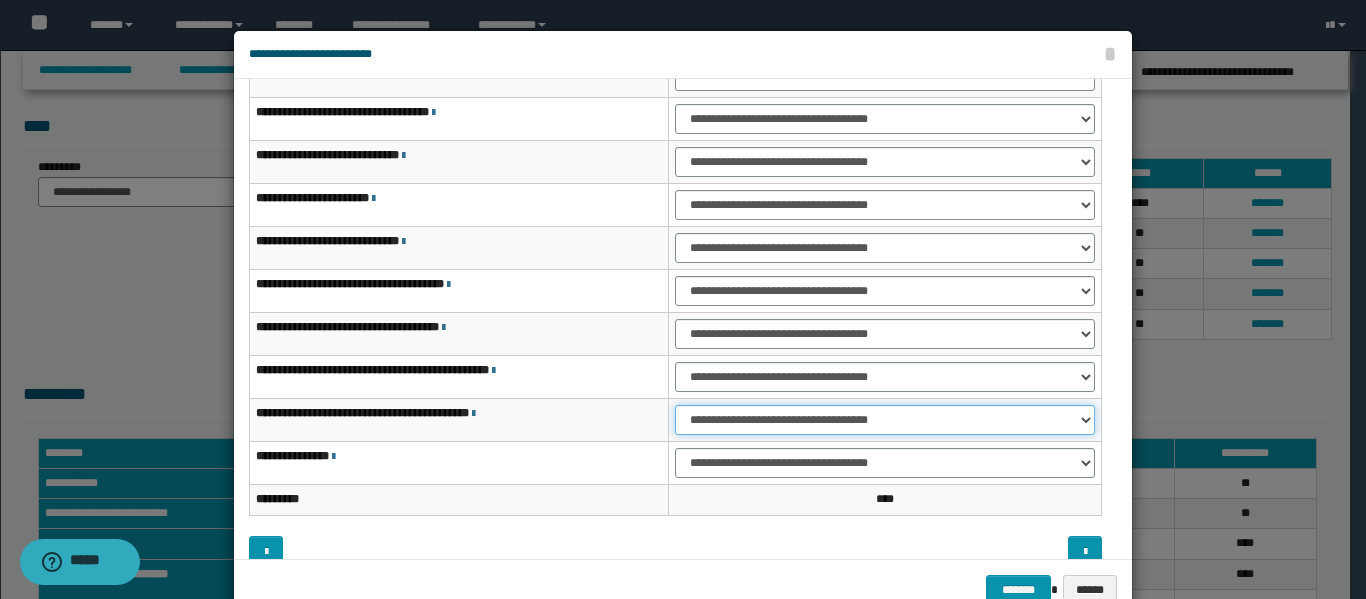 click on "**********" at bounding box center [885, 420] 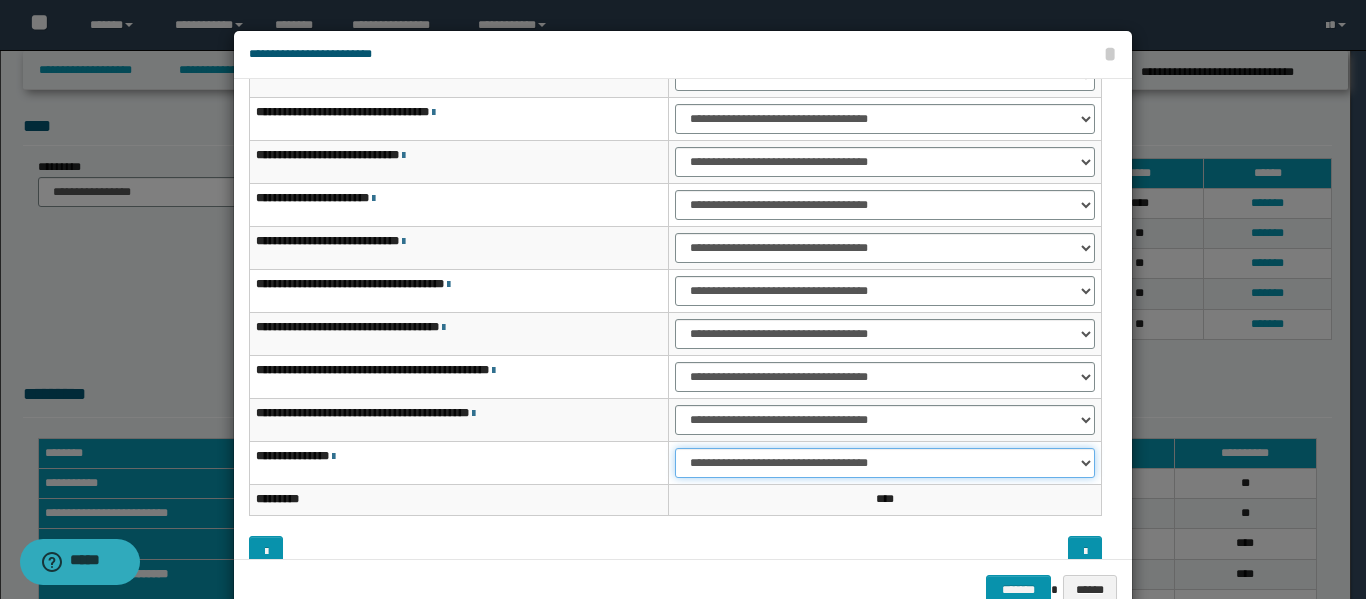 click on "**********" at bounding box center [885, 463] 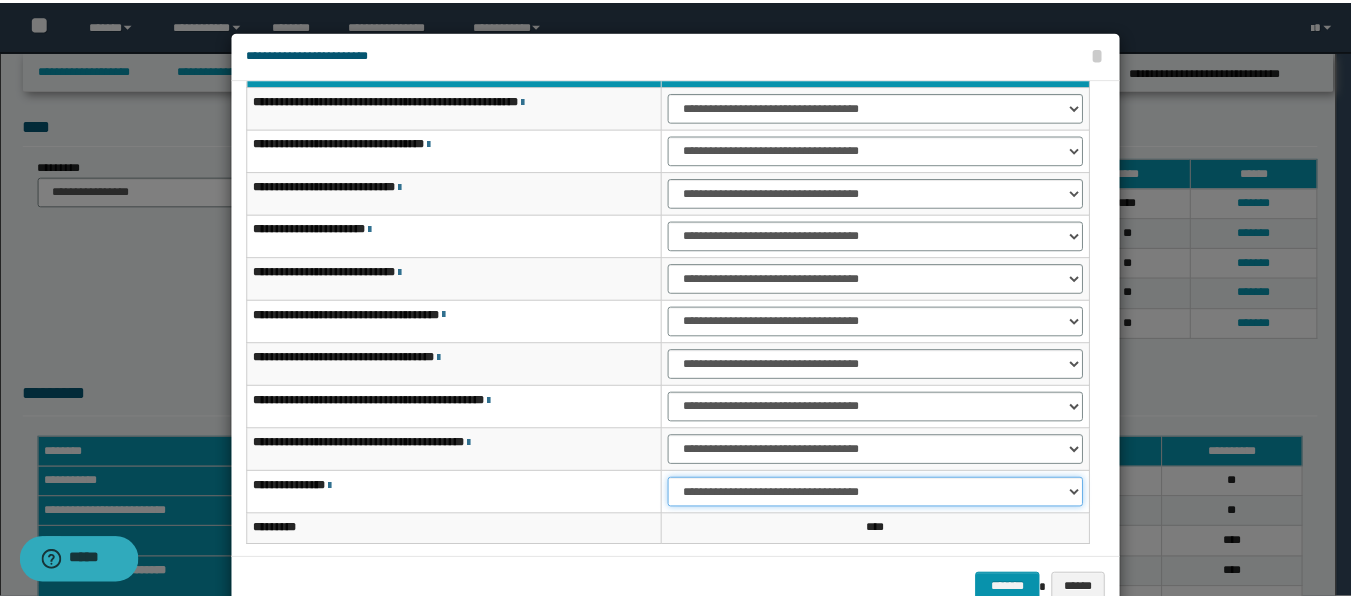 scroll, scrollTop: 121, scrollLeft: 0, axis: vertical 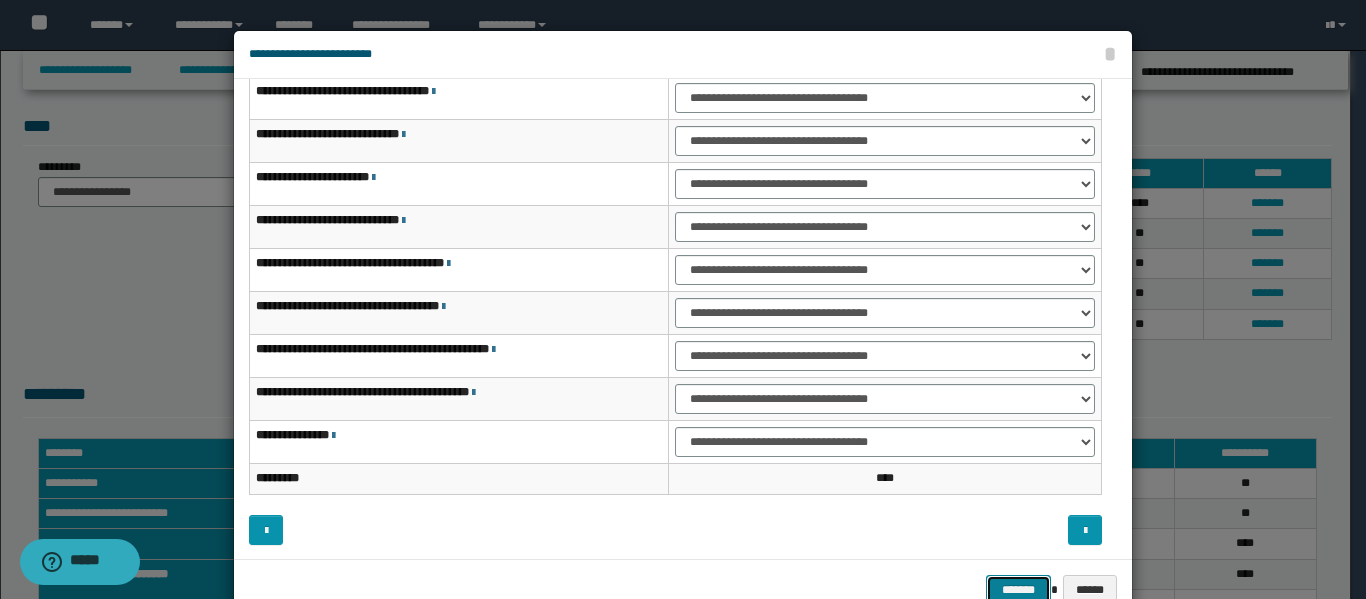 click on "*******" at bounding box center (1018, 590) 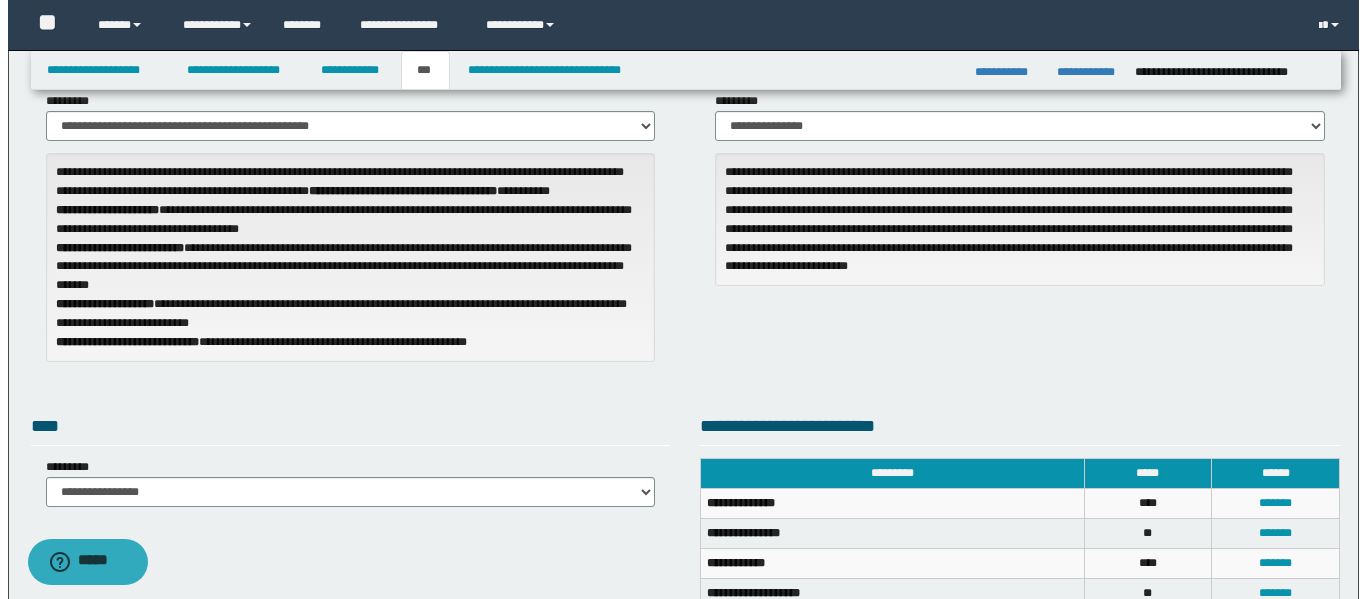 scroll, scrollTop: 400, scrollLeft: 0, axis: vertical 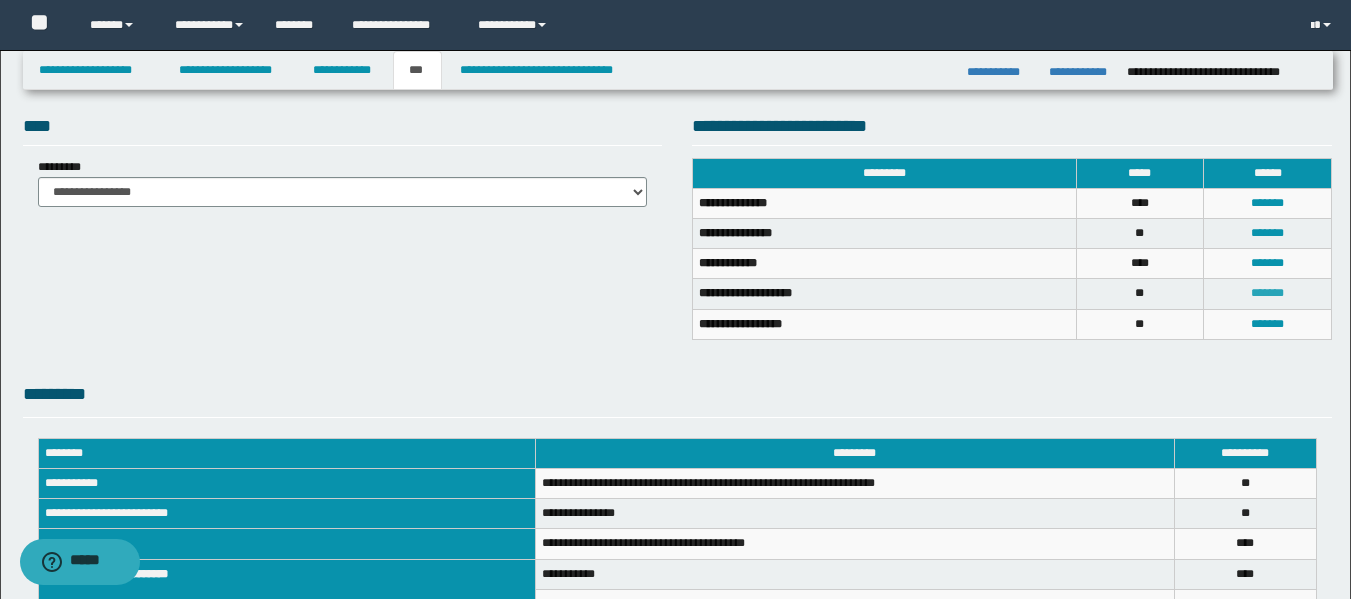 click on "*******" at bounding box center (1267, 293) 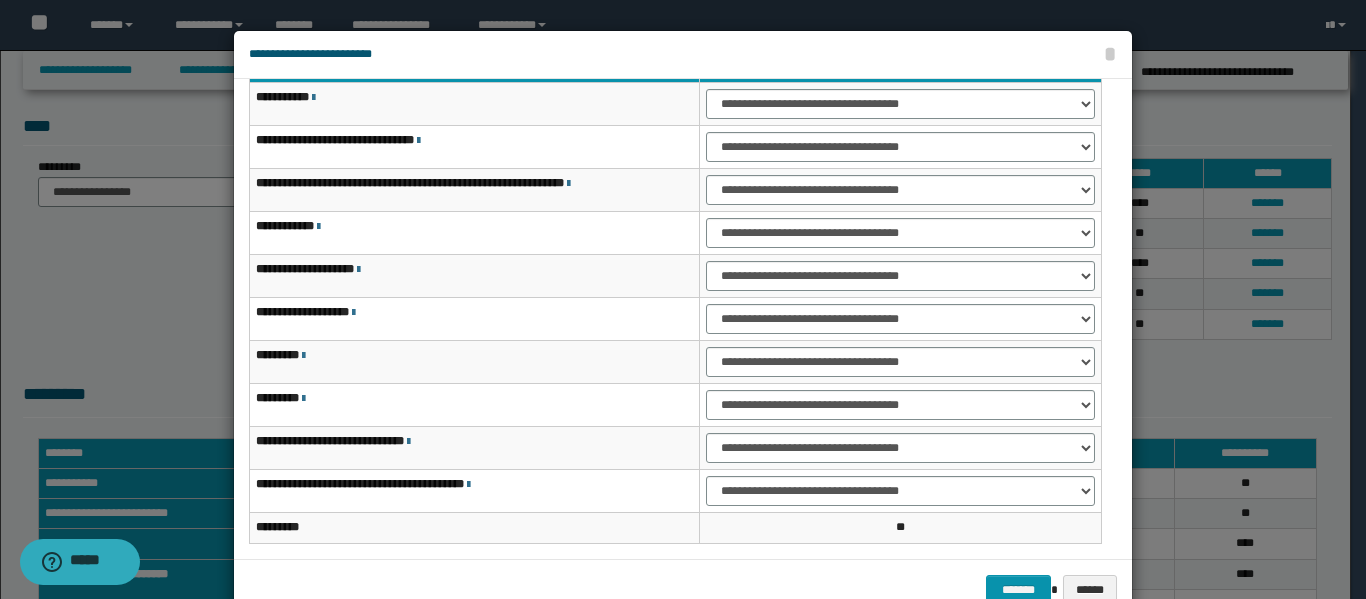 scroll, scrollTop: 0, scrollLeft: 0, axis: both 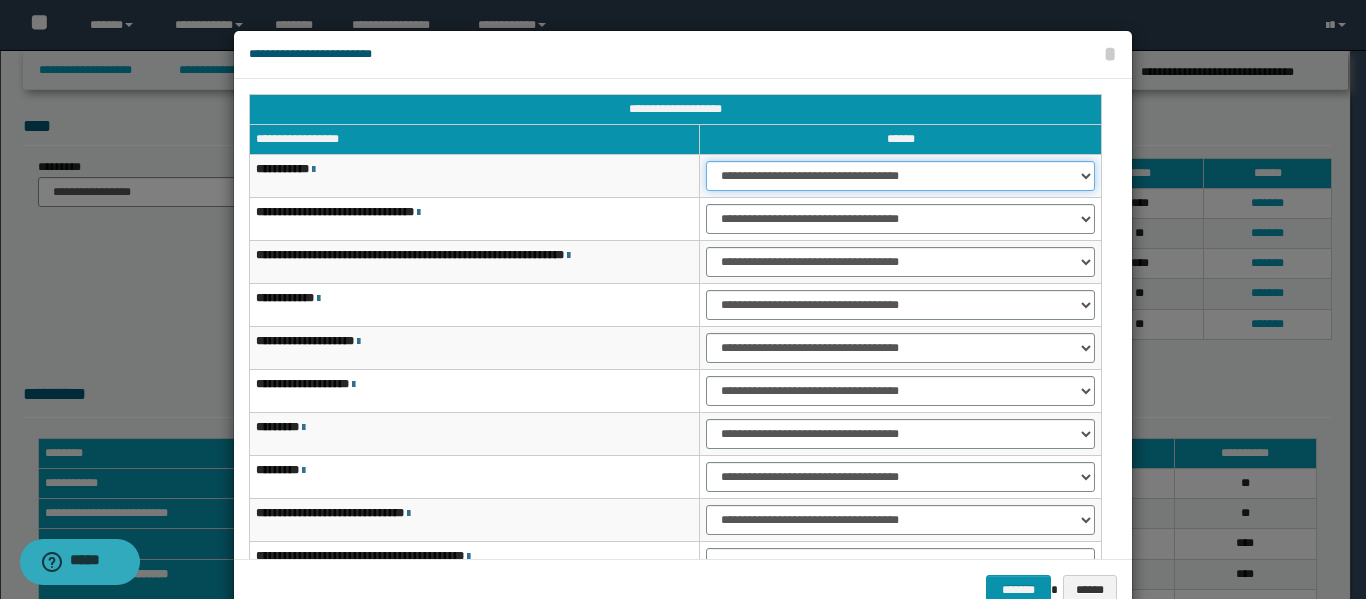 click on "**********" at bounding box center (900, 176) 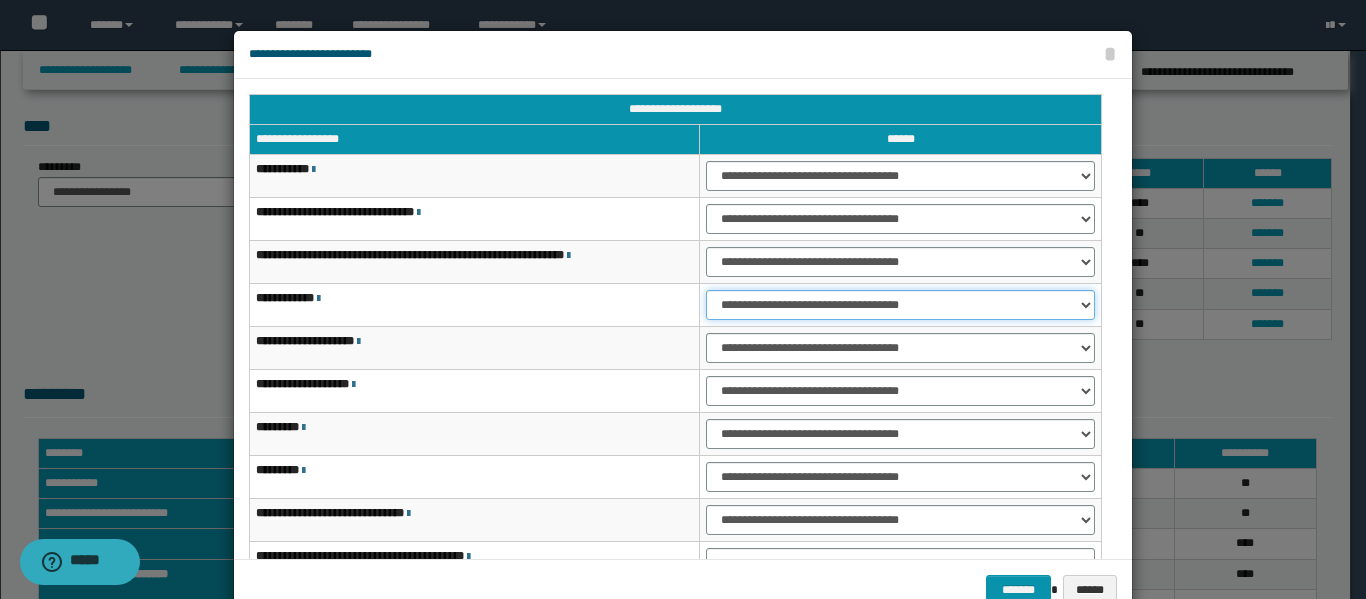click on "**********" at bounding box center [900, 305] 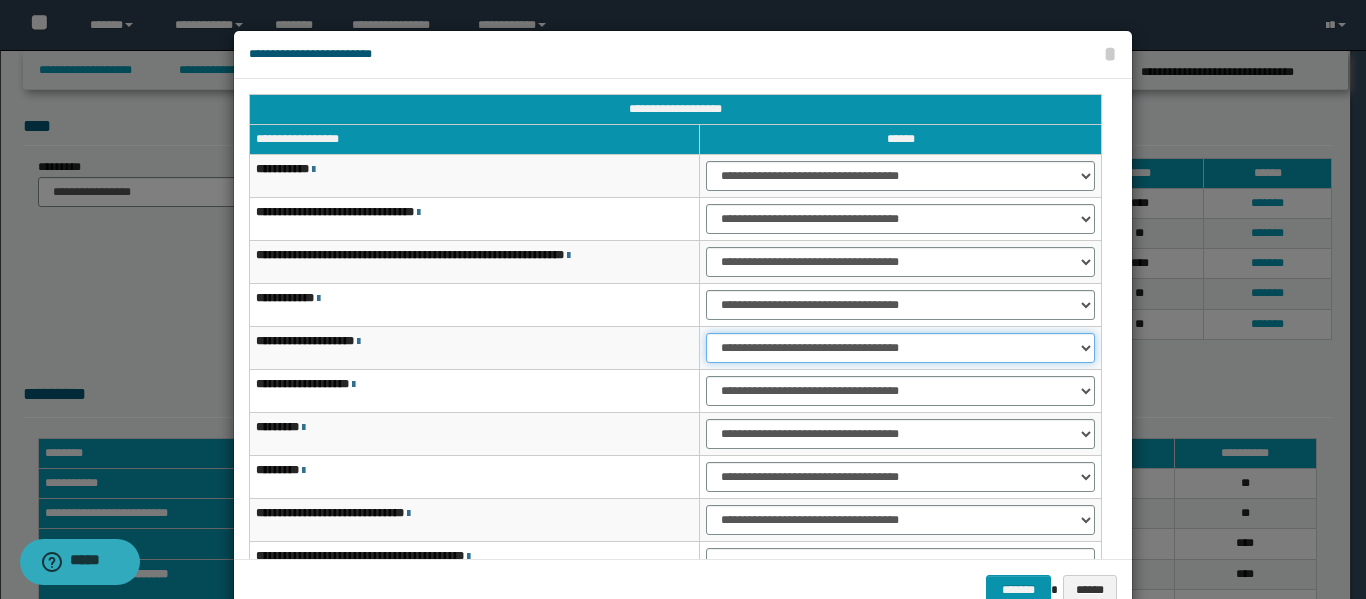 click on "**********" at bounding box center [900, 348] 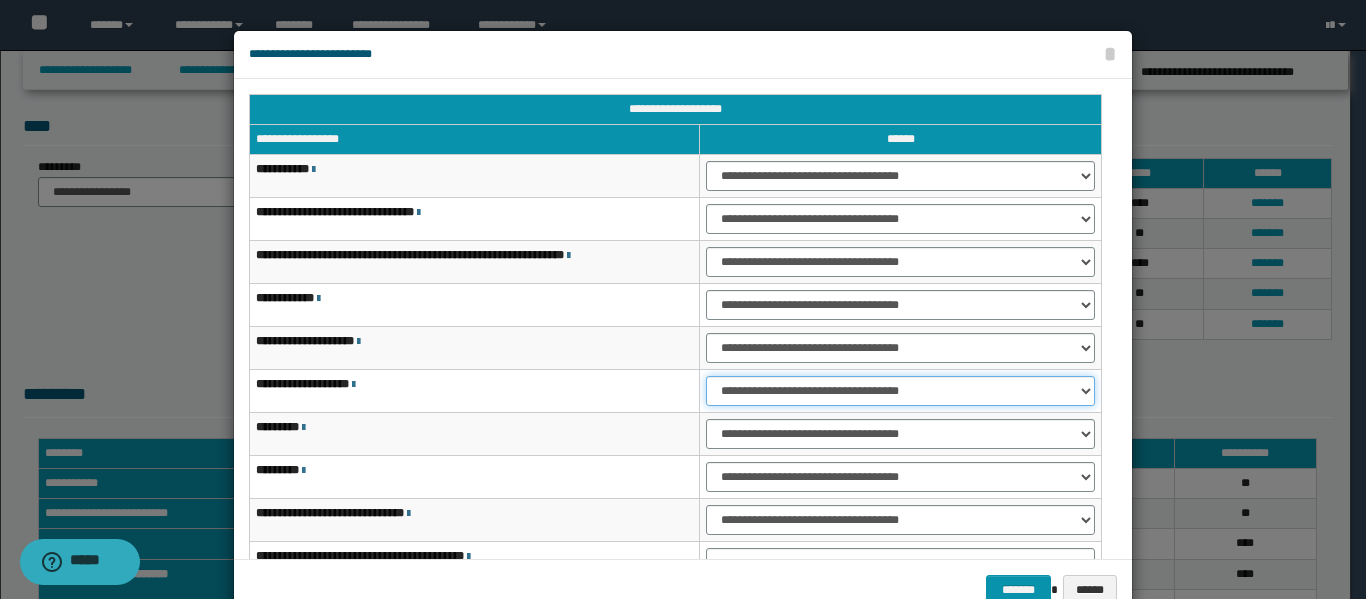 click on "**********" at bounding box center (900, 391) 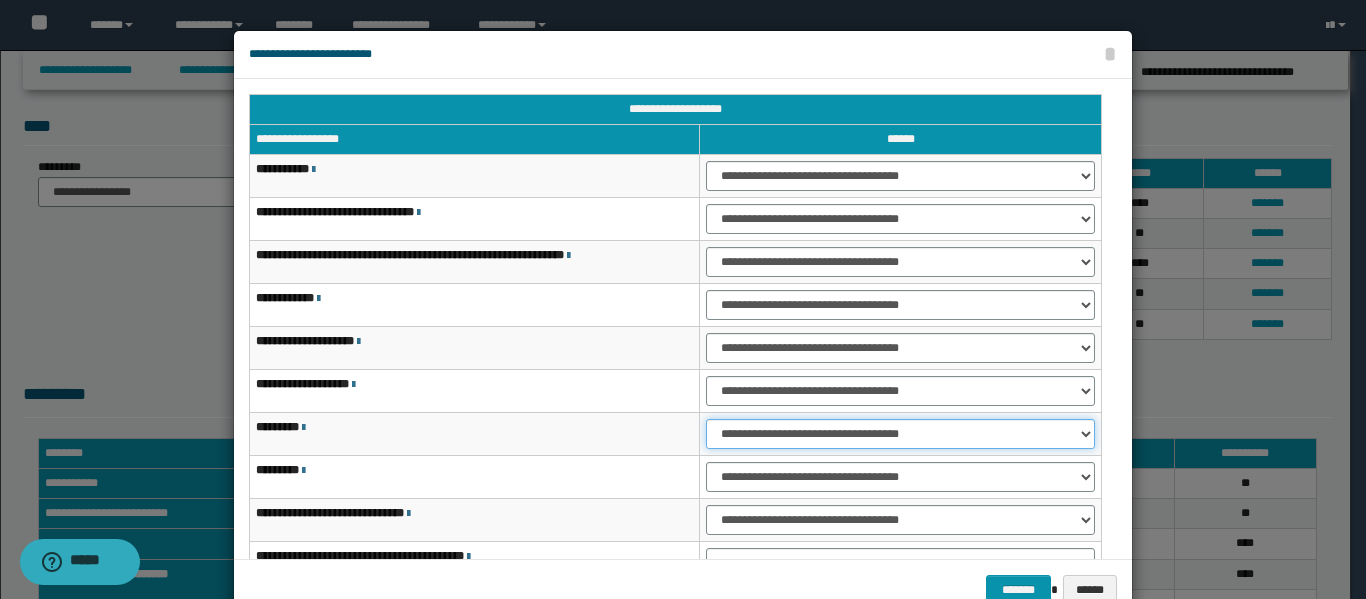 click on "**********" at bounding box center (900, 434) 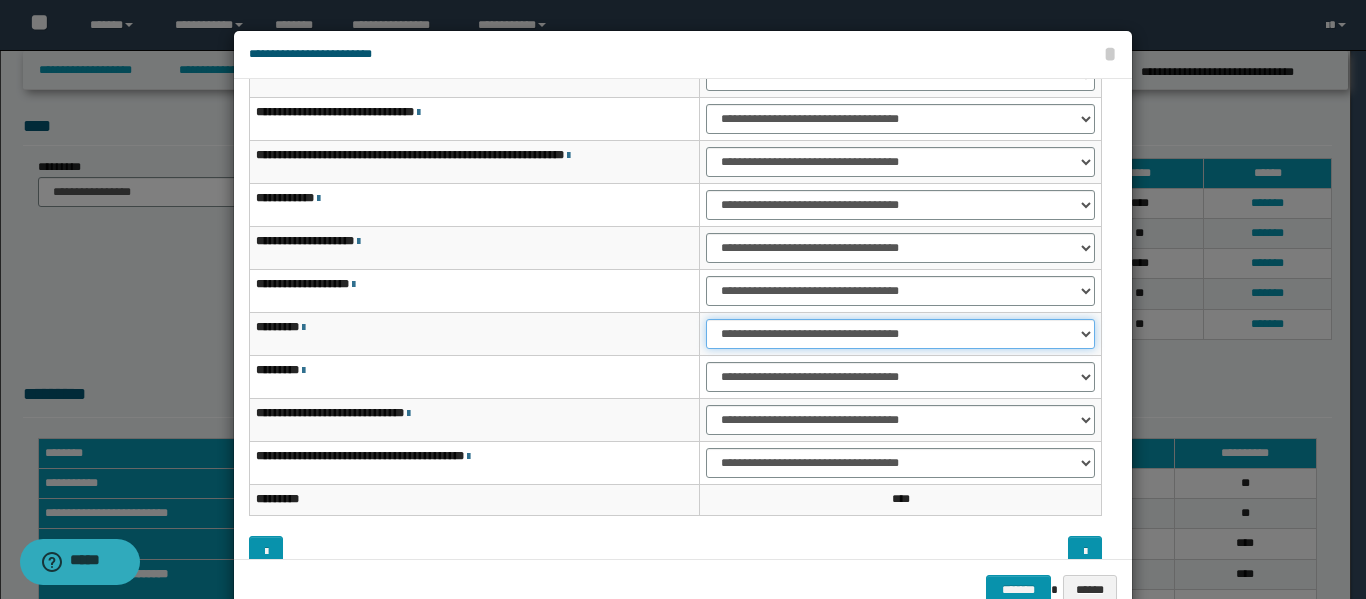 scroll, scrollTop: 121, scrollLeft: 0, axis: vertical 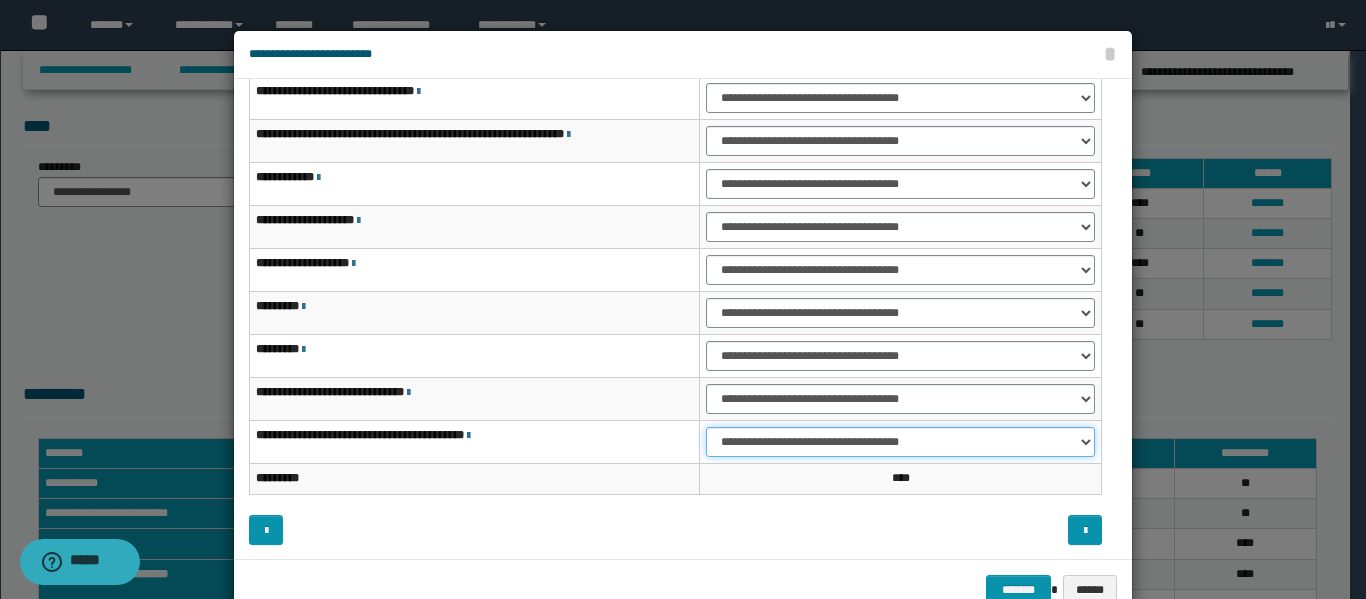 click on "**********" at bounding box center (900, 442) 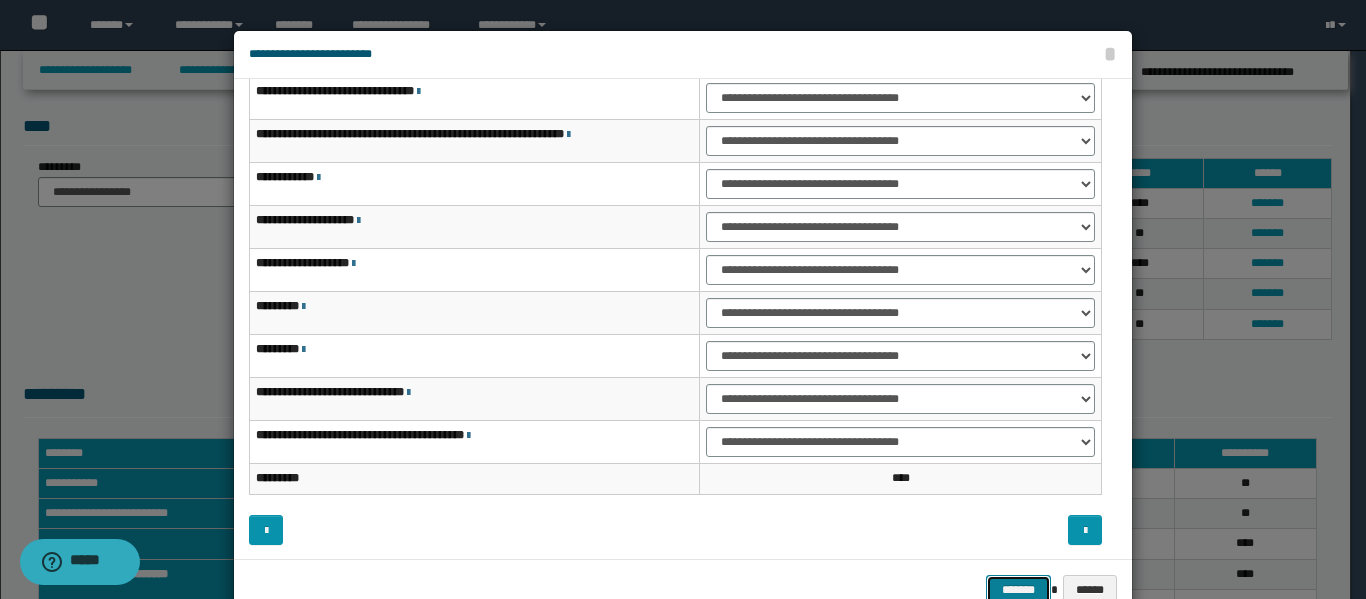 click on "*******" at bounding box center (1018, 590) 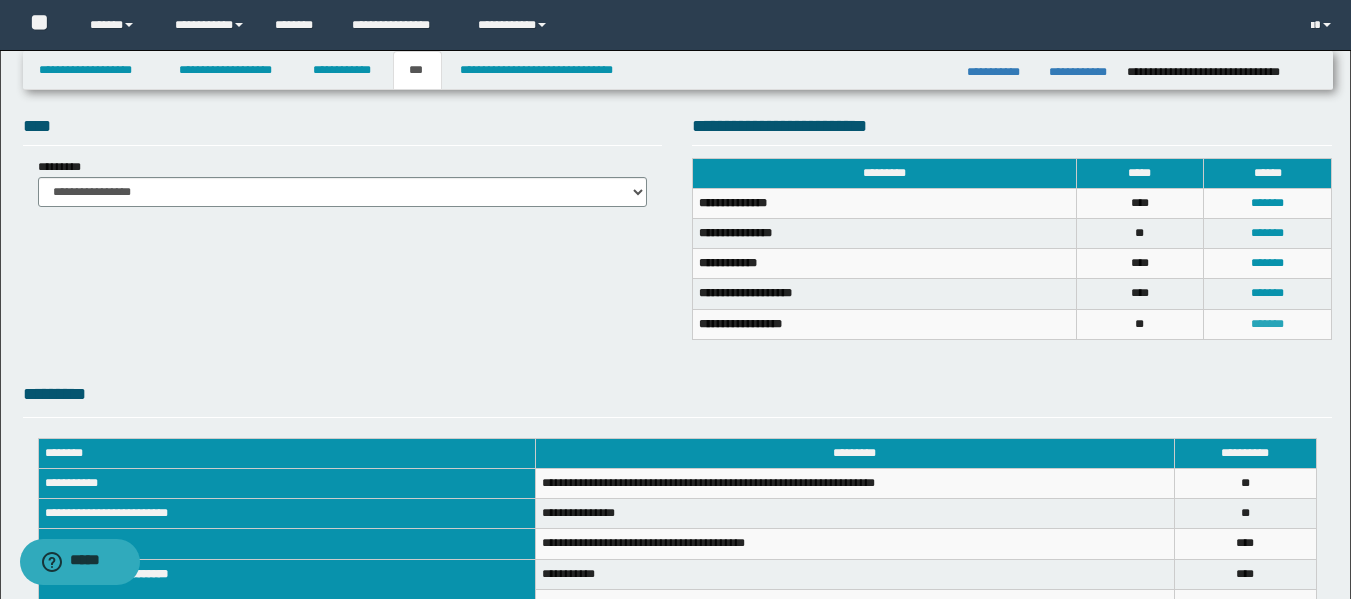 click on "*******" at bounding box center [1267, 324] 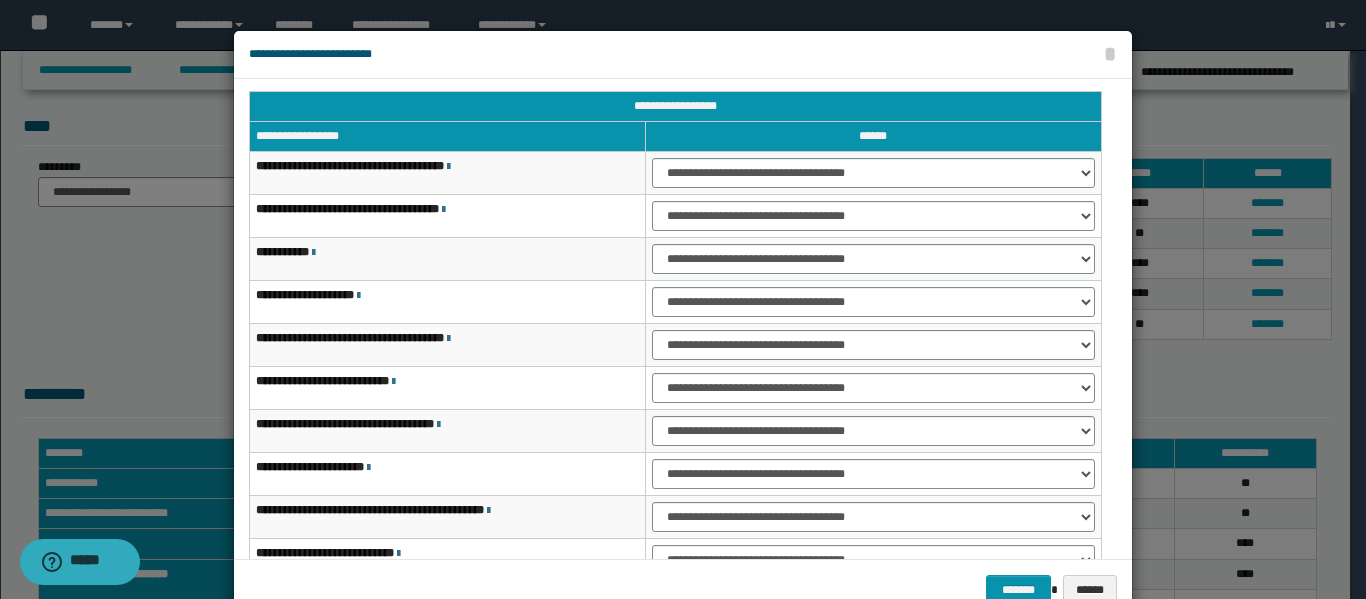 scroll, scrollTop: 0, scrollLeft: 0, axis: both 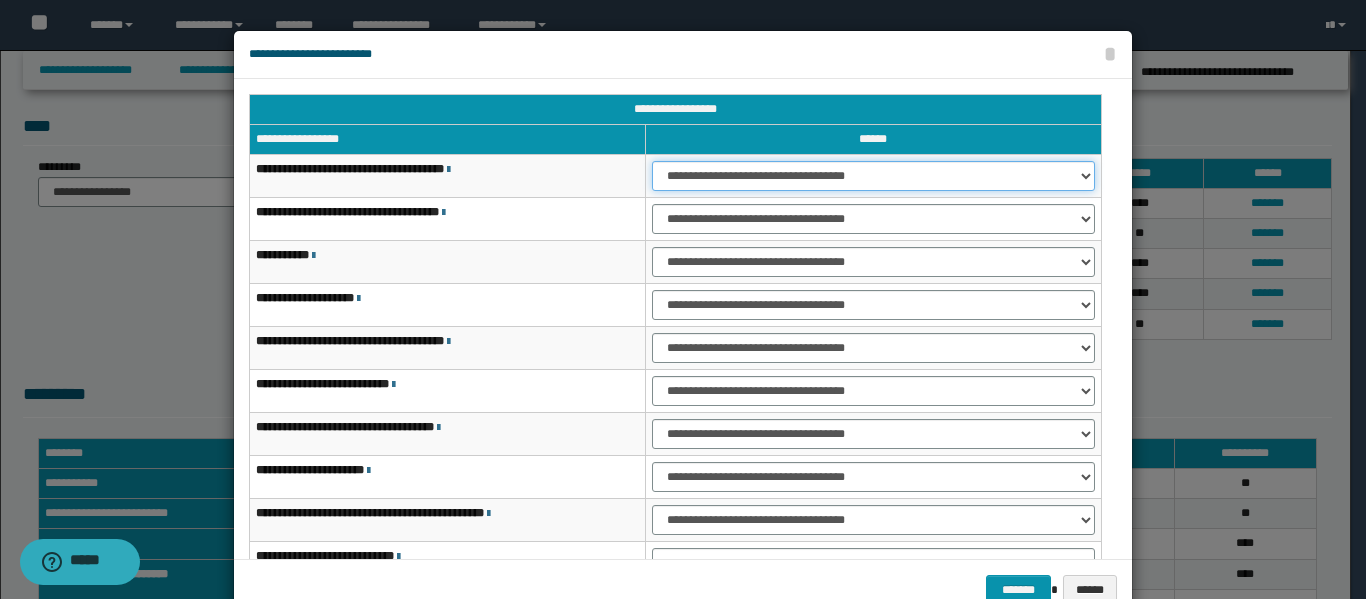 click on "**********" at bounding box center [873, 176] 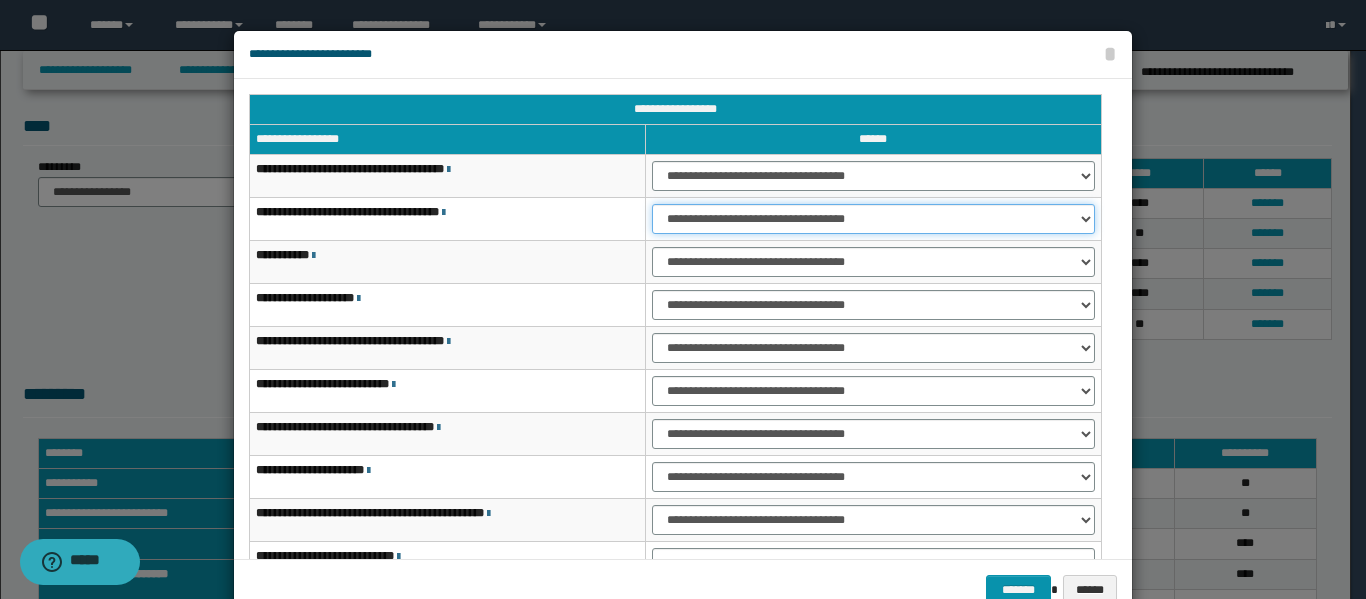 click on "**********" at bounding box center [873, 219] 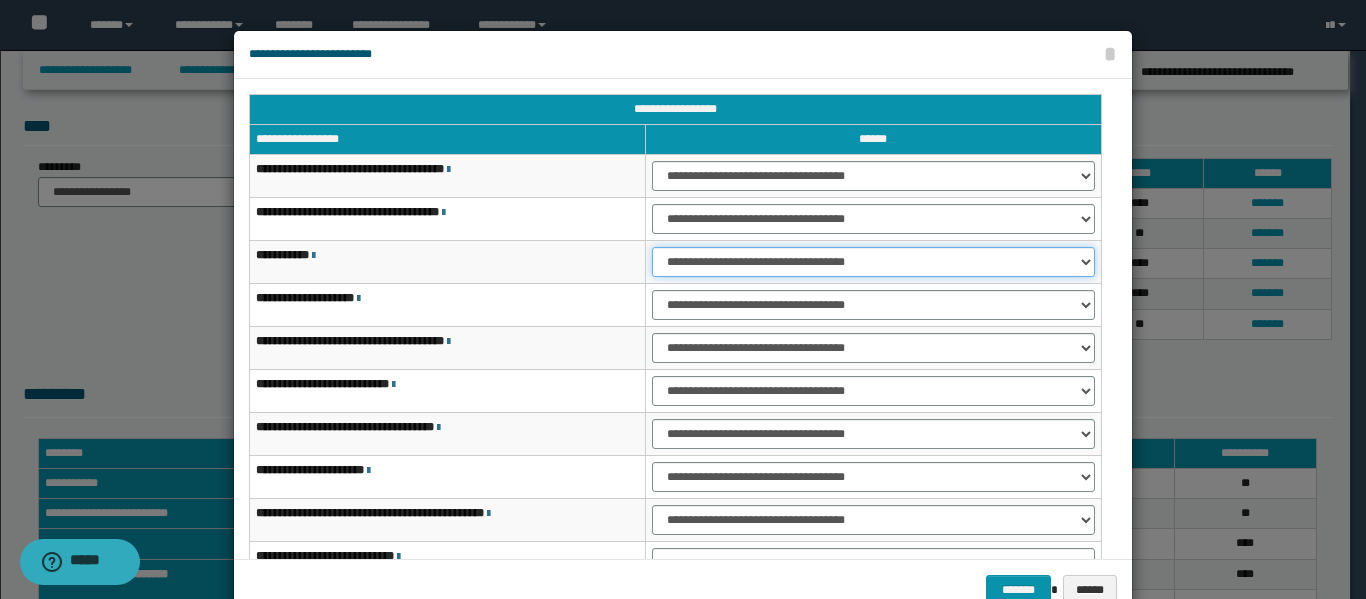 click on "**********" at bounding box center [873, 262] 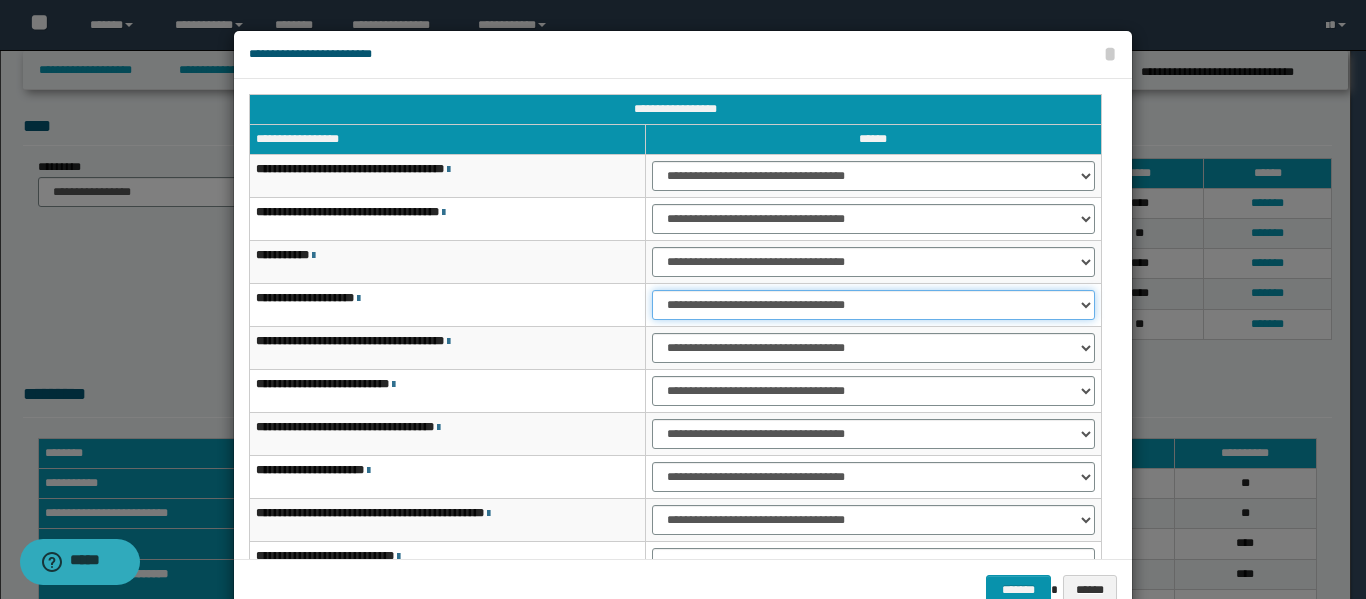 click on "**********" at bounding box center (873, 305) 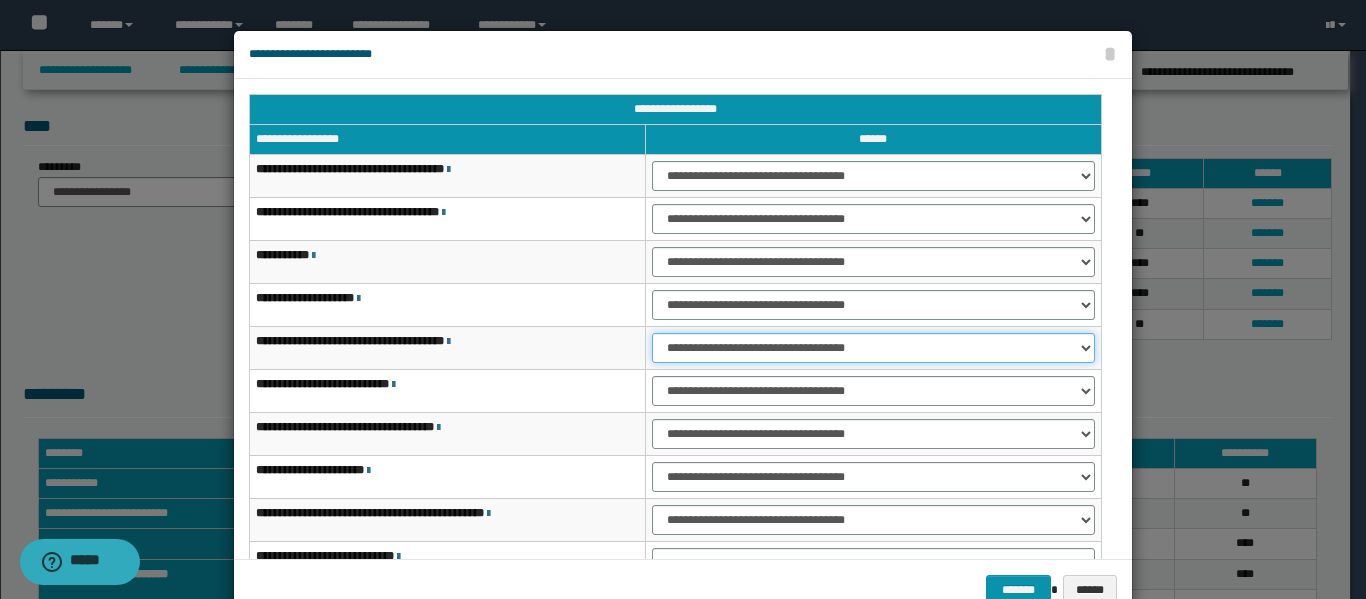 click on "**********" at bounding box center (873, 348) 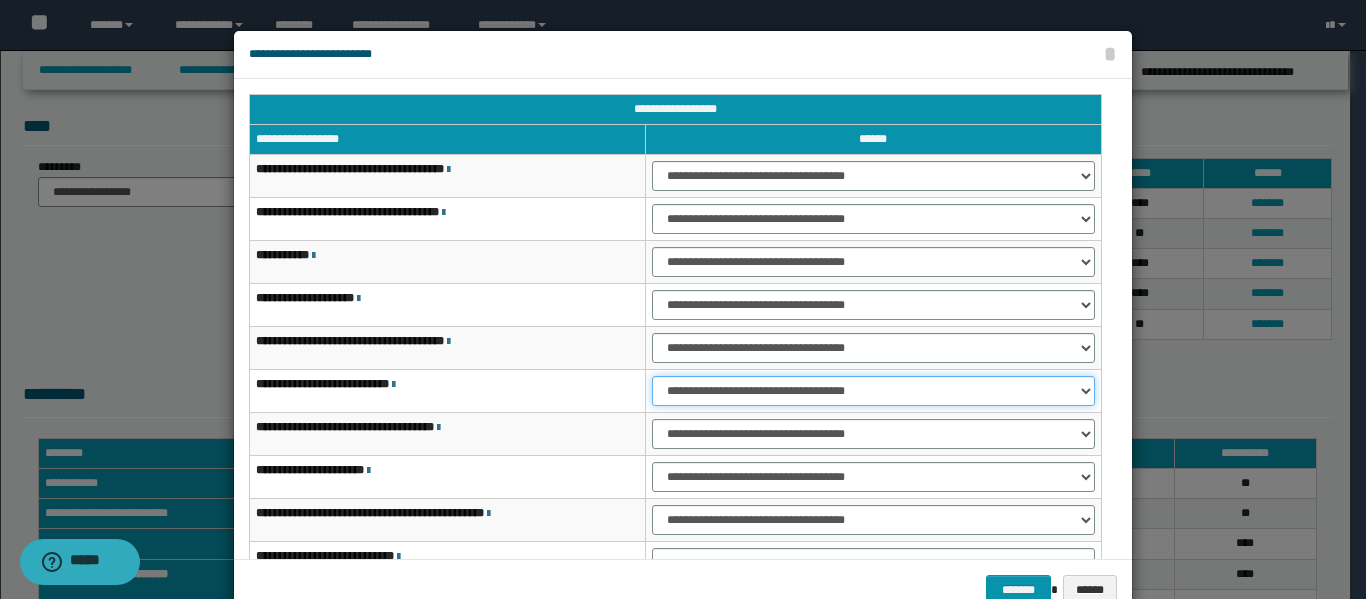 click on "**********" at bounding box center (873, 391) 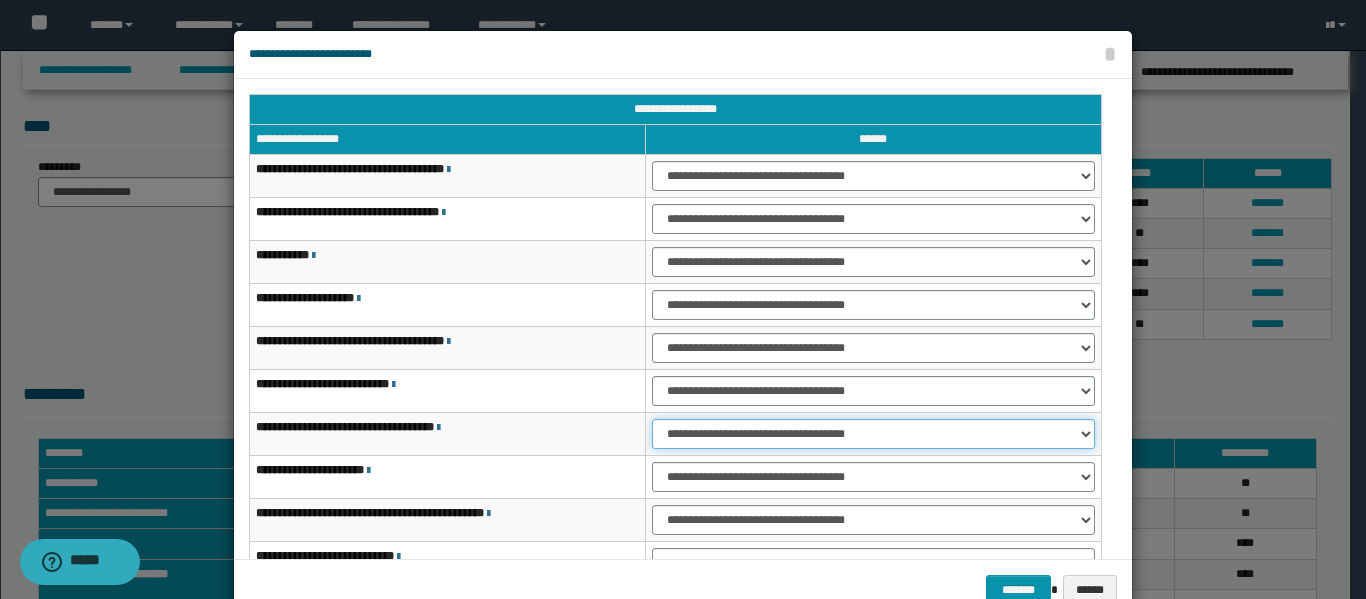 click on "**********" at bounding box center [873, 434] 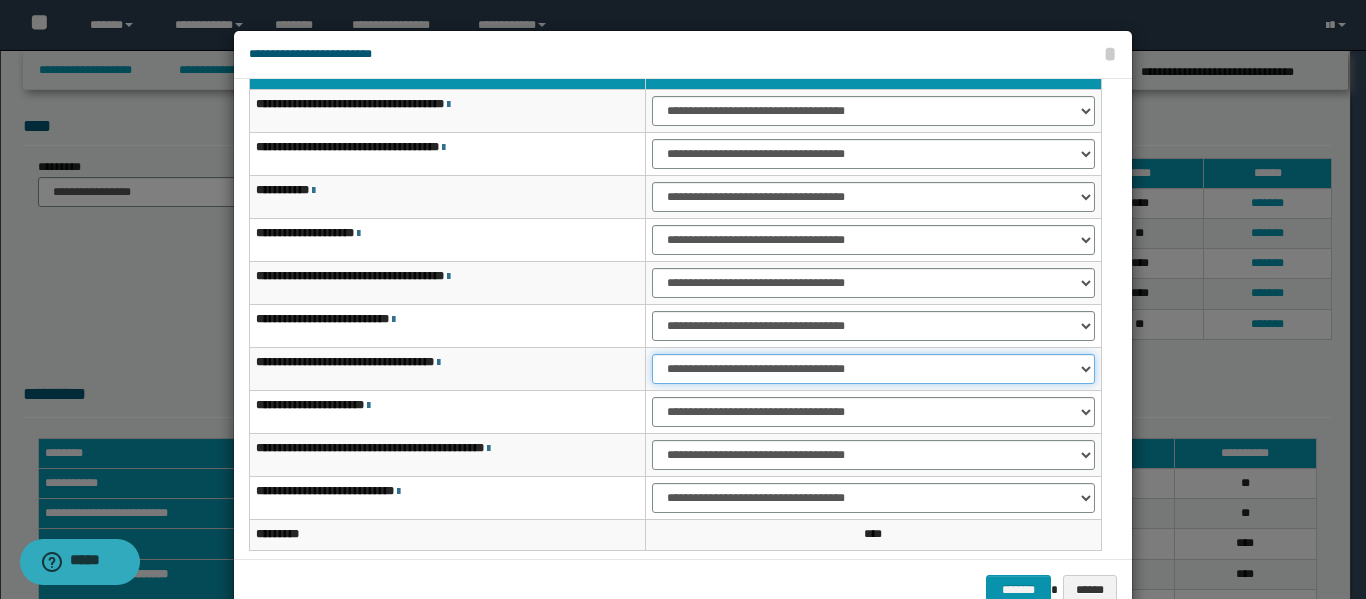 scroll, scrollTop: 100, scrollLeft: 0, axis: vertical 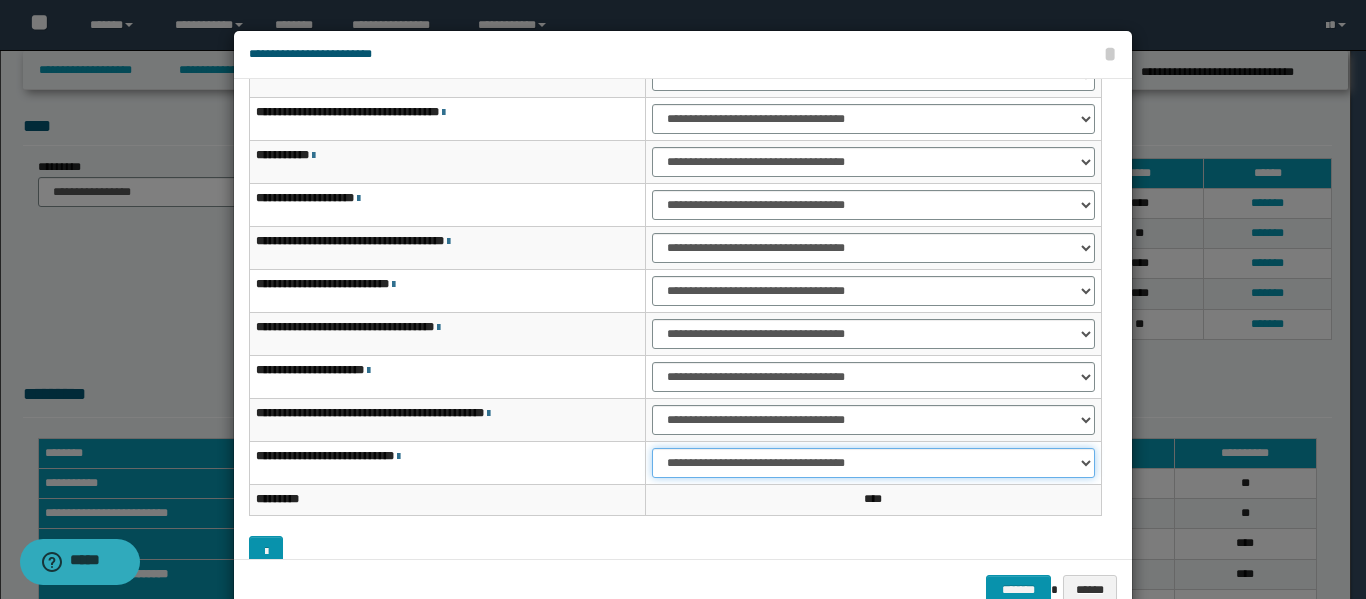 click on "**********" at bounding box center [873, 463] 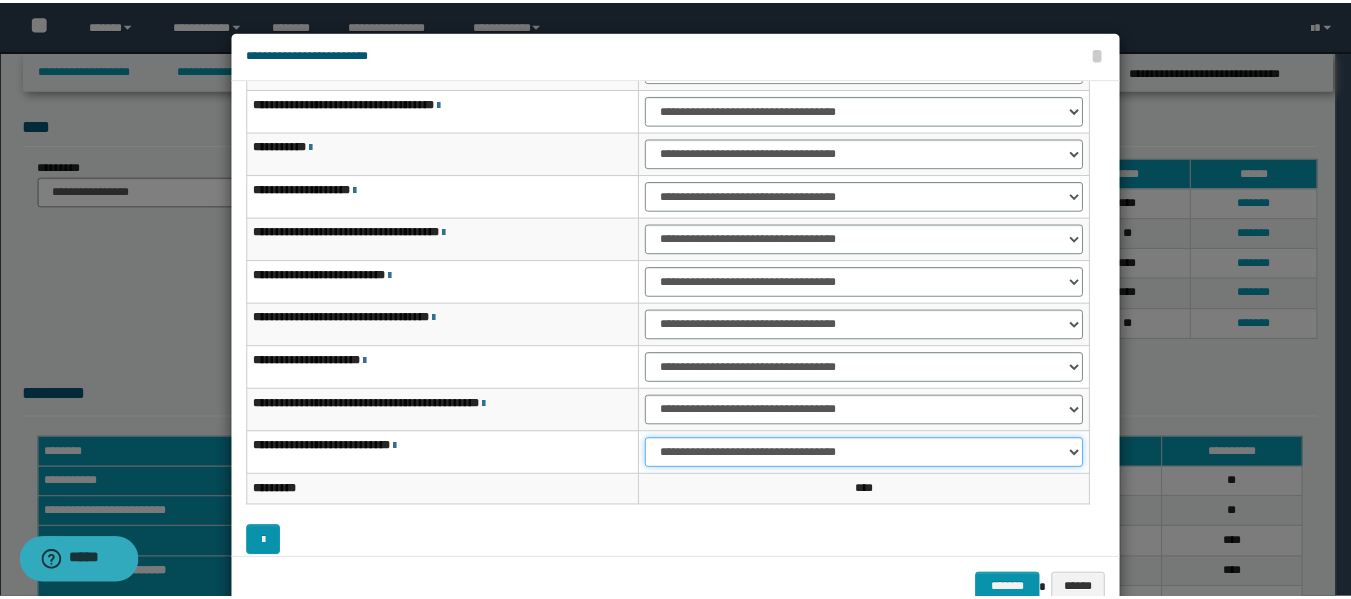 scroll, scrollTop: 121, scrollLeft: 0, axis: vertical 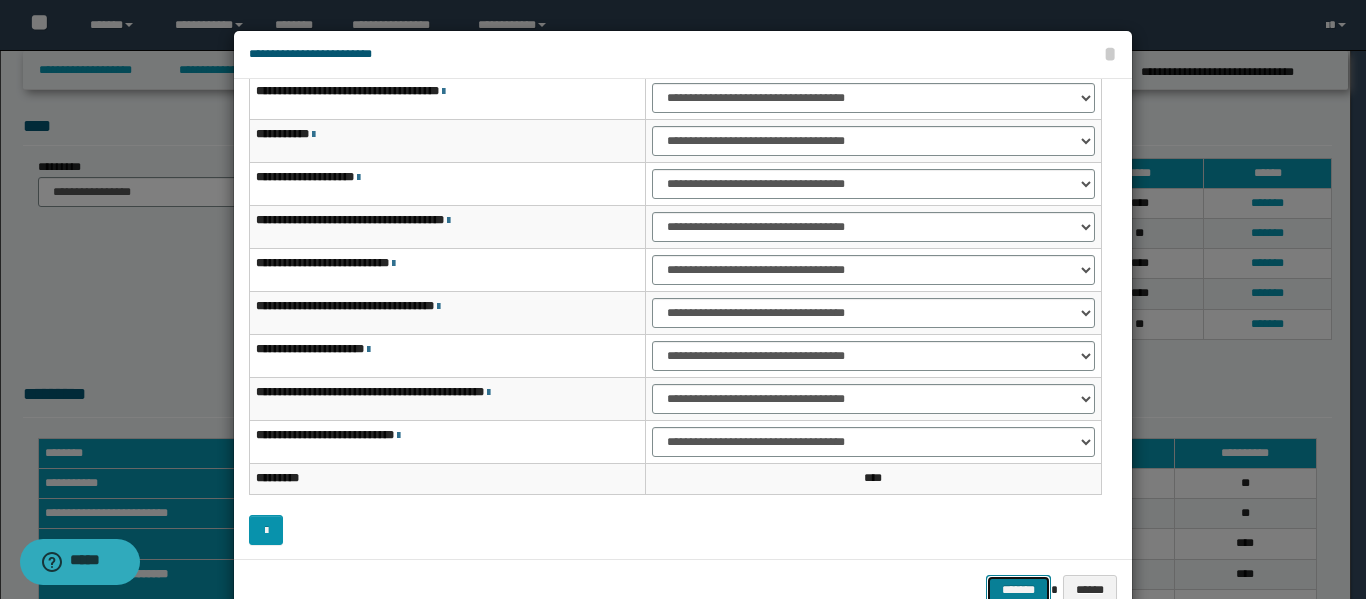 click on "*******" at bounding box center [1018, 590] 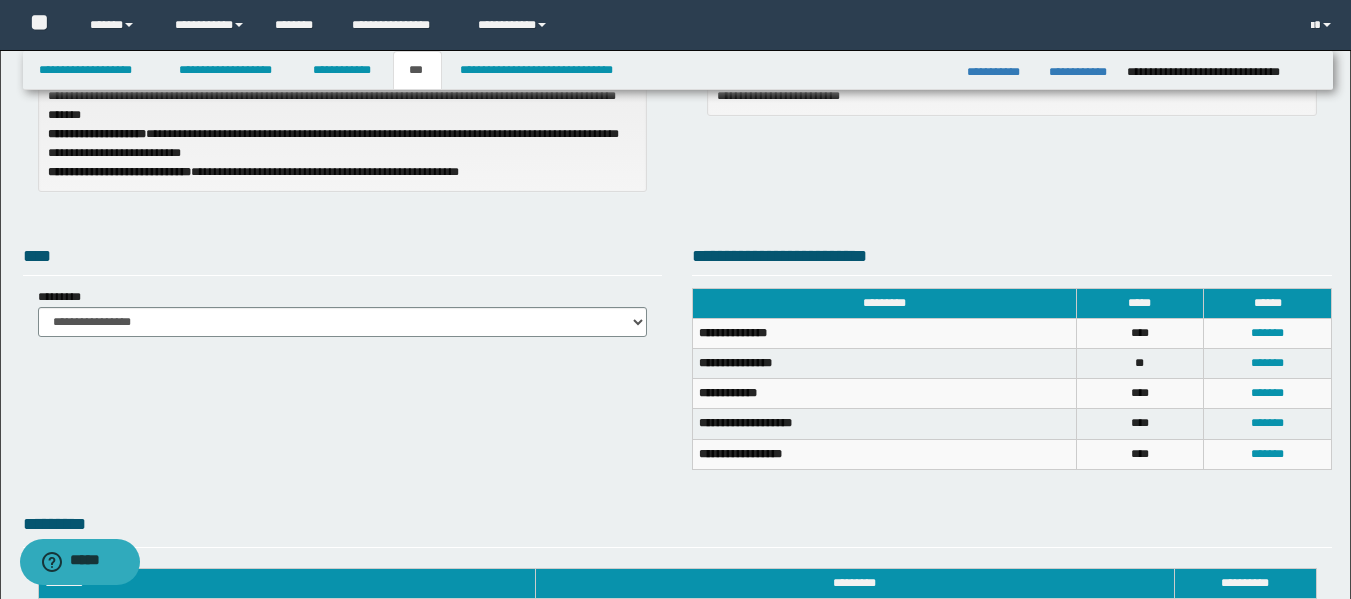 scroll, scrollTop: 0, scrollLeft: 0, axis: both 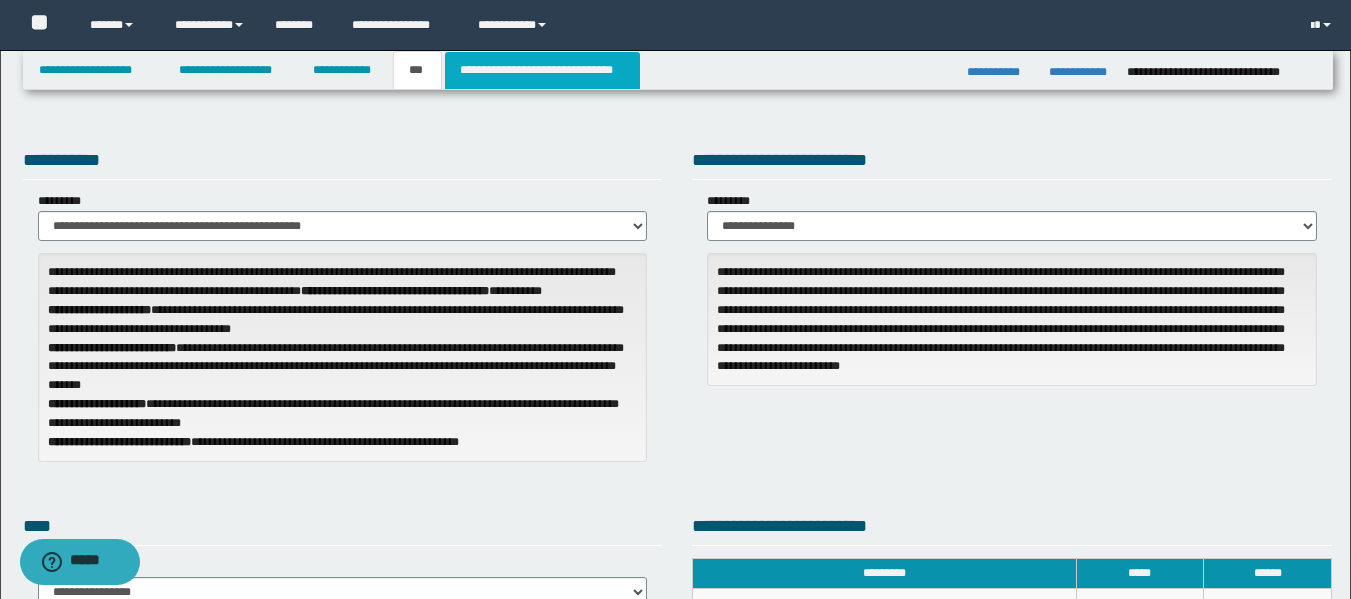 click on "**********" at bounding box center [542, 70] 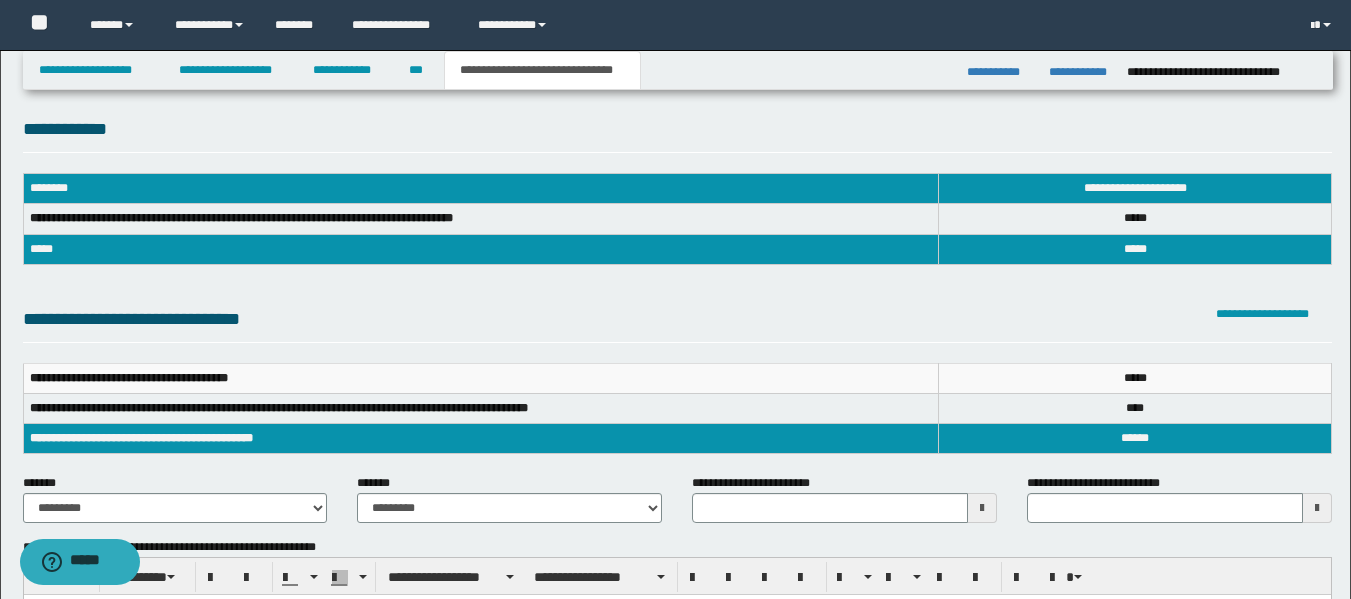 scroll, scrollTop: 300, scrollLeft: 0, axis: vertical 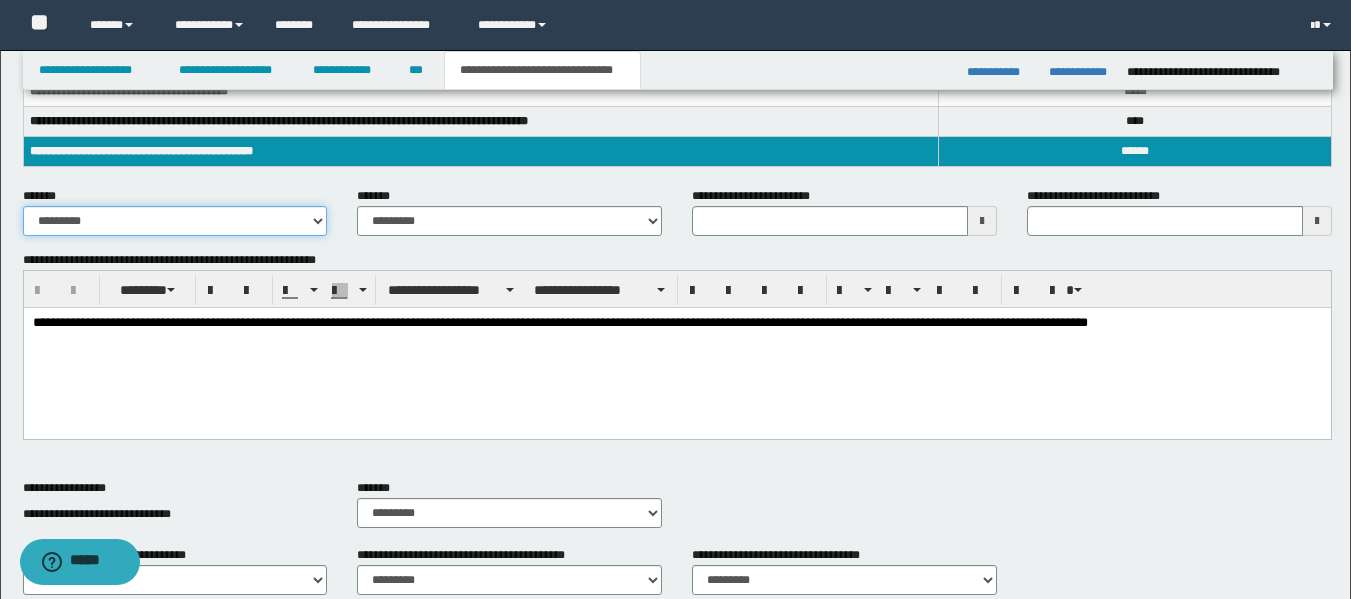click on "**********" at bounding box center (175, 221) 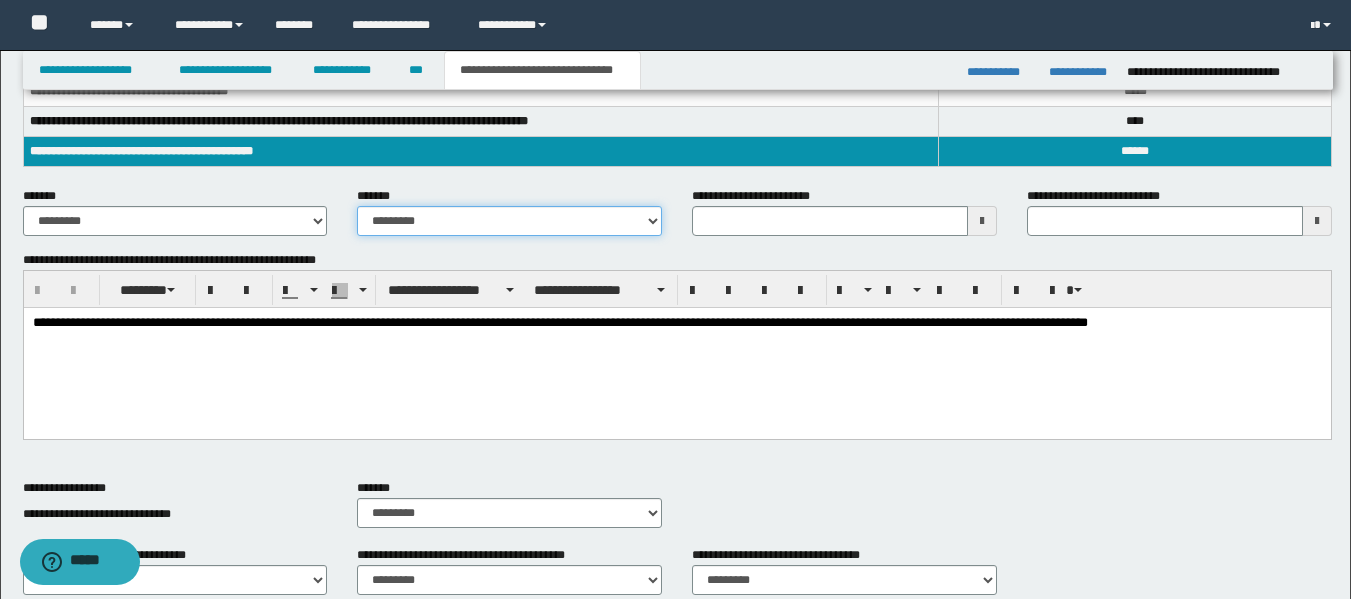 click on "**********" at bounding box center (509, 221) 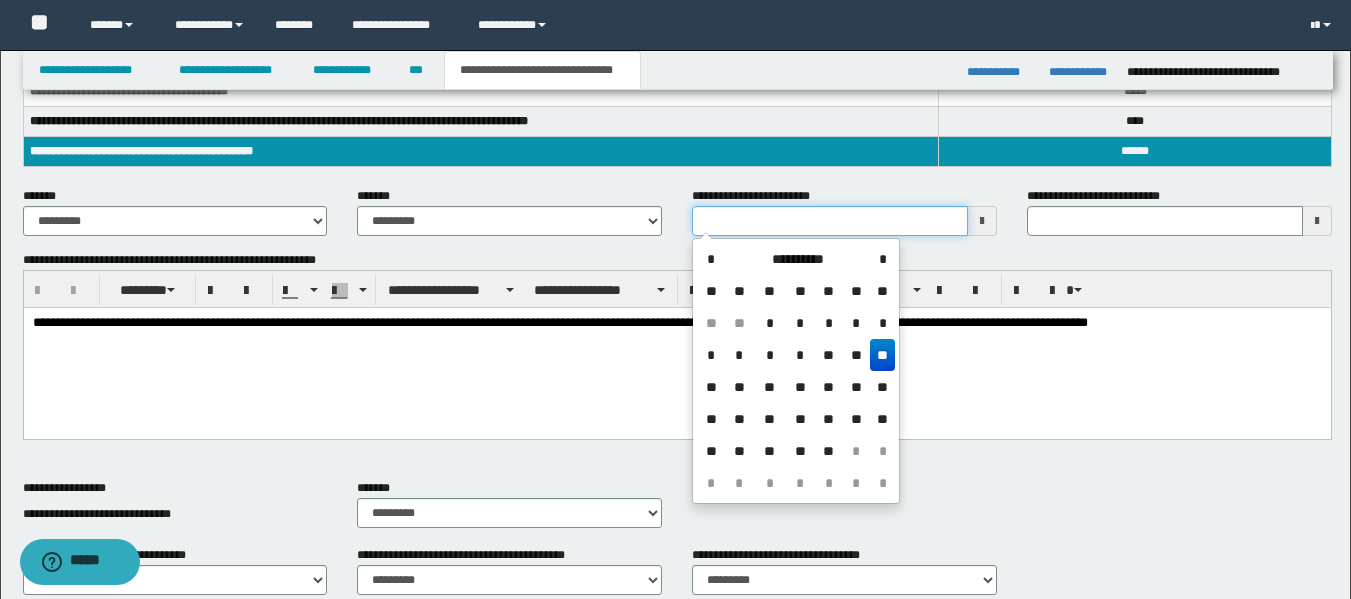 click on "**********" at bounding box center (830, 221) 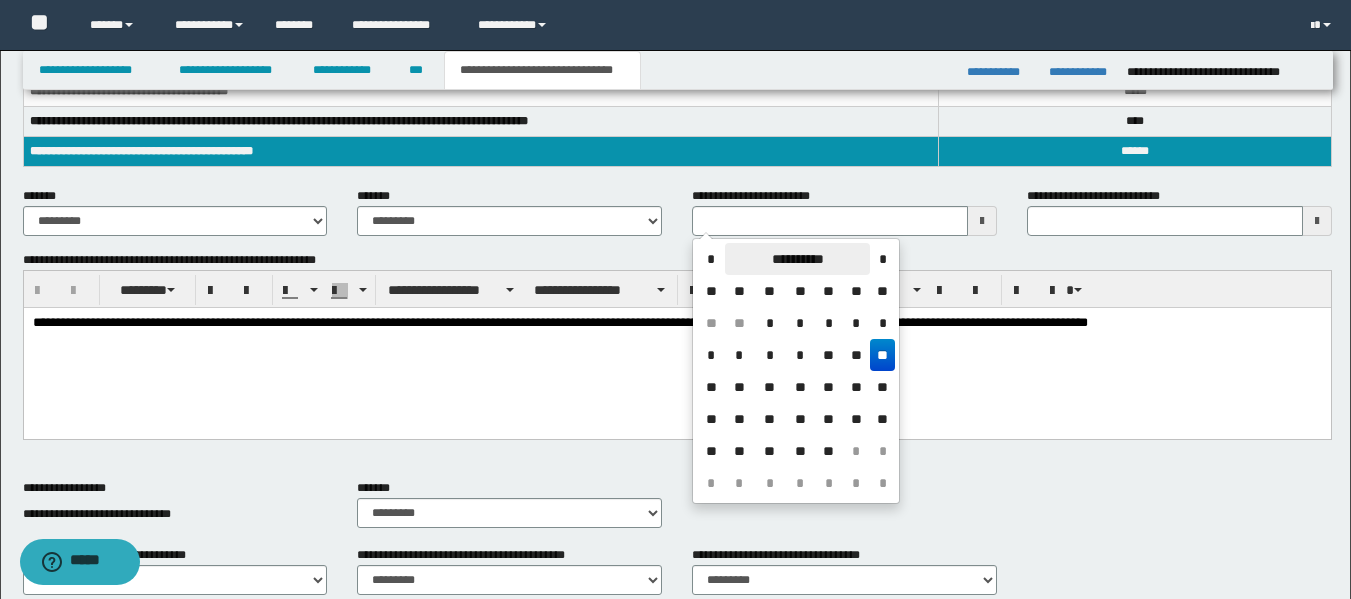 click on "**********" at bounding box center (797, 259) 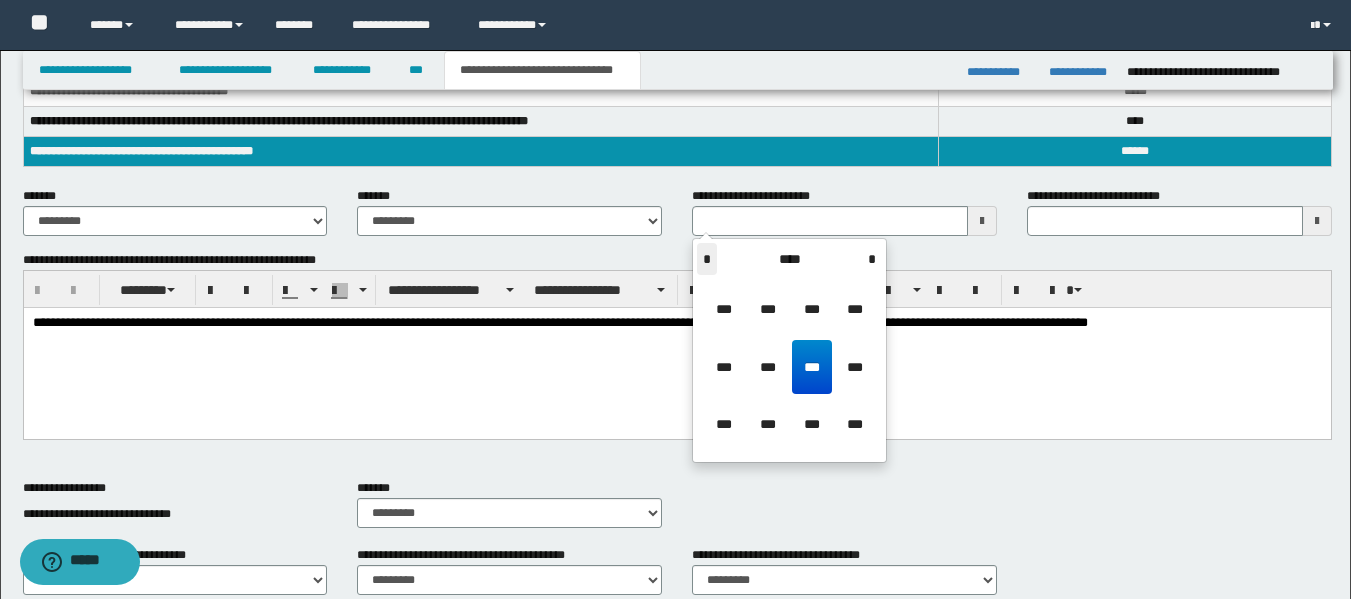 click on "*" at bounding box center [707, 259] 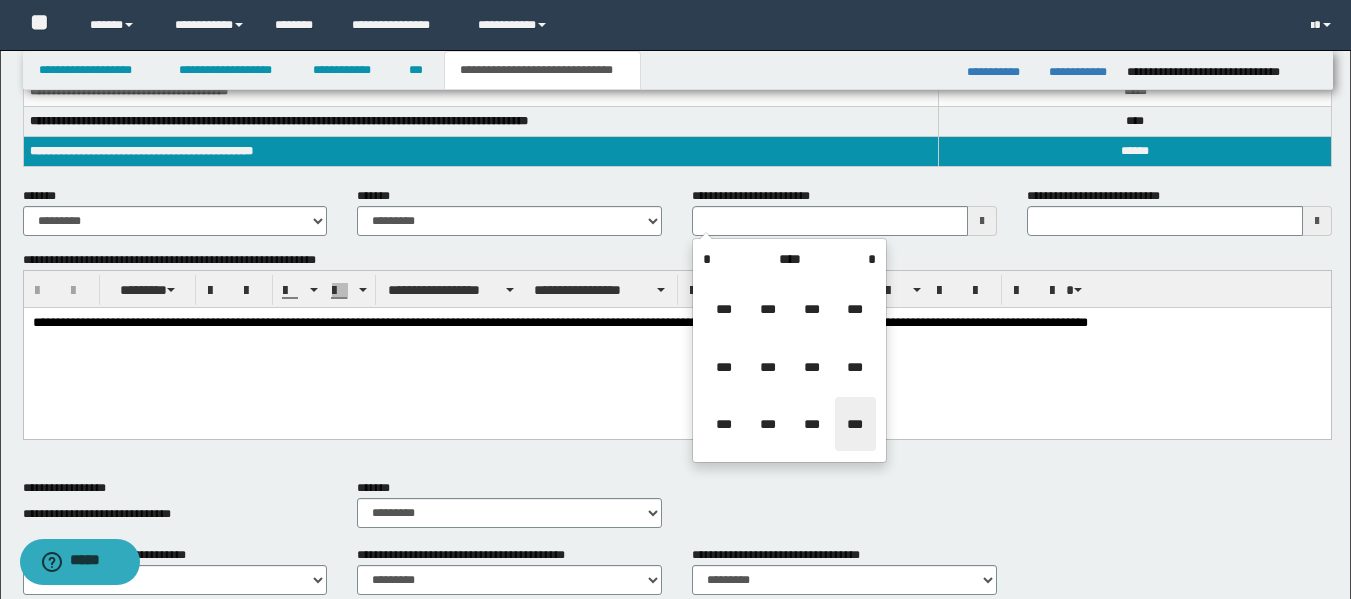 click on "***" at bounding box center [855, 424] 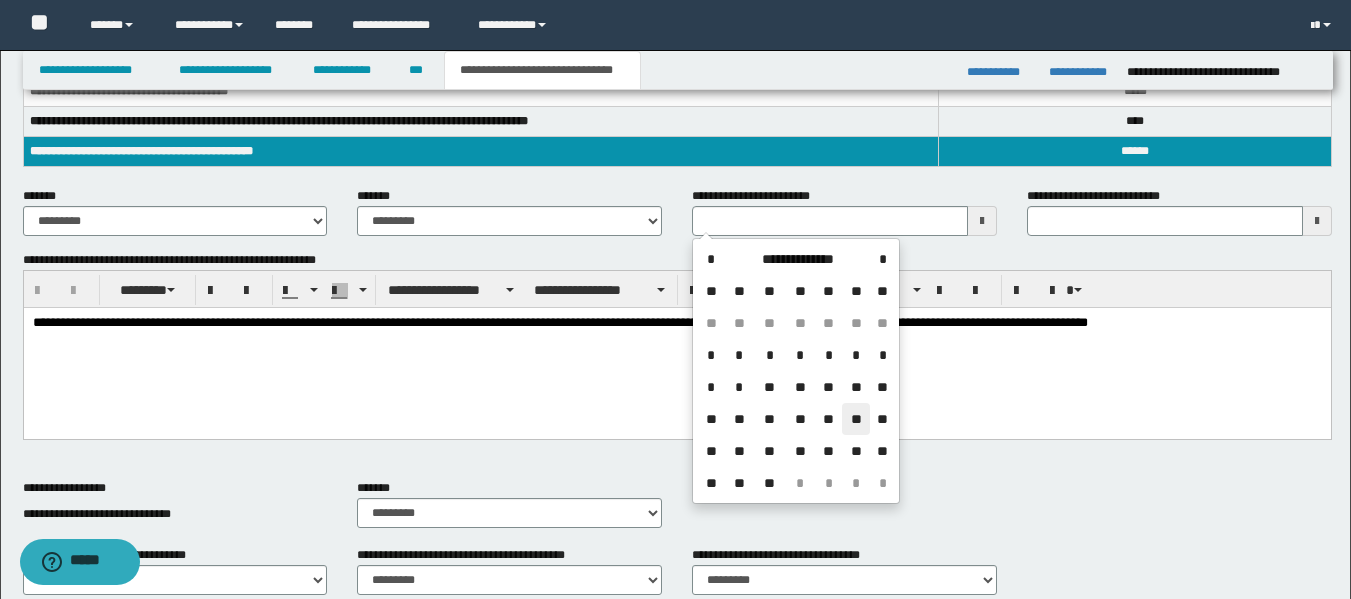 click on "**" at bounding box center [856, 419] 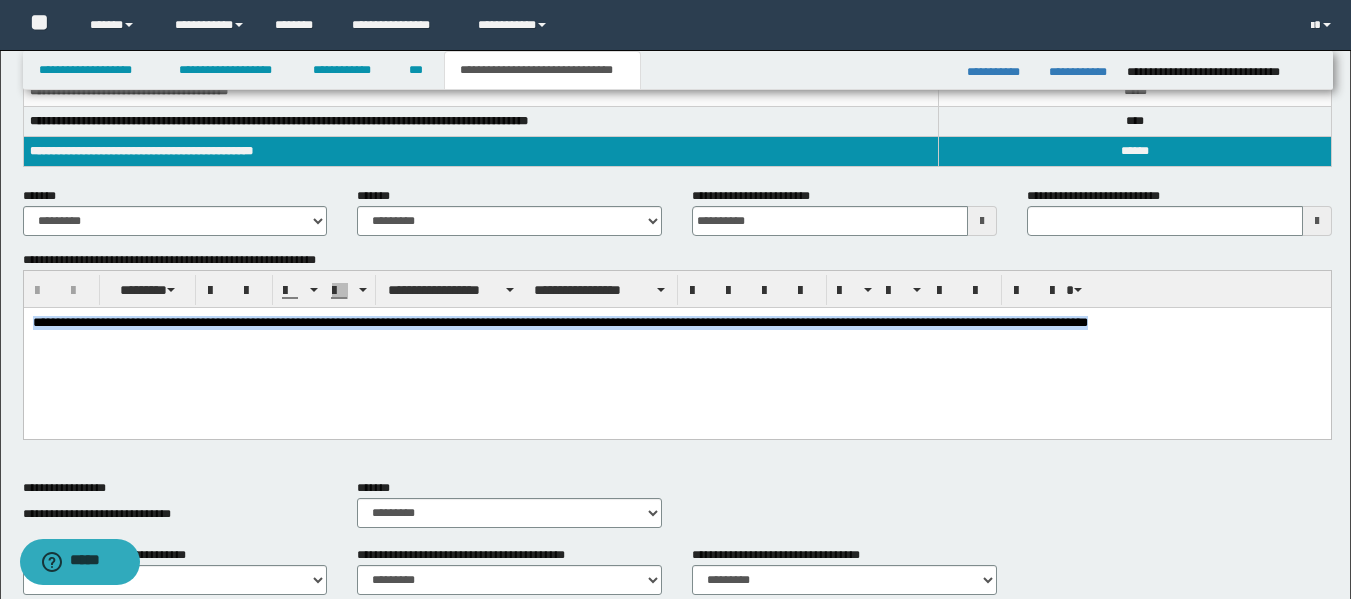 drag, startPoint x: 35, startPoint y: 318, endPoint x: 1388, endPoint y: 627, distance: 1387.8364 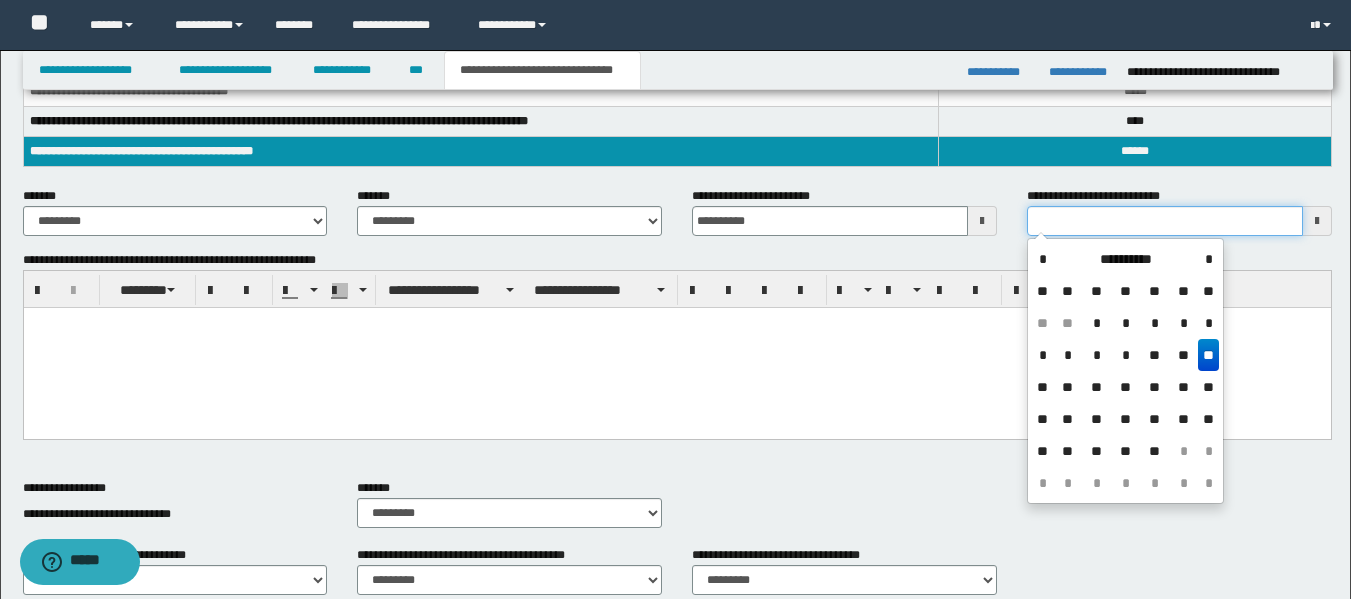 click on "**********" at bounding box center (1165, 221) 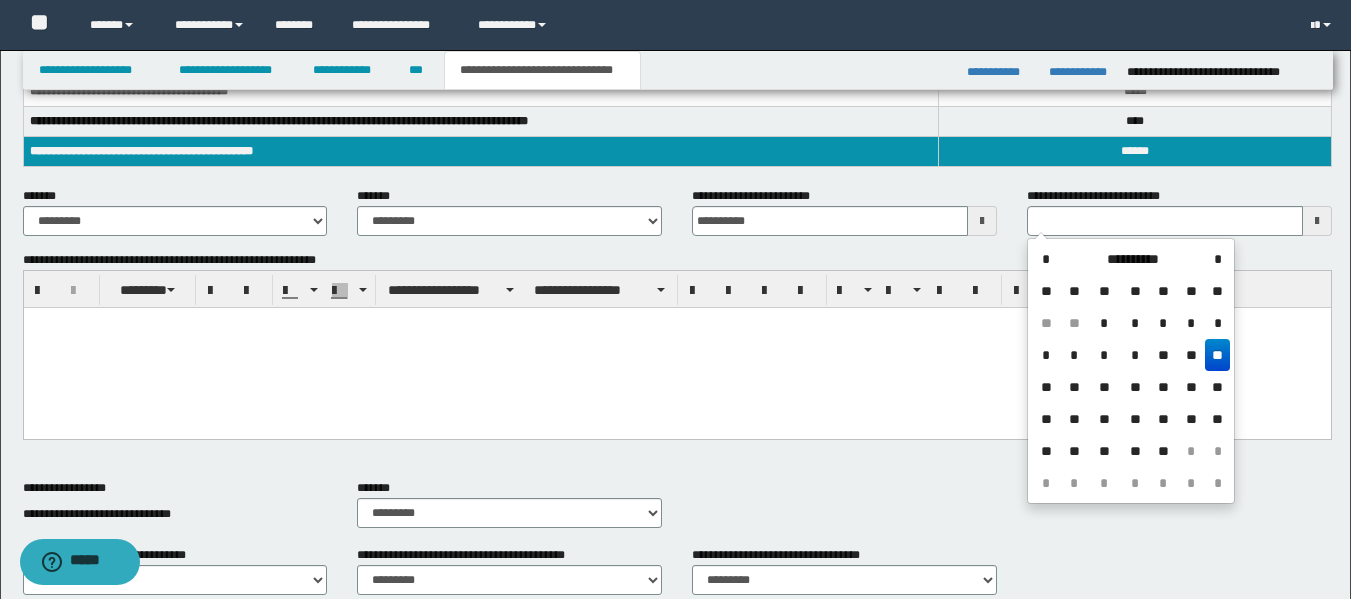 click on "**" at bounding box center (1217, 355) 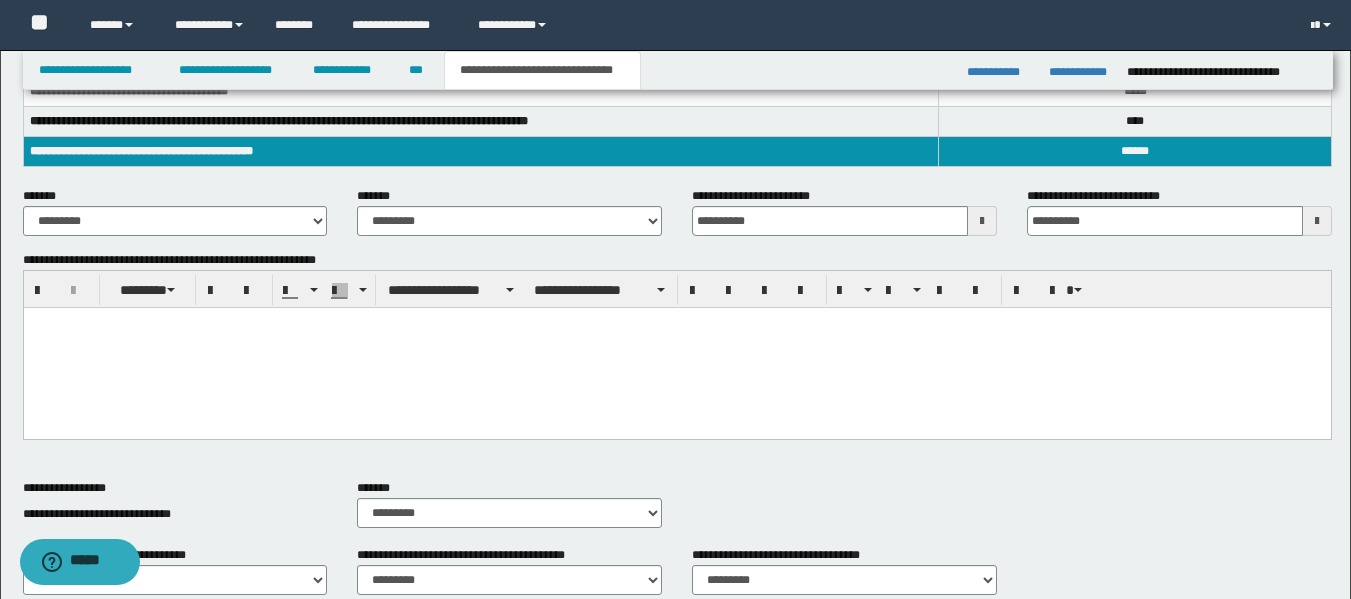 click at bounding box center [676, 348] 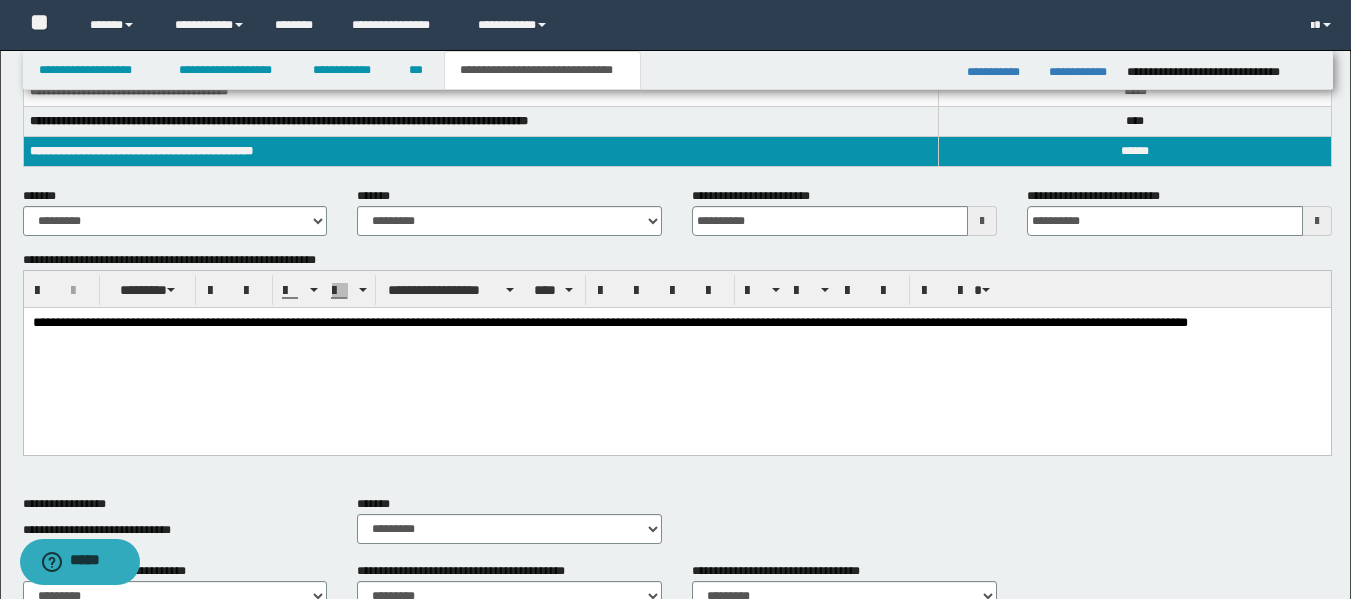click on "**********" at bounding box center (609, 322) 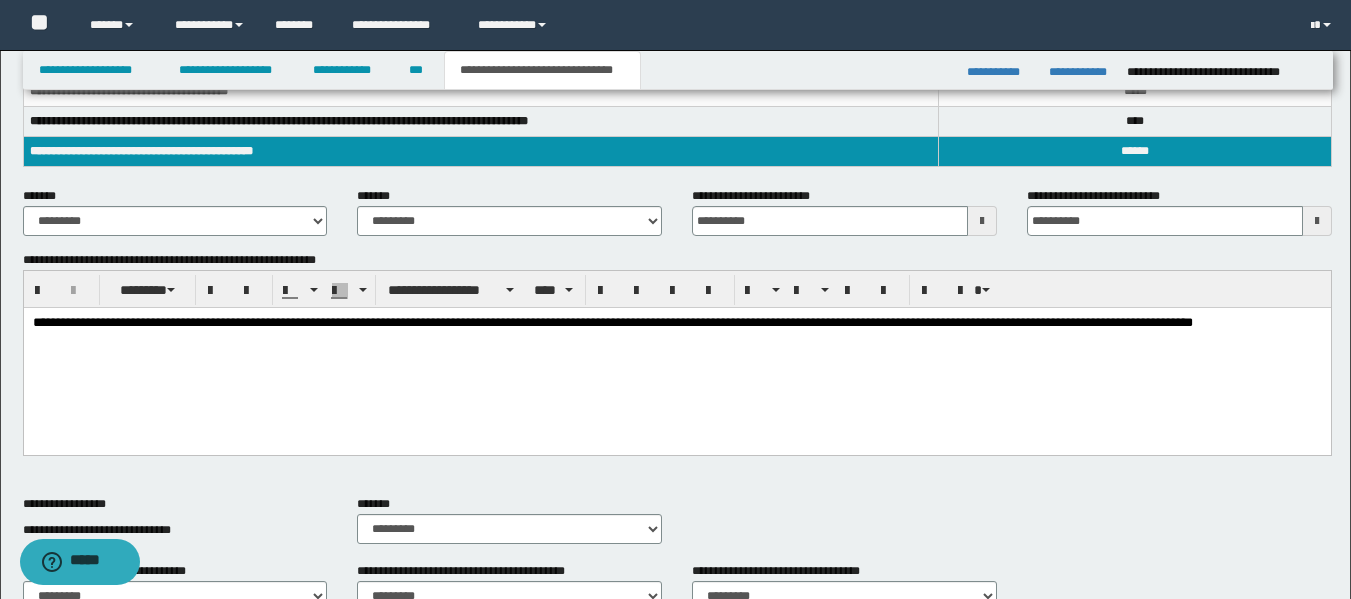 click on "**********" at bounding box center [676, 323] 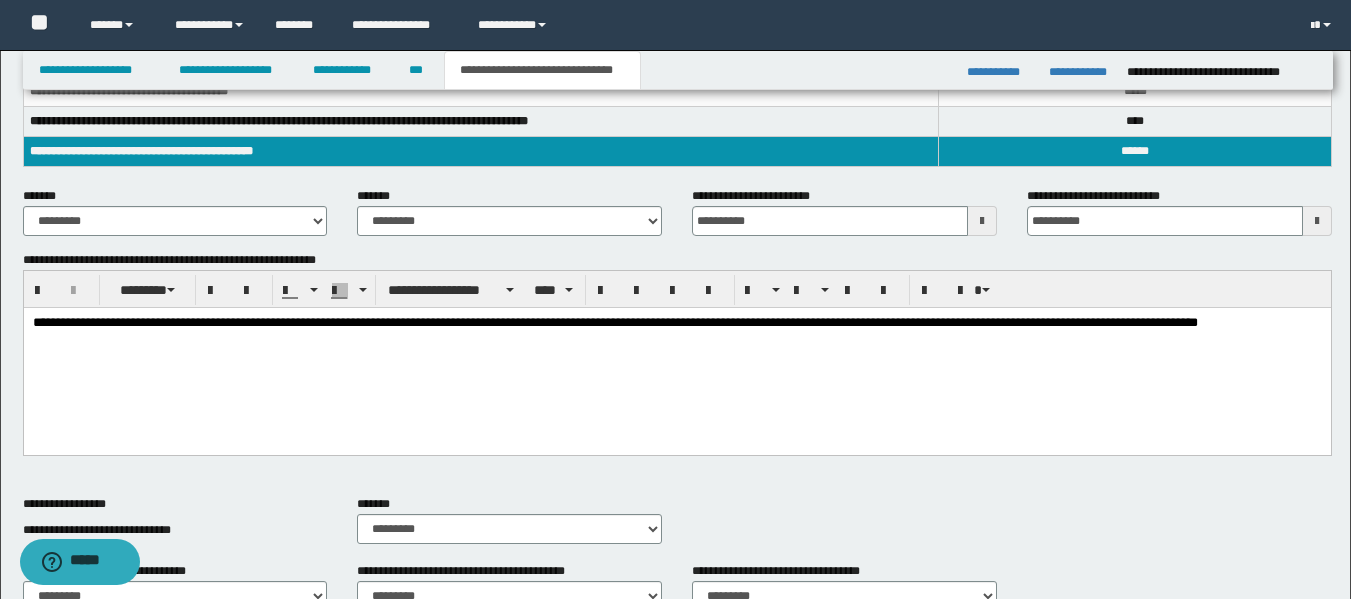 click on "**********" at bounding box center [614, 322] 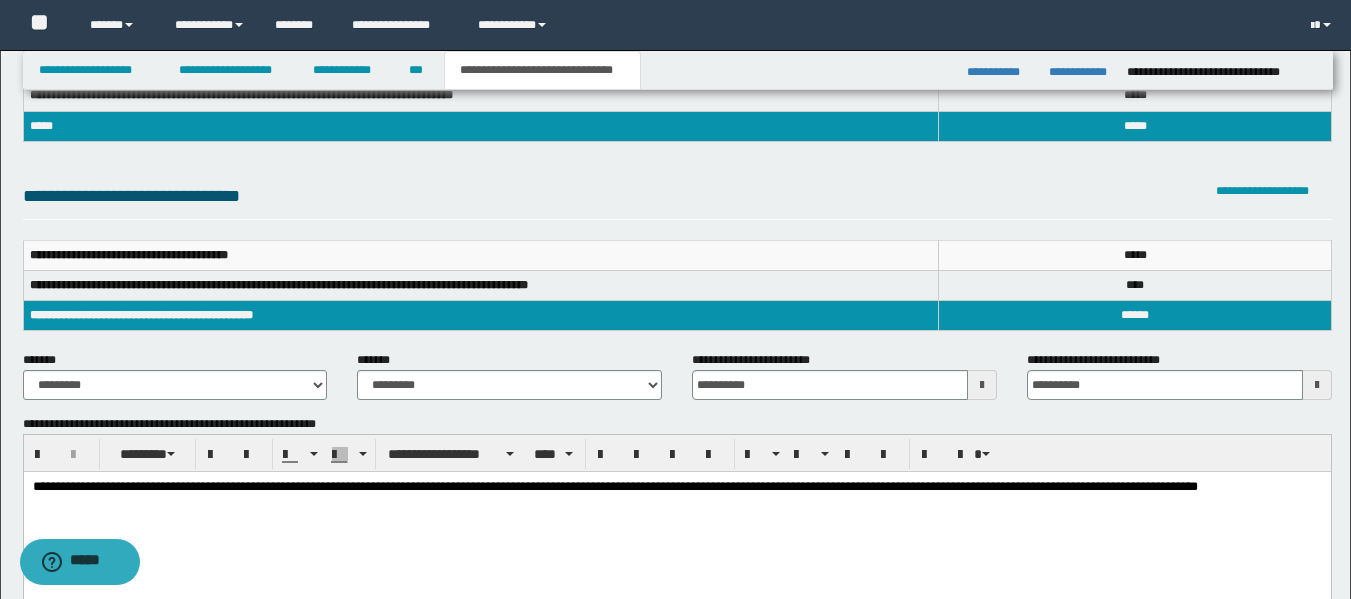 scroll, scrollTop: 0, scrollLeft: 0, axis: both 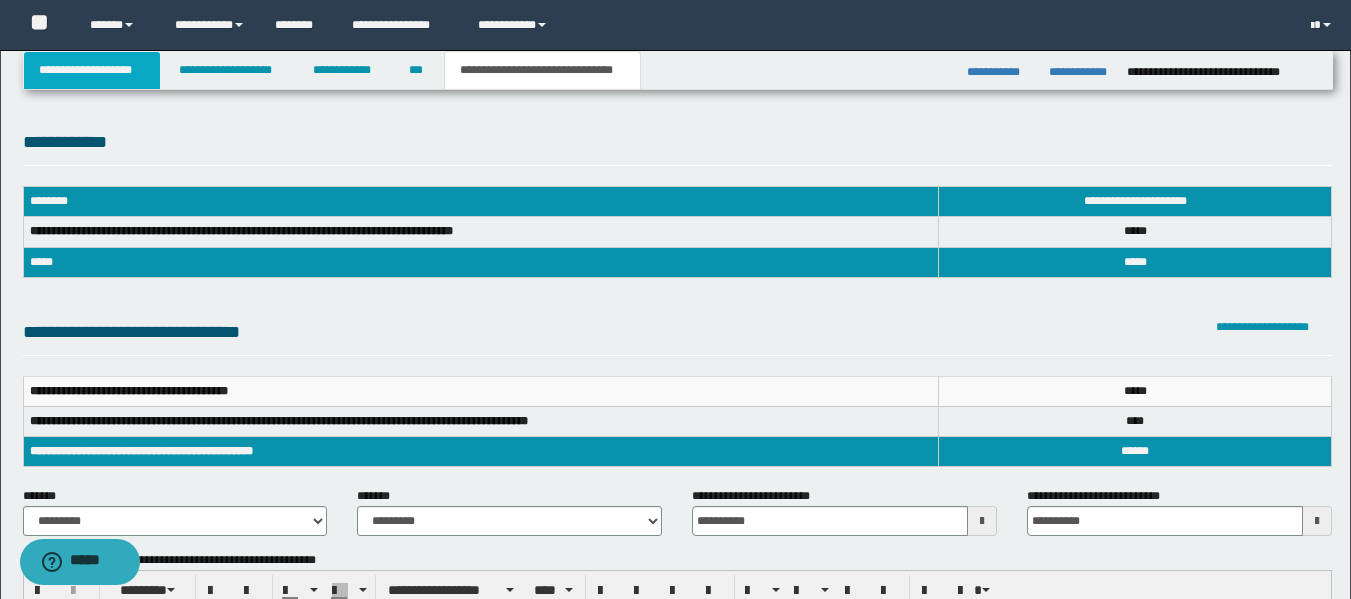 click on "**********" at bounding box center [92, 70] 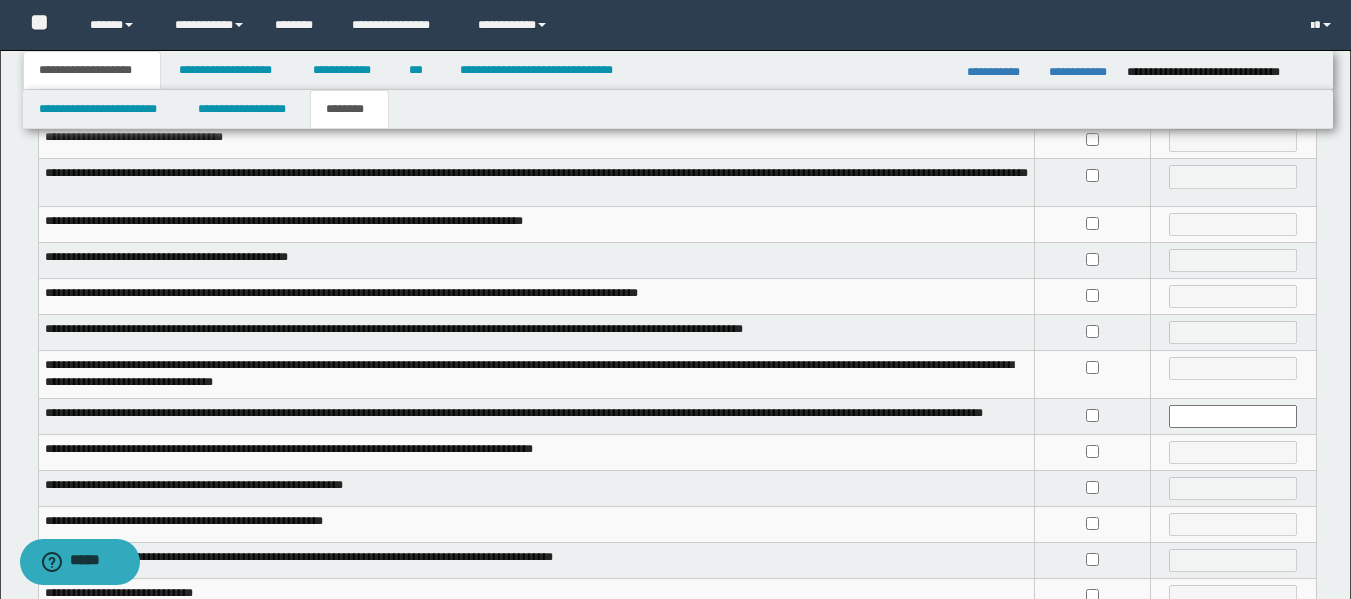 scroll, scrollTop: 543, scrollLeft: 0, axis: vertical 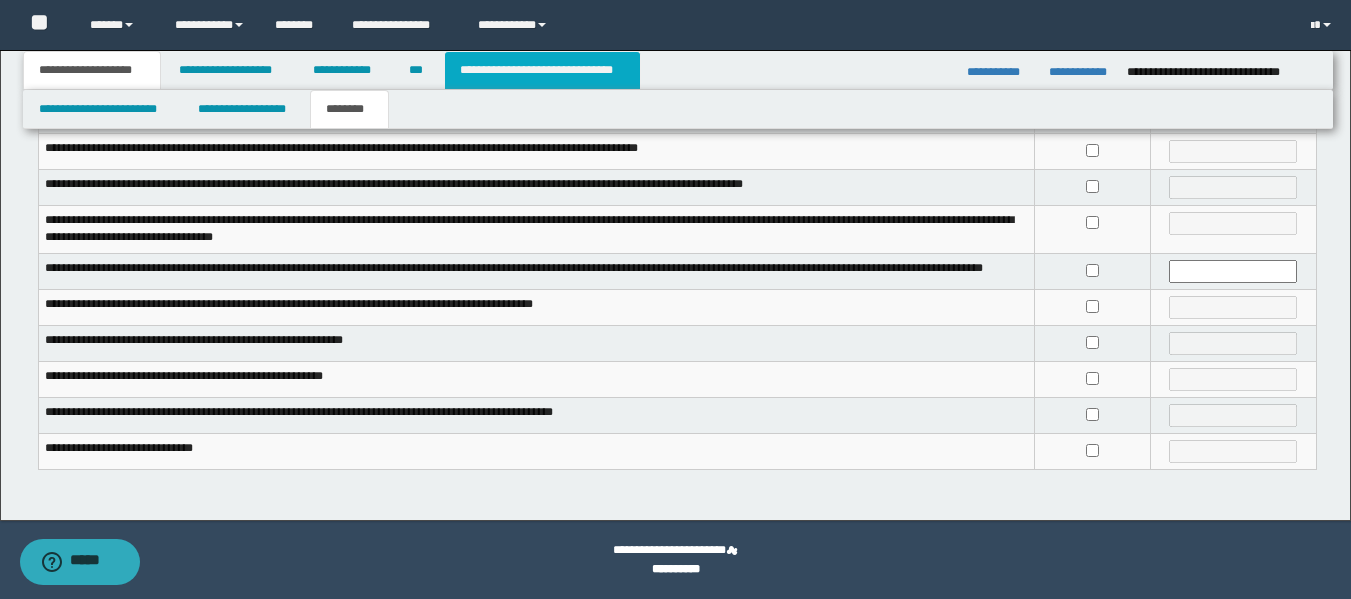 click on "**********" at bounding box center [542, 70] 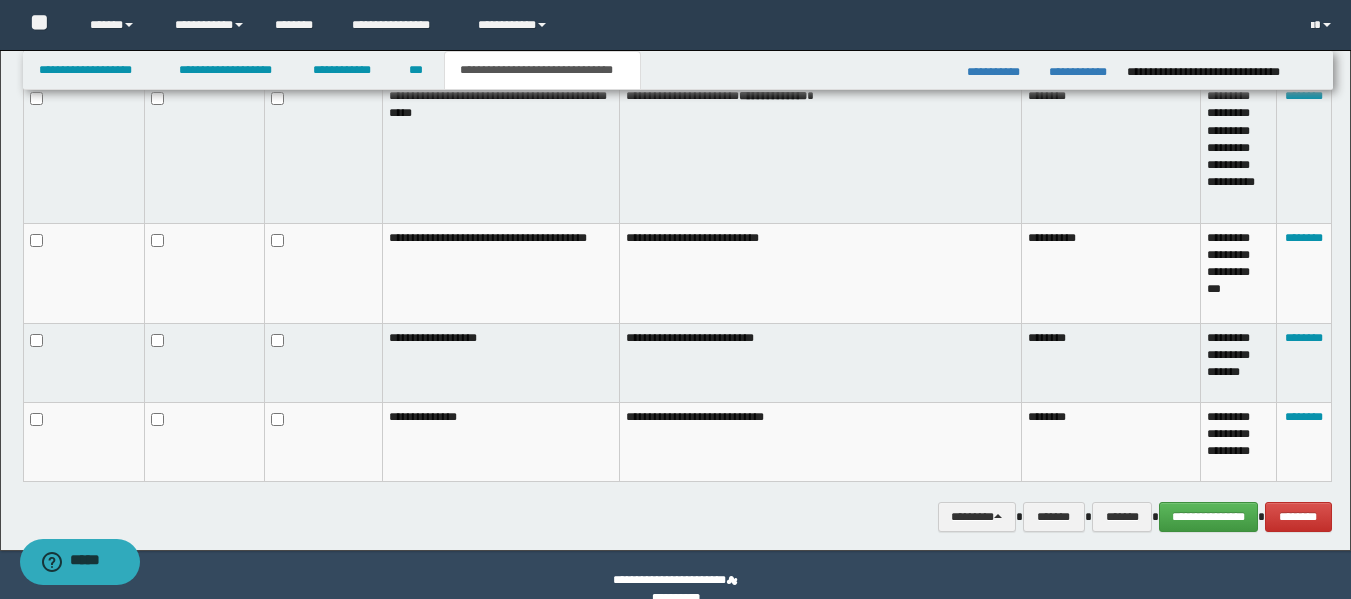 scroll, scrollTop: 1384, scrollLeft: 0, axis: vertical 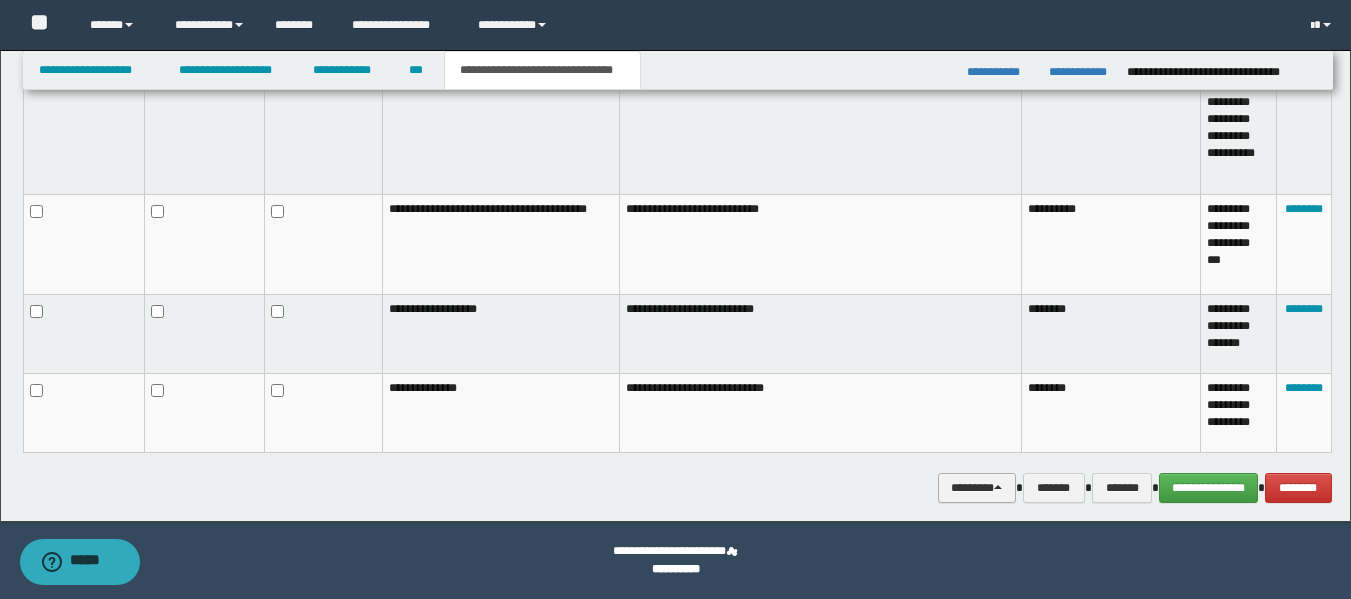 click on "********" at bounding box center [977, 488] 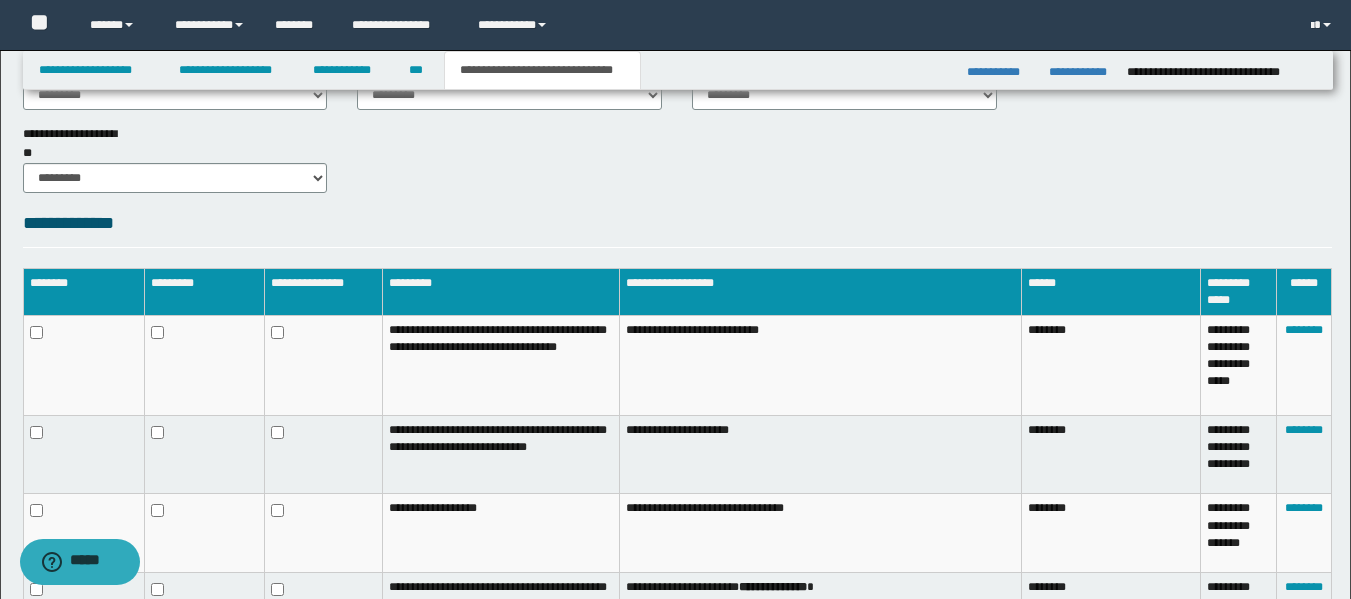 scroll, scrollTop: 584, scrollLeft: 0, axis: vertical 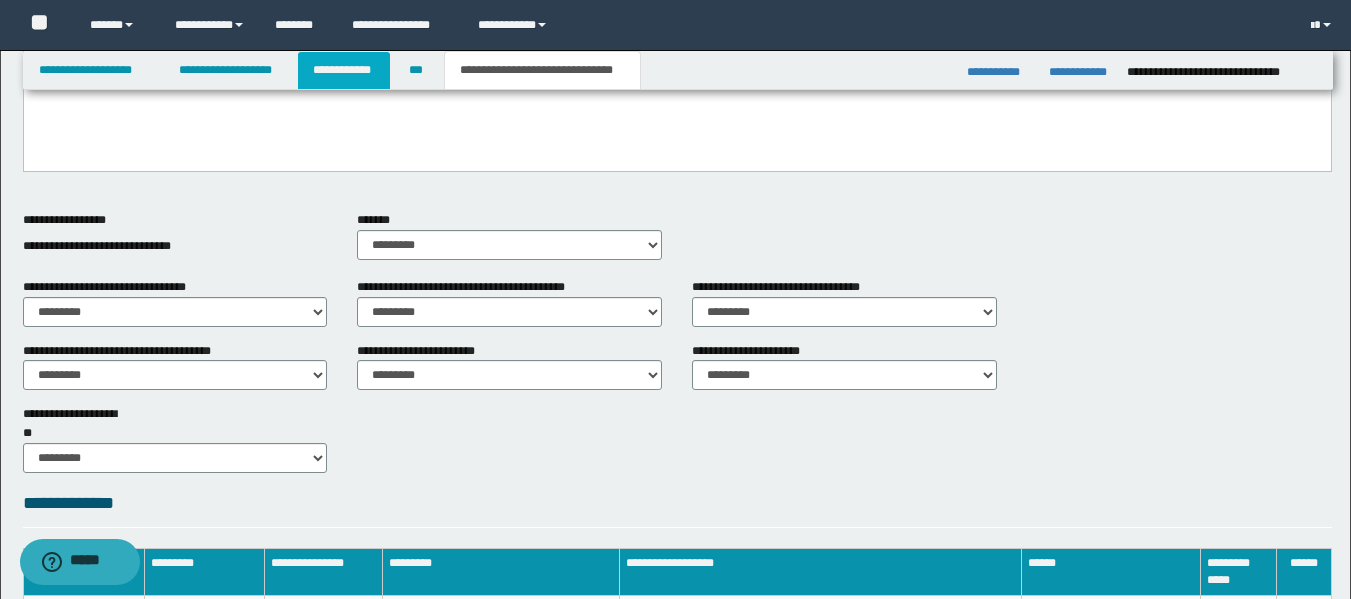 click on "**********" at bounding box center (344, 70) 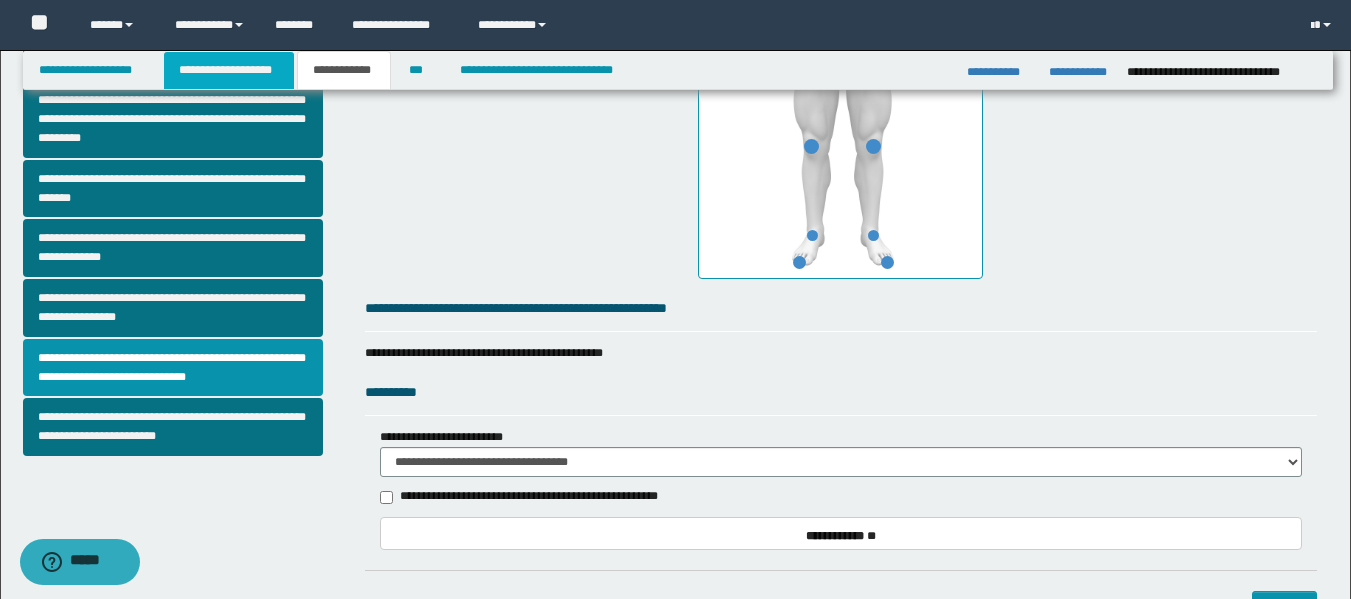 click on "**********" at bounding box center [229, 70] 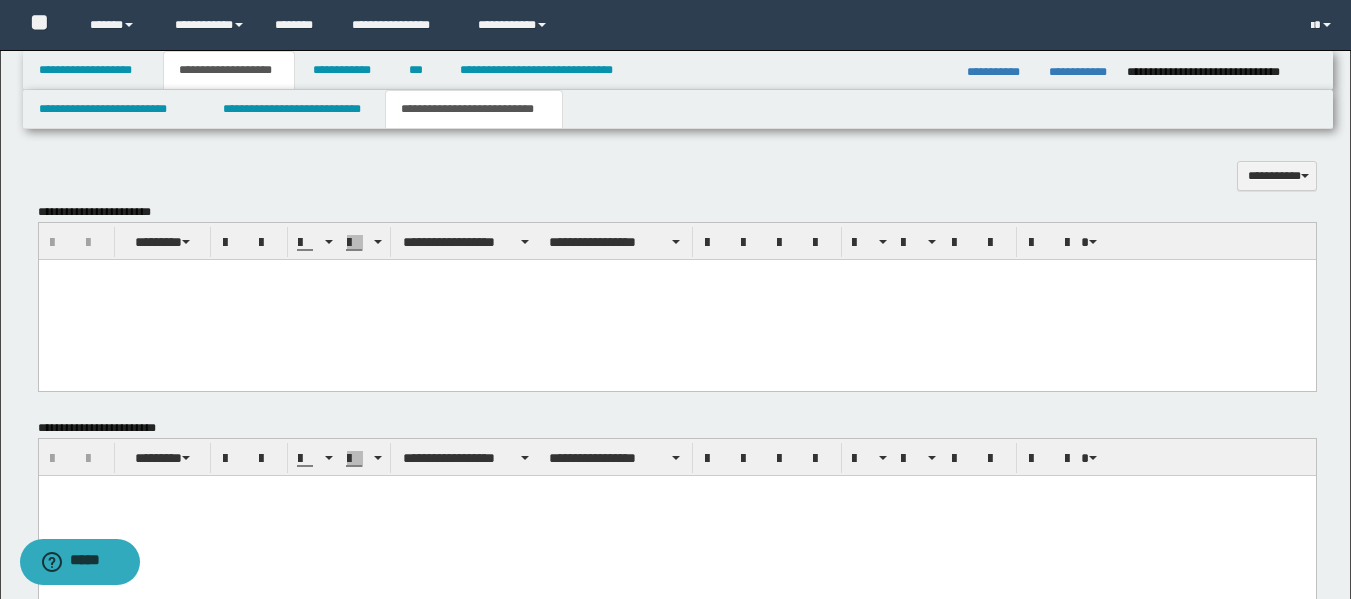 click on "**********" at bounding box center (474, 109) 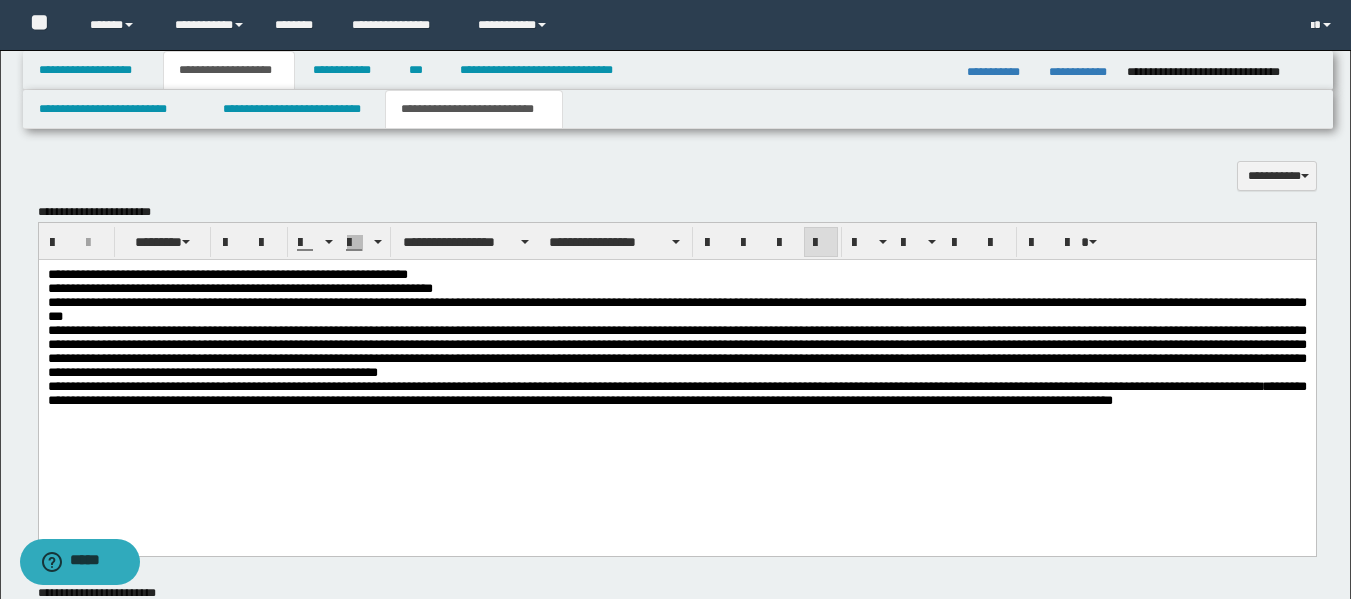 click on "**********" at bounding box center [676, 275] 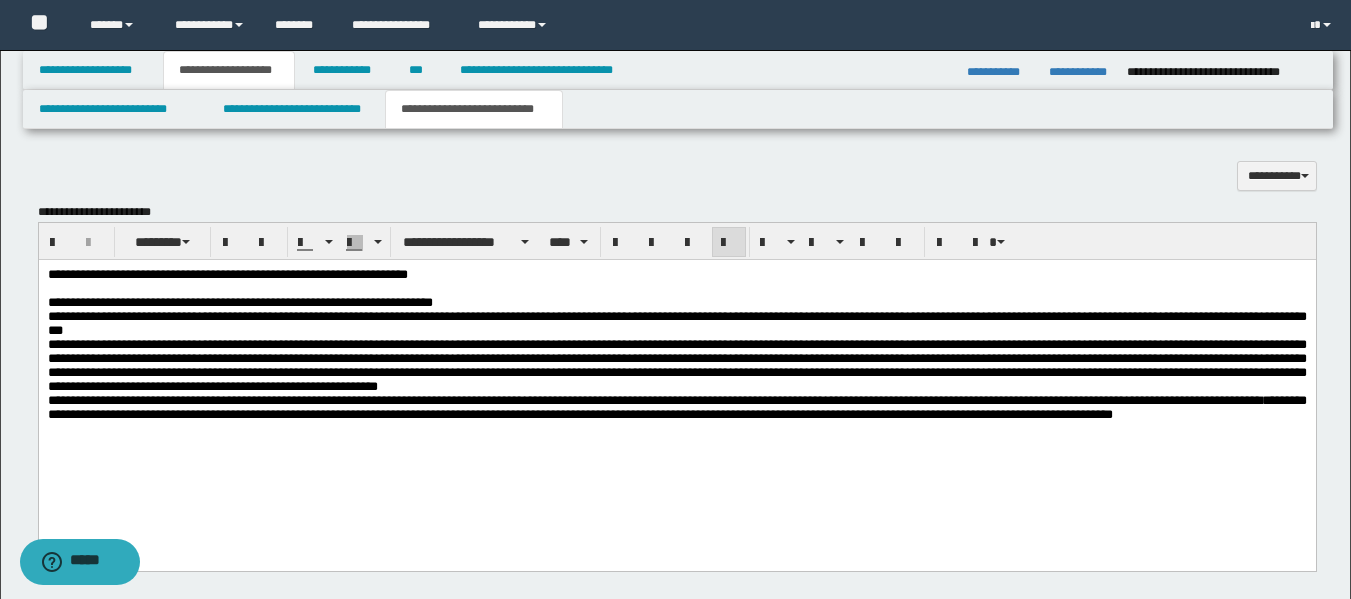click at bounding box center [676, 289] 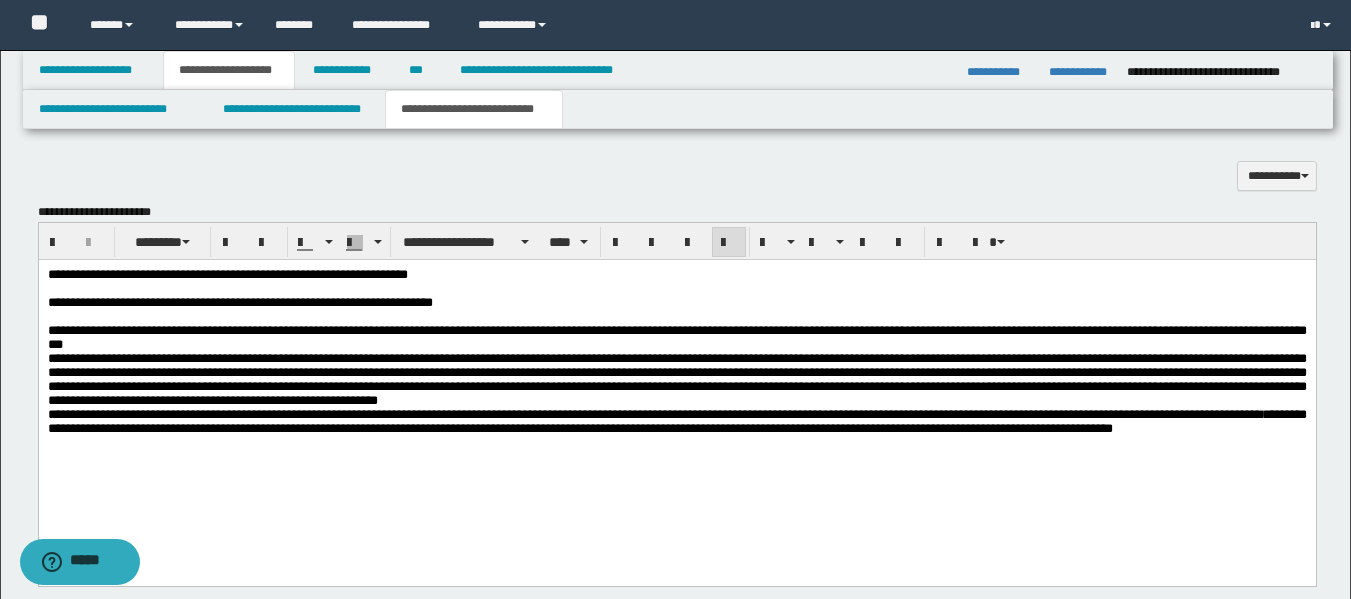 click on "**********" at bounding box center (654, 414) 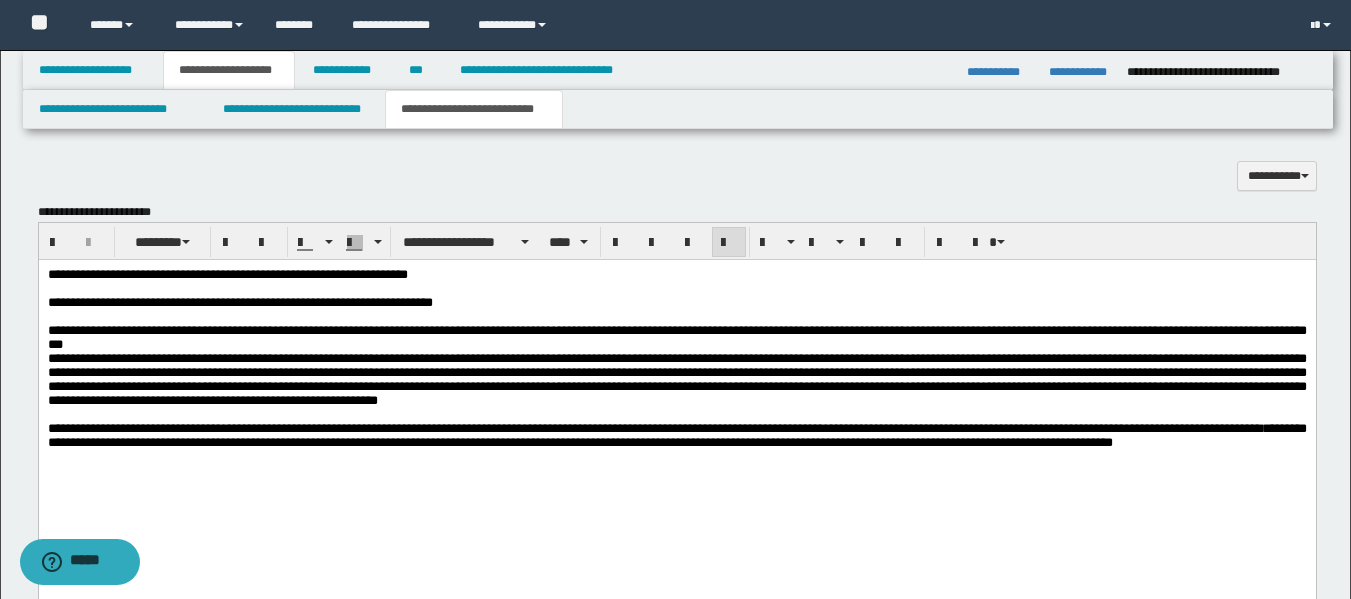 click on "**********" at bounding box center (676, 379) 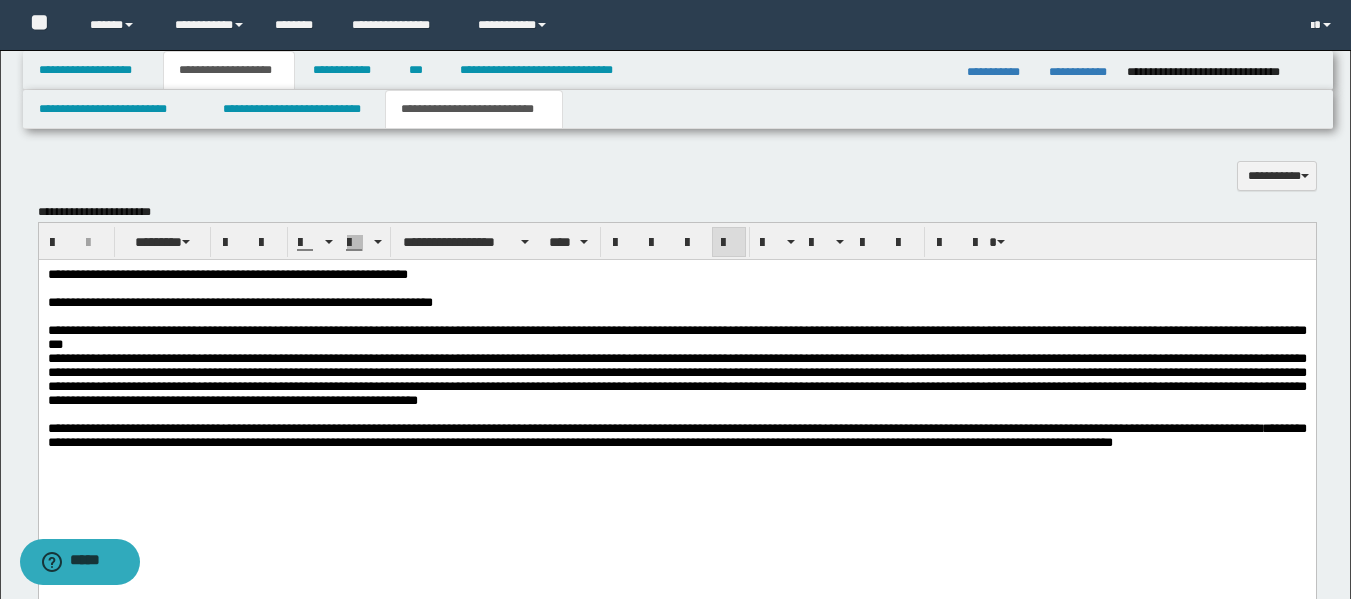 click on "**********" at bounding box center (676, 379) 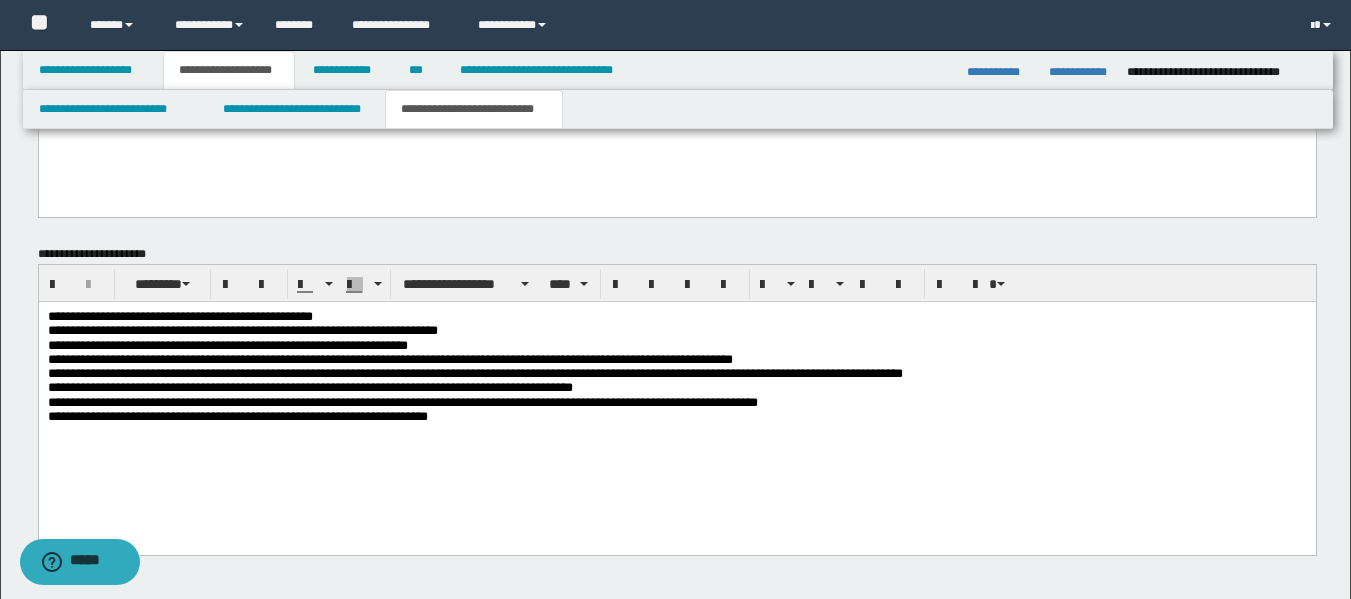 scroll, scrollTop: 1296, scrollLeft: 0, axis: vertical 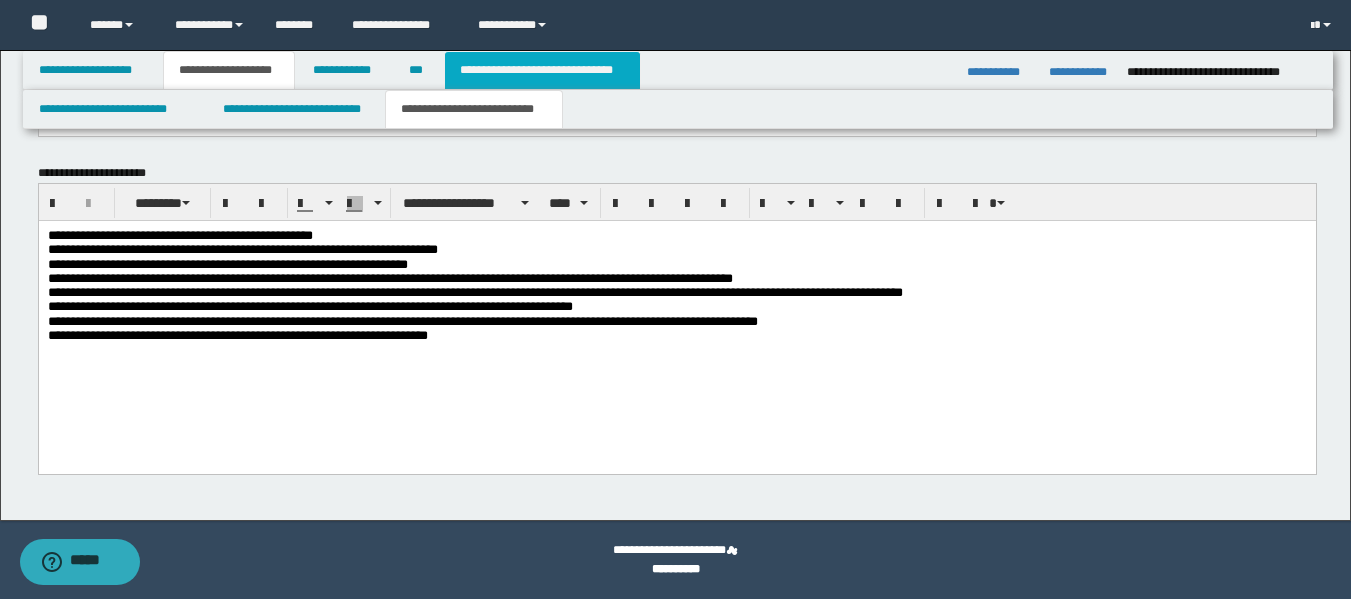 click on "**********" at bounding box center [542, 70] 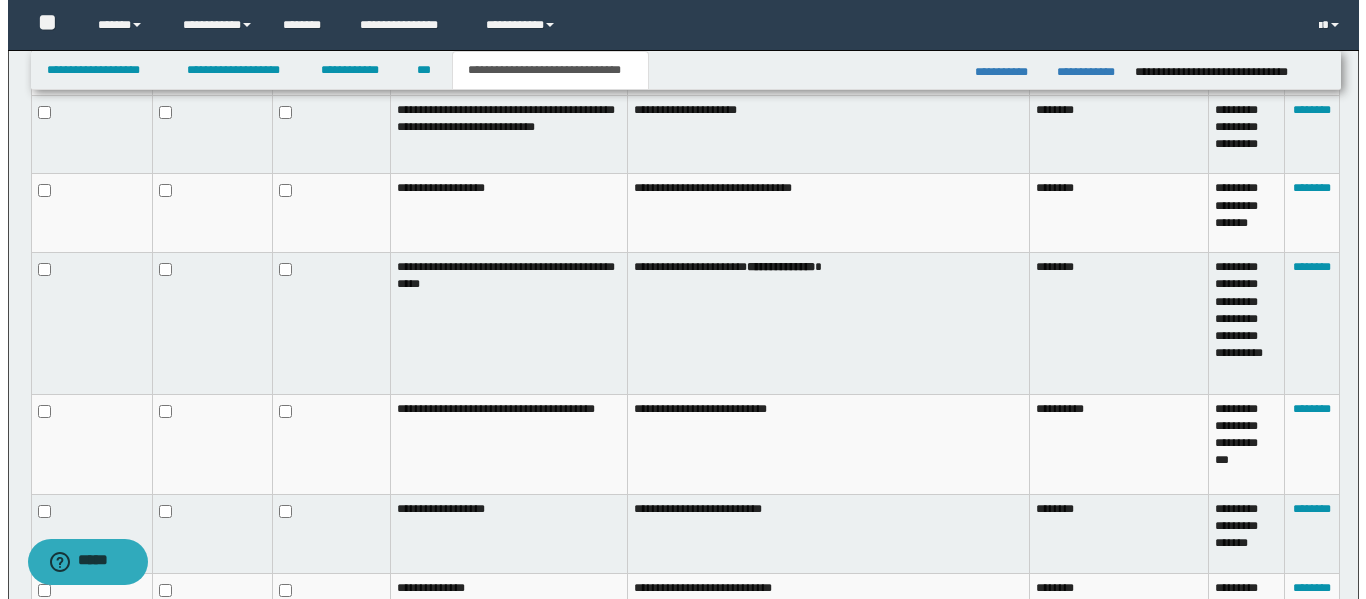 scroll, scrollTop: 1384, scrollLeft: 0, axis: vertical 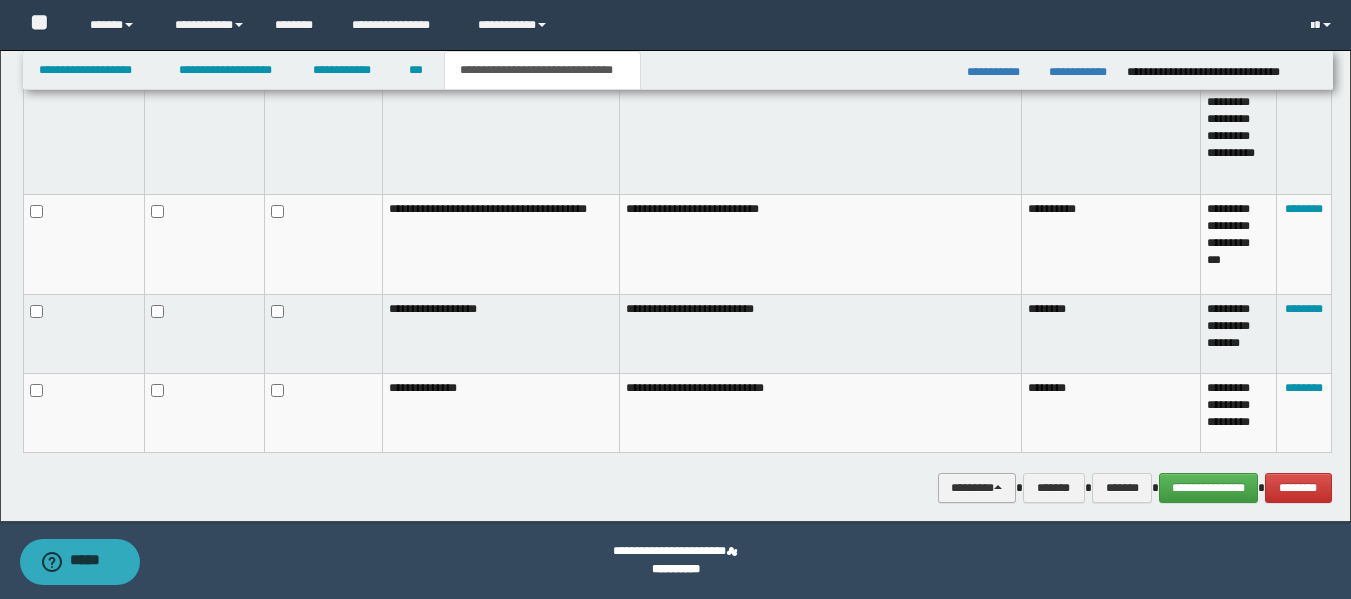 click on "********" at bounding box center (977, 488) 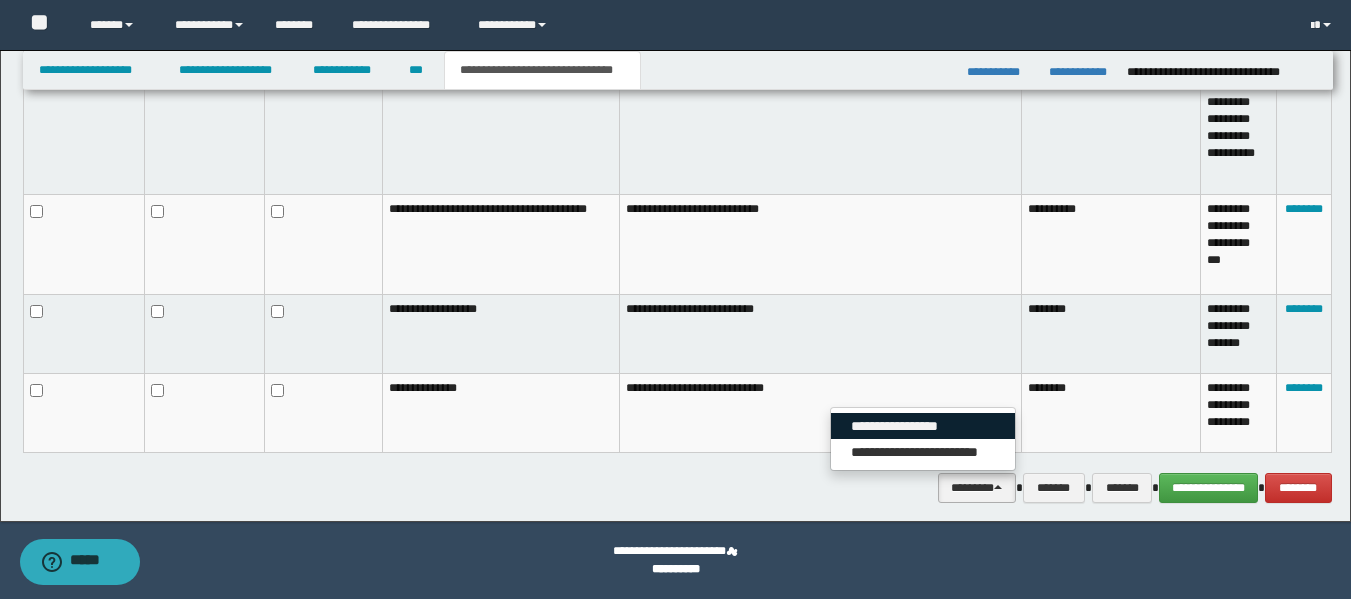 click on "**********" at bounding box center (923, 426) 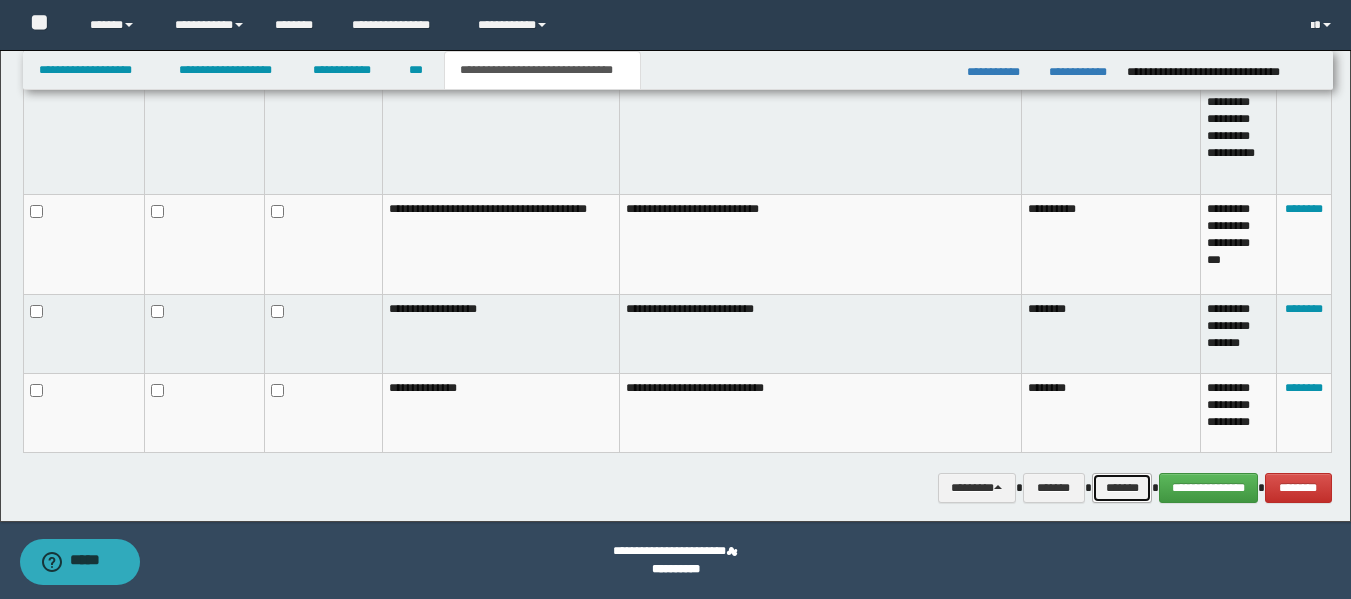 click on "*******" at bounding box center (1122, 488) 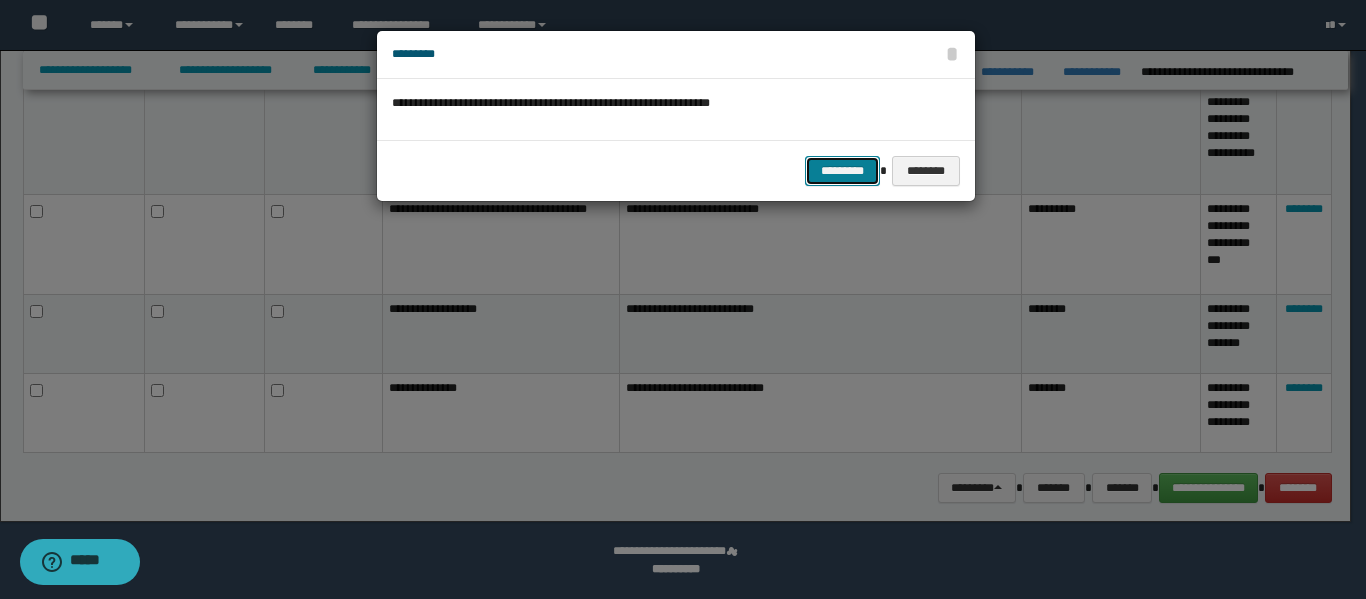 click on "*********" at bounding box center [842, 171] 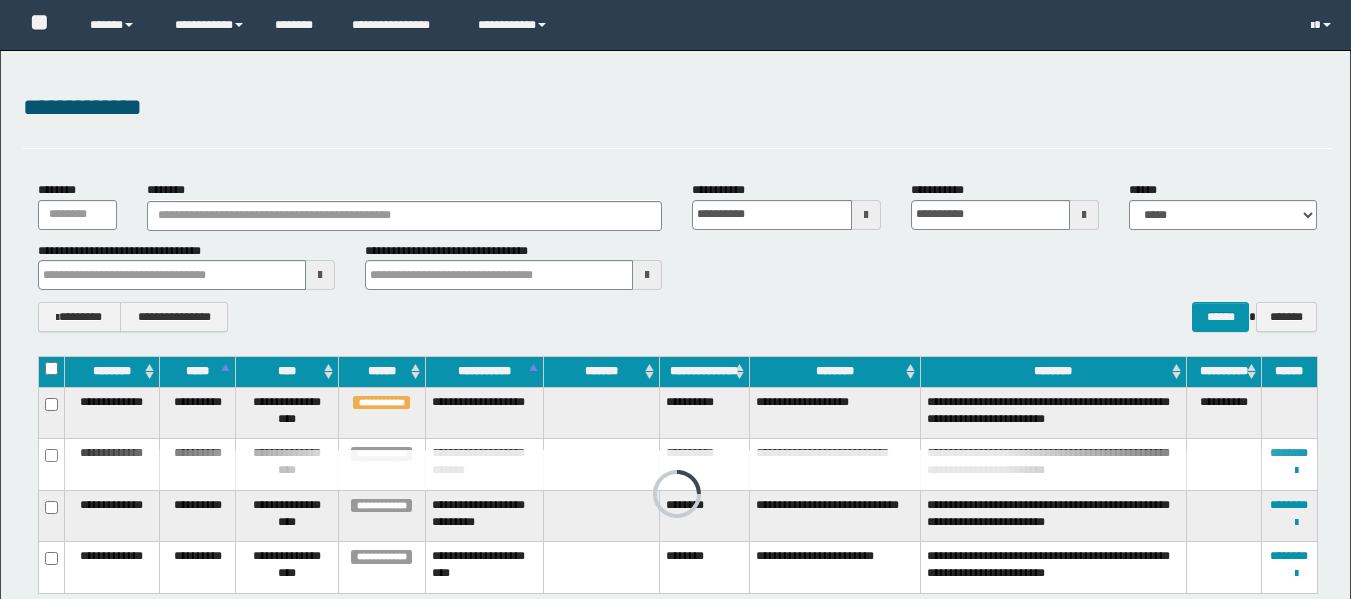 scroll, scrollTop: 100, scrollLeft: 0, axis: vertical 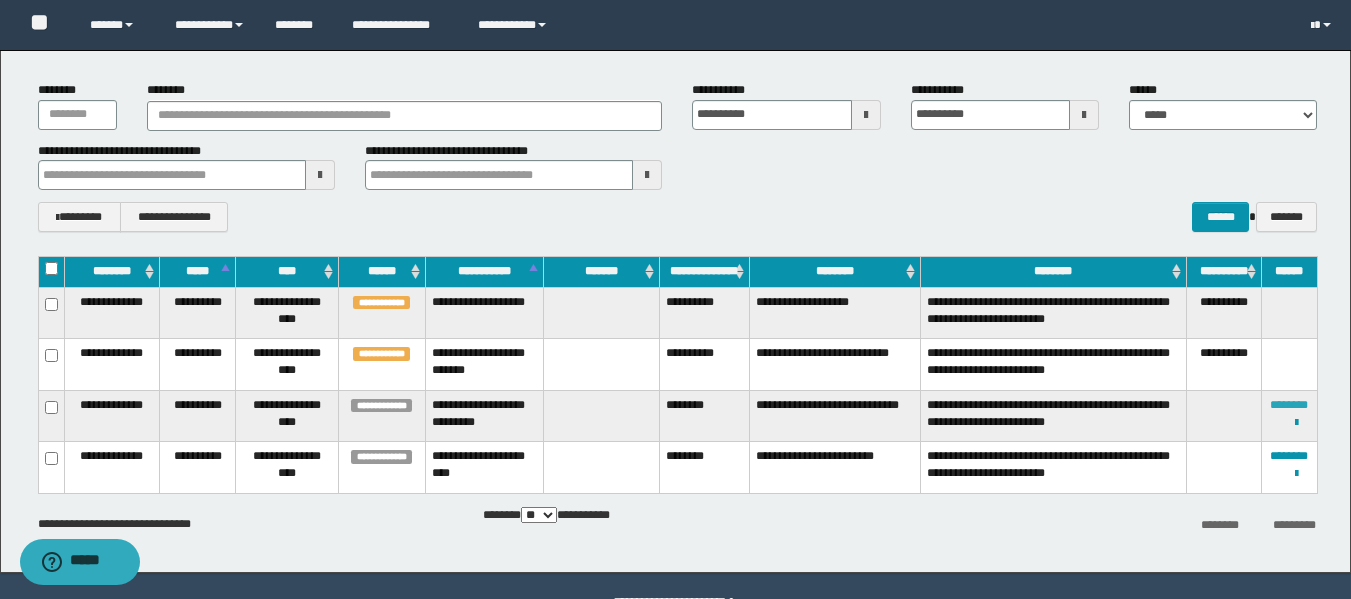 click on "********" at bounding box center (1289, 405) 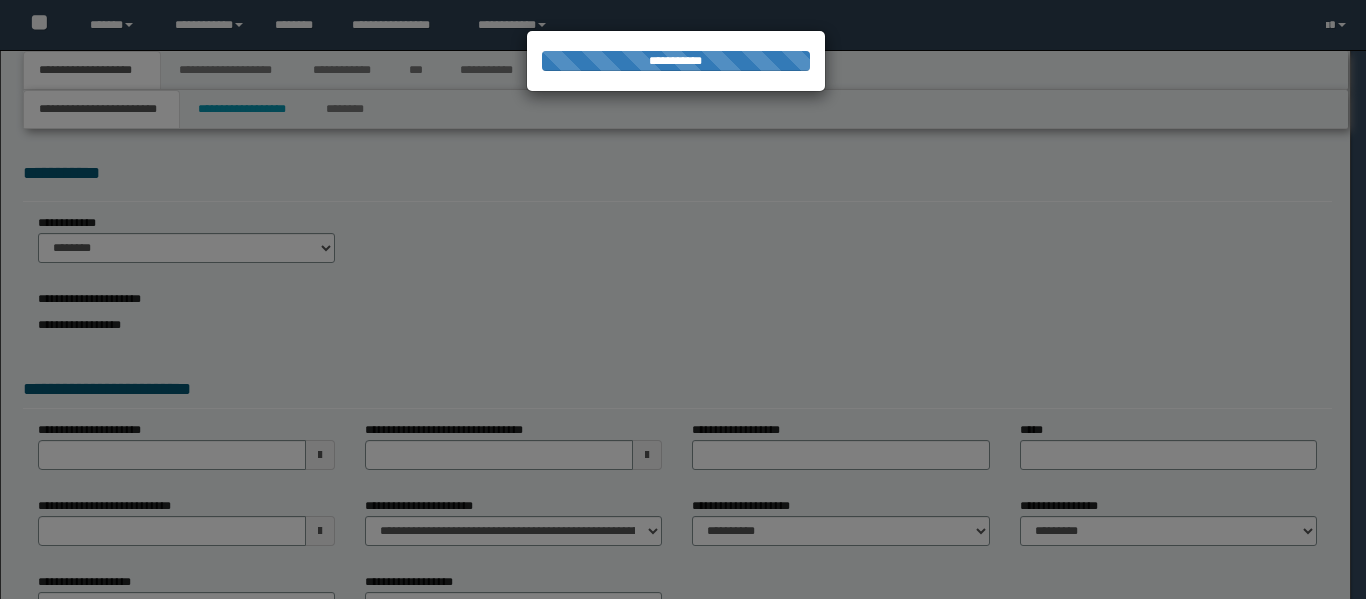 scroll, scrollTop: 0, scrollLeft: 0, axis: both 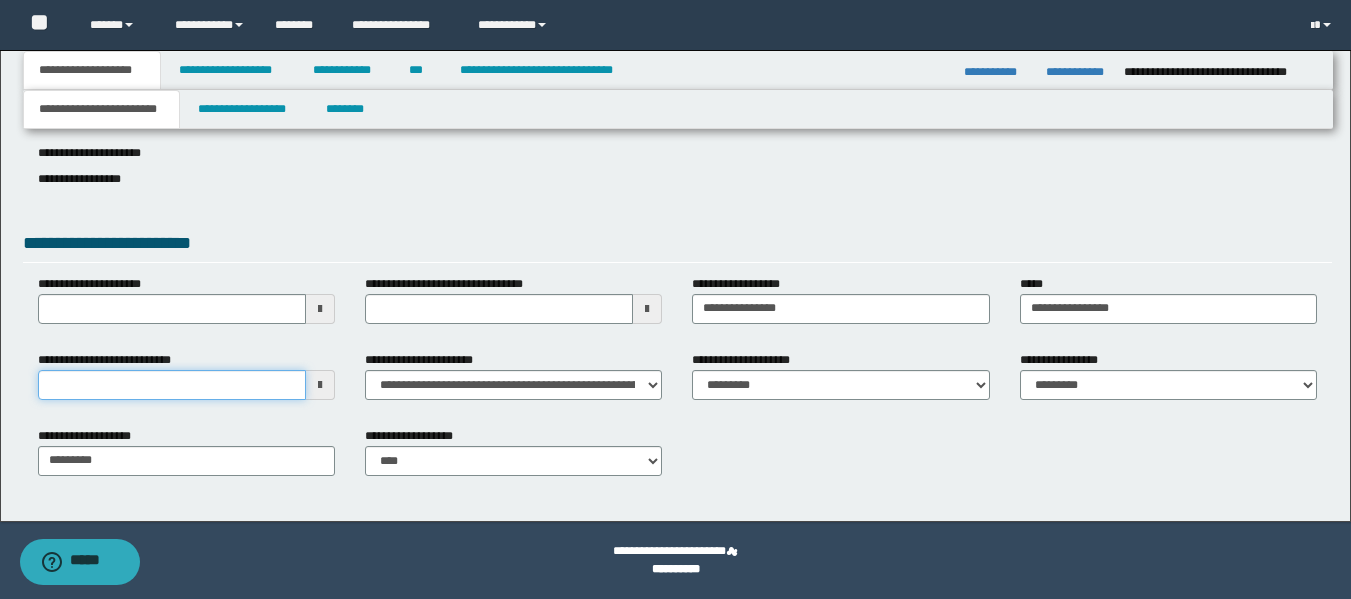 click on "**********" at bounding box center (172, 385) 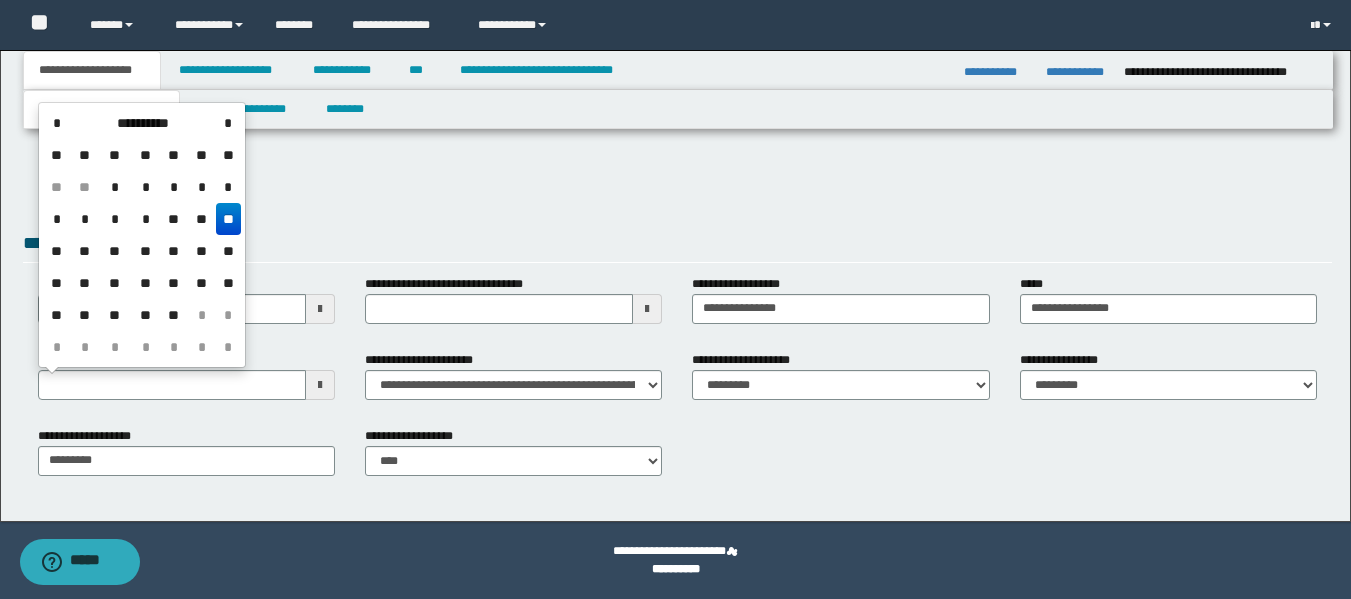 click on "**" at bounding box center [228, 219] 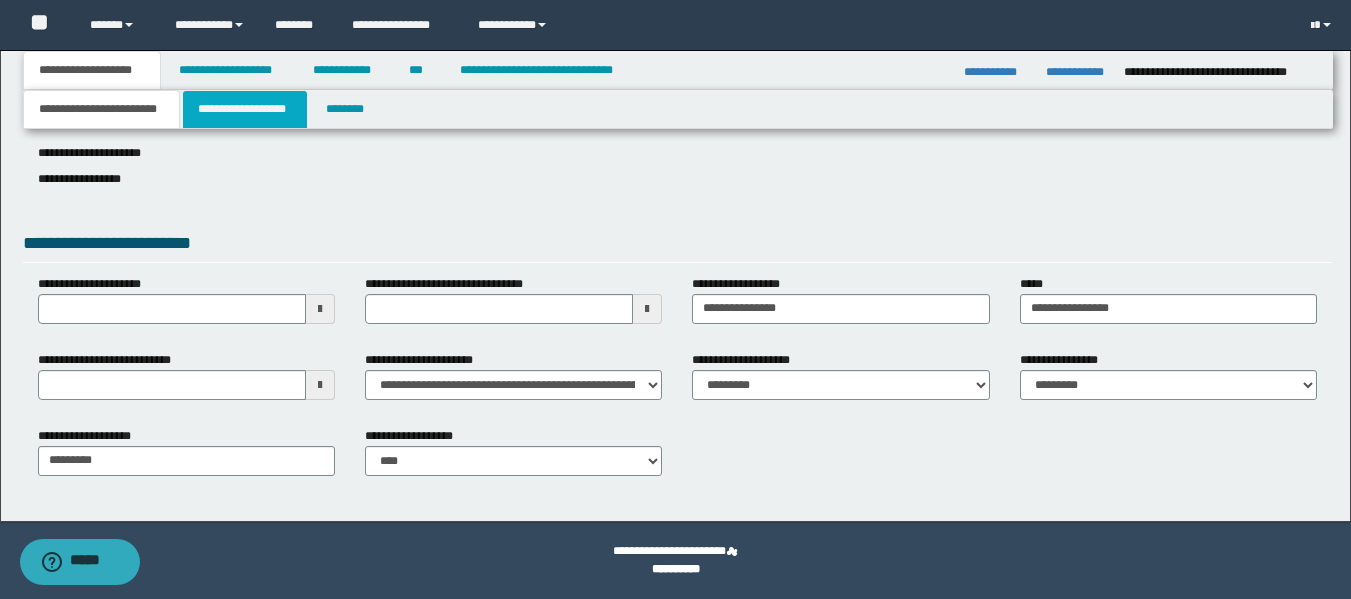 click on "**********" at bounding box center (245, 109) 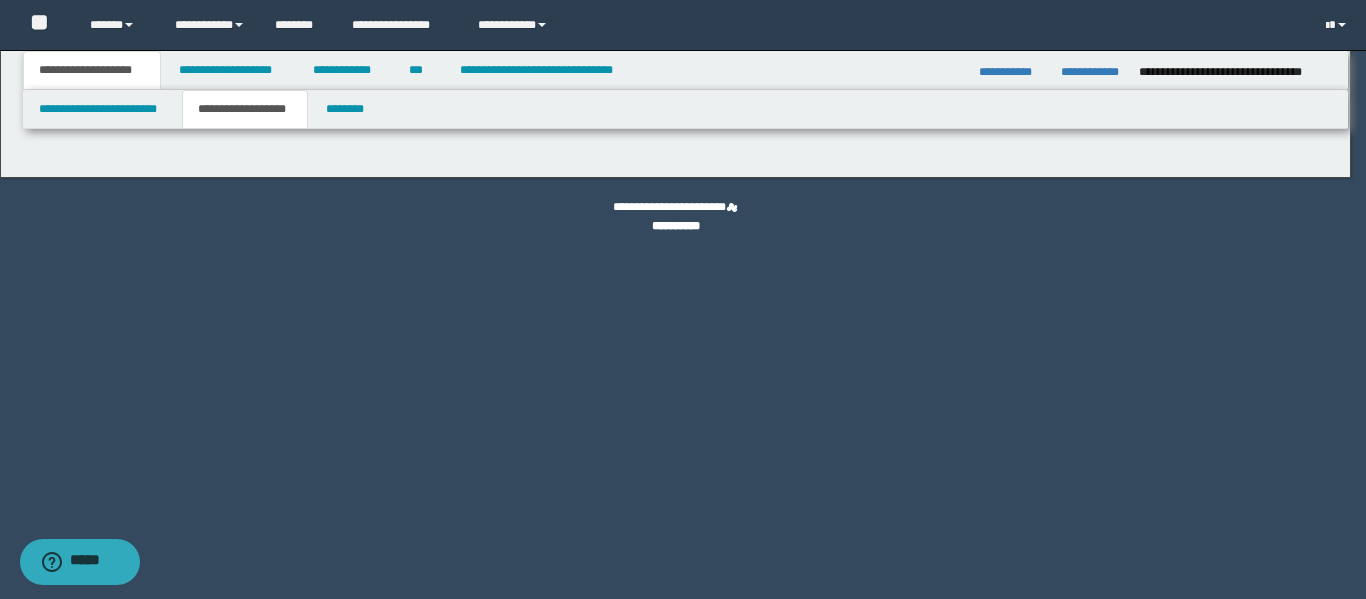 type on "********" 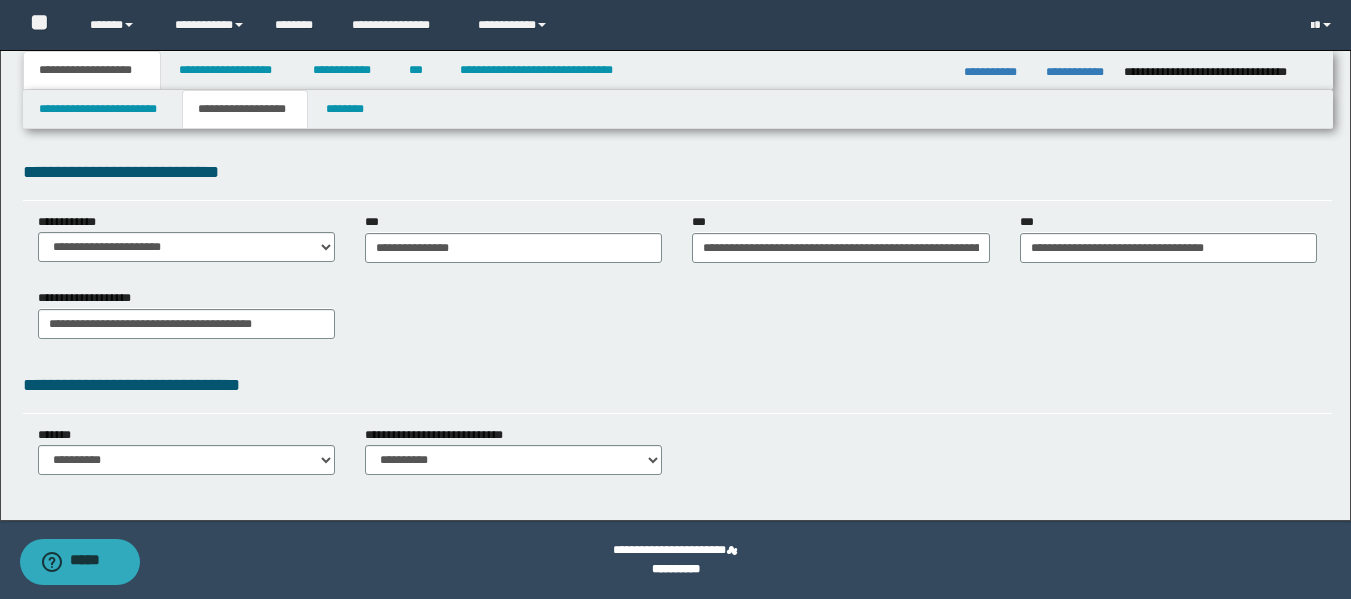scroll, scrollTop: 108, scrollLeft: 0, axis: vertical 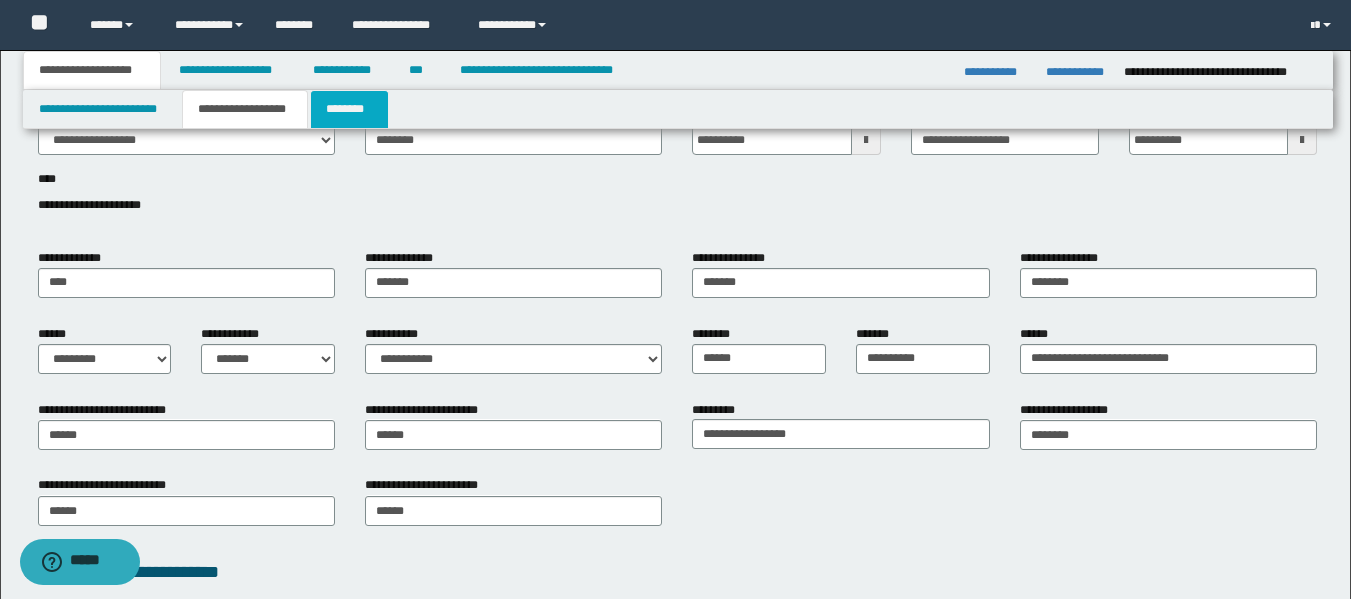 click on "********" at bounding box center [349, 109] 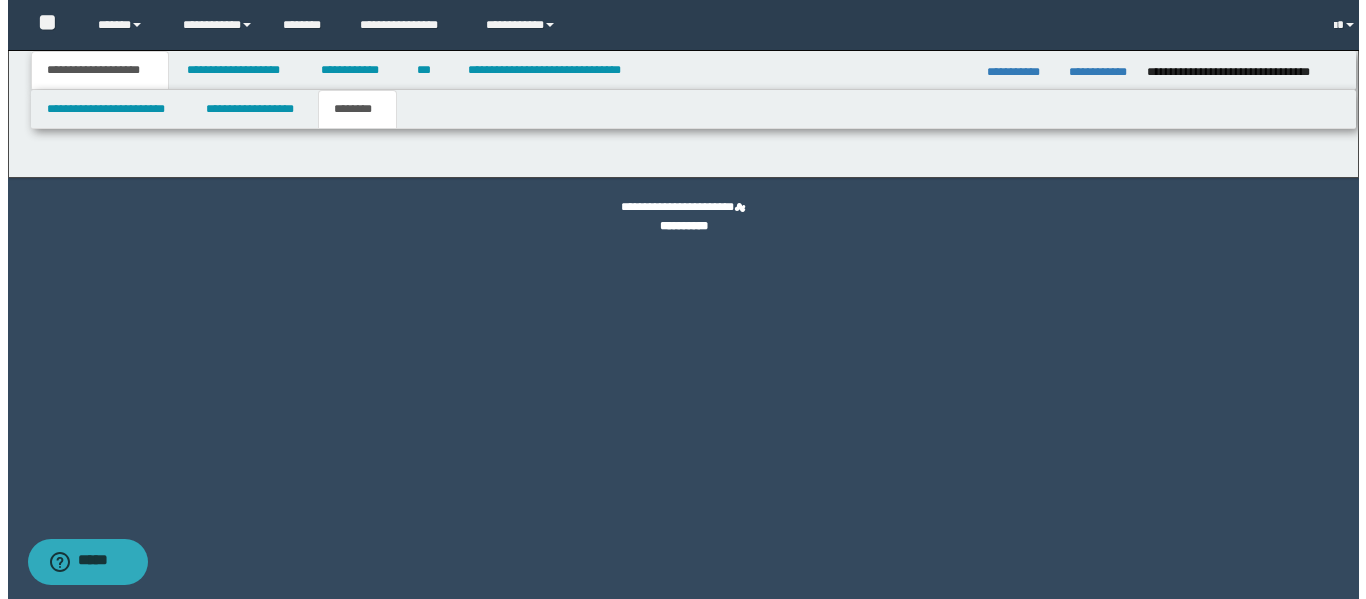 scroll, scrollTop: 0, scrollLeft: 0, axis: both 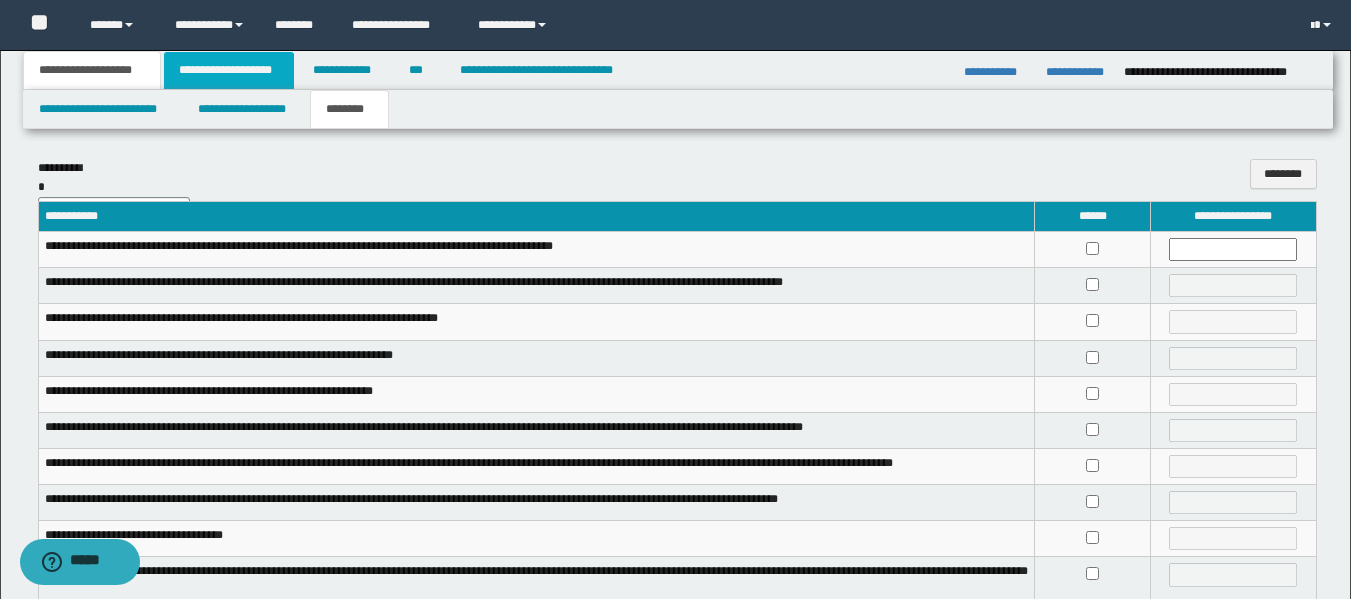 click on "**********" at bounding box center (229, 70) 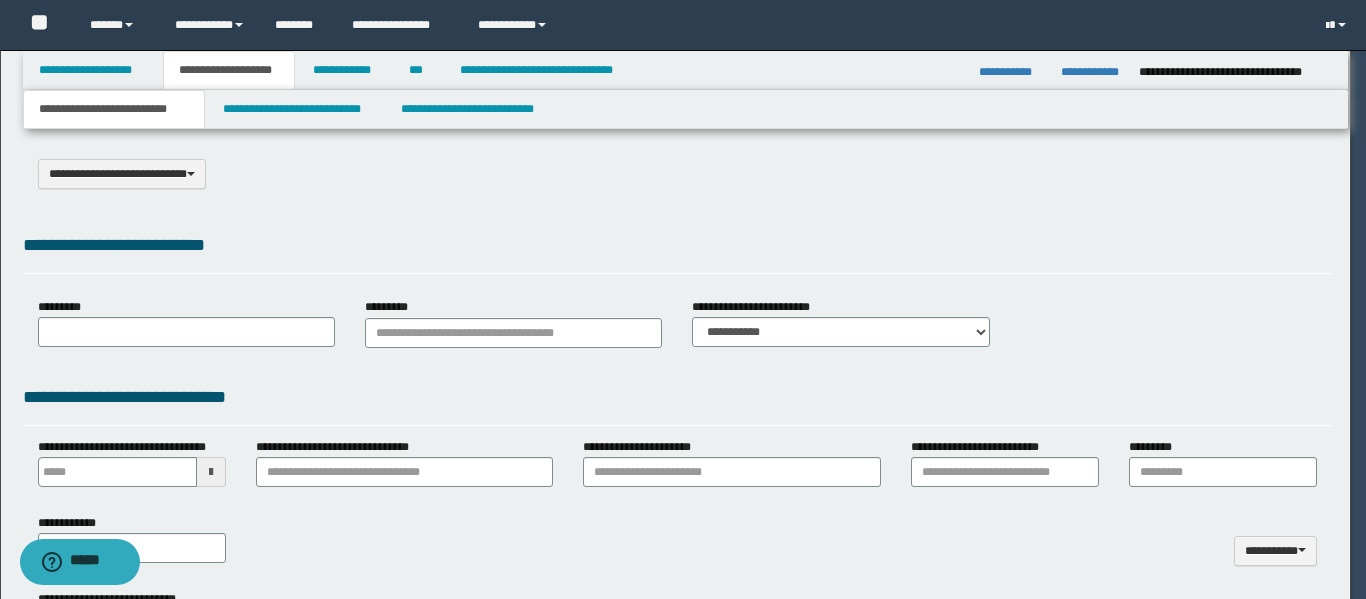 type on "**********" 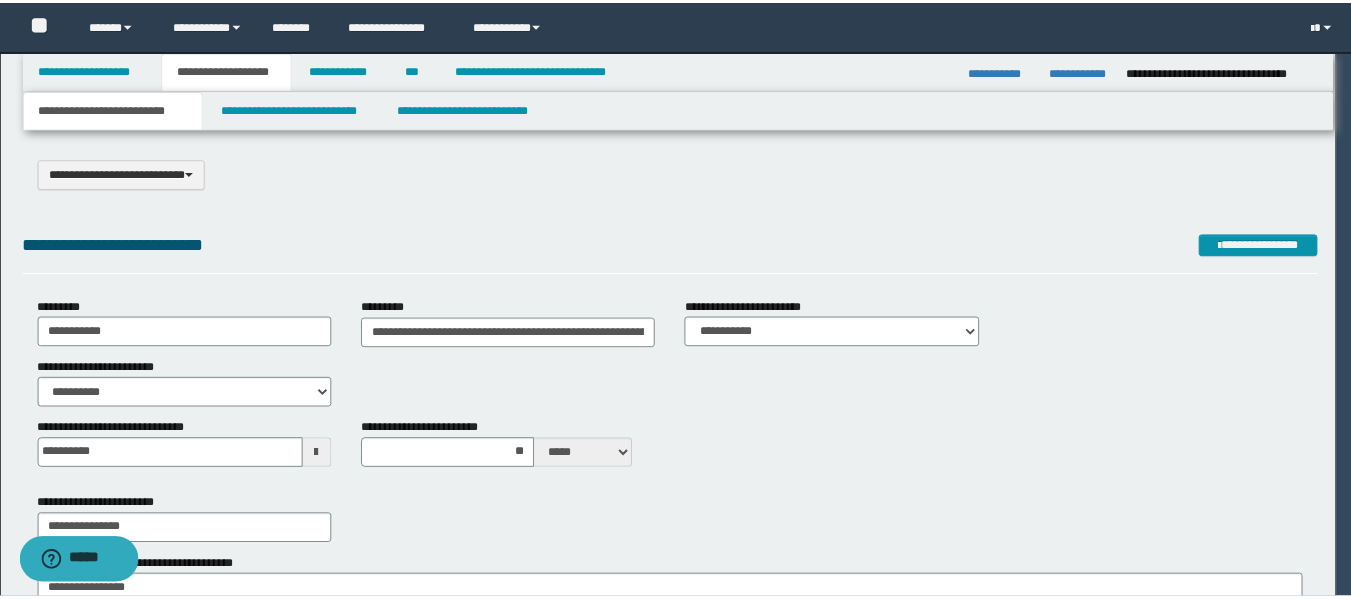 scroll, scrollTop: 0, scrollLeft: 0, axis: both 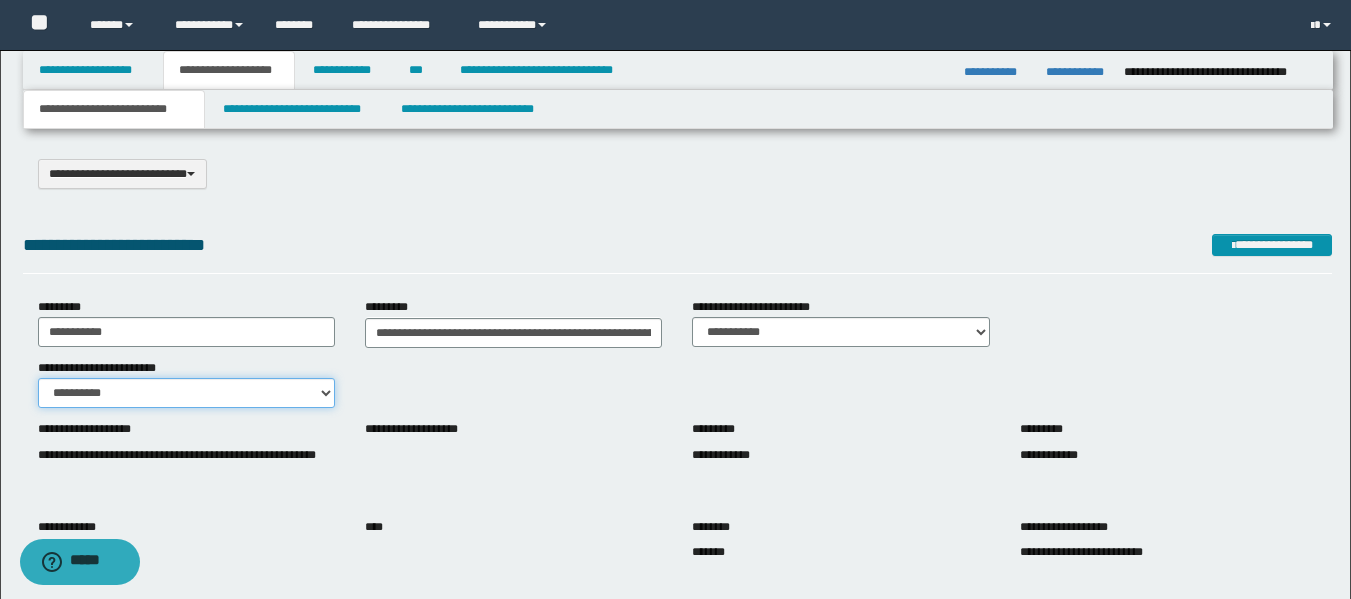 click on "**********" at bounding box center [186, 393] 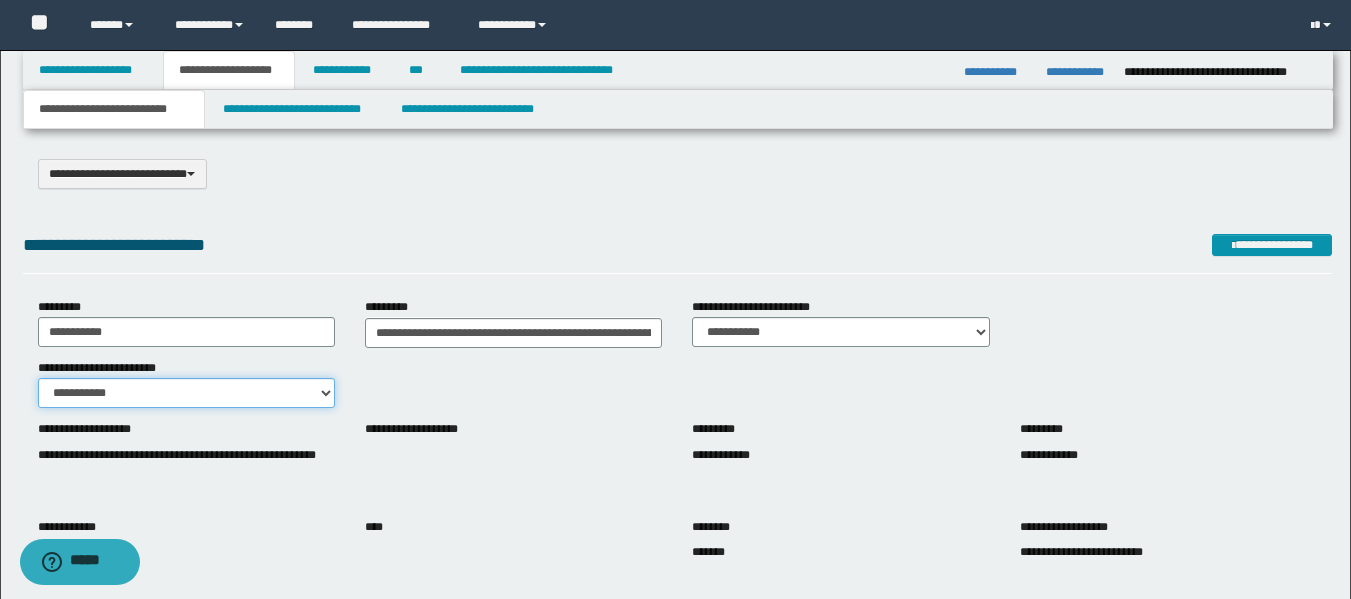 click on "**********" at bounding box center (186, 393) 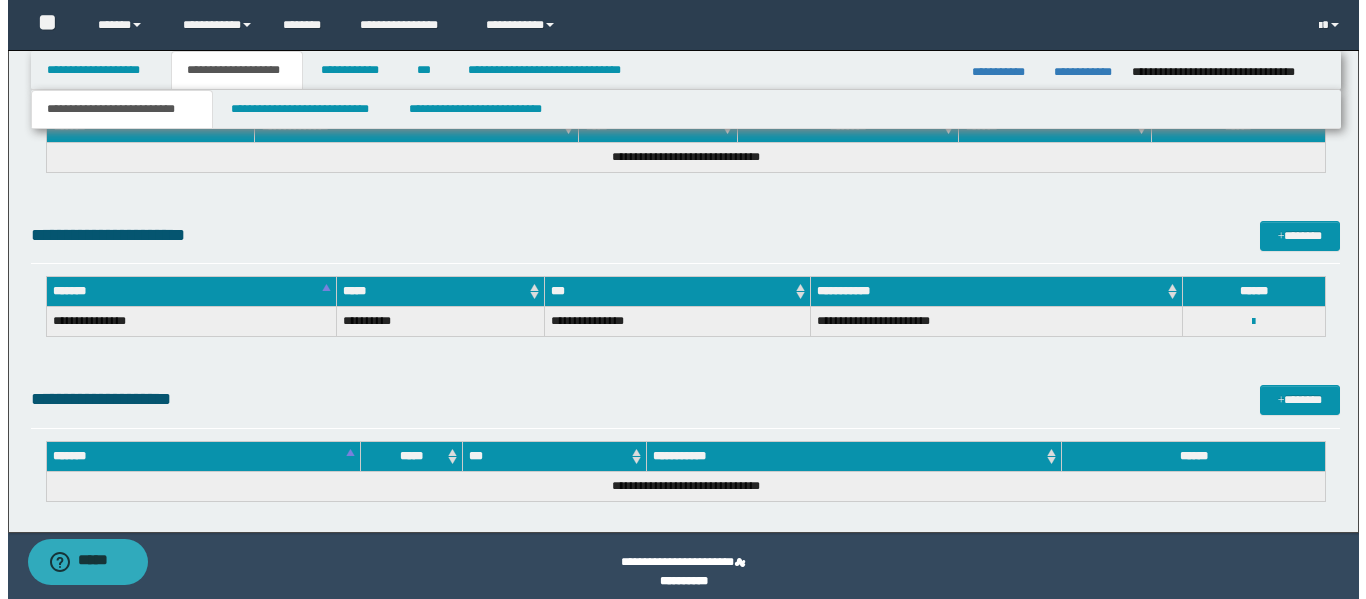 scroll, scrollTop: 1435, scrollLeft: 0, axis: vertical 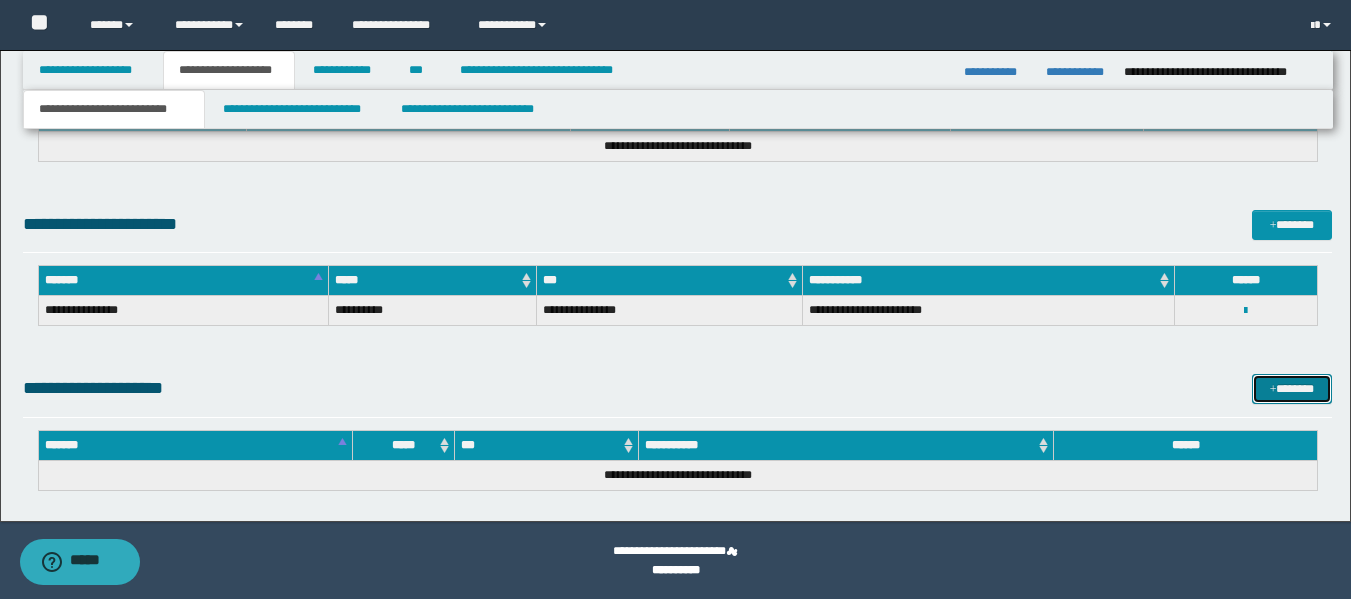 click on "*******" at bounding box center [1292, 389] 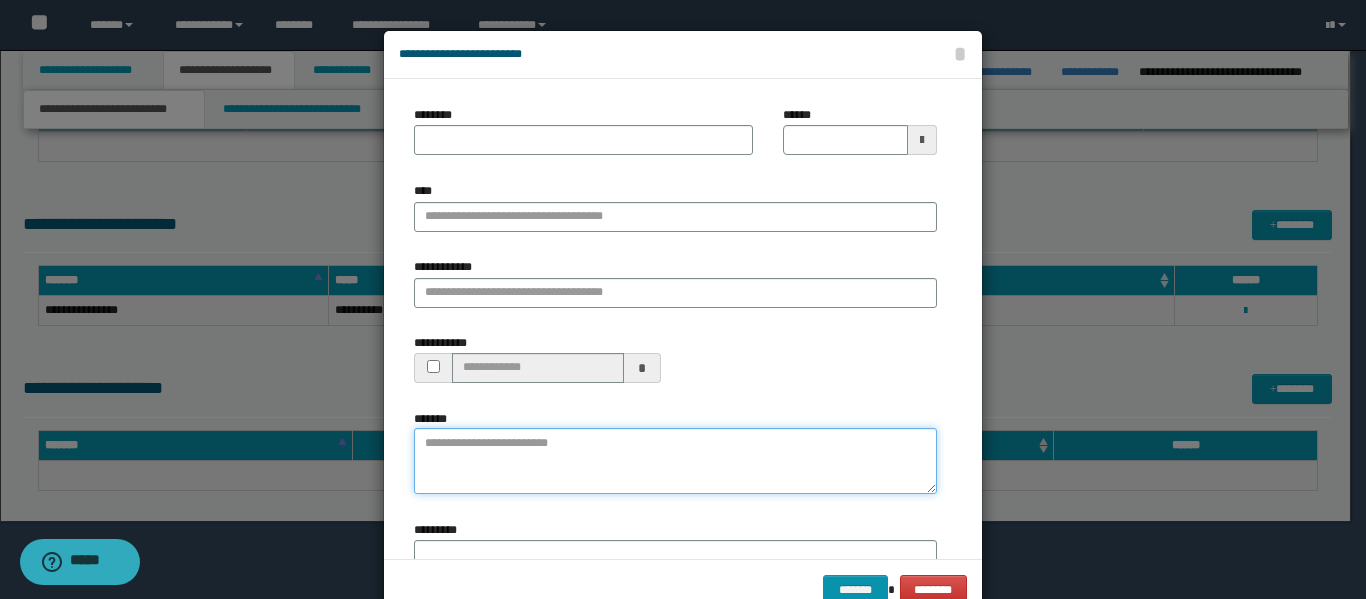 click on "*******" at bounding box center [675, 461] 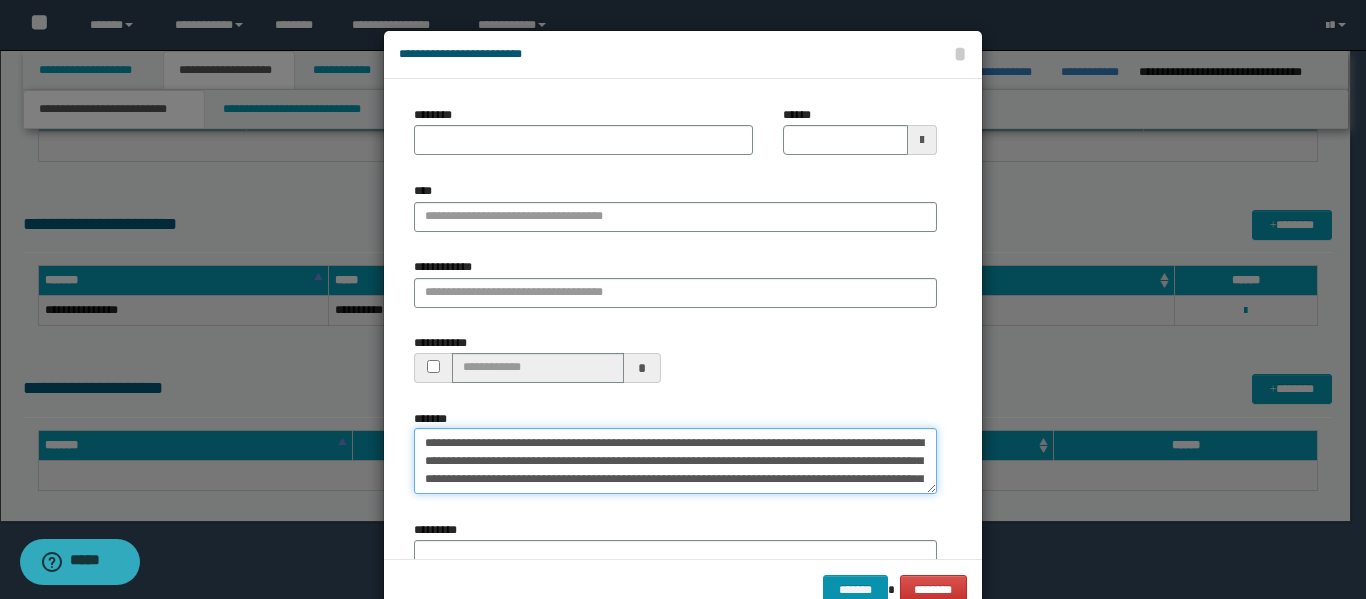 scroll, scrollTop: 31, scrollLeft: 0, axis: vertical 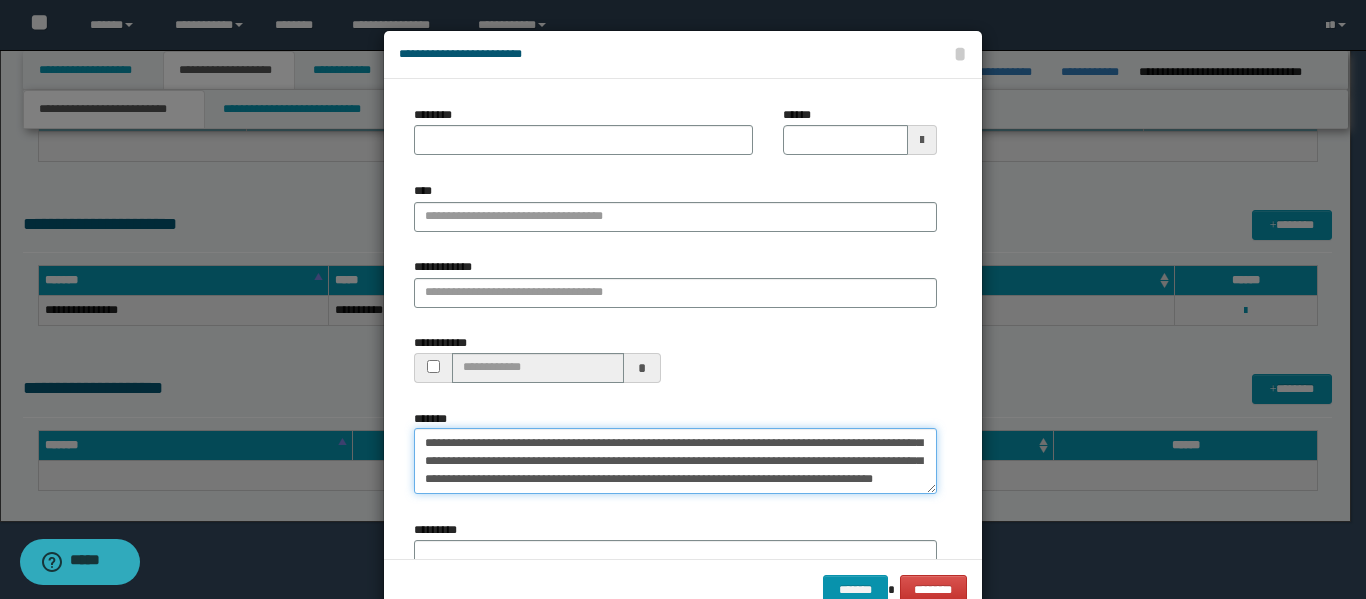 type on "**********" 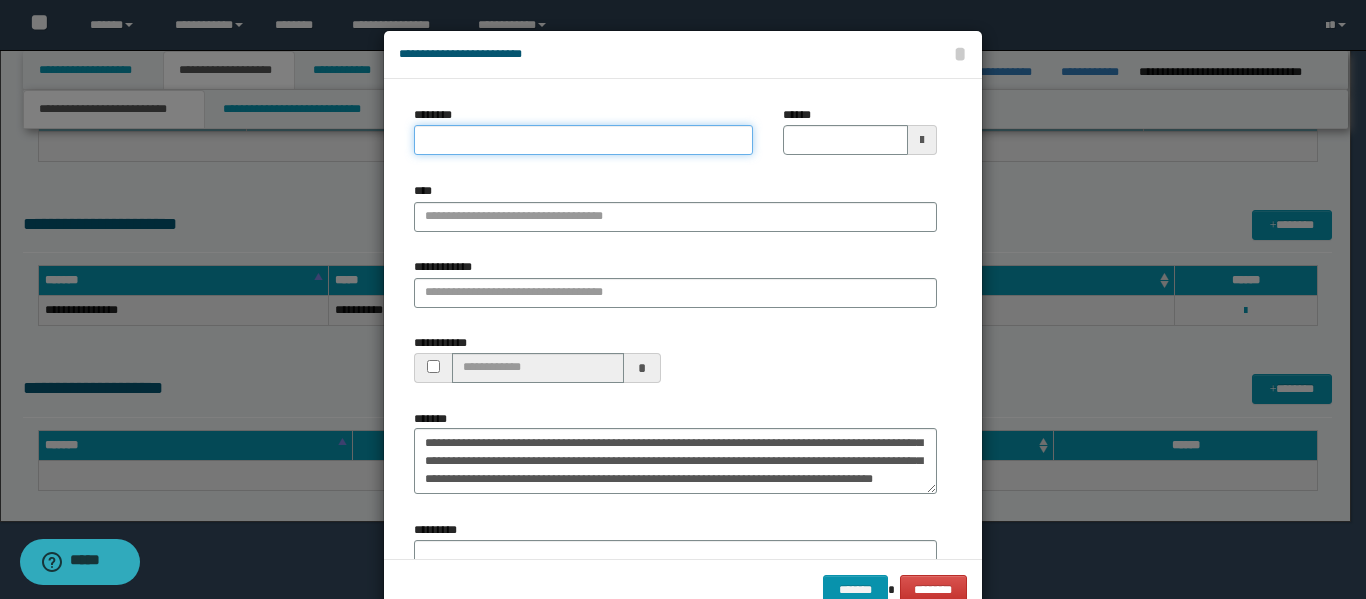 click on "********" at bounding box center (583, 140) 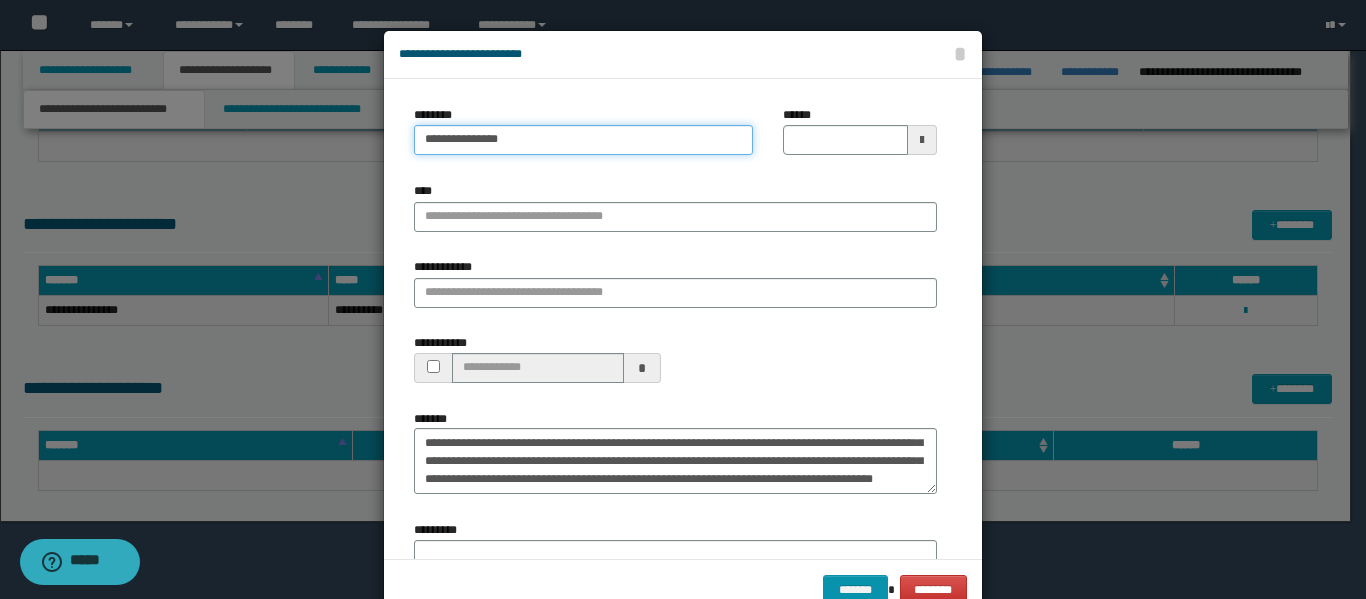 type on "**********" 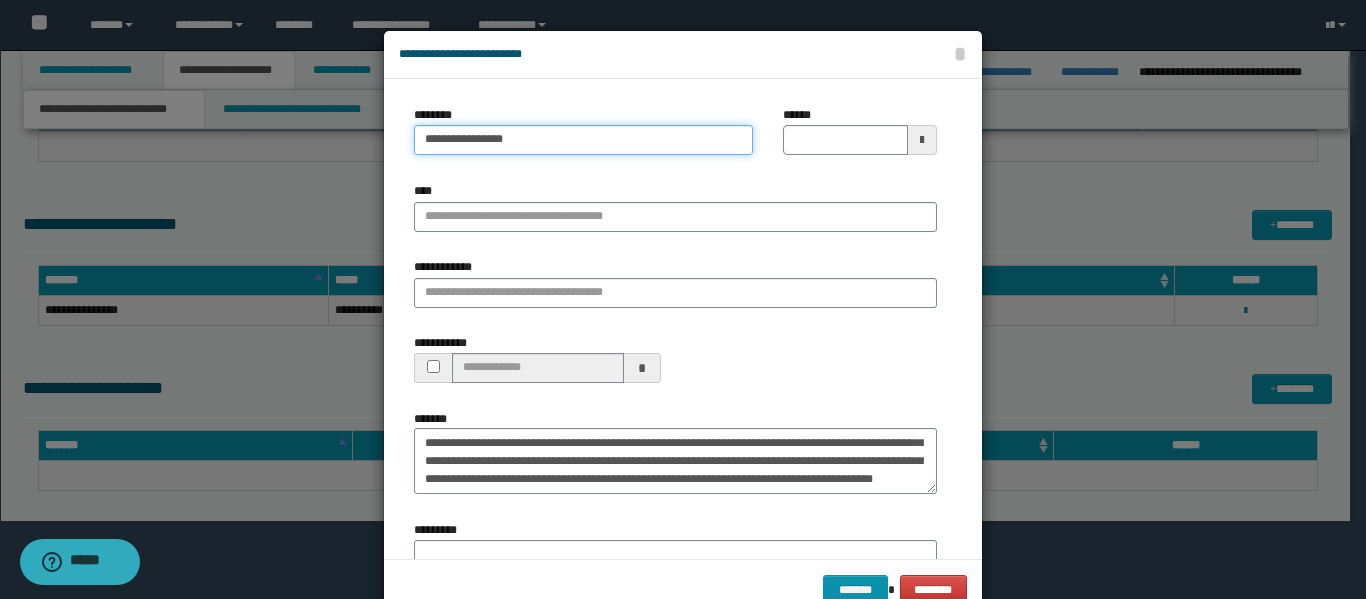 type 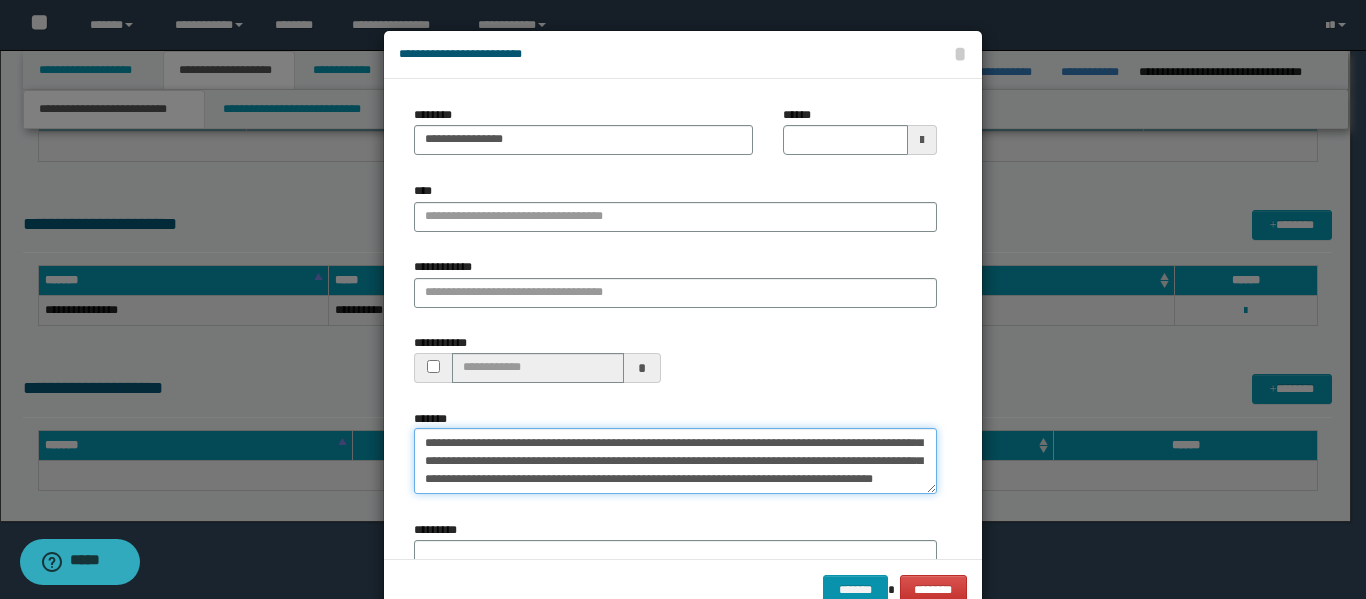 scroll, scrollTop: 0, scrollLeft: 0, axis: both 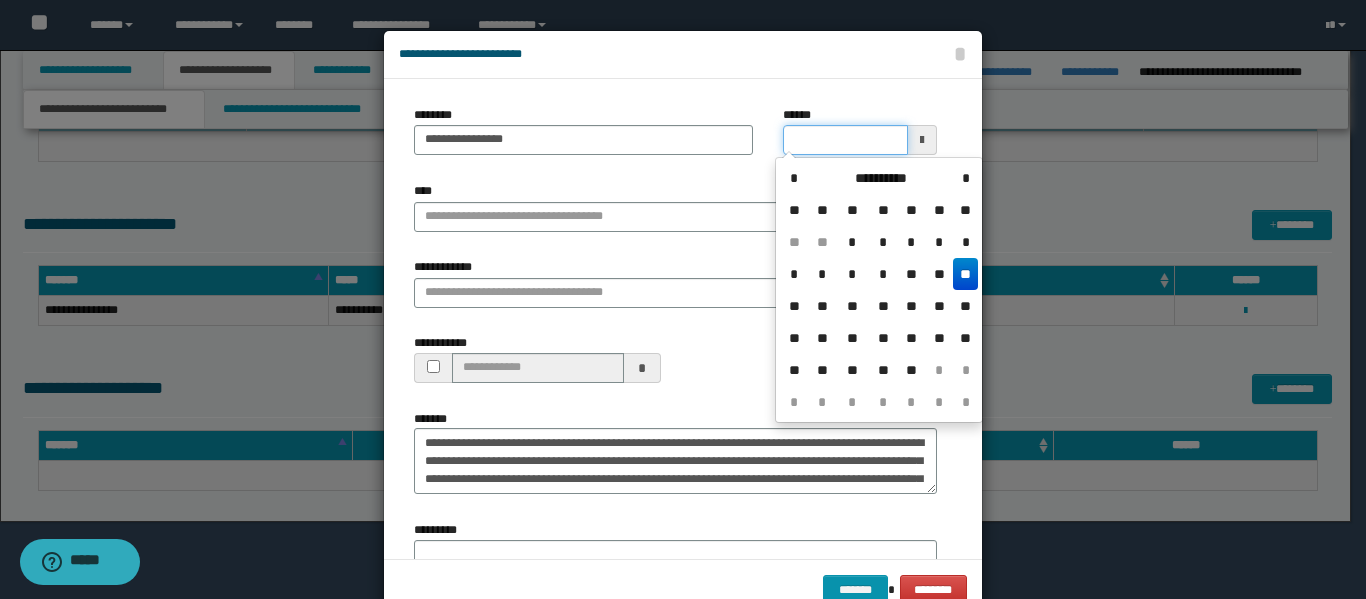 click on "******" at bounding box center (845, 140) 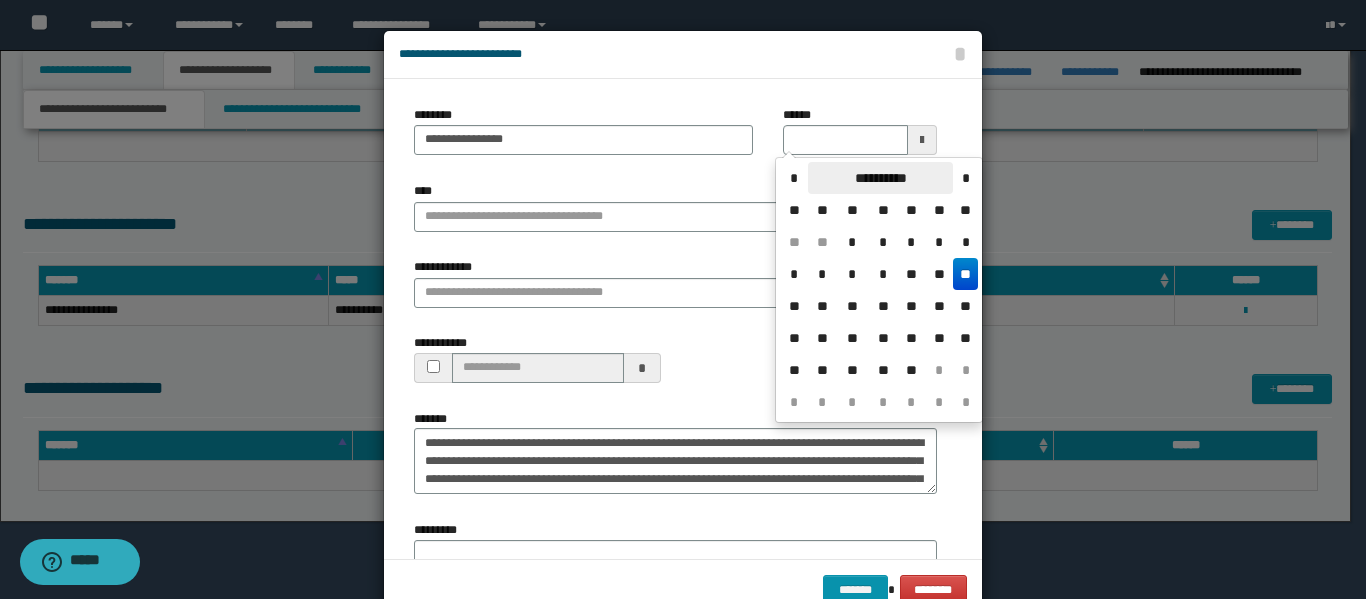 click on "**********" at bounding box center (880, 178) 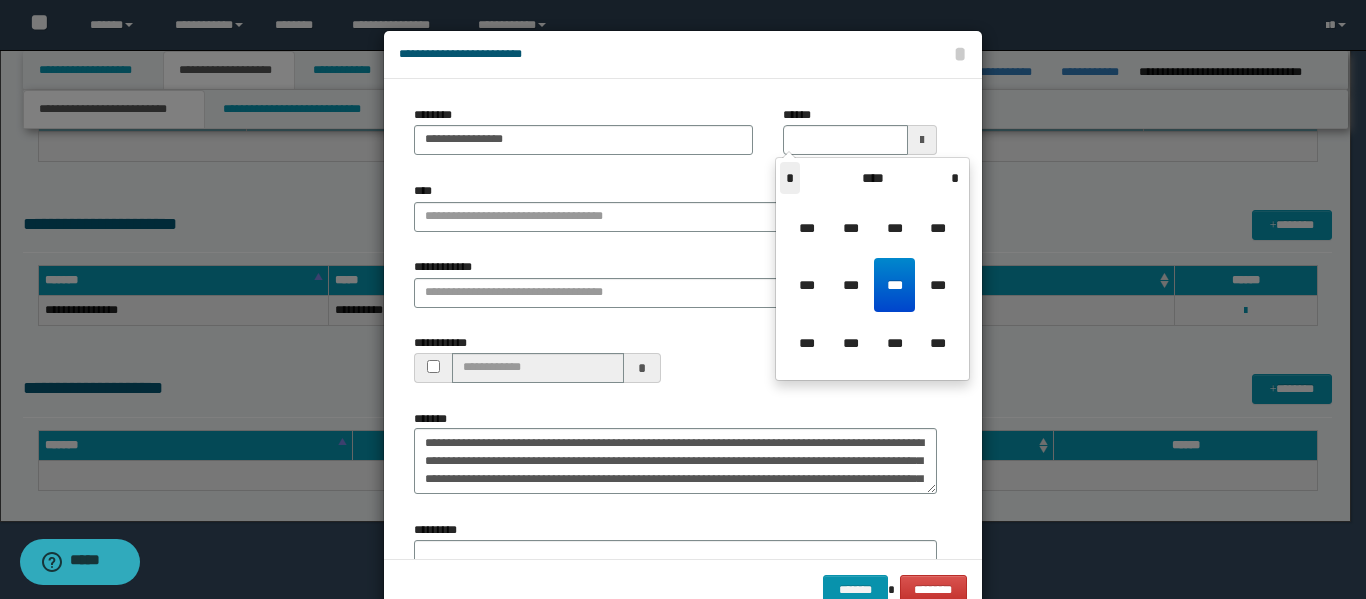 click on "*" at bounding box center (790, 178) 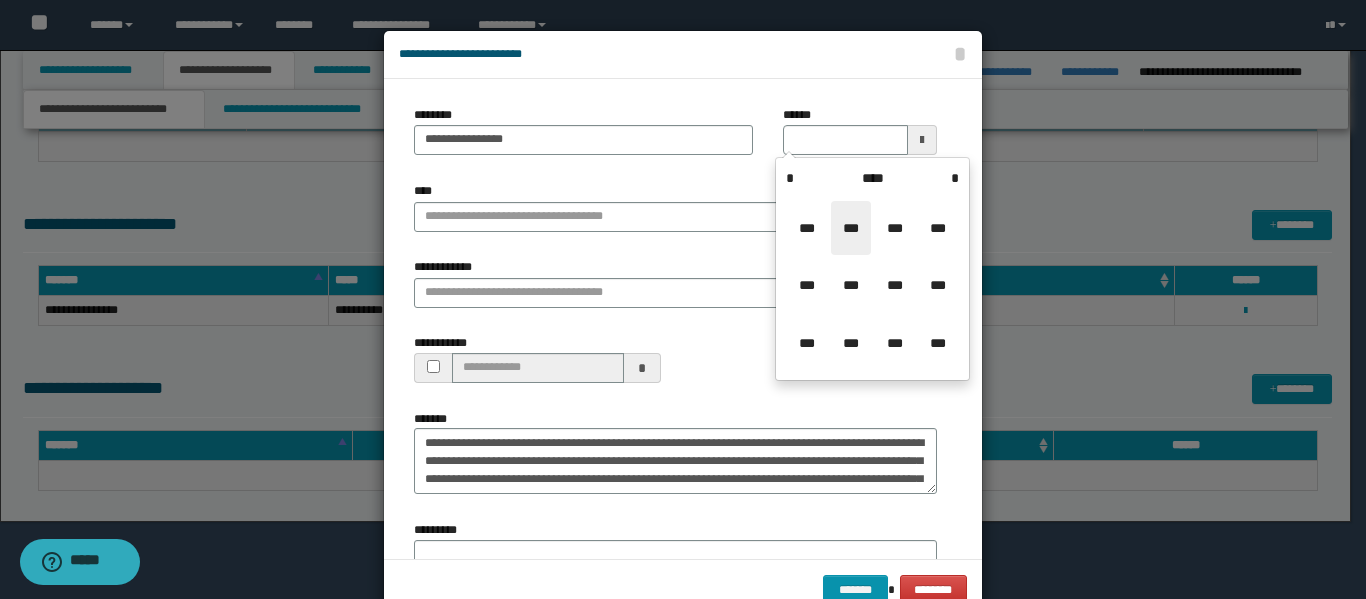 click on "***" at bounding box center [851, 228] 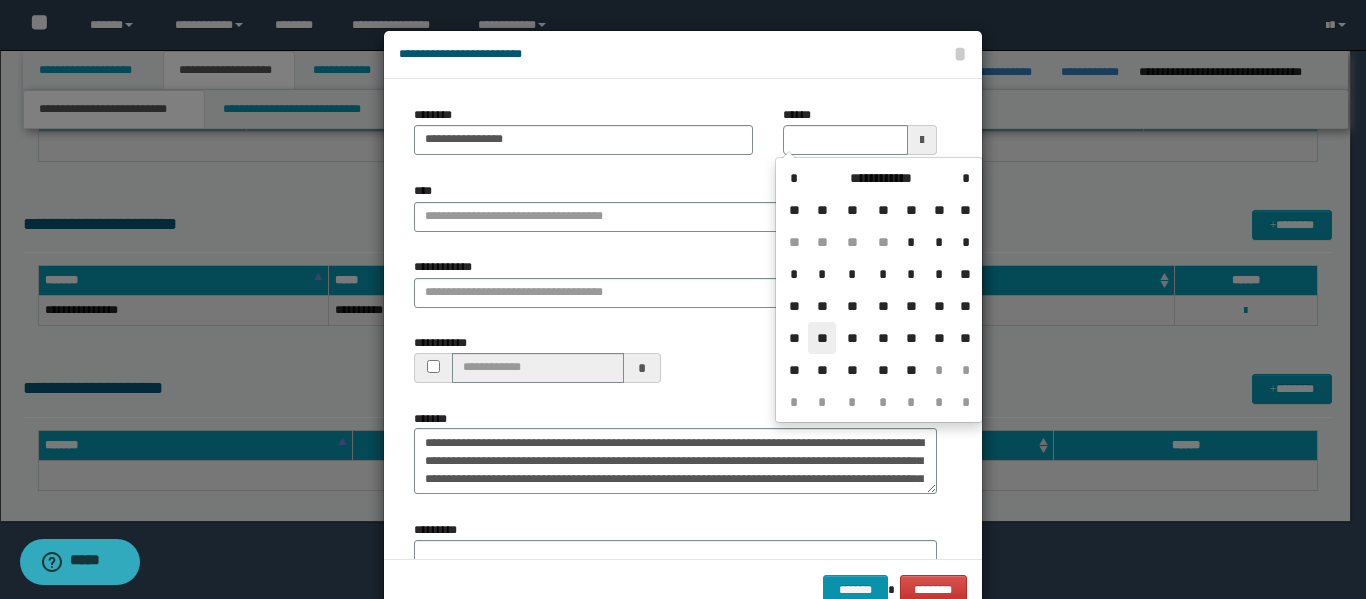 click on "**" at bounding box center (822, 338) 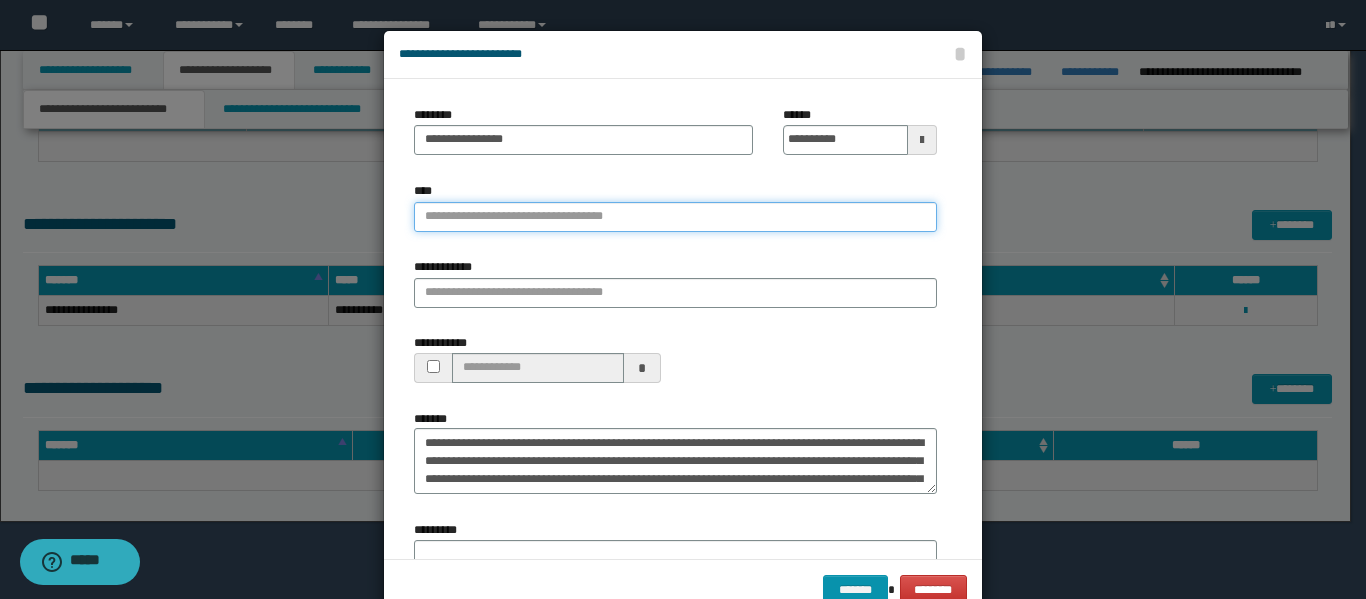 click on "****" at bounding box center [675, 217] 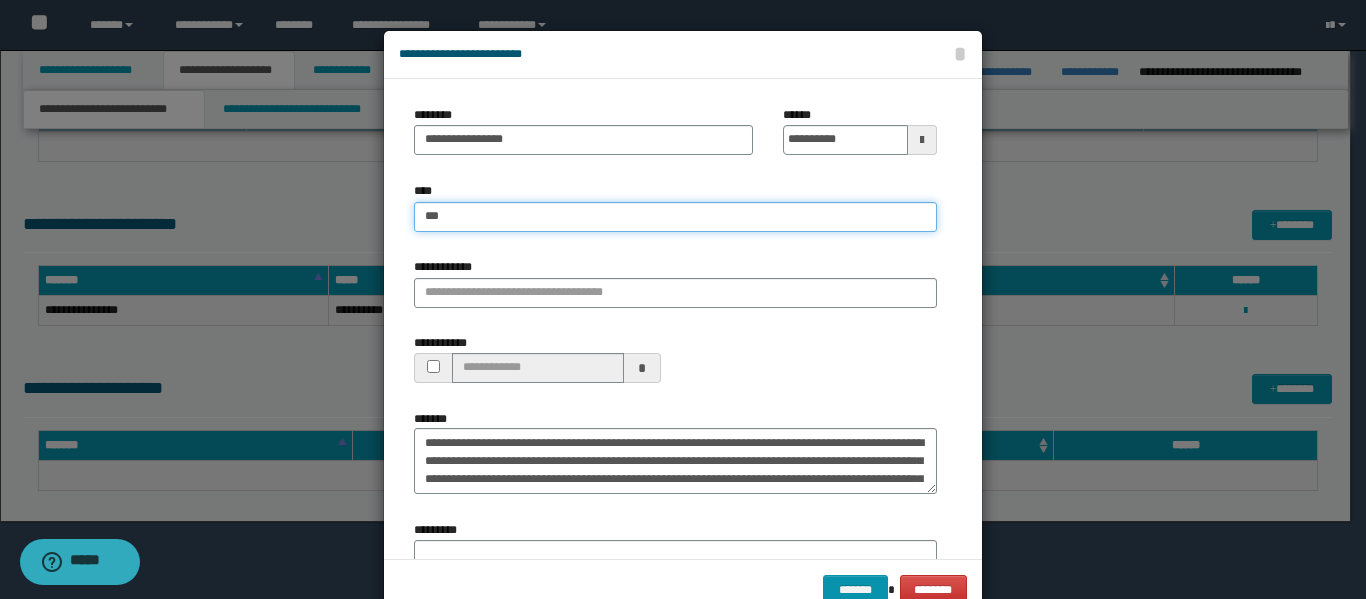 type on "****" 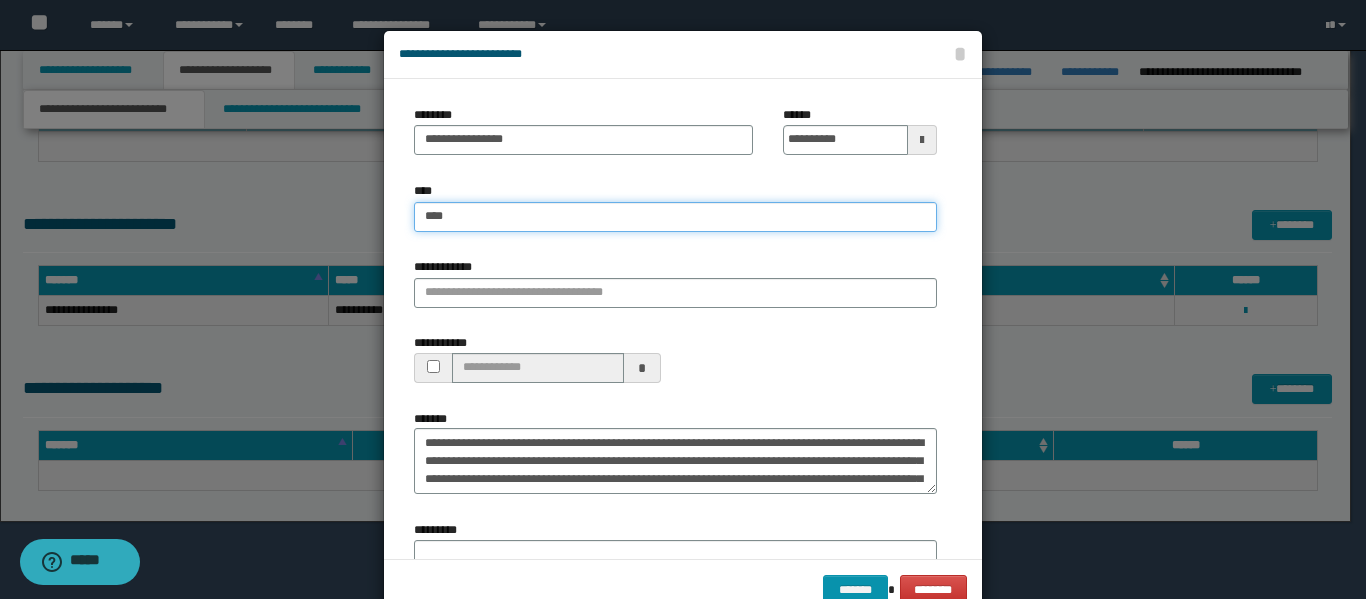 type on "****" 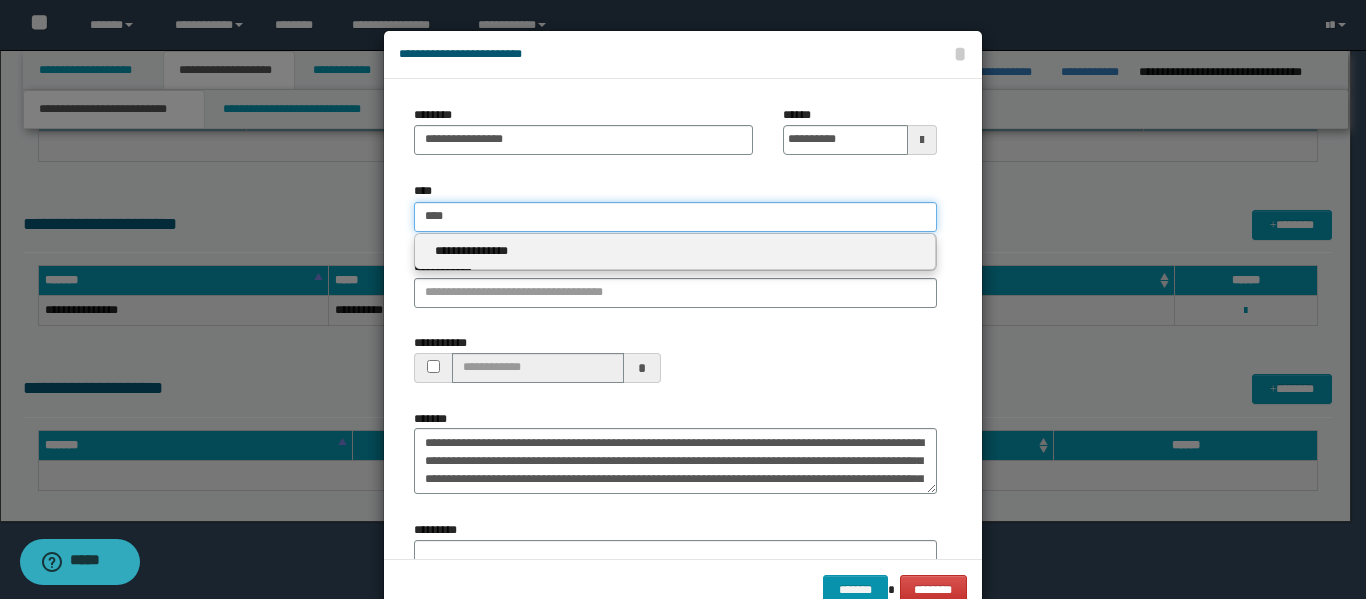 type 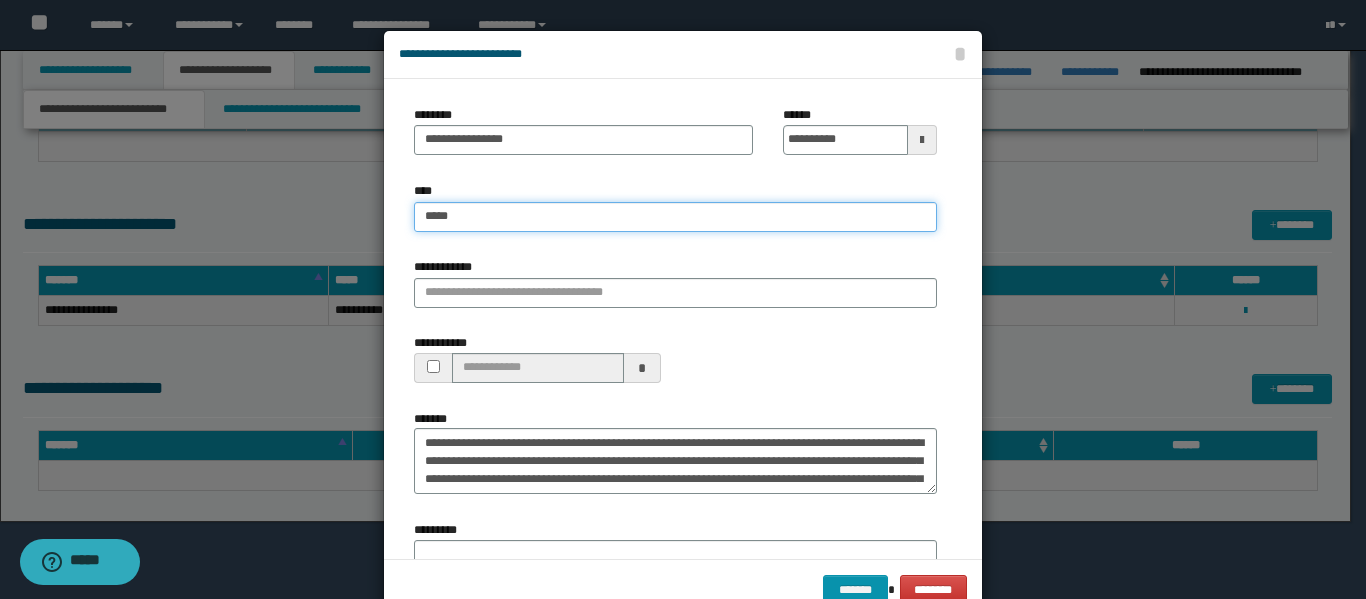 type on "******" 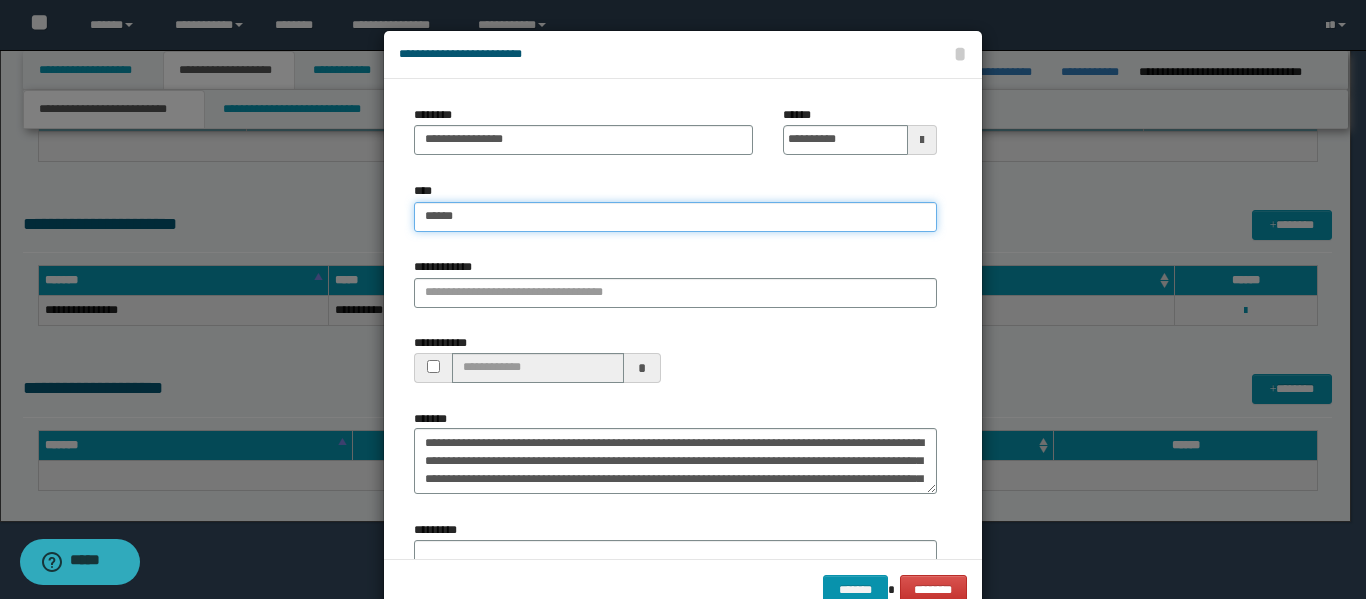 type on "******" 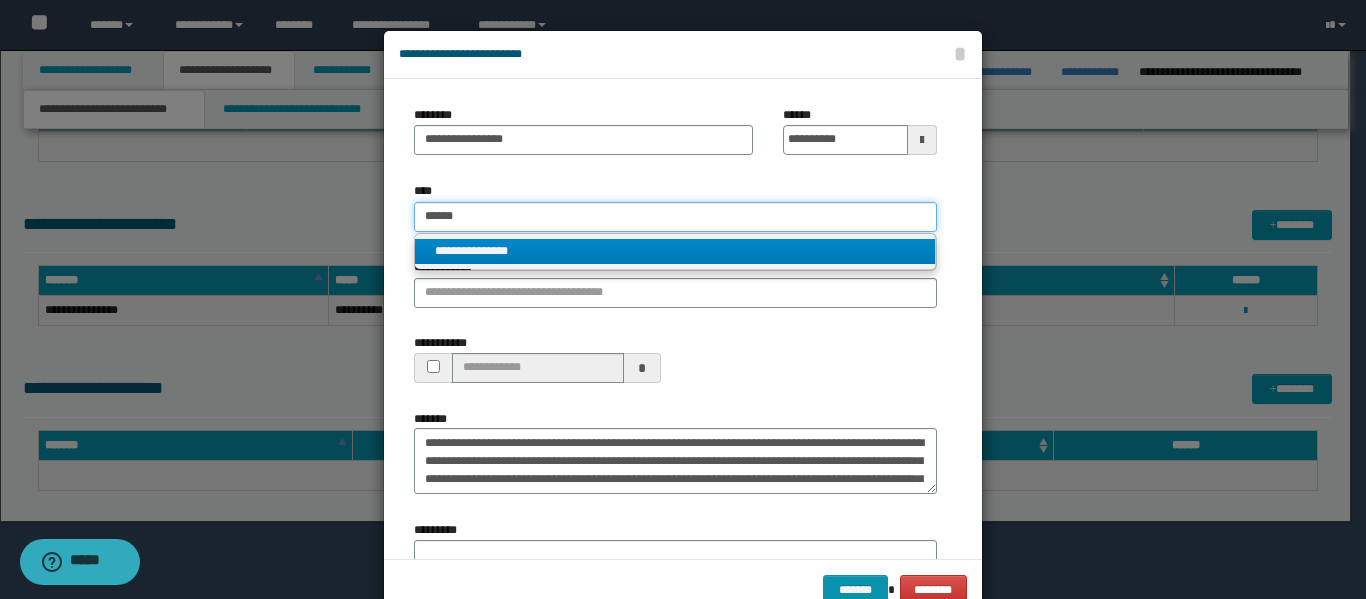 type on "******" 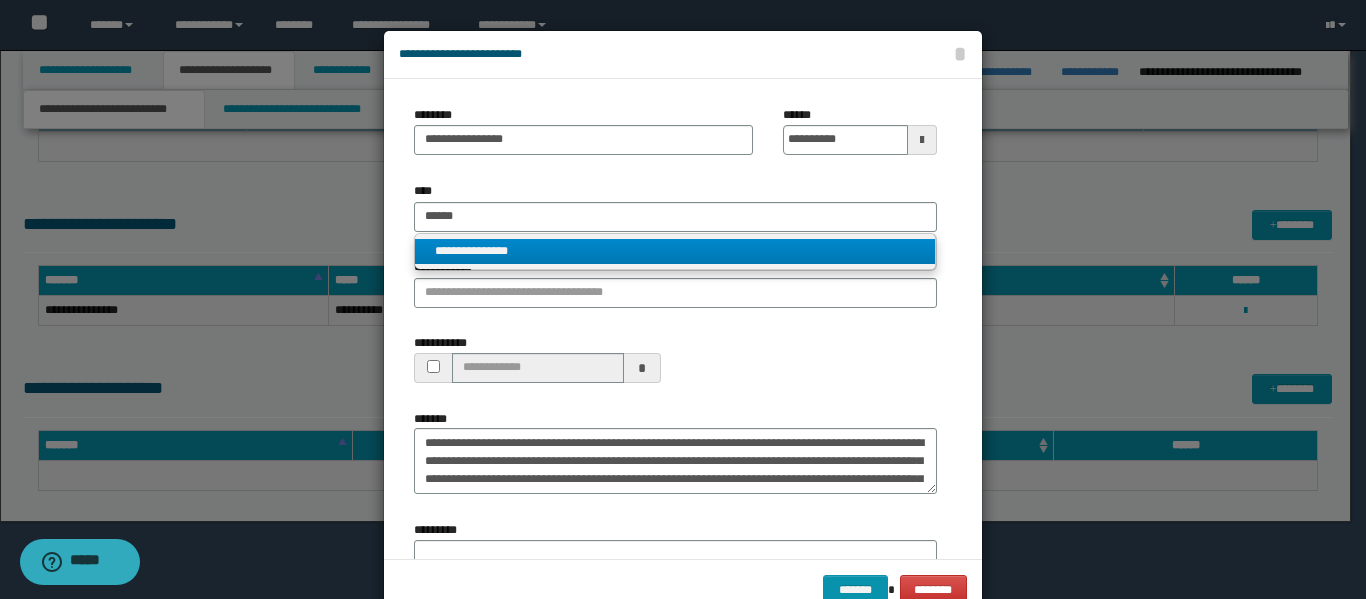 click on "**********" at bounding box center [675, 251] 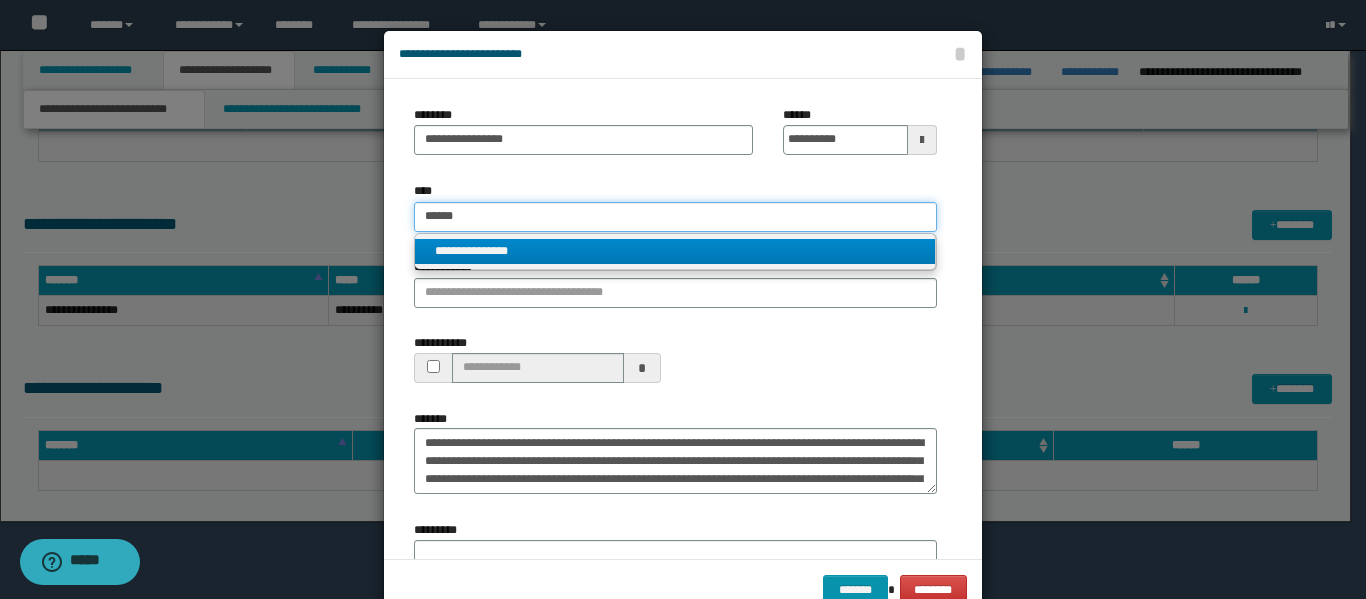 type 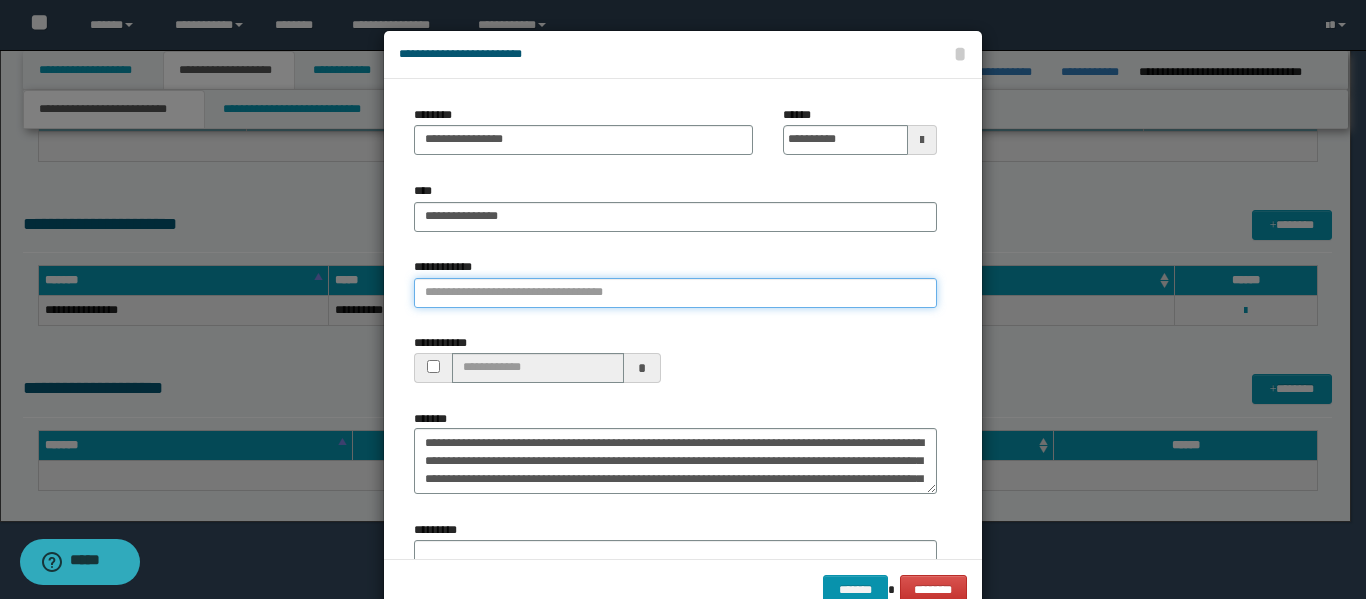 click on "**********" at bounding box center (675, 293) 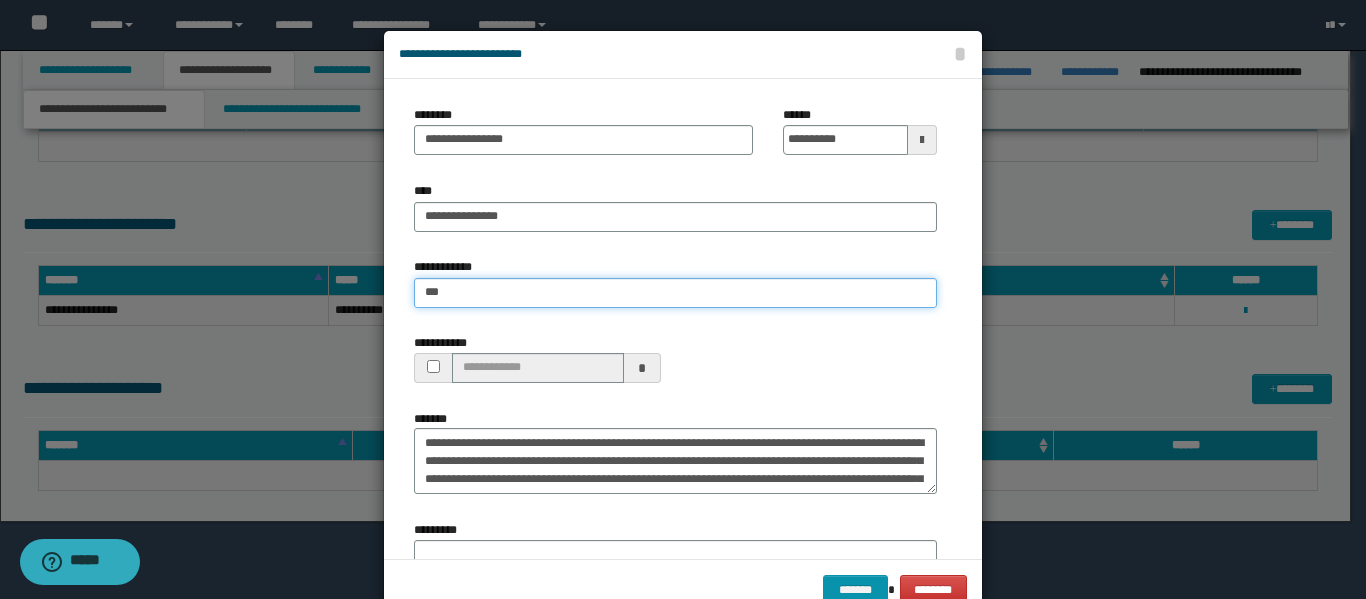 type on "****" 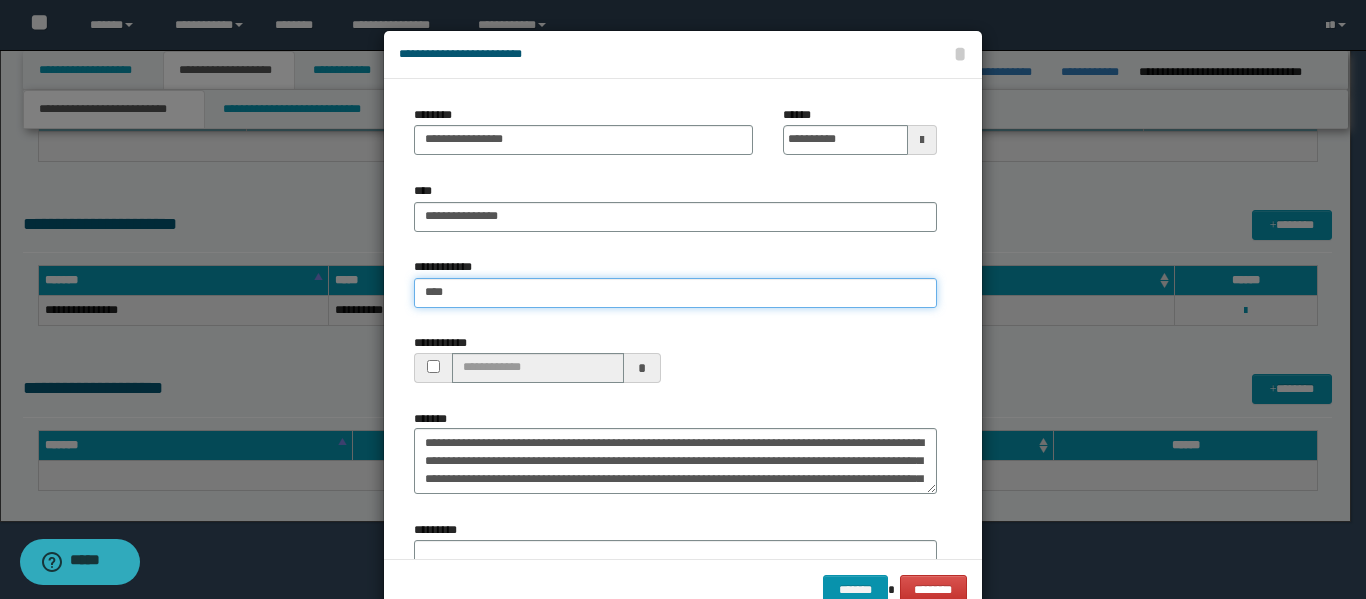 type on "****" 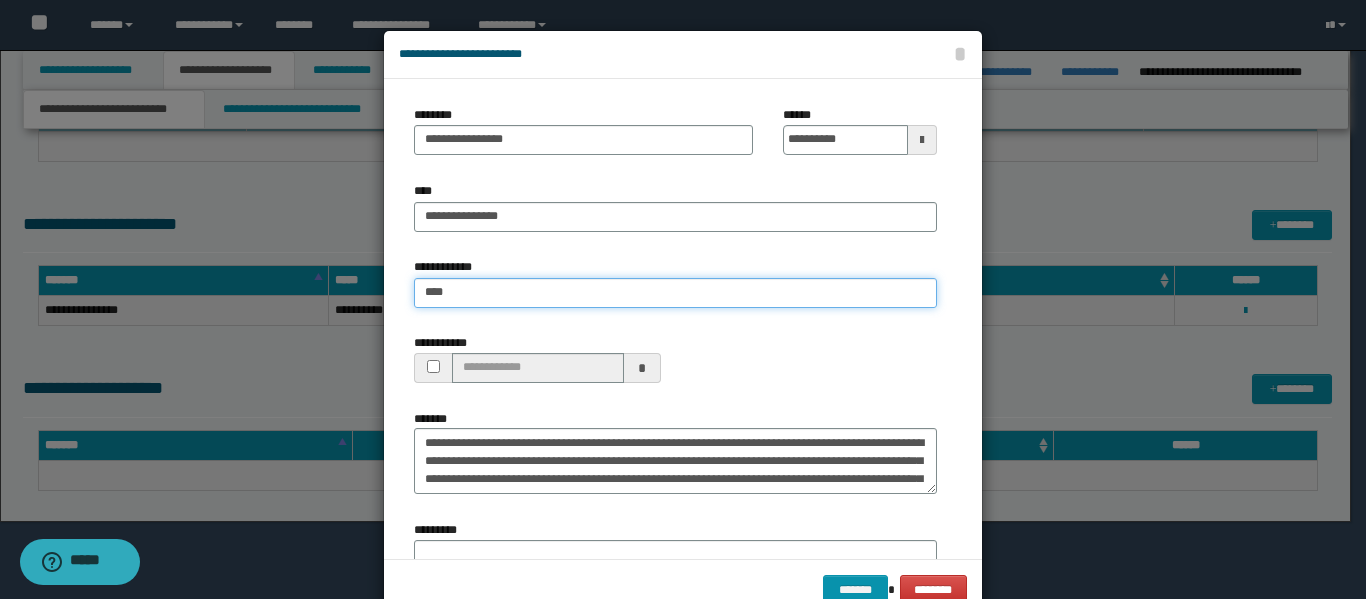 type 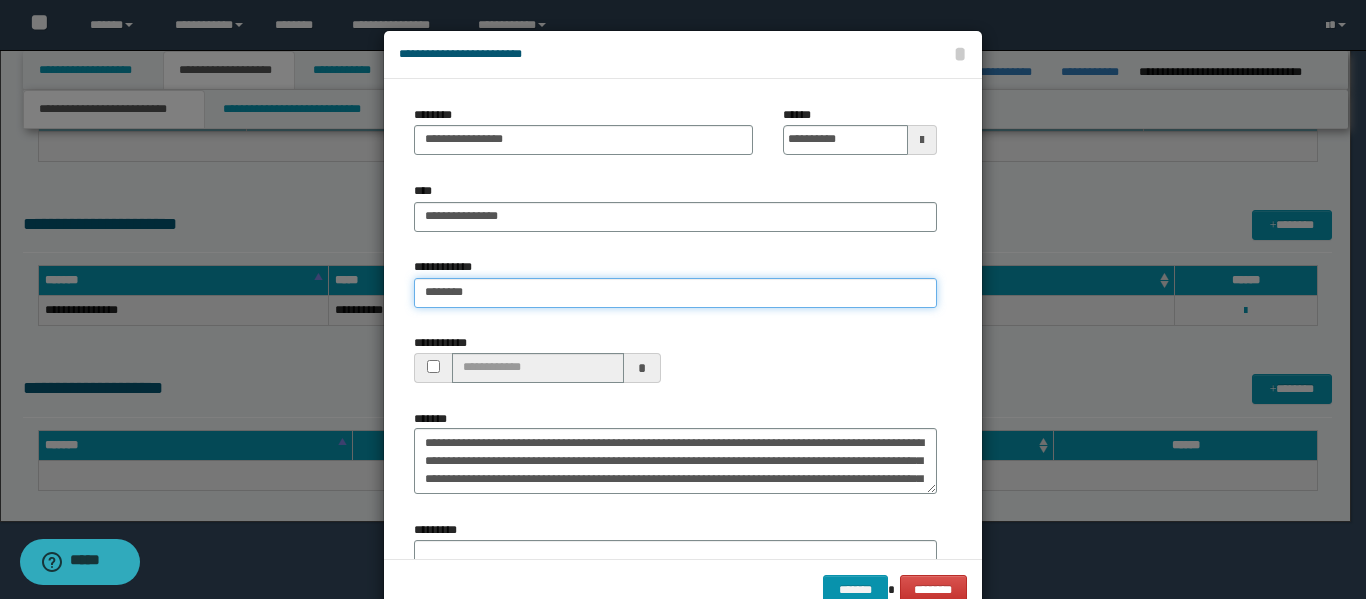 type on "*********" 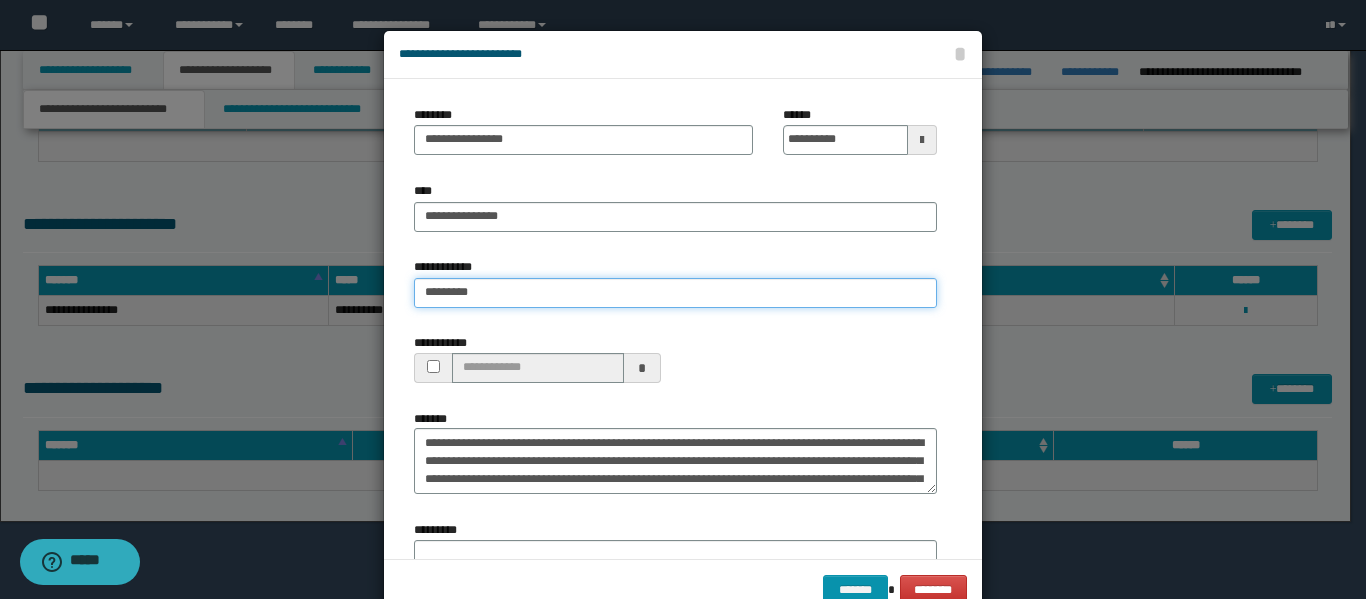type on "*********" 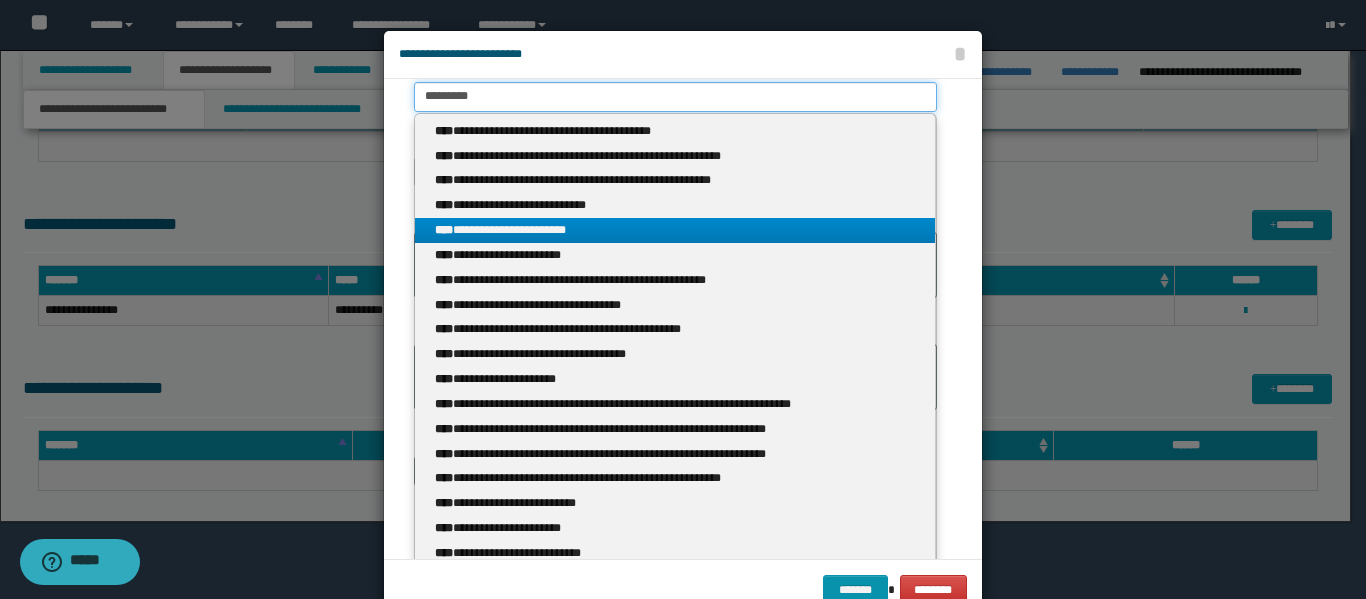 scroll, scrollTop: 200, scrollLeft: 0, axis: vertical 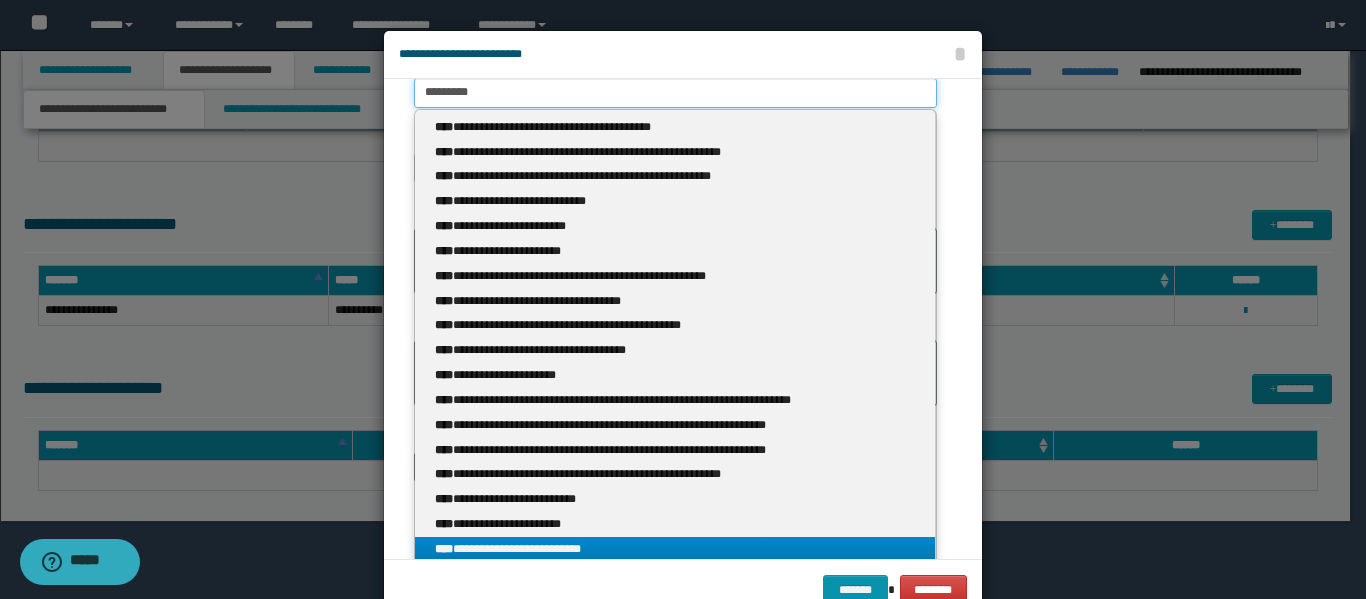 type on "*********" 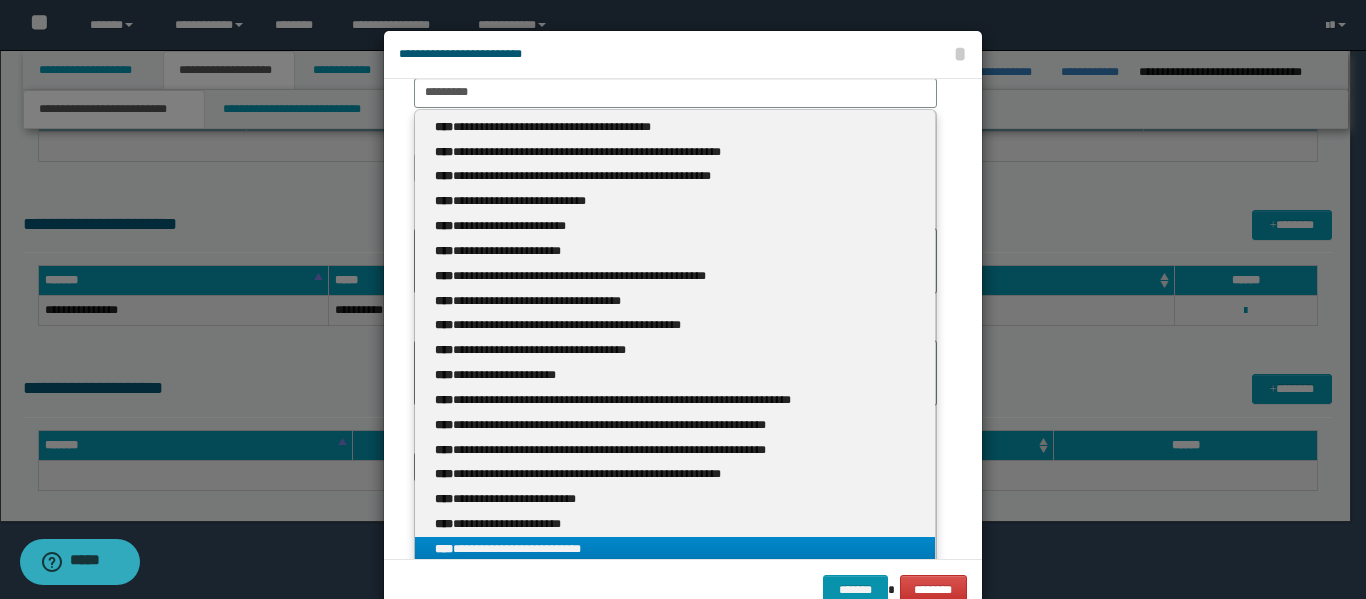 click on "**********" at bounding box center [675, 549] 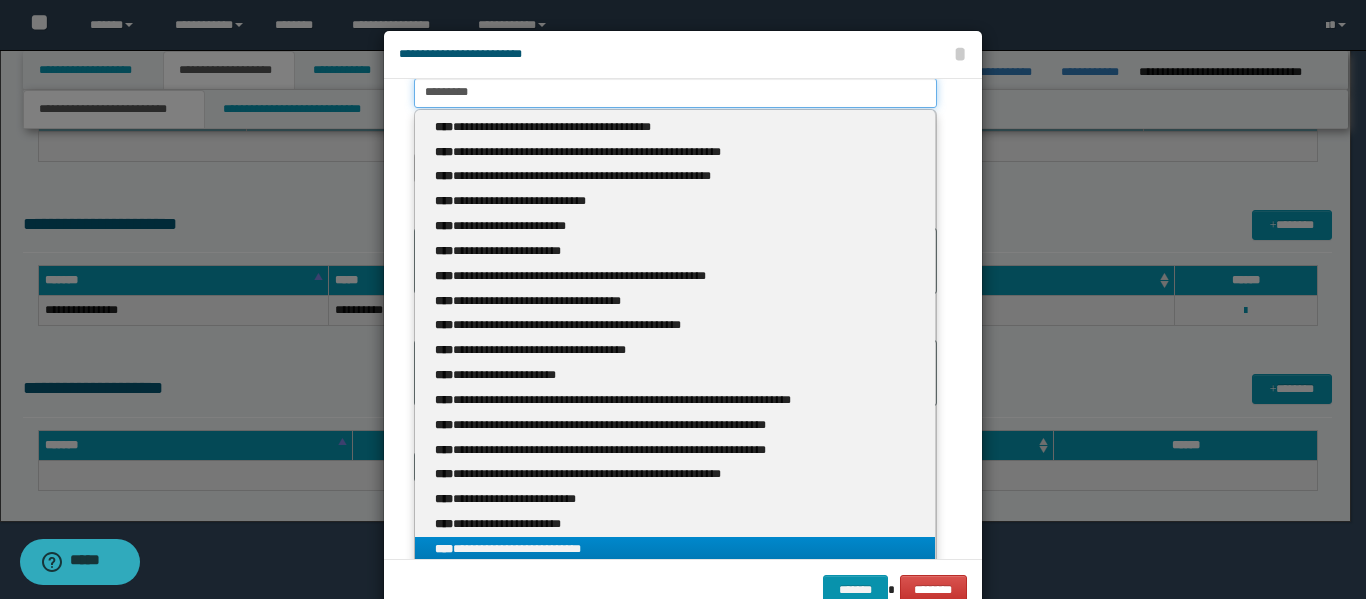 type 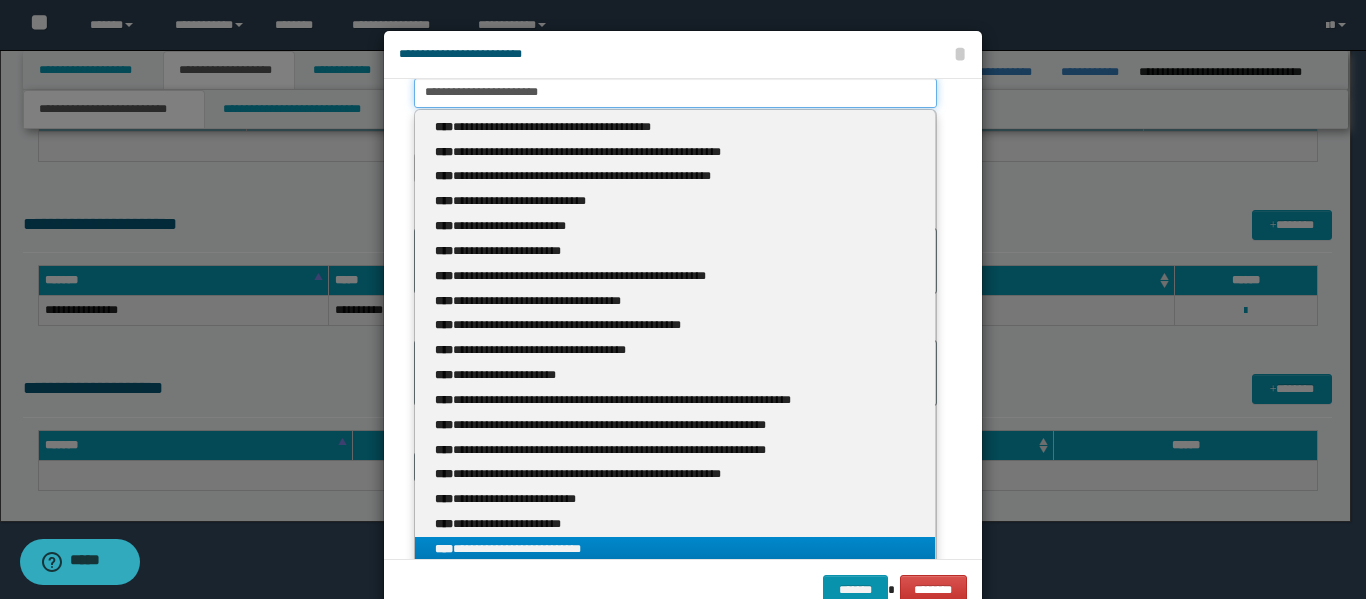 scroll, scrollTop: 170, scrollLeft: 0, axis: vertical 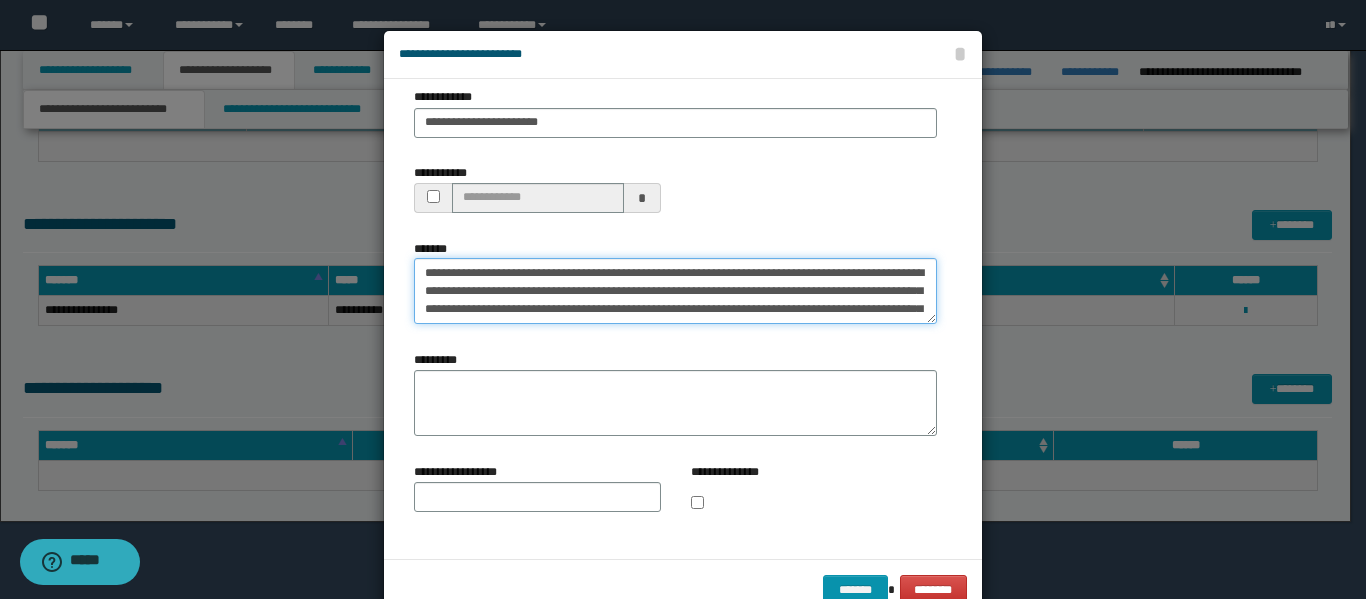 drag, startPoint x: 862, startPoint y: 291, endPoint x: 363, endPoint y: 247, distance: 500.93613 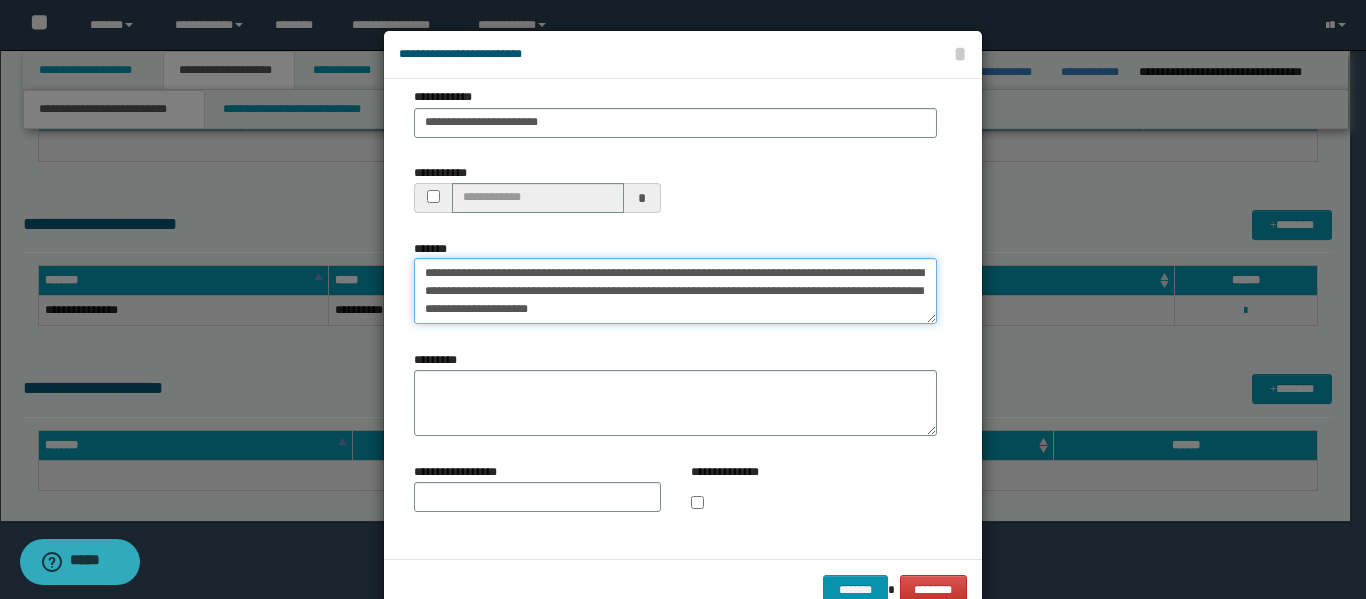 click on "**********" at bounding box center [675, 291] 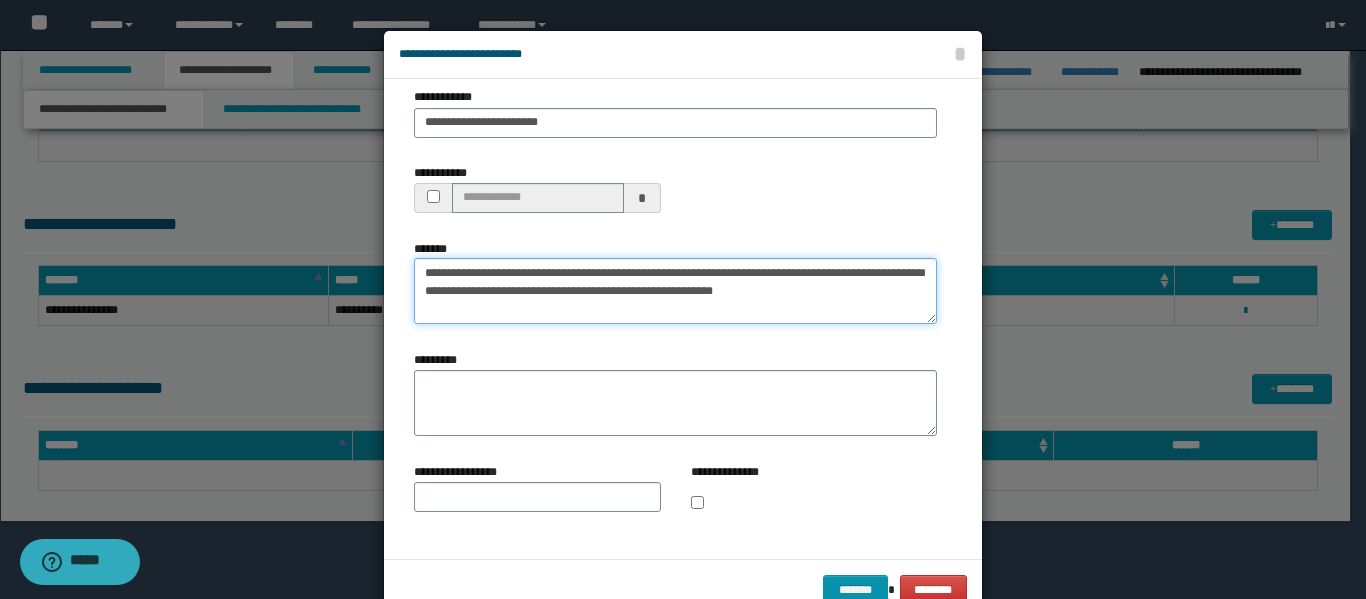 click on "**********" at bounding box center [675, 291] 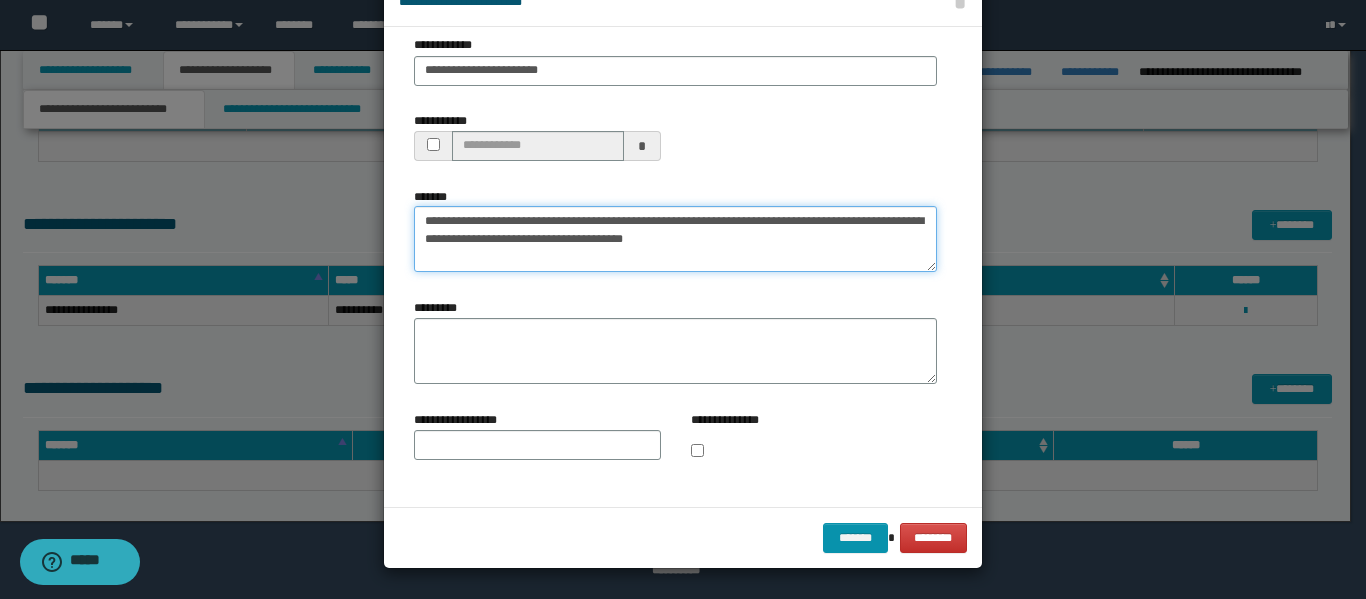 scroll, scrollTop: 0, scrollLeft: 0, axis: both 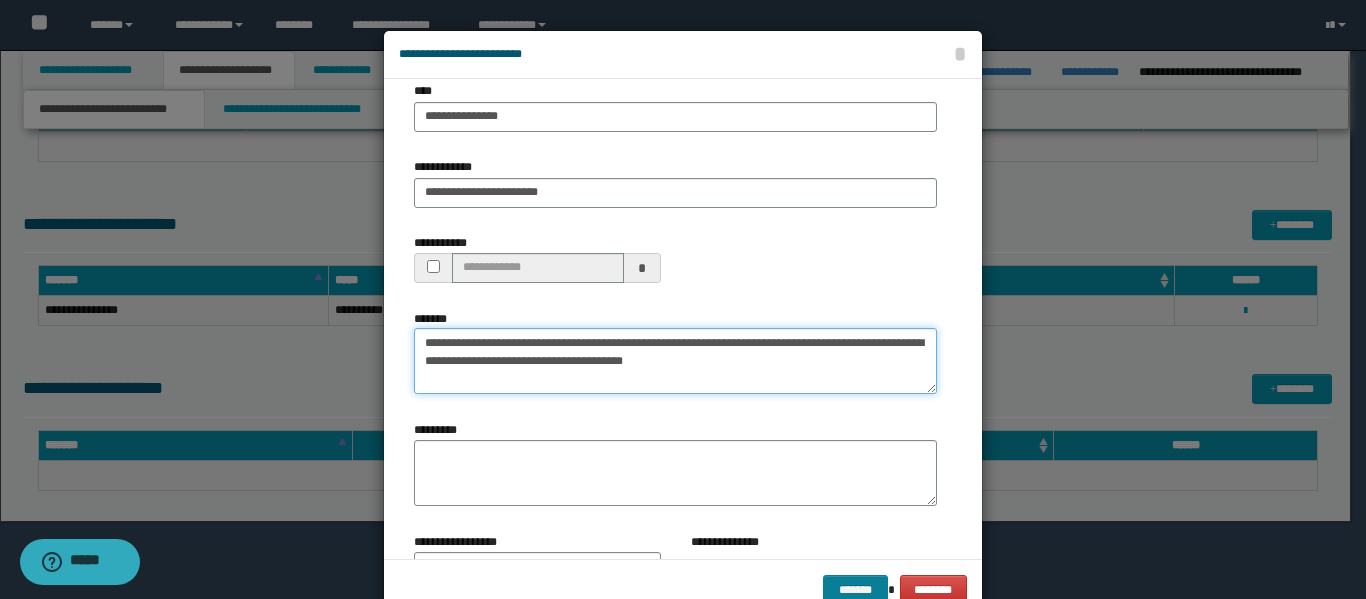 type on "**********" 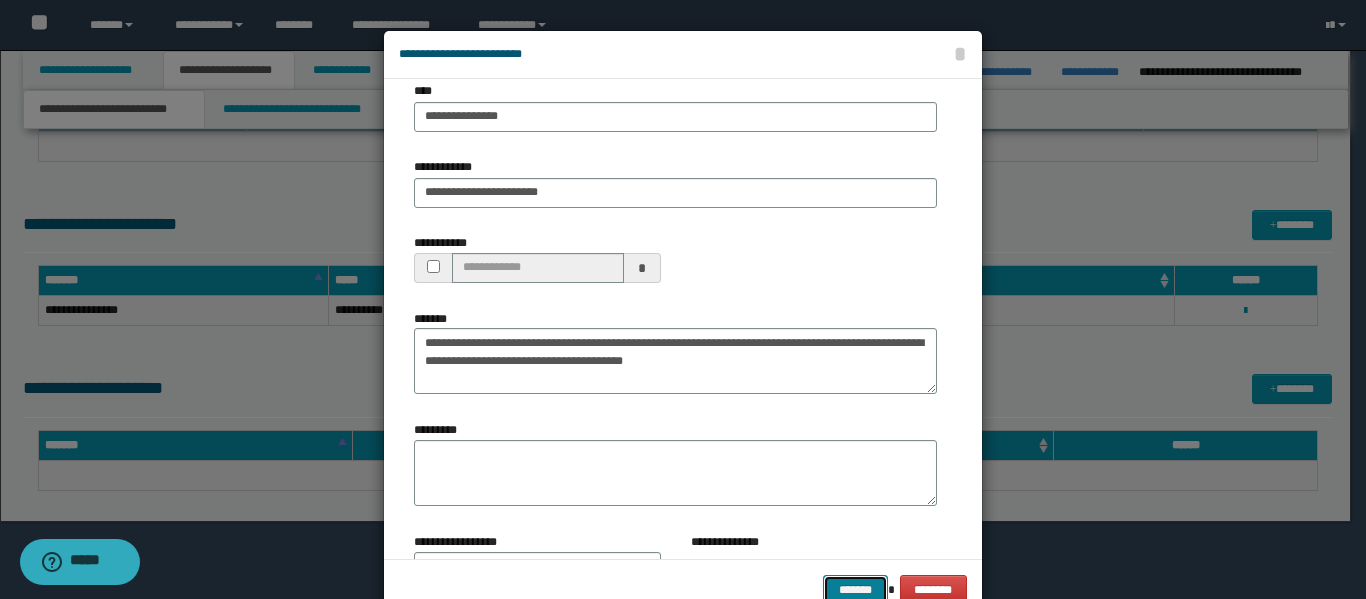 click on "*******" at bounding box center (855, 590) 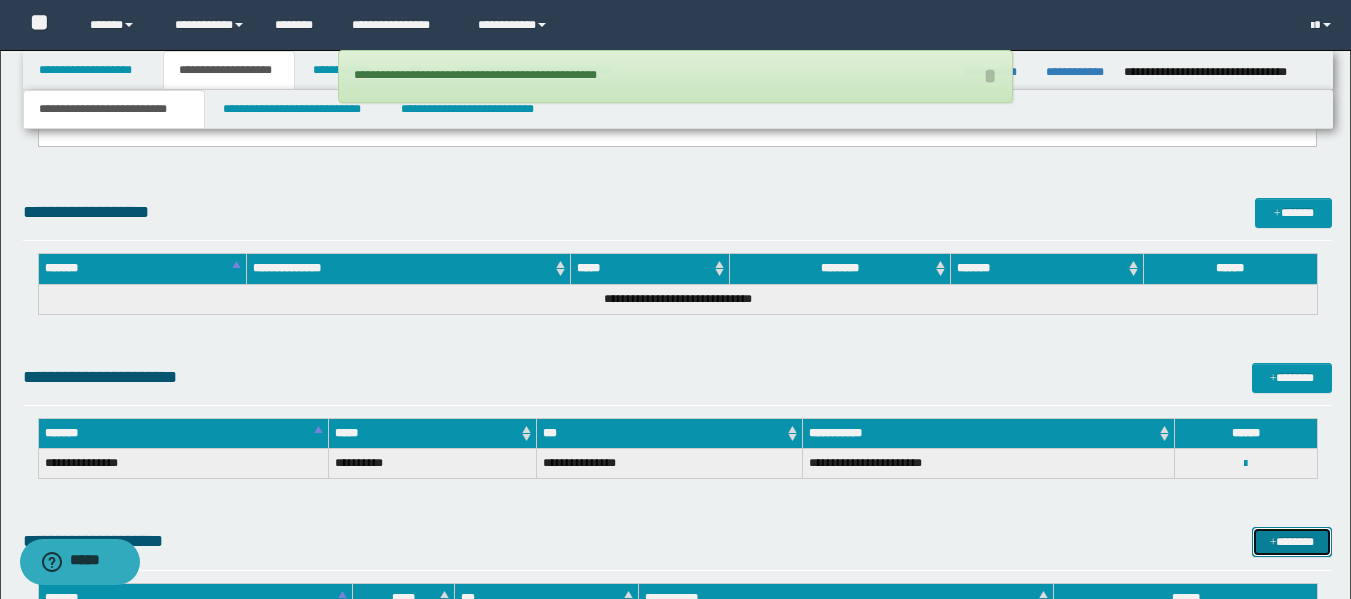 scroll, scrollTop: 1035, scrollLeft: 0, axis: vertical 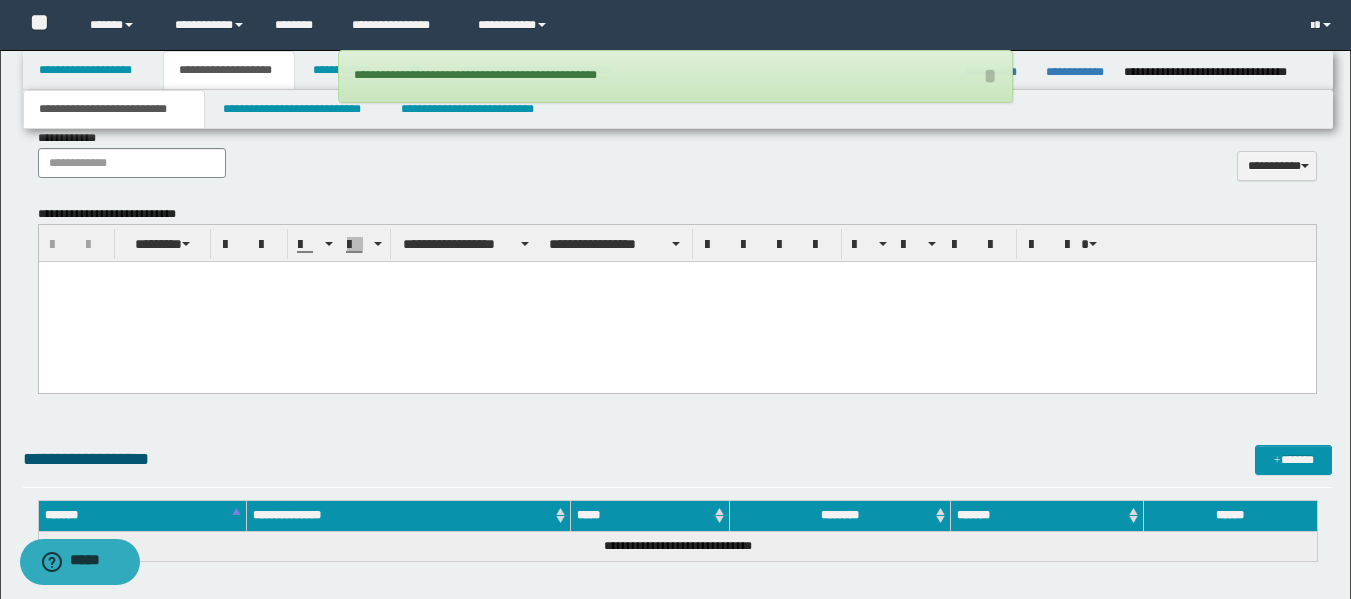 click on "**********" at bounding box center [114, 109] 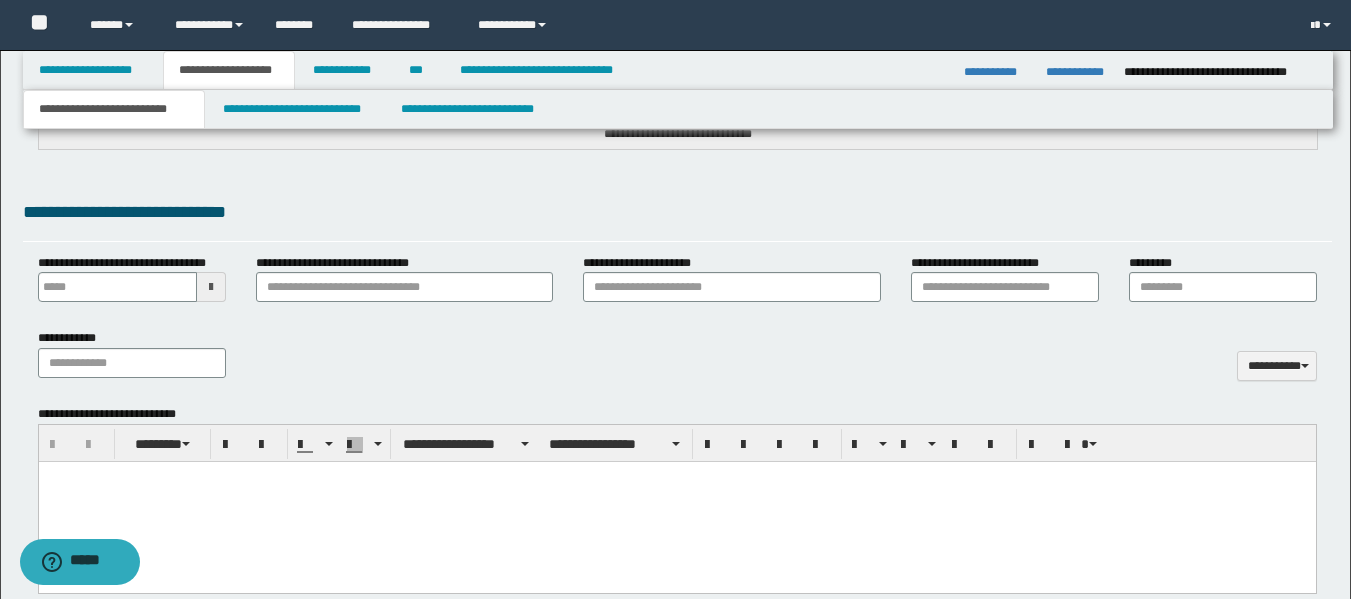 scroll, scrollTop: 935, scrollLeft: 0, axis: vertical 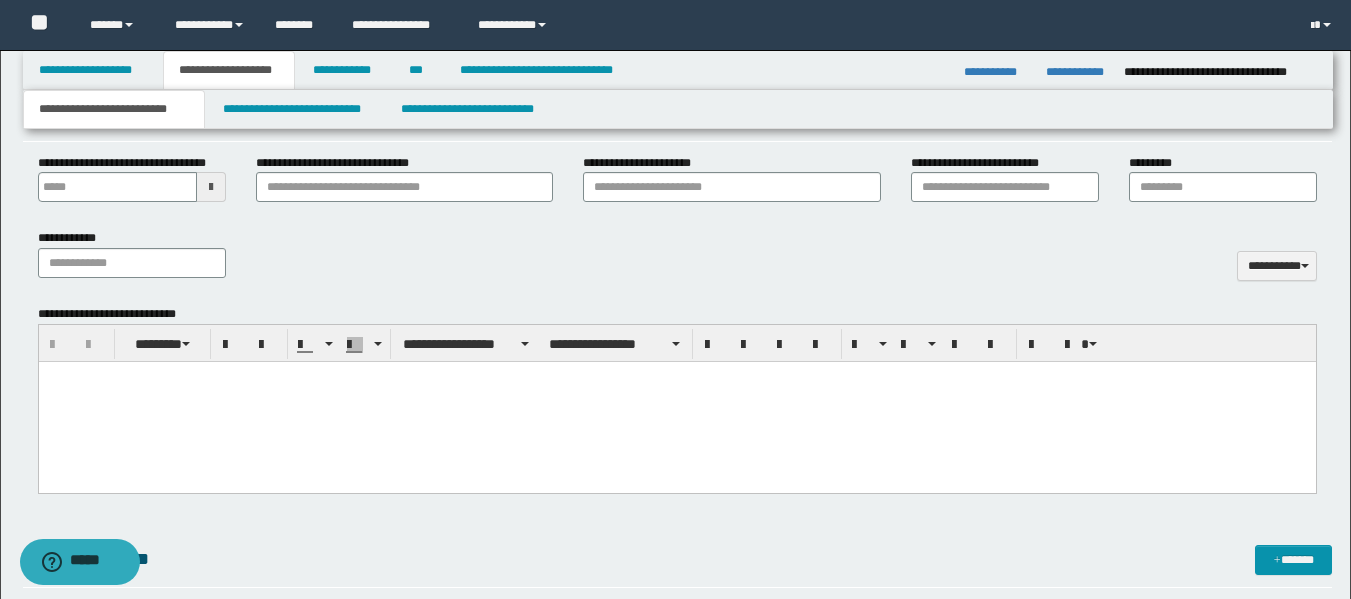 type 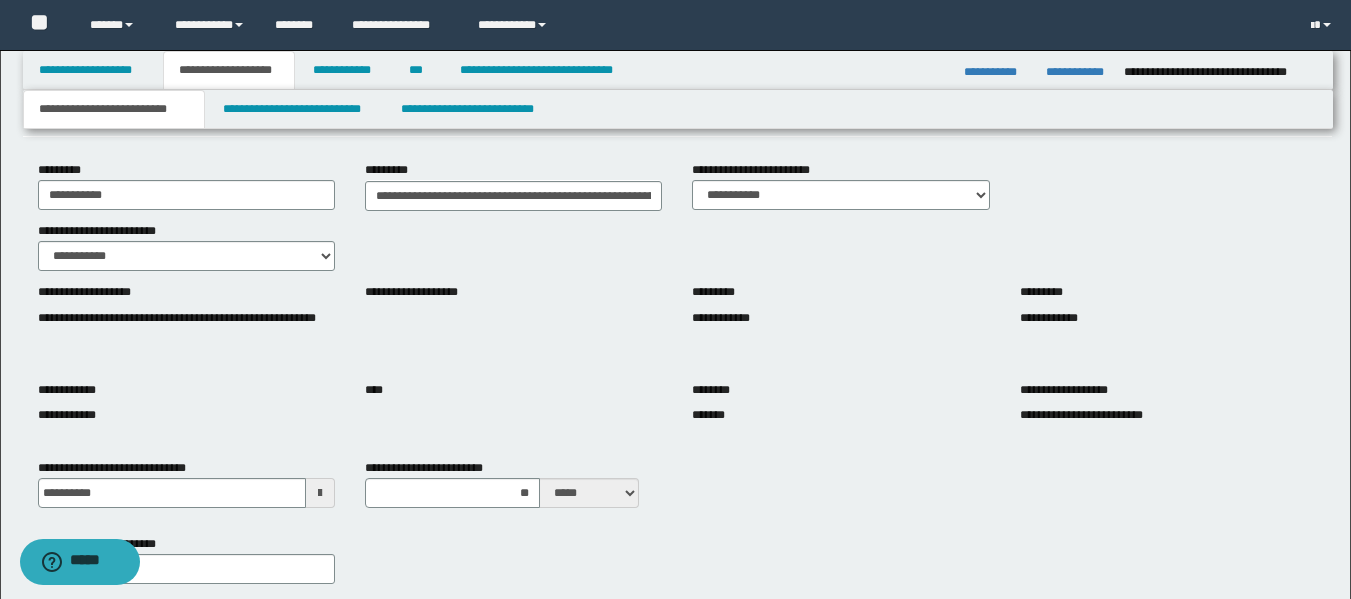 scroll, scrollTop: 135, scrollLeft: 0, axis: vertical 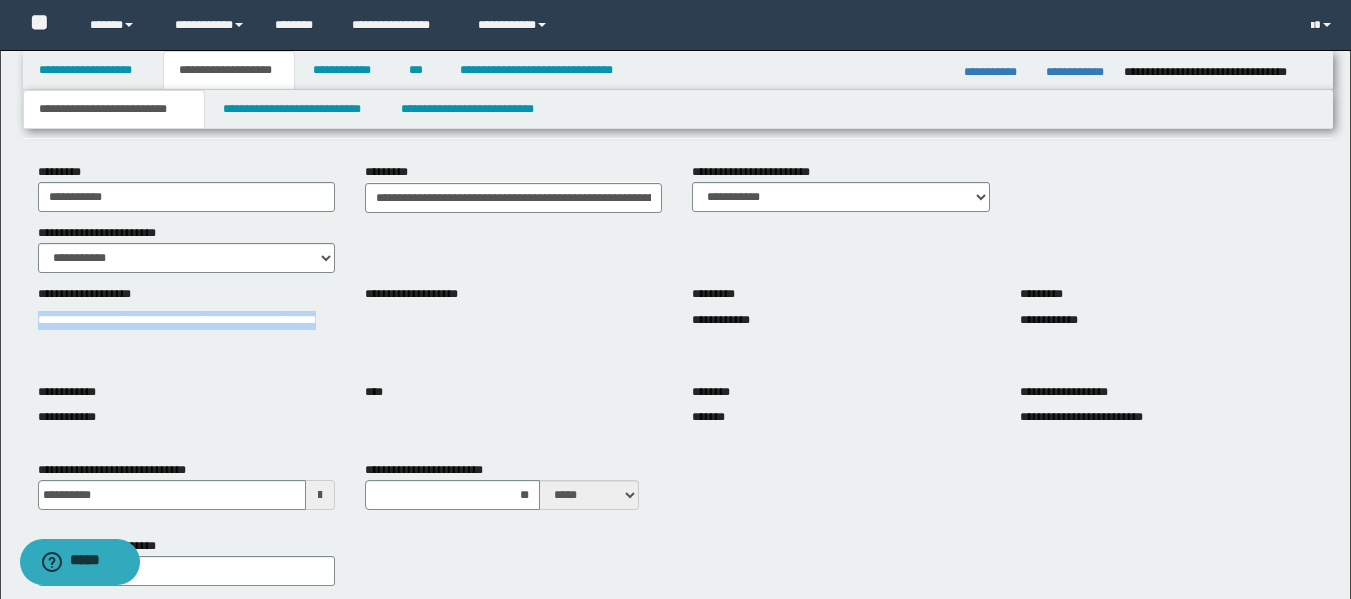 drag, startPoint x: 39, startPoint y: 322, endPoint x: 122, endPoint y: 332, distance: 83.60024 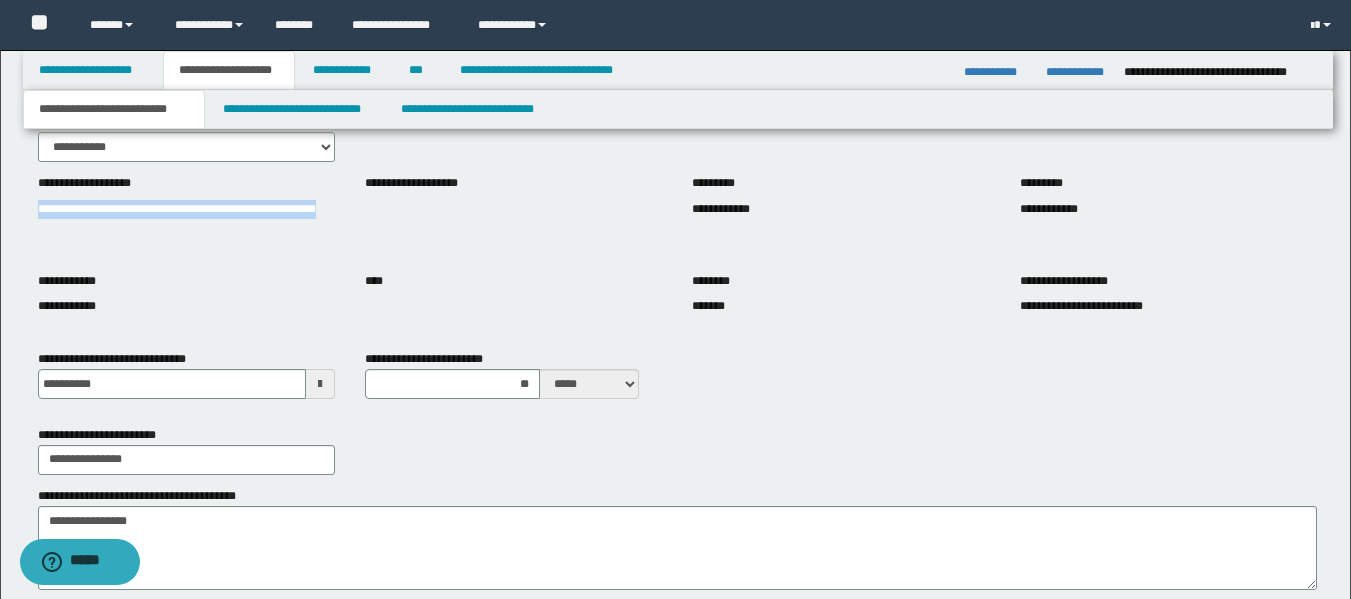 scroll, scrollTop: 435, scrollLeft: 0, axis: vertical 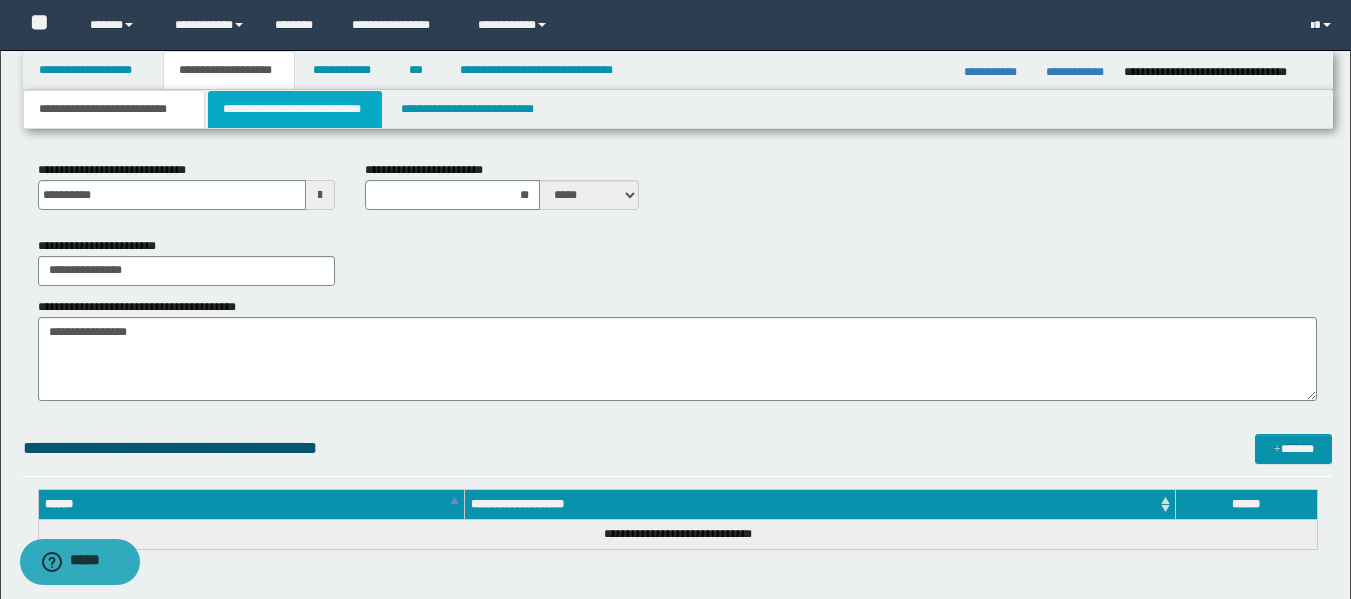 click on "**********" at bounding box center (295, 109) 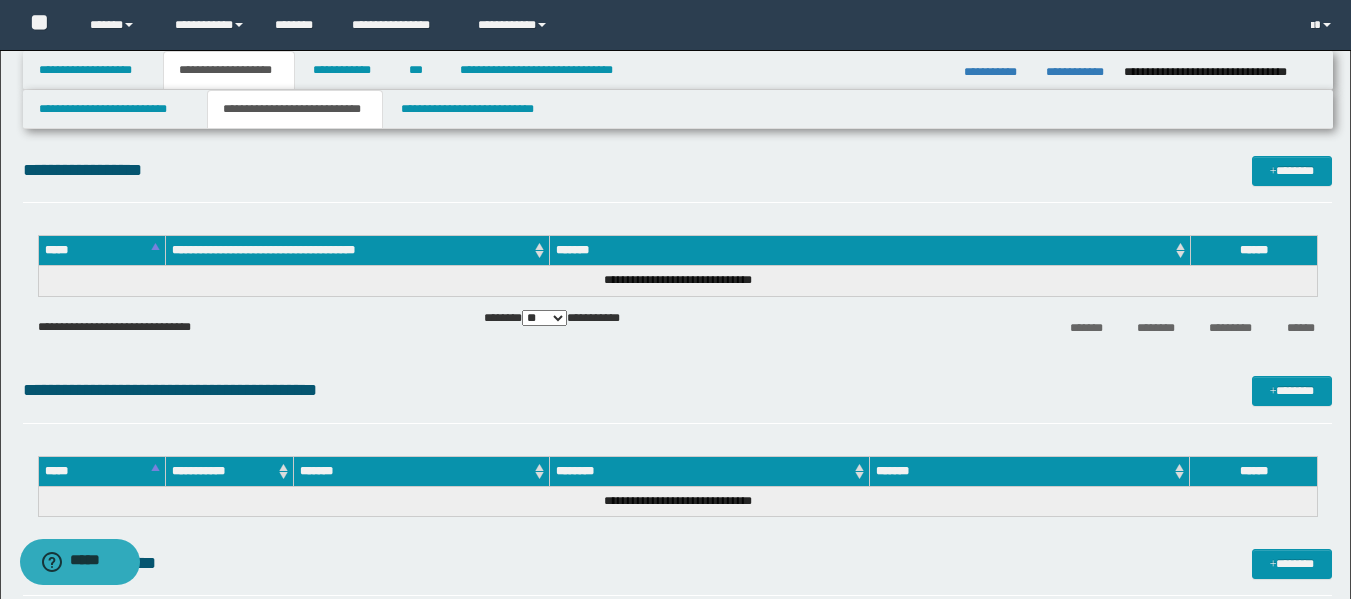 scroll, scrollTop: 0, scrollLeft: 0, axis: both 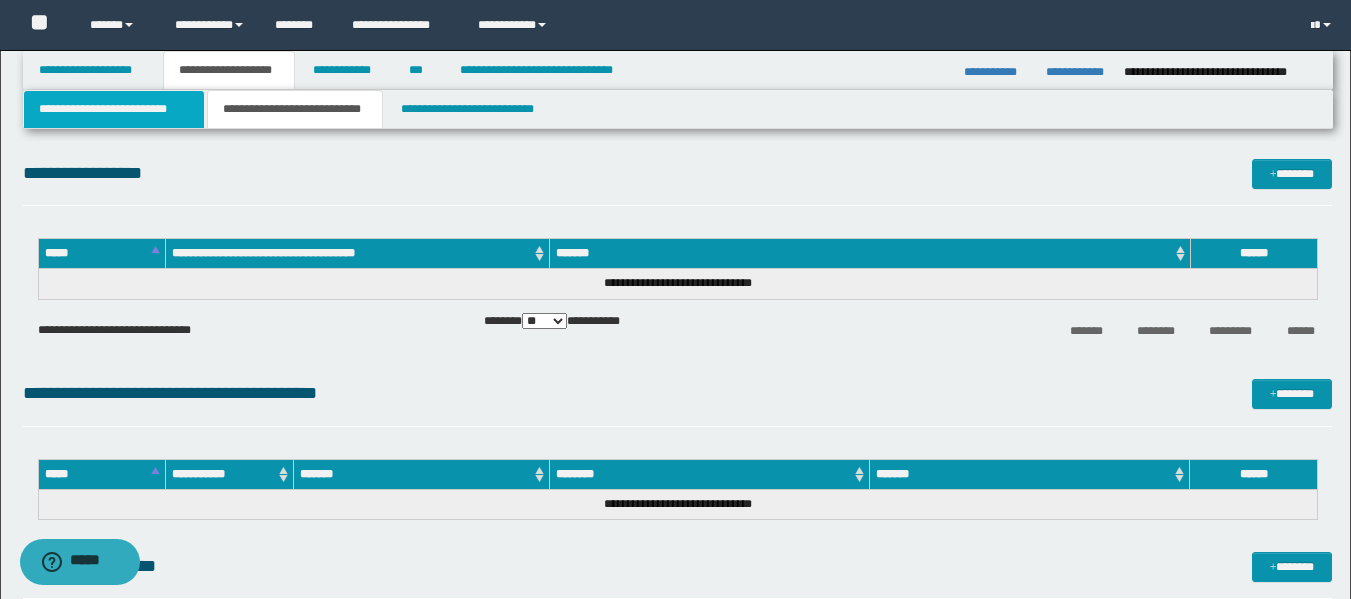 click on "**********" at bounding box center (114, 109) 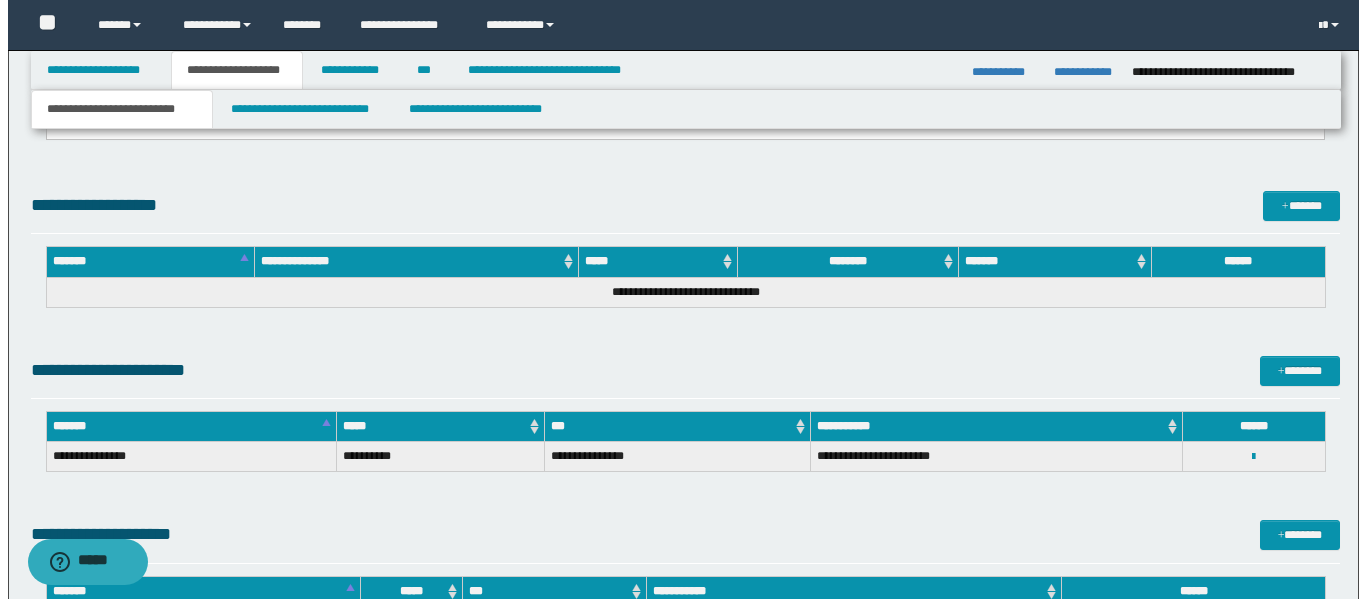 scroll, scrollTop: 1435, scrollLeft: 0, axis: vertical 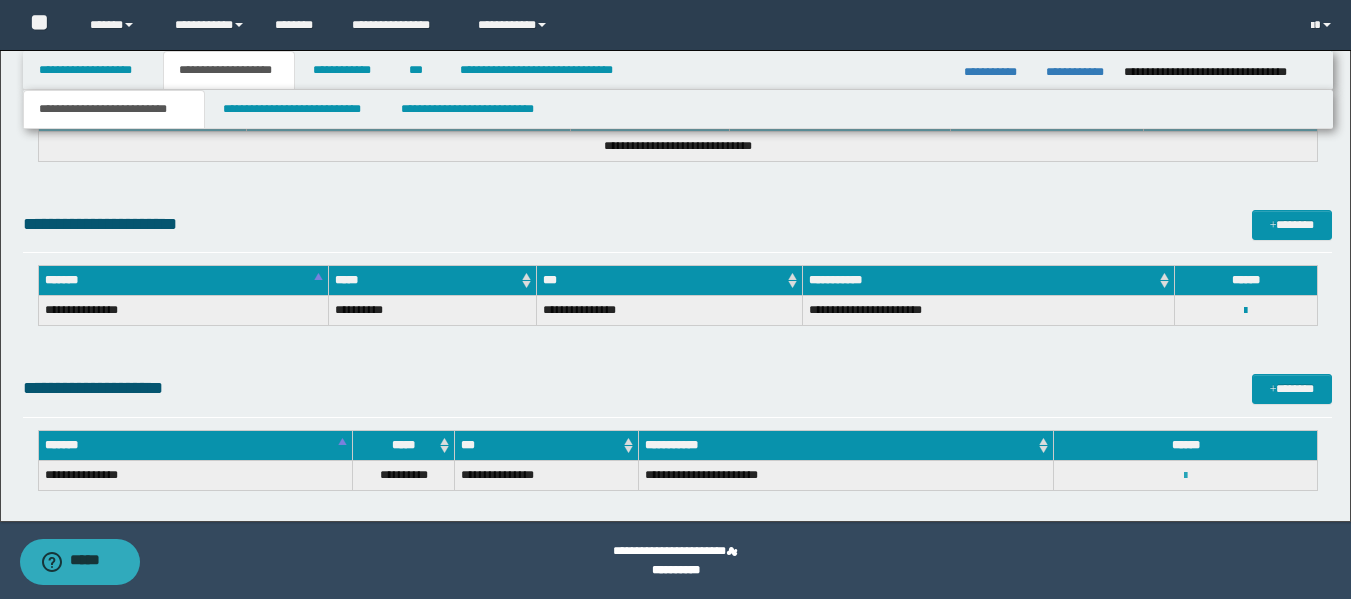 click at bounding box center [1185, 476] 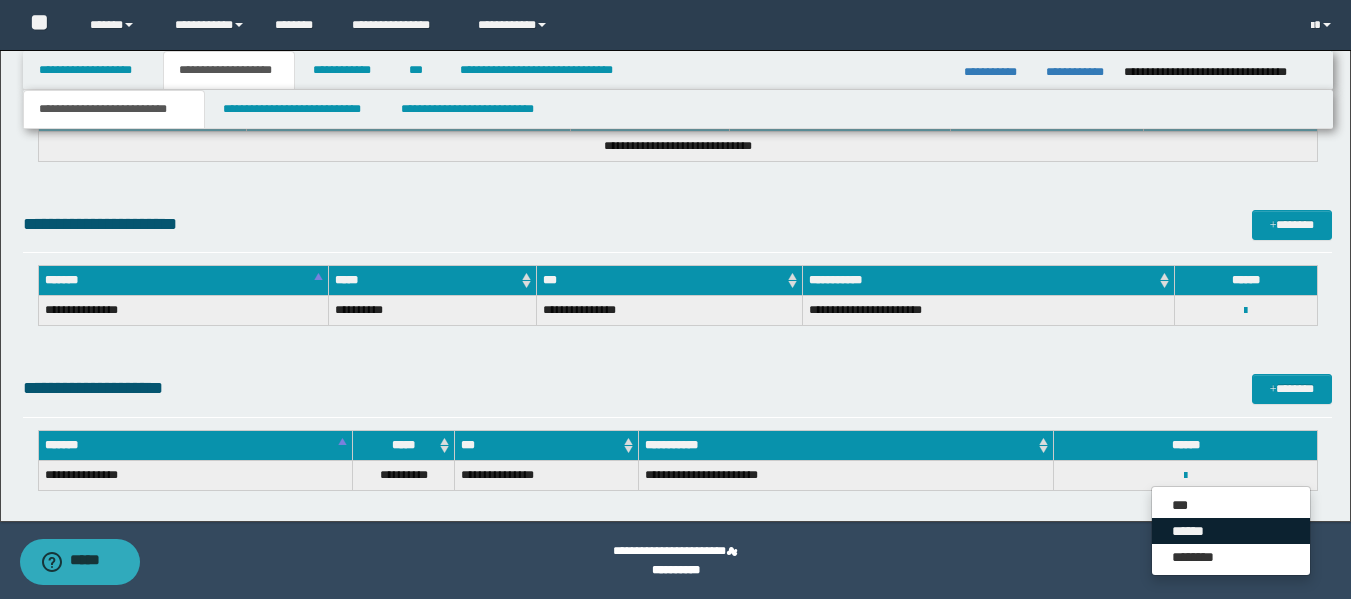 click on "******" at bounding box center [1231, 531] 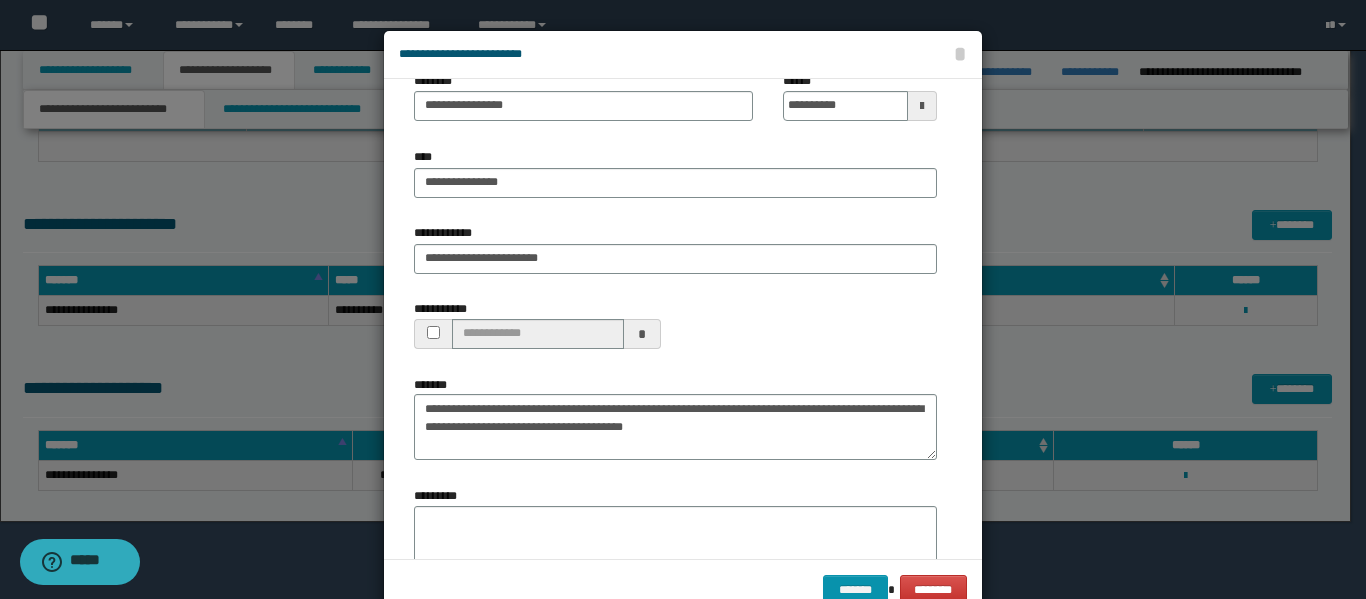 scroll, scrollTop: 0, scrollLeft: 0, axis: both 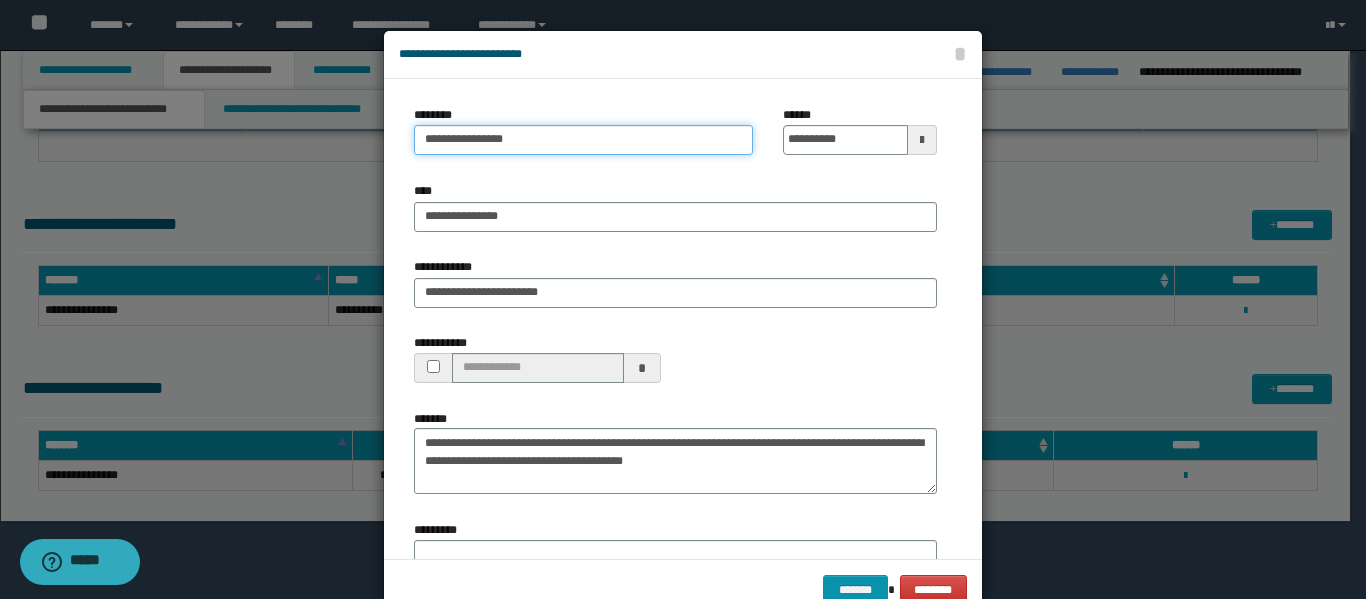 drag, startPoint x: 415, startPoint y: 139, endPoint x: 656, endPoint y: 139, distance: 241 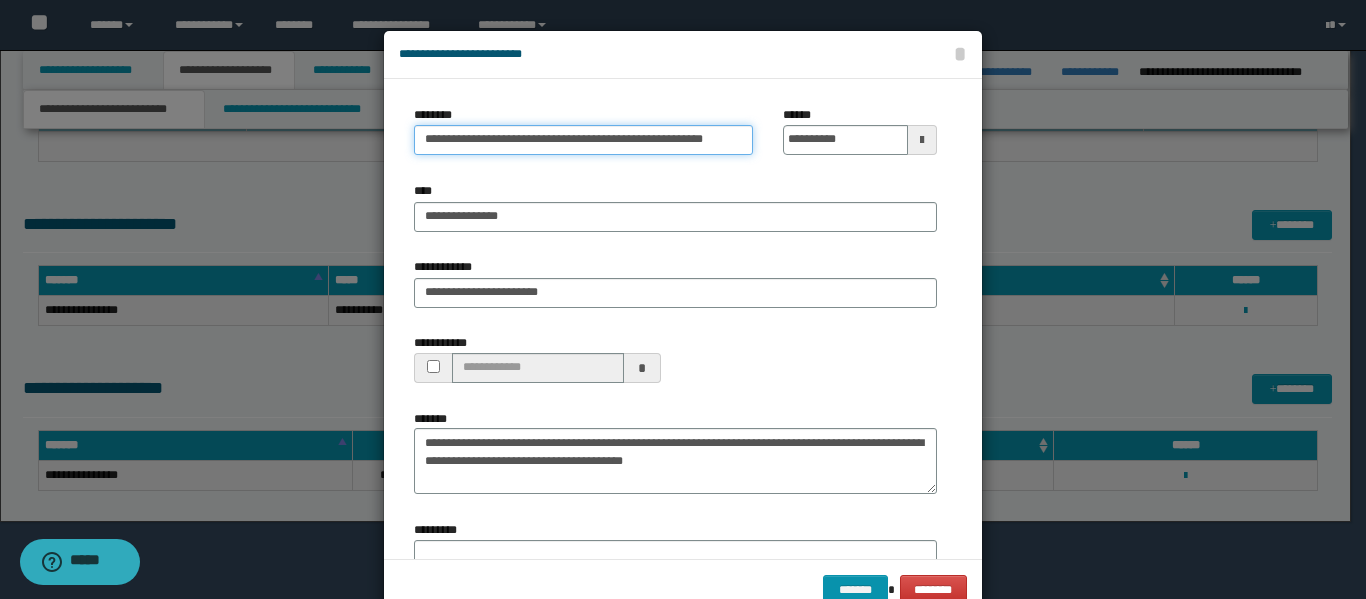 scroll, scrollTop: 0, scrollLeft: 64, axis: horizontal 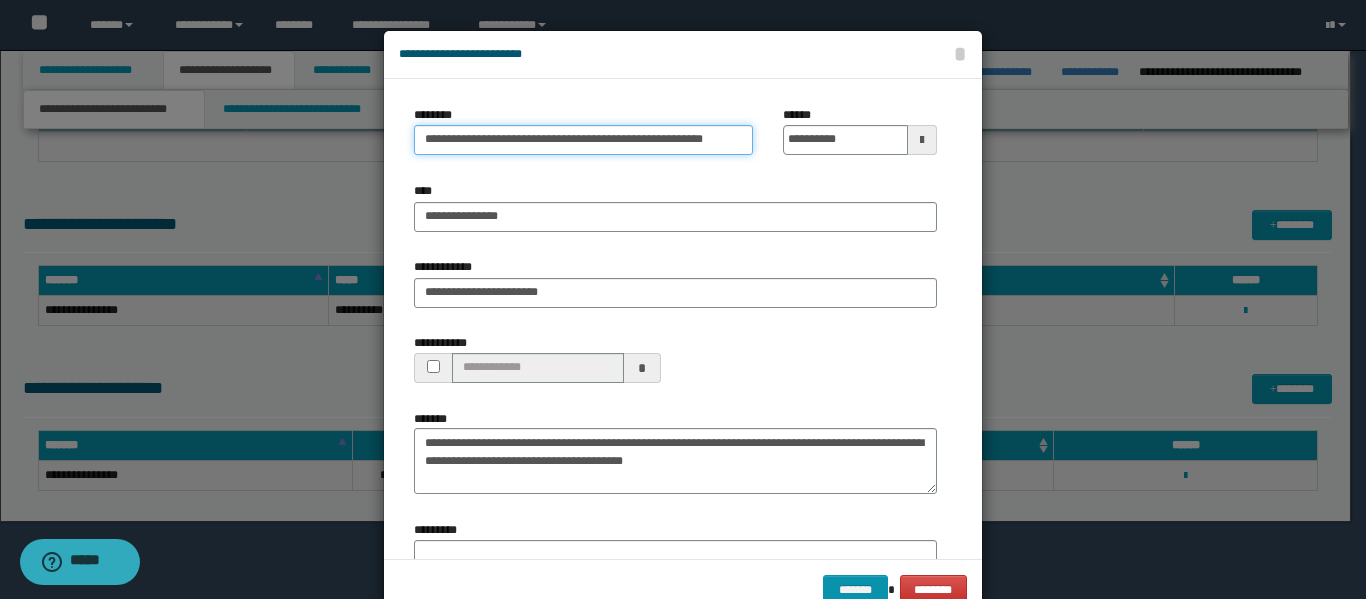 click on "**********" at bounding box center (583, 140) 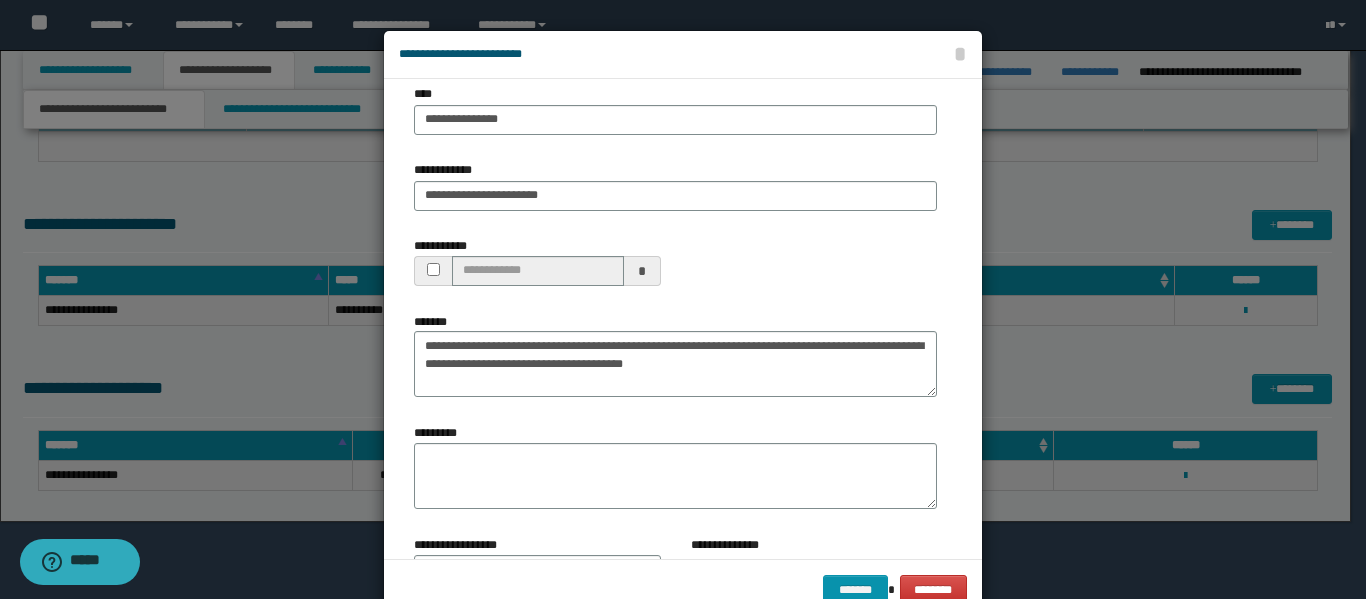 scroll, scrollTop: 170, scrollLeft: 0, axis: vertical 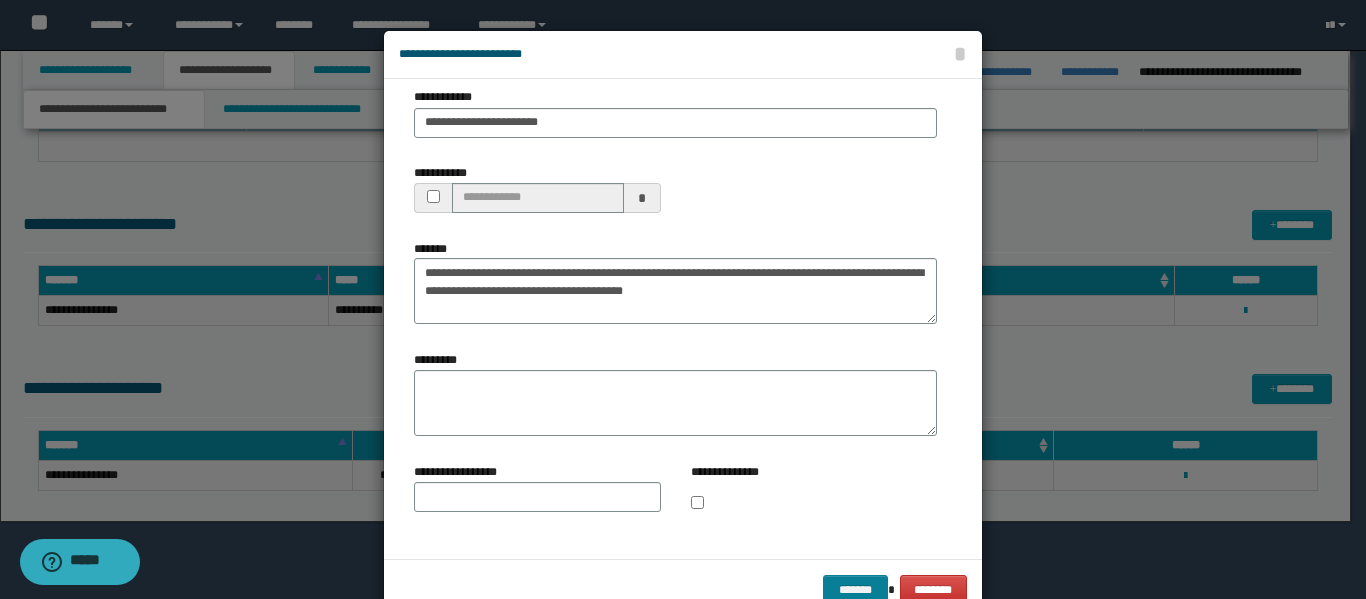 type on "**********" 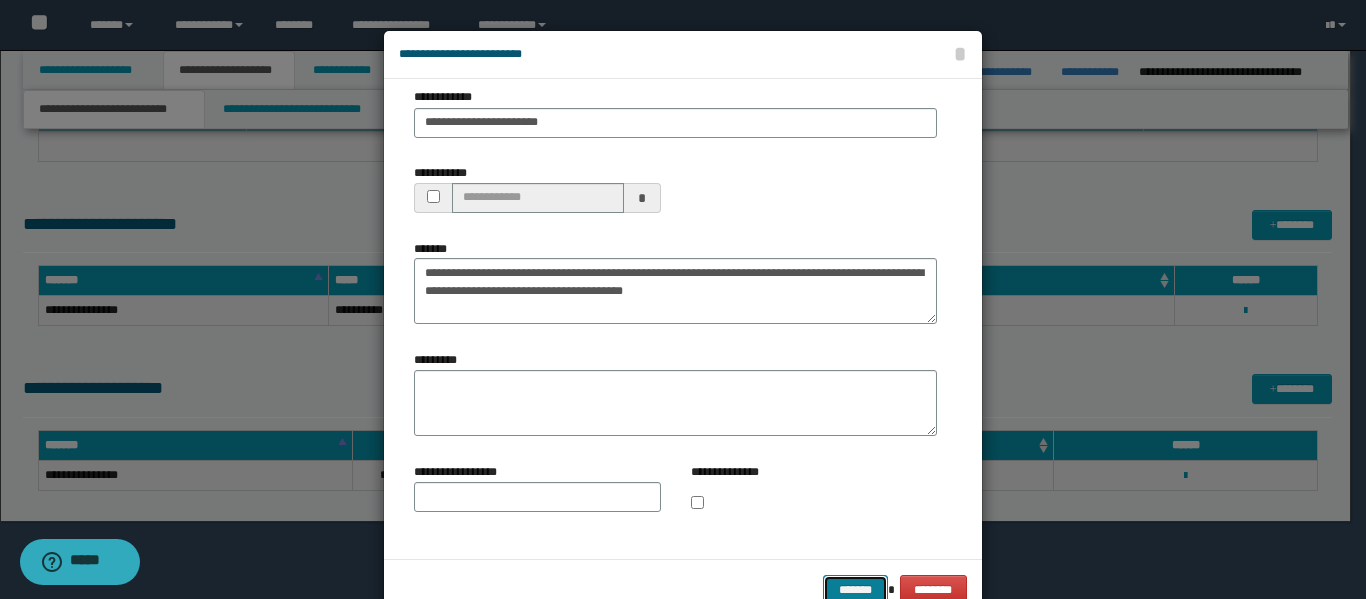 click on "*******" at bounding box center (855, 590) 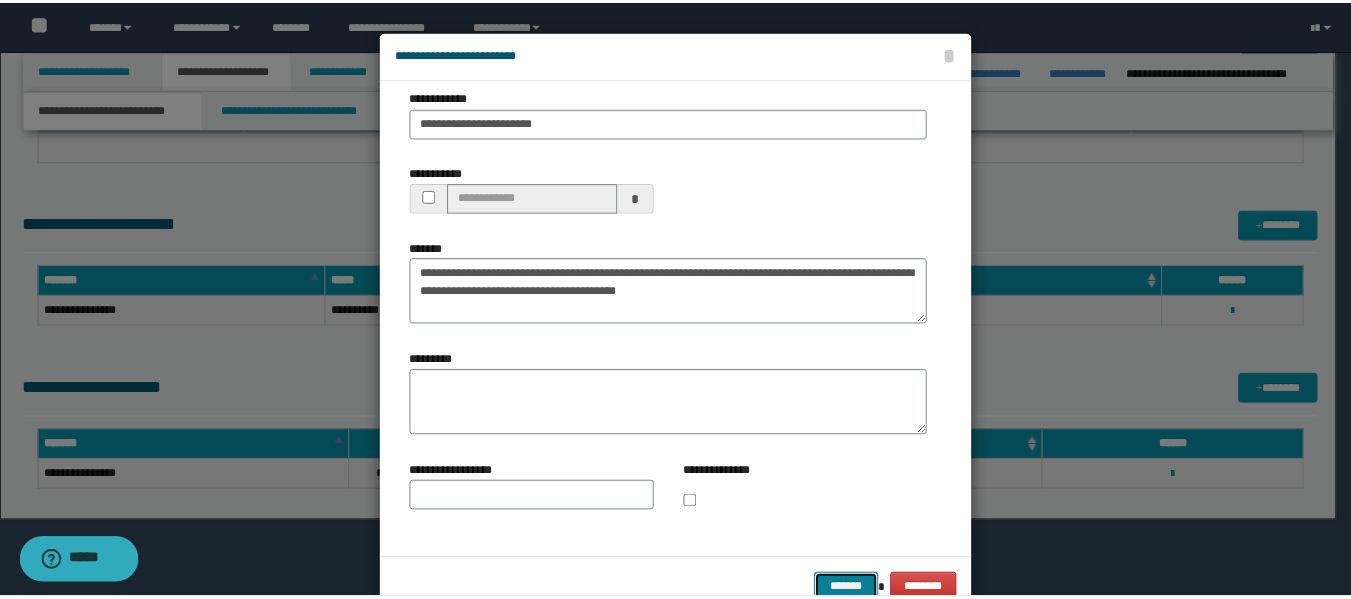 scroll, scrollTop: 0, scrollLeft: 0, axis: both 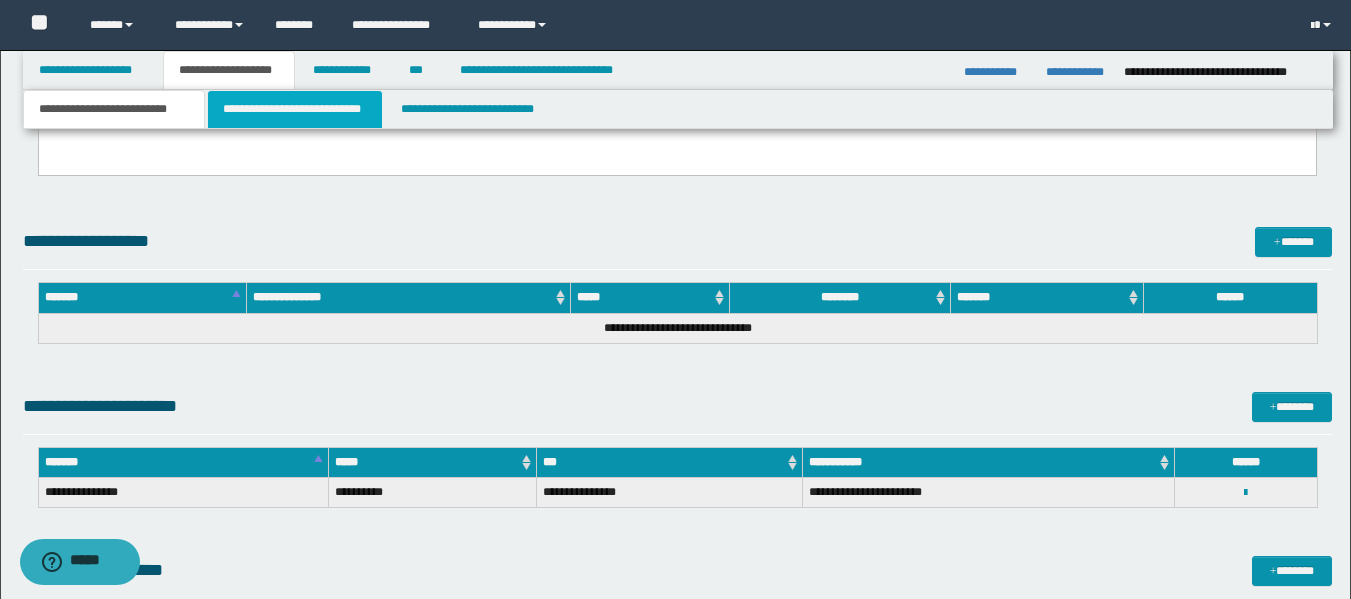 click on "**********" at bounding box center (295, 109) 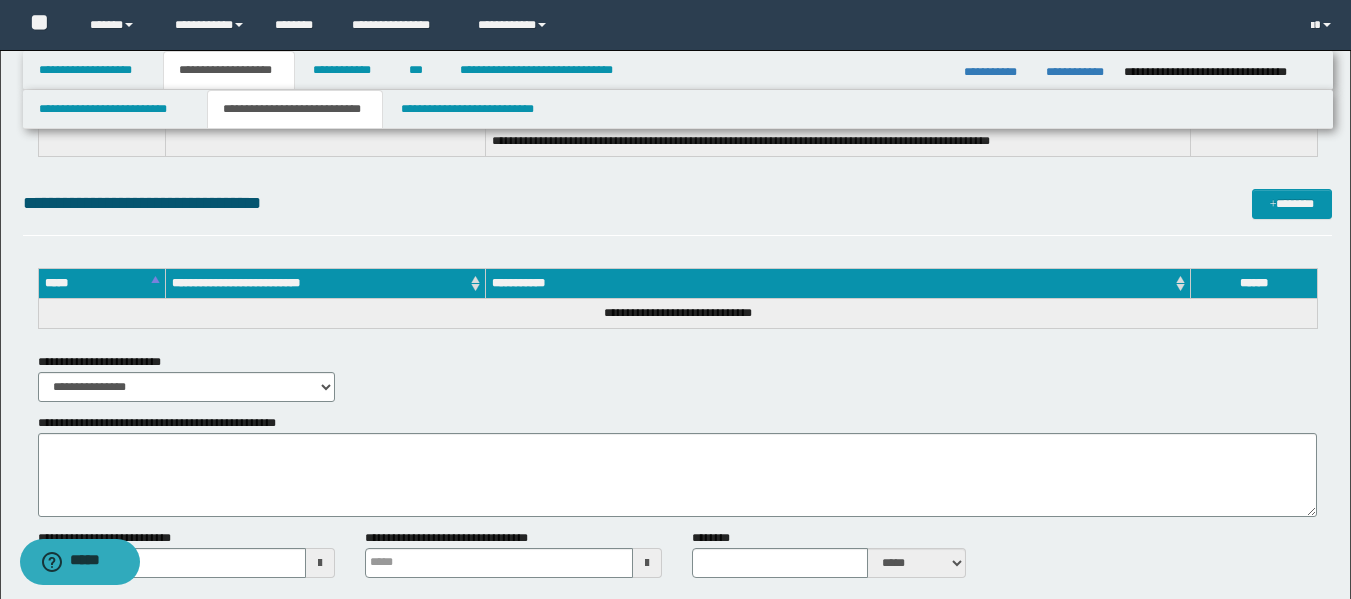 scroll, scrollTop: 673, scrollLeft: 0, axis: vertical 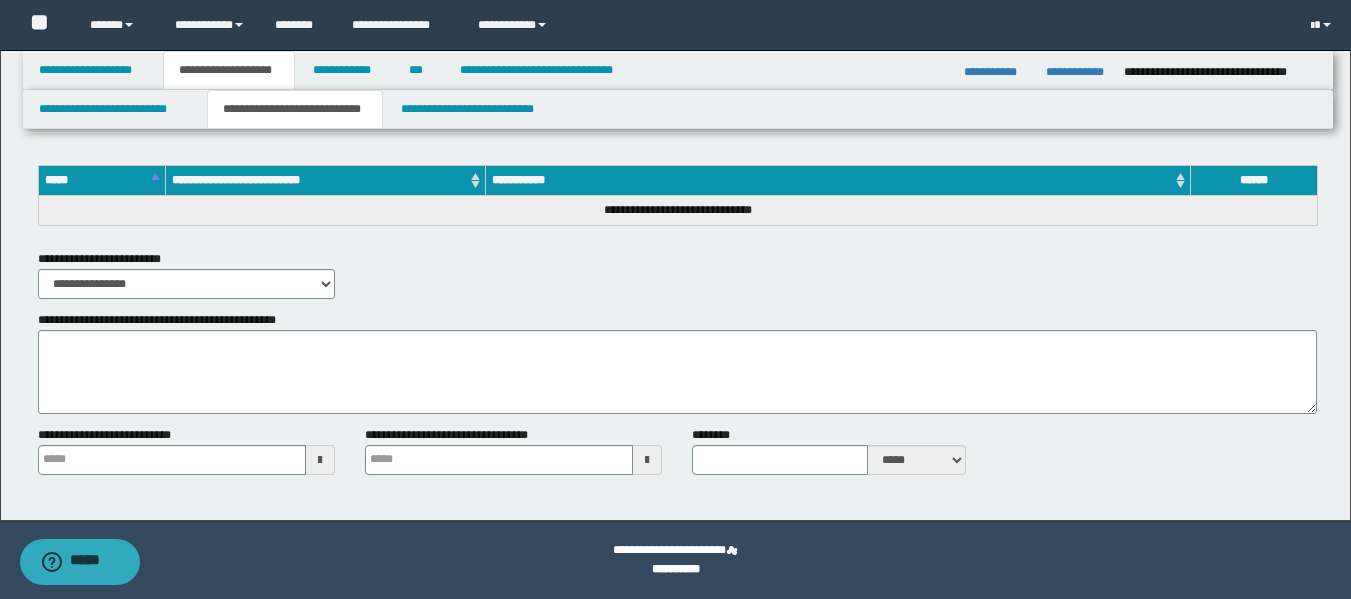 type 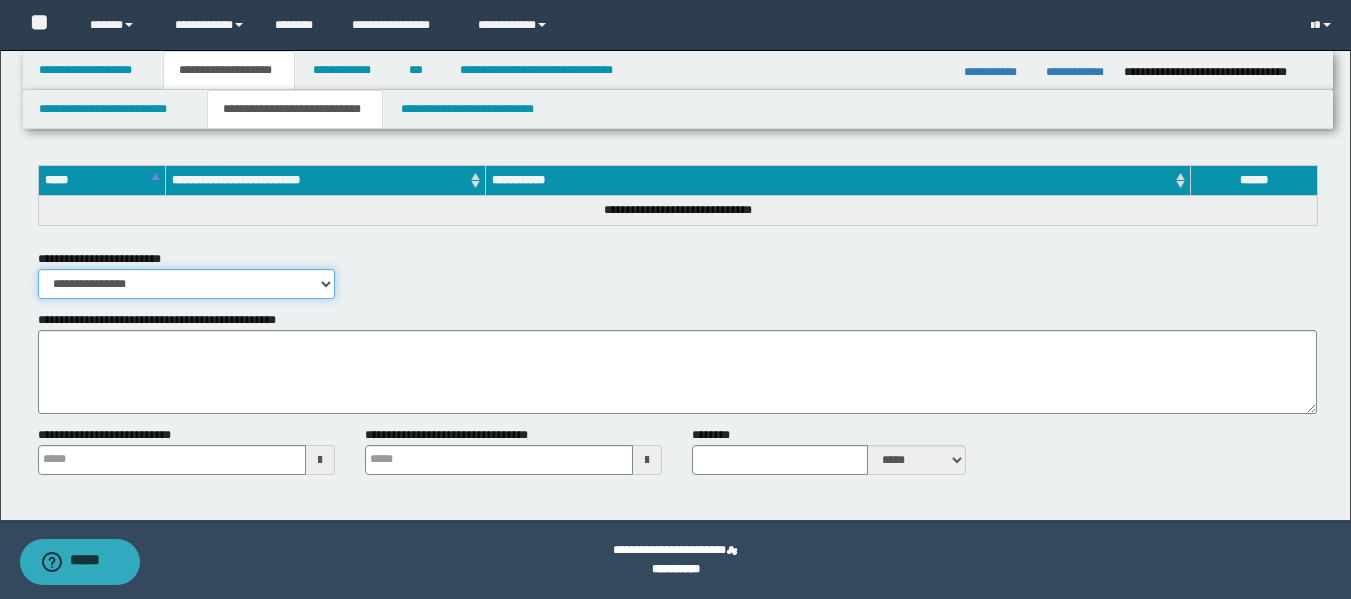 click on "**********" at bounding box center [186, 284] 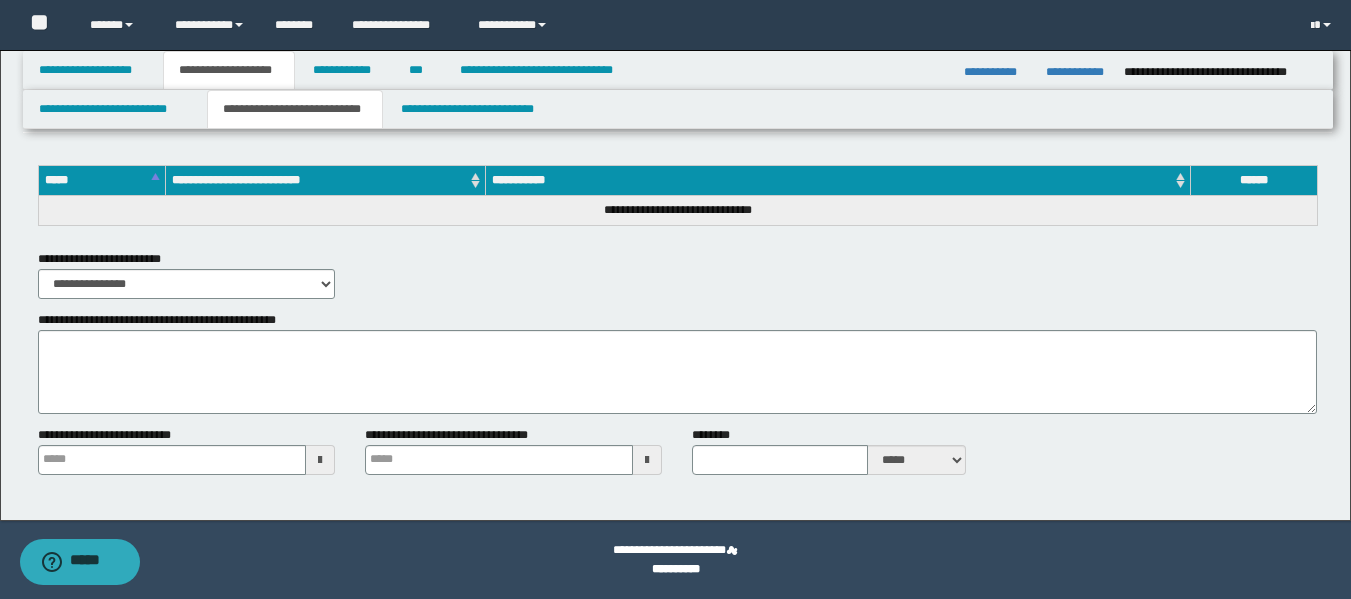 click on "**********" at bounding box center [677, 274] 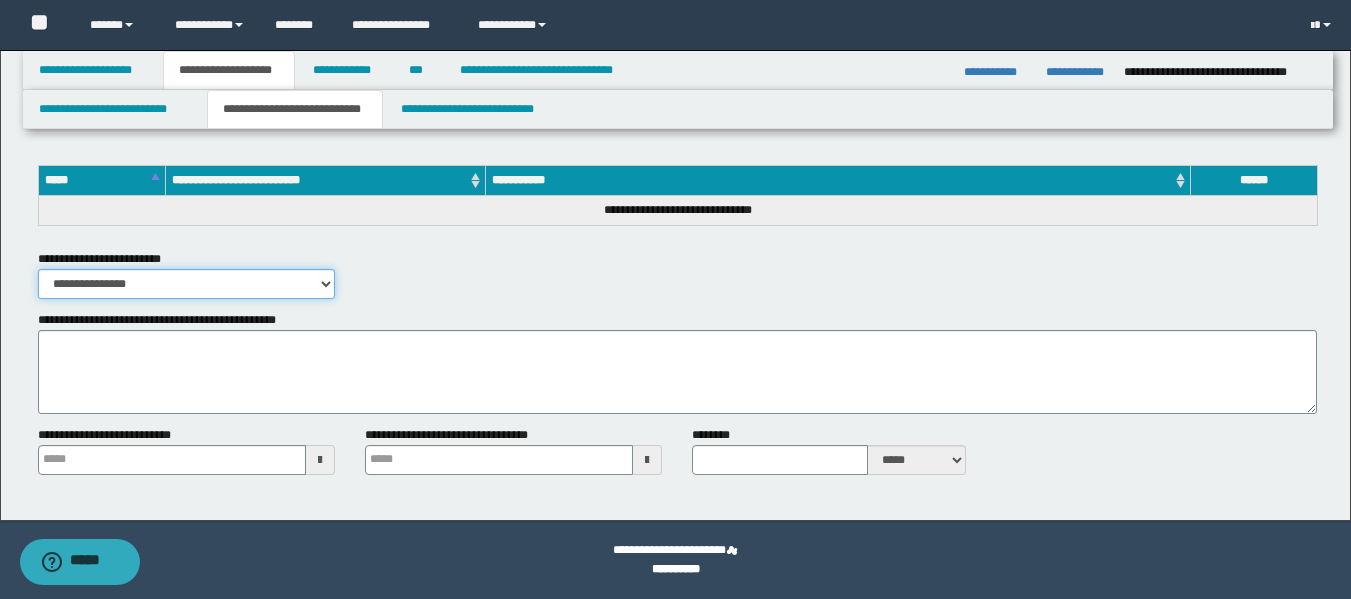 click on "**********" at bounding box center [186, 284] 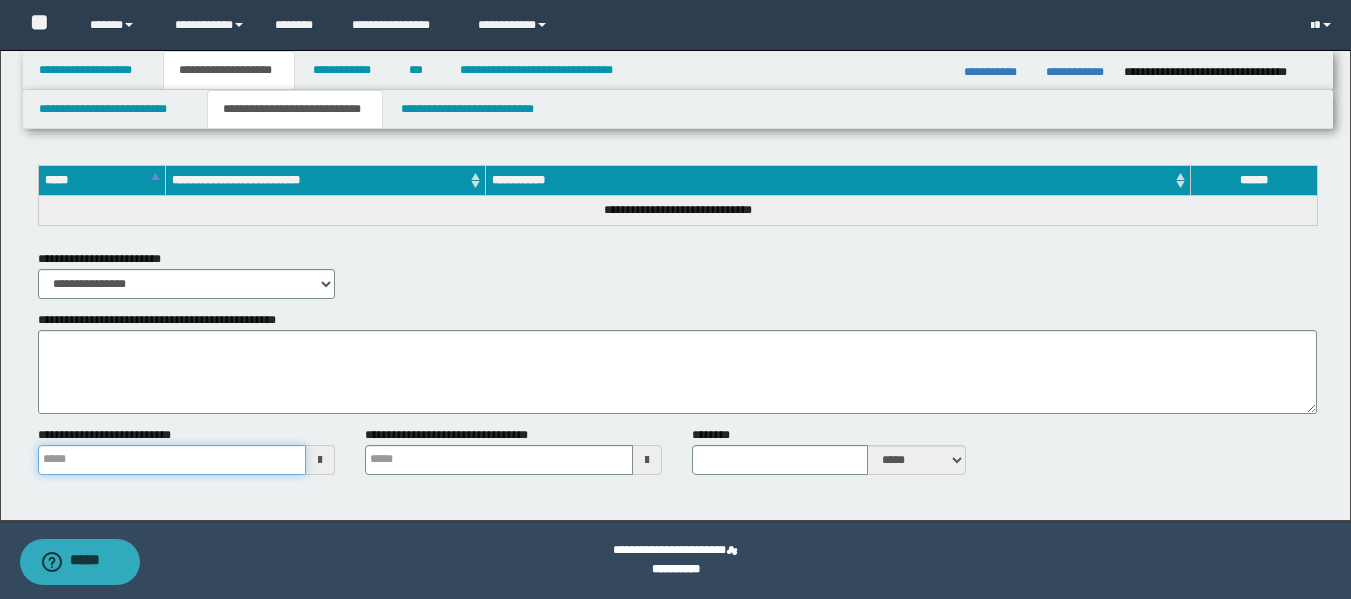 click on "**********" at bounding box center [172, 460] 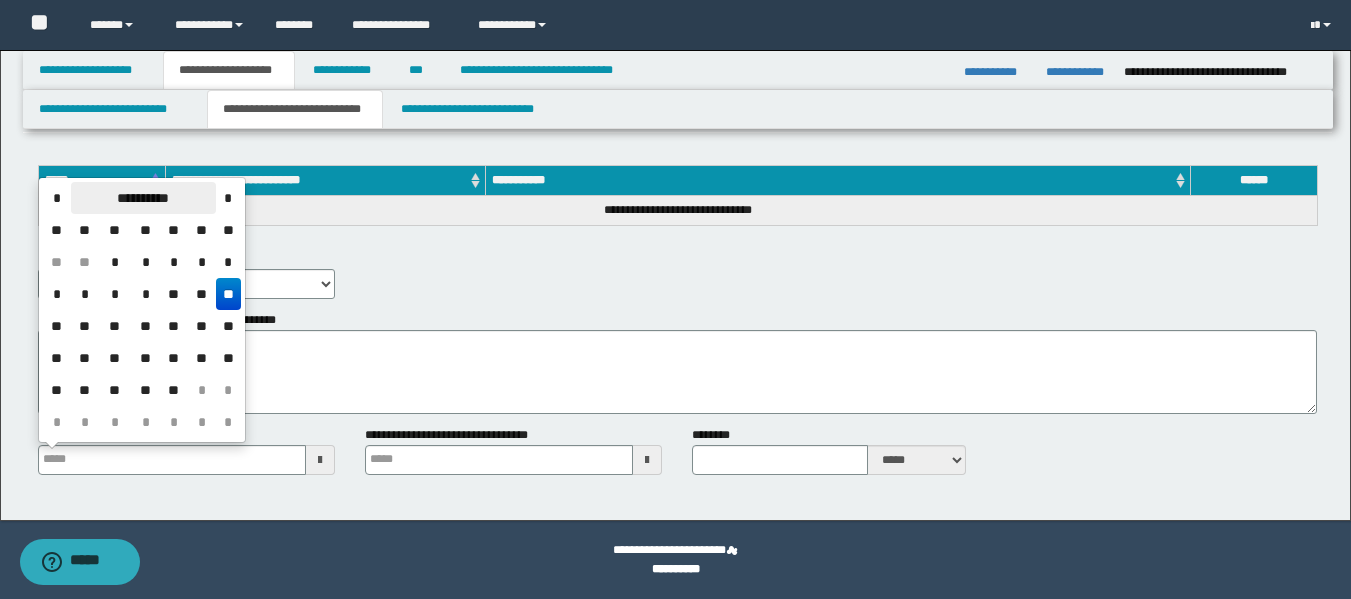 click on "**********" at bounding box center [143, 198] 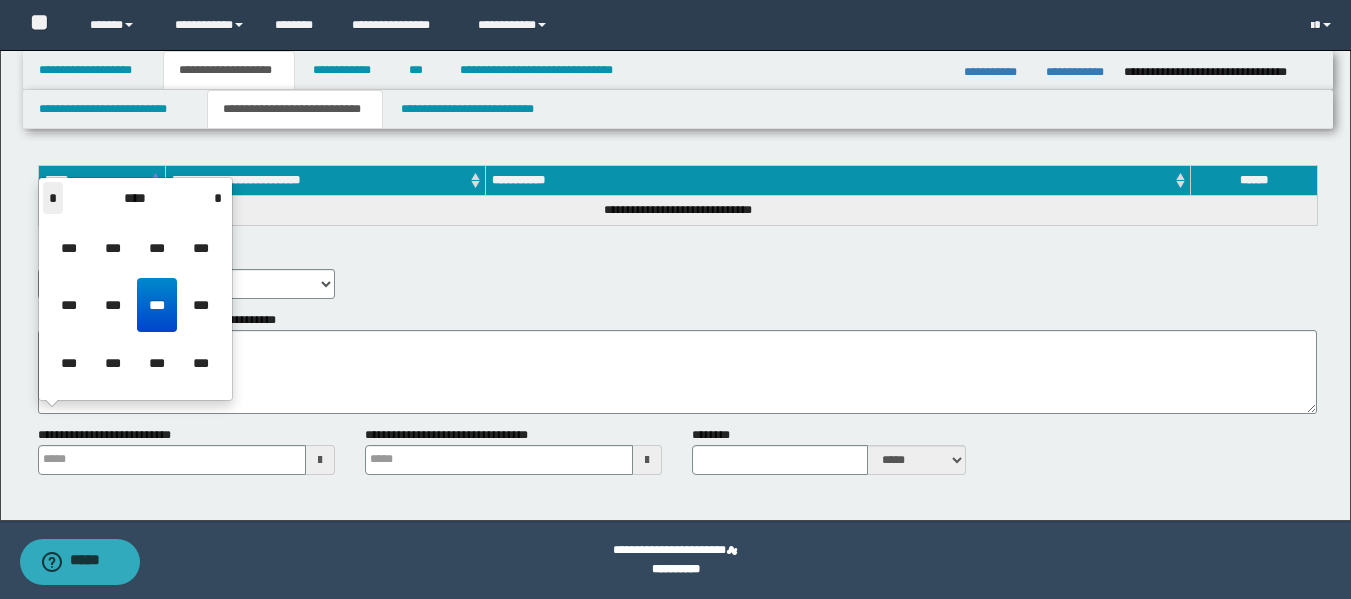 click on "*" at bounding box center [53, 198] 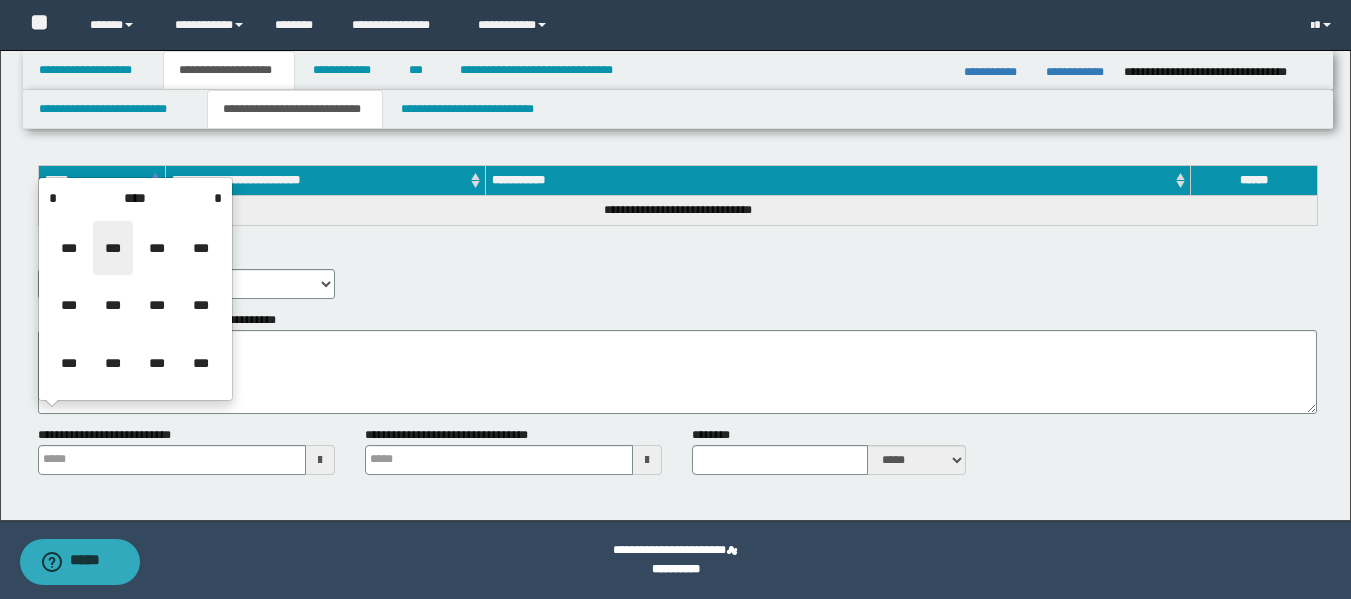 click on "***" at bounding box center (113, 248) 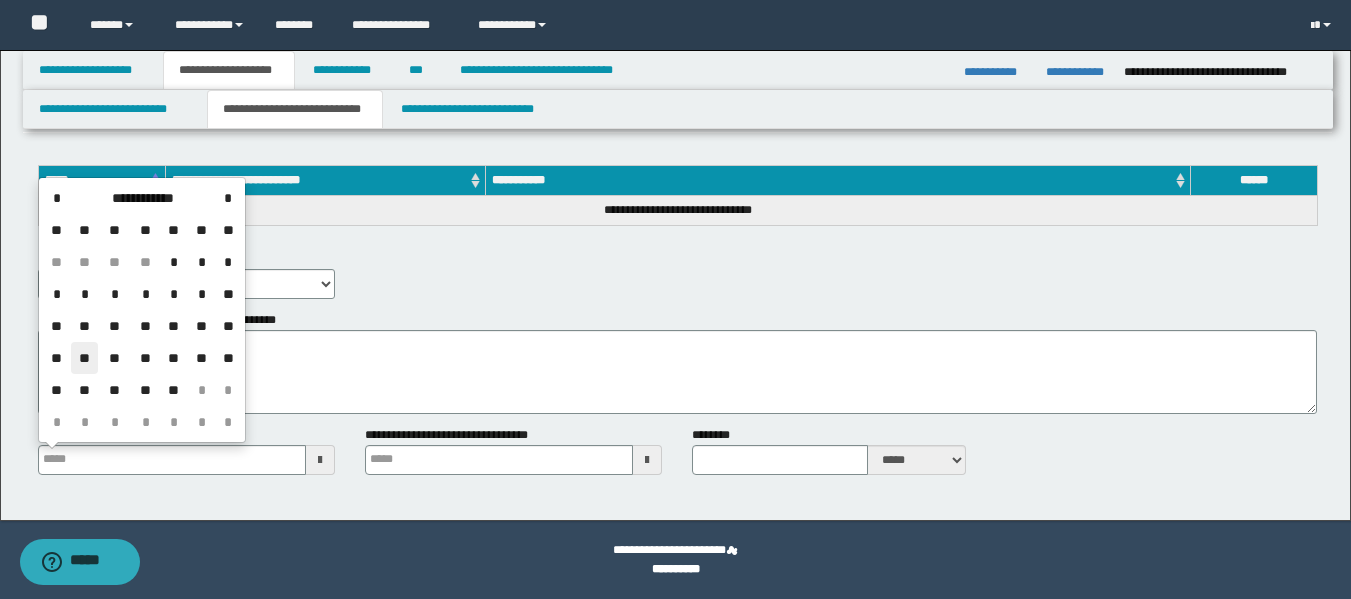 click on "**" at bounding box center [85, 358] 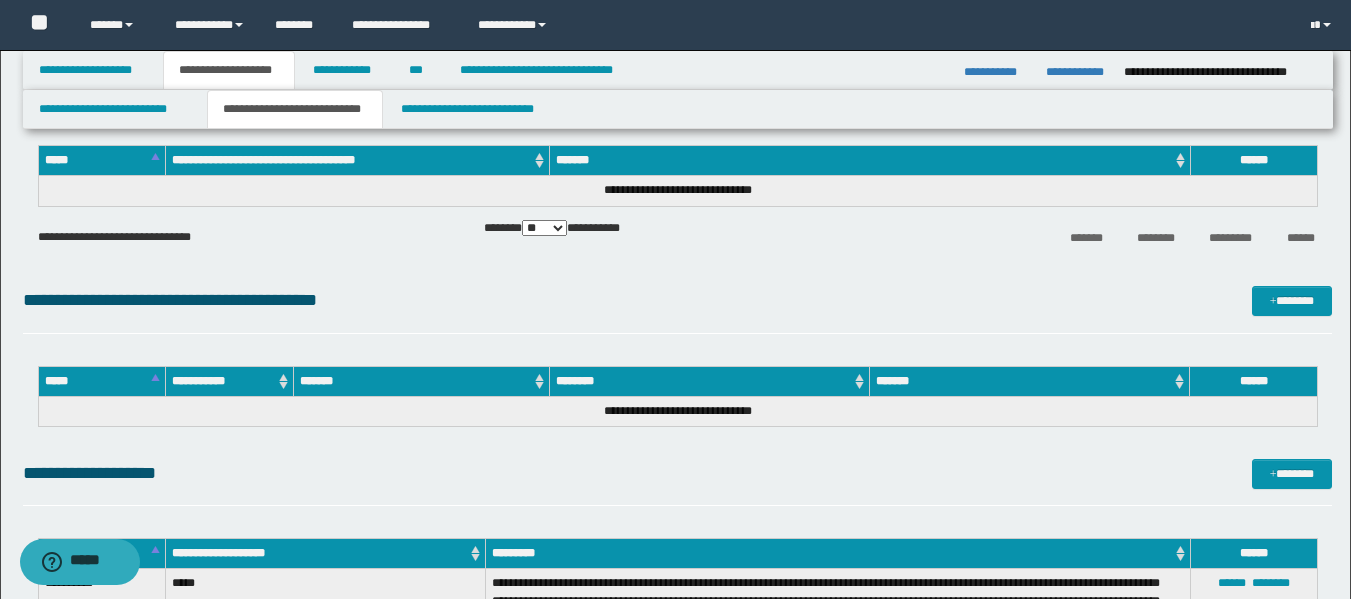 scroll, scrollTop: 0, scrollLeft: 0, axis: both 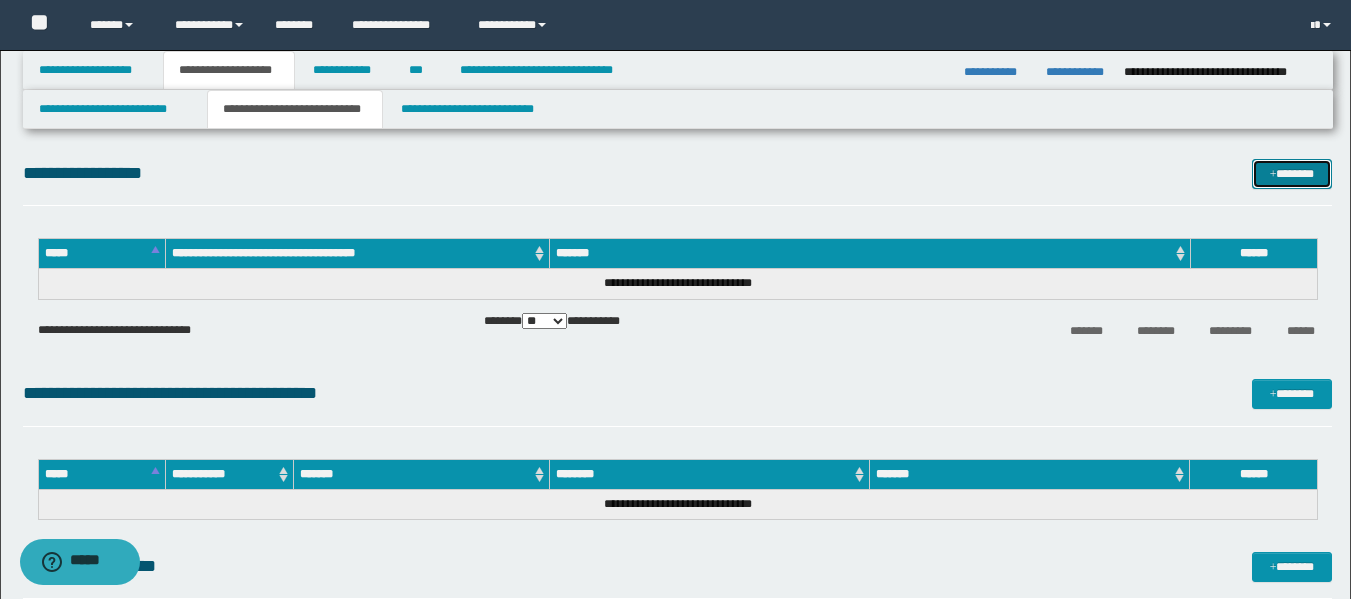click at bounding box center [1273, 175] 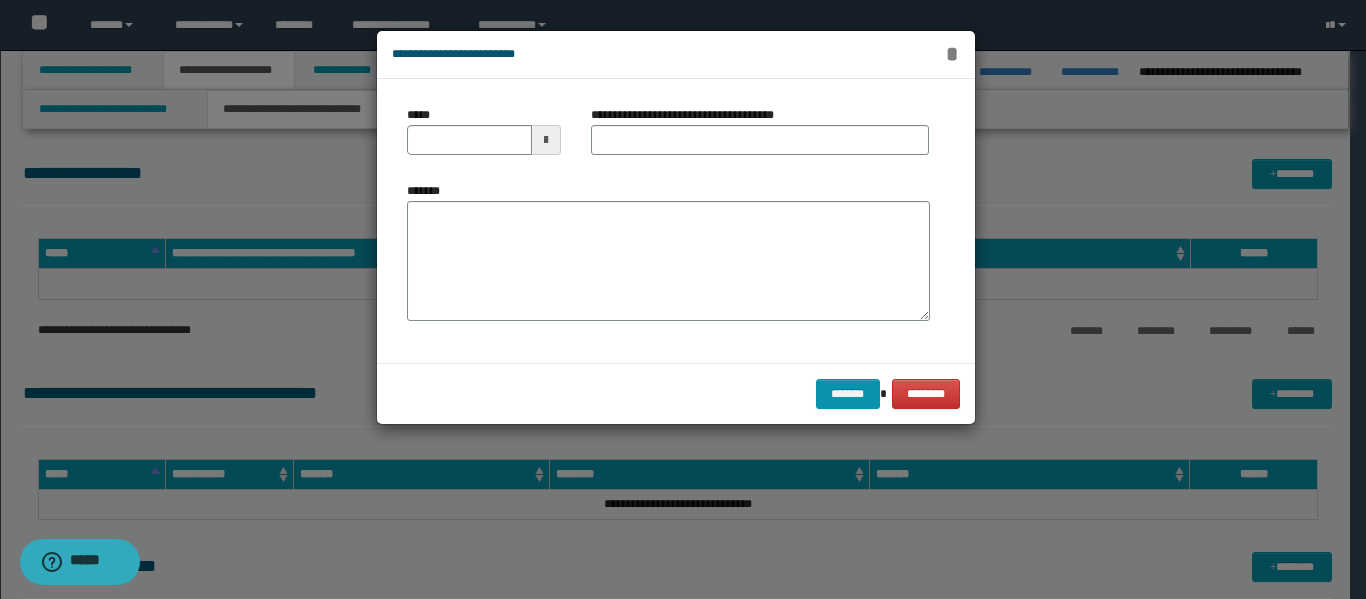 click on "*" at bounding box center (952, 54) 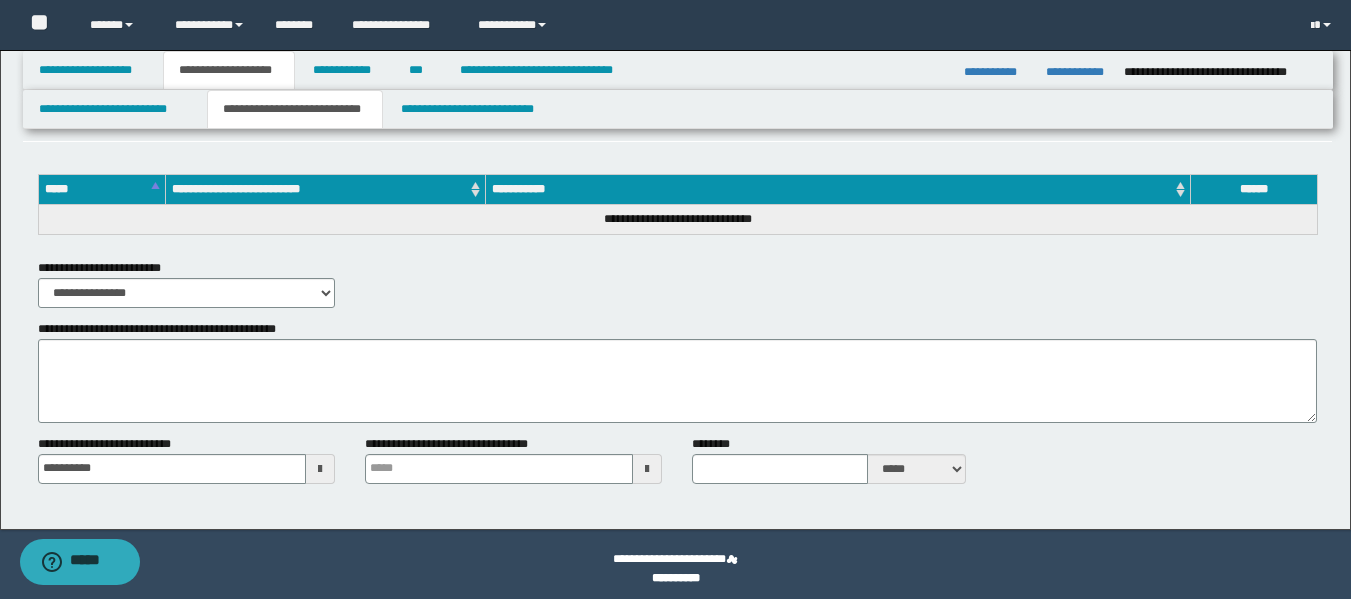 scroll, scrollTop: 673, scrollLeft: 0, axis: vertical 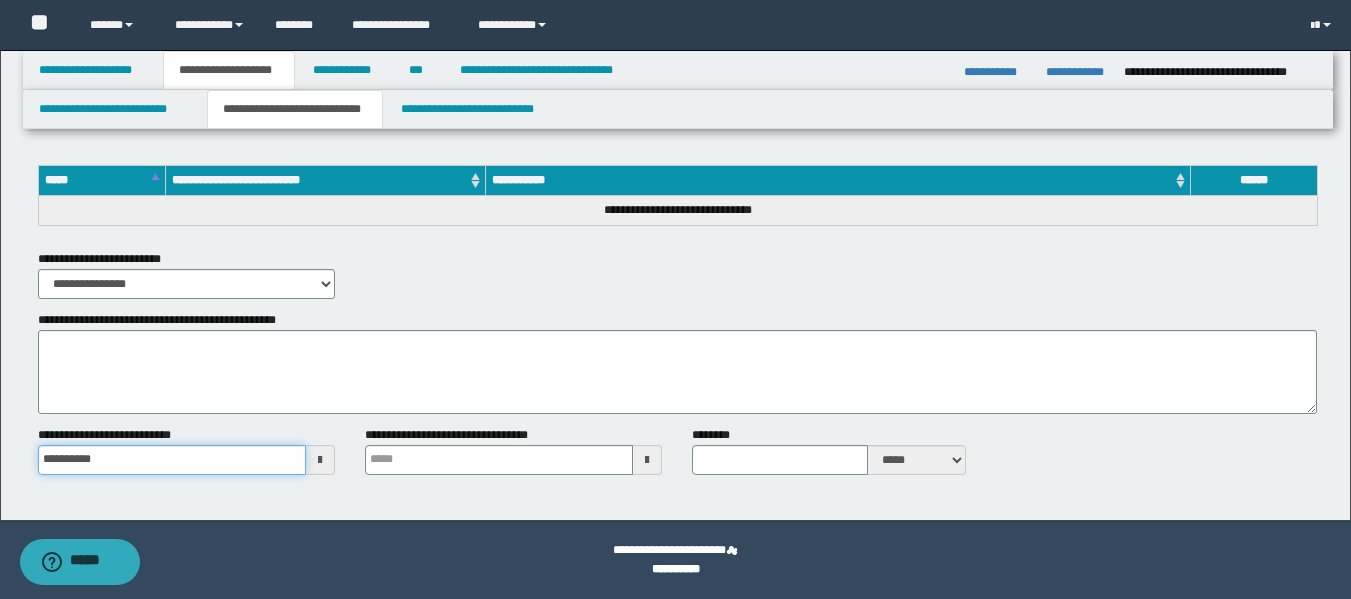 click on "**********" at bounding box center (172, 460) 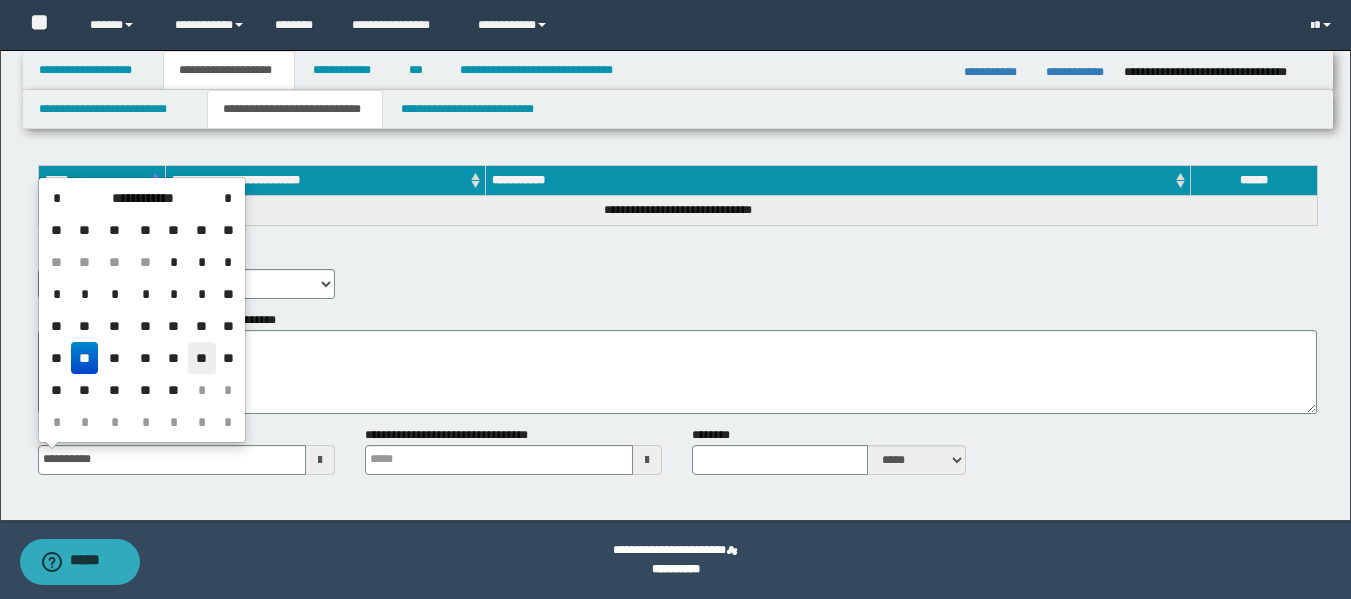 click on "**" at bounding box center [202, 358] 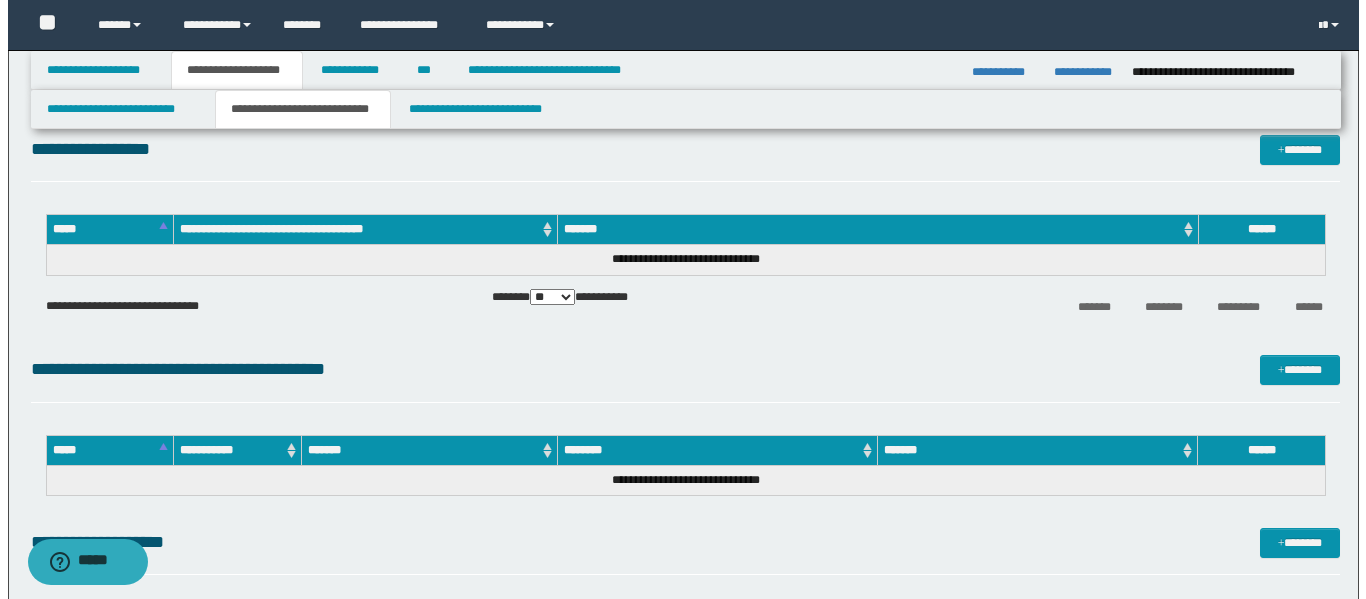 scroll, scrollTop: 0, scrollLeft: 0, axis: both 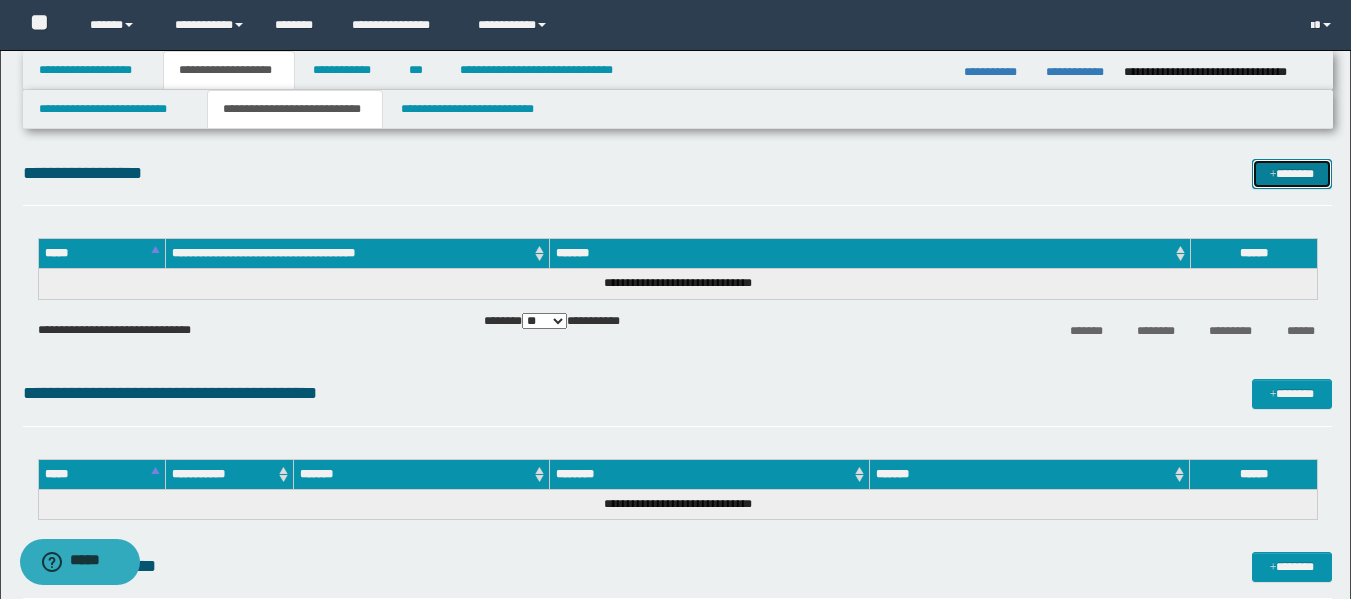 click on "*******" at bounding box center (1292, 174) 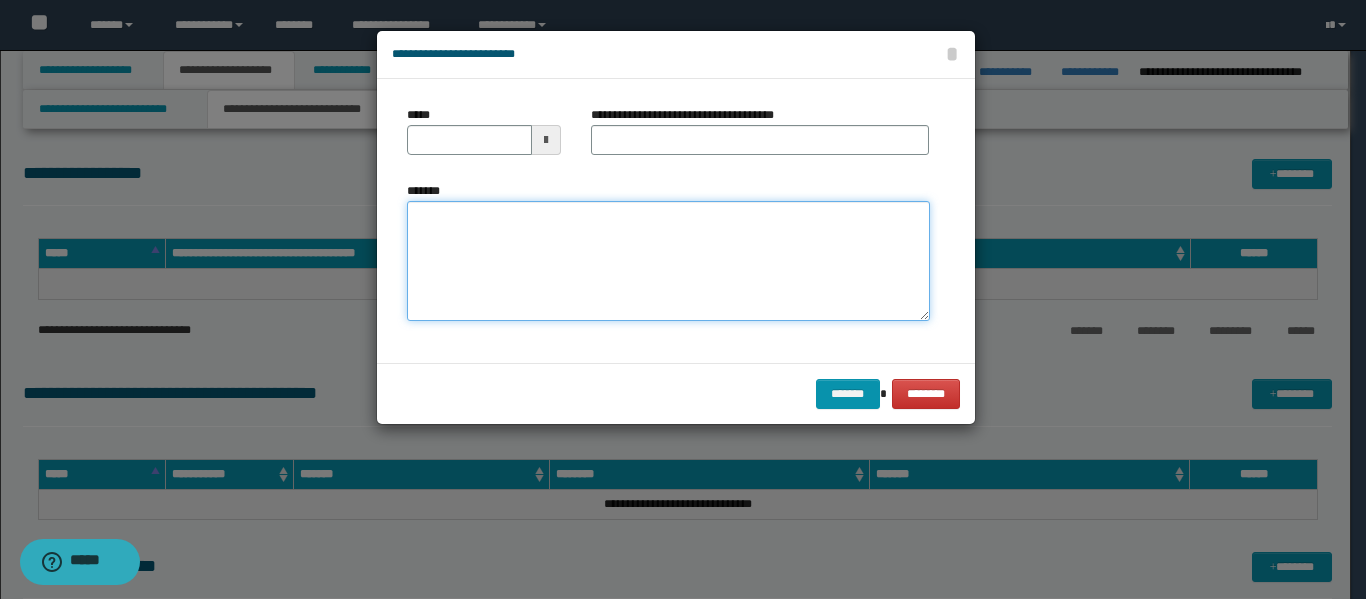click on "*******" at bounding box center (668, 261) 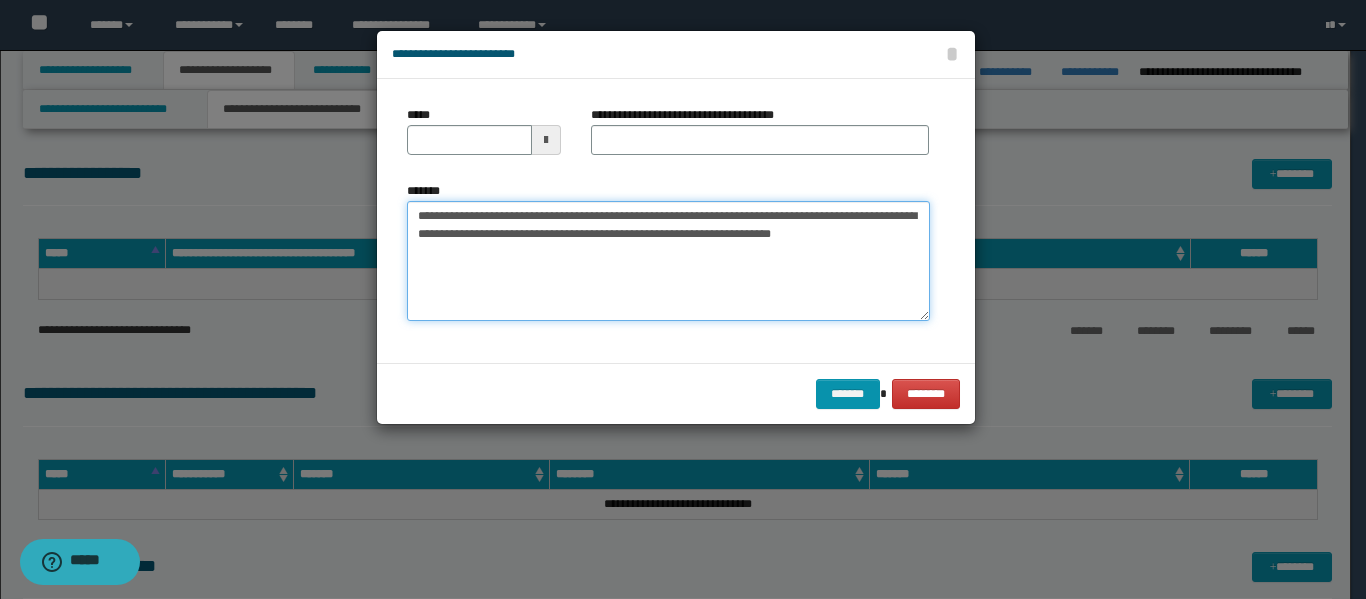 type on "**********" 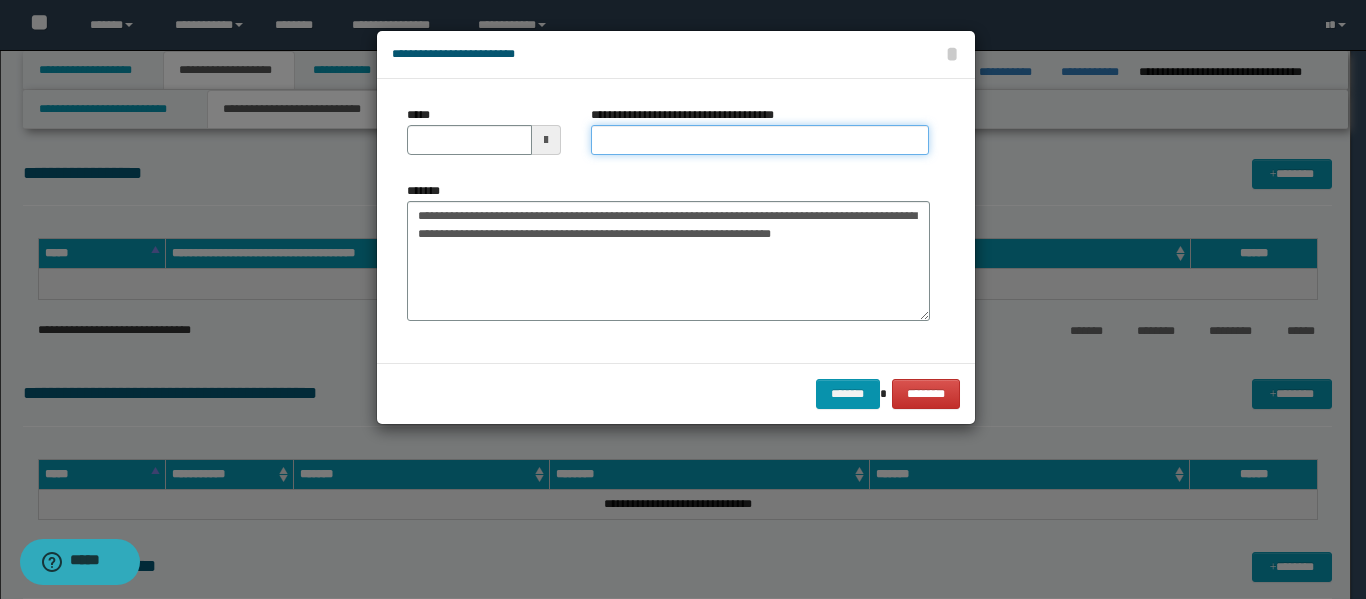 click on "**********" at bounding box center [760, 140] 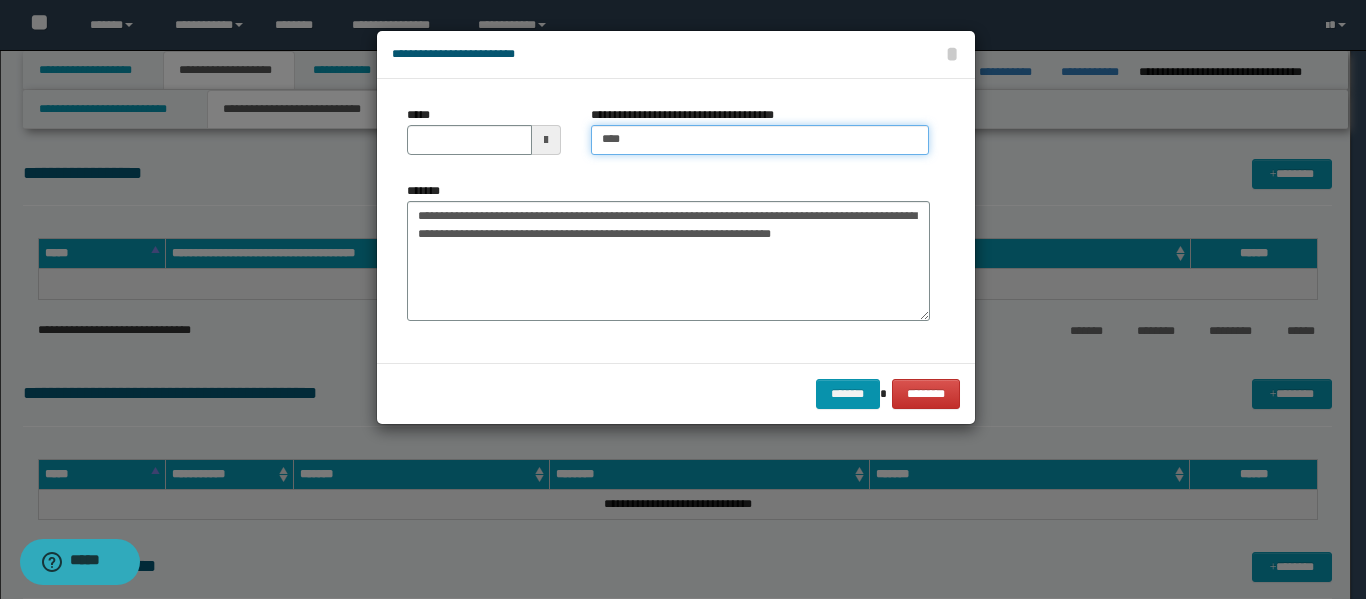 type on "*****" 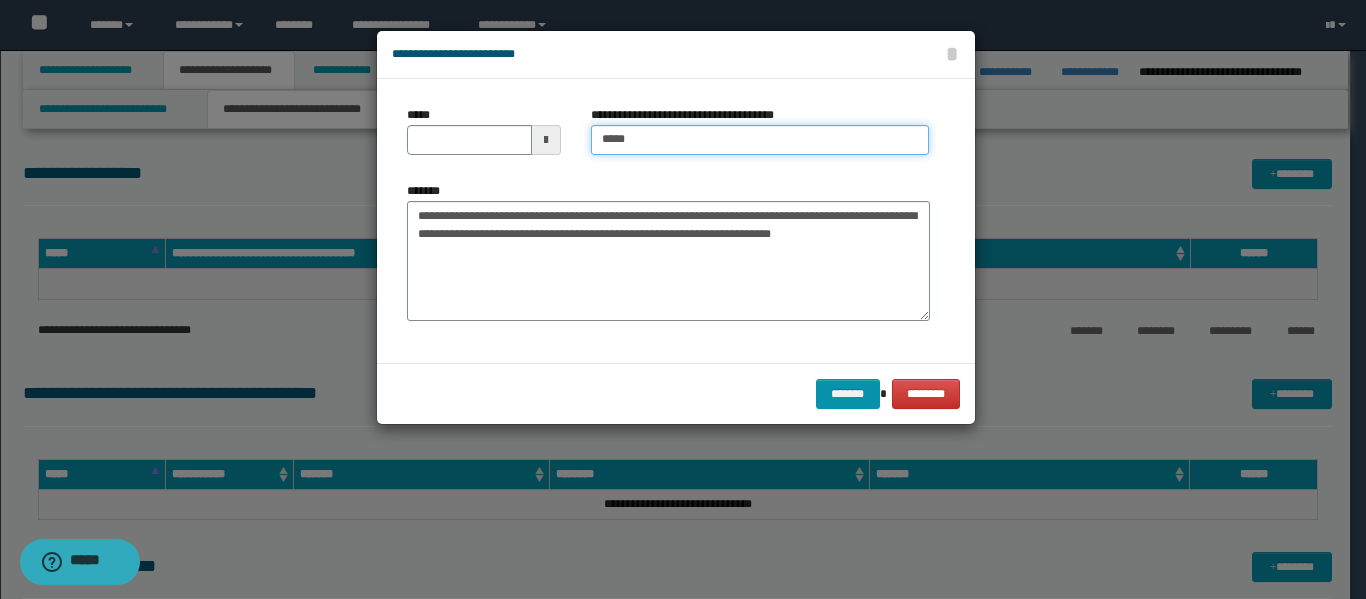 type 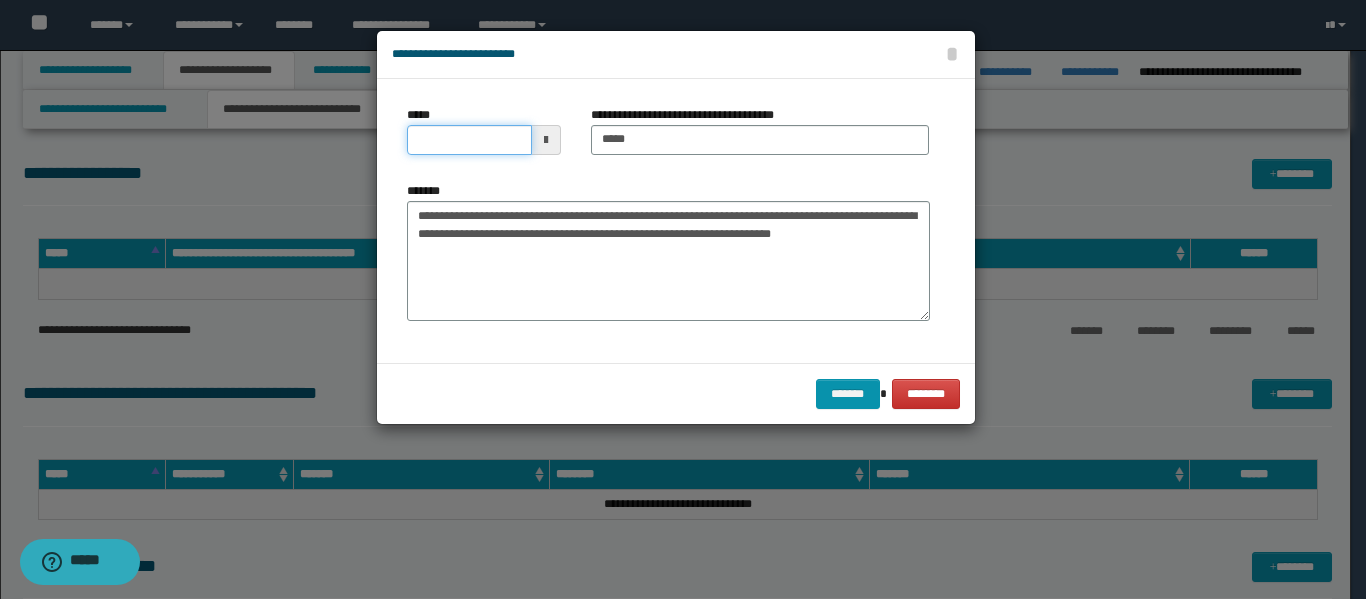 click on "*****" at bounding box center [469, 140] 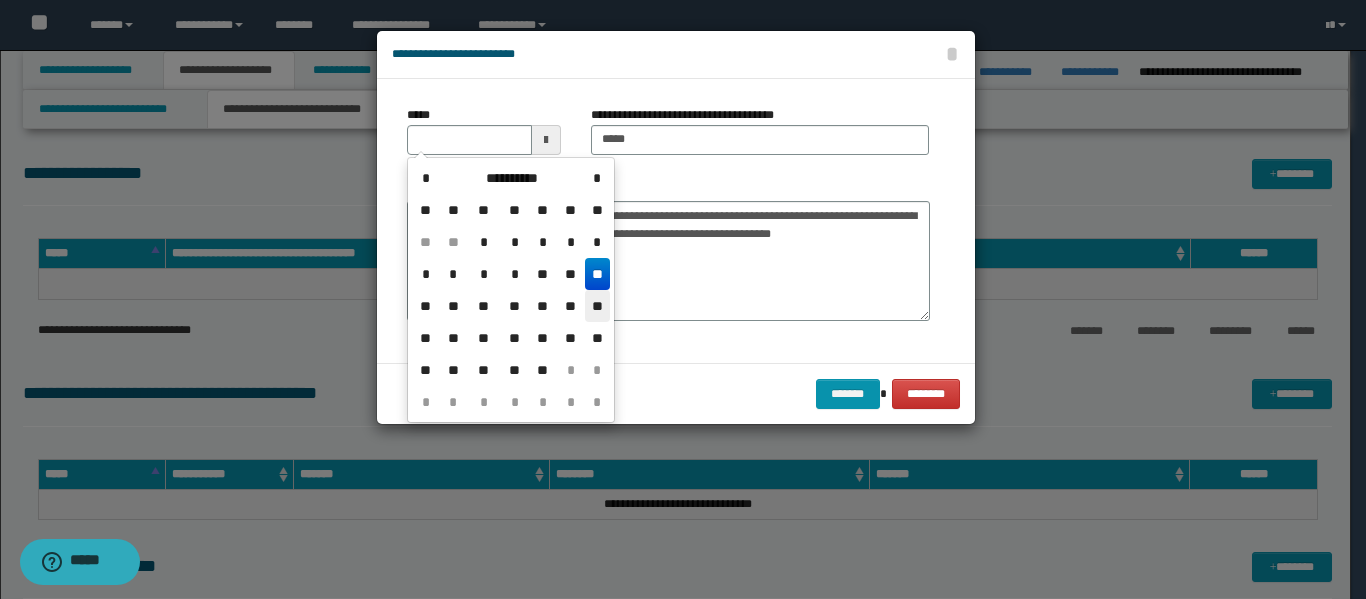 click on "**" at bounding box center [597, 306] 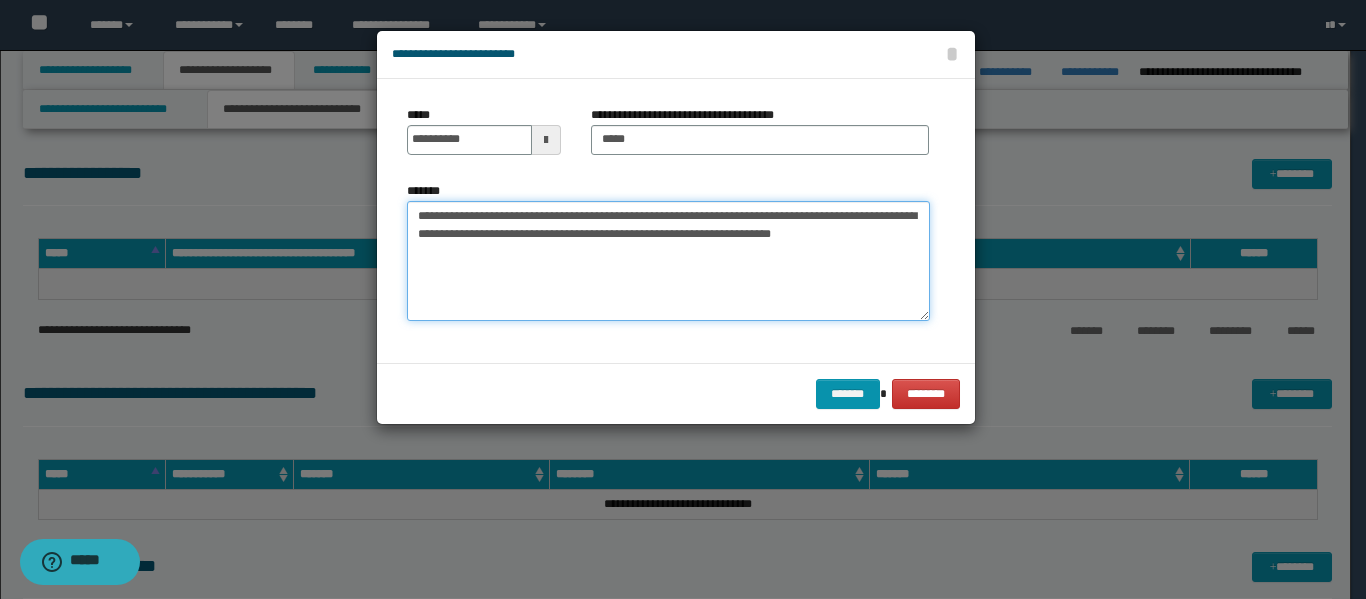 drag, startPoint x: 641, startPoint y: 218, endPoint x: 396, endPoint y: 213, distance: 245.05101 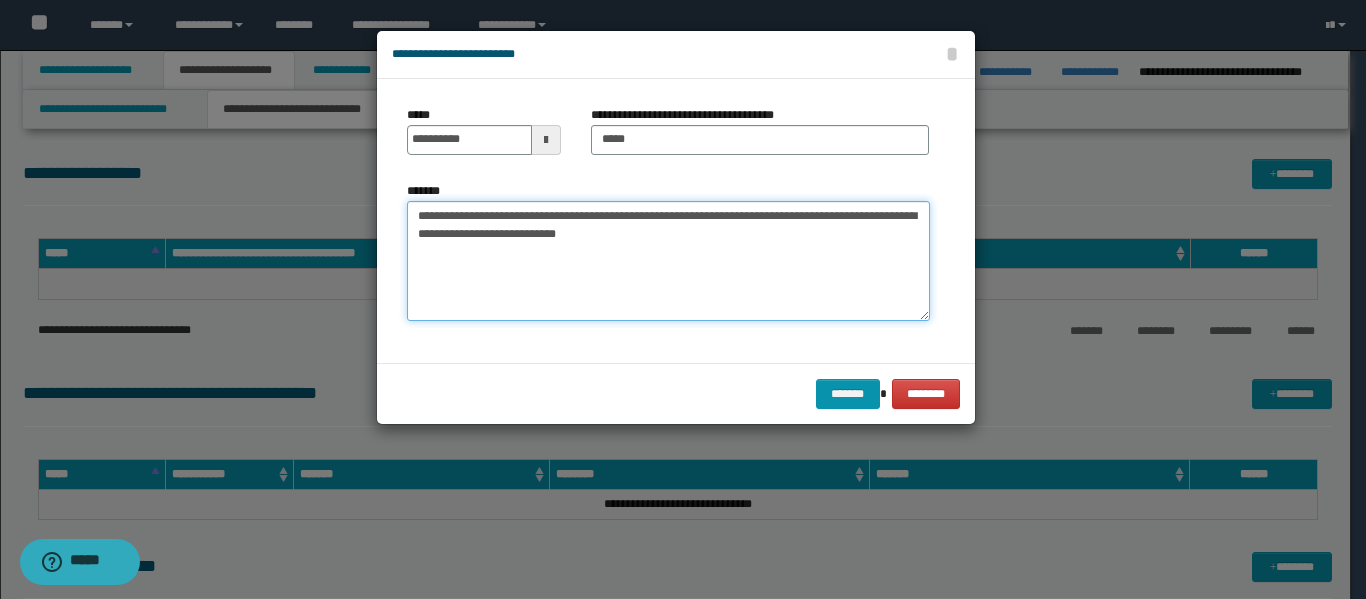 click on "**********" at bounding box center (668, 261) 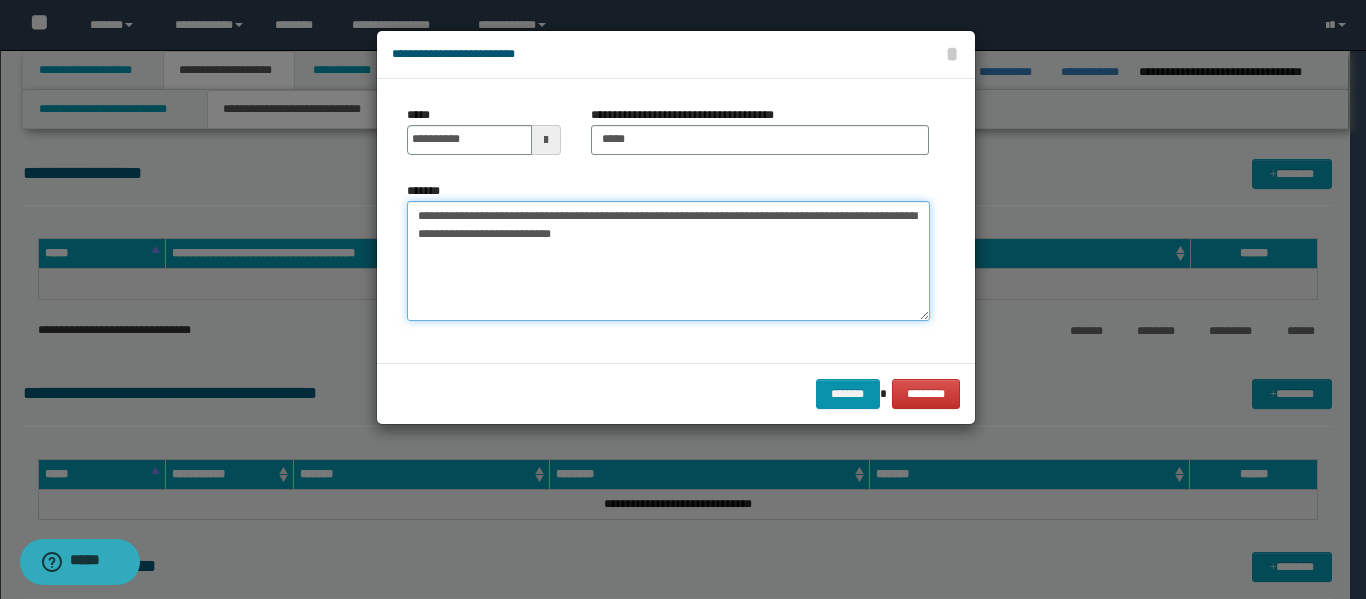 click on "**********" at bounding box center (668, 261) 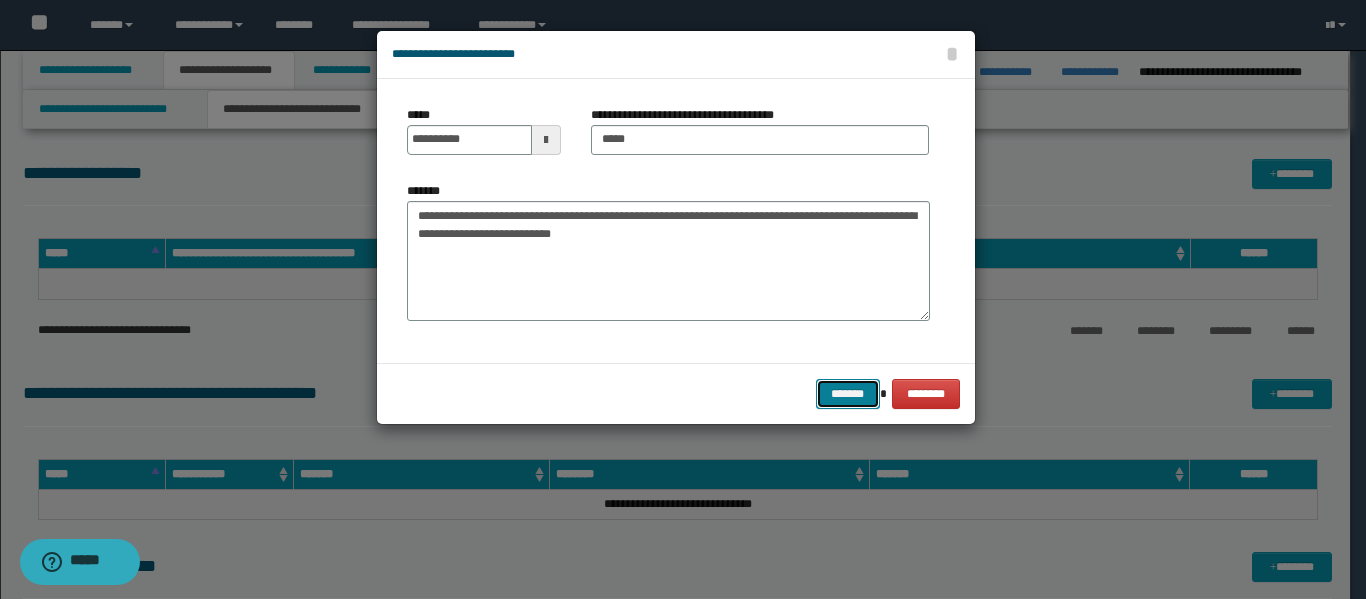 click on "*******" at bounding box center [848, 394] 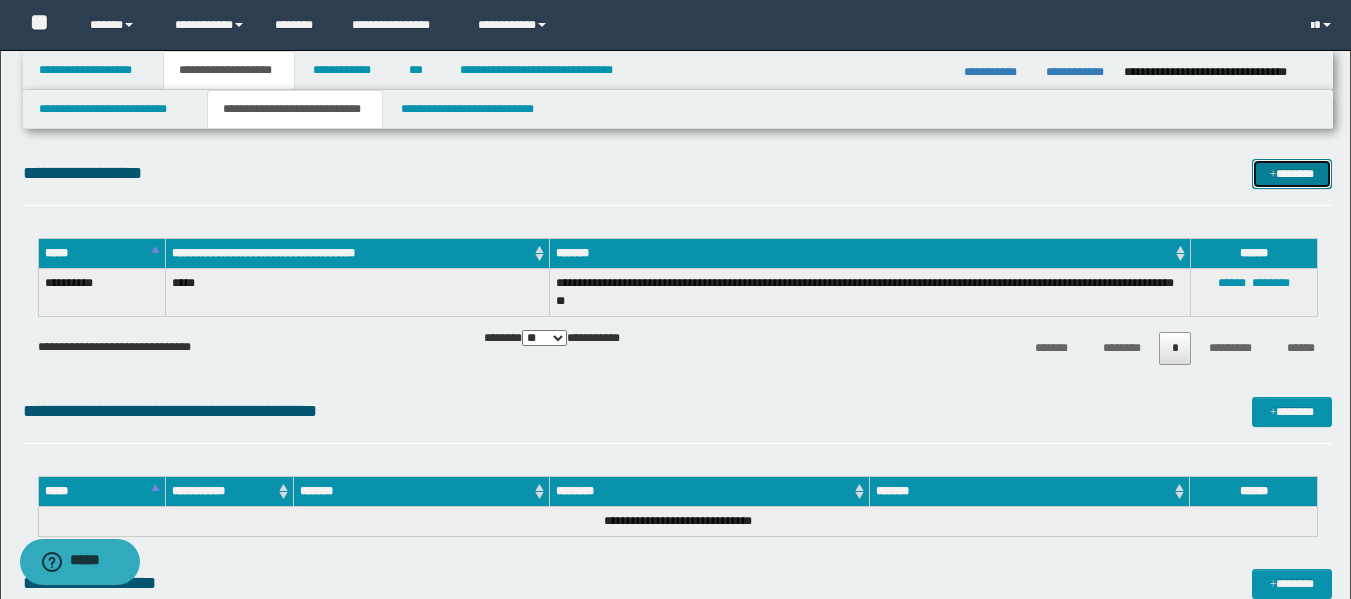 click on "*******" at bounding box center [1292, 174] 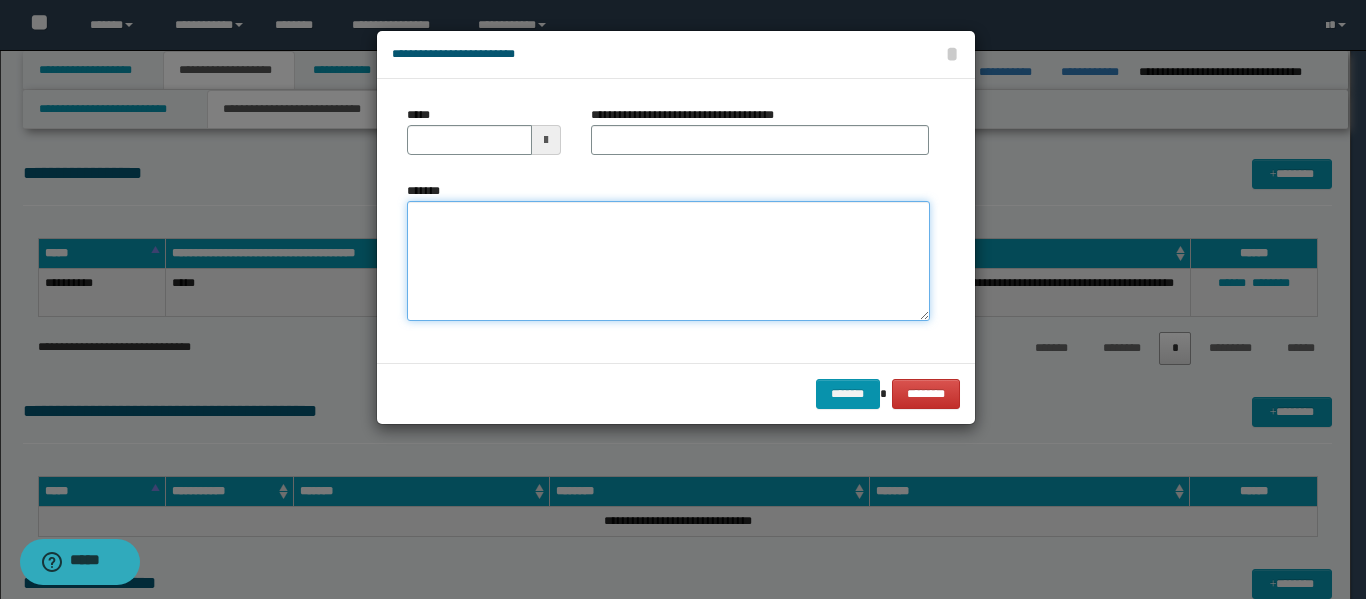 click on "*******" at bounding box center [668, 261] 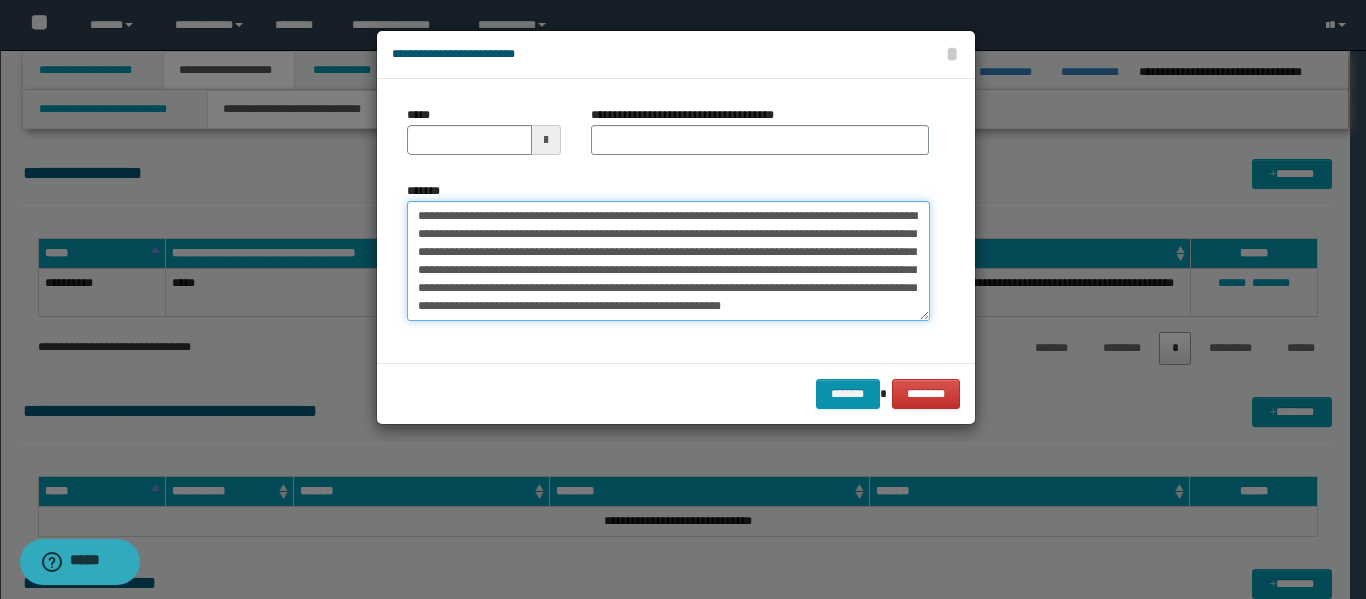 scroll, scrollTop: 12, scrollLeft: 0, axis: vertical 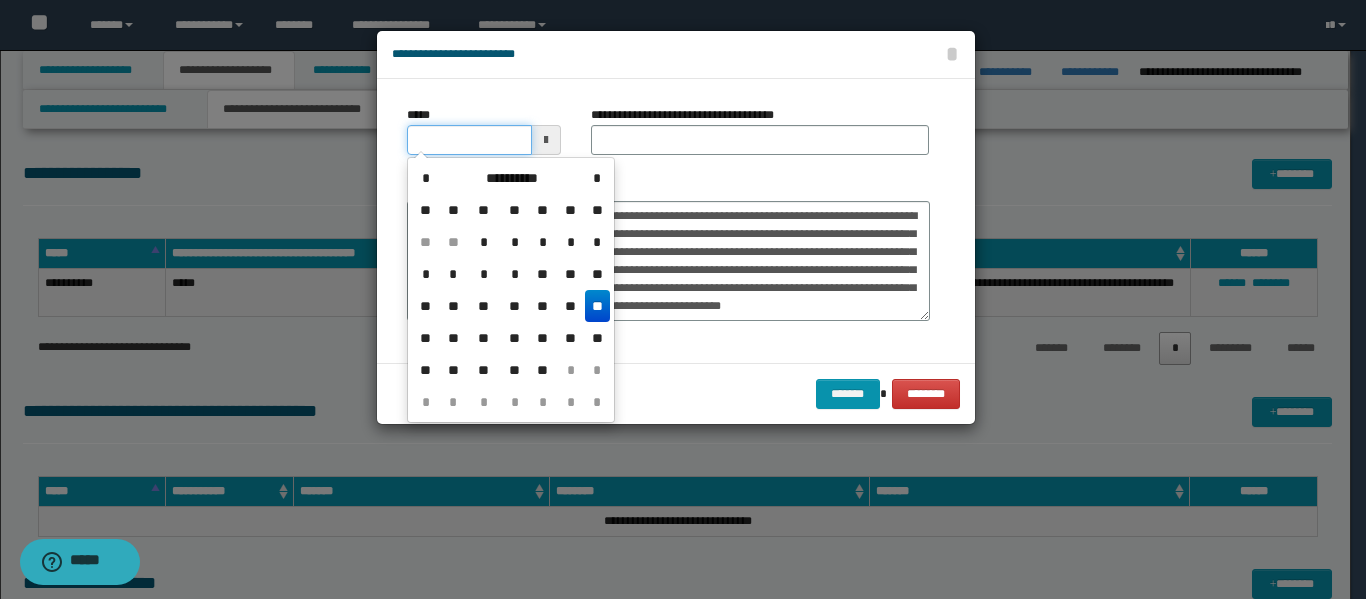 click on "*****" at bounding box center [469, 140] 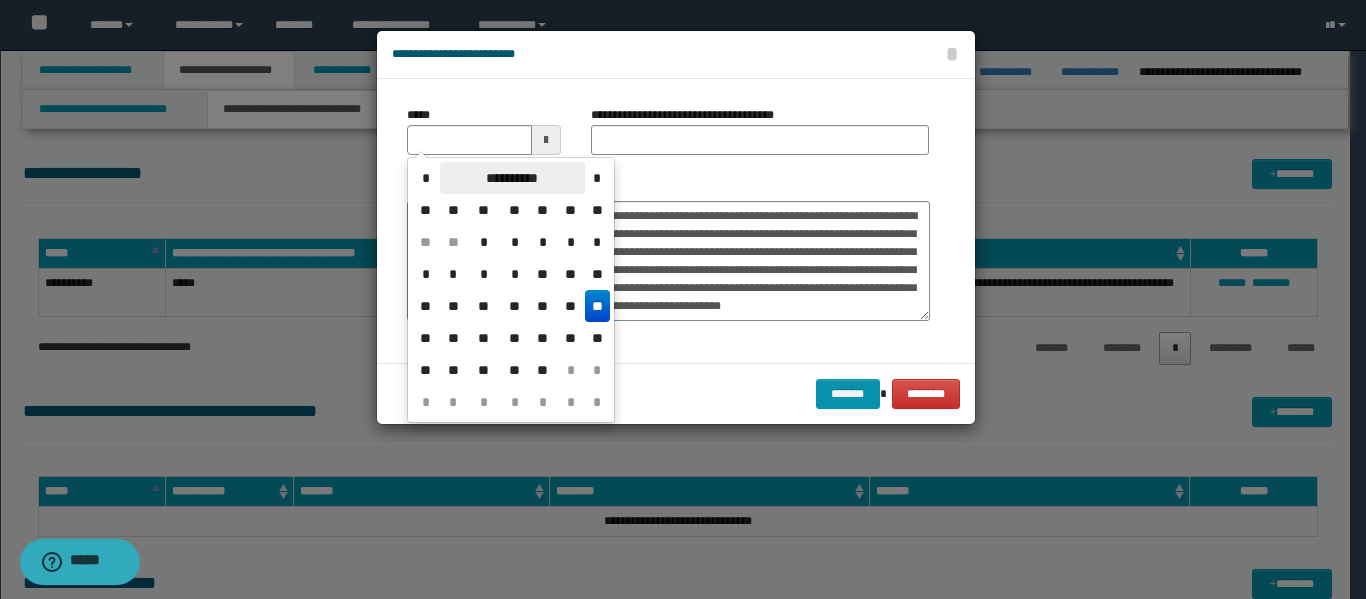 click on "**********" at bounding box center [512, 178] 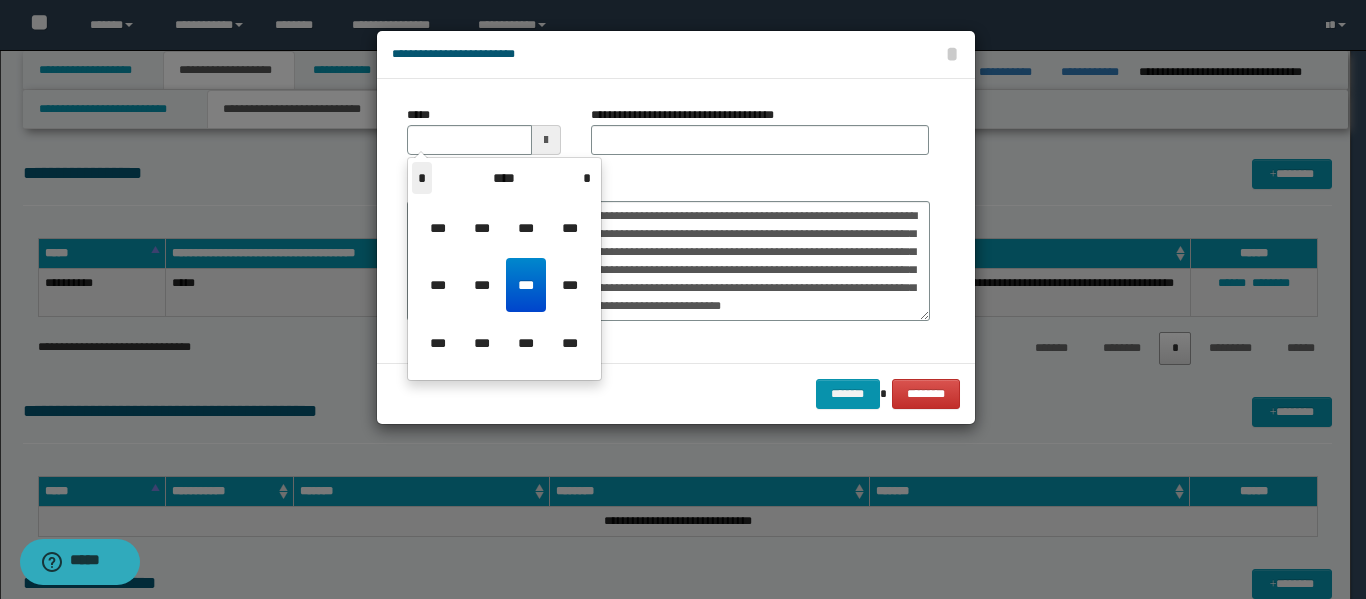 click on "*" at bounding box center [422, 178] 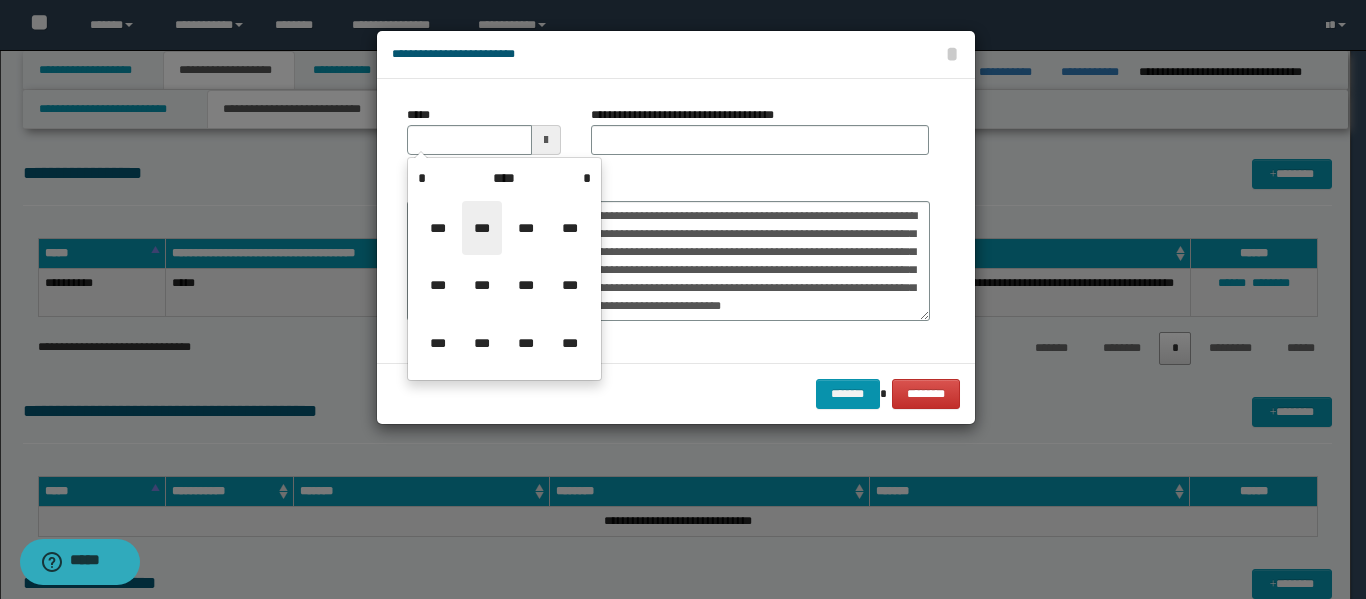 click on "***" at bounding box center [482, 228] 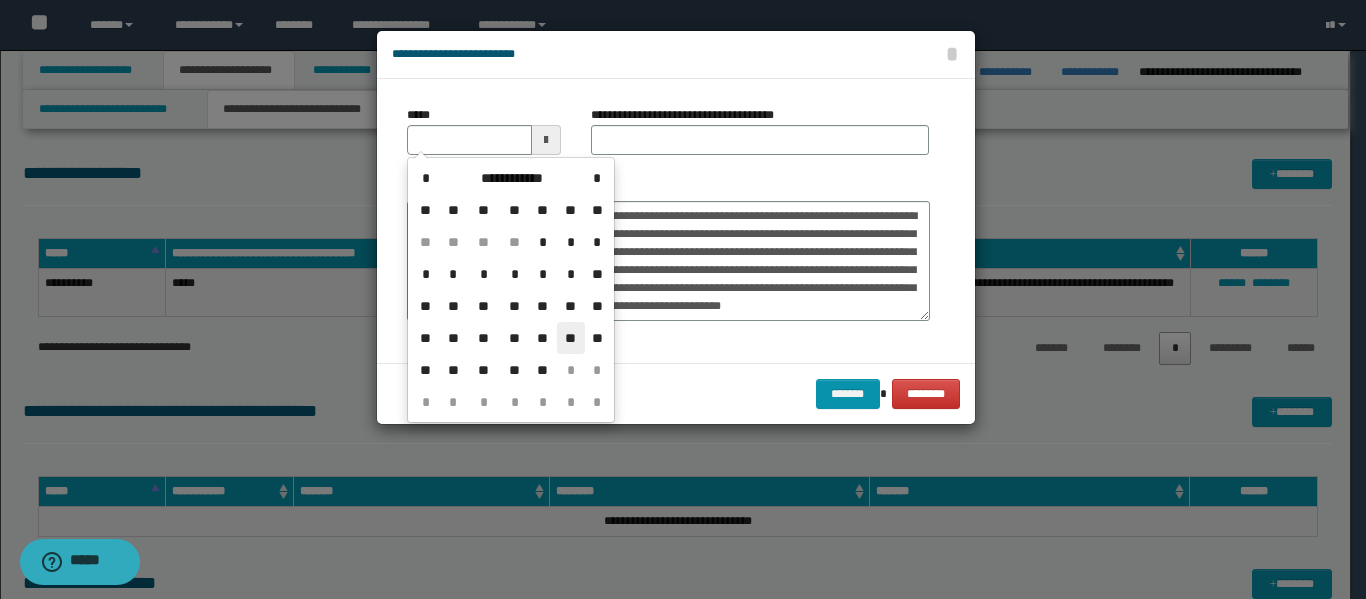 click on "**" at bounding box center [571, 338] 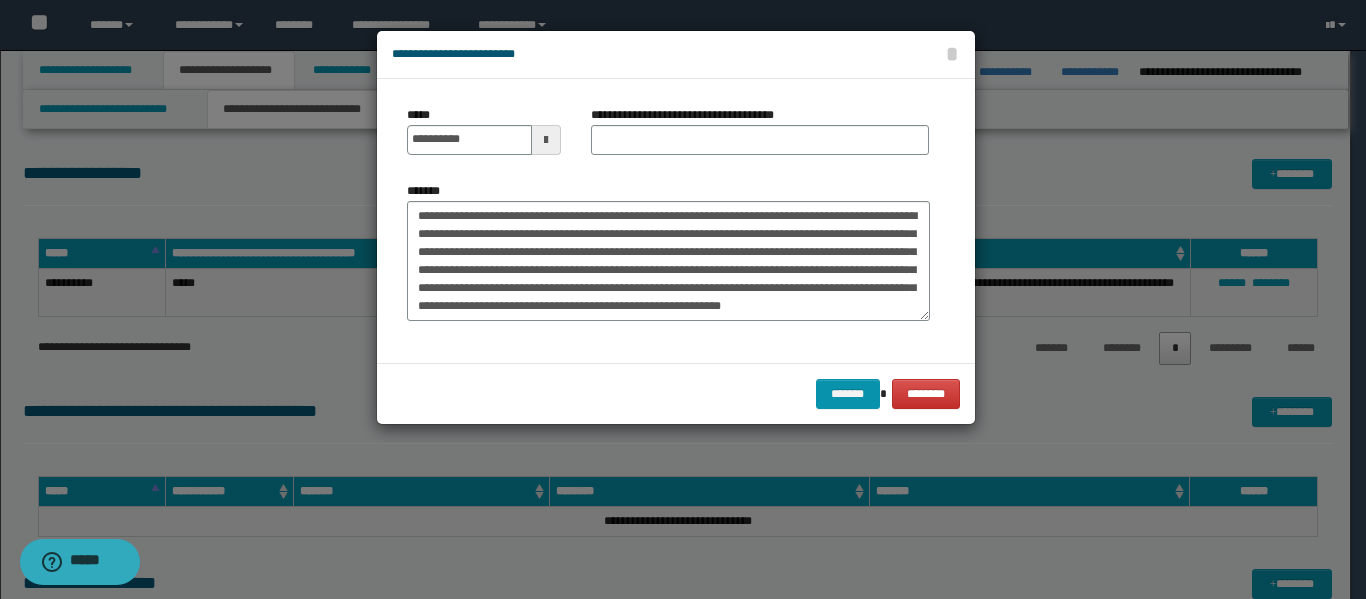 click on "**********" at bounding box center [690, 115] 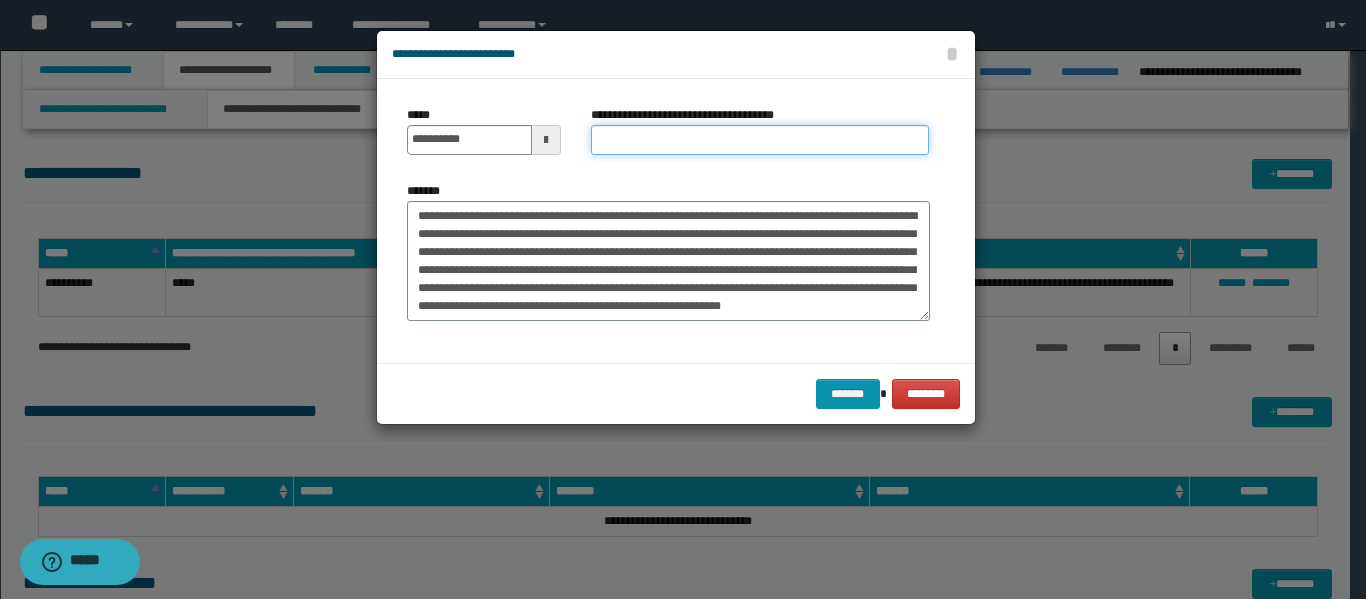 click on "**********" at bounding box center (760, 140) 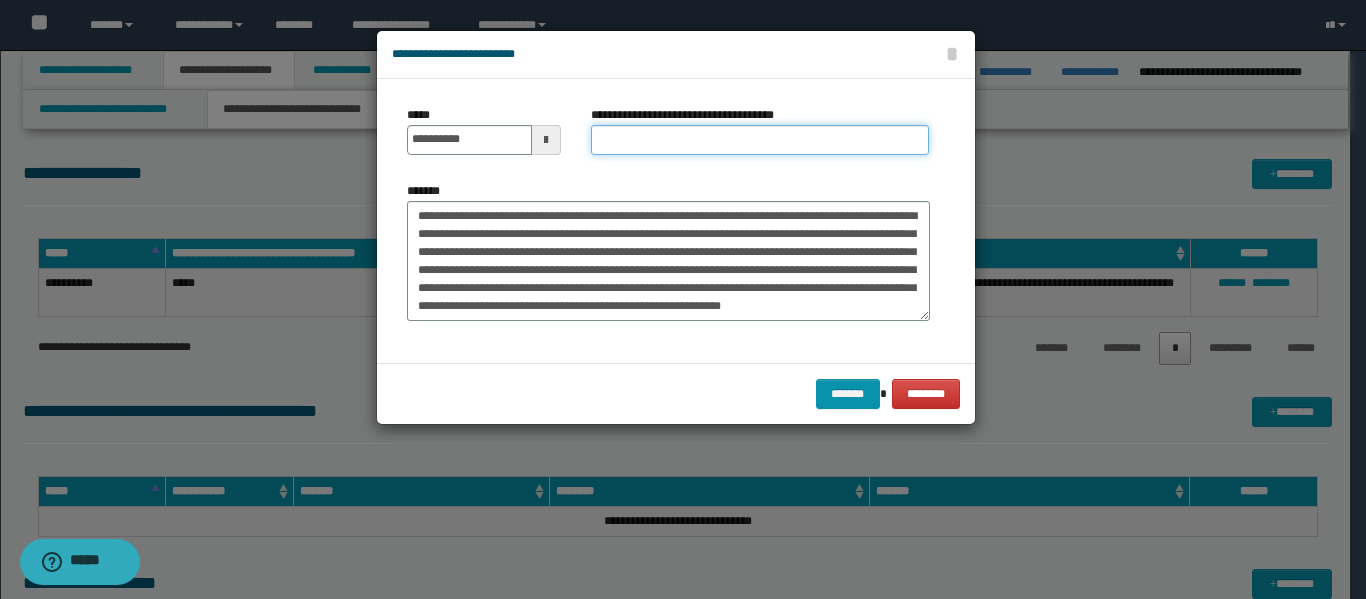 click on "**********" at bounding box center (760, 140) 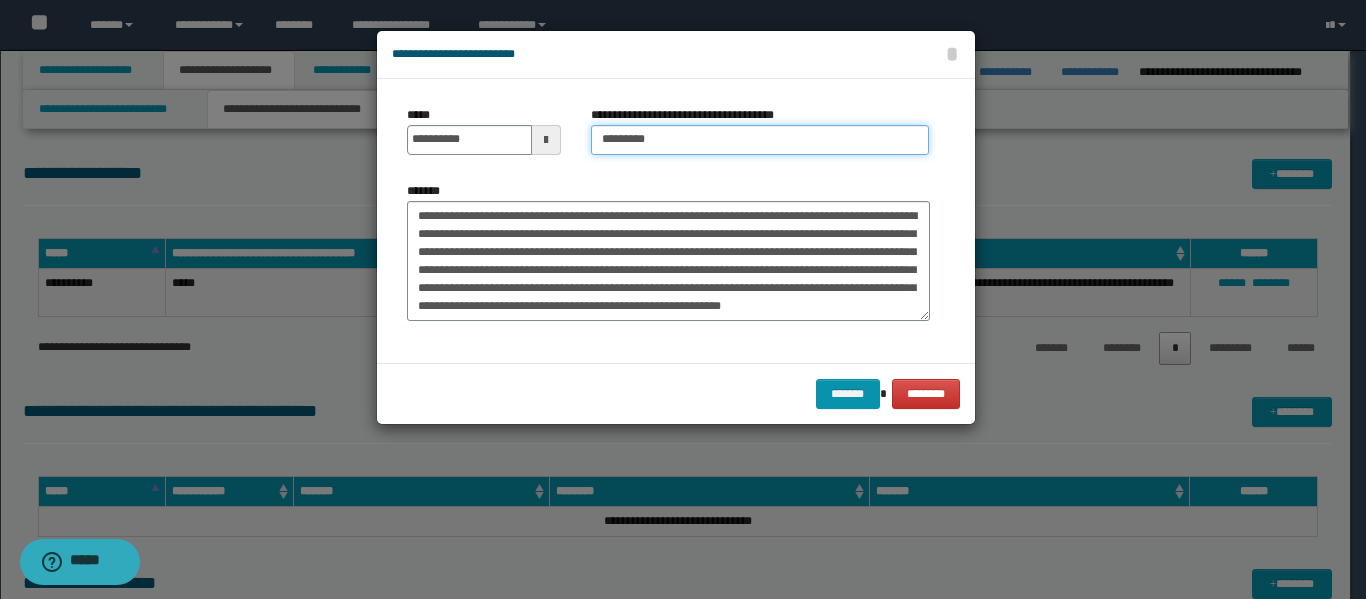 type on "**********" 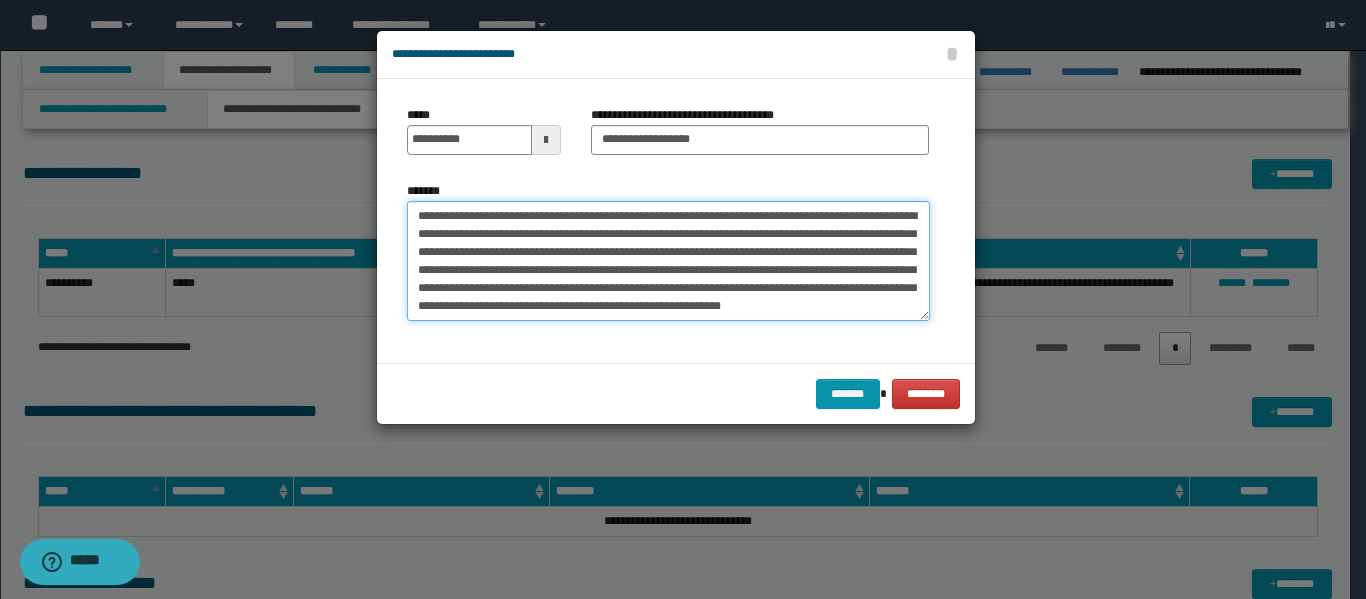 drag, startPoint x: 414, startPoint y: 218, endPoint x: 656, endPoint y: 218, distance: 242 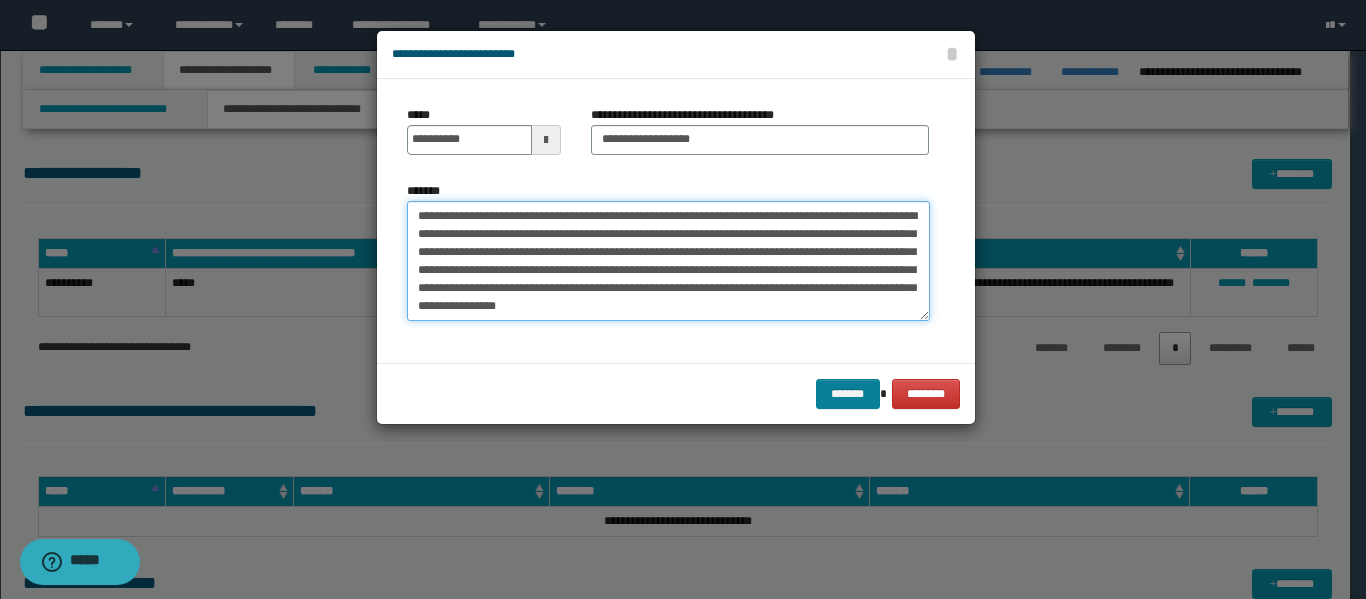 type on "**********" 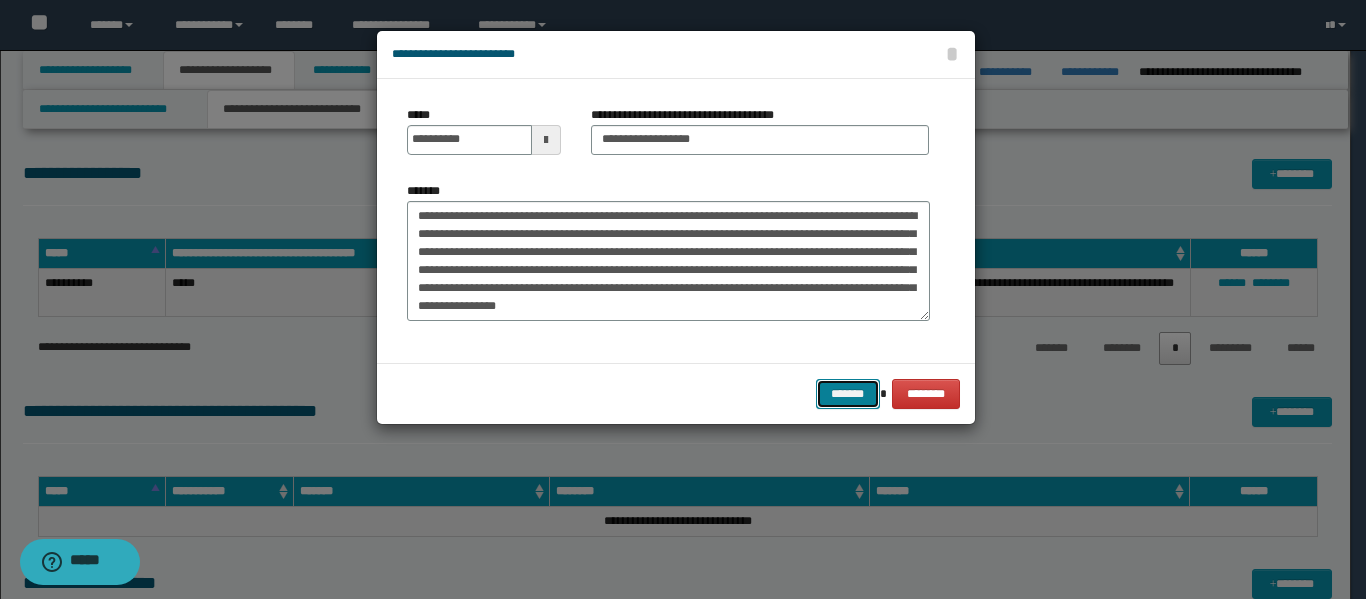 click on "*******" at bounding box center [848, 394] 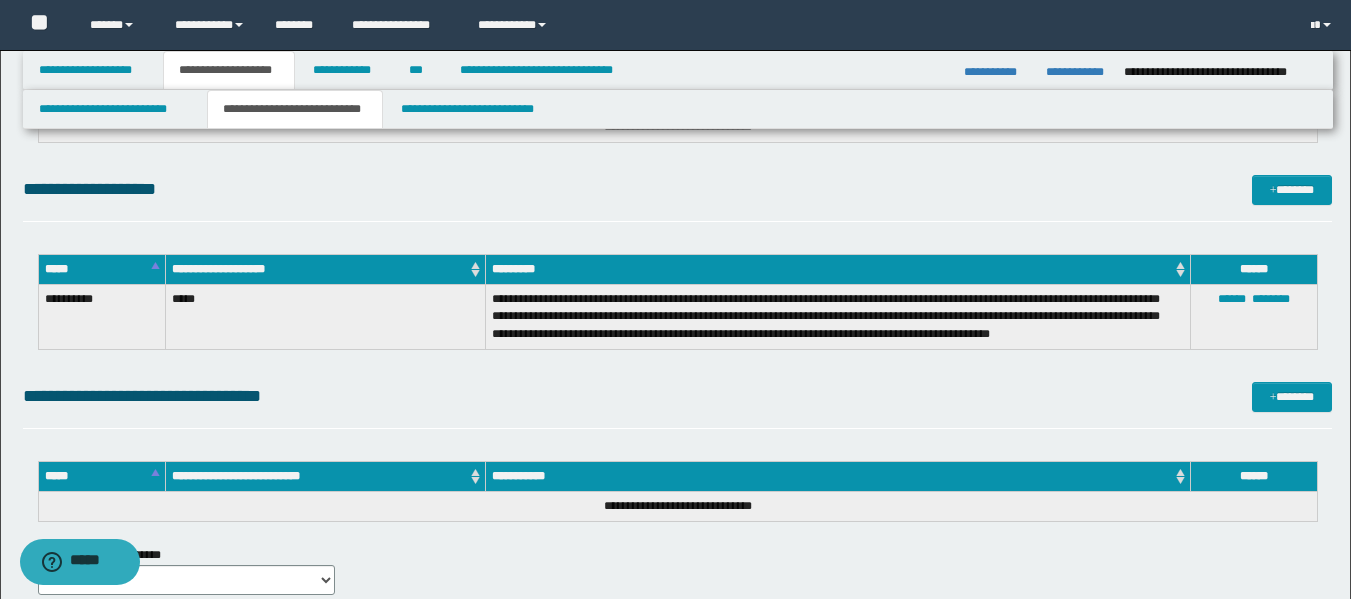 scroll, scrollTop: 500, scrollLeft: 0, axis: vertical 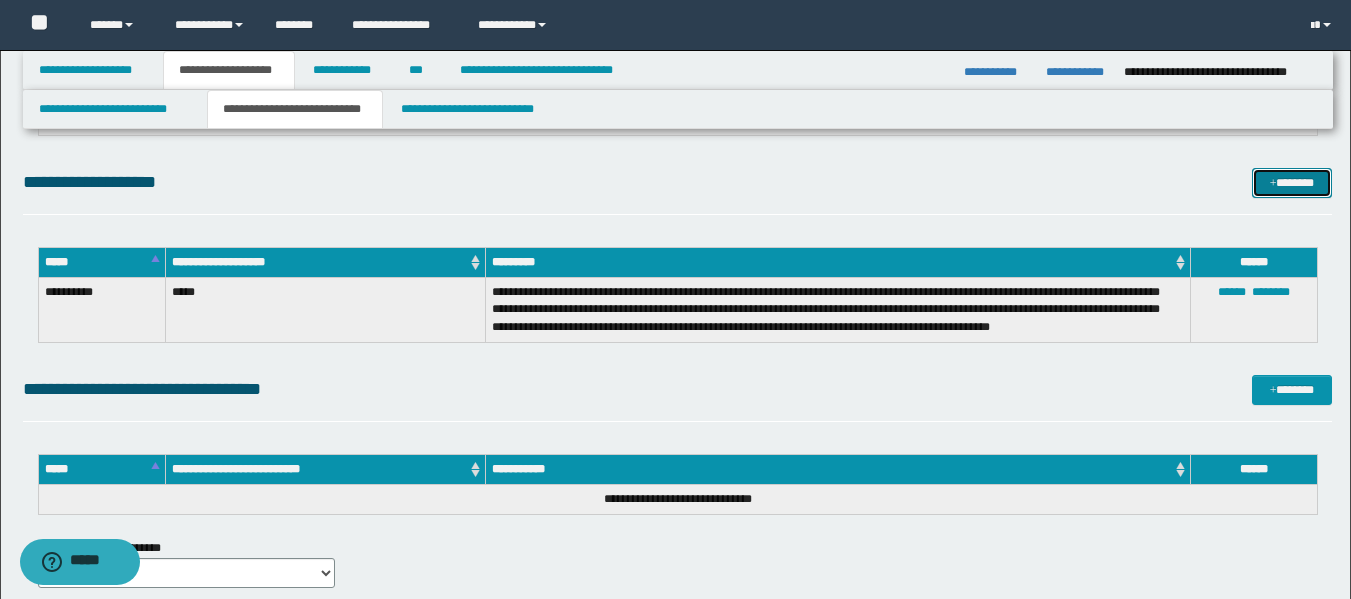 click at bounding box center (1273, 184) 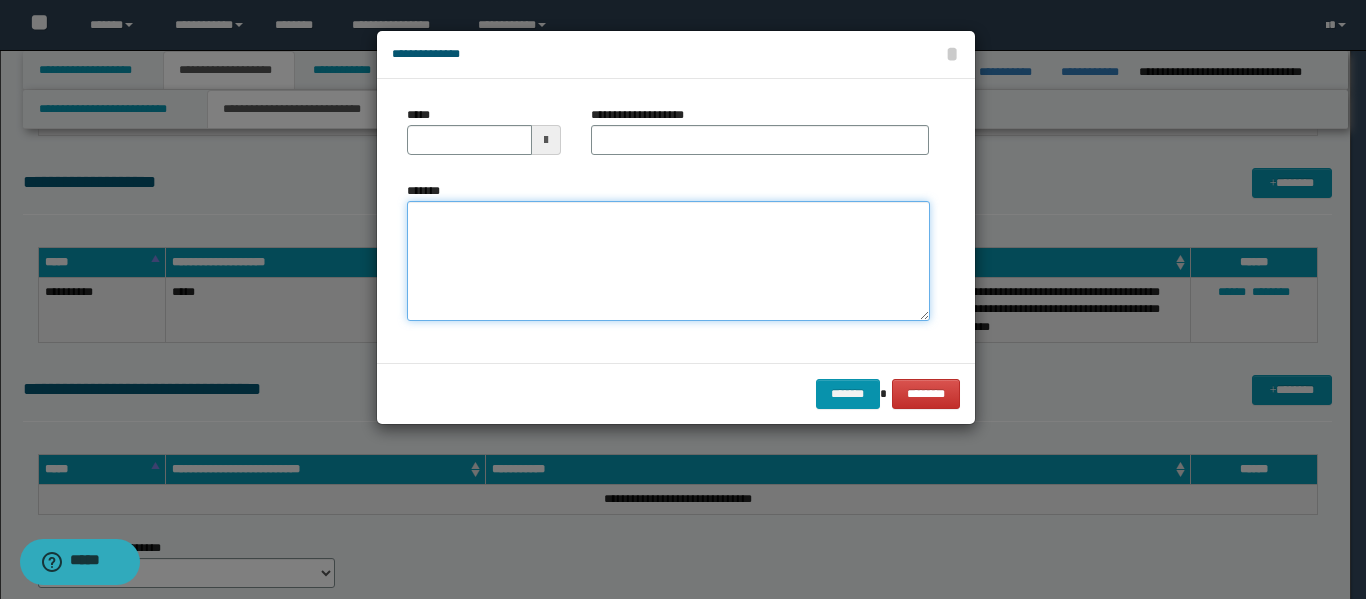click on "*******" at bounding box center [668, 261] 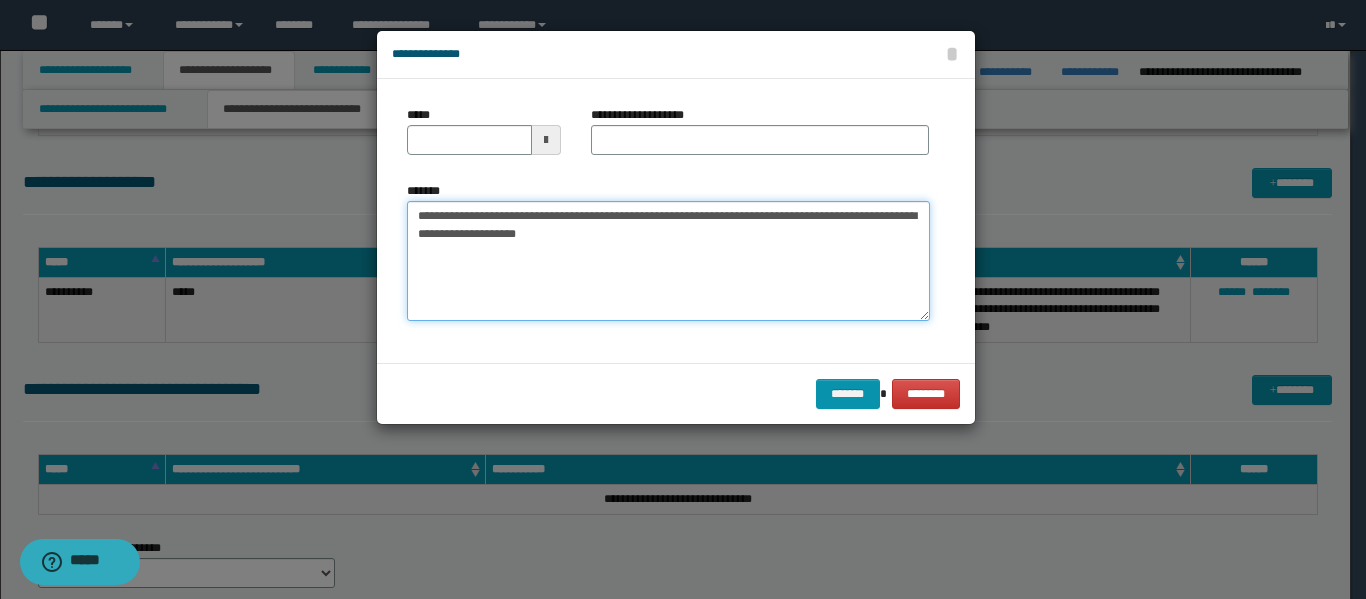 click on "**********" at bounding box center [668, 261] 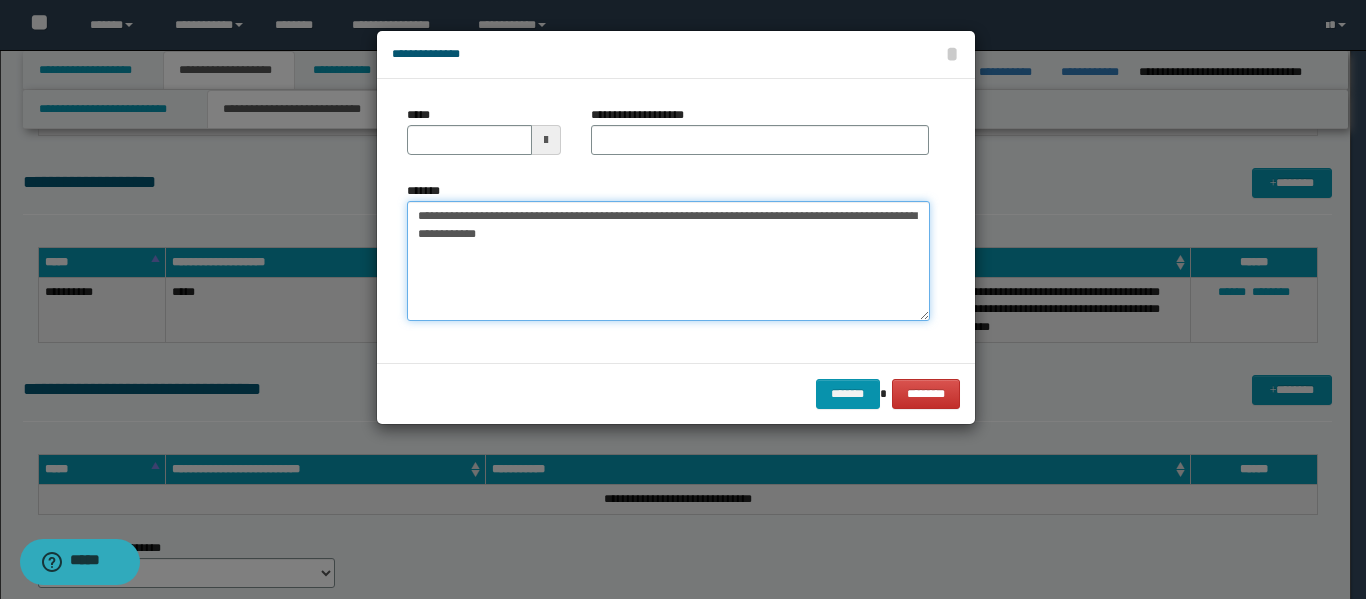 type on "**********" 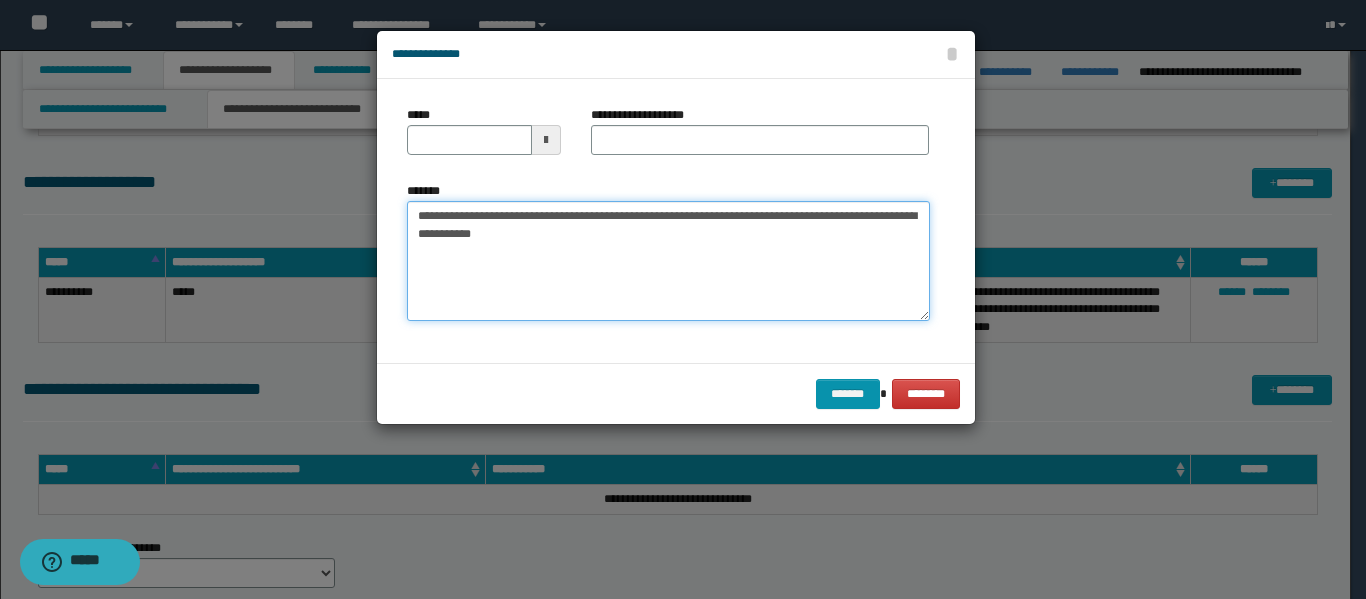 type 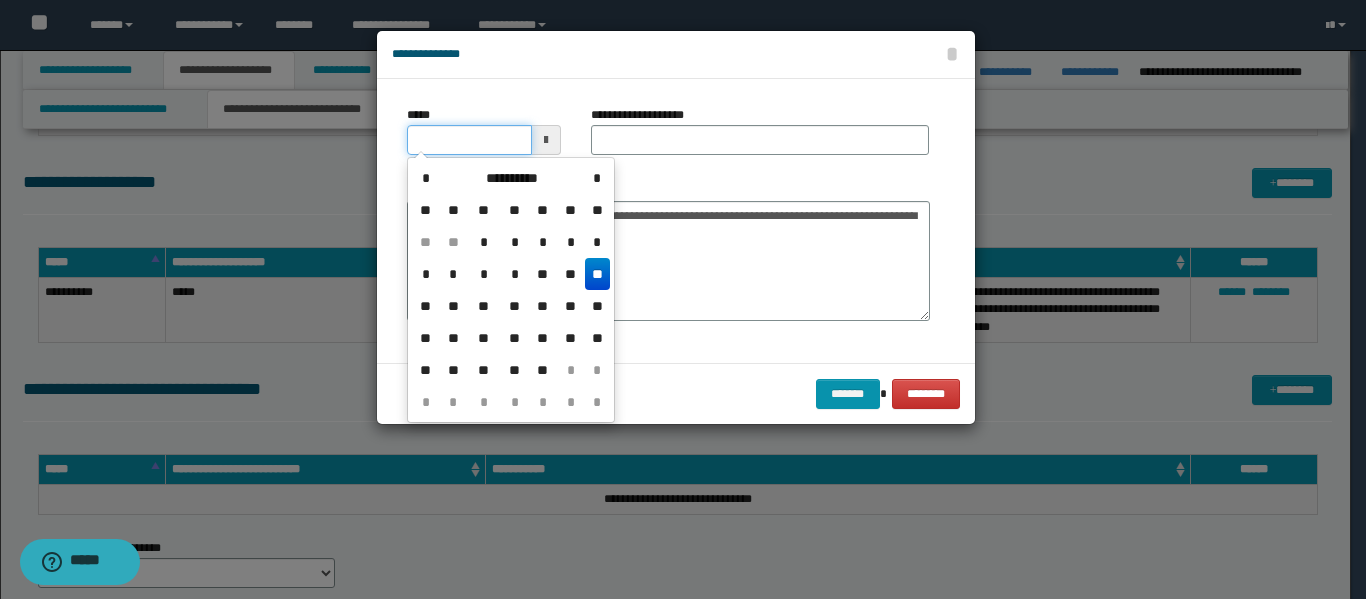 click on "*****" at bounding box center (469, 140) 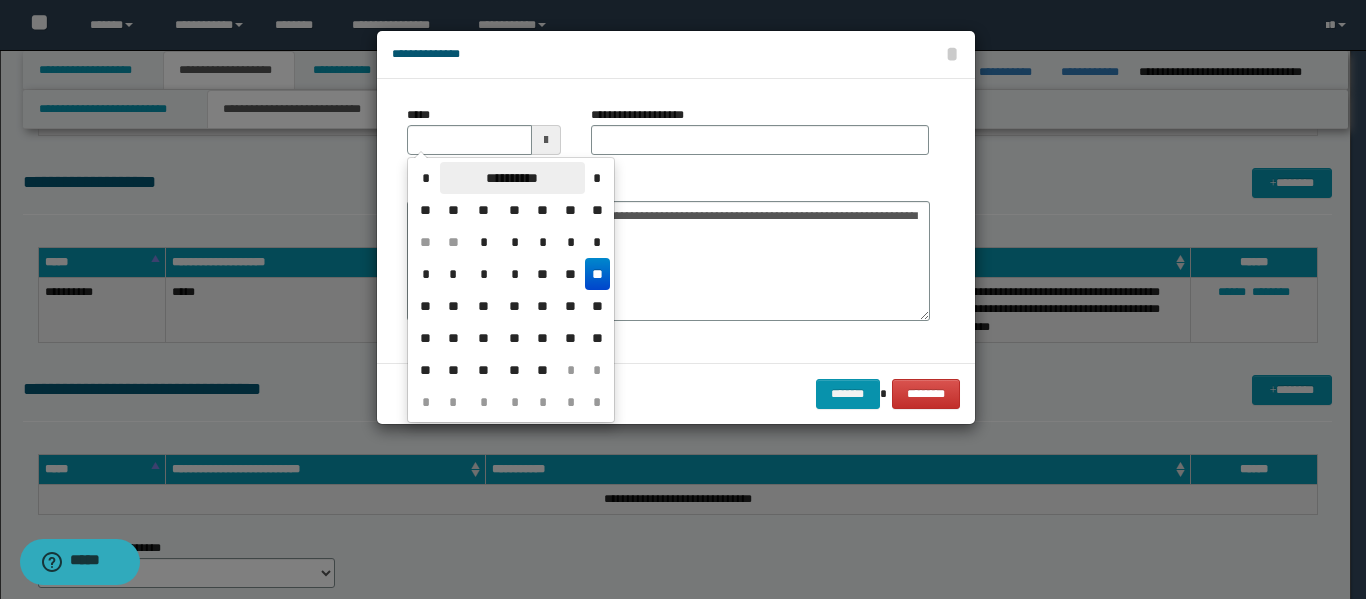 click on "**********" at bounding box center (512, 178) 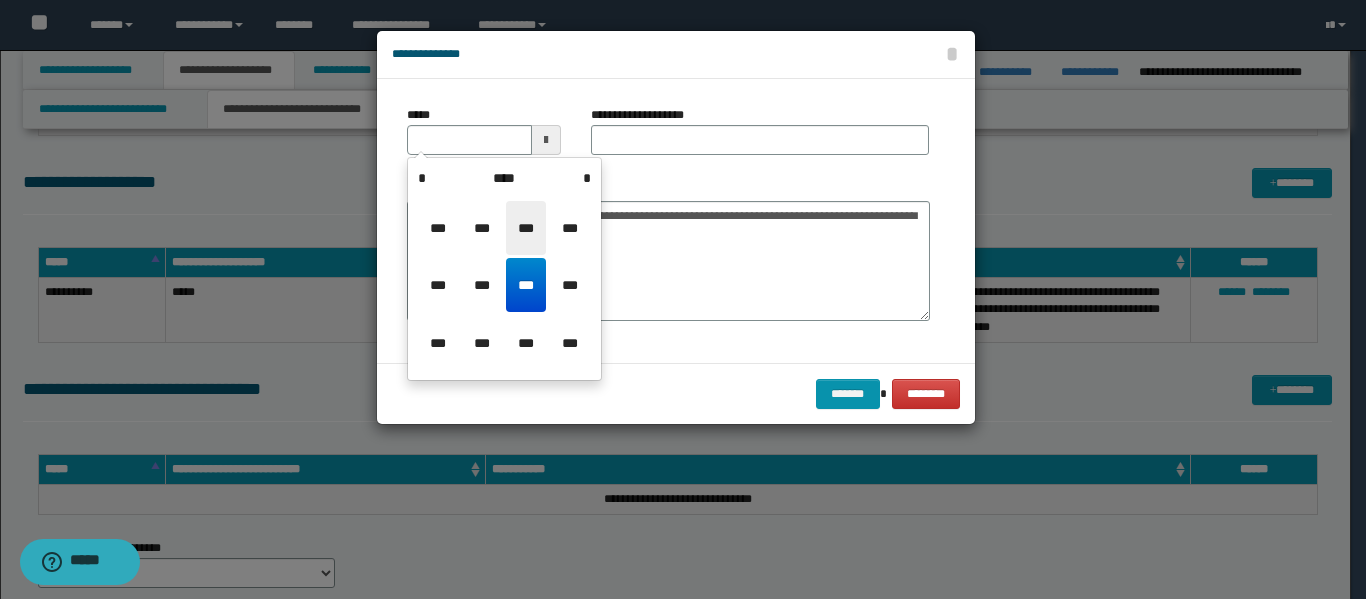 click on "***" at bounding box center (526, 228) 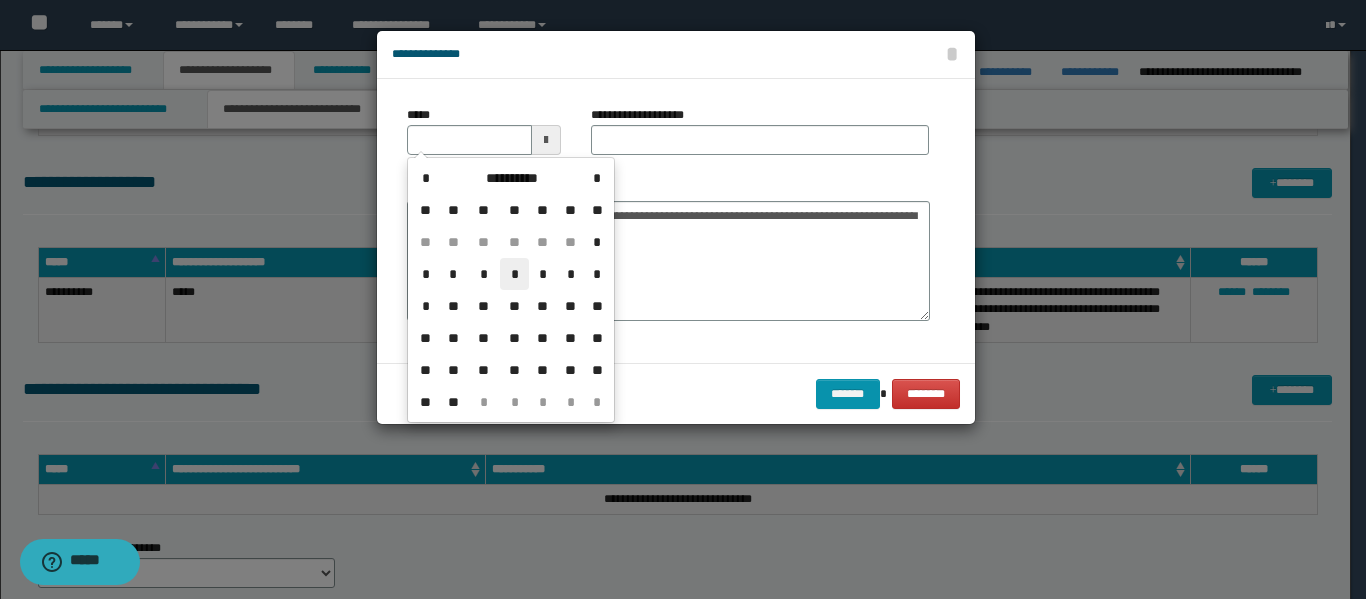 click on "*" at bounding box center [514, 274] 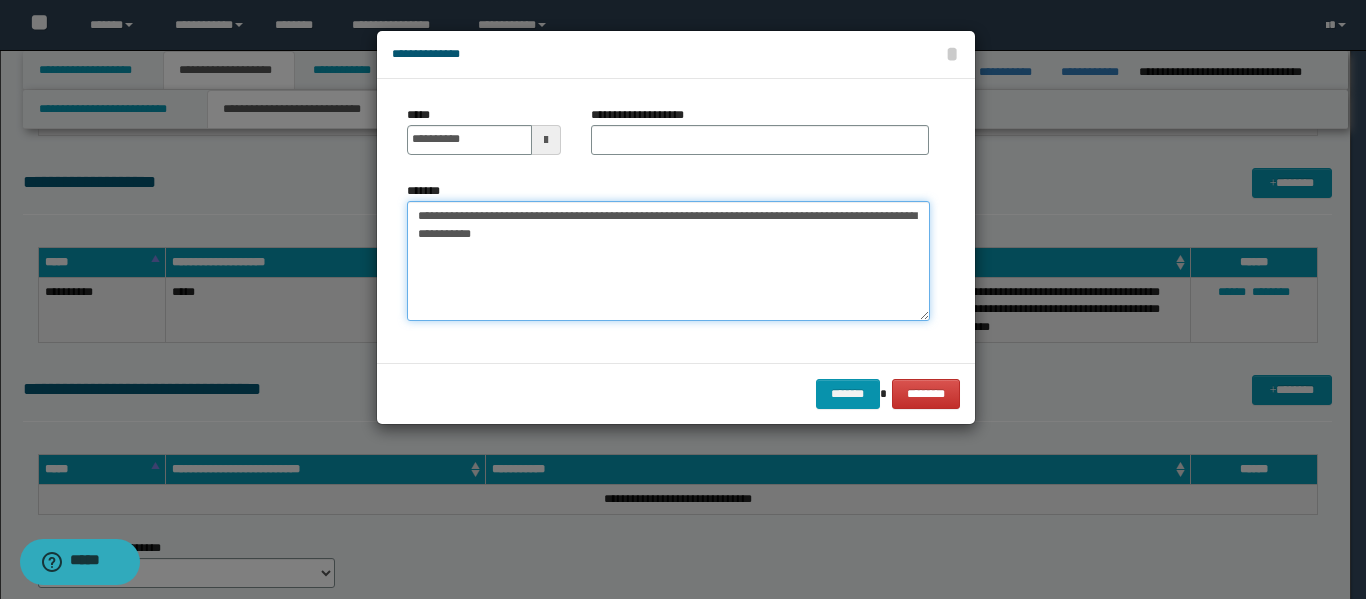 click on "**********" at bounding box center [668, 261] 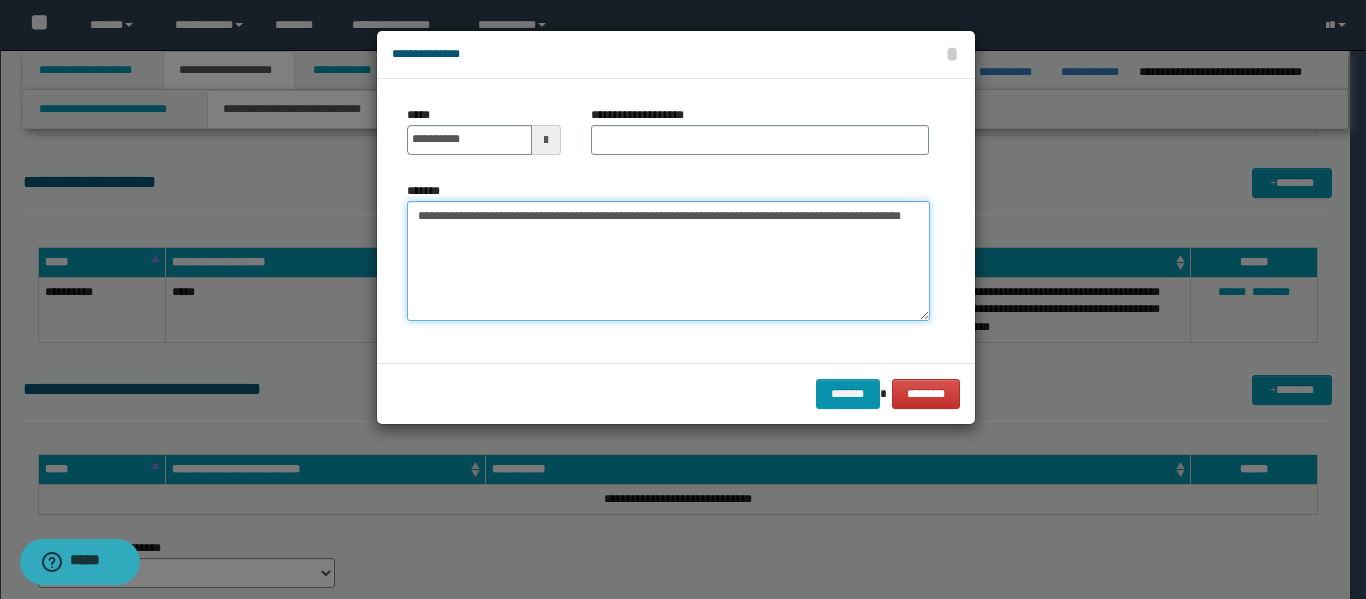 type on "**********" 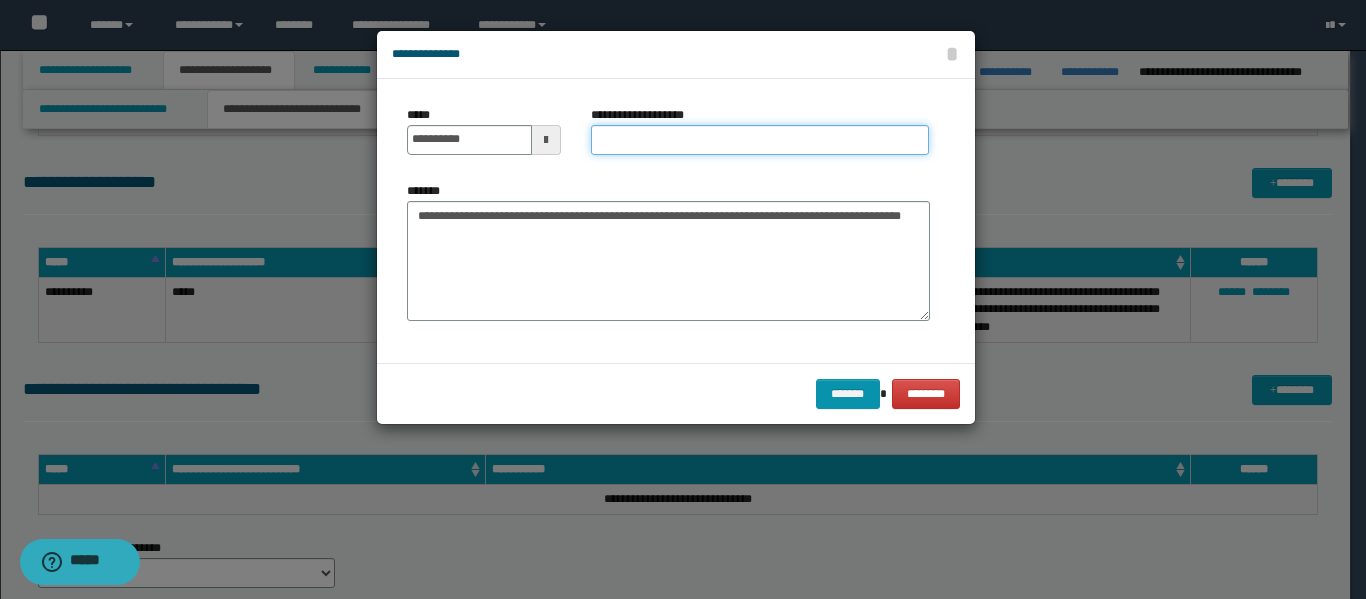 click on "**********" at bounding box center [760, 140] 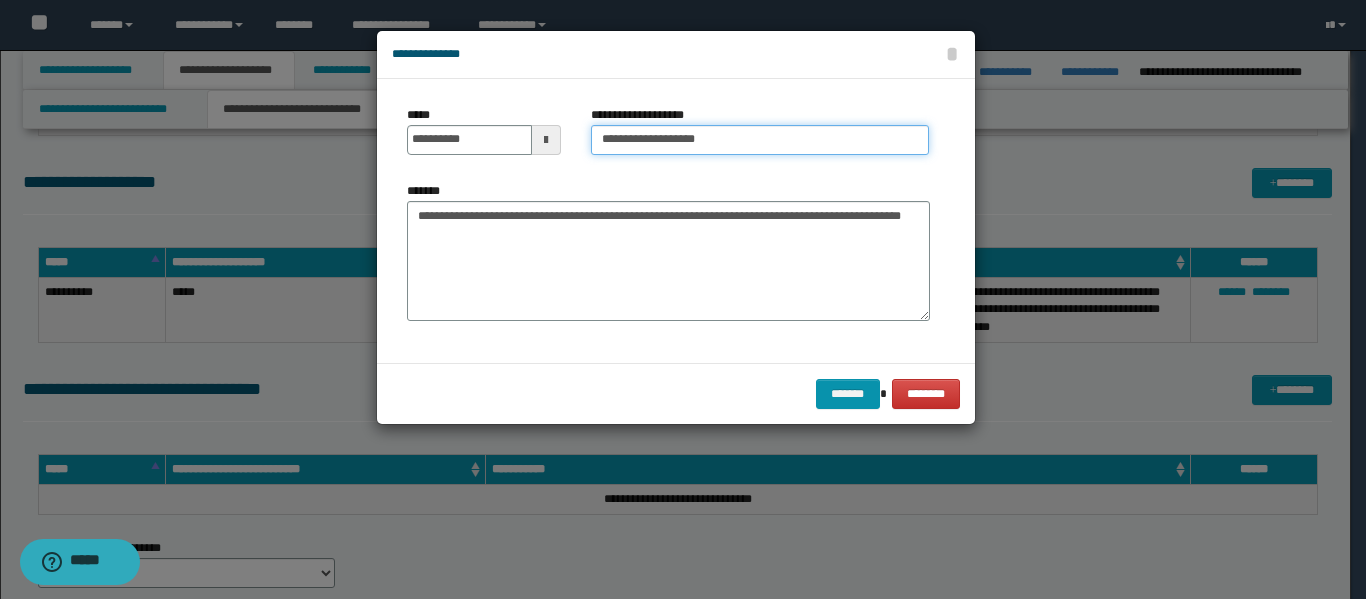 type on "**********" 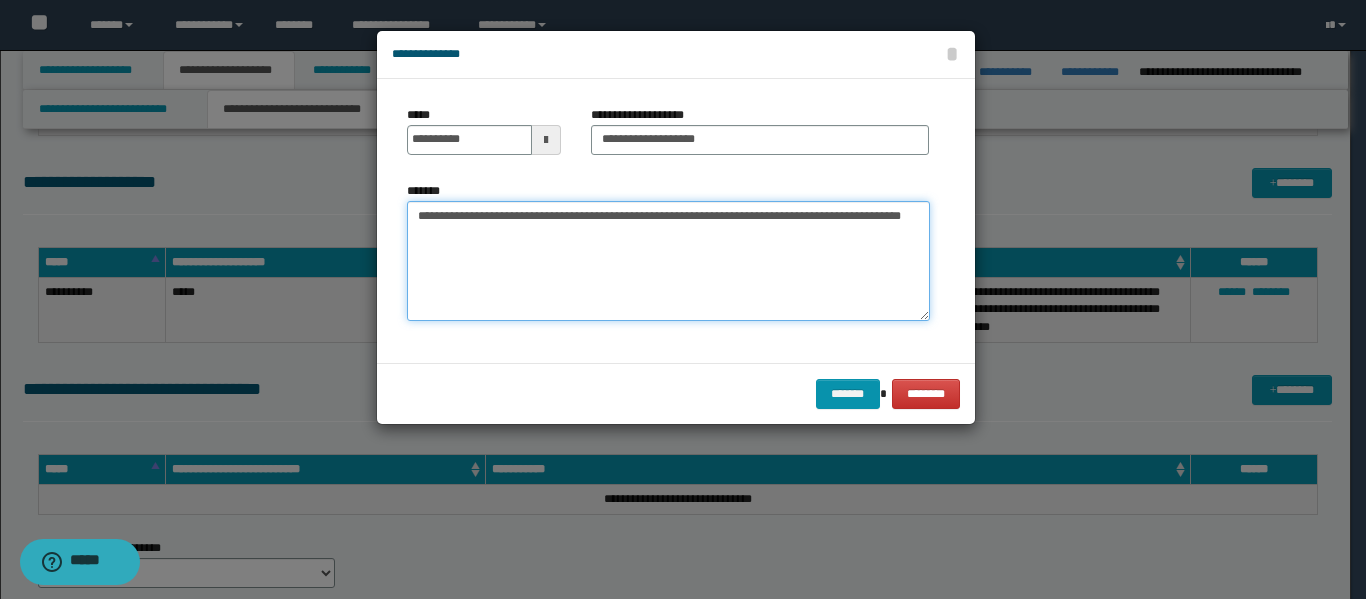 click on "**********" at bounding box center (668, 261) 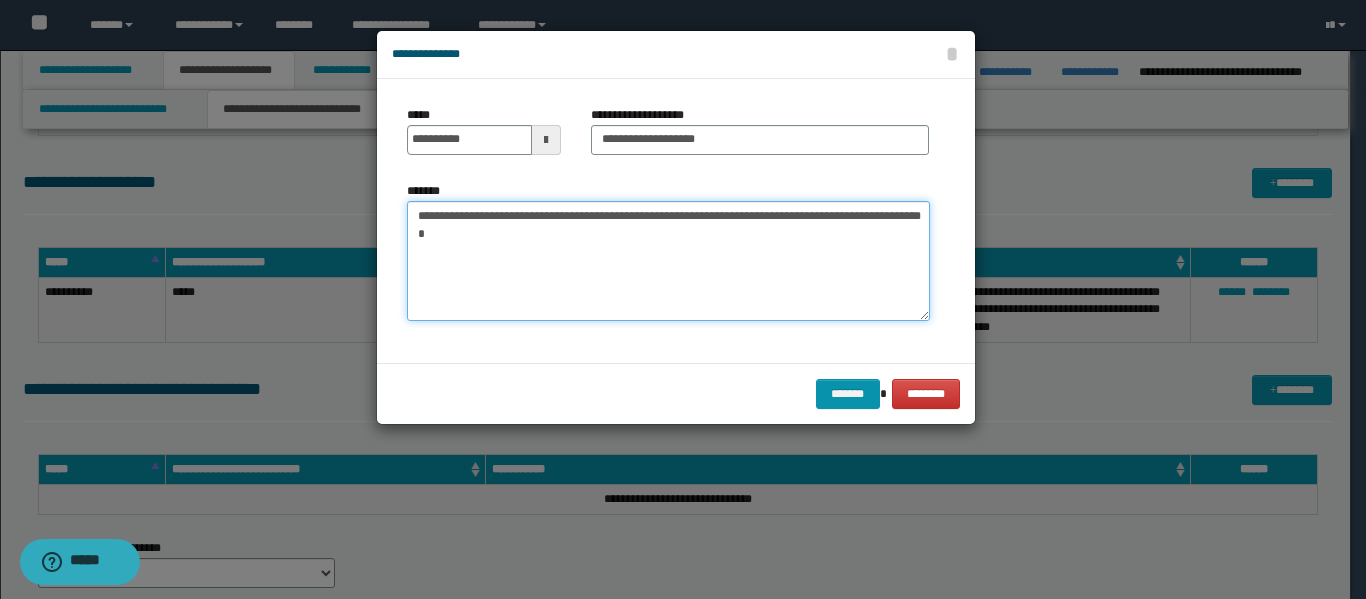 click on "**********" at bounding box center [668, 261] 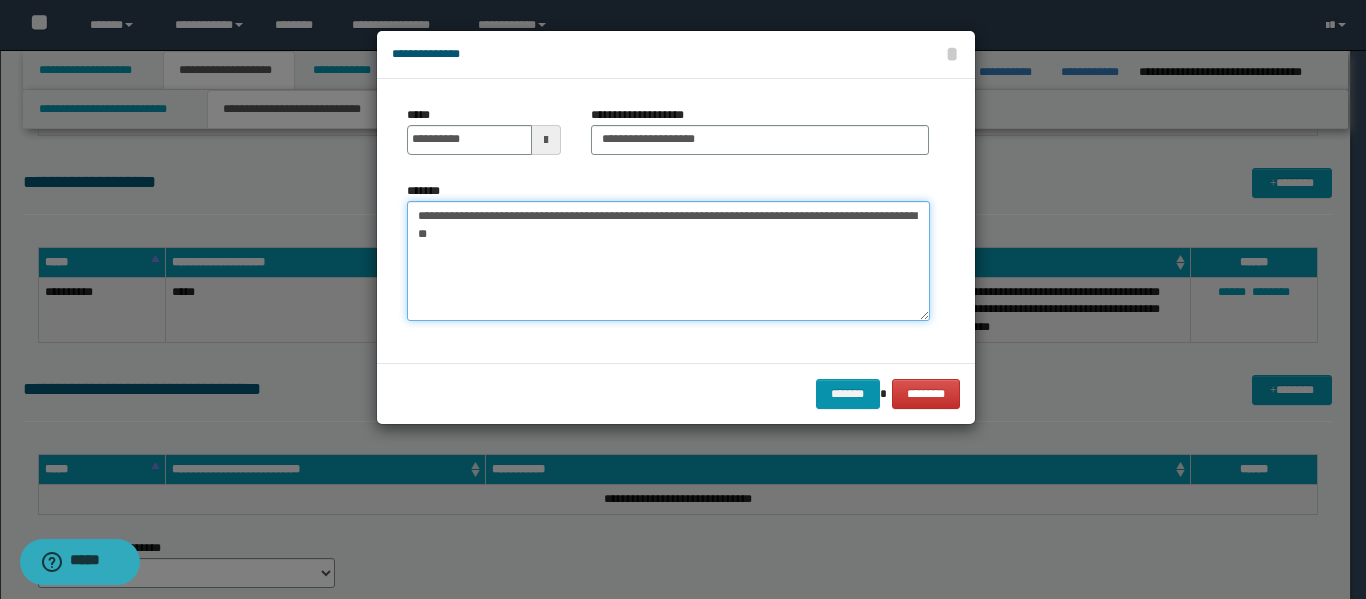 click on "**********" at bounding box center (668, 261) 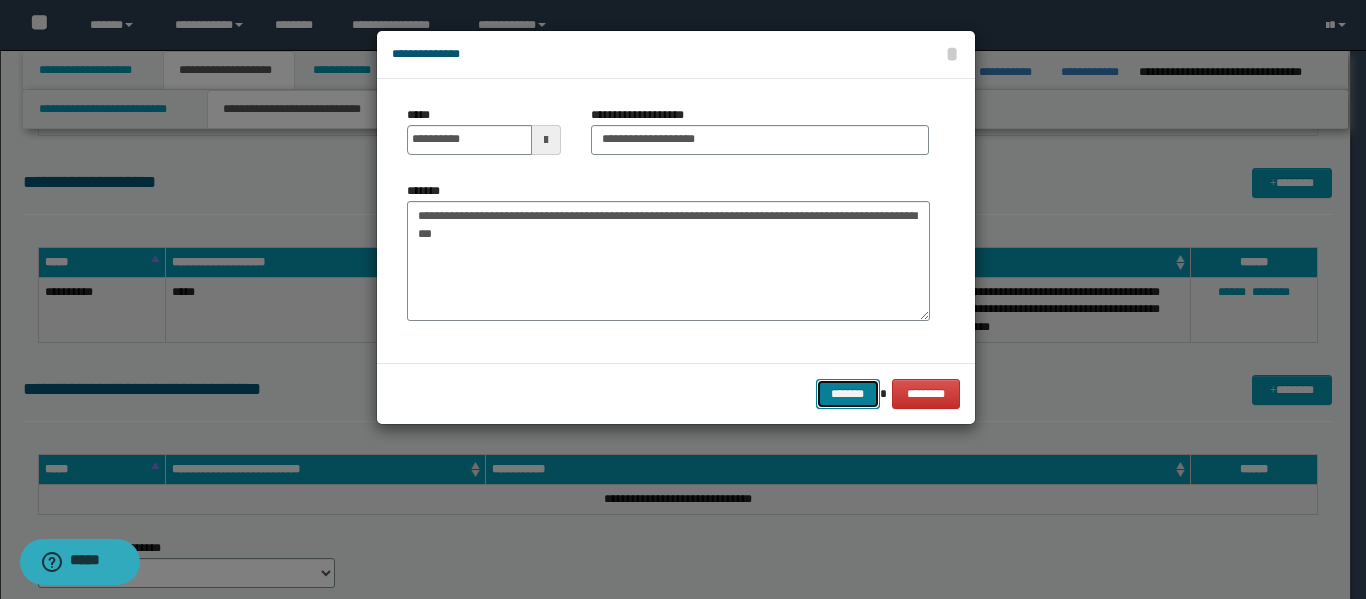 click on "*******" at bounding box center (848, 394) 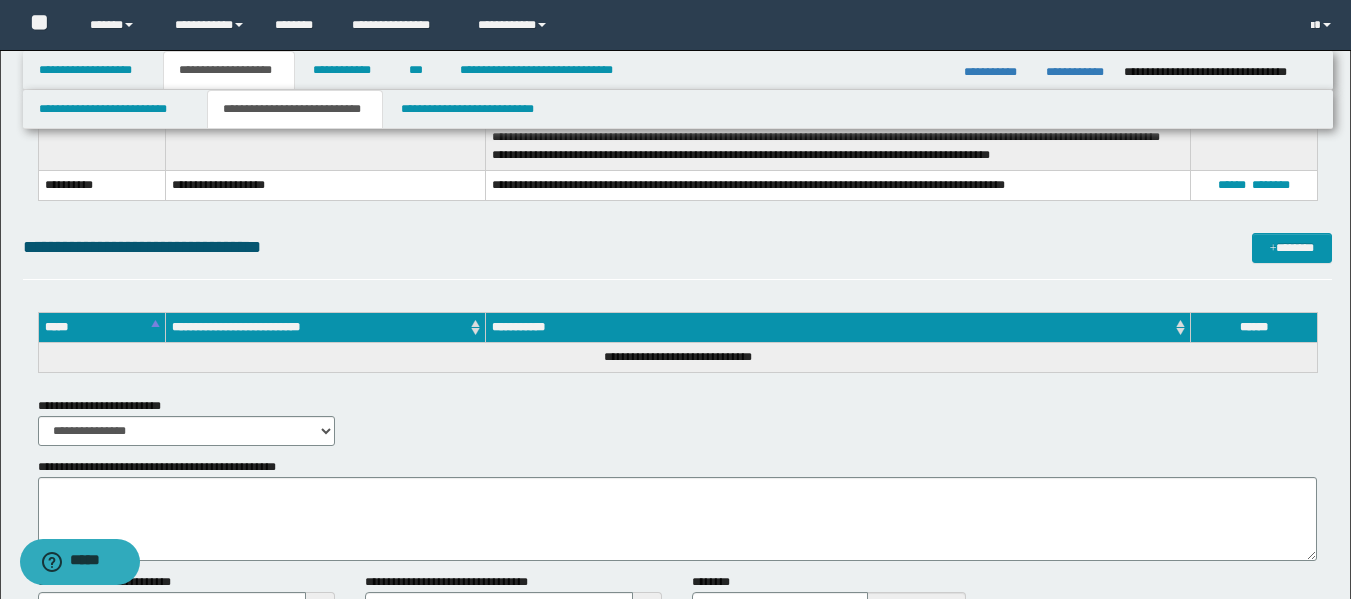 scroll, scrollTop: 500, scrollLeft: 0, axis: vertical 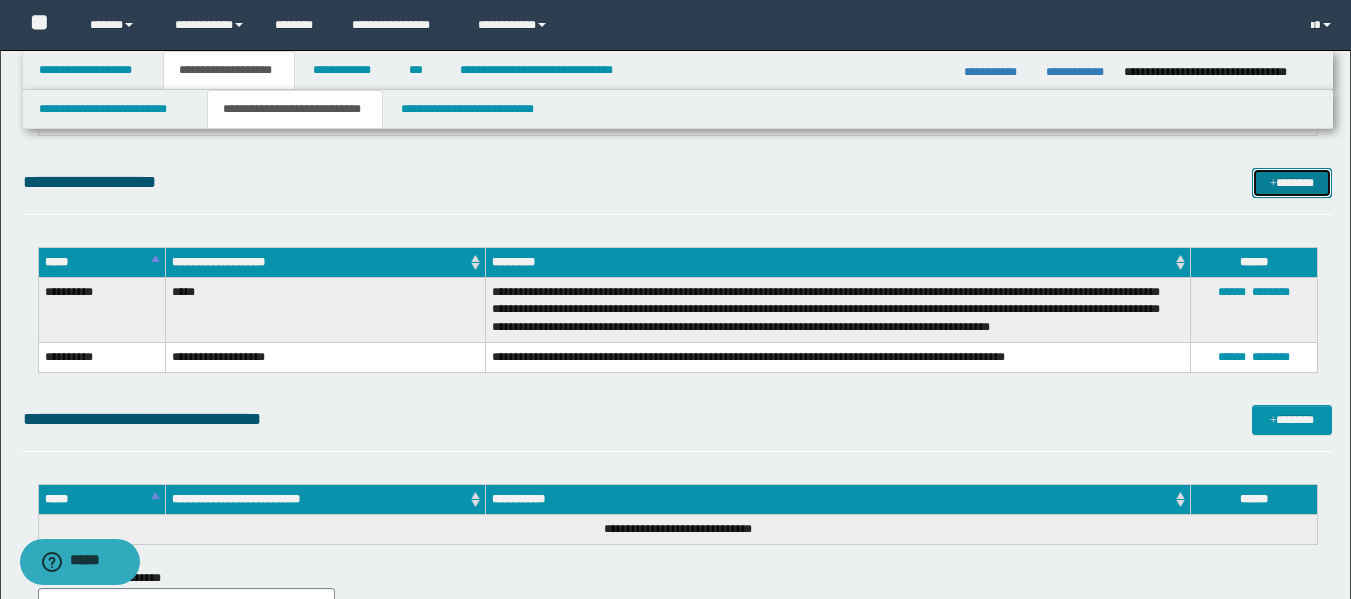 click on "*******" at bounding box center (1292, 183) 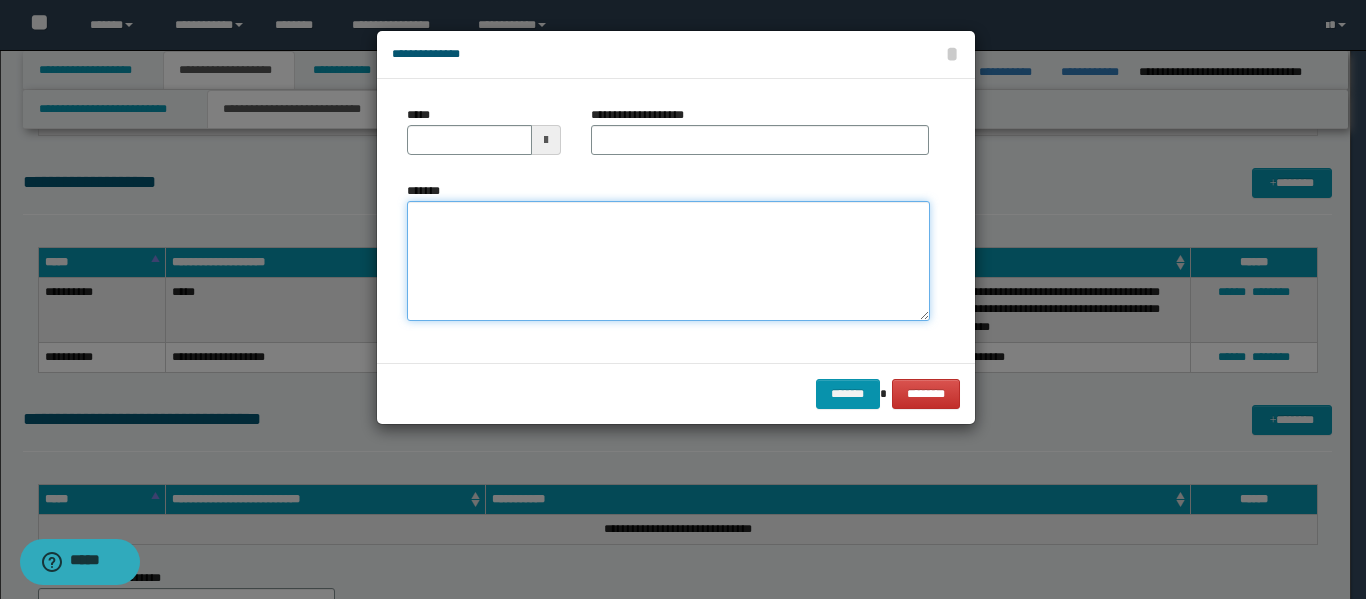 click on "*******" at bounding box center (668, 261) 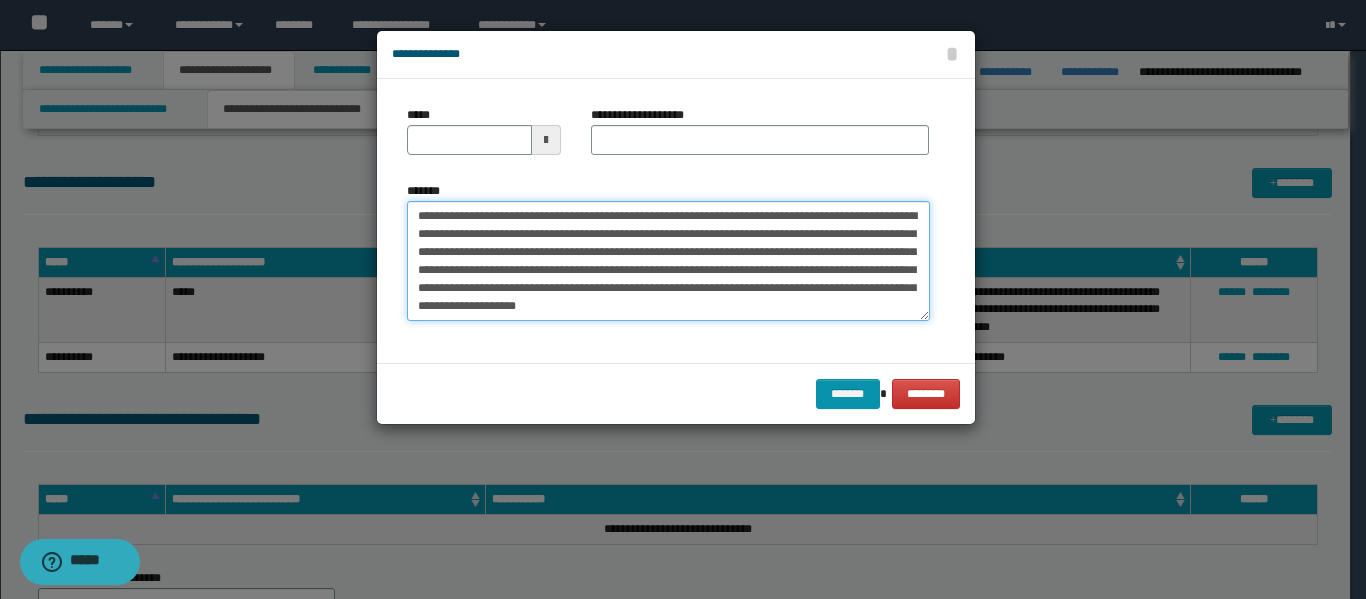 drag, startPoint x: 415, startPoint y: 218, endPoint x: 543, endPoint y: 215, distance: 128.03516 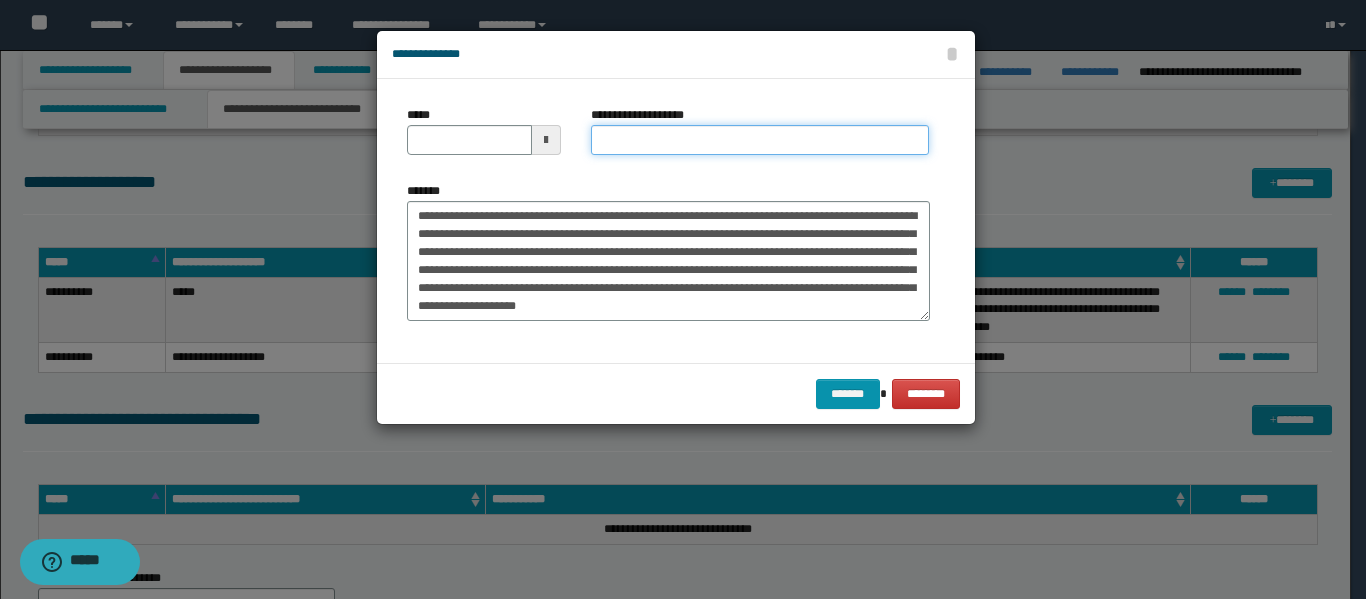 click on "**********" at bounding box center (760, 140) 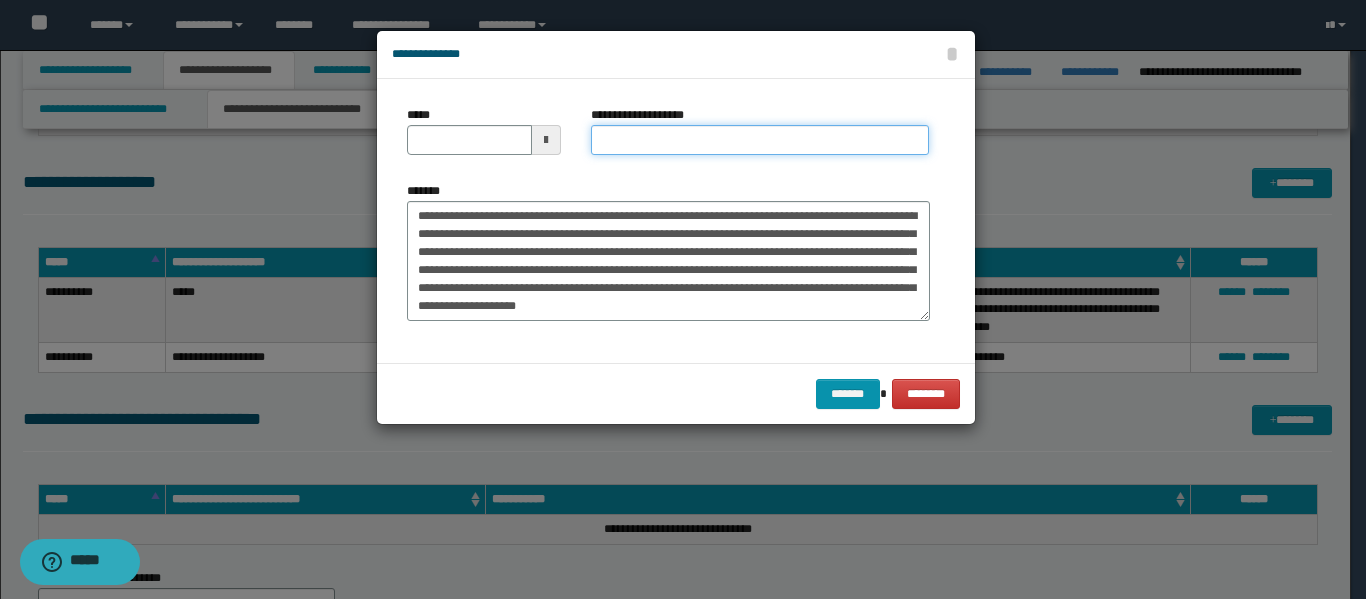 paste on "**********" 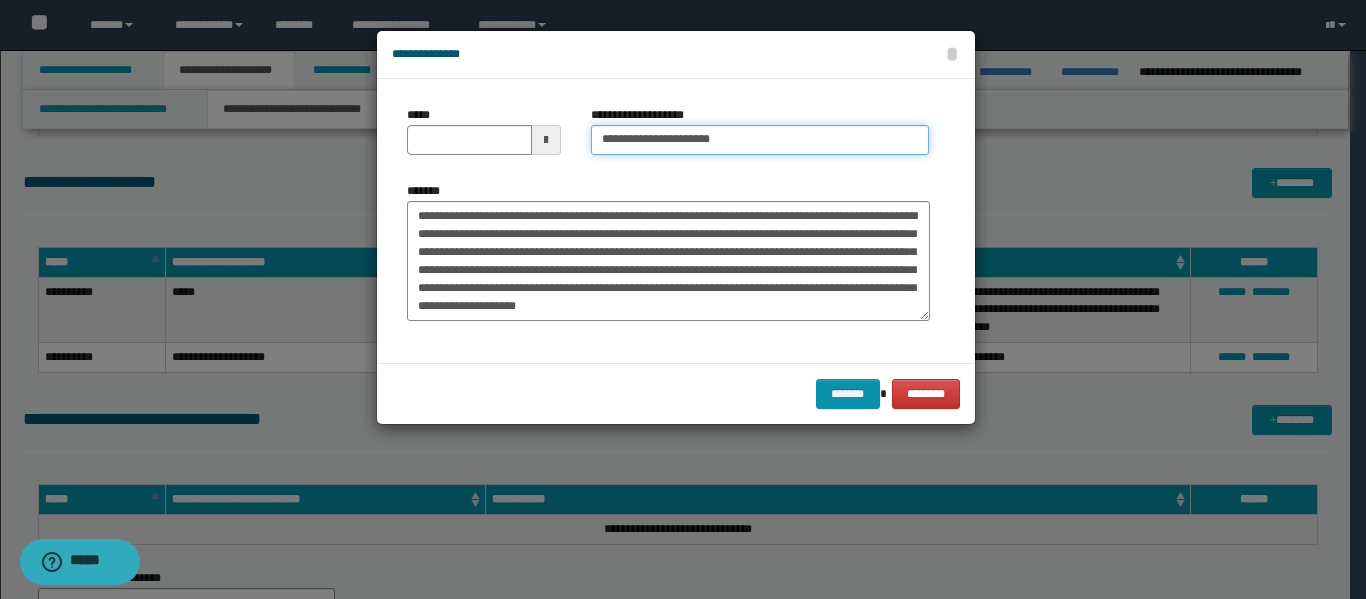 type 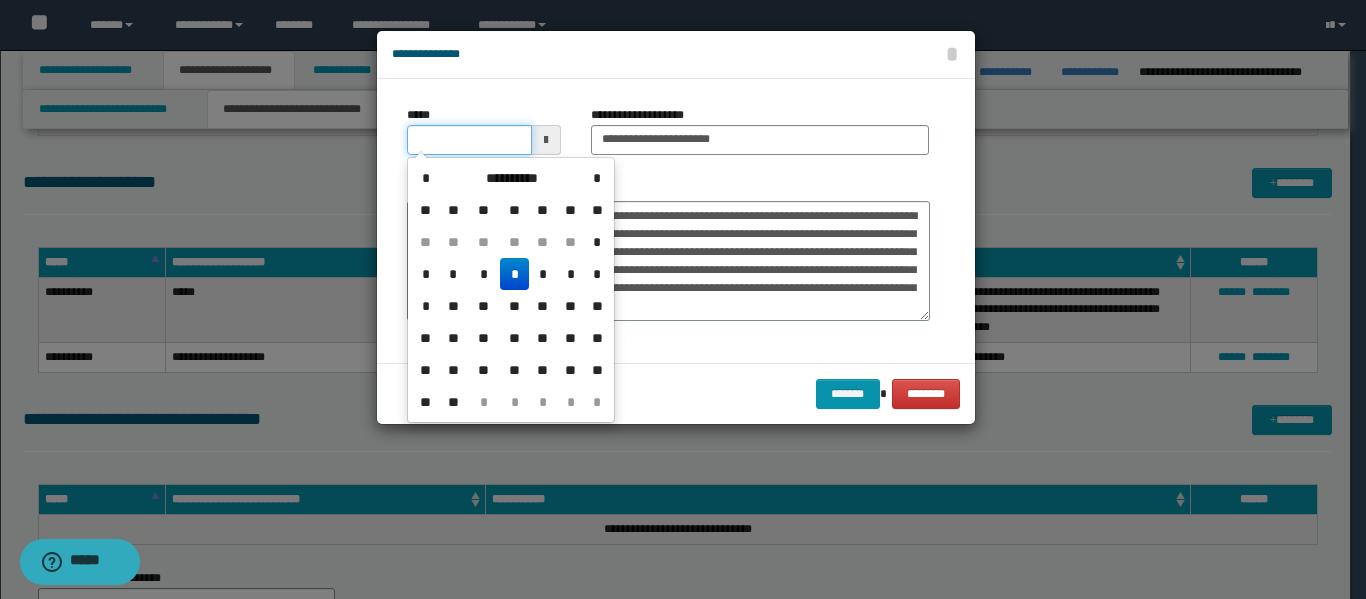 click on "*****" at bounding box center (469, 140) 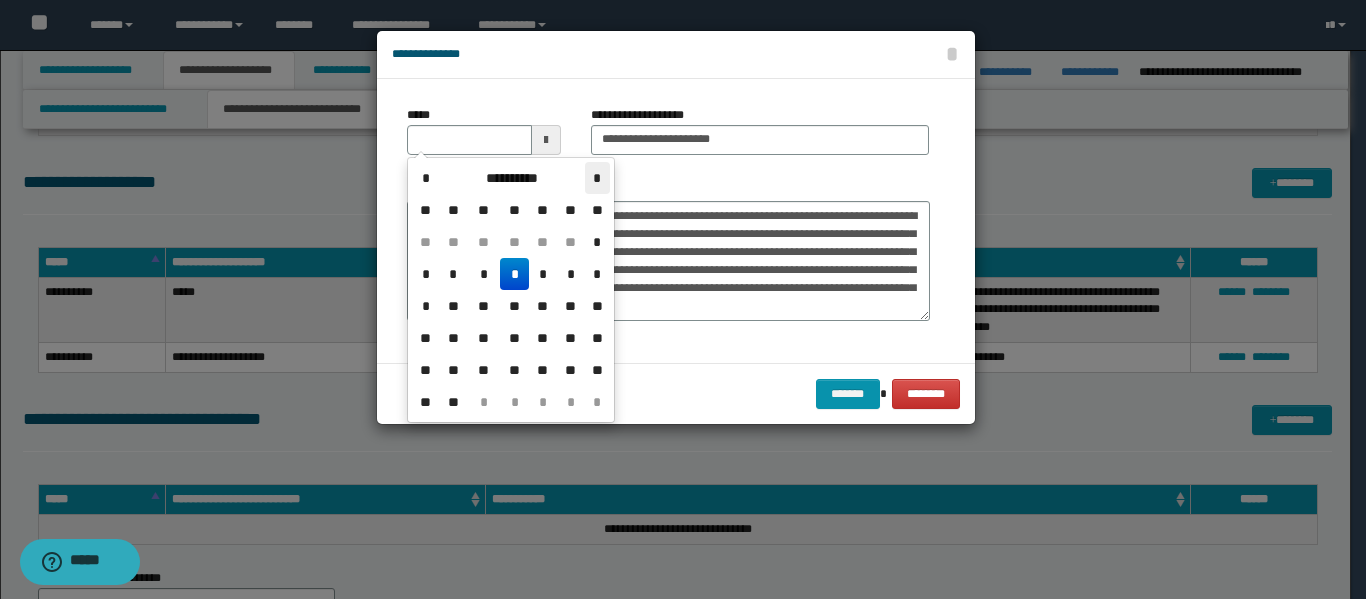click on "*" at bounding box center [597, 178] 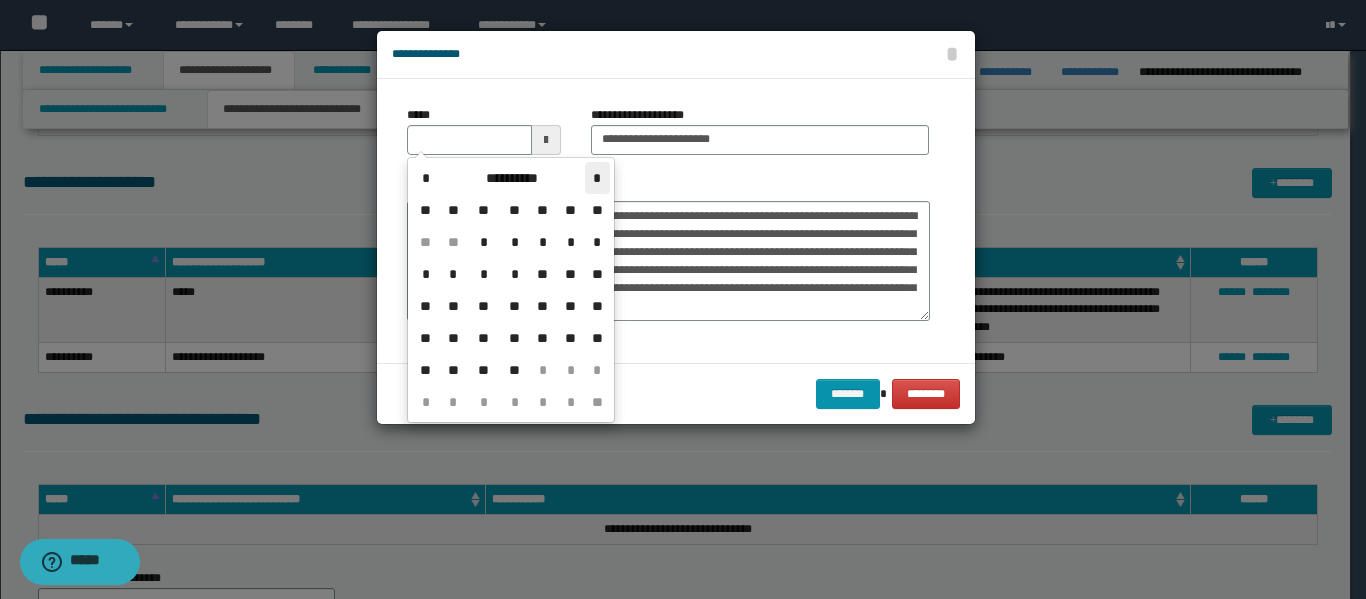click on "*" at bounding box center (597, 178) 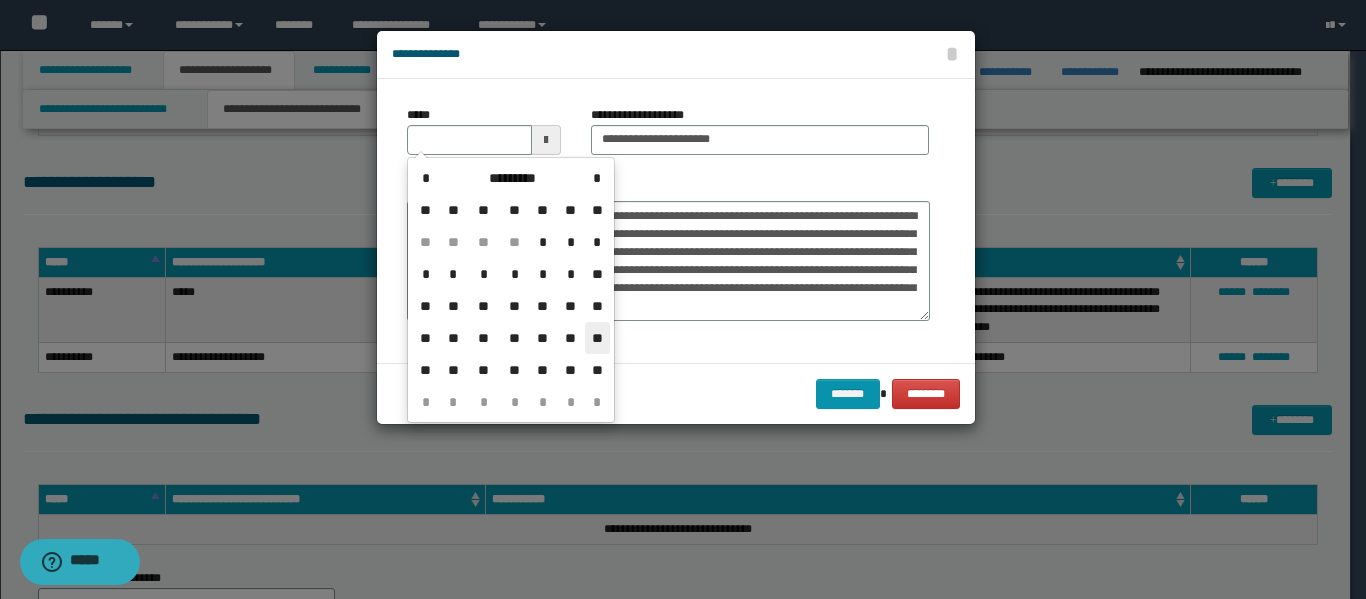 click on "**" at bounding box center (597, 338) 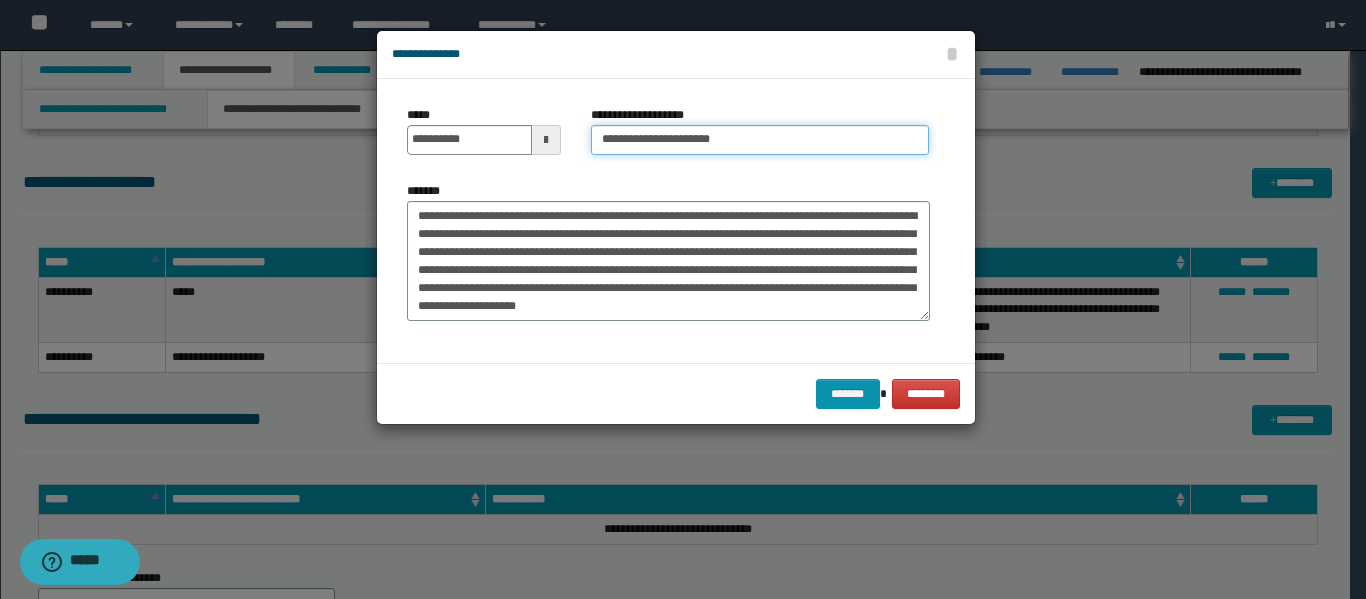 click on "**********" at bounding box center [760, 140] 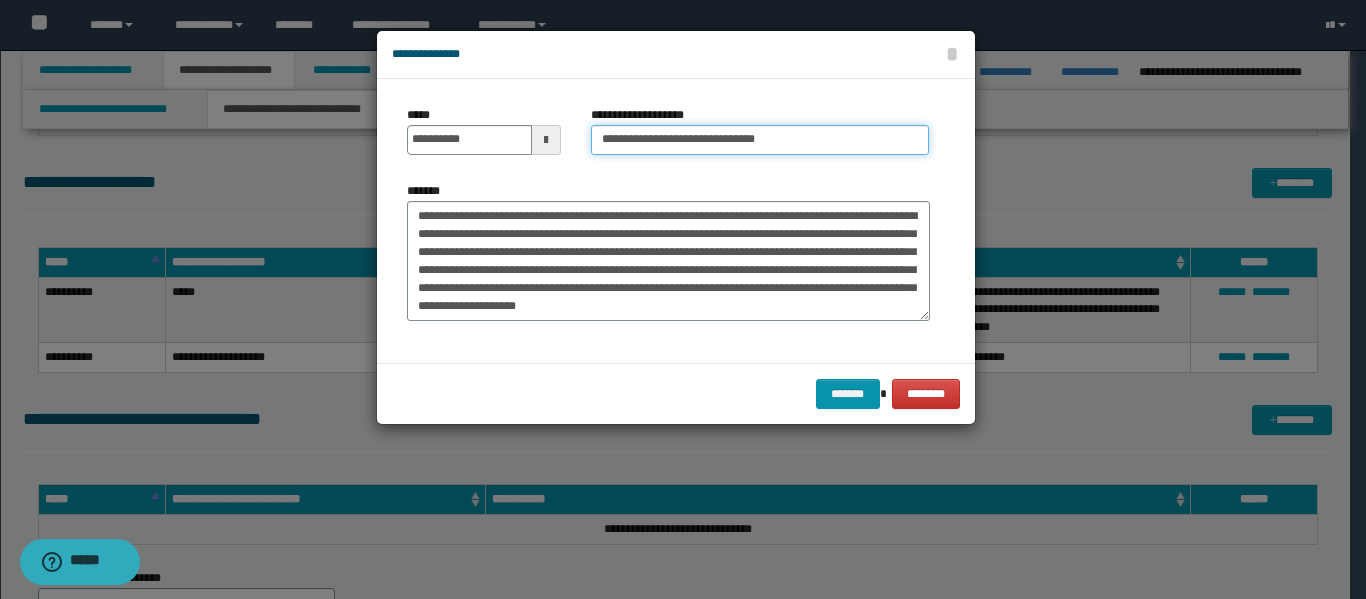 type on "**********" 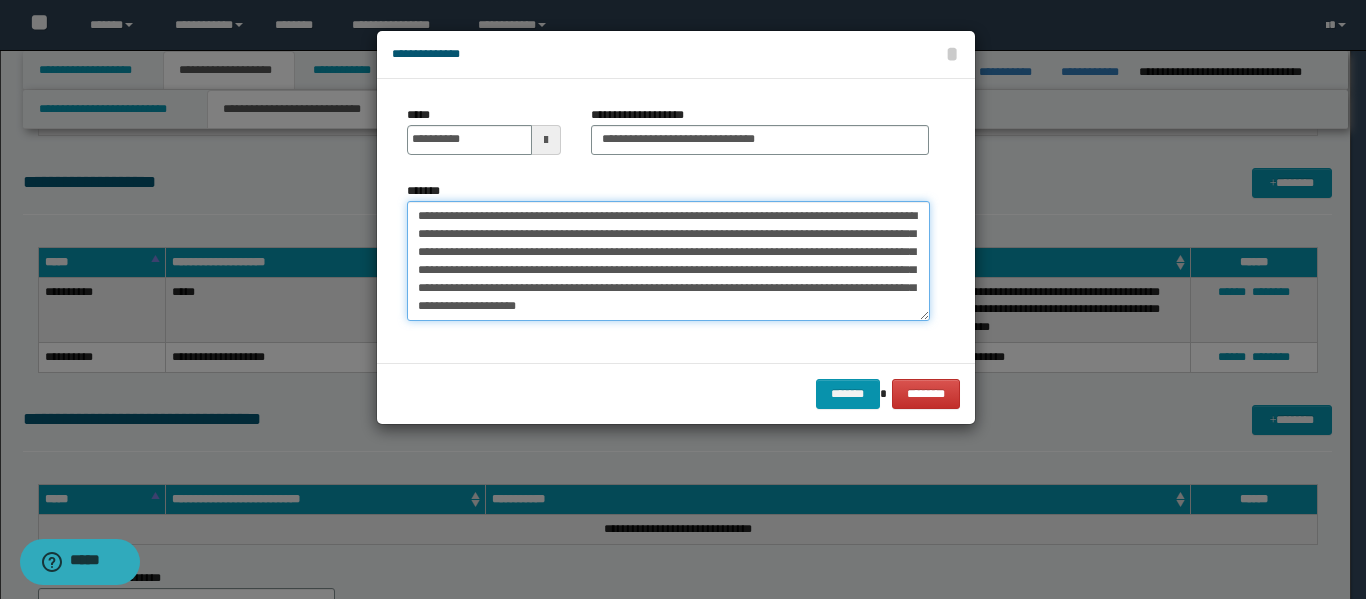 drag, startPoint x: 416, startPoint y: 212, endPoint x: 673, endPoint y: 224, distance: 257.28 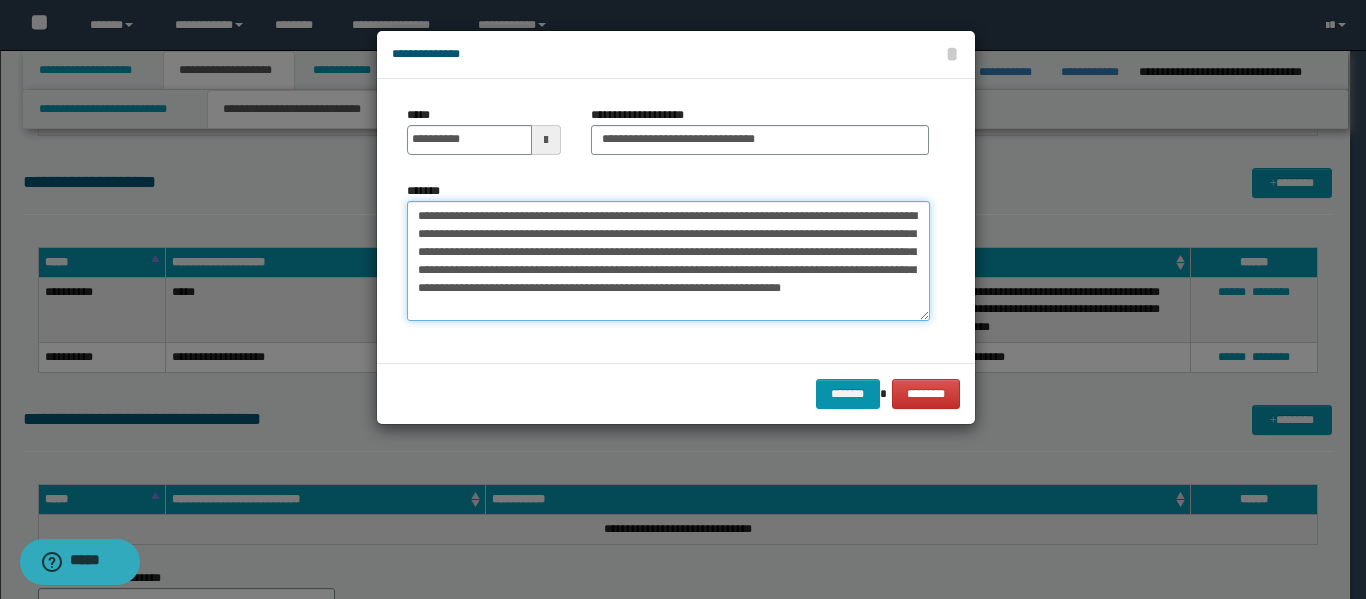 click on "**********" at bounding box center (668, 261) 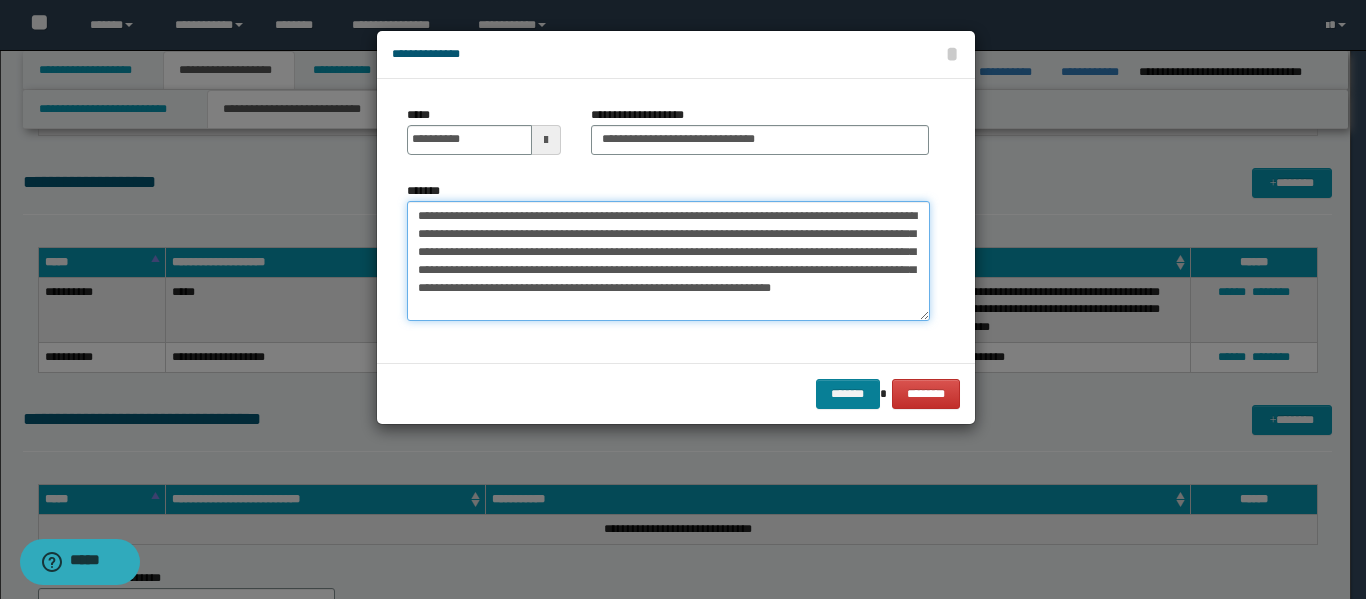 type on "**********" 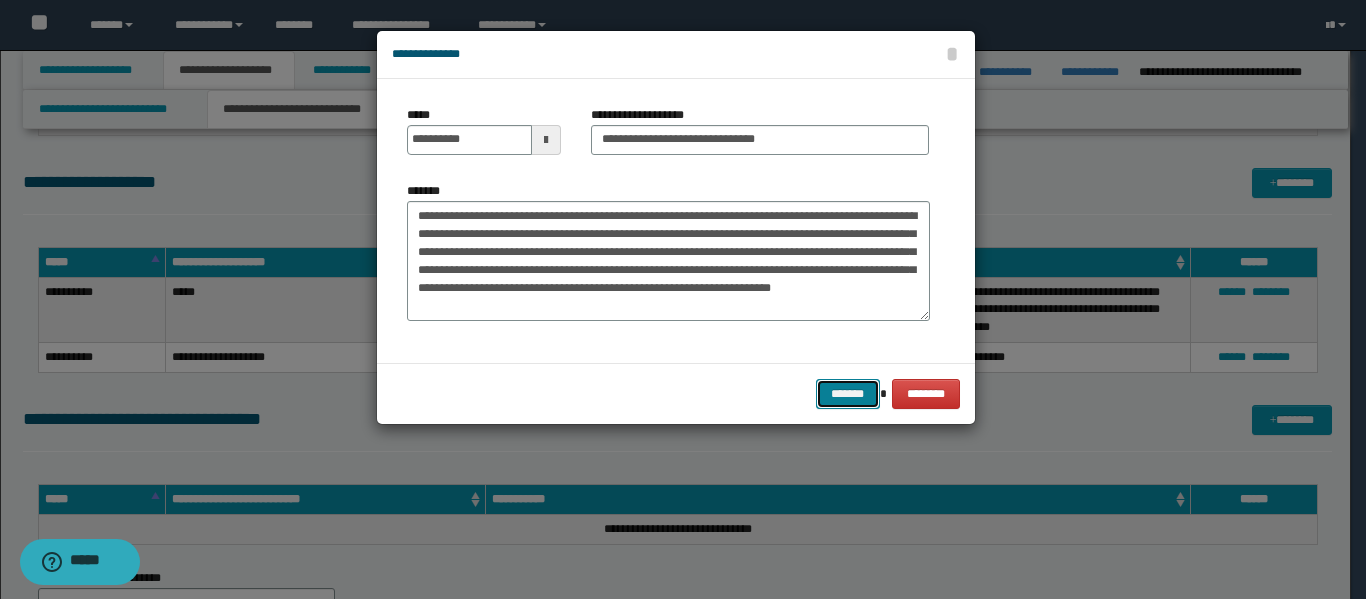 click on "*******" at bounding box center (848, 394) 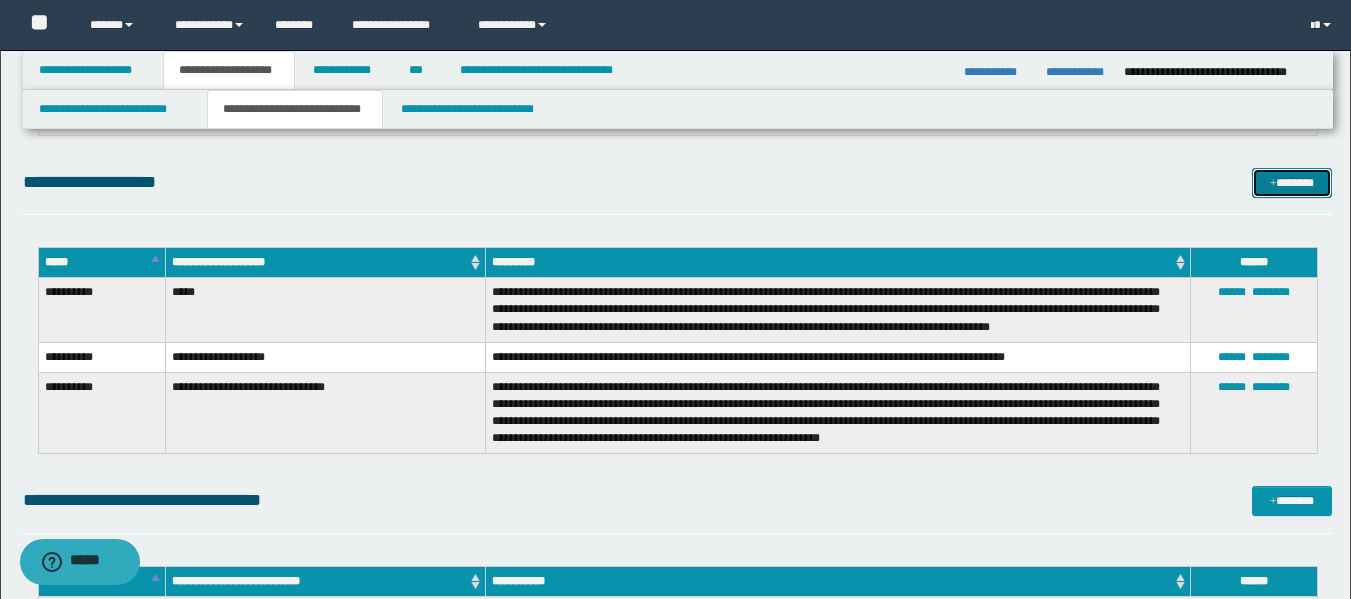 scroll, scrollTop: 0, scrollLeft: 0, axis: both 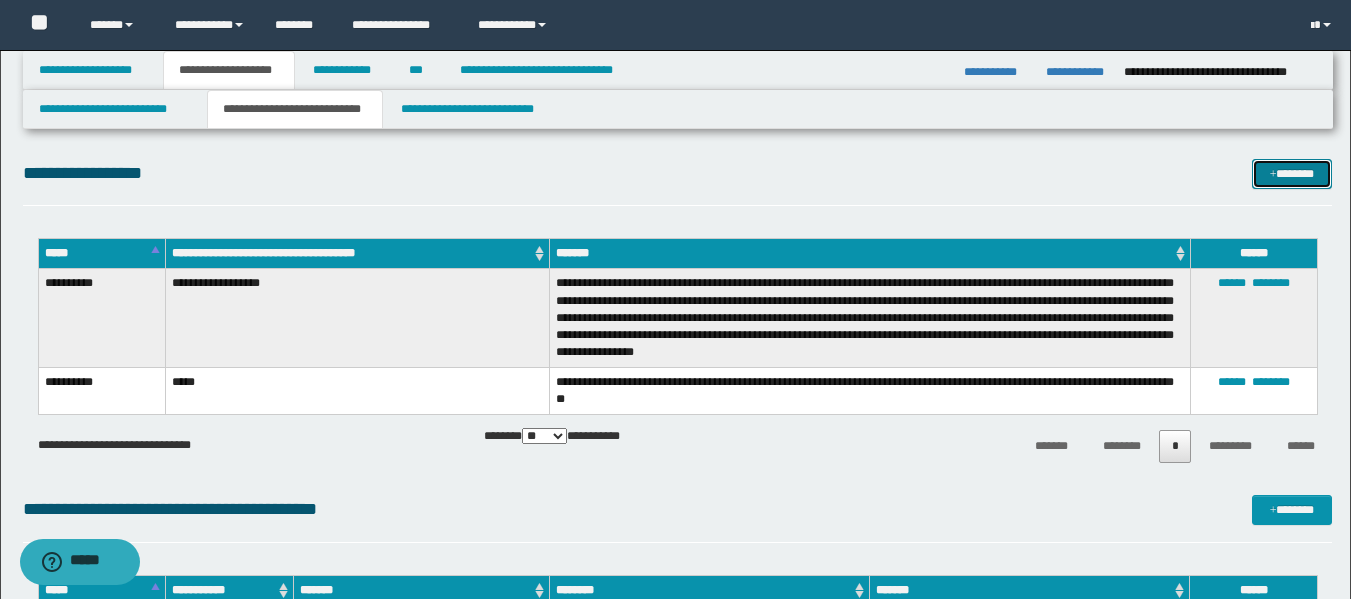 click on "*******" at bounding box center (1292, 174) 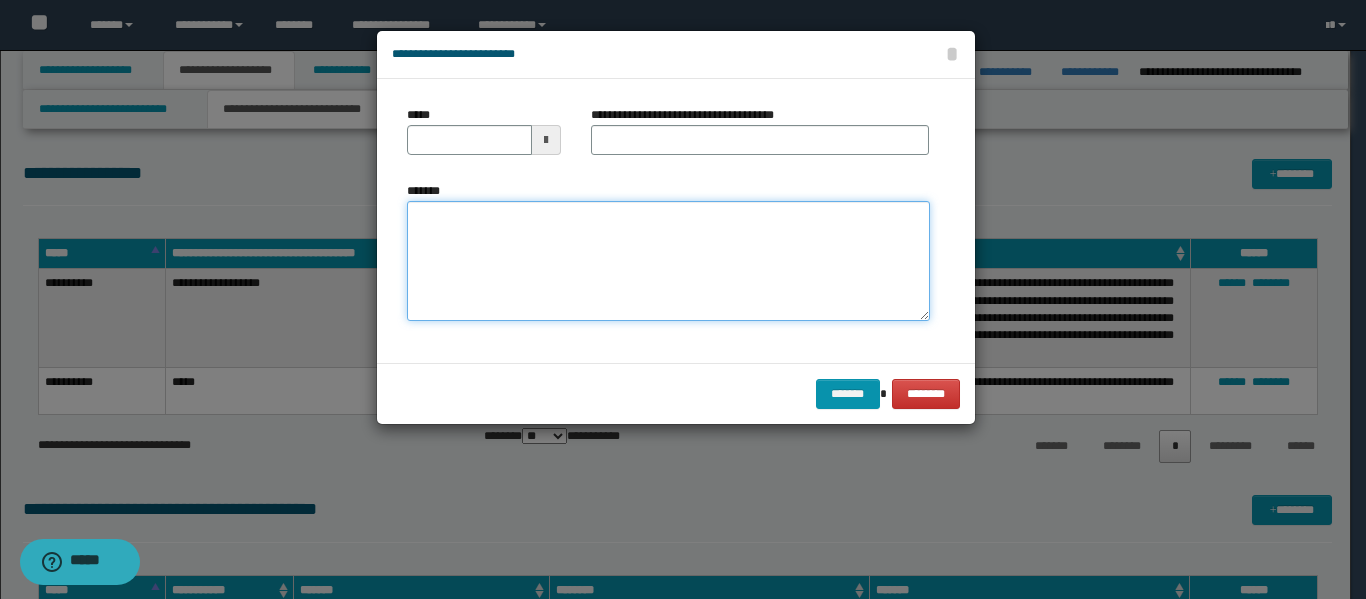 click on "*******" at bounding box center (668, 261) 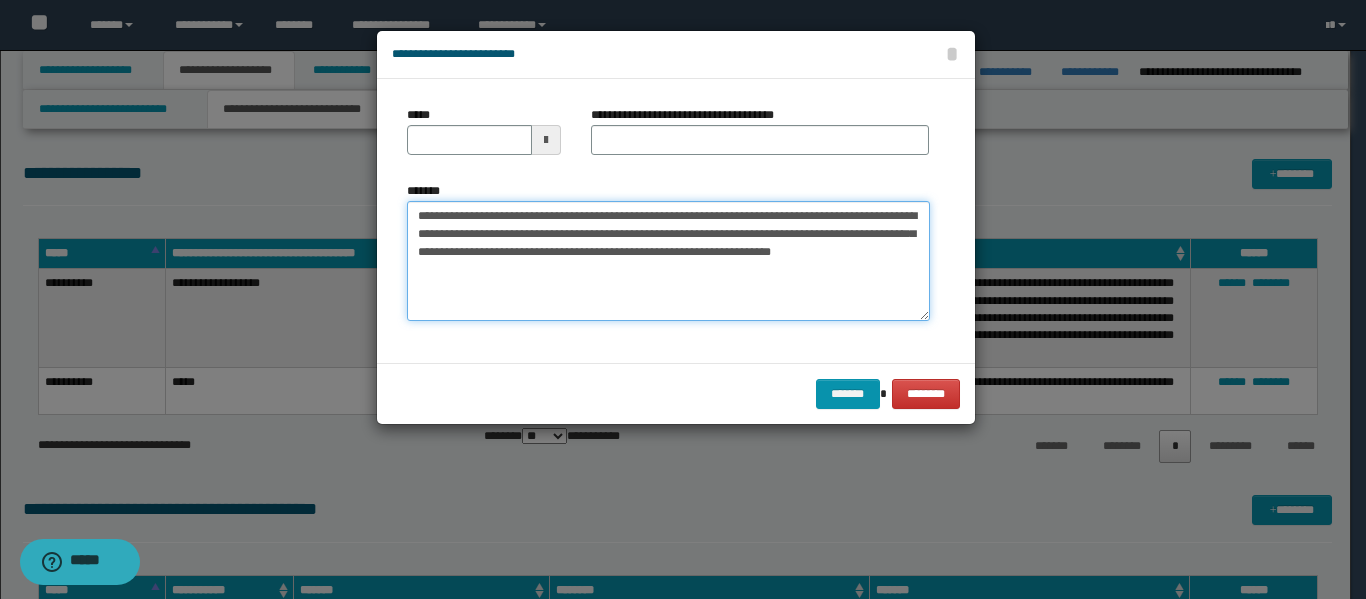 type 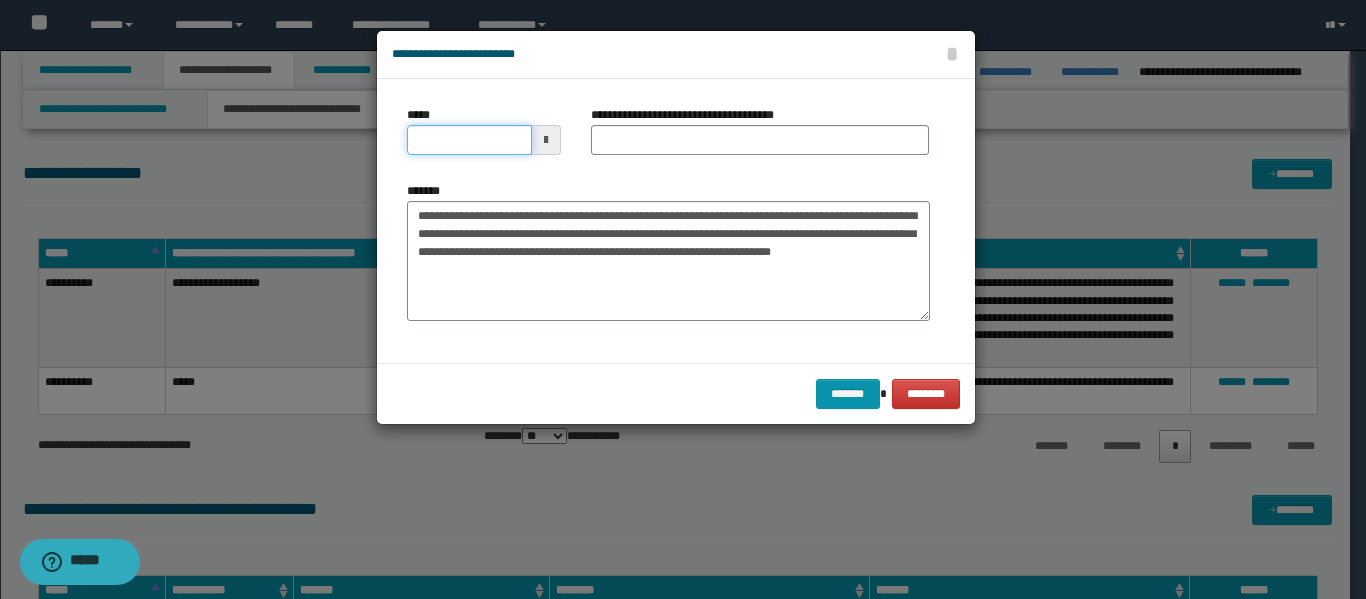 click on "*****" at bounding box center [469, 140] 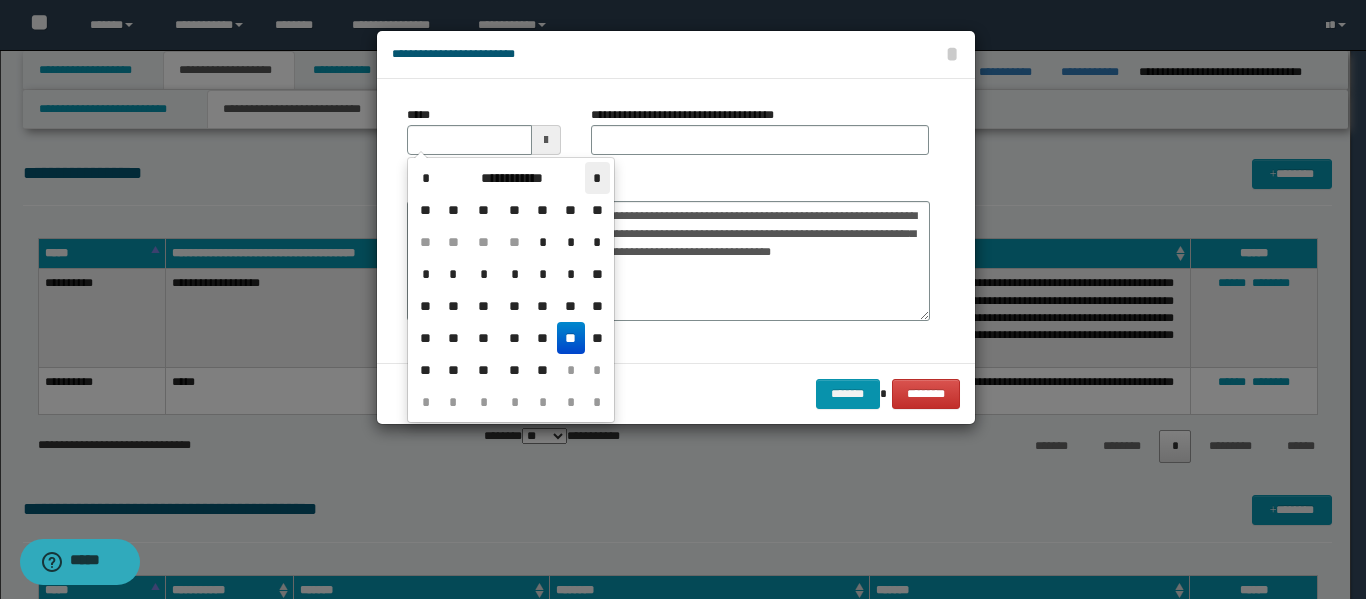 click on "*" at bounding box center [597, 178] 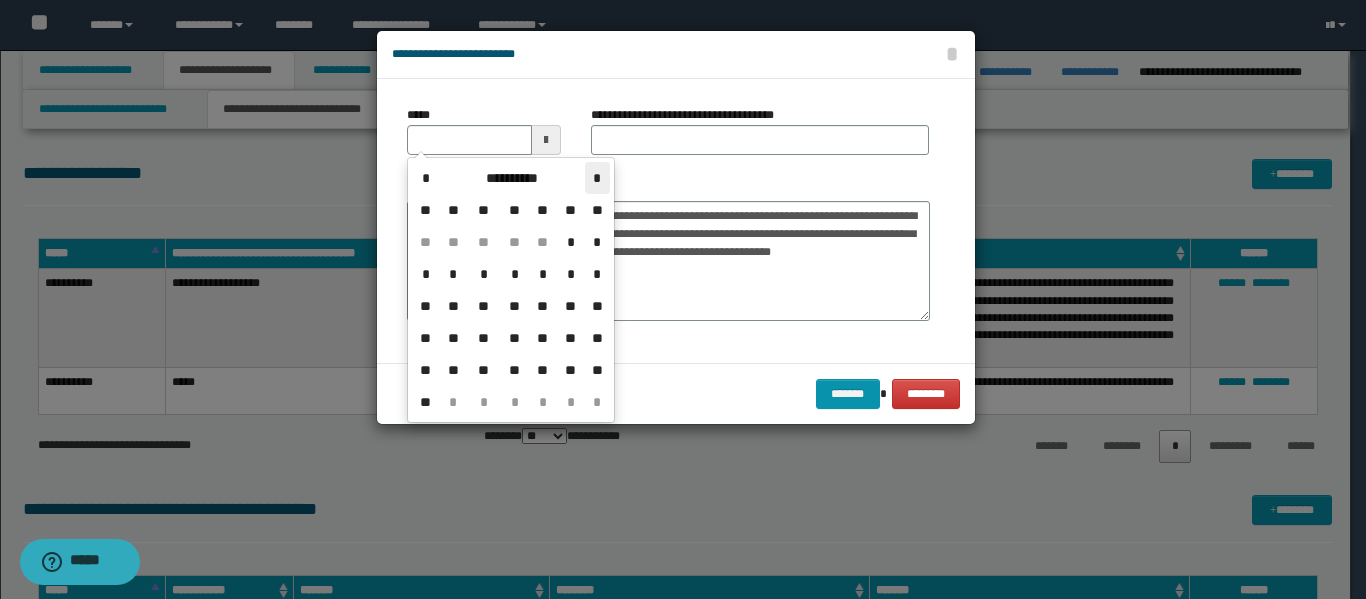 click on "*" at bounding box center (597, 178) 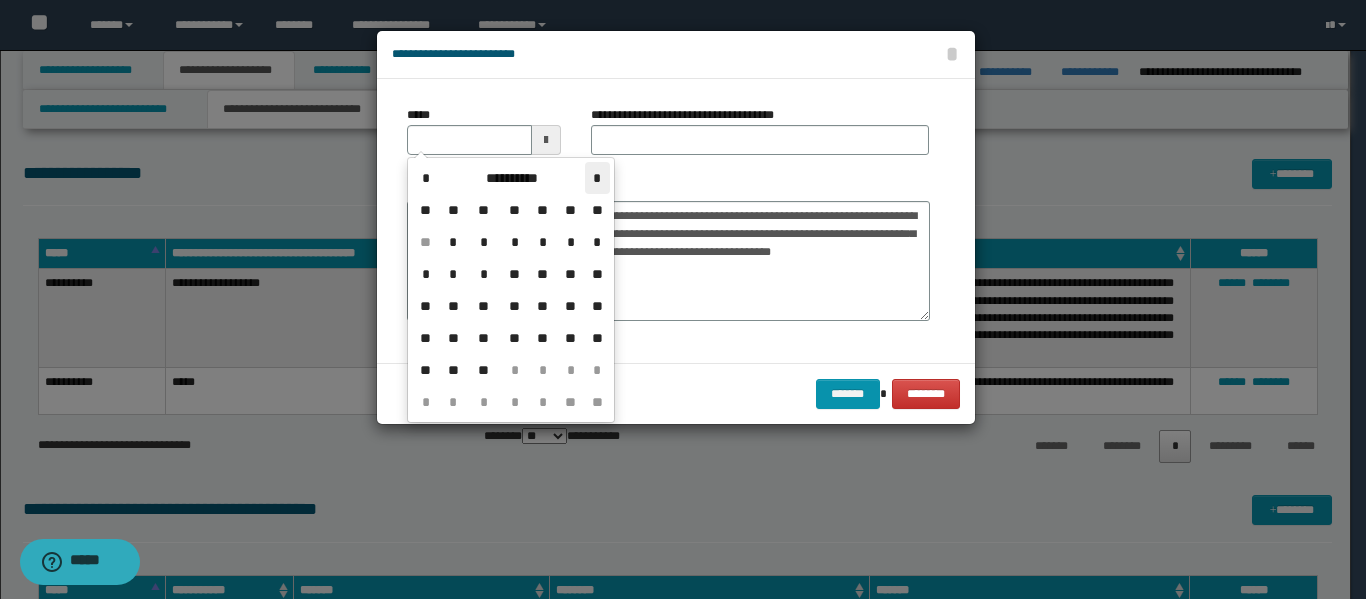 click on "*" at bounding box center [597, 178] 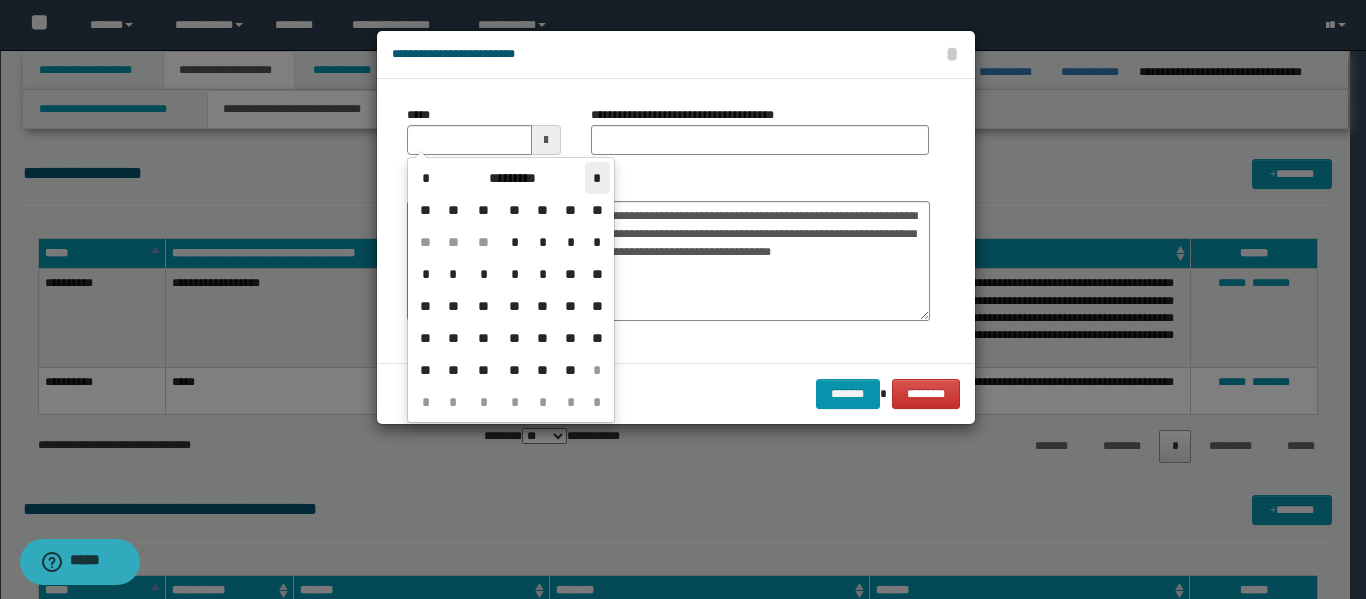 click on "*" at bounding box center [597, 178] 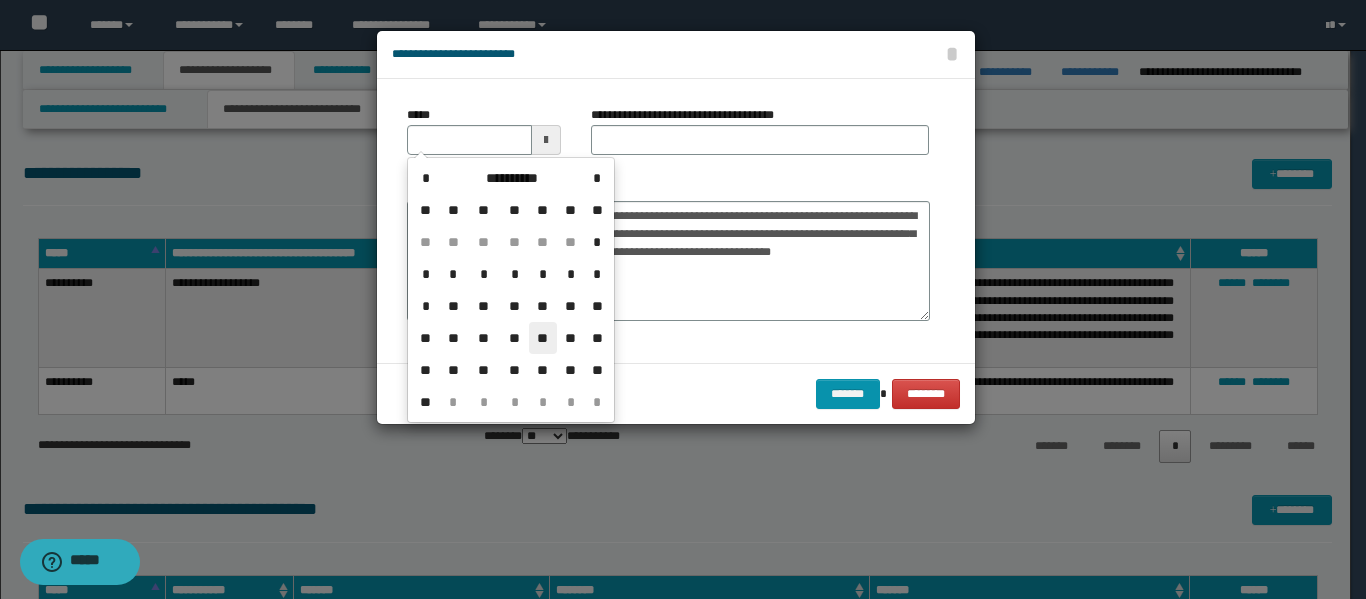 click on "**" at bounding box center (543, 338) 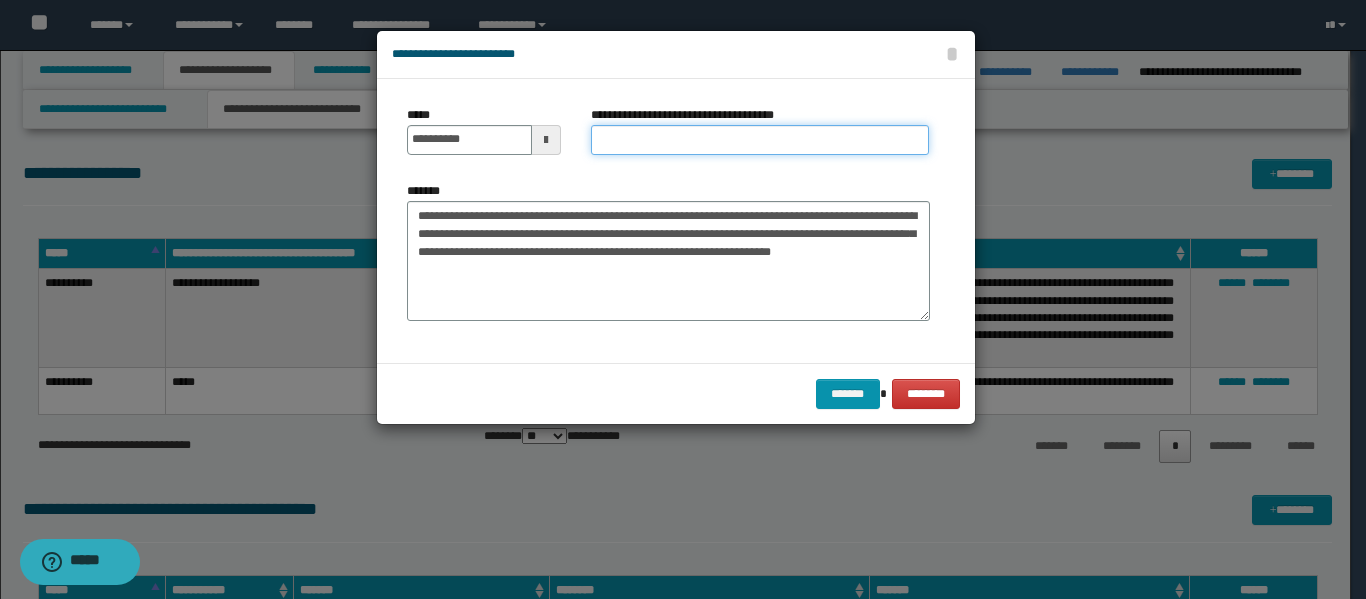 click on "**********" at bounding box center (760, 140) 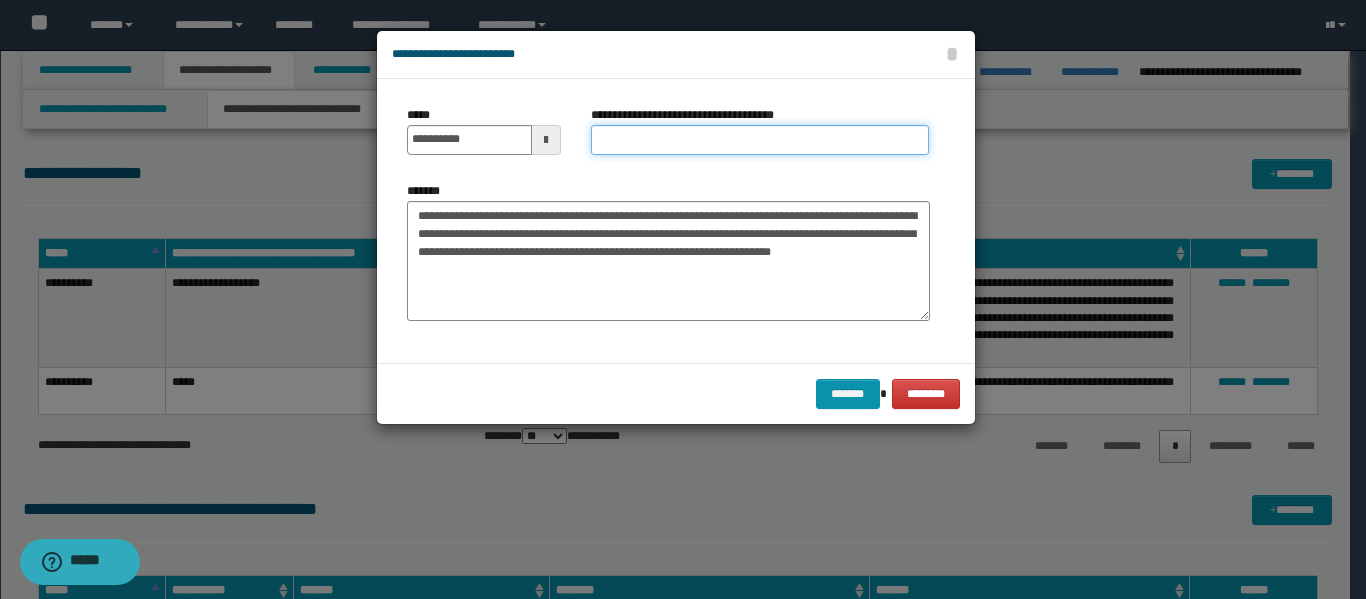 type on "*********" 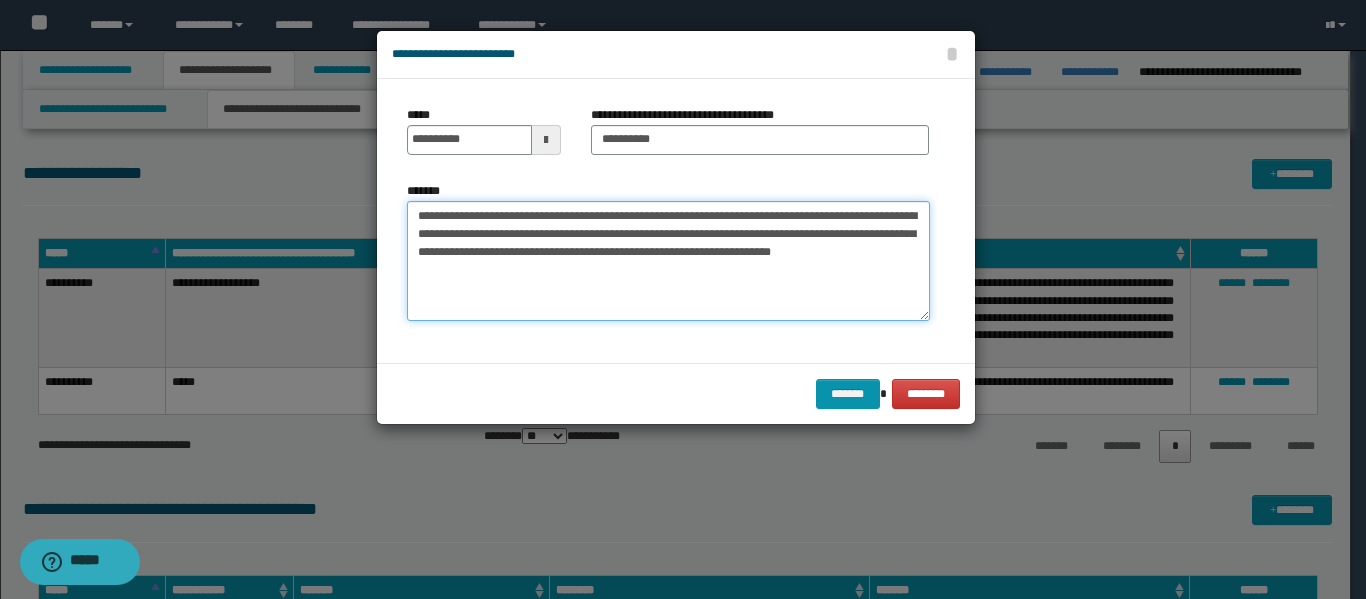 drag, startPoint x: 635, startPoint y: 215, endPoint x: 383, endPoint y: 215, distance: 252 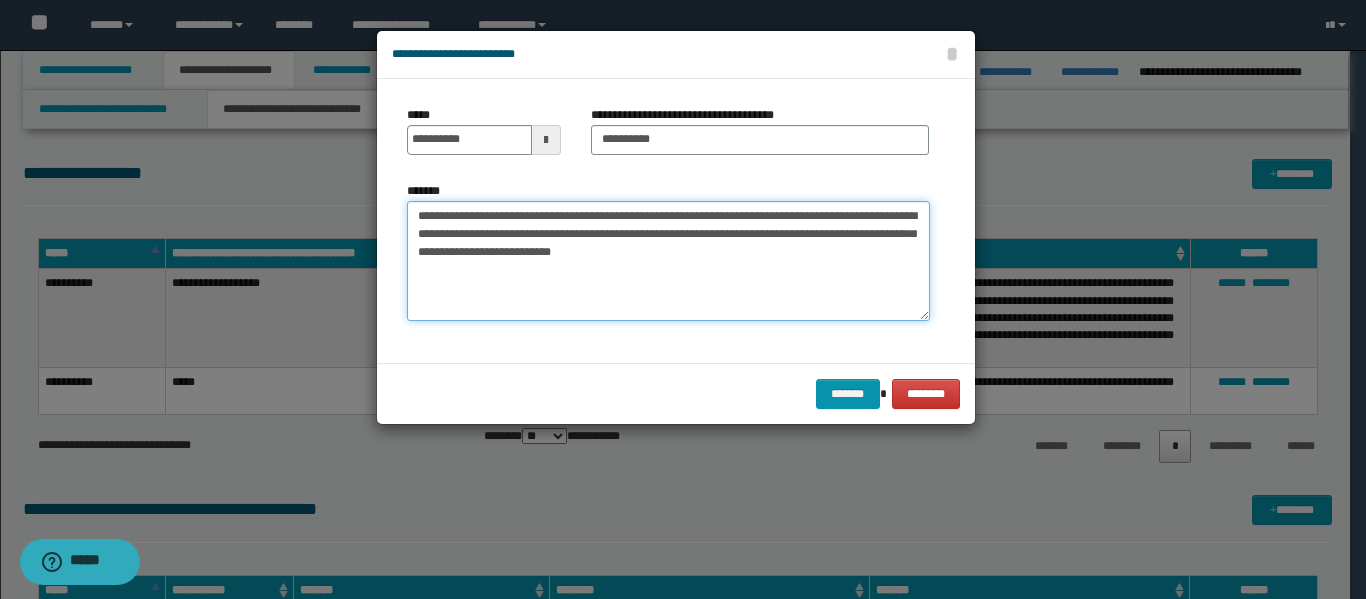 click on "**********" at bounding box center [668, 261] 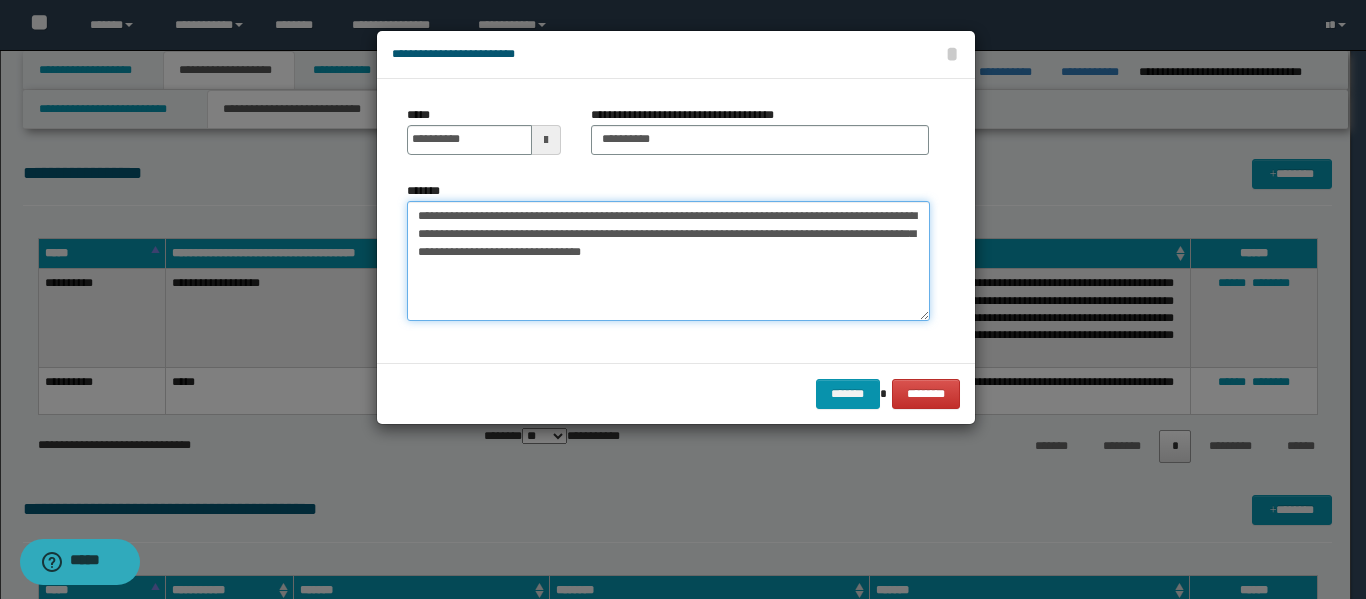 click on "**********" at bounding box center [668, 261] 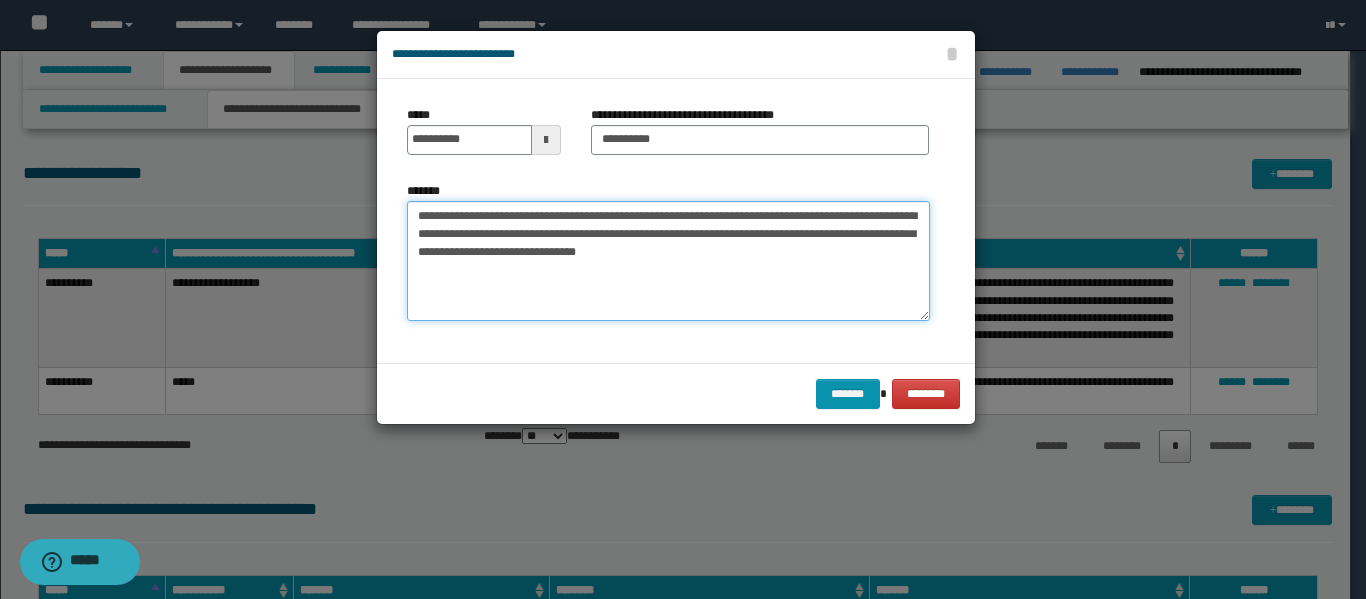 click on "**********" at bounding box center (668, 261) 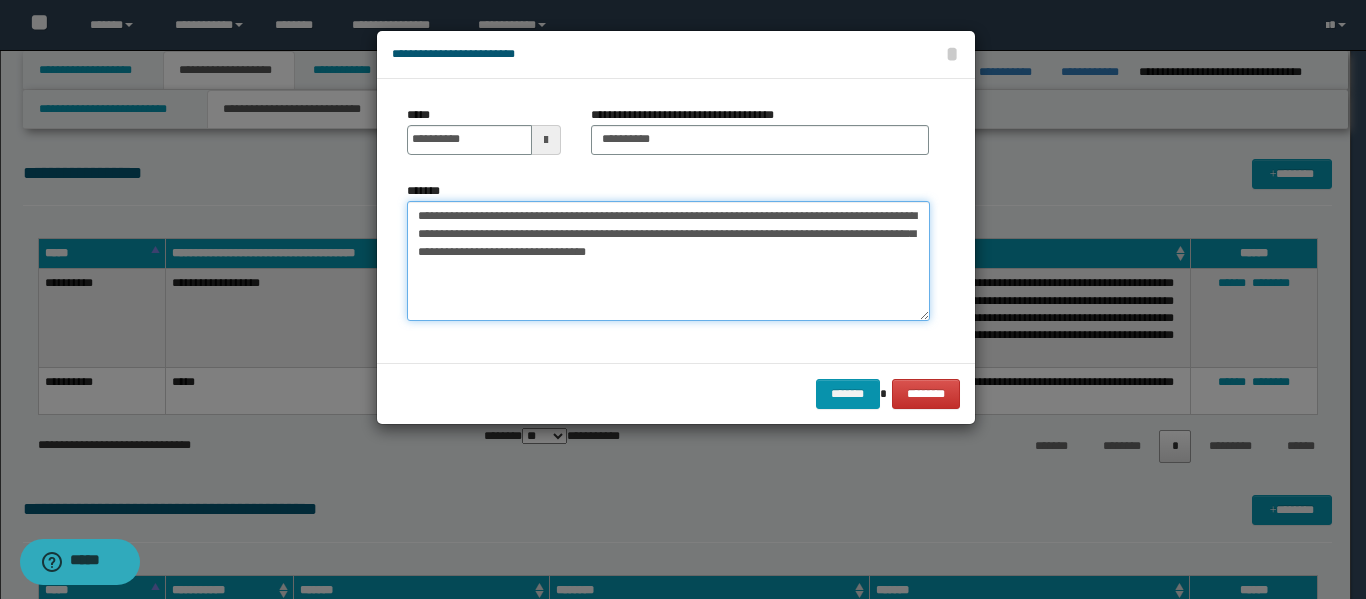 click on "**********" at bounding box center [668, 261] 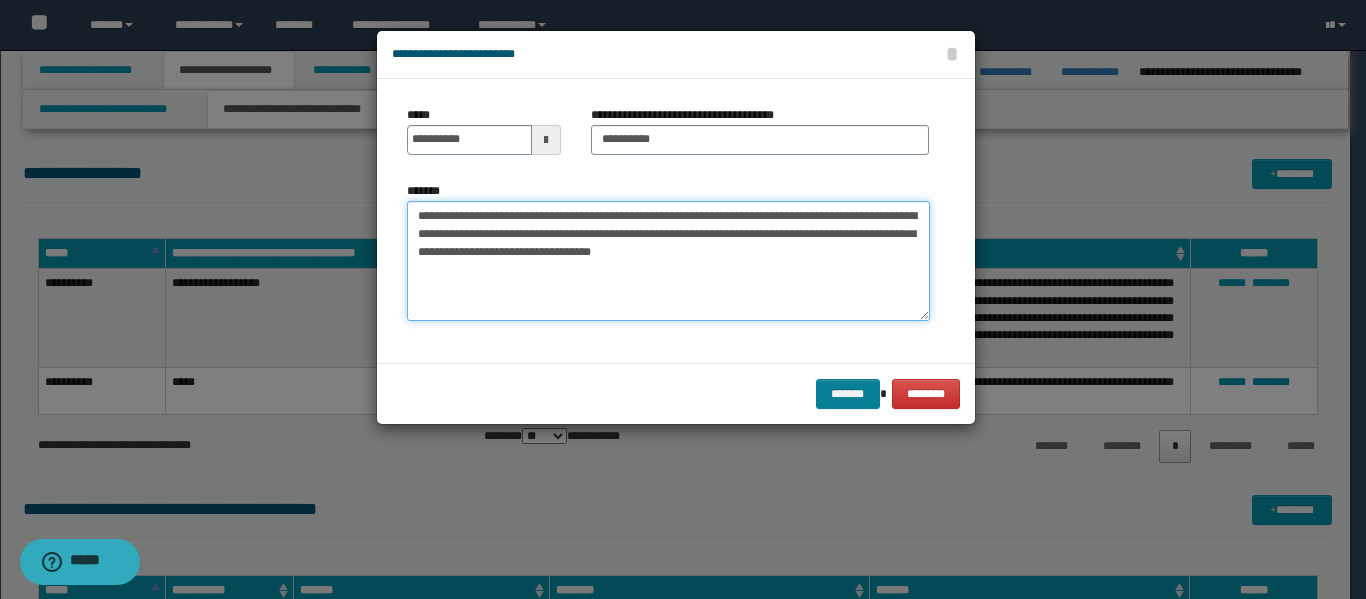 type on "**********" 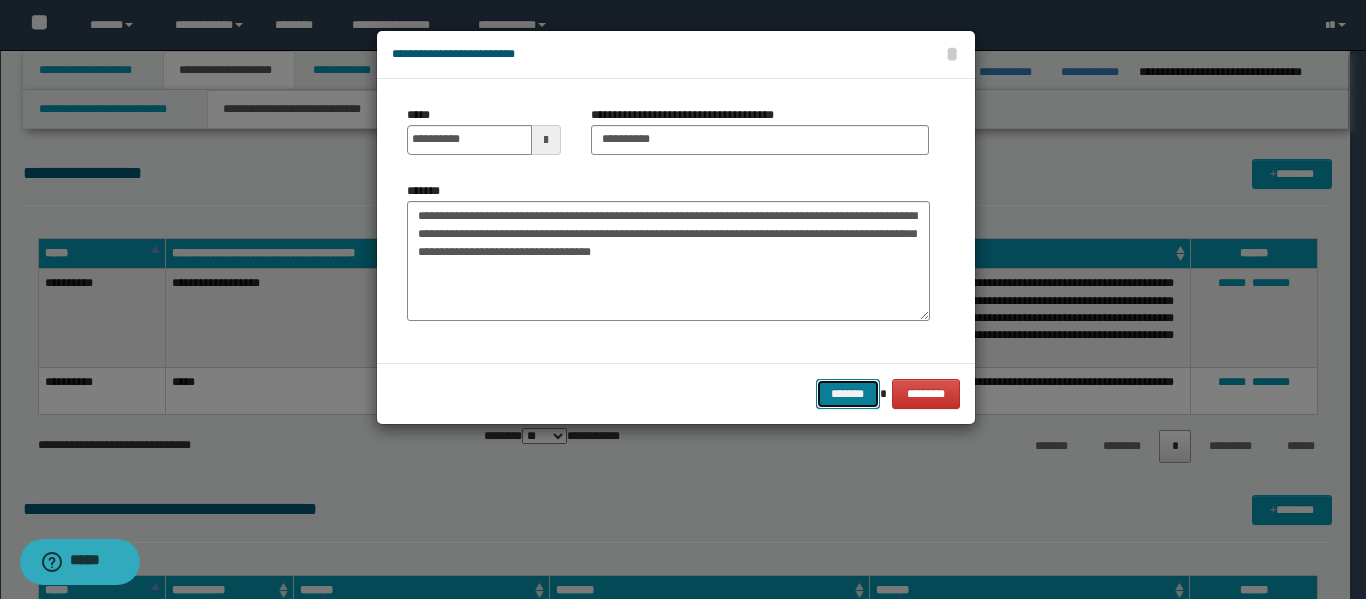 click on "*******" at bounding box center (848, 394) 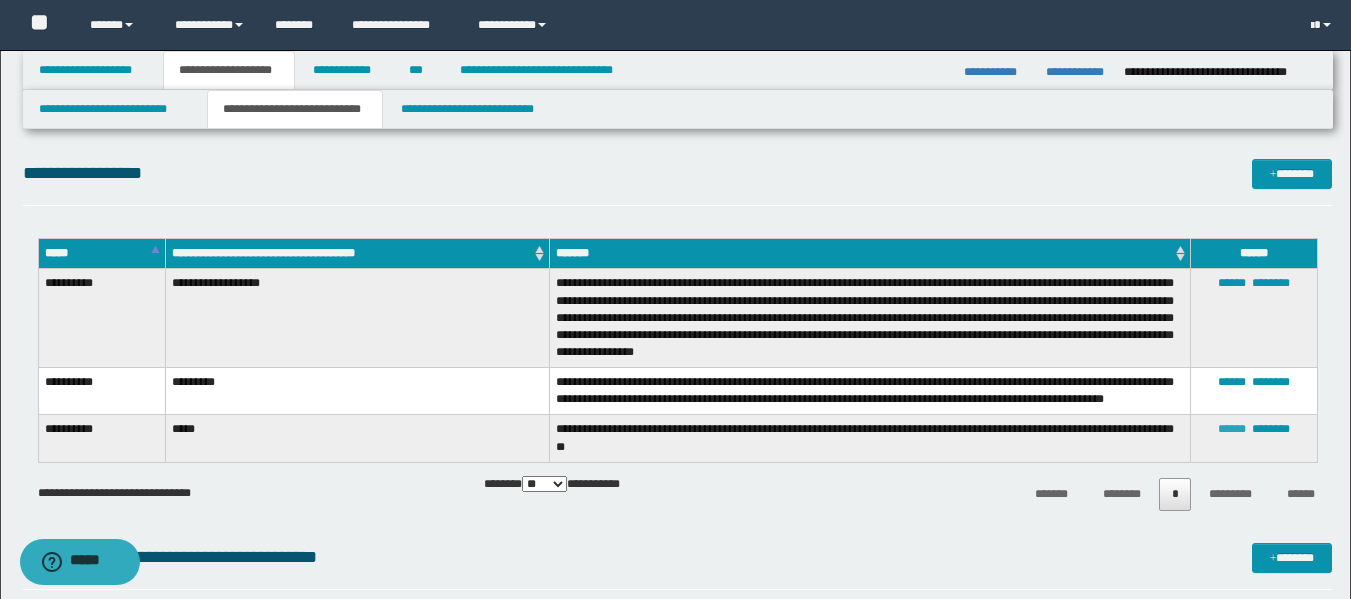 click on "******" at bounding box center [1232, 429] 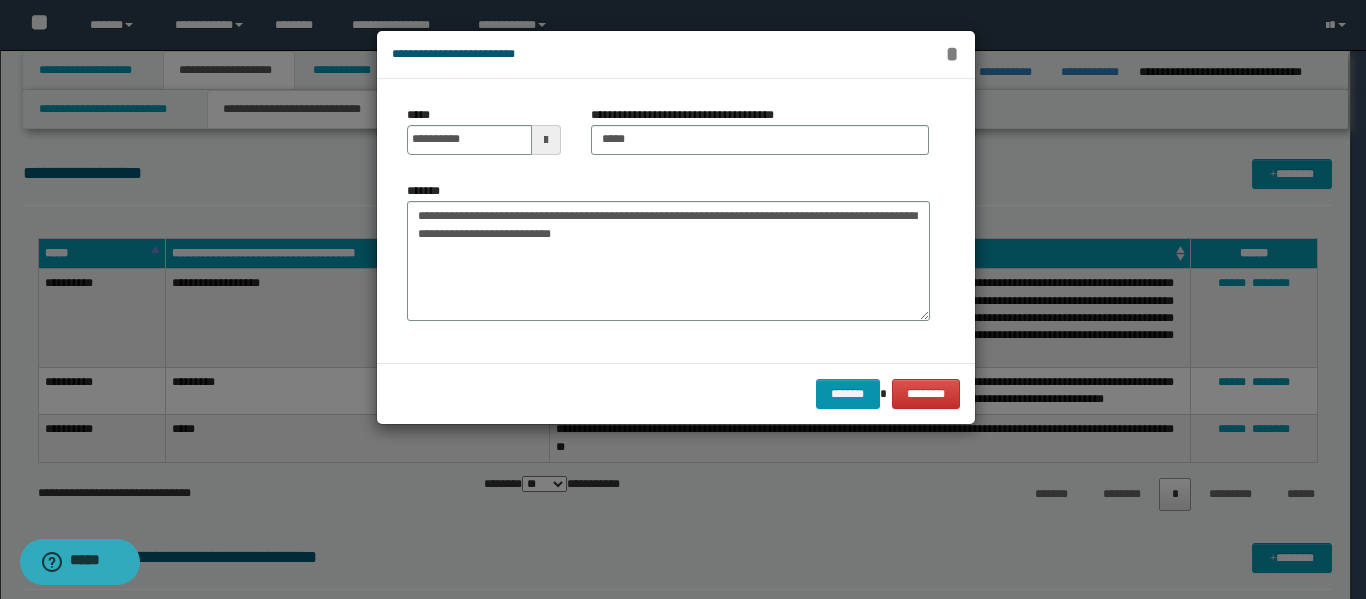 click on "*" at bounding box center [952, 54] 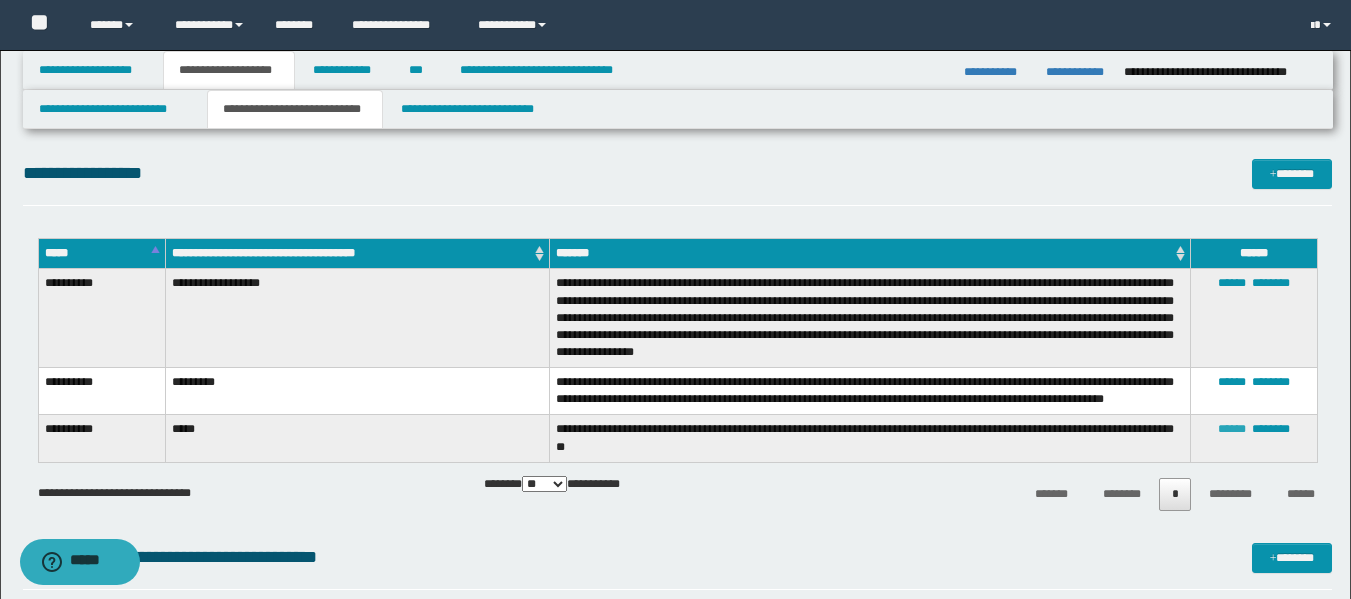 click on "******" at bounding box center (1232, 429) 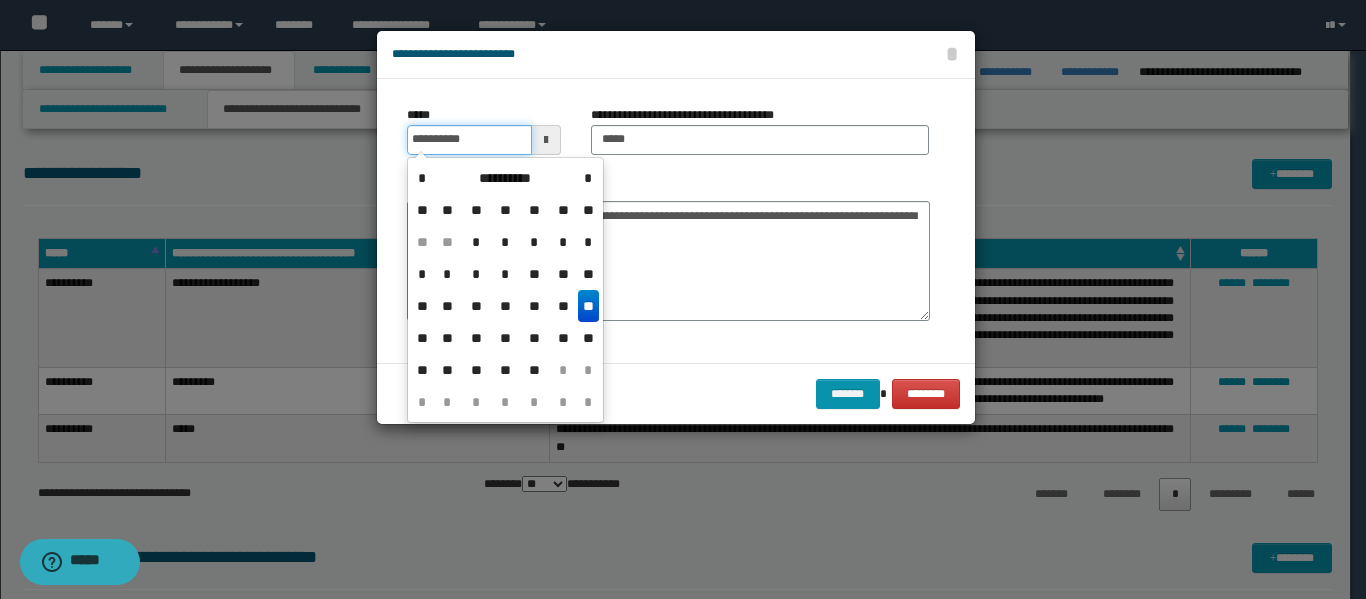 click on "**********" at bounding box center (469, 140) 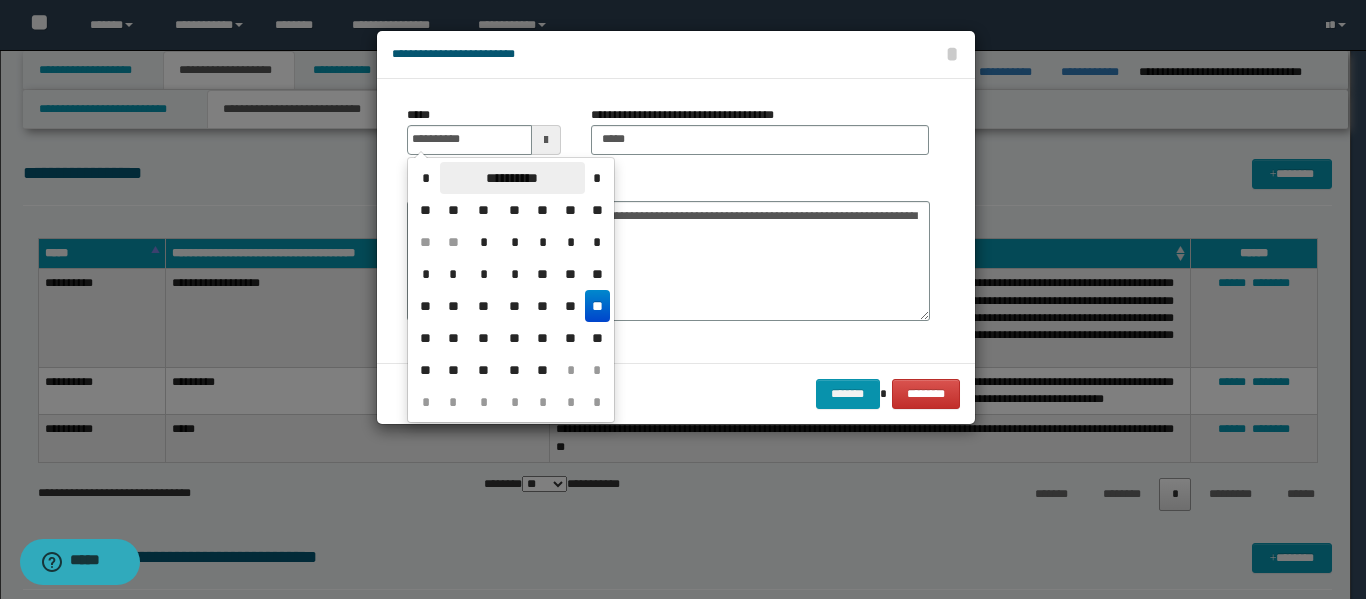 click on "**********" at bounding box center [512, 178] 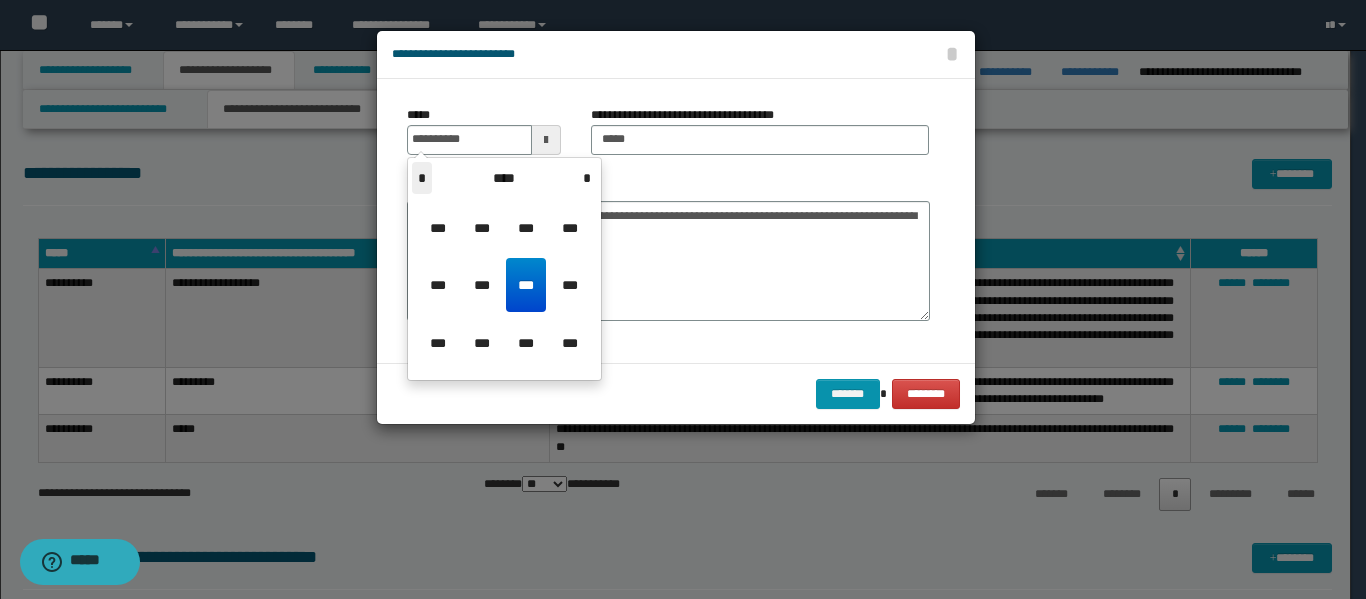click on "*" at bounding box center (422, 178) 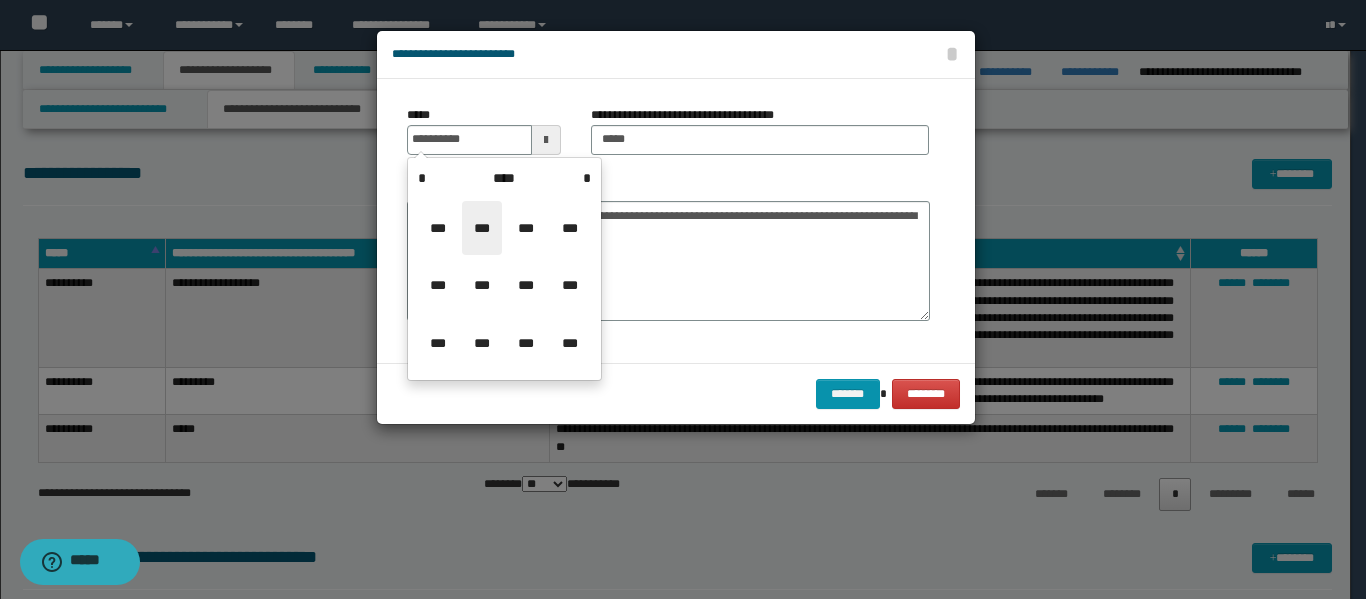 click on "***" at bounding box center (482, 228) 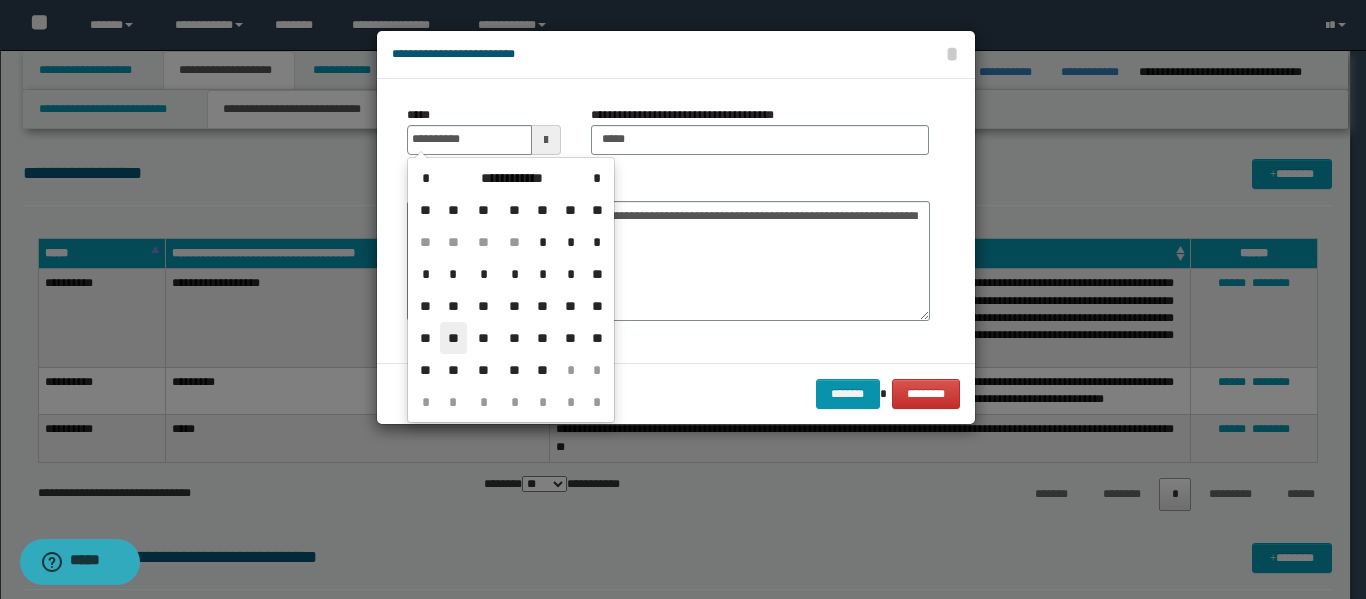 click on "**" at bounding box center (454, 338) 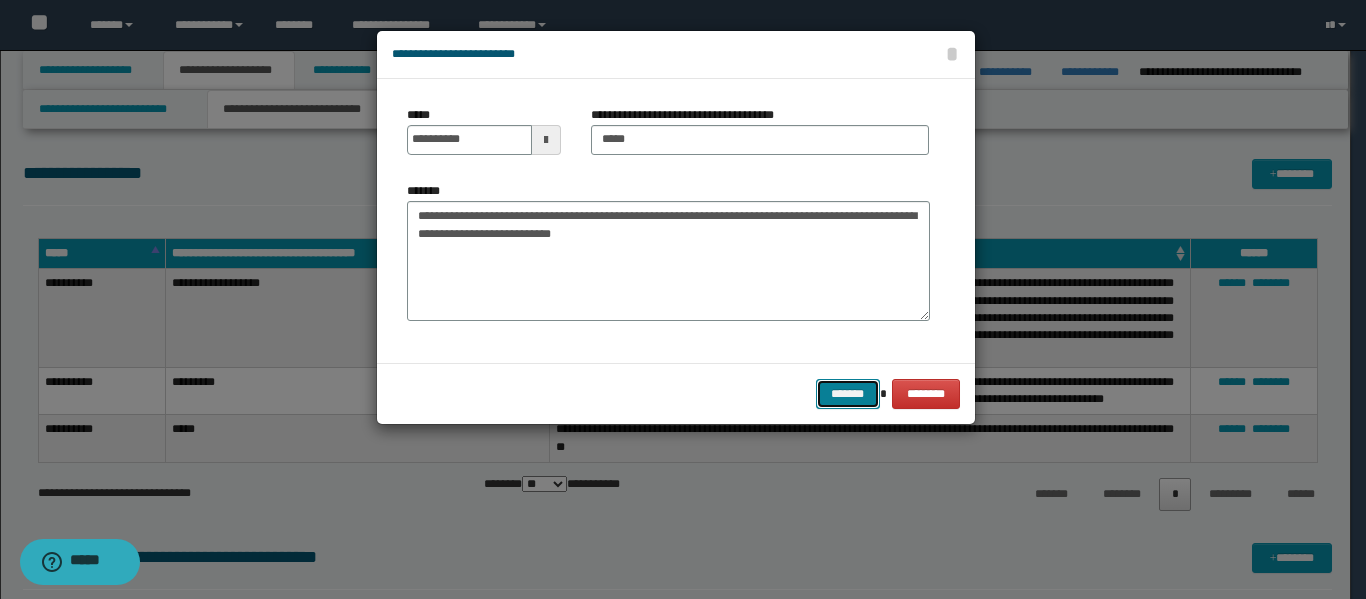 click on "*******" at bounding box center (848, 394) 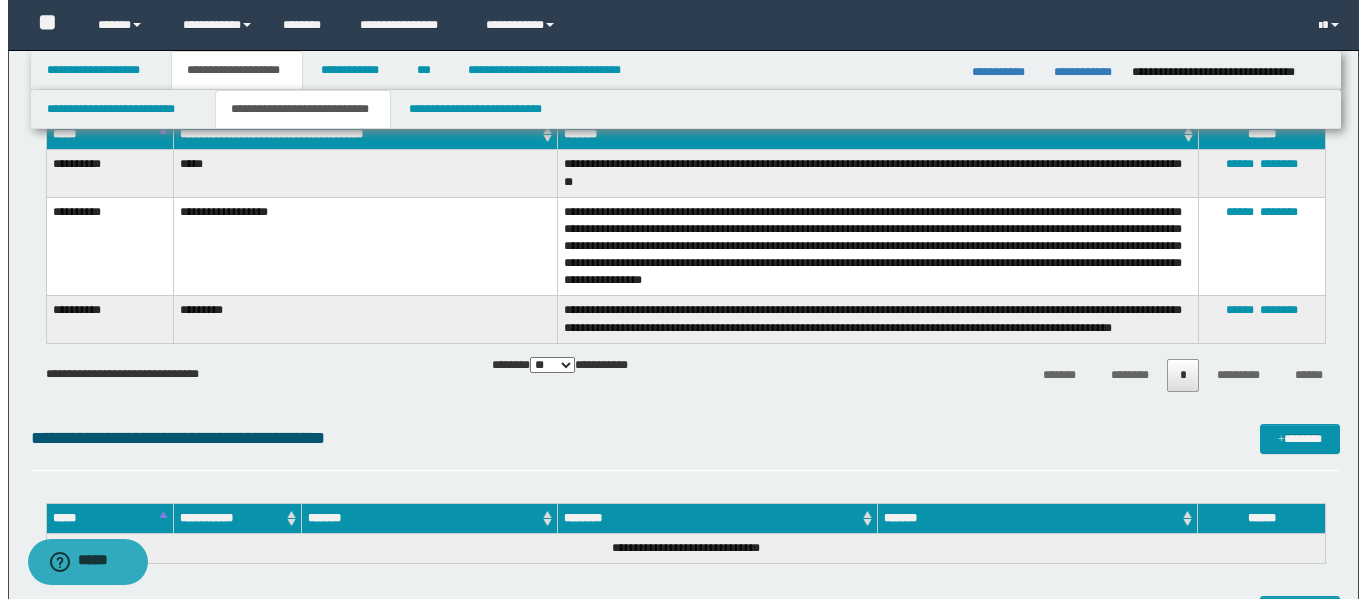 scroll, scrollTop: 0, scrollLeft: 0, axis: both 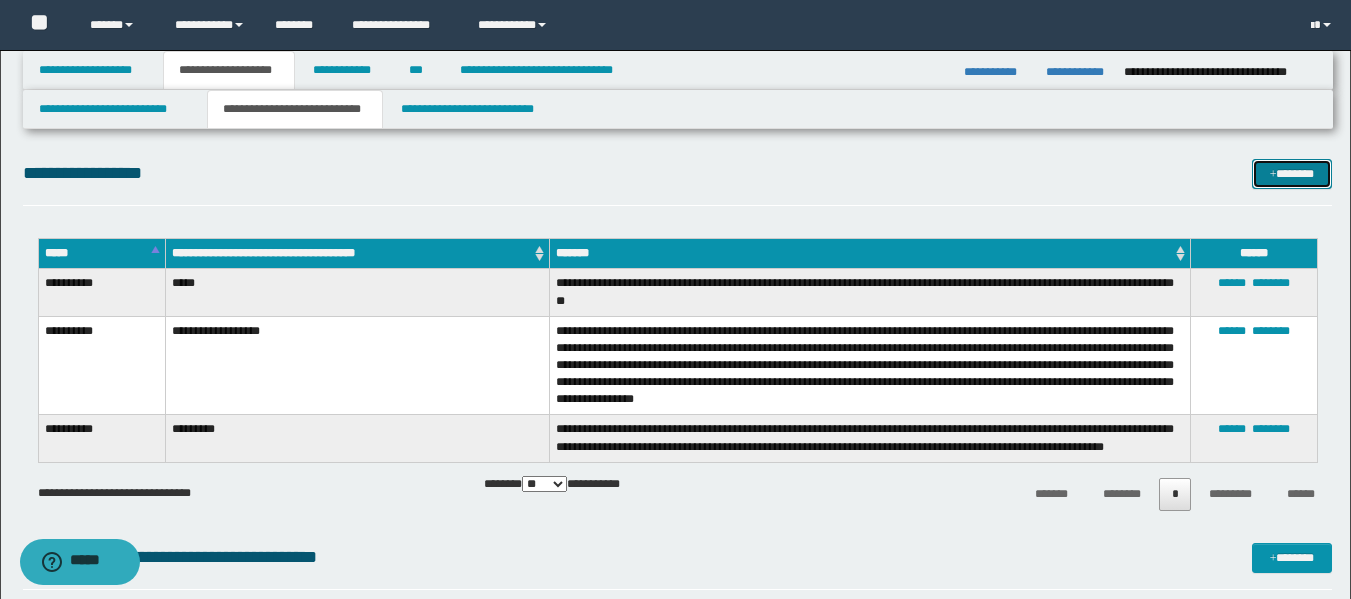 click on "*******" at bounding box center (1292, 174) 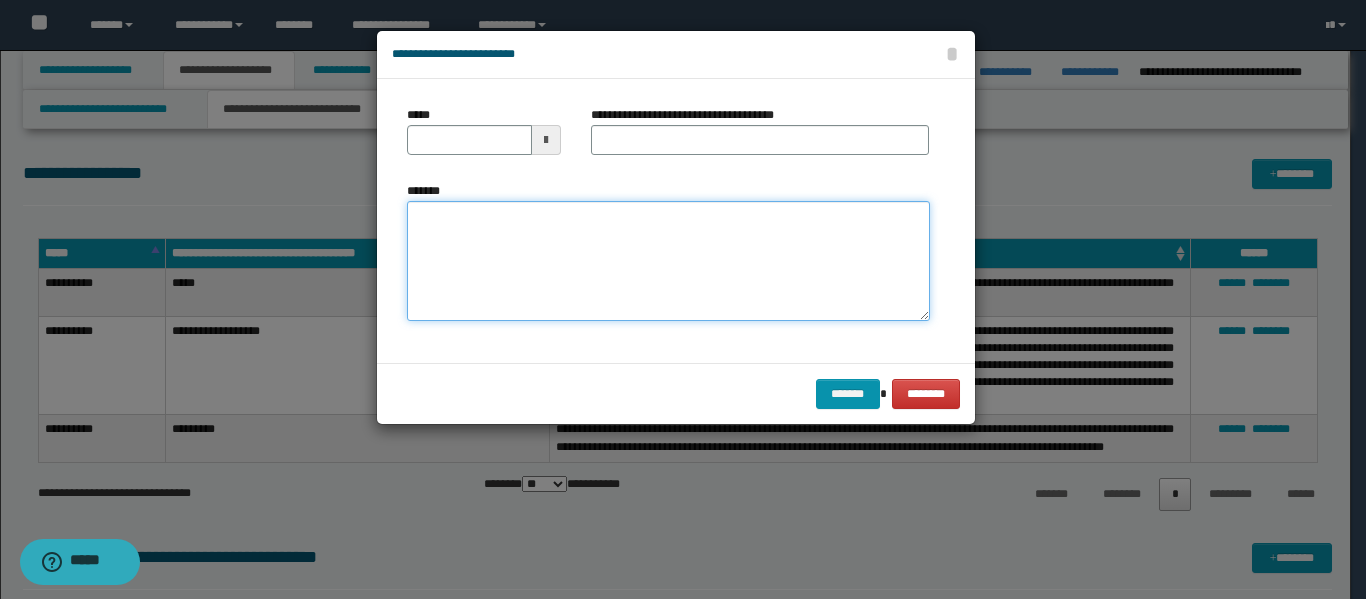 click on "*******" at bounding box center [668, 261] 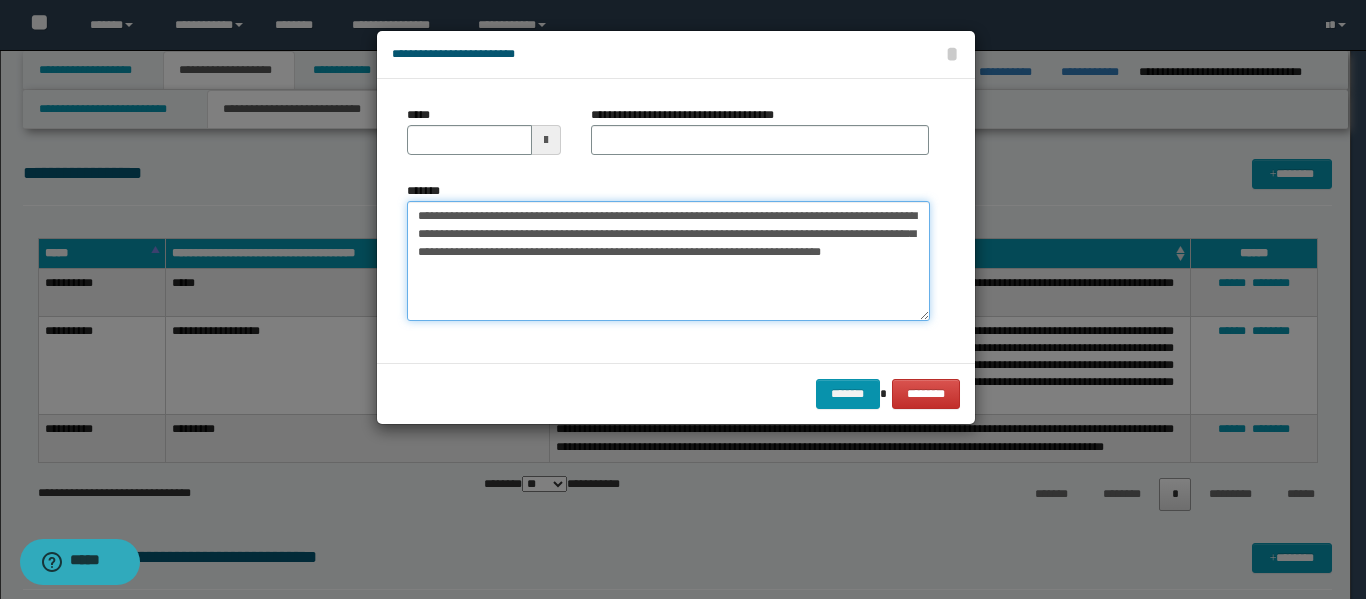 type 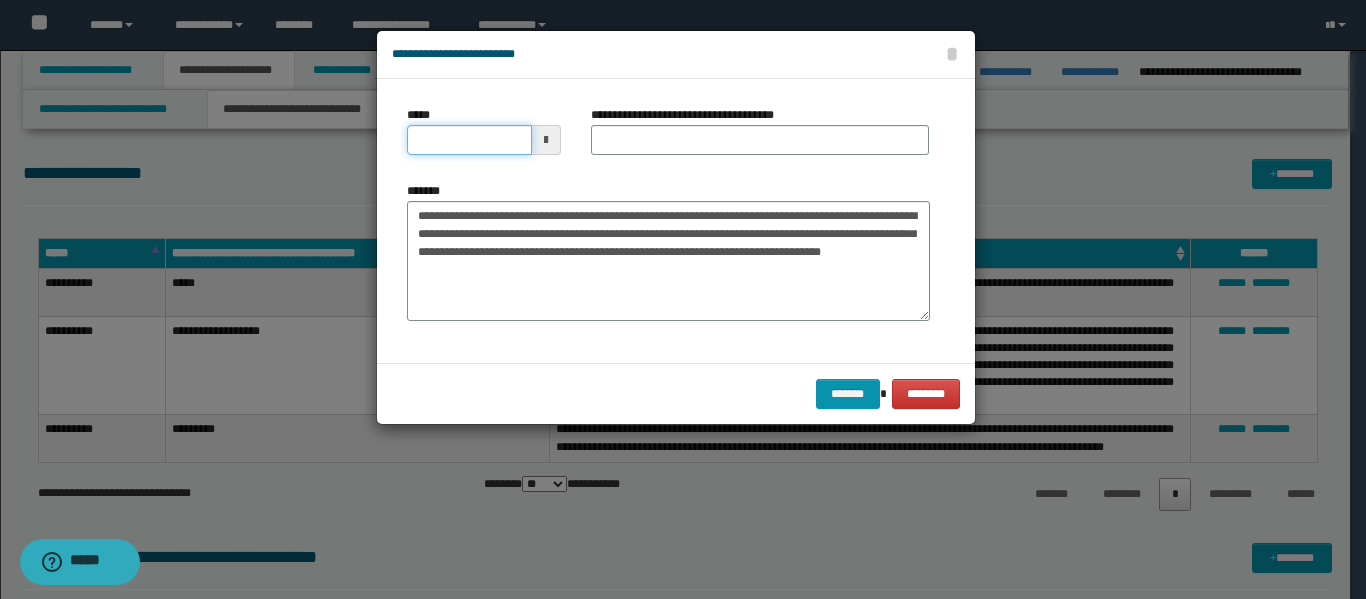click on "*****" at bounding box center [469, 140] 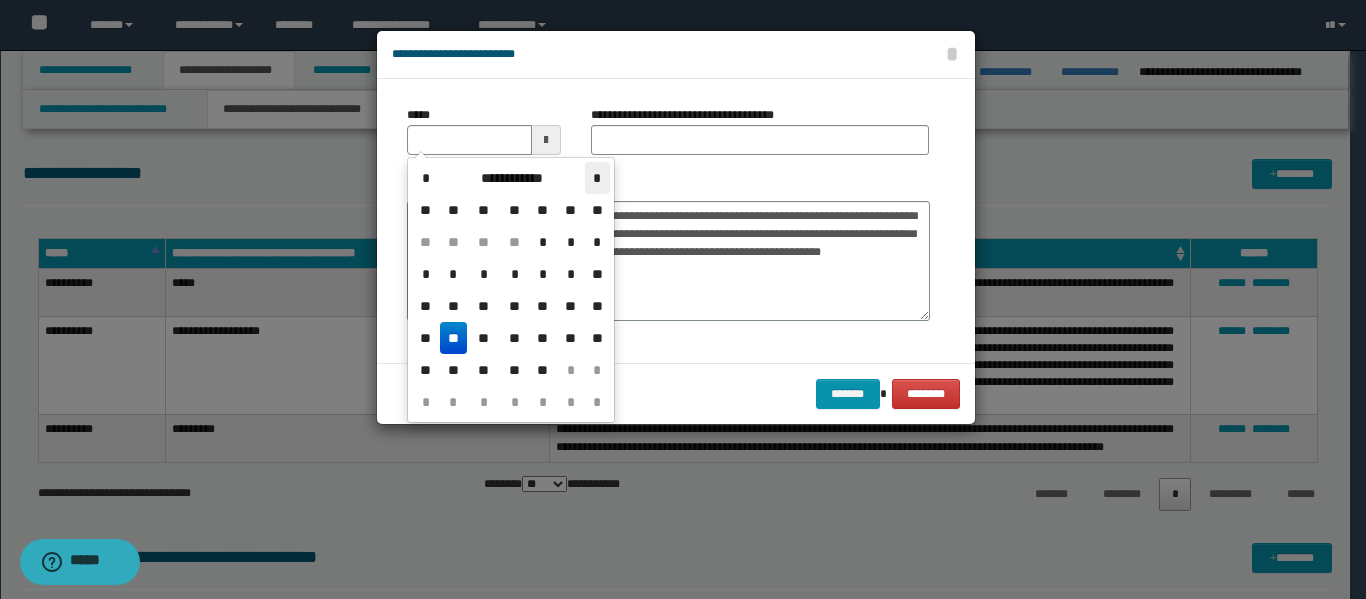click on "*" at bounding box center (597, 178) 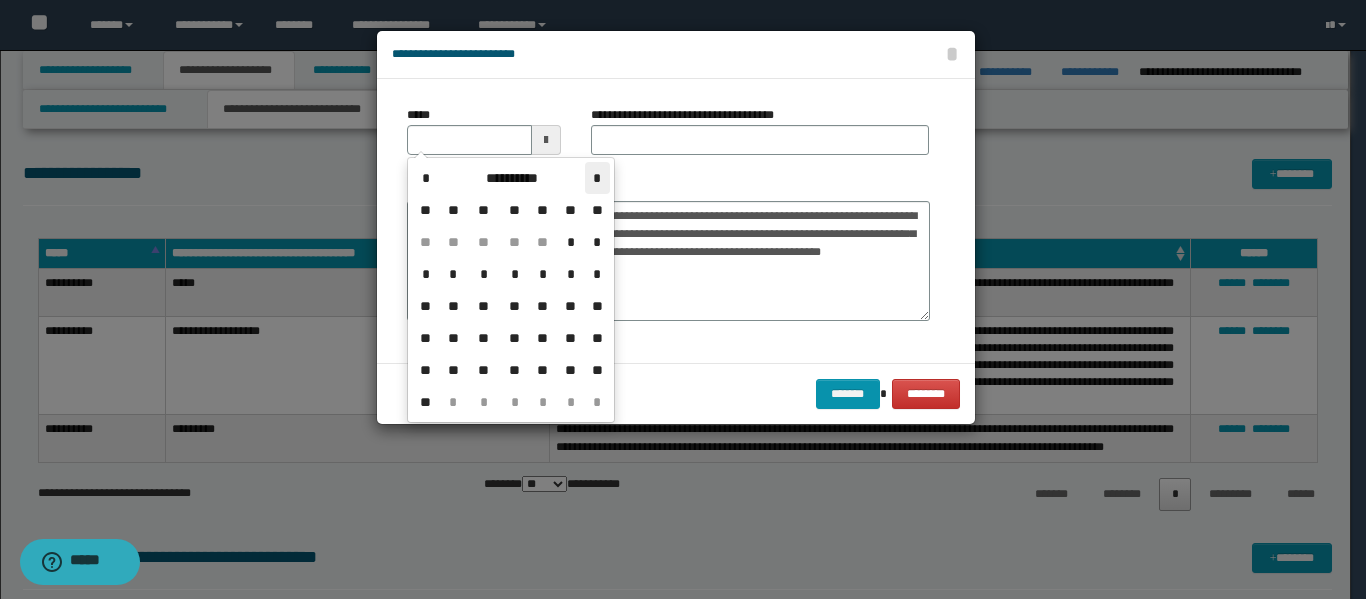 click on "*" at bounding box center [597, 178] 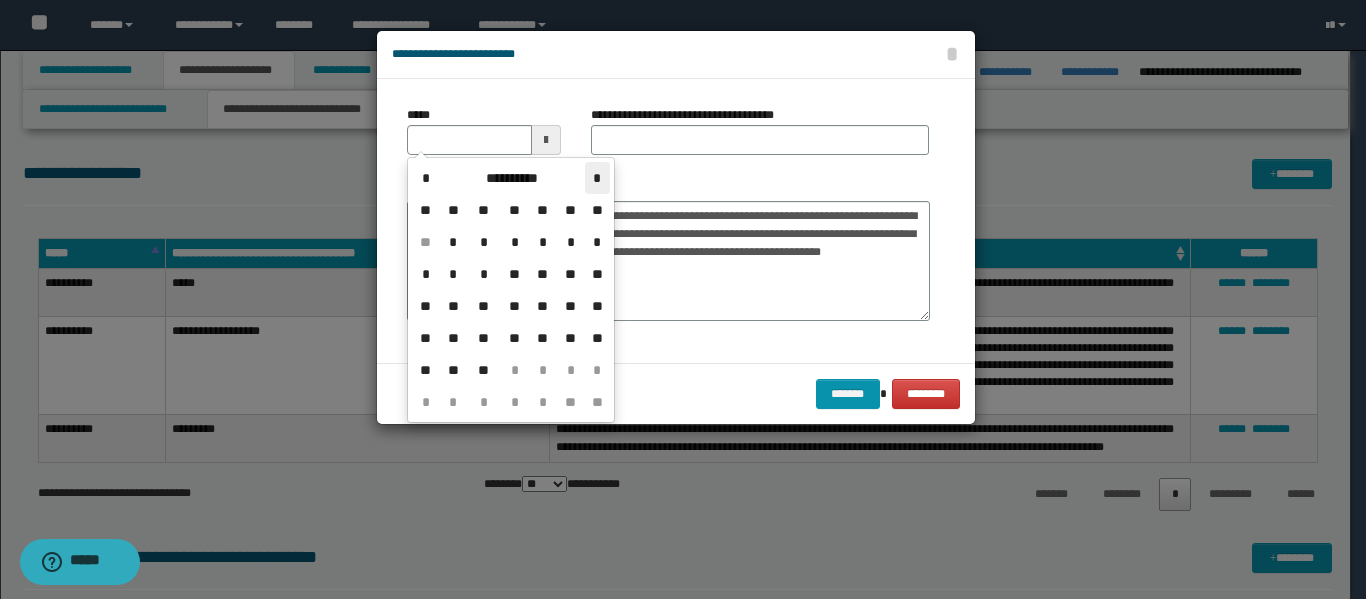 click on "*" at bounding box center (597, 178) 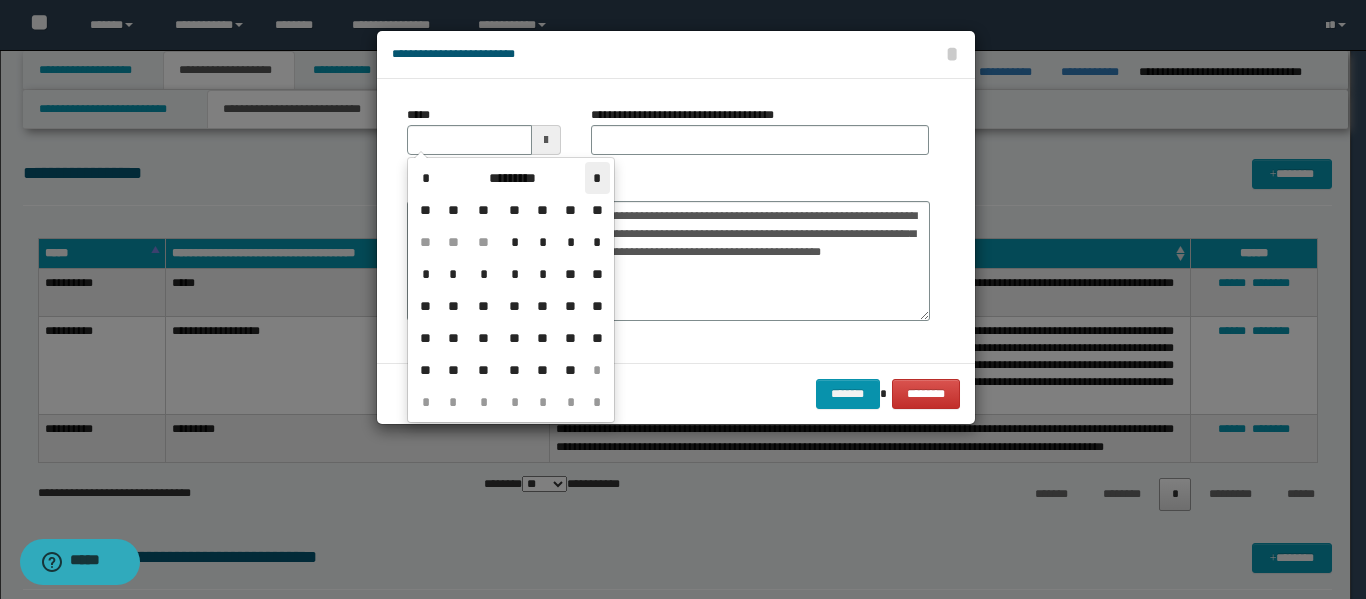 click on "*" at bounding box center [597, 178] 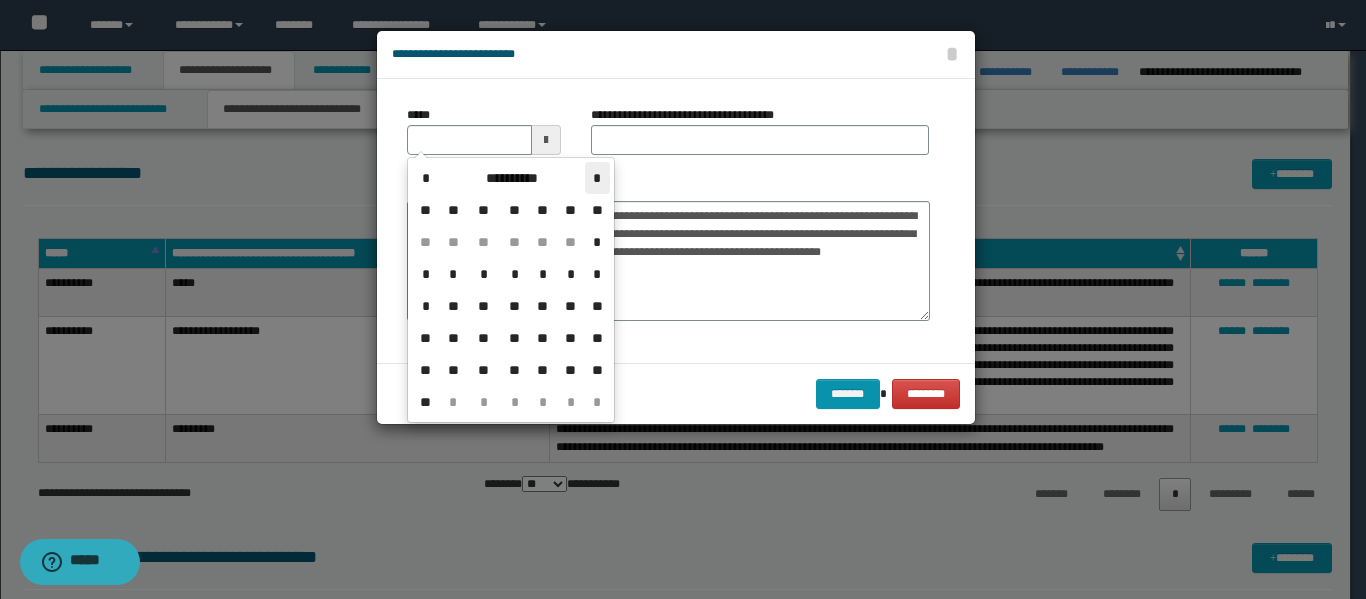 click on "*" at bounding box center [597, 178] 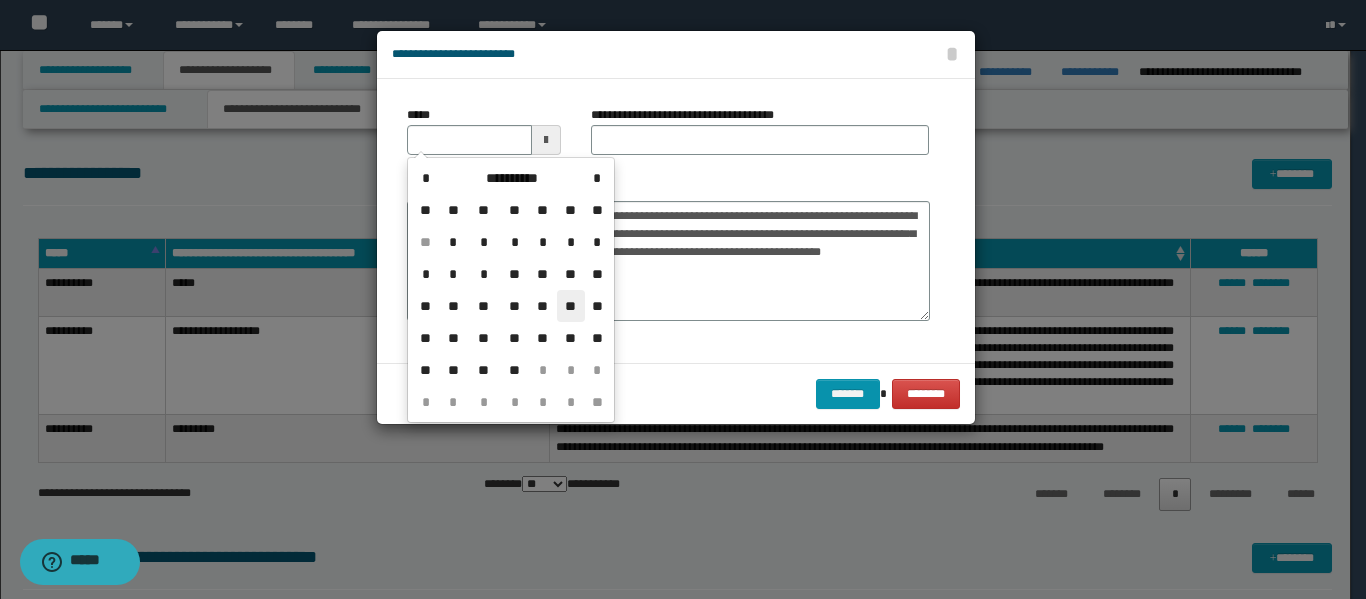 click on "**" at bounding box center (571, 306) 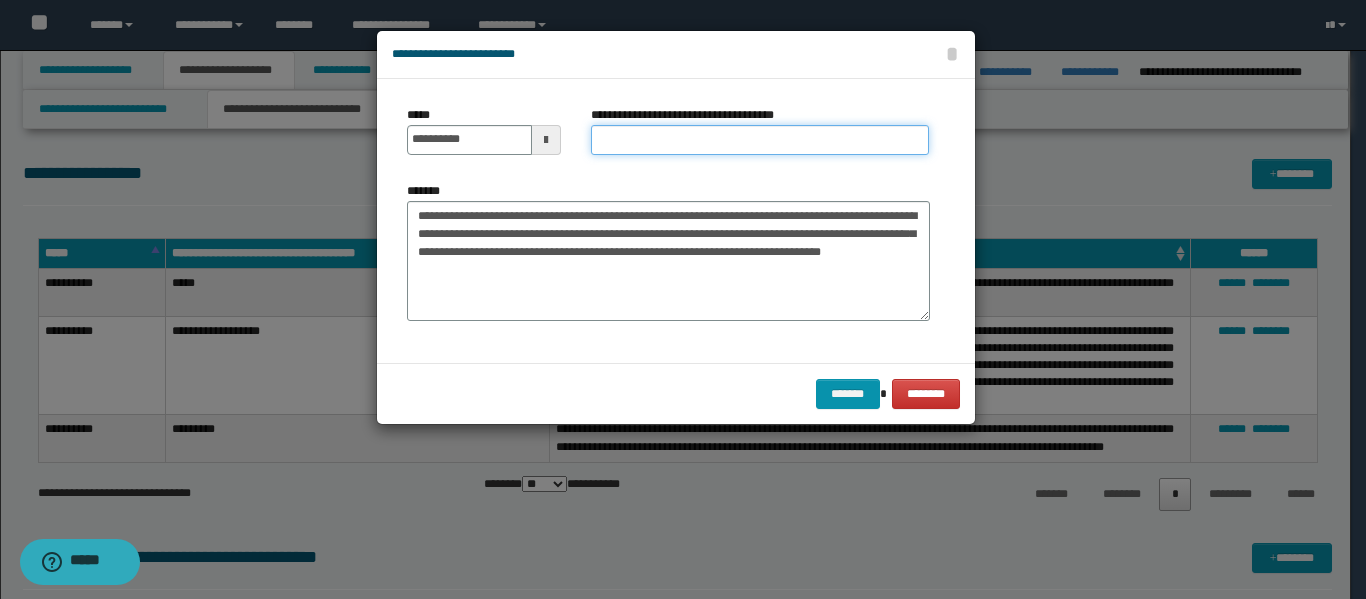 click on "**********" at bounding box center [760, 140] 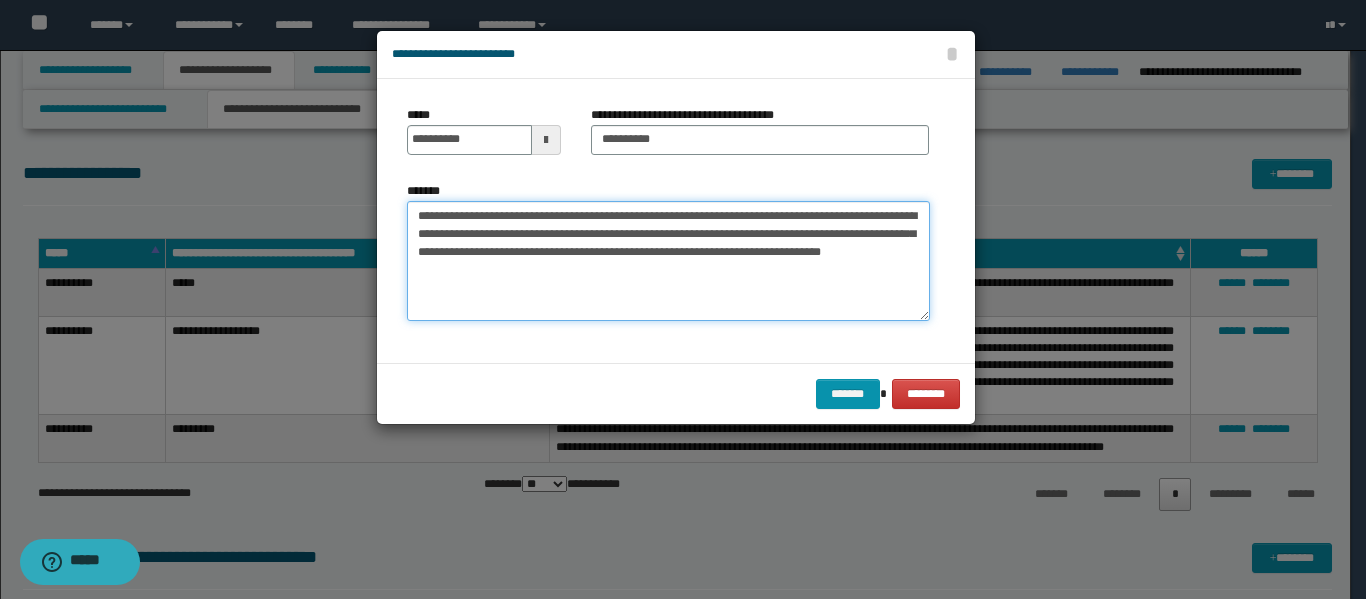 drag, startPoint x: 420, startPoint y: 219, endPoint x: 599, endPoint y: 217, distance: 179.01117 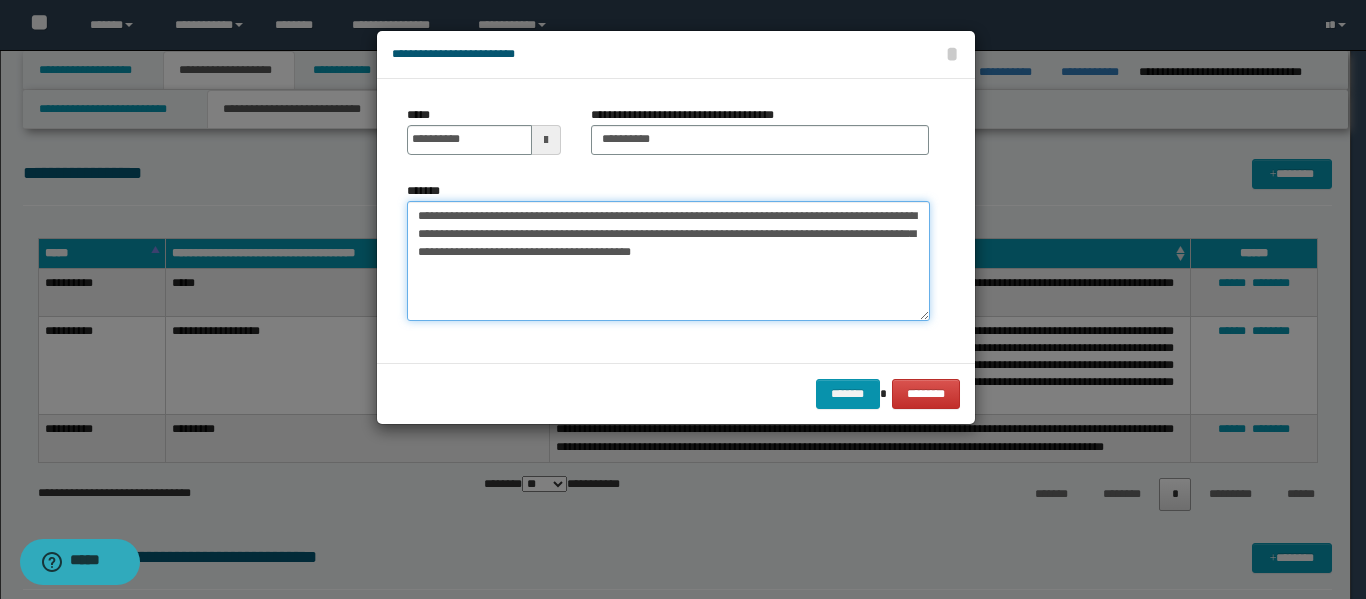 click on "**********" at bounding box center [668, 261] 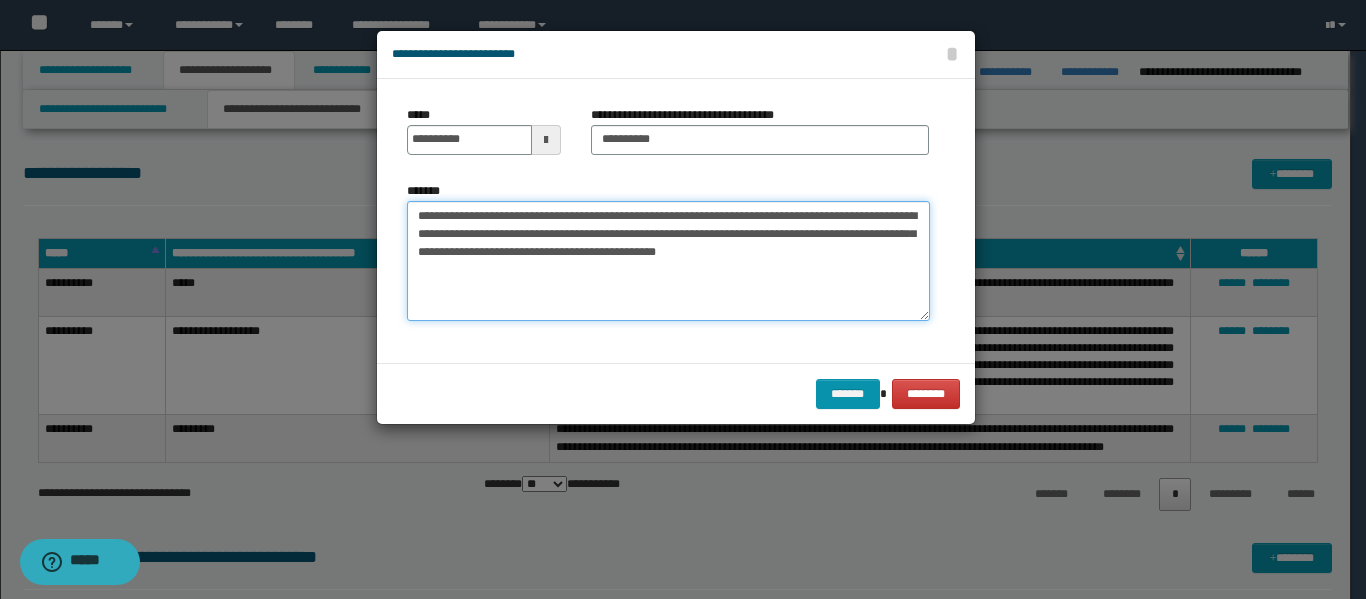 click on "**********" at bounding box center [668, 261] 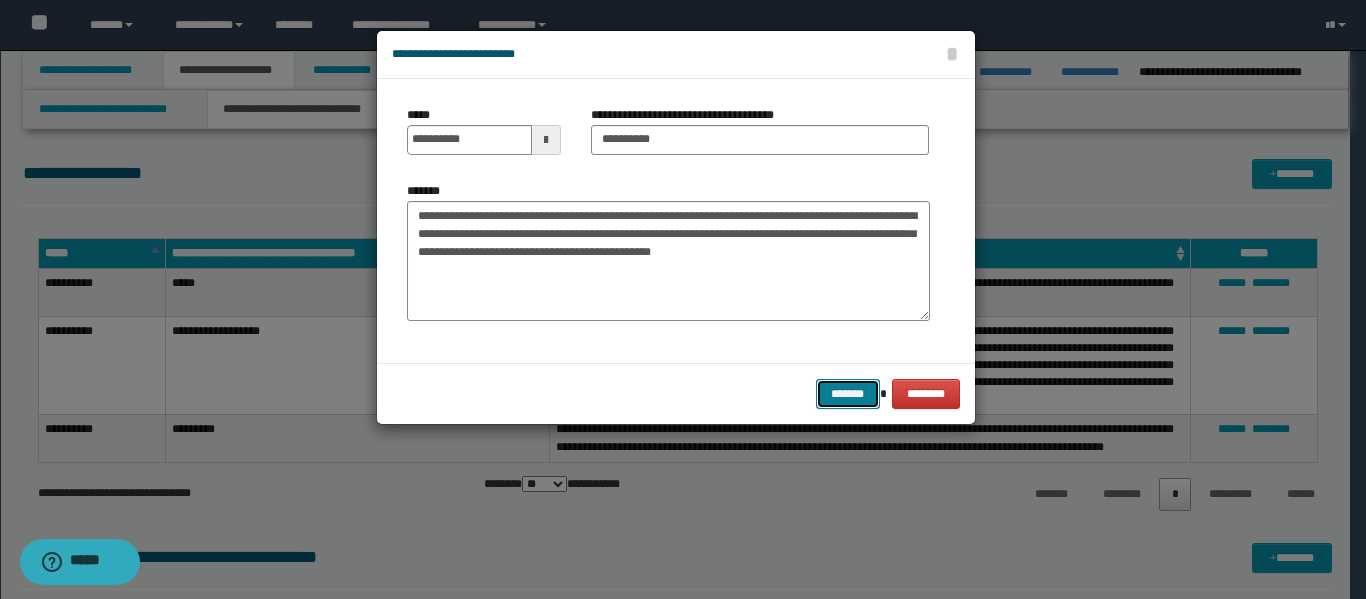 click on "*******" at bounding box center [848, 394] 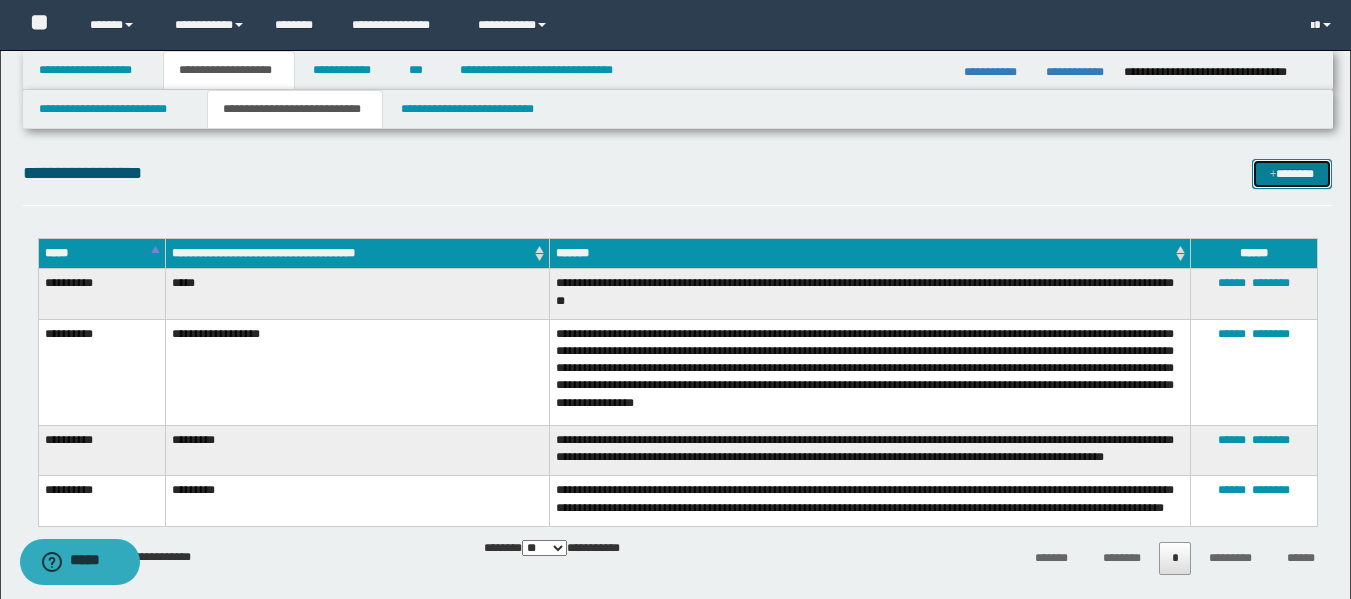 click on "*******" at bounding box center (1292, 174) 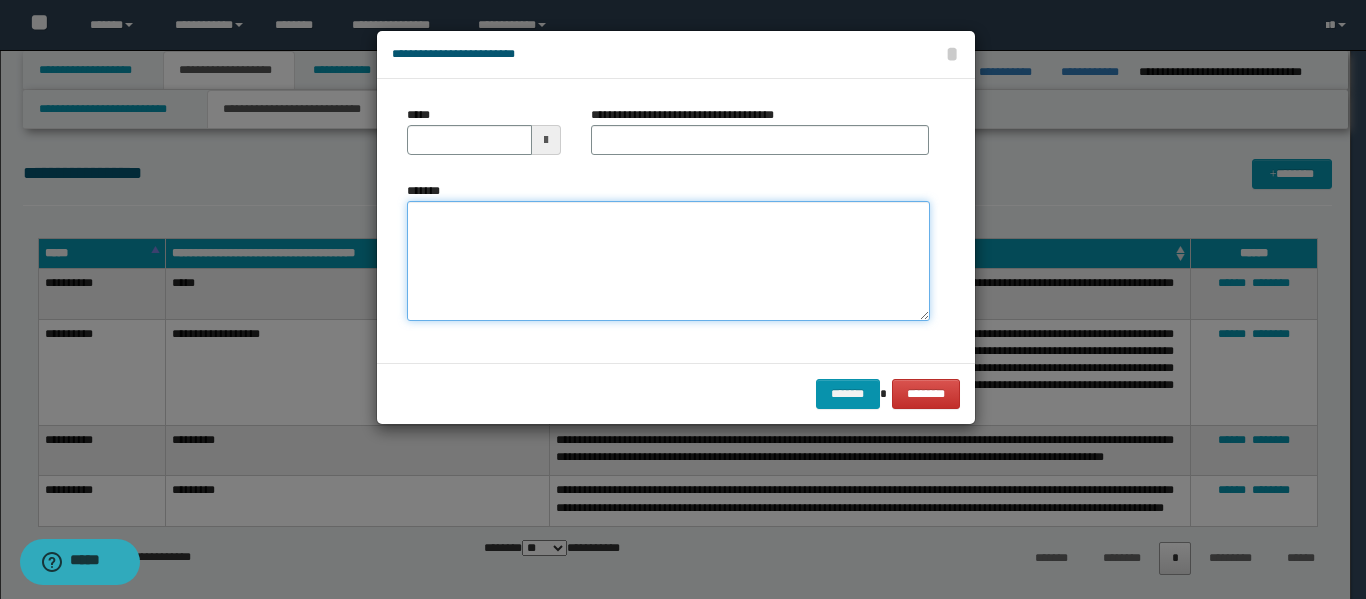 click on "*******" at bounding box center (668, 261) 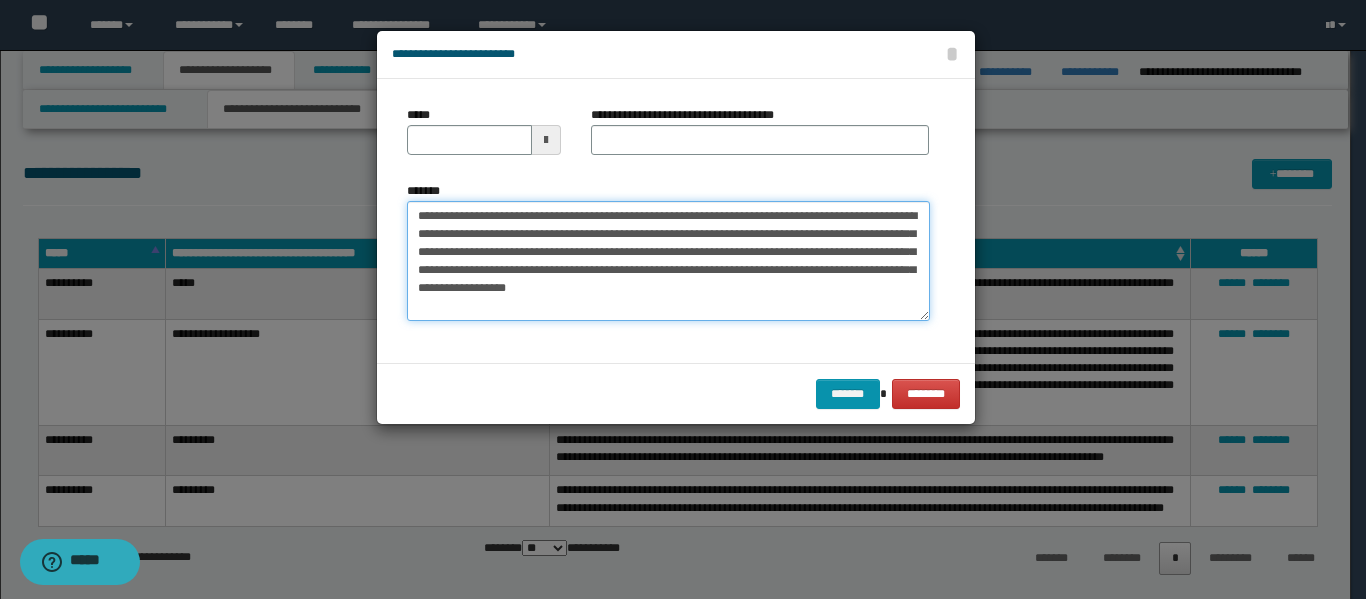 type 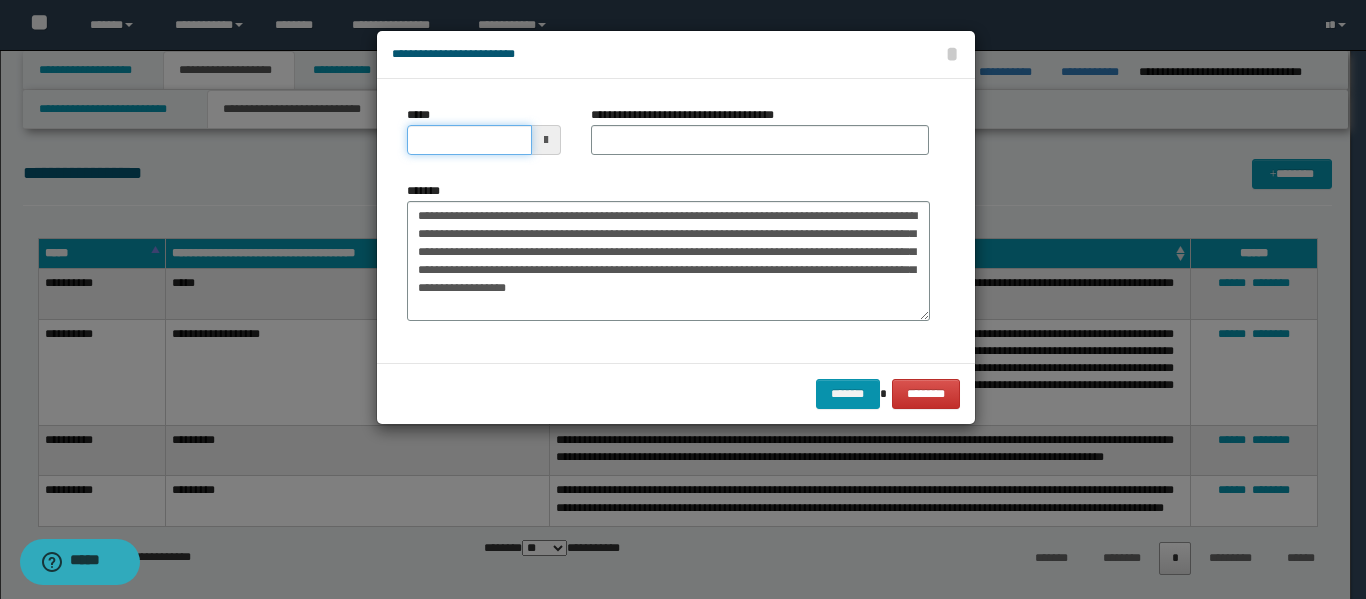 click on "*****" at bounding box center [469, 140] 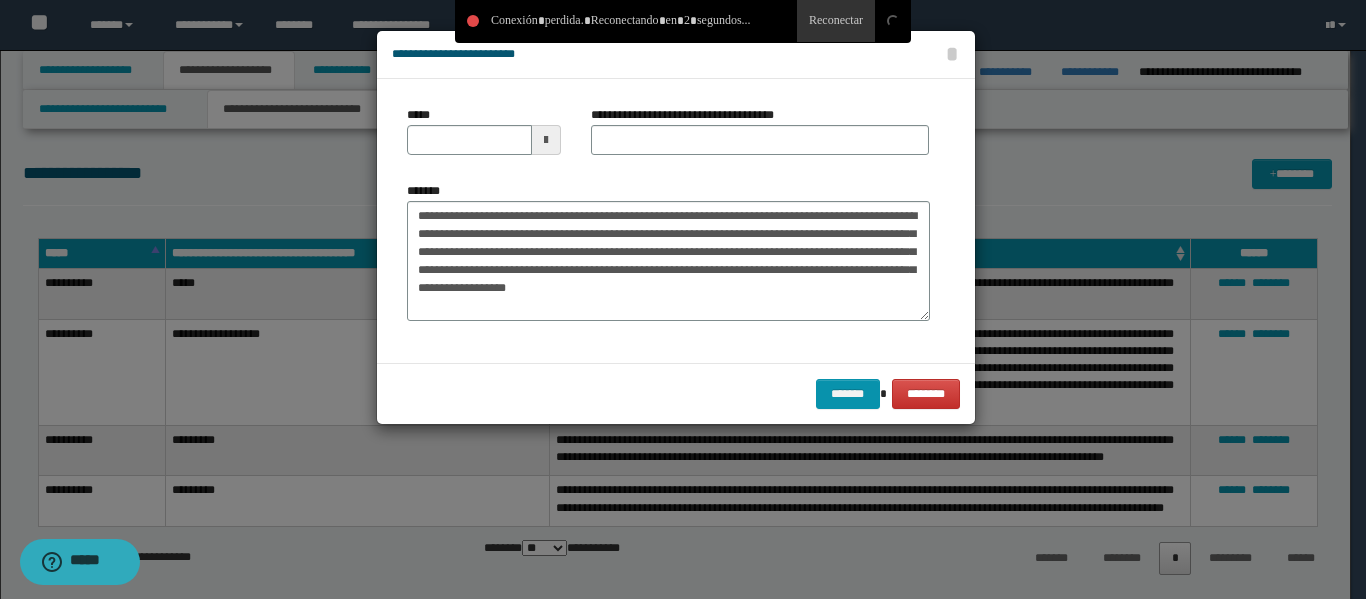 click on "**********" at bounding box center [760, 138] 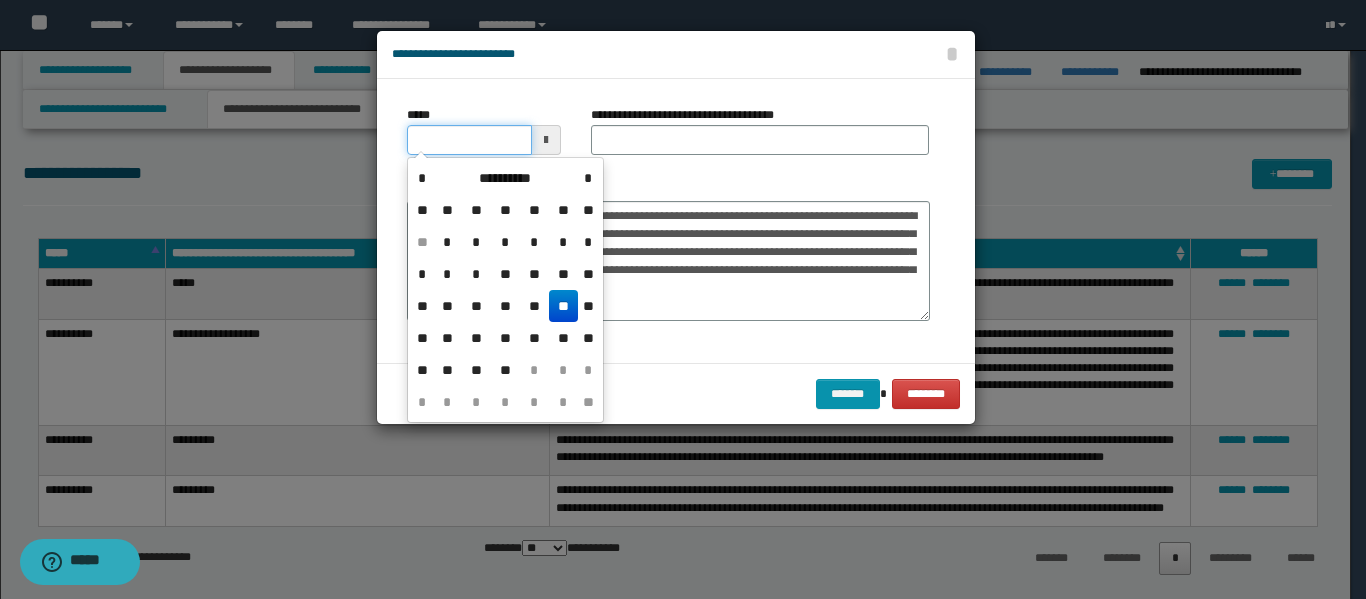 click on "*****" at bounding box center (469, 140) 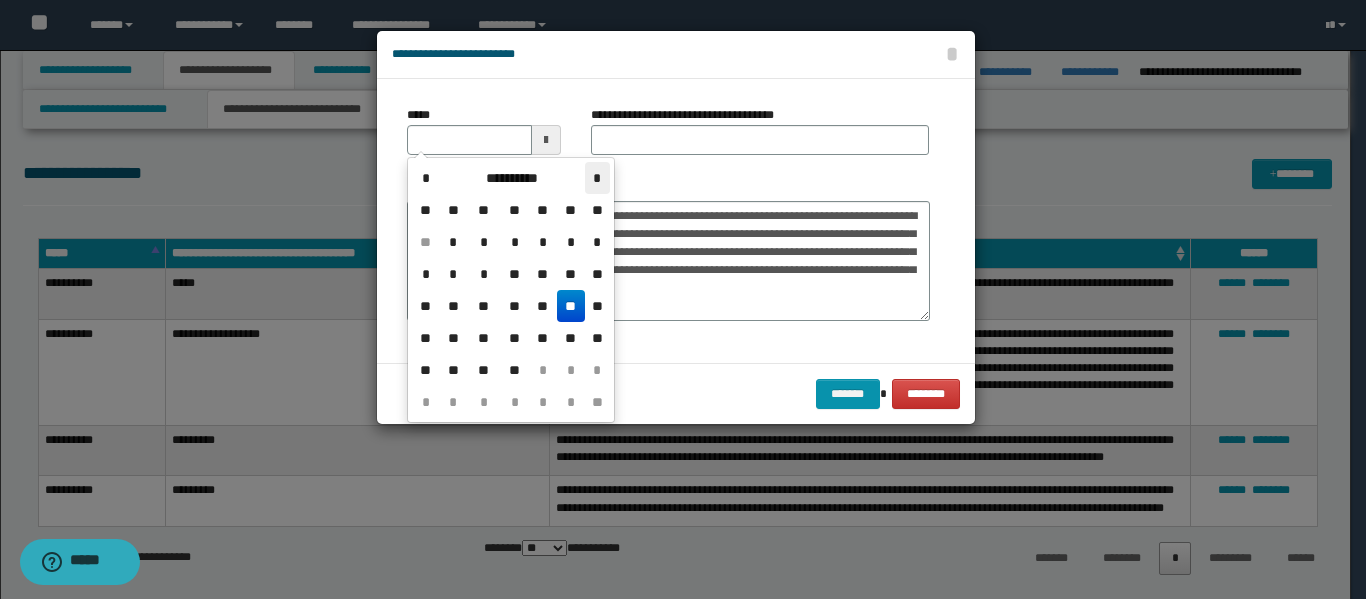 click on "*" at bounding box center [597, 178] 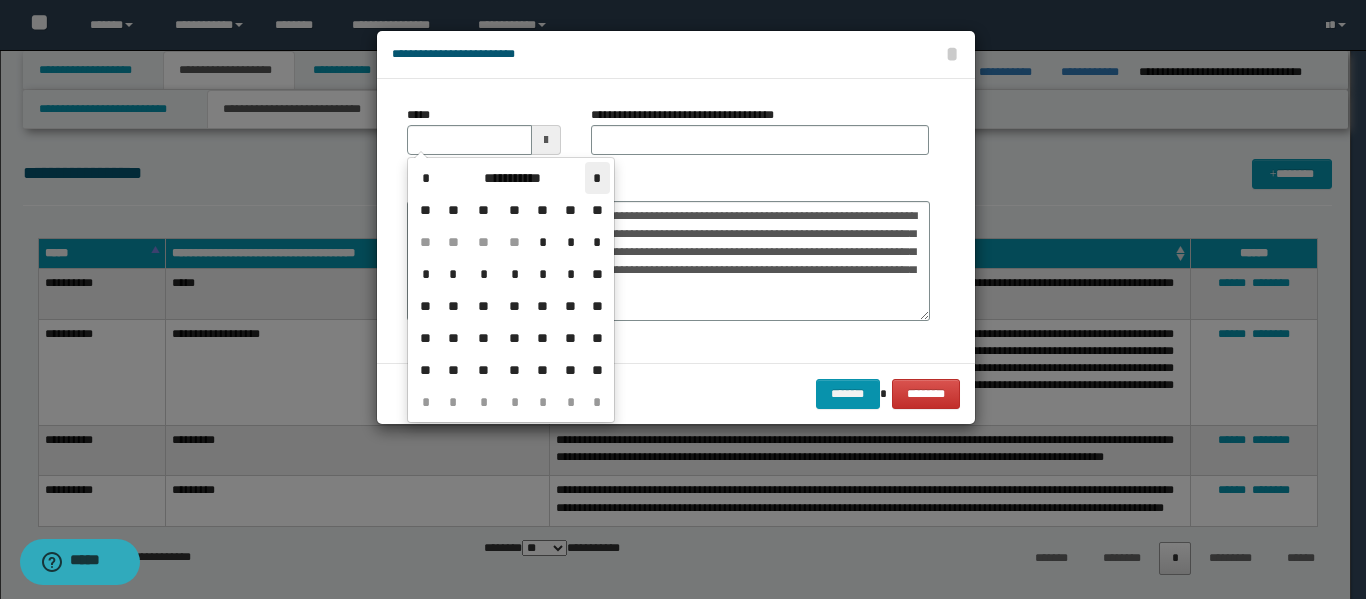 click on "*" at bounding box center [597, 178] 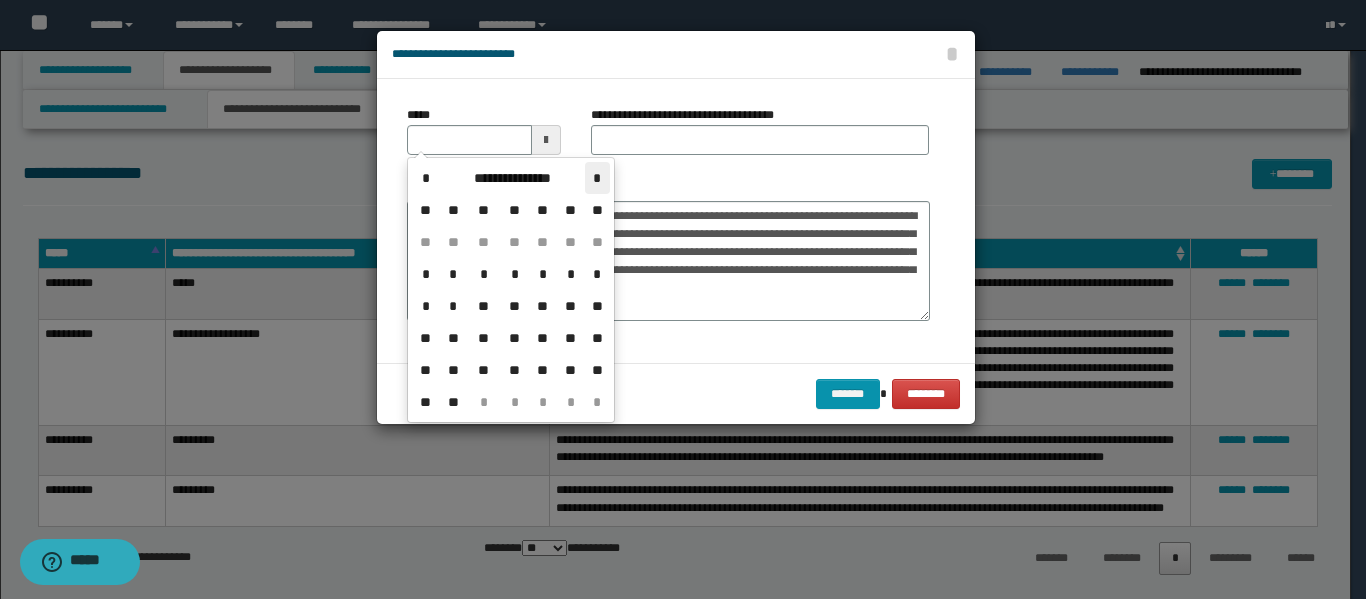 click on "*" at bounding box center (597, 178) 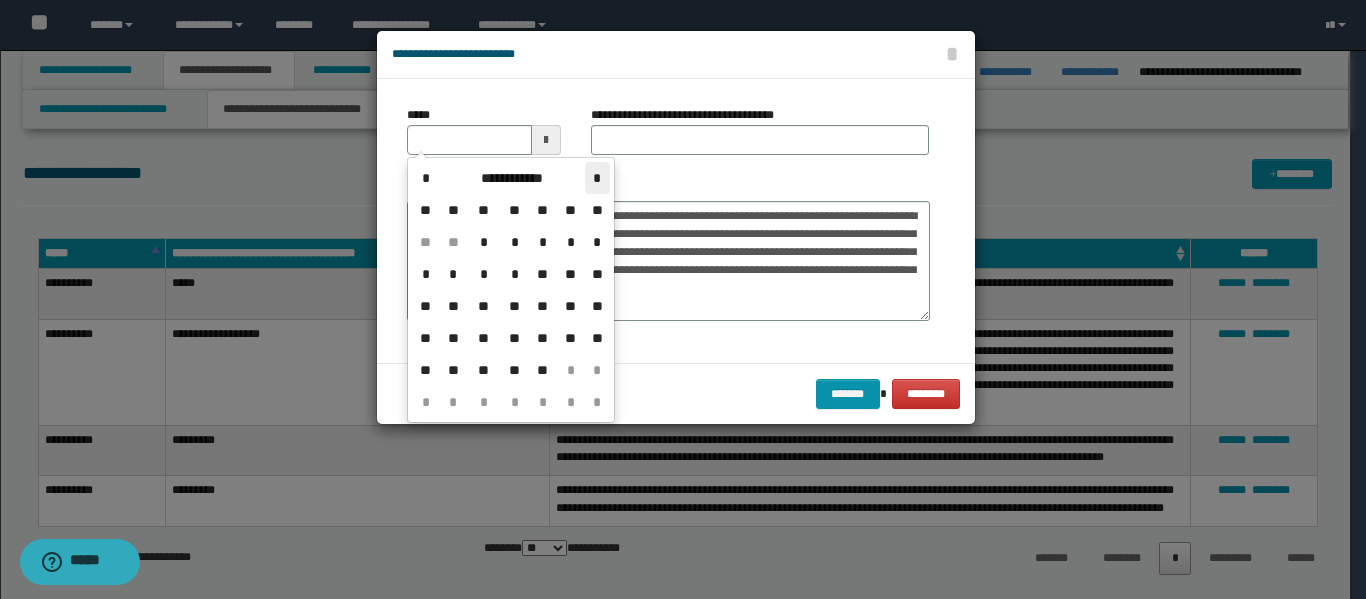 click on "*" at bounding box center (597, 178) 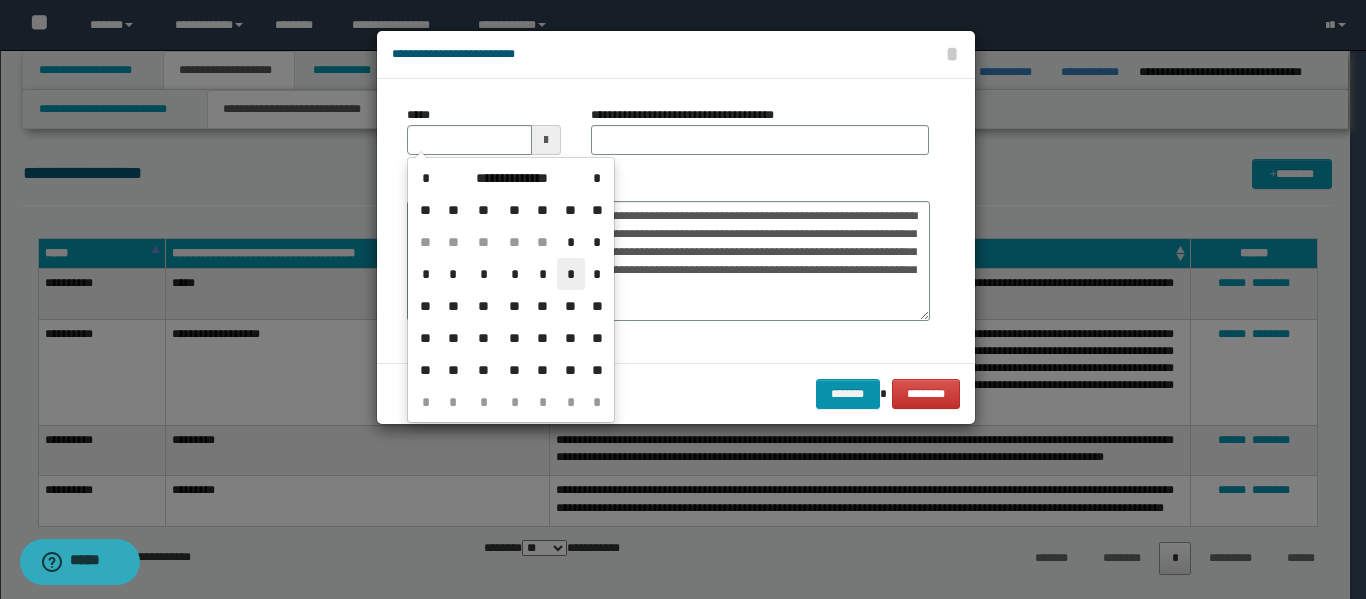 click on "*" at bounding box center [571, 274] 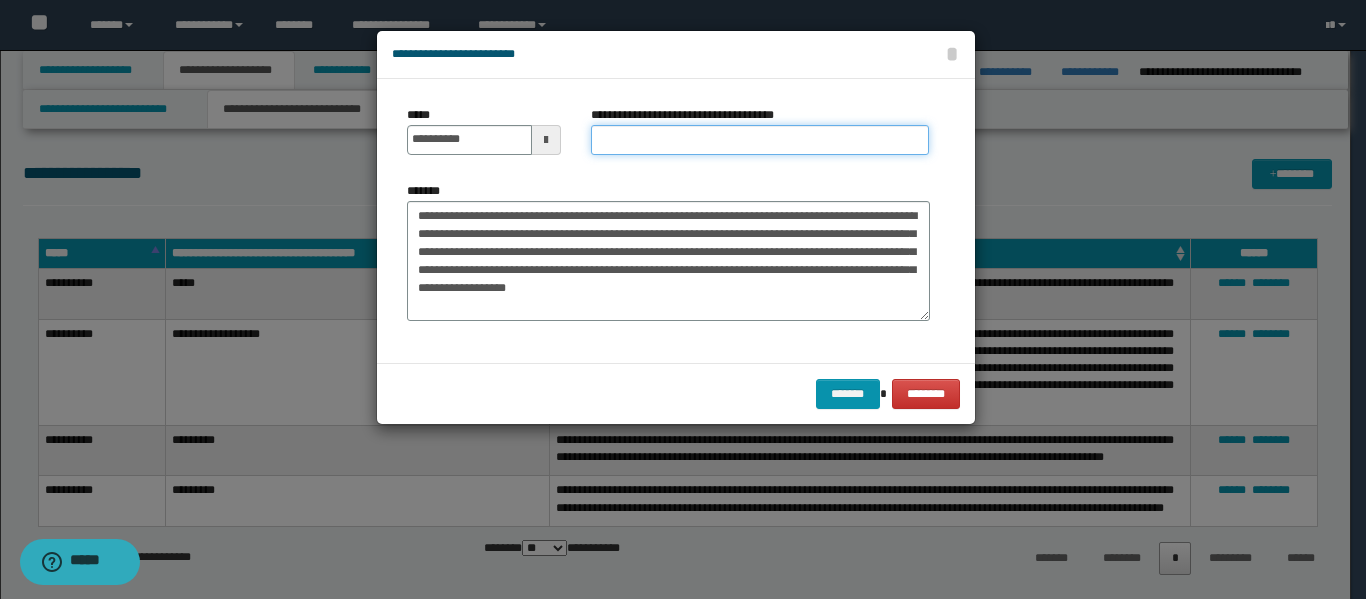 click on "**********" at bounding box center (760, 140) 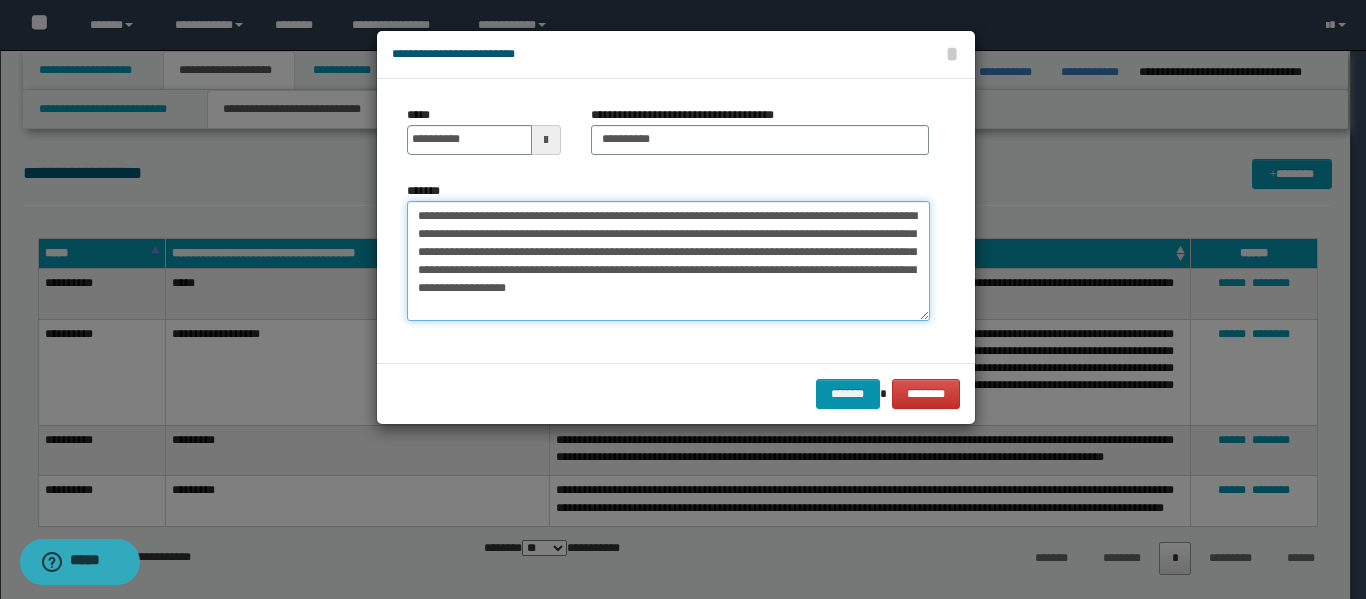 drag, startPoint x: 614, startPoint y: 220, endPoint x: 419, endPoint y: 215, distance: 195.06409 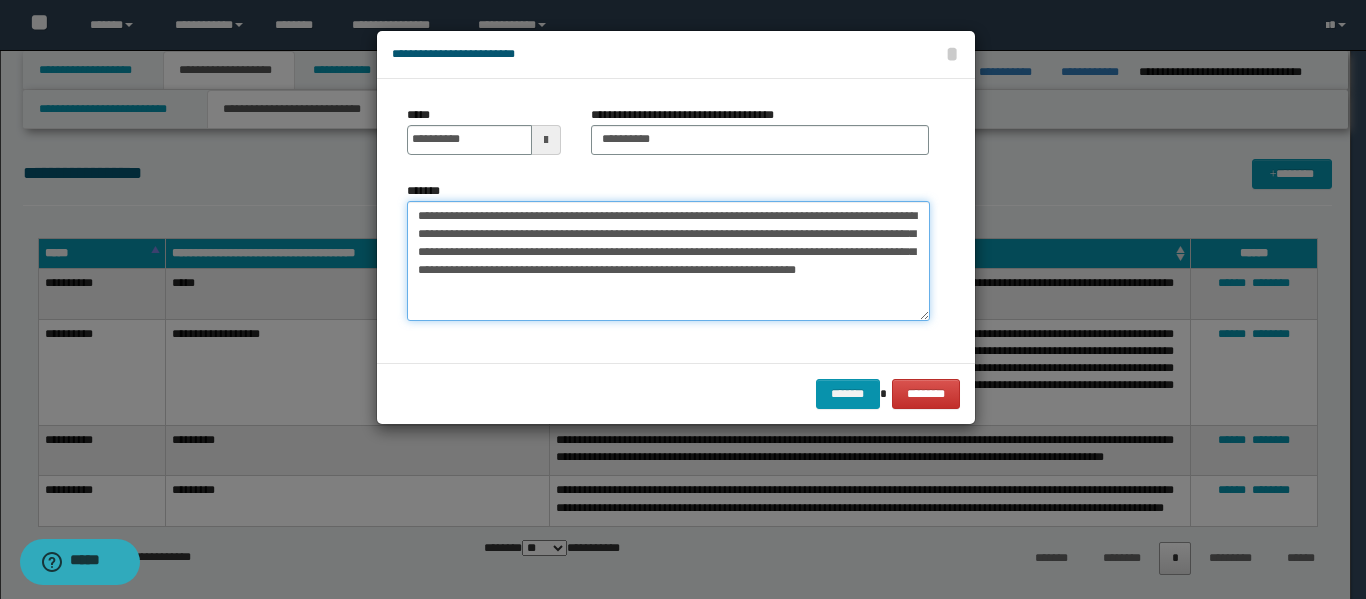 click on "**********" at bounding box center [668, 261] 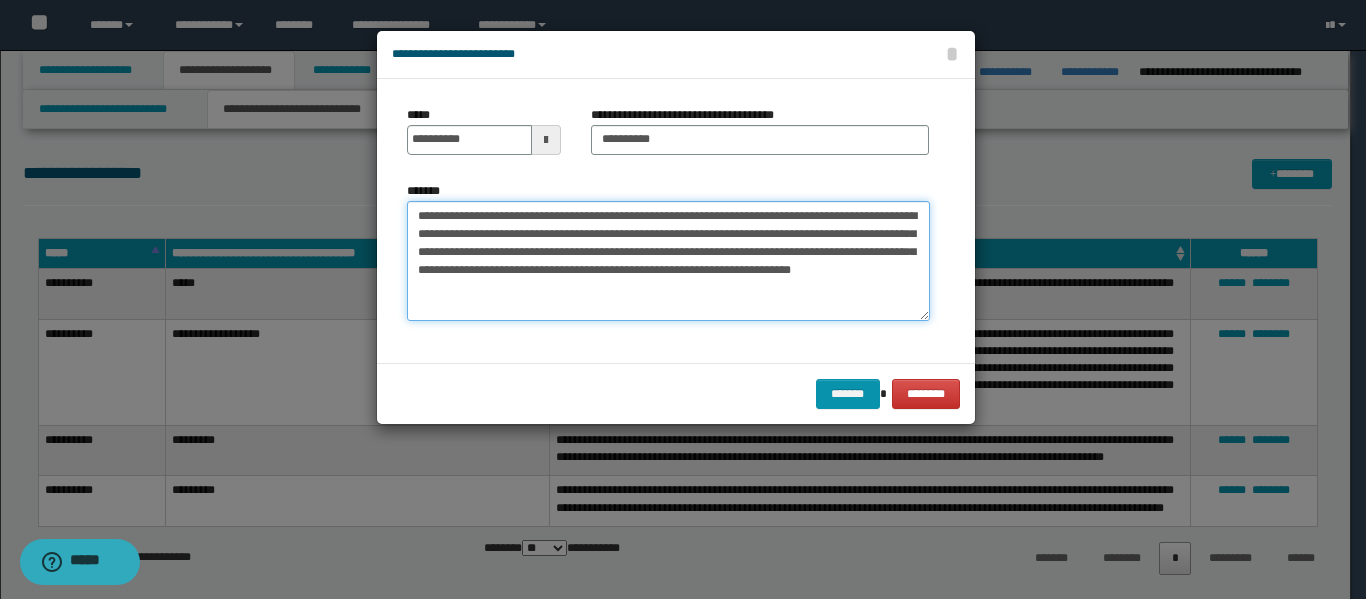 click on "**********" at bounding box center [668, 261] 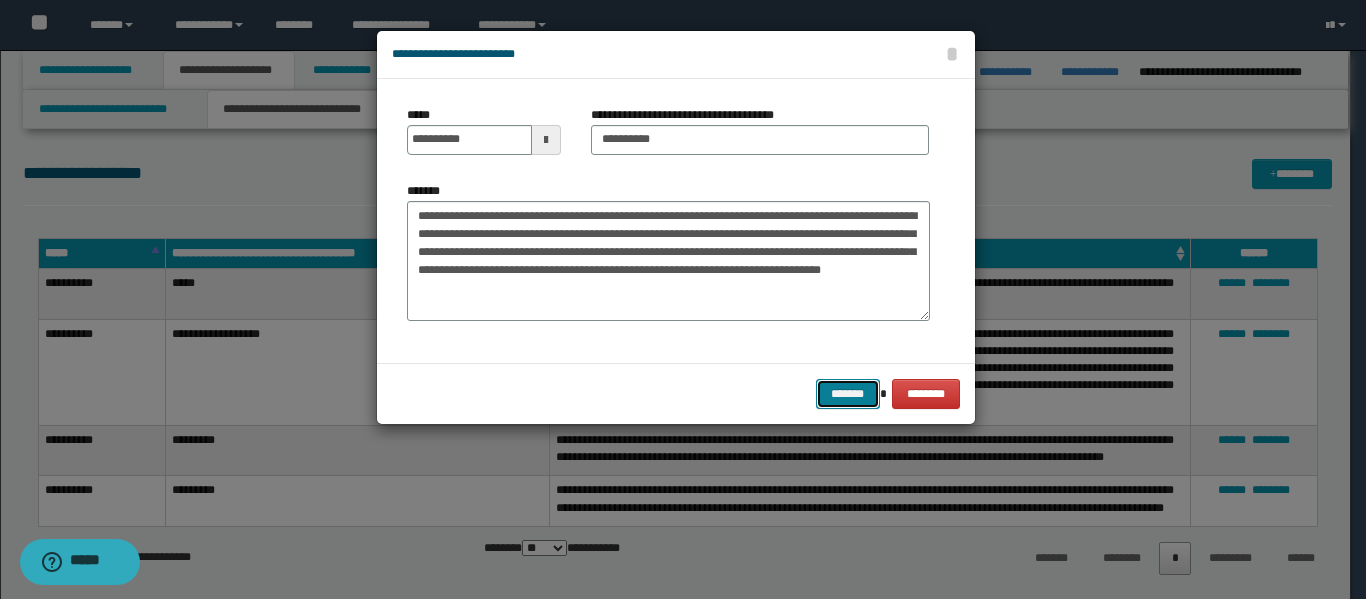 click on "*******" at bounding box center (848, 394) 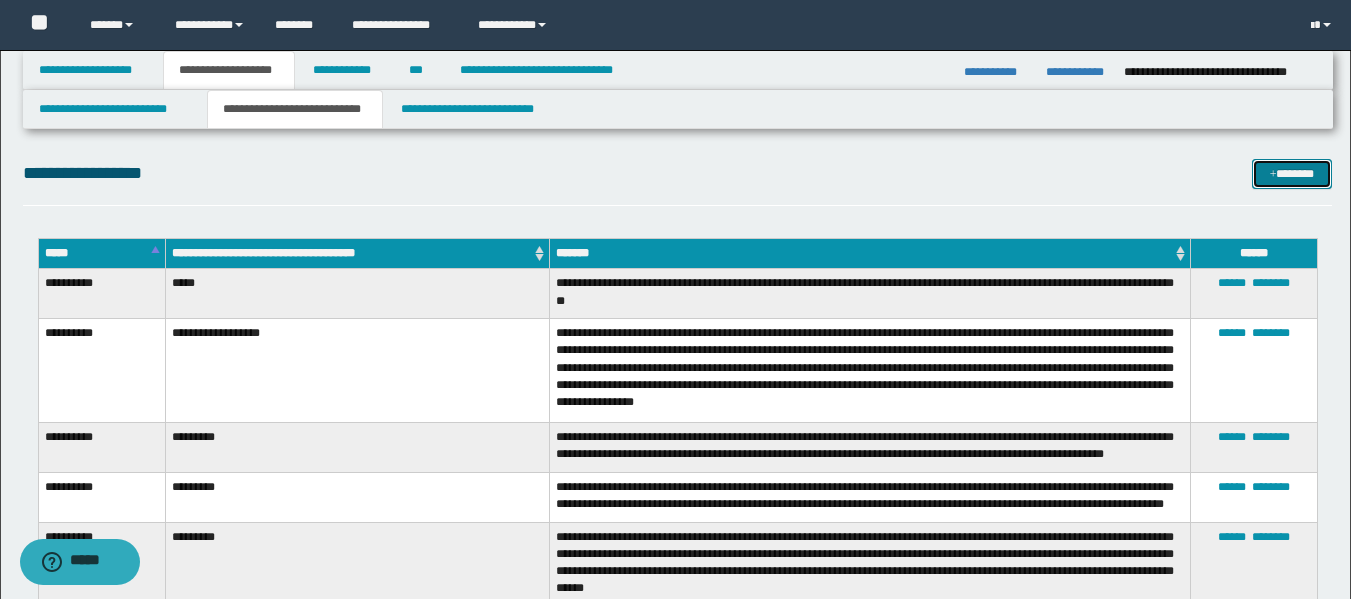 click on "*******" at bounding box center (1292, 174) 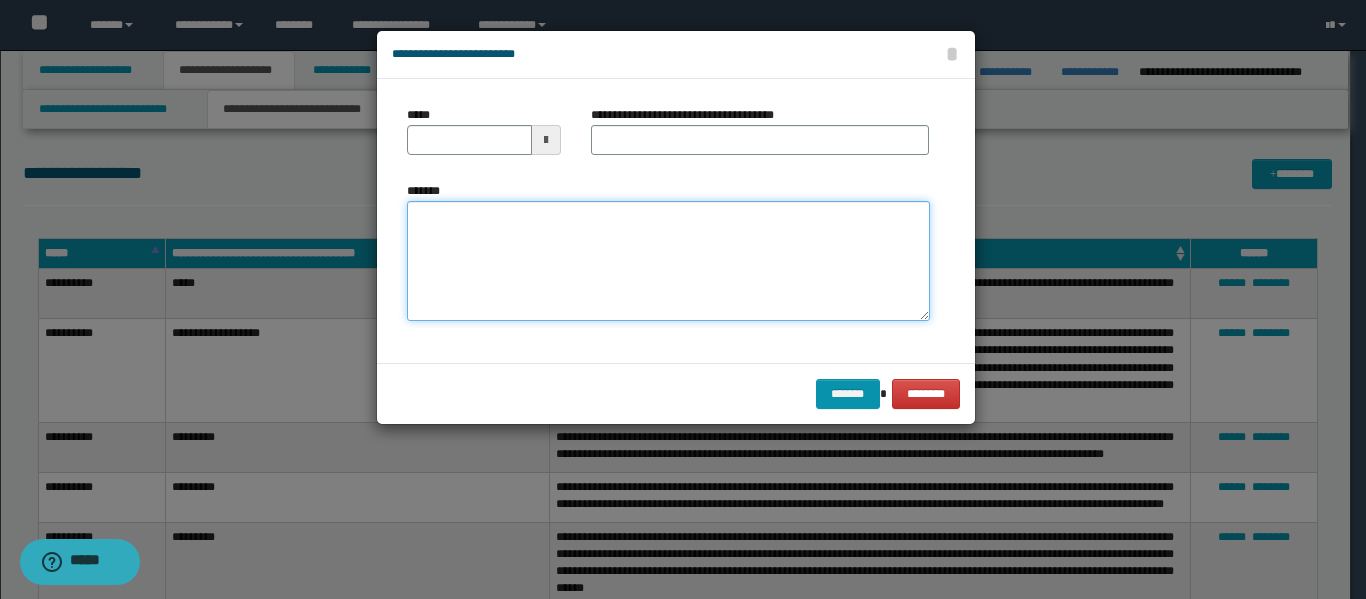 click on "*******" at bounding box center (668, 261) 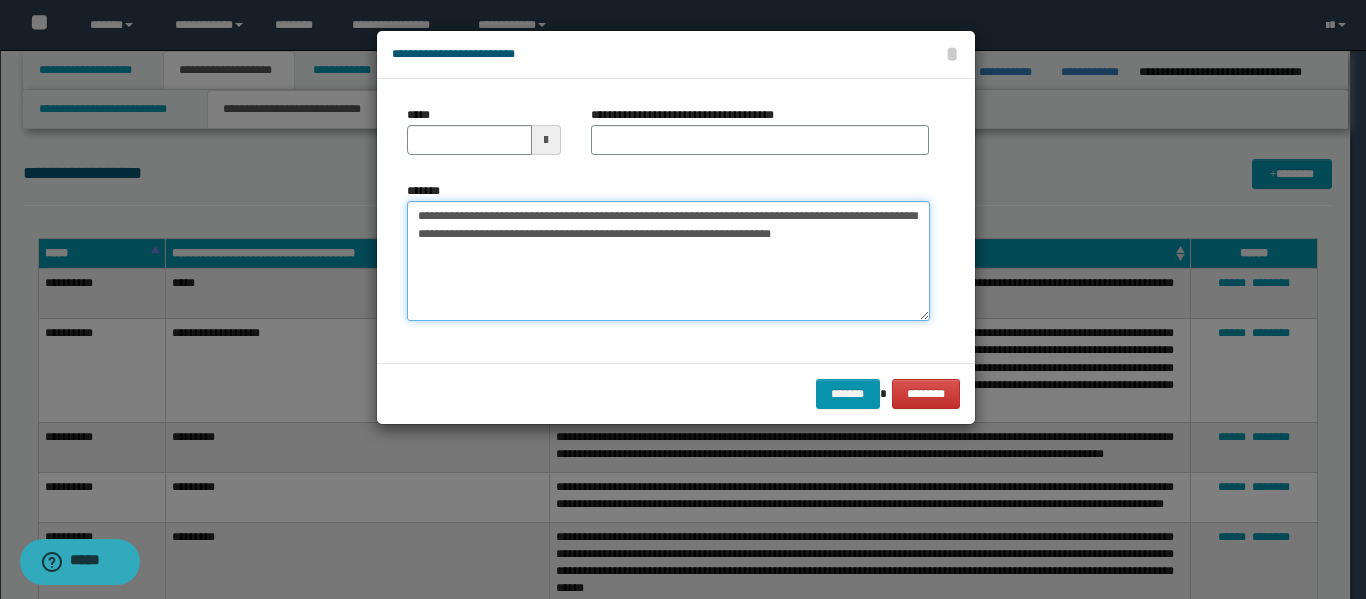 type 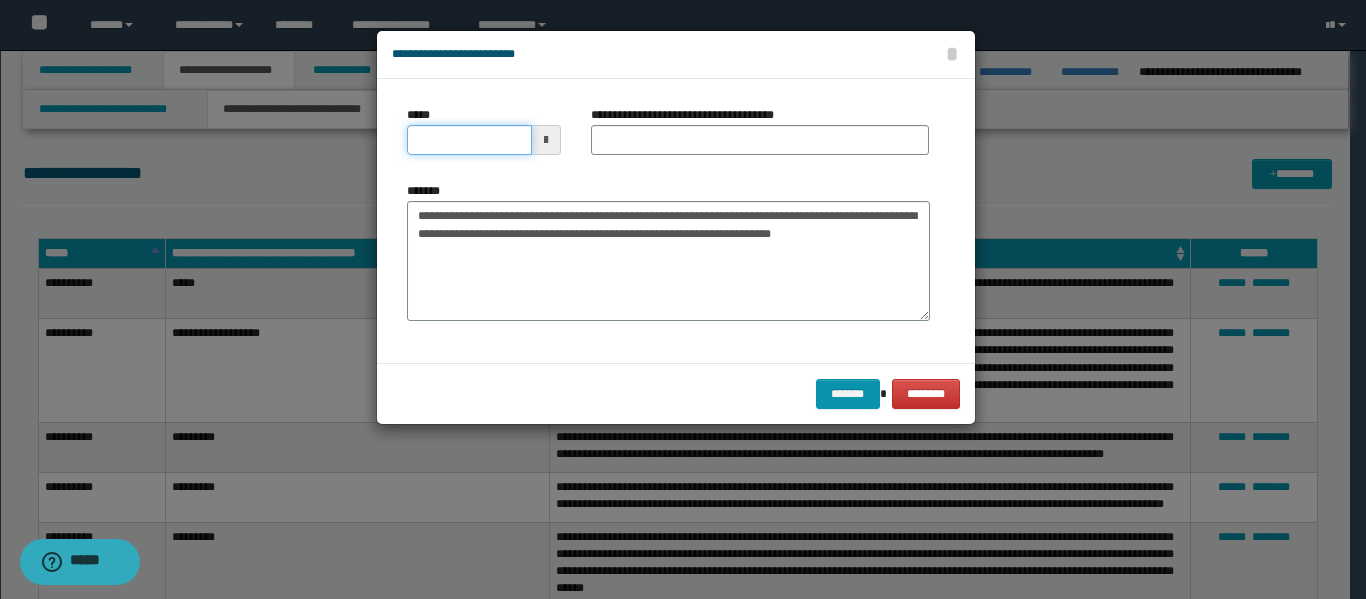 click on "*****" at bounding box center [469, 140] 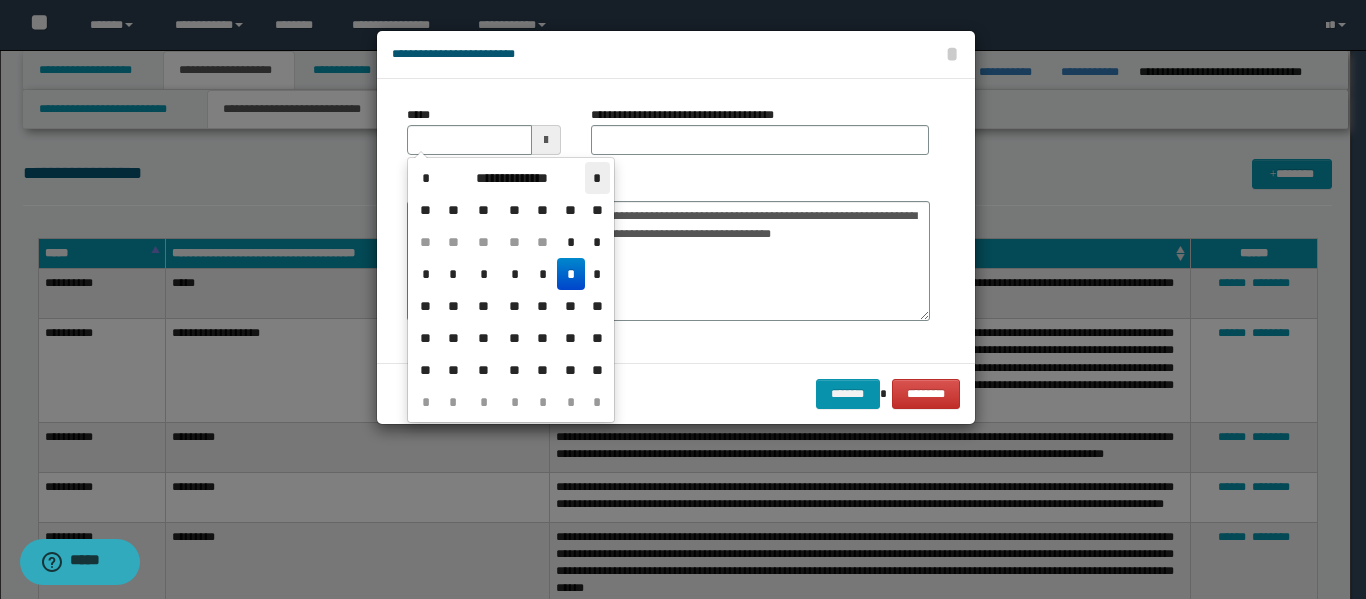 click on "*" at bounding box center (597, 178) 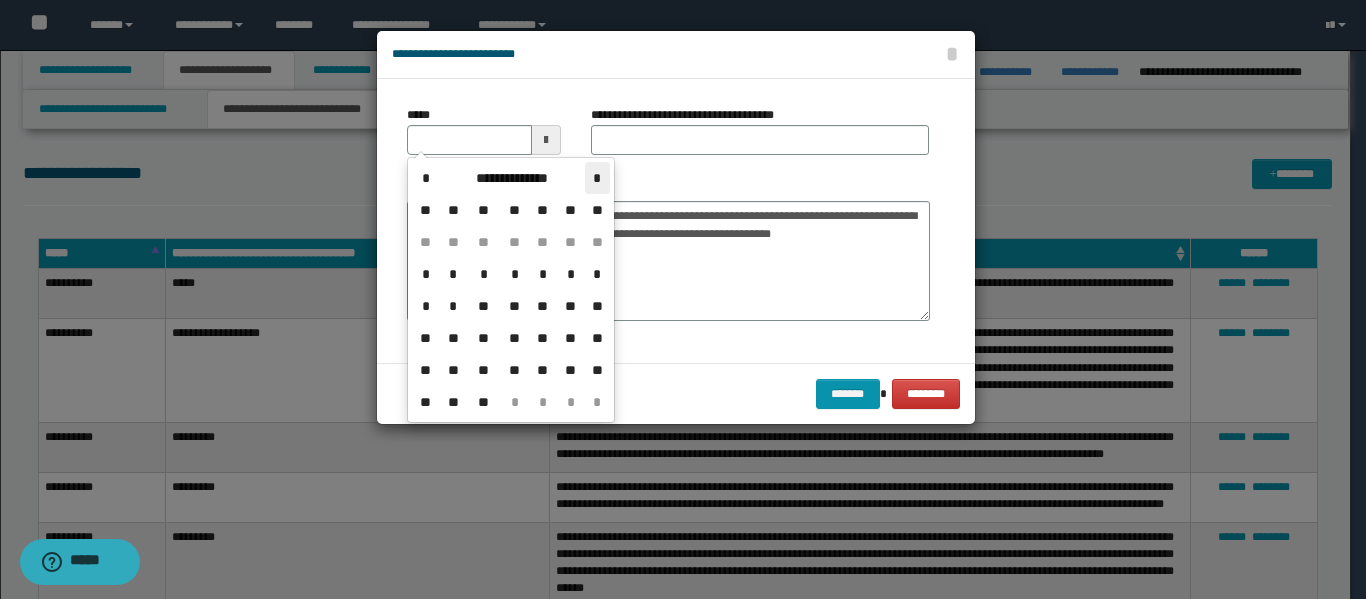 click on "*" at bounding box center (597, 178) 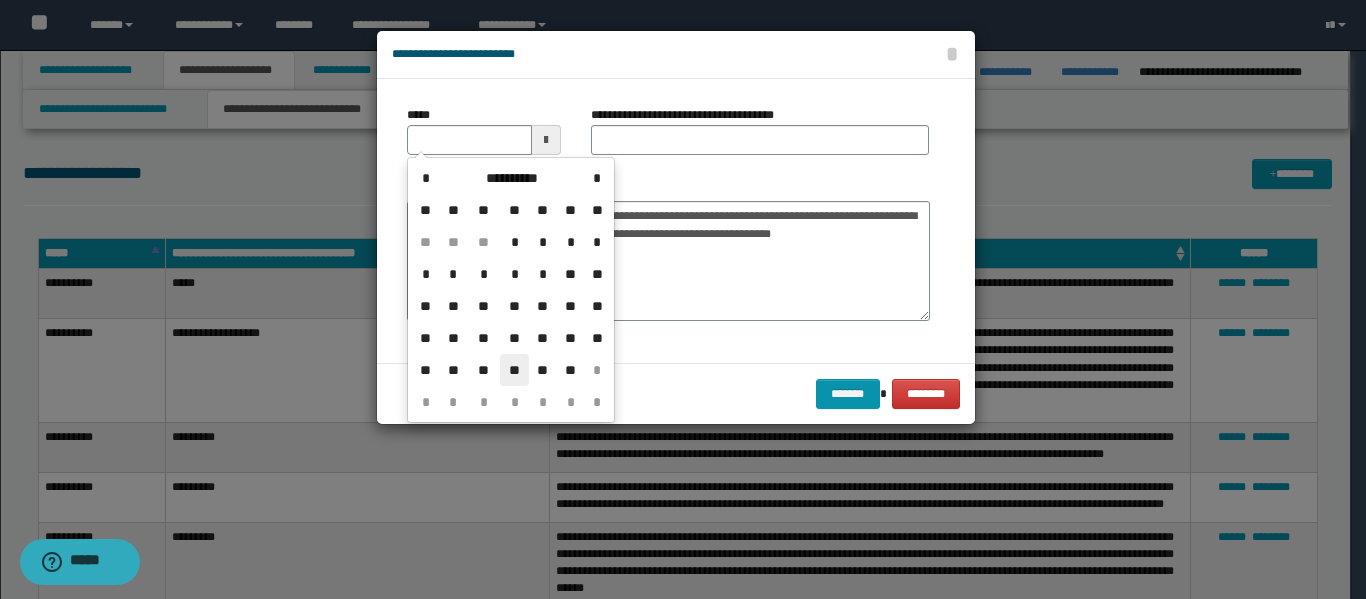 click on "**" at bounding box center (514, 370) 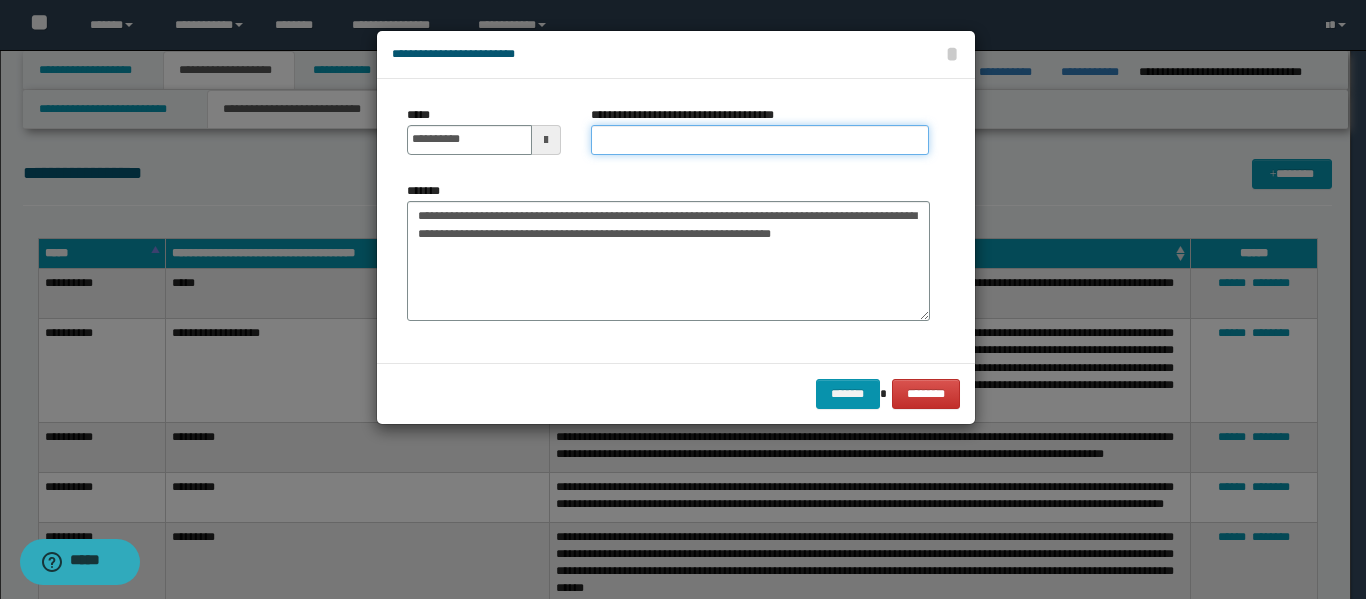 click on "**********" at bounding box center (760, 140) 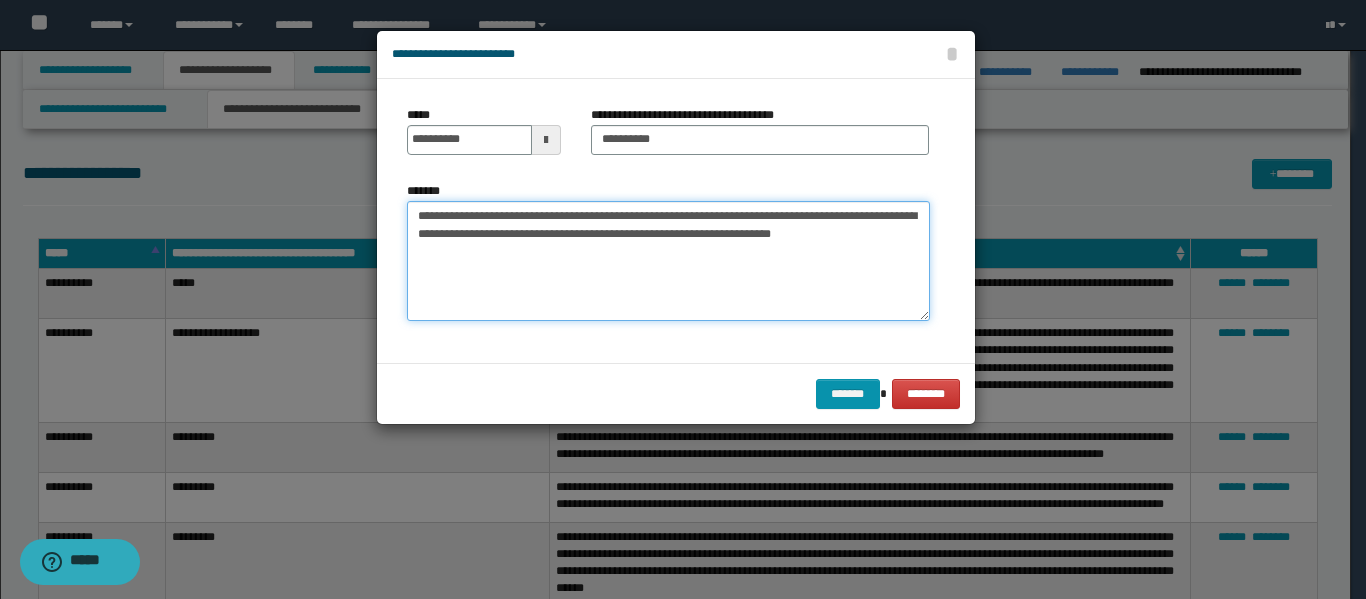 click on "**********" at bounding box center (668, 261) 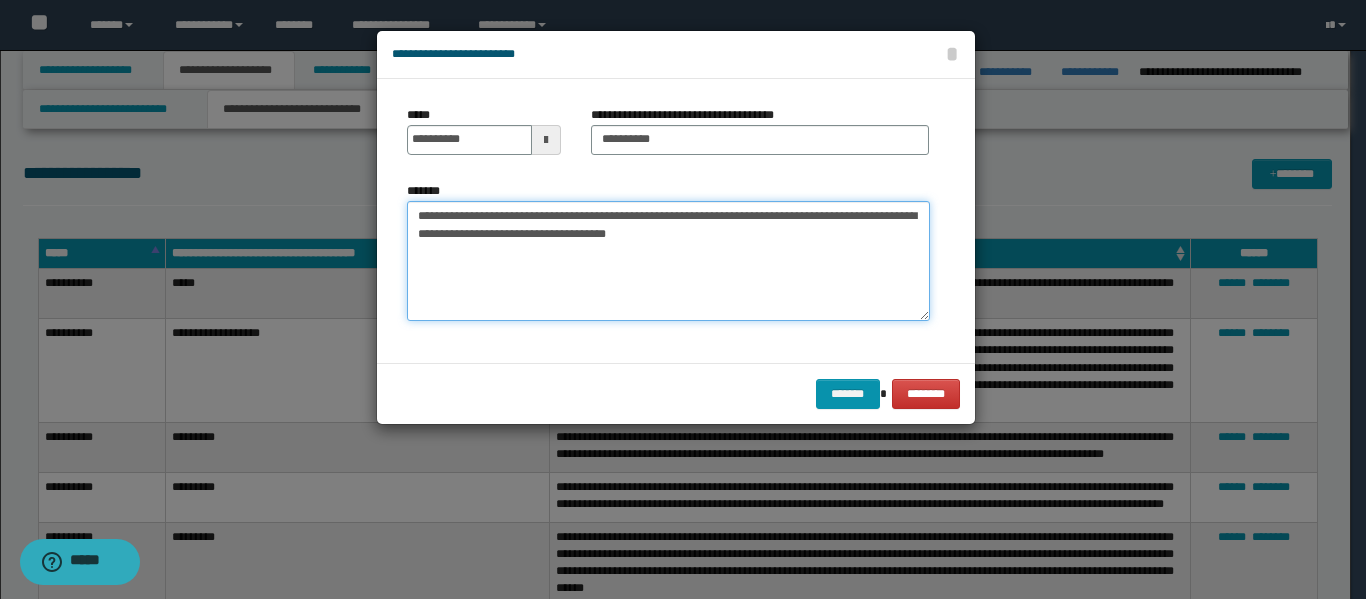 click on "**********" at bounding box center (668, 261) 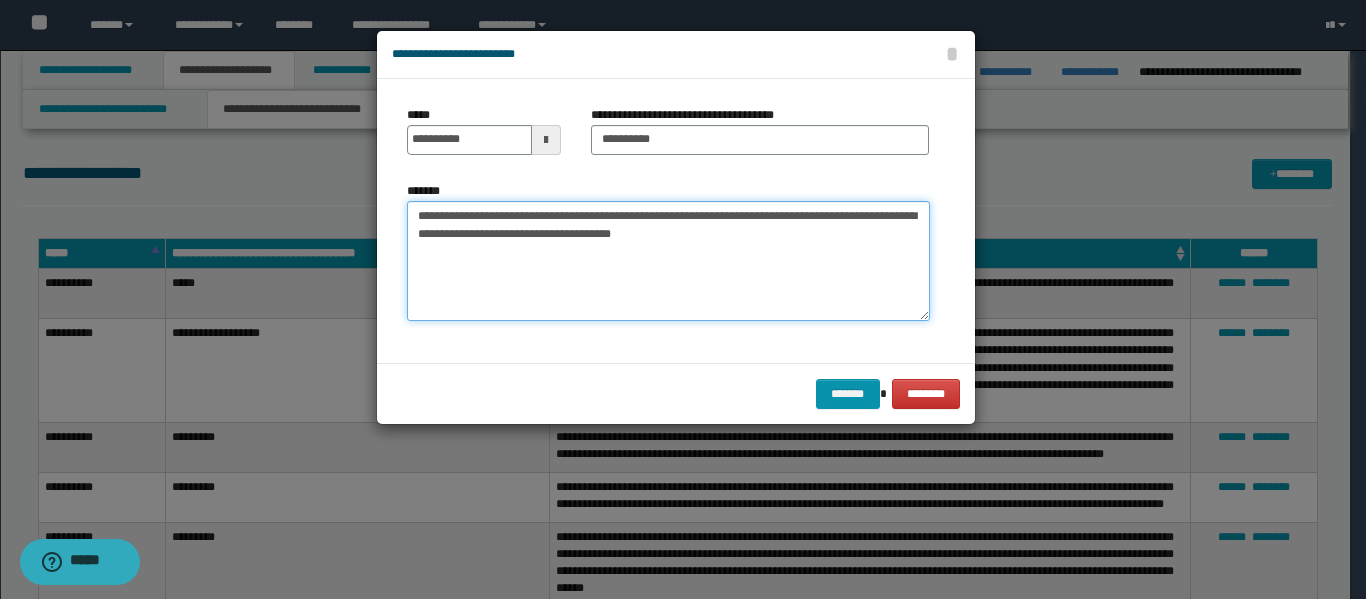 click on "**********" at bounding box center (668, 261) 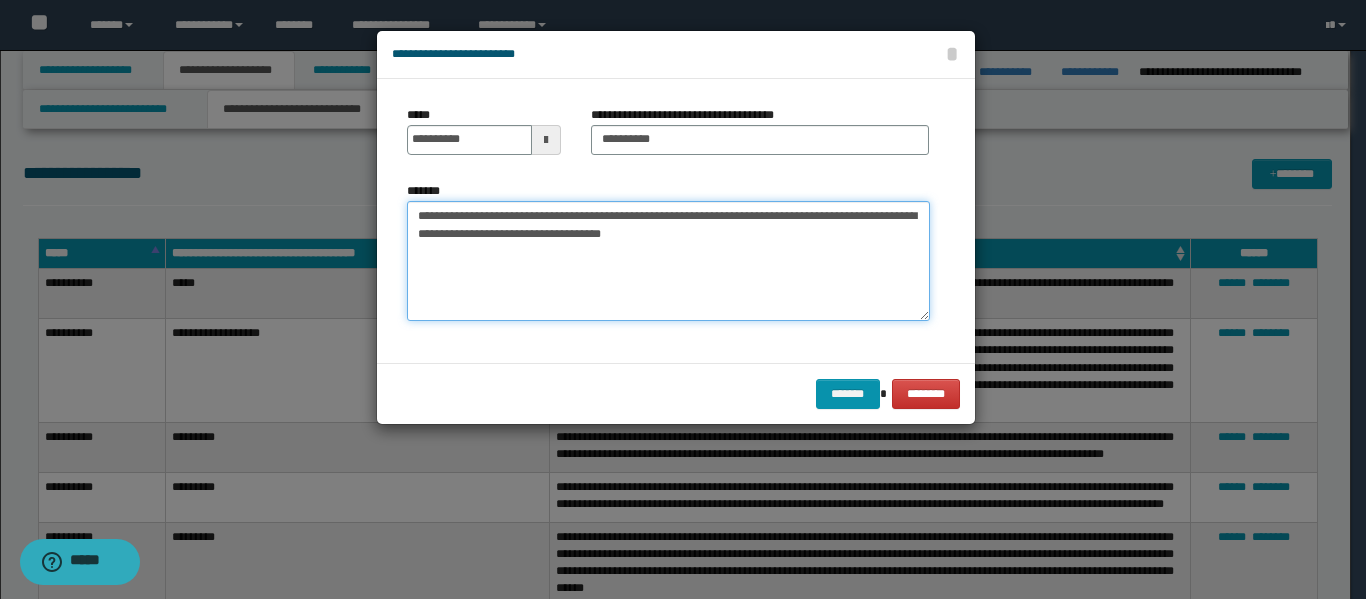 click on "**********" at bounding box center [668, 261] 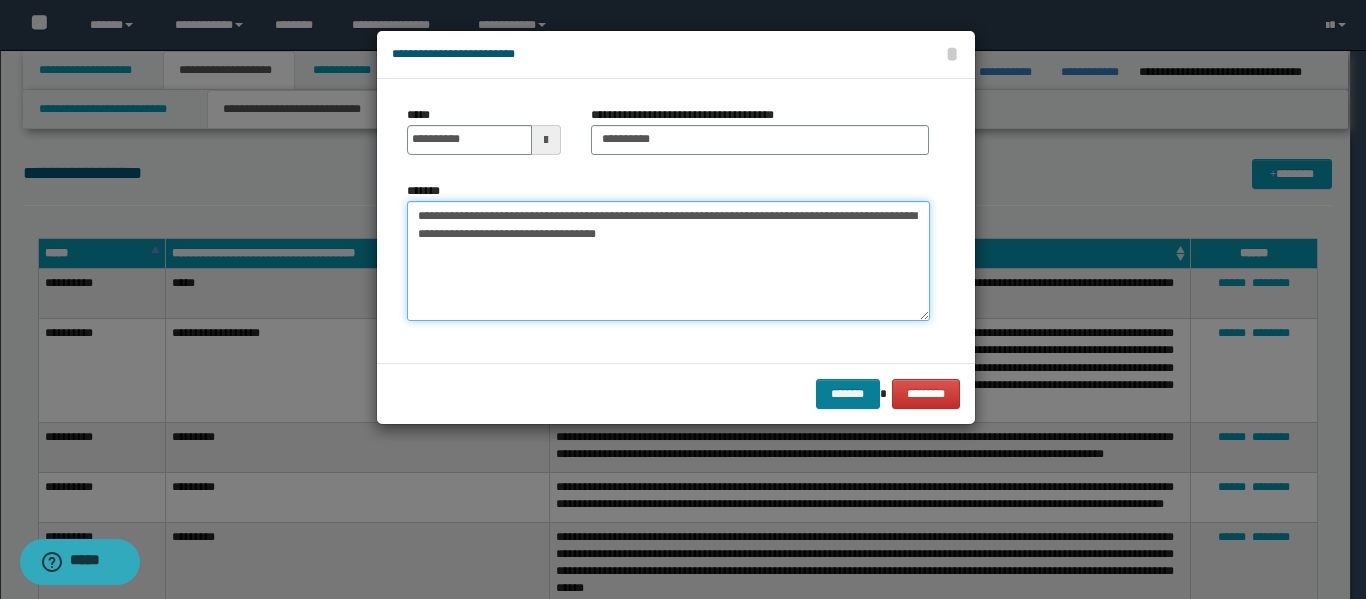 type on "**********" 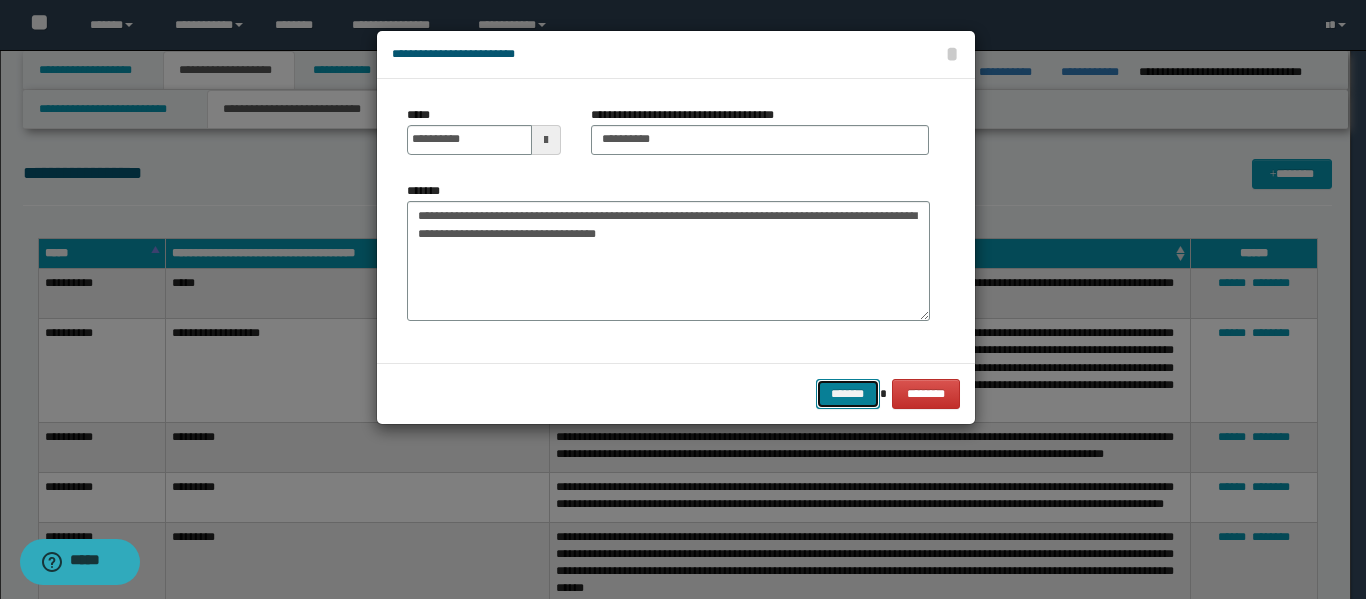 click on "*******" at bounding box center (848, 394) 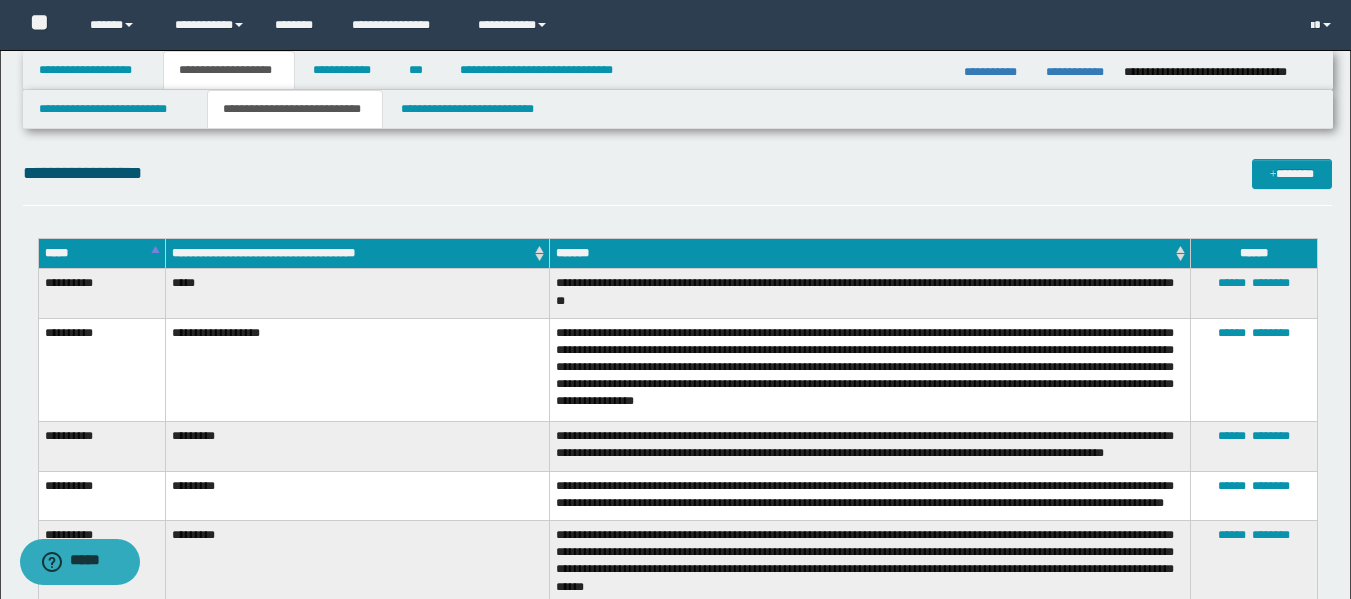 click on "**********" at bounding box center [677, 182] 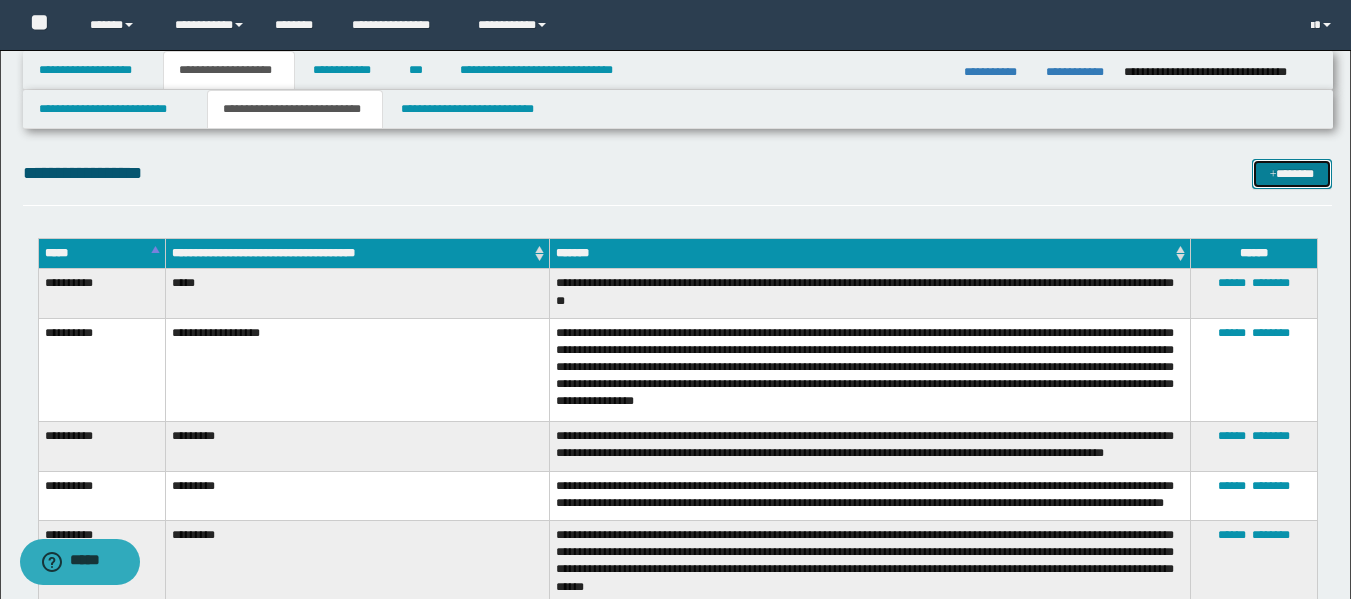 click on "*******" at bounding box center [1292, 174] 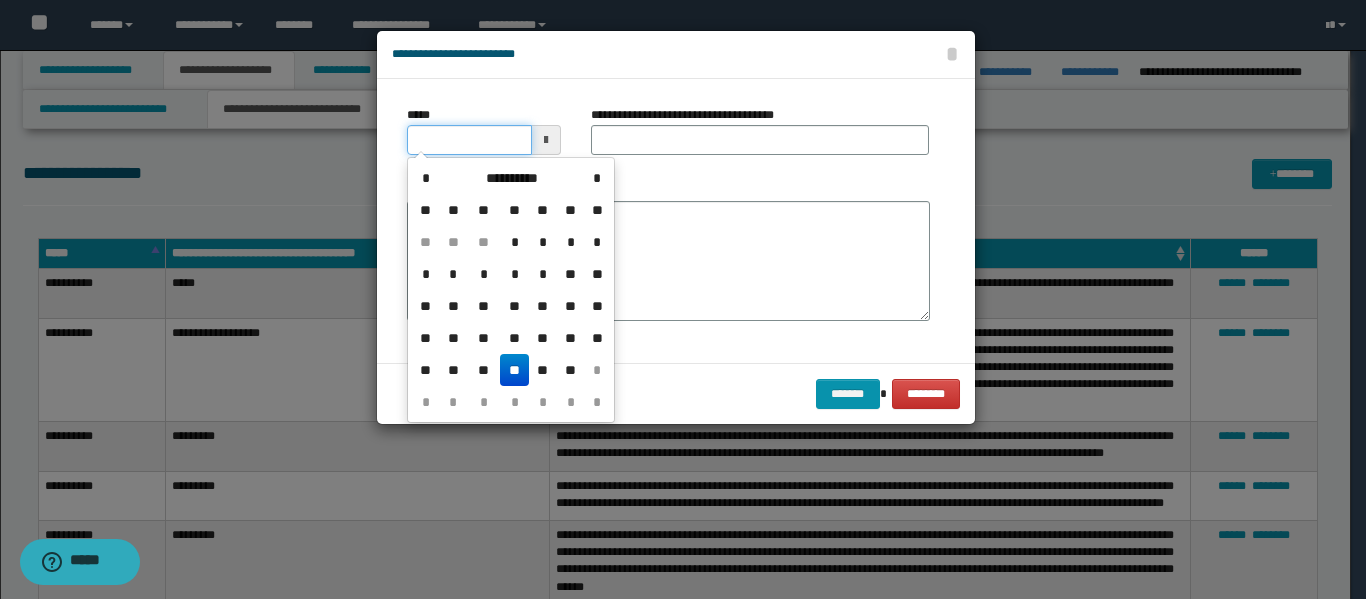click on "**********" at bounding box center [675, 299] 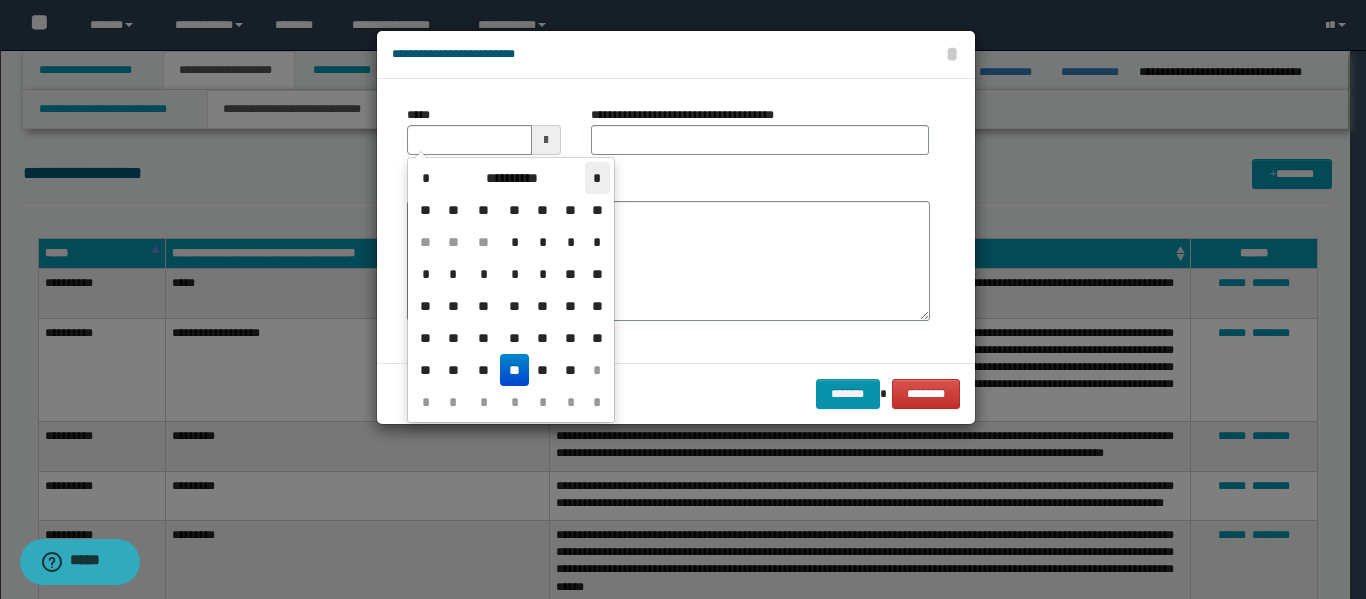 click on "*" at bounding box center [597, 178] 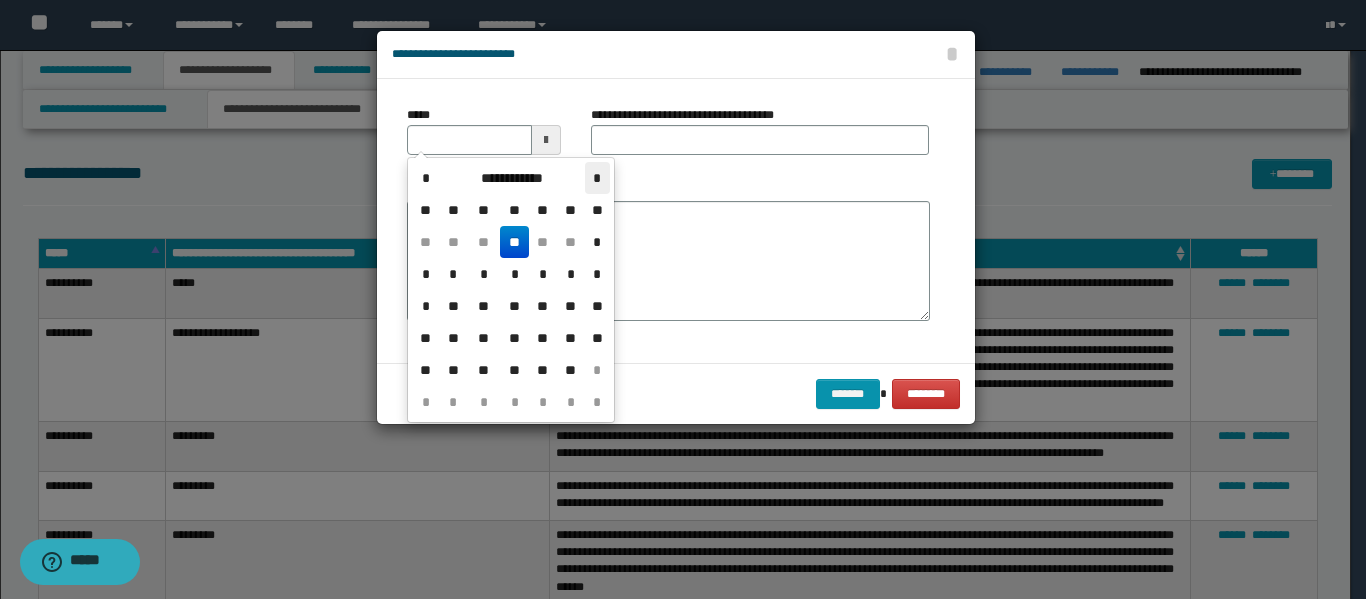 click on "*" at bounding box center (597, 178) 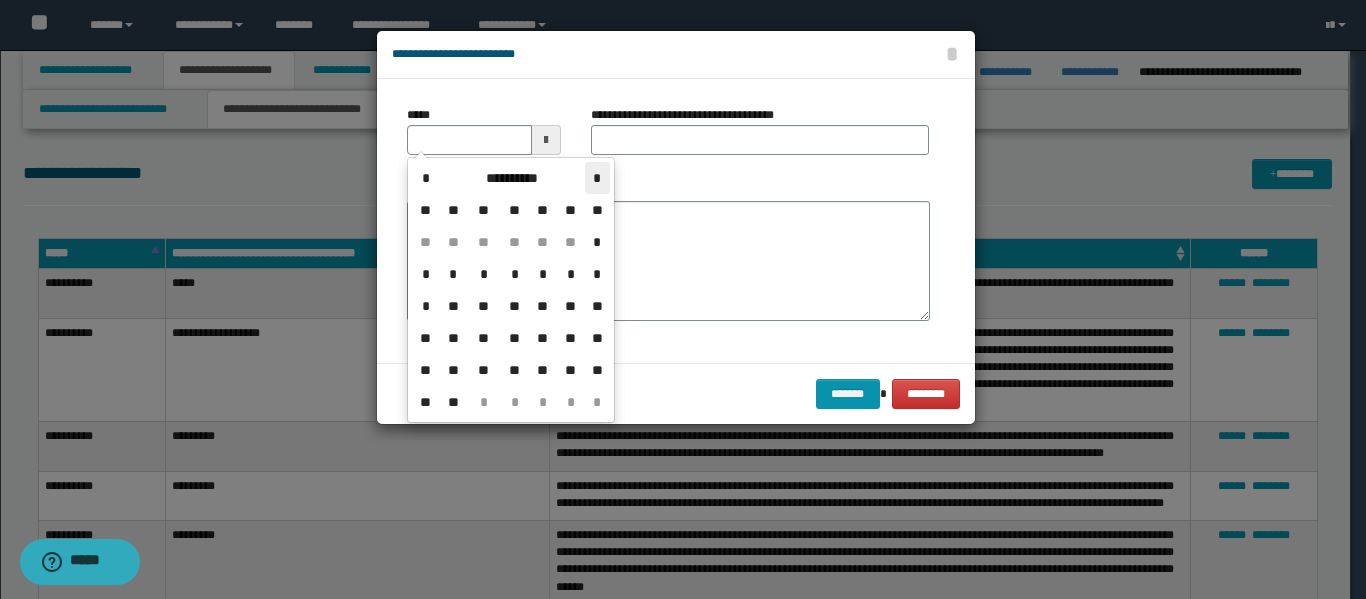 click on "*" at bounding box center (597, 178) 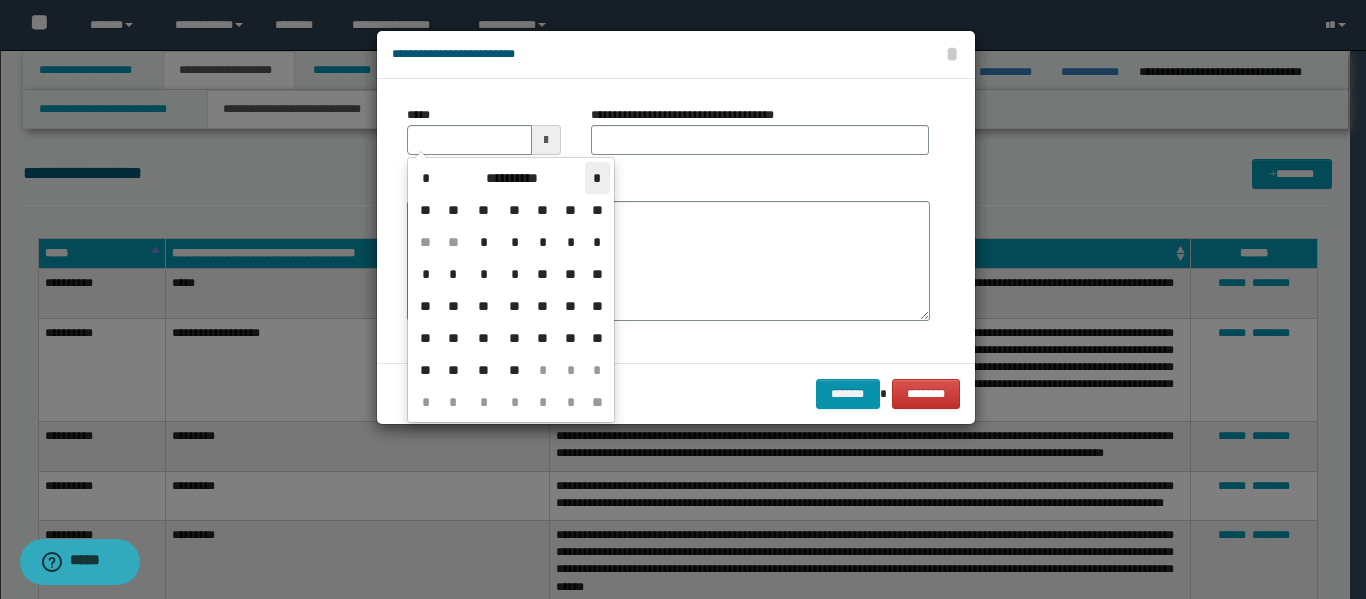 click on "*" at bounding box center [597, 178] 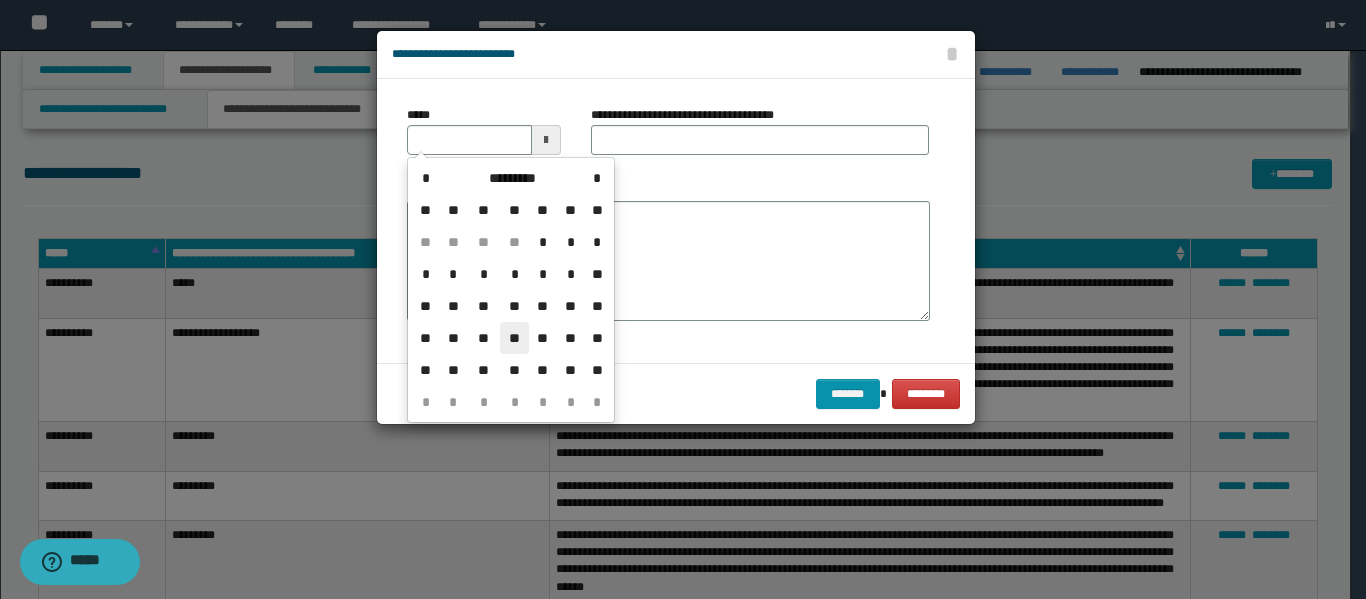 click on "**" at bounding box center [514, 338] 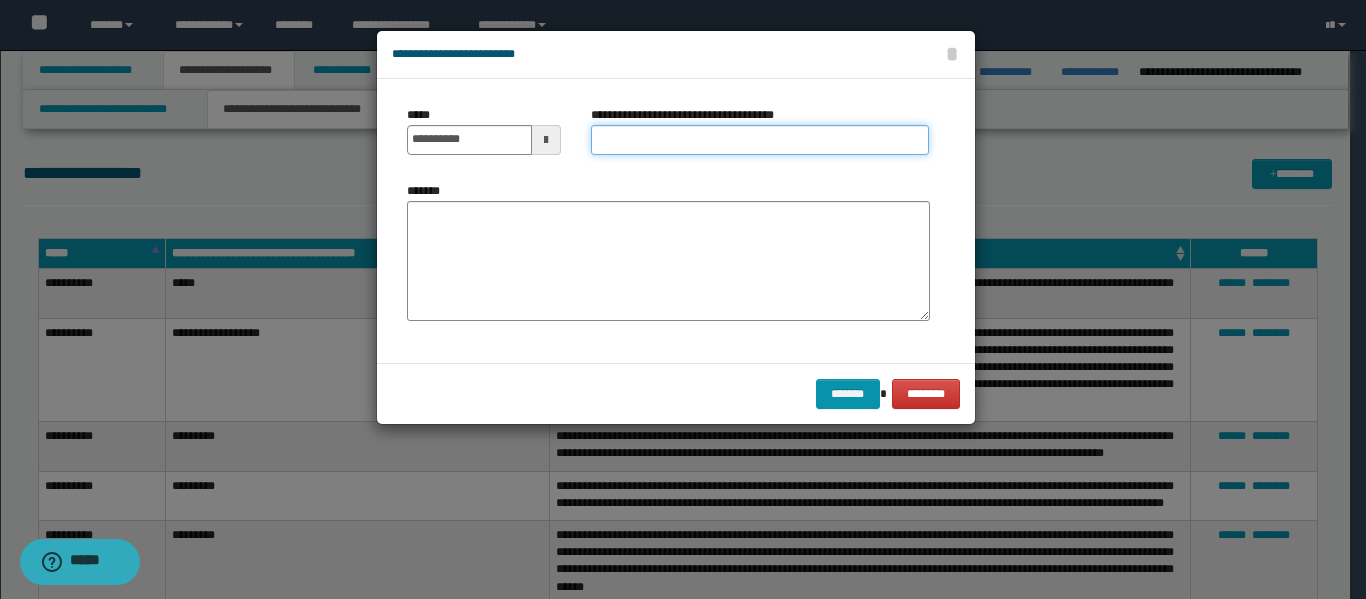 click on "**********" at bounding box center (760, 140) 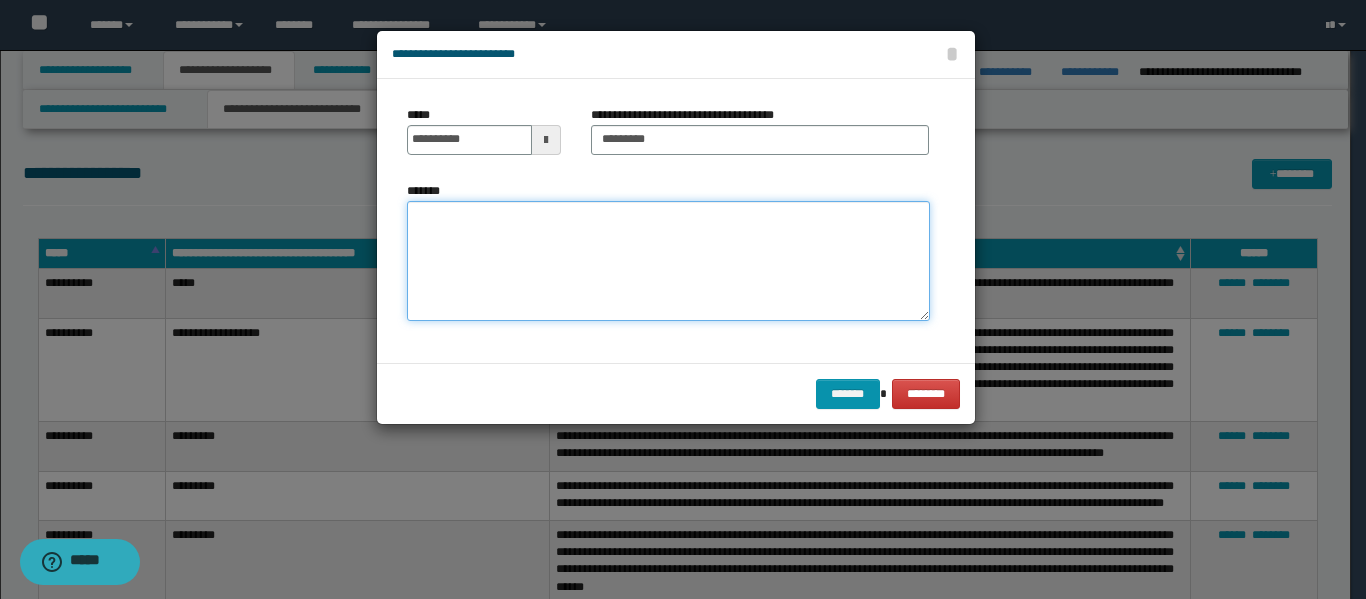 click on "*******" at bounding box center (668, 261) 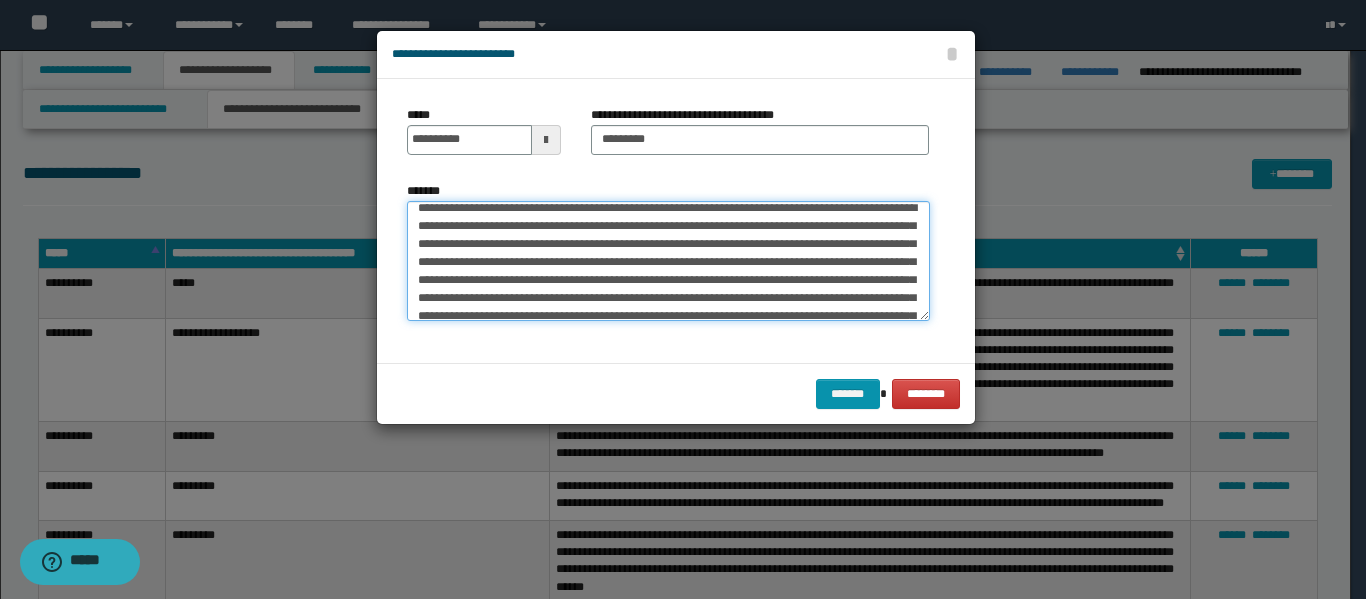 scroll, scrollTop: 0, scrollLeft: 0, axis: both 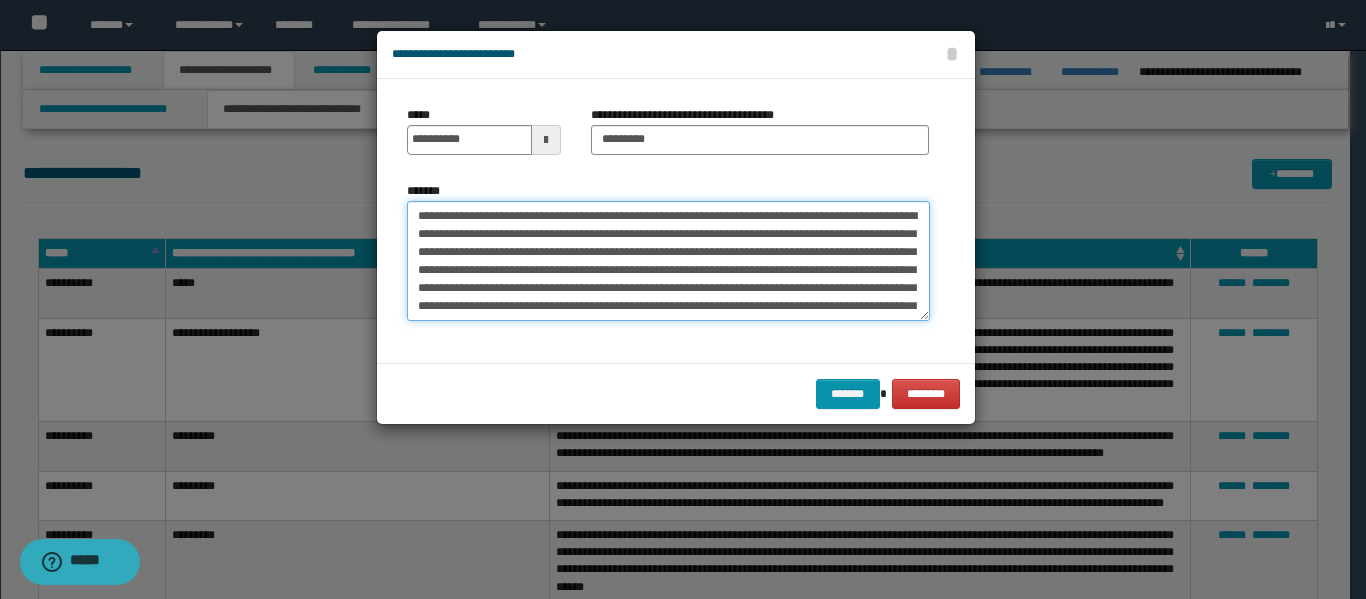 type on "**********" 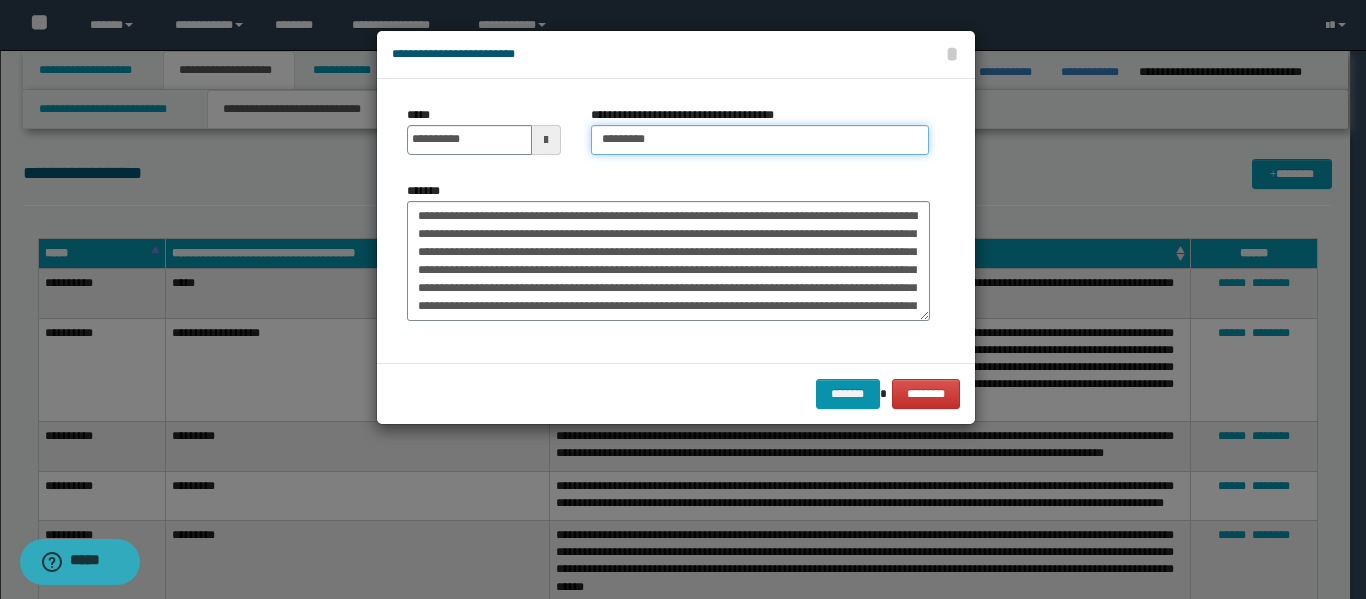 click on "*********" at bounding box center (760, 140) 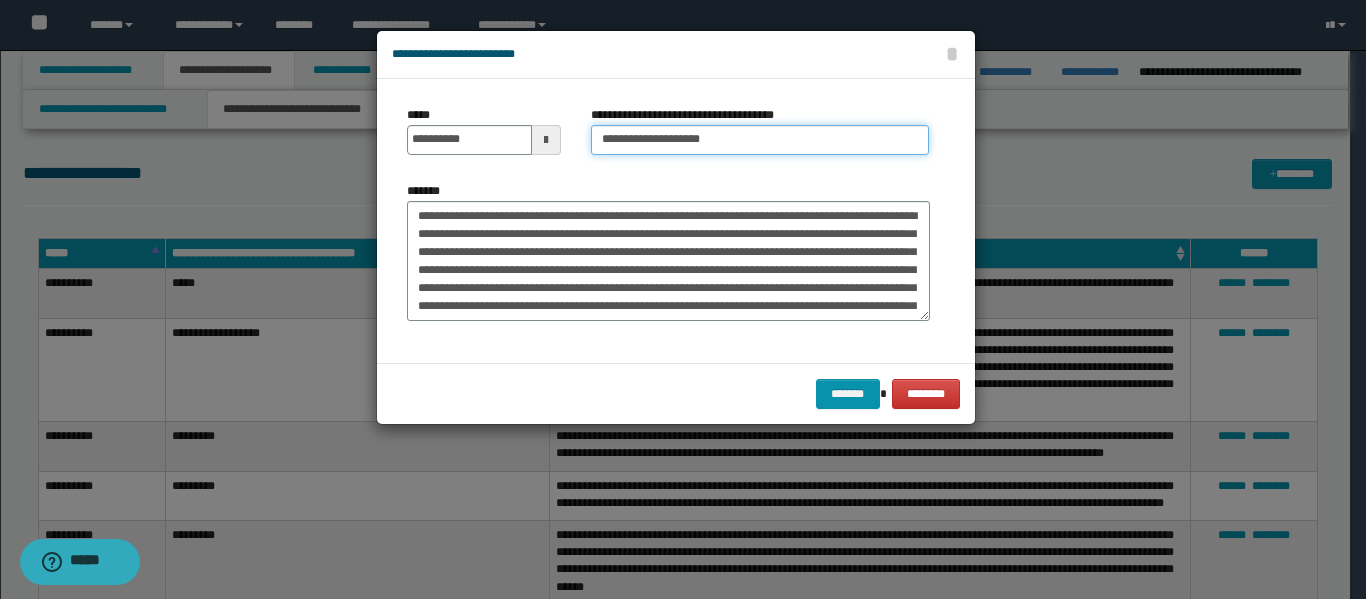 type on "**********" 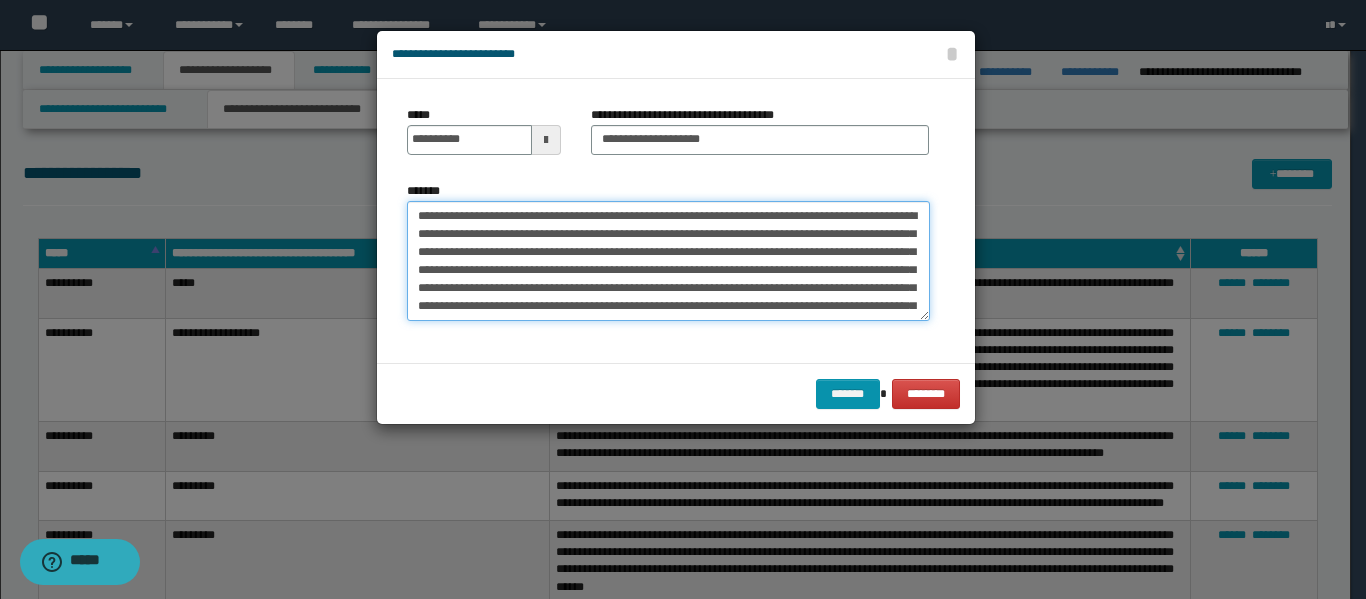 click on "**********" at bounding box center [668, 261] 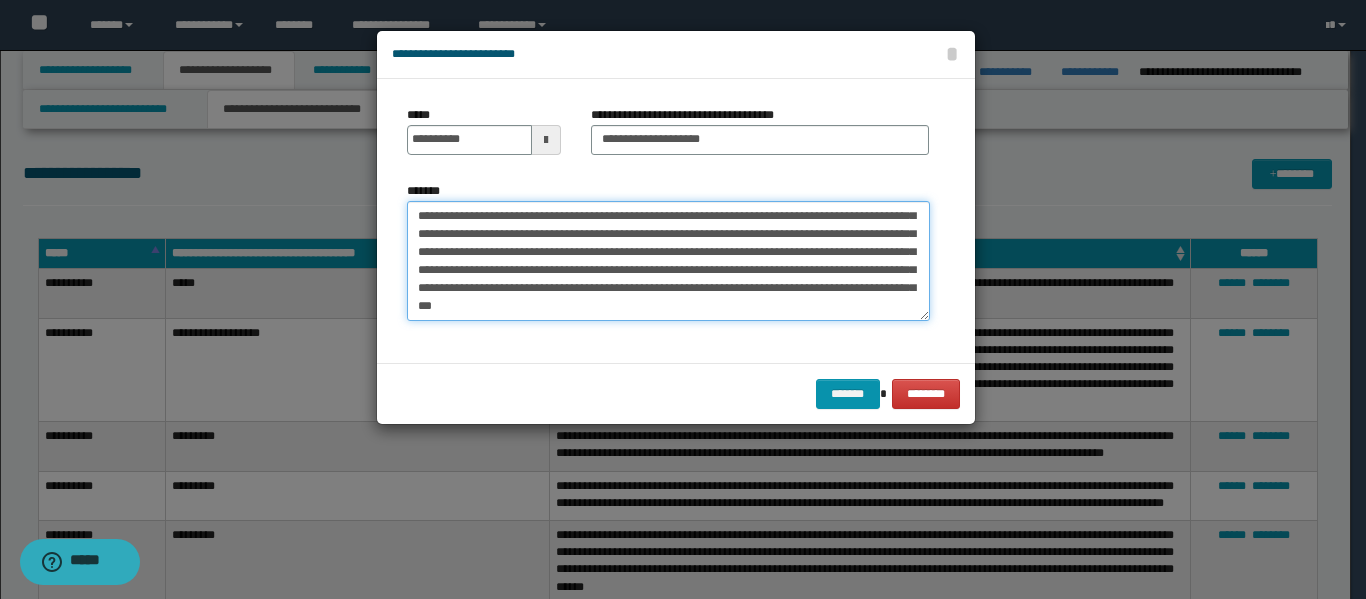 click on "**********" at bounding box center (668, 261) 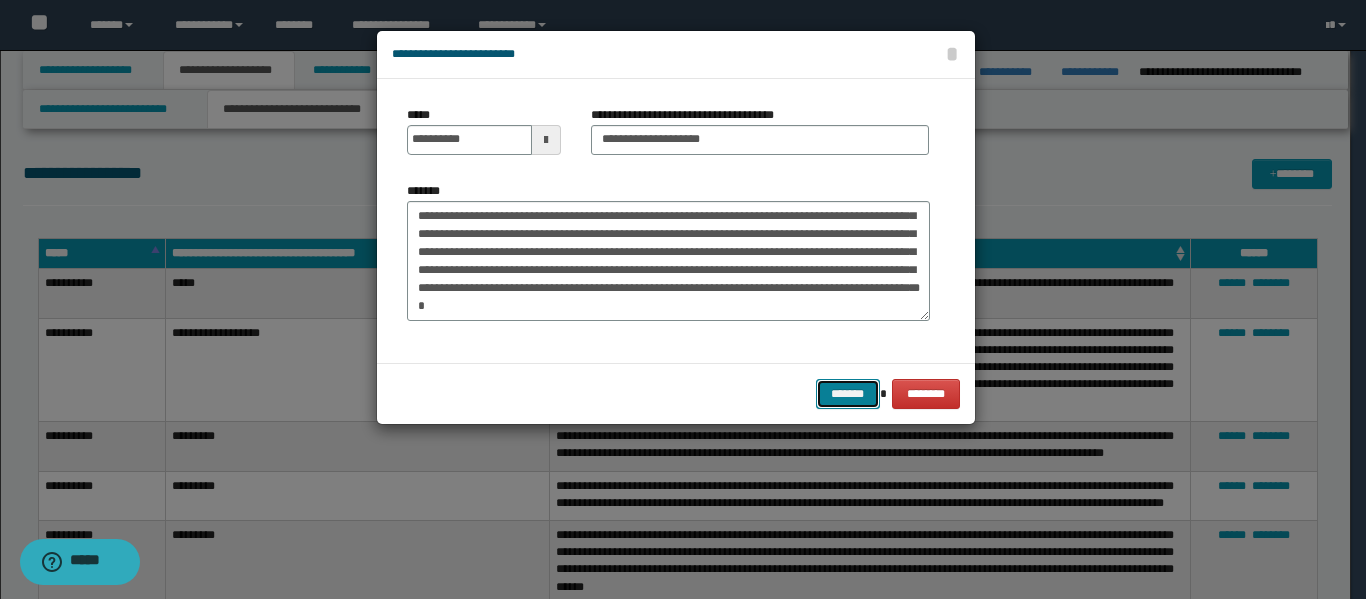 click on "*******" at bounding box center [848, 394] 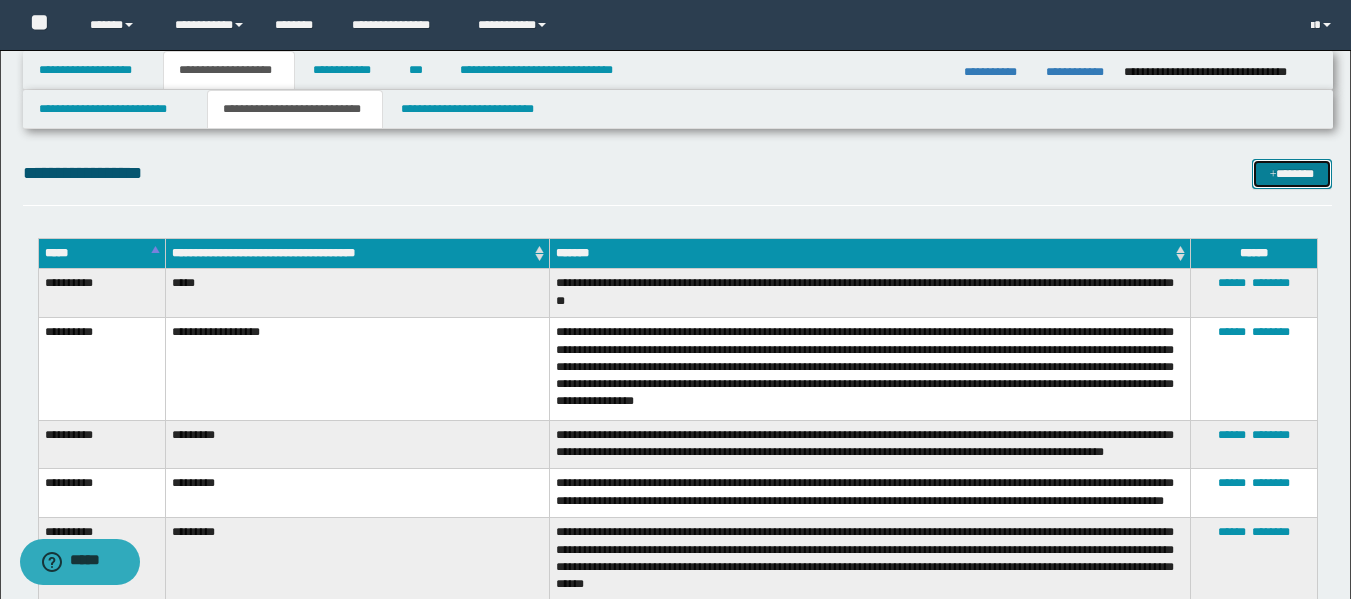 click on "*******" at bounding box center [1292, 174] 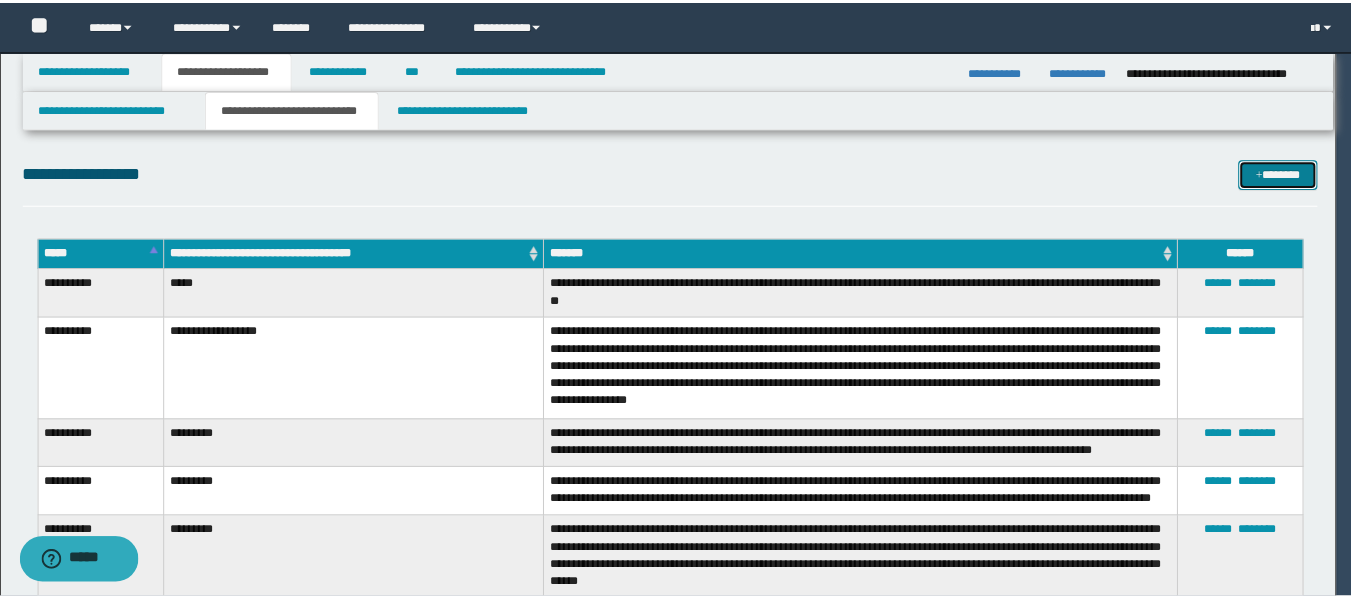 scroll, scrollTop: 0, scrollLeft: 0, axis: both 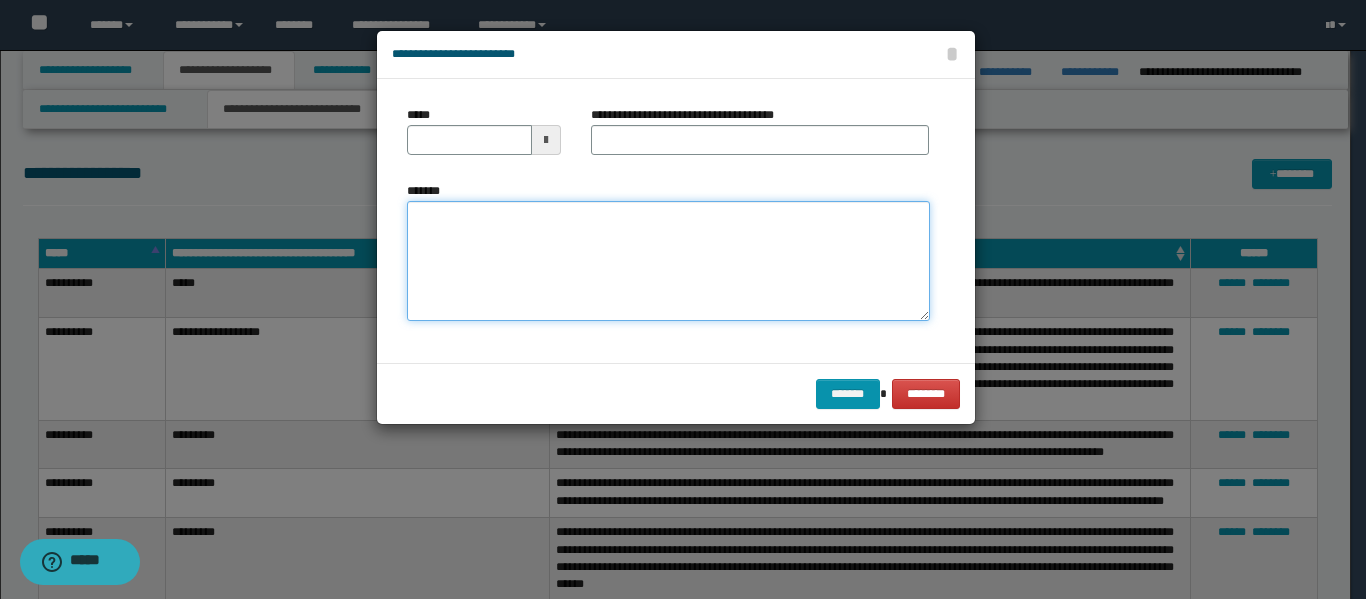 click on "*******" at bounding box center (668, 261) 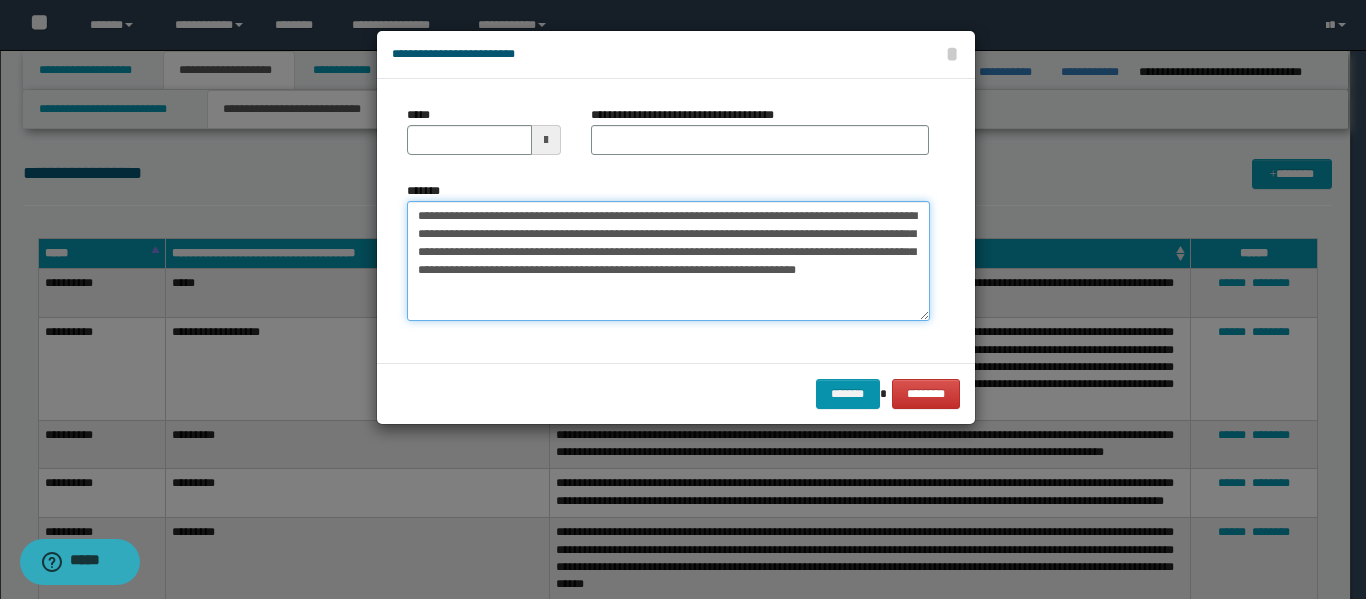 type 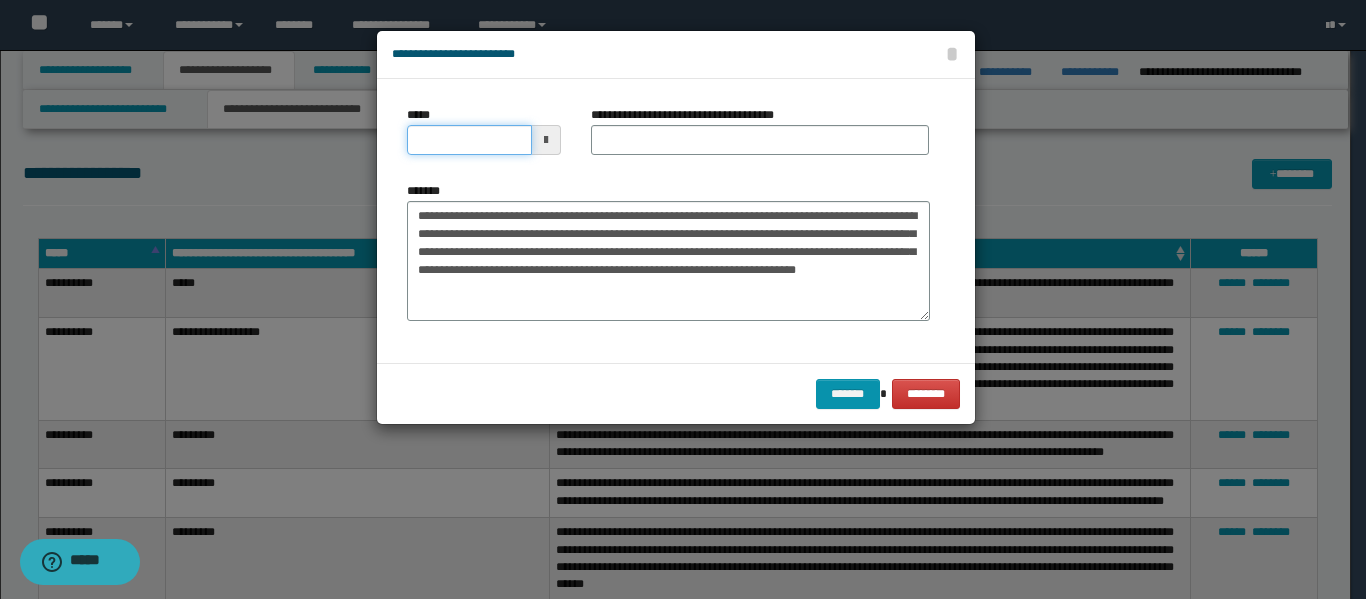 click on "*****" at bounding box center [469, 140] 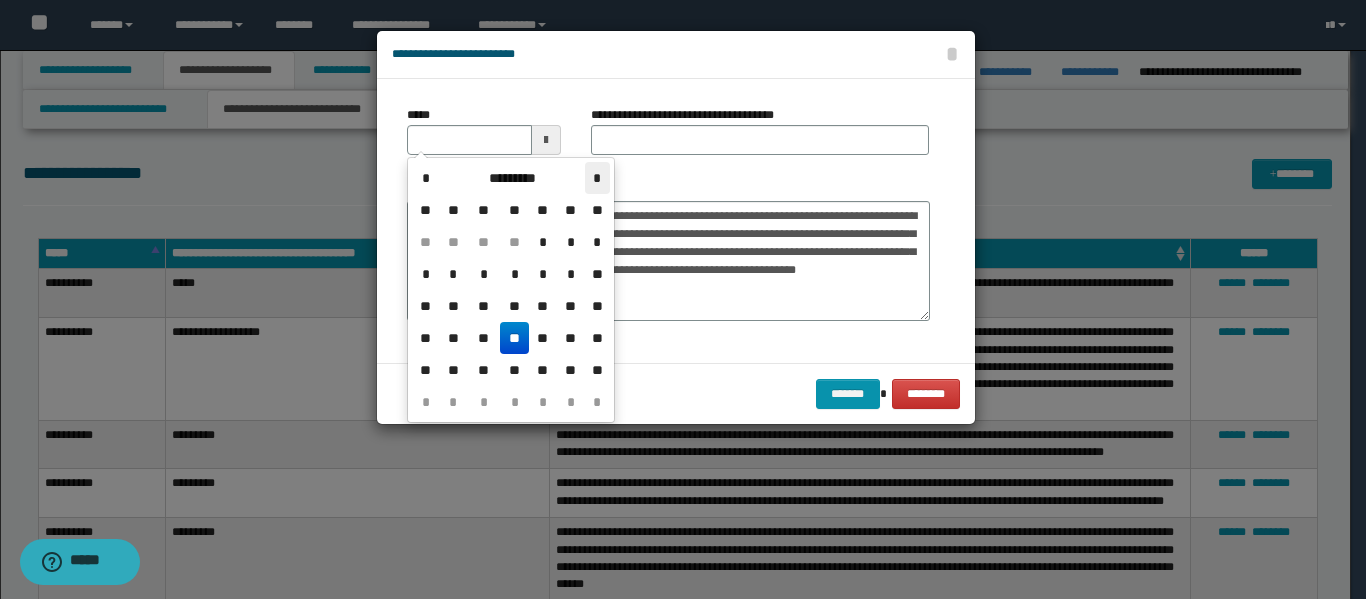 click on "*" at bounding box center [597, 178] 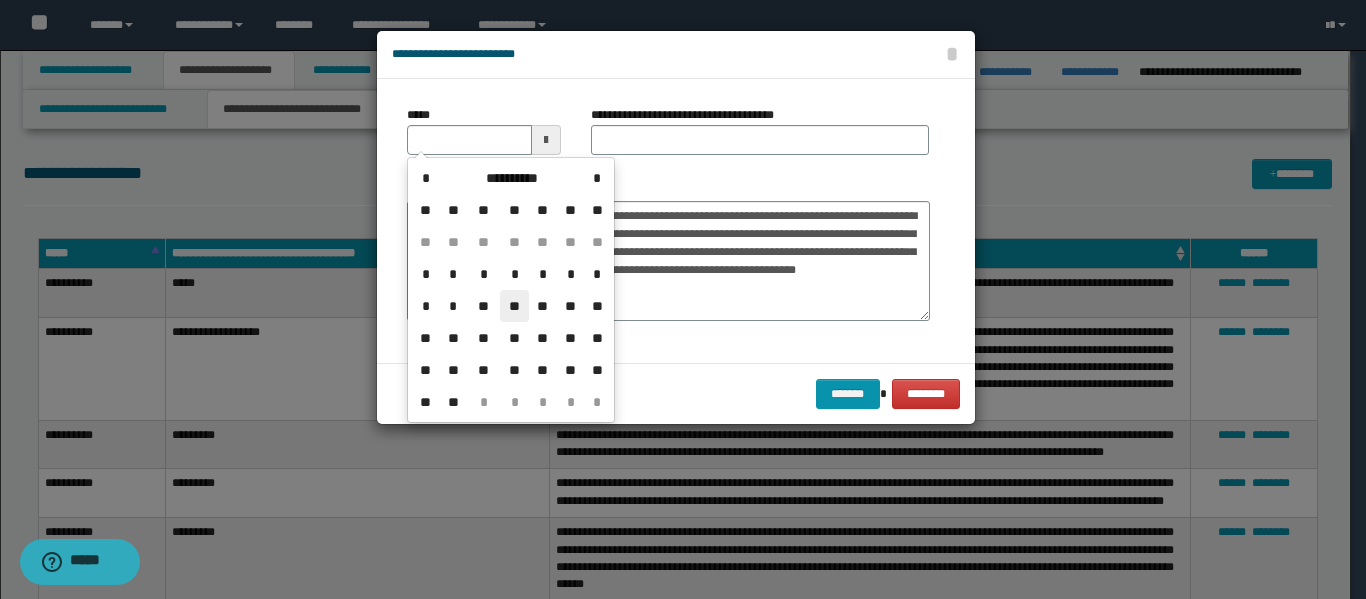 click on "**" at bounding box center [514, 306] 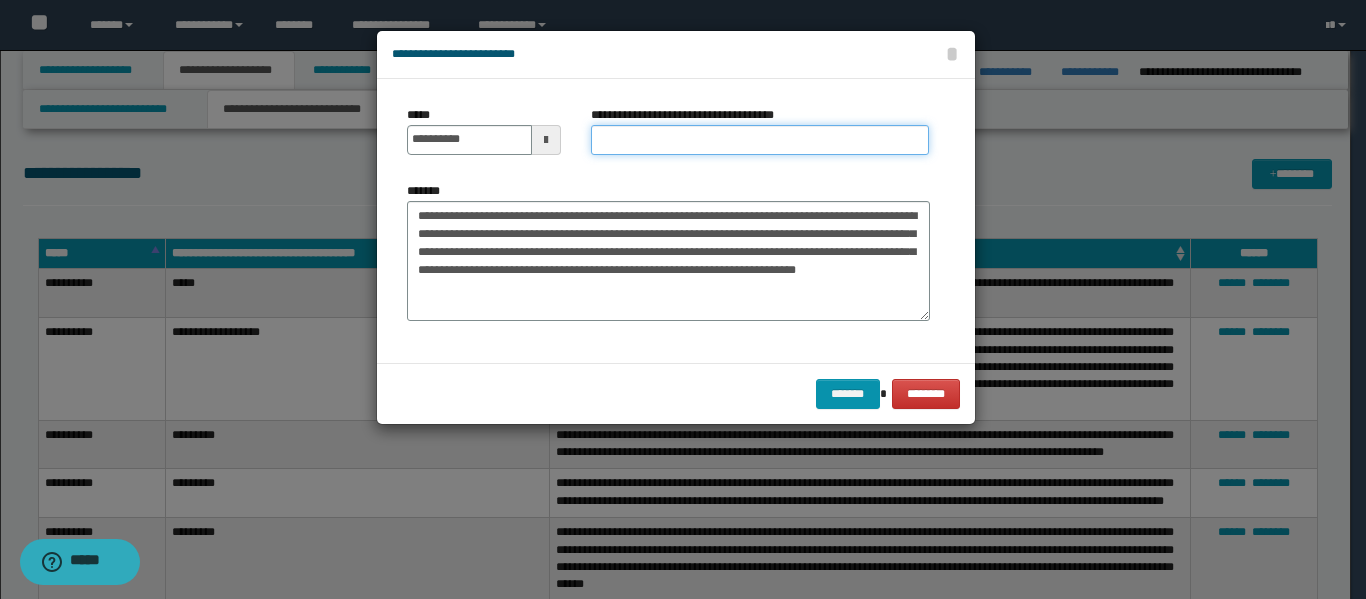 click on "**********" at bounding box center [760, 140] 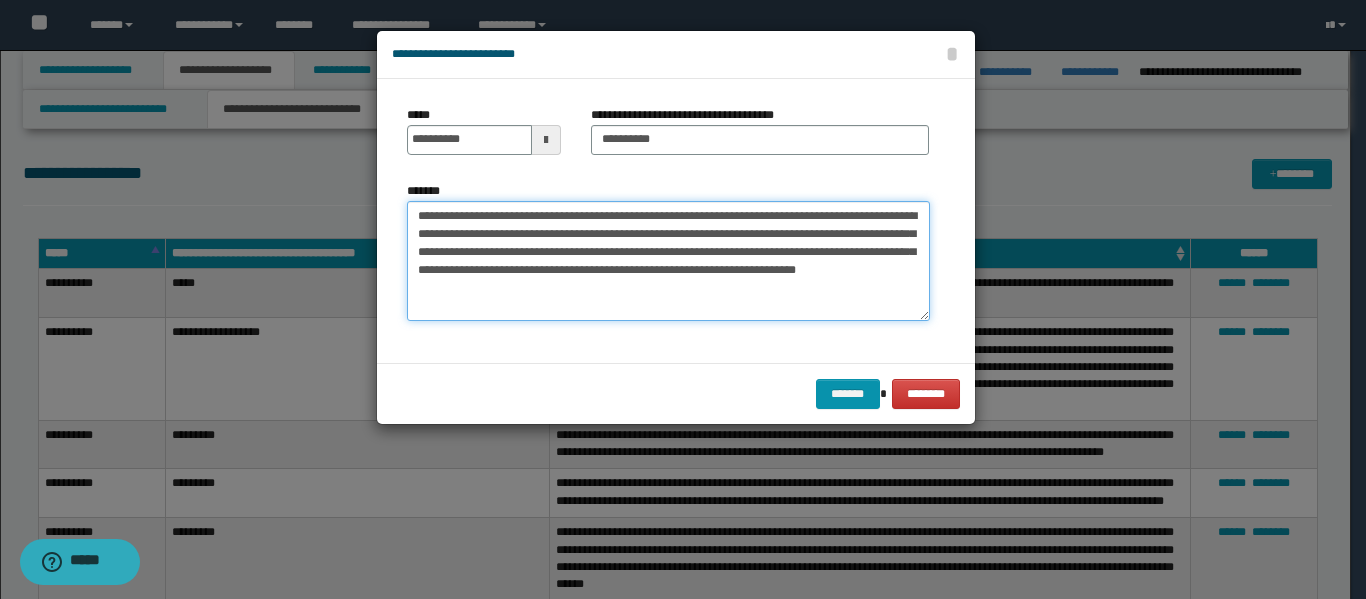 drag, startPoint x: 674, startPoint y: 220, endPoint x: 344, endPoint y: 207, distance: 330.25595 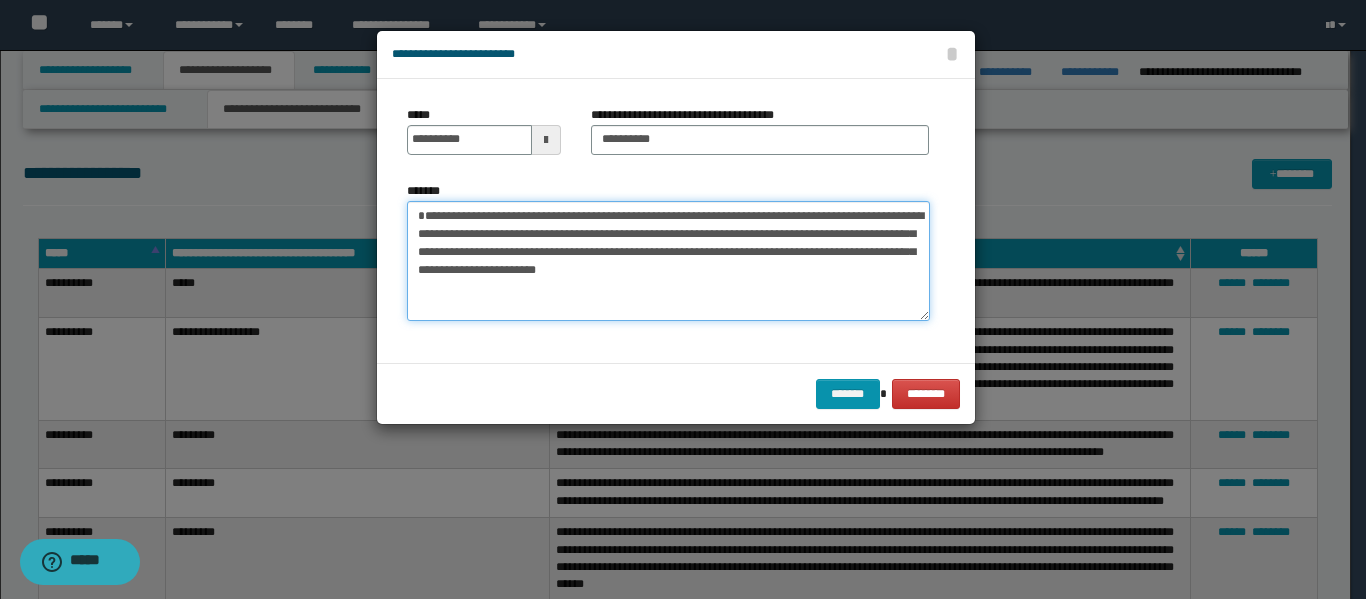 click on "**********" at bounding box center [668, 261] 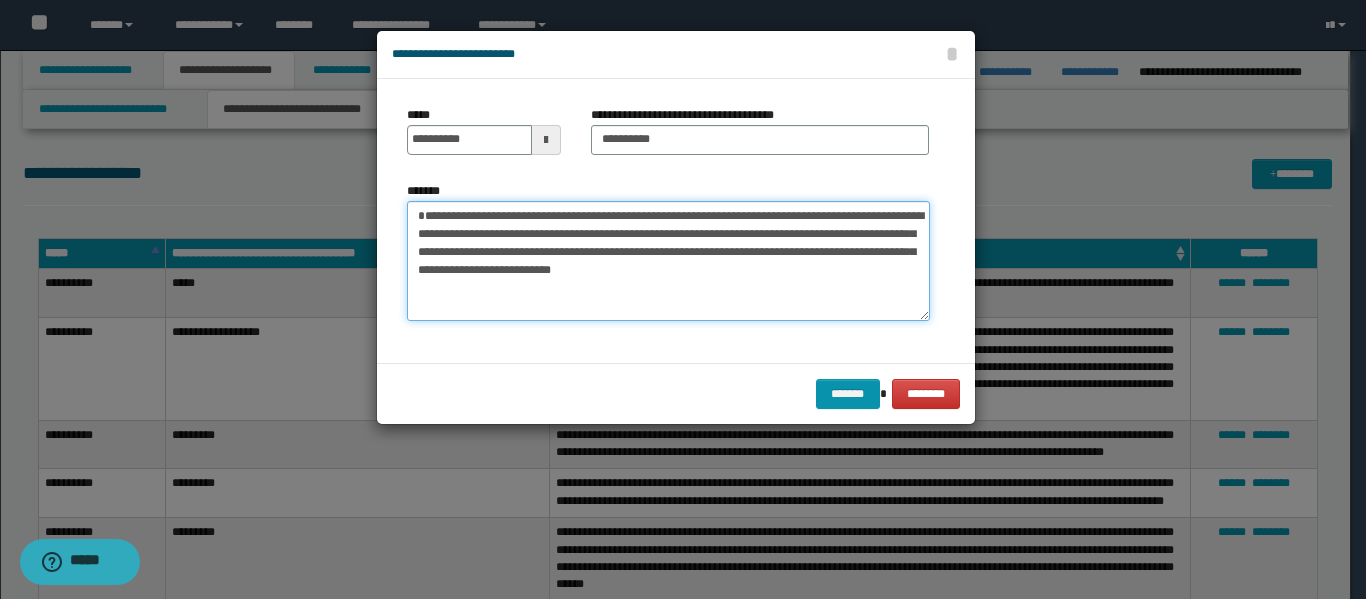 click on "**********" at bounding box center [668, 261] 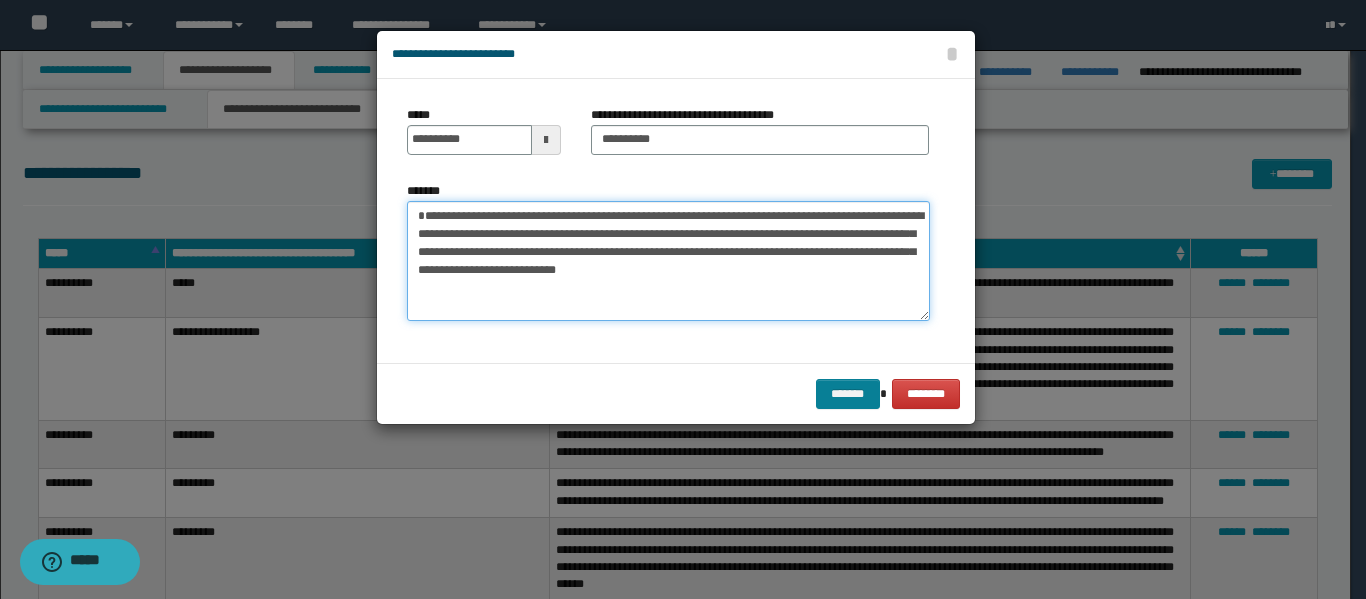 type on "**********" 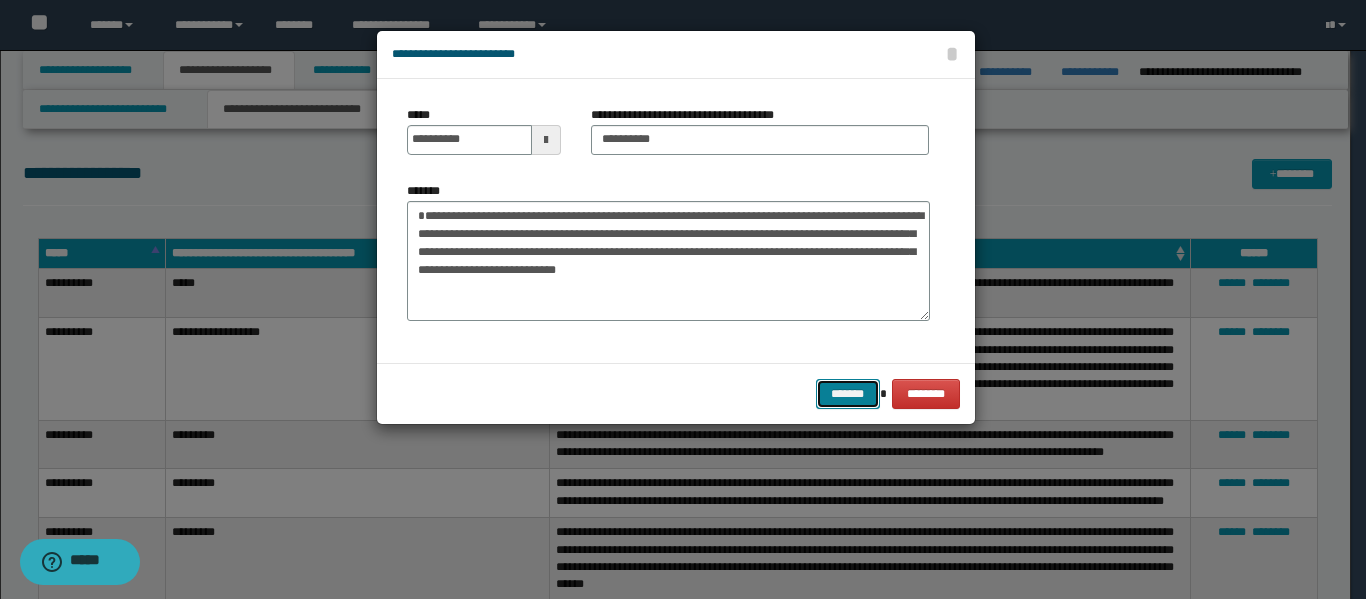 click on "*******" at bounding box center (848, 394) 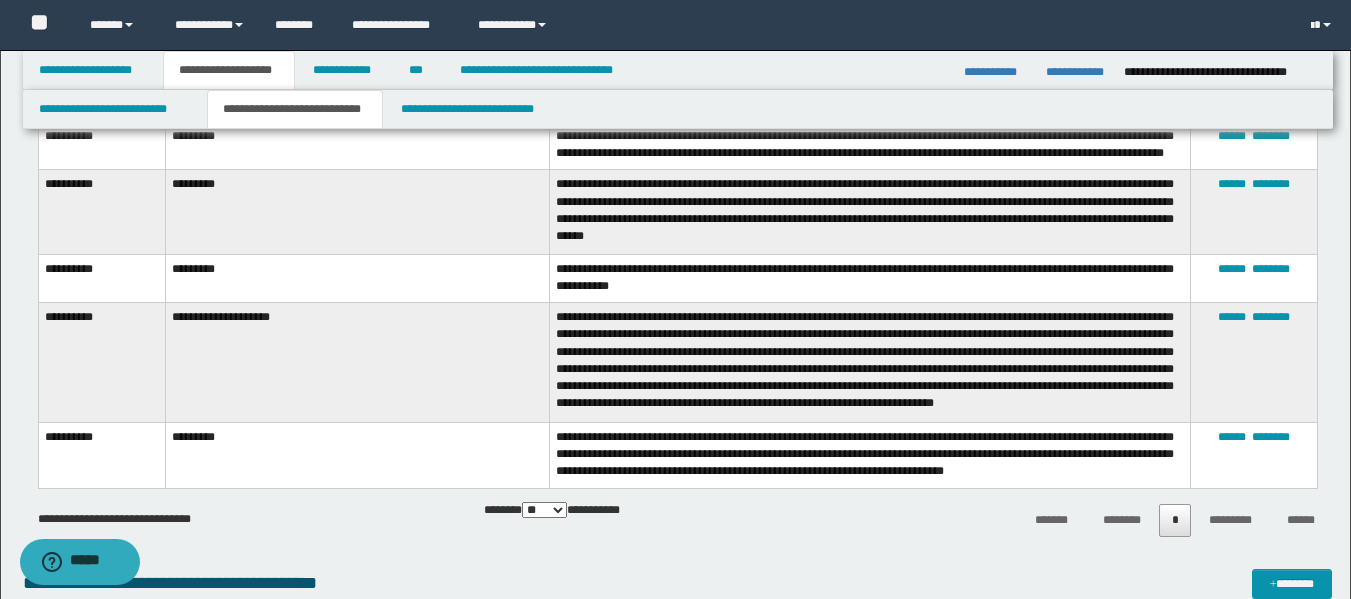 scroll, scrollTop: 400, scrollLeft: 0, axis: vertical 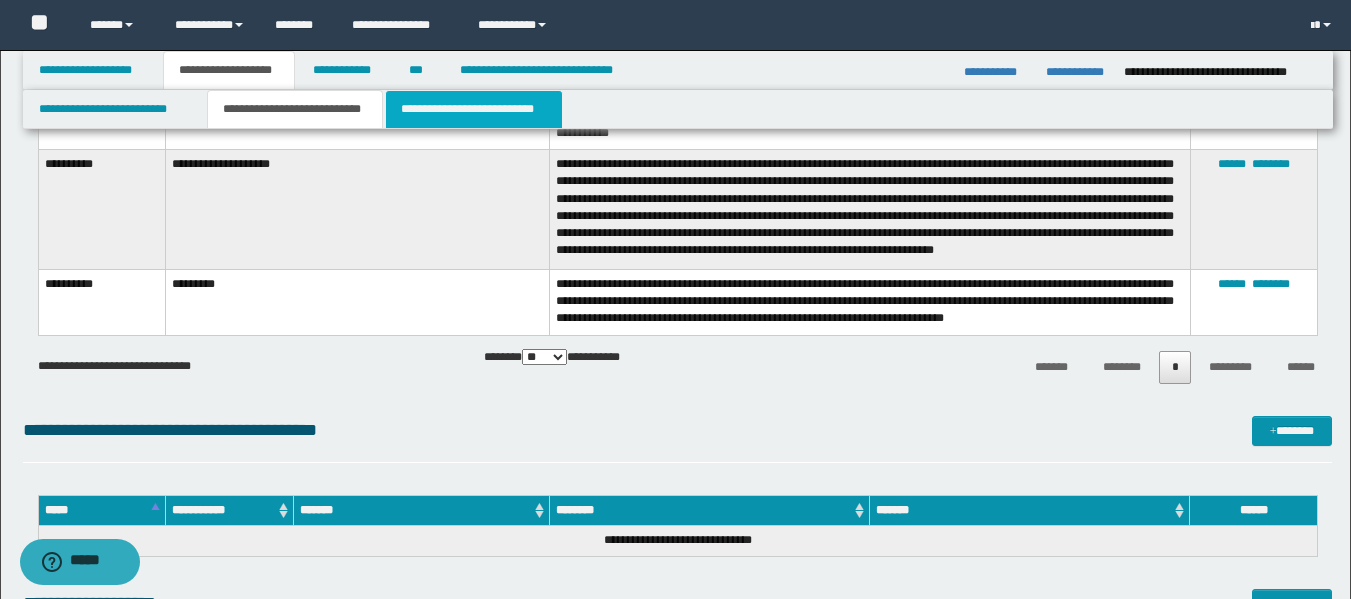 click on "**********" at bounding box center (474, 109) 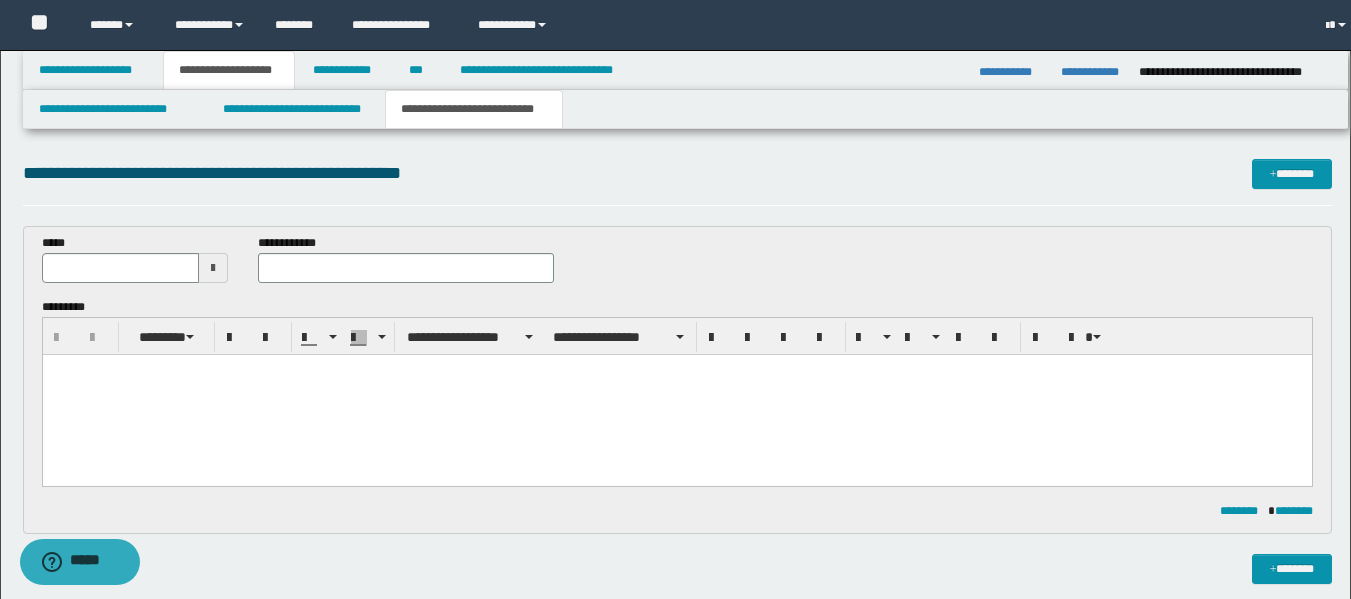scroll, scrollTop: 0, scrollLeft: 0, axis: both 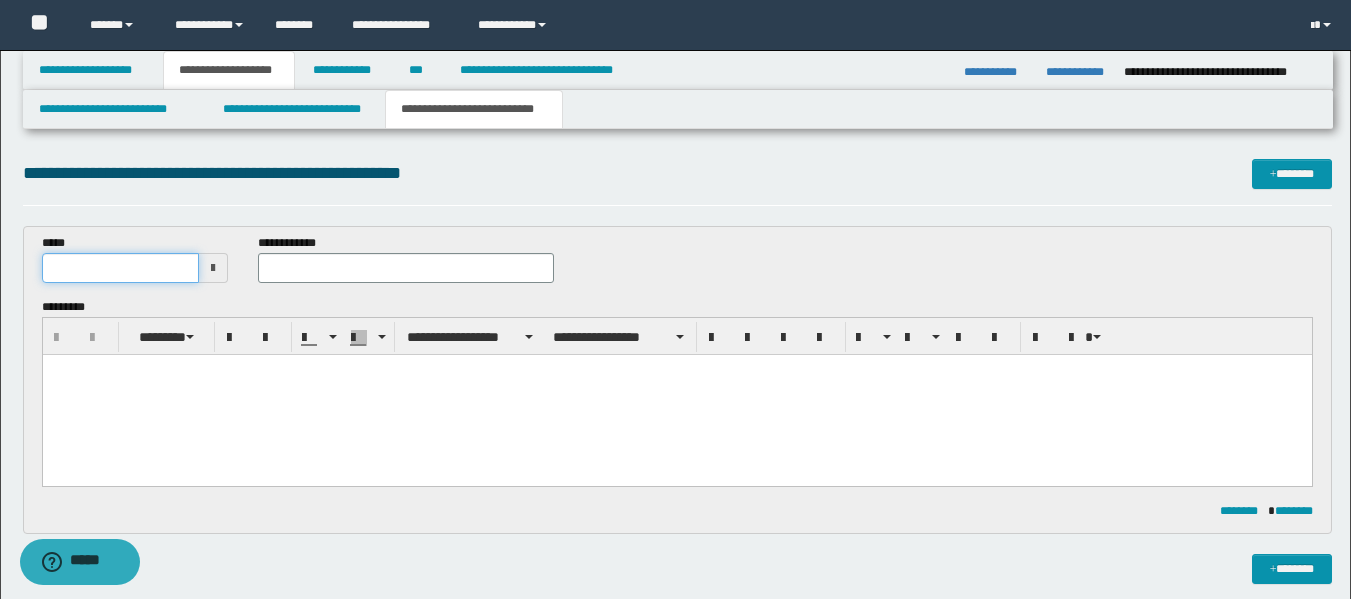 click at bounding box center [121, 268] 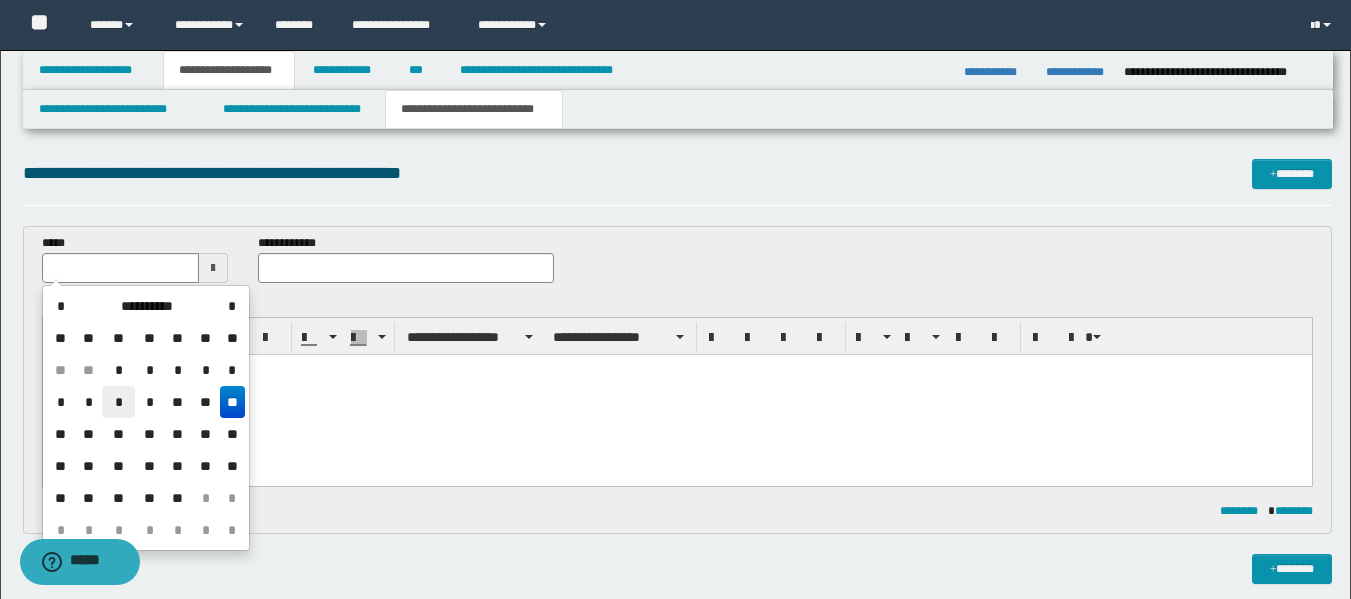 click on "*" at bounding box center (118, 402) 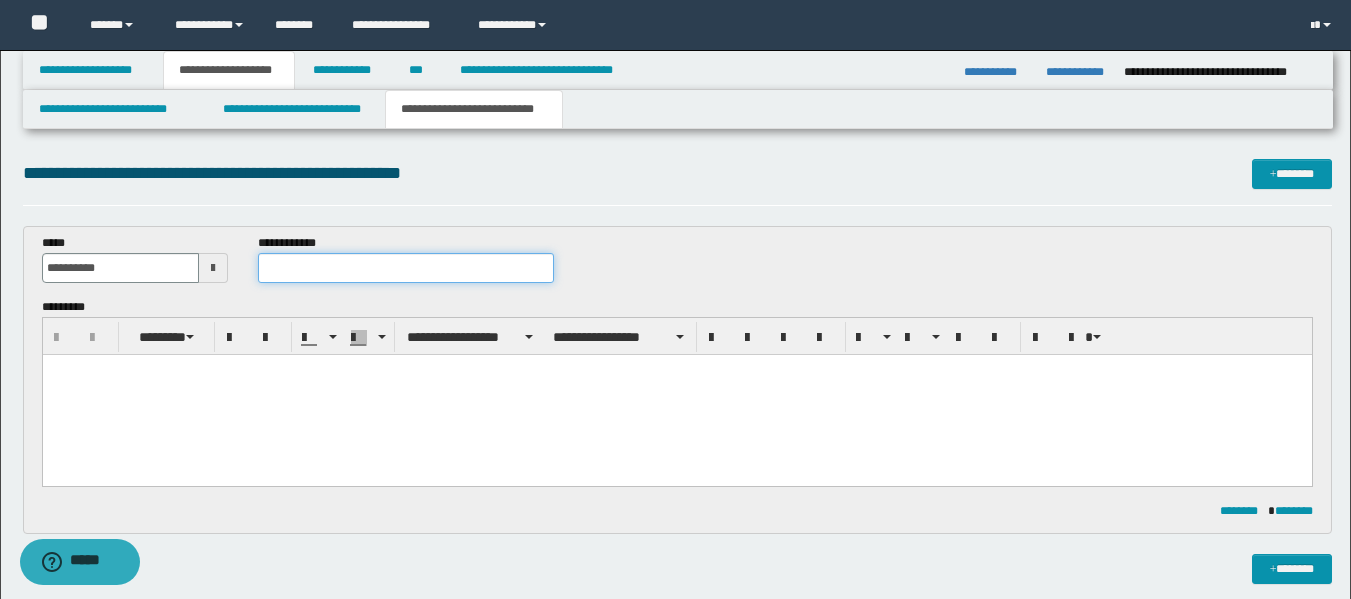 click at bounding box center (405, 268) 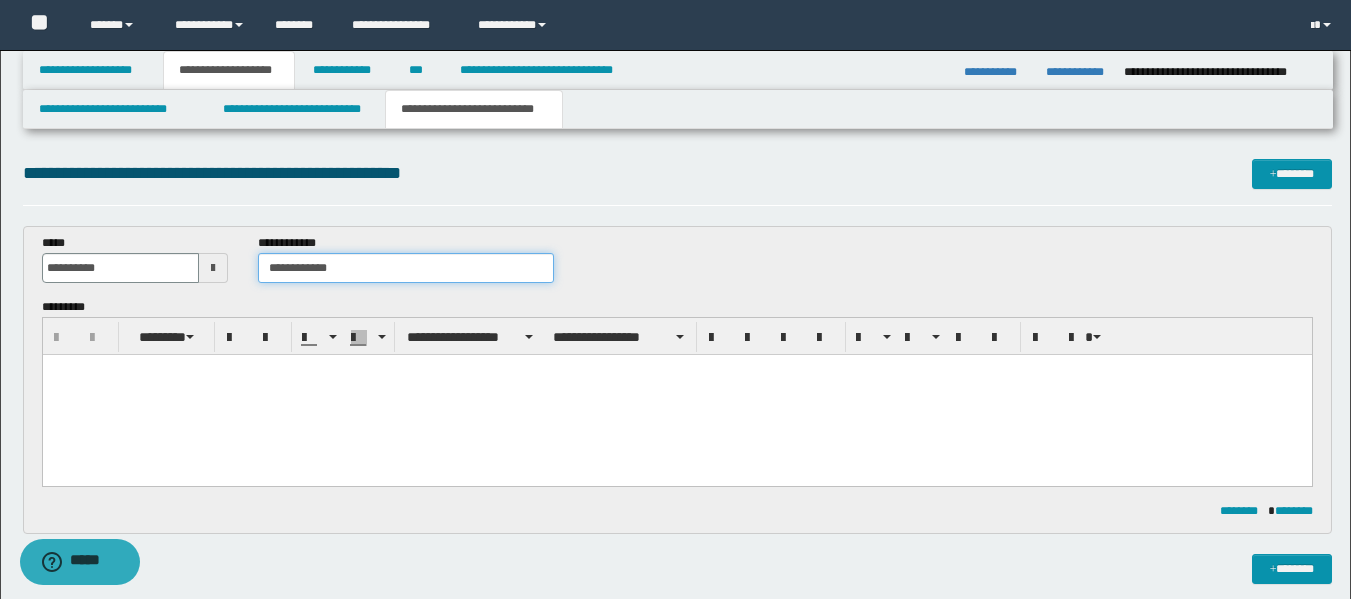 click on "**********" at bounding box center (405, 268) 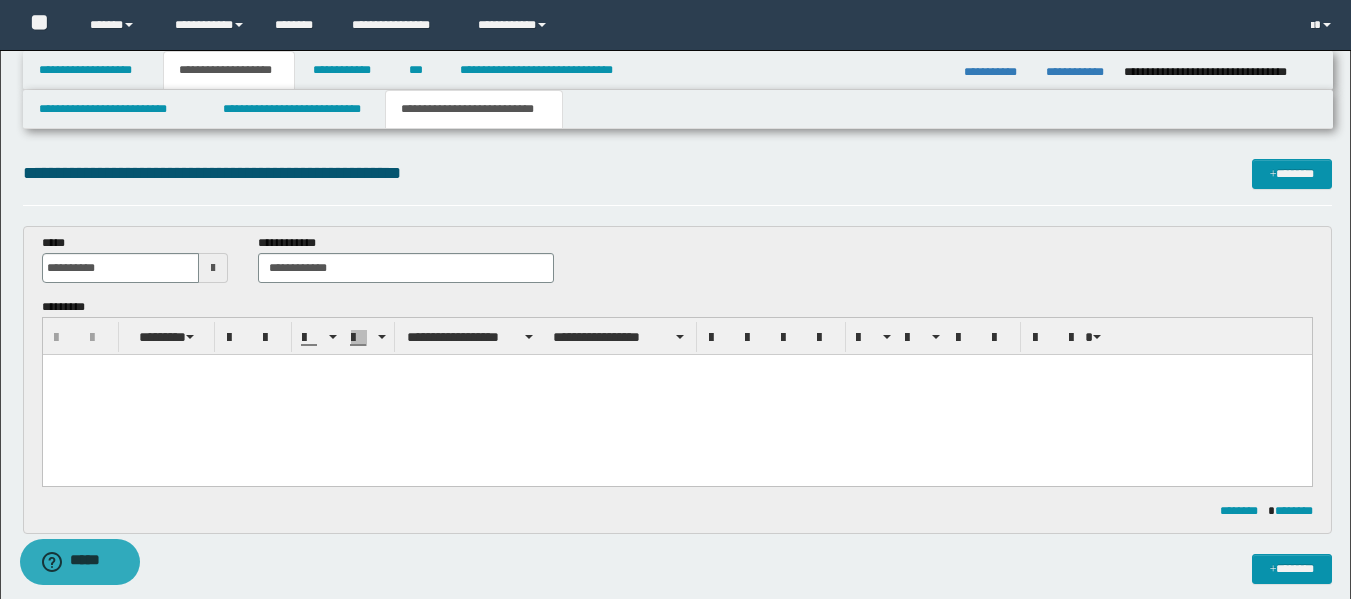 click at bounding box center (676, 395) 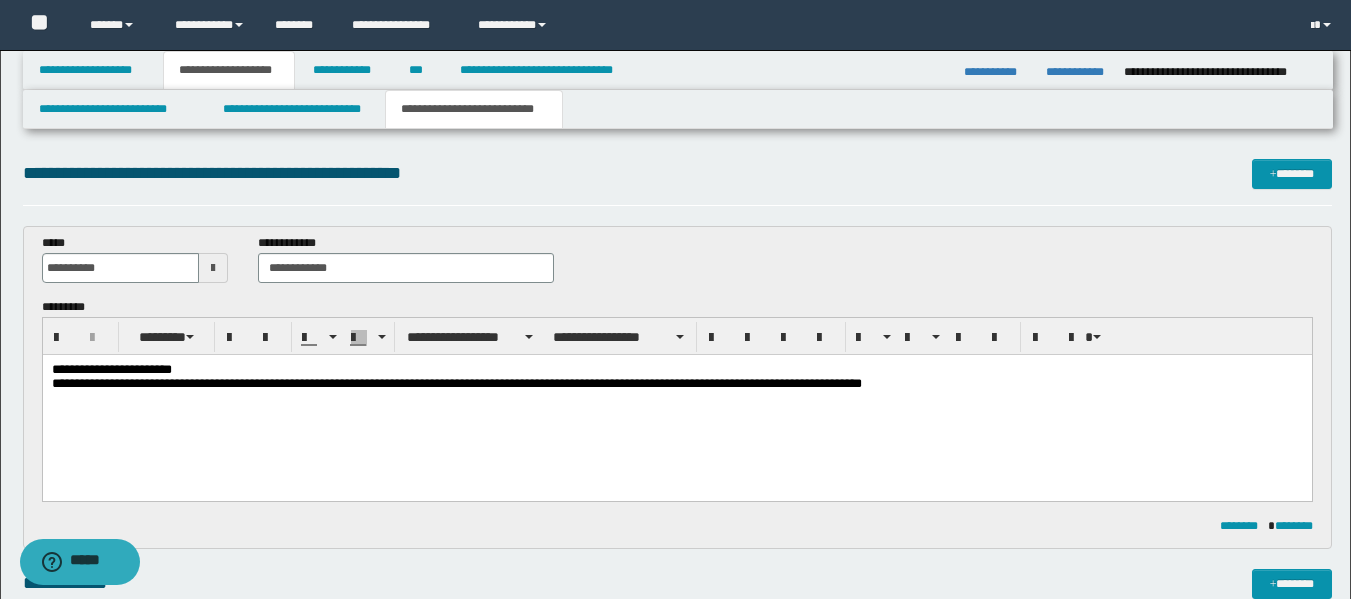 click on "[FIRST] [LAST]" at bounding box center (676, 378) 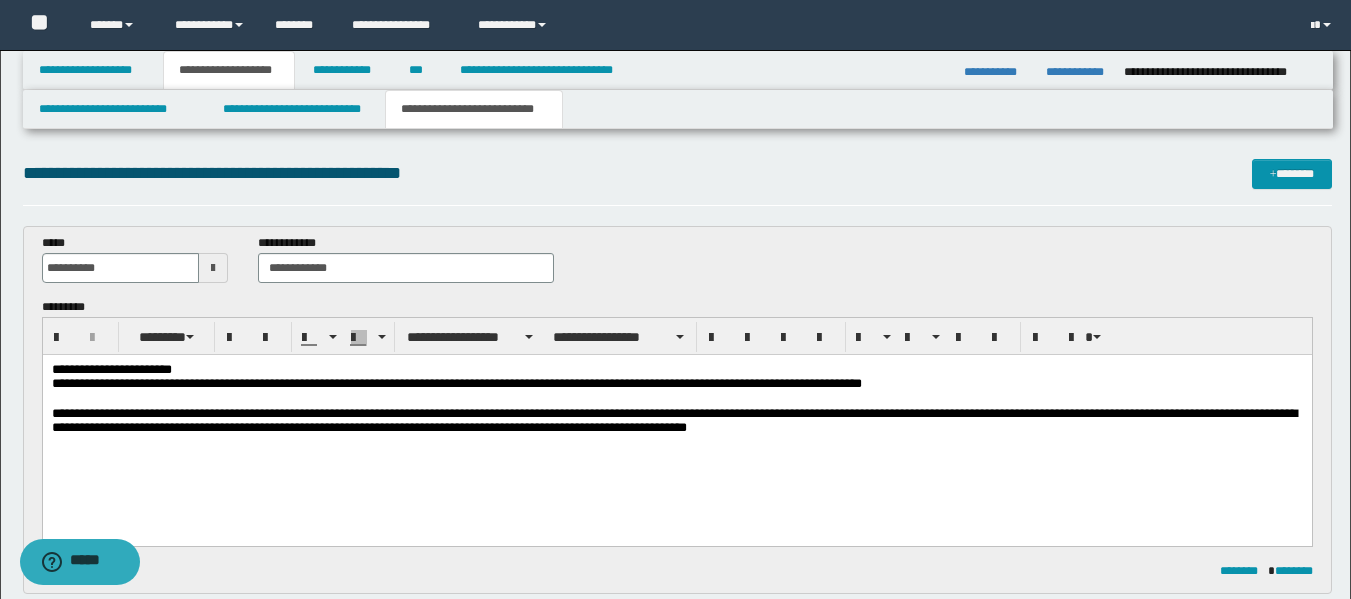 click on "**********" at bounding box center (676, 422) 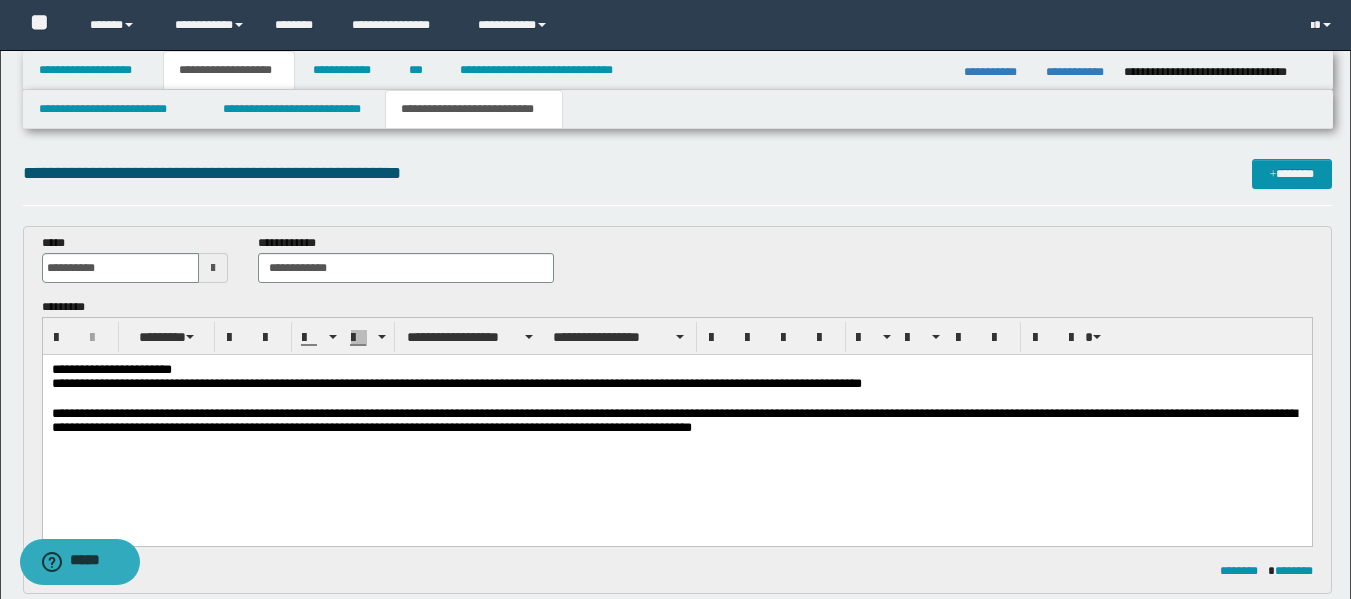 click on "**********" at bounding box center (676, 422) 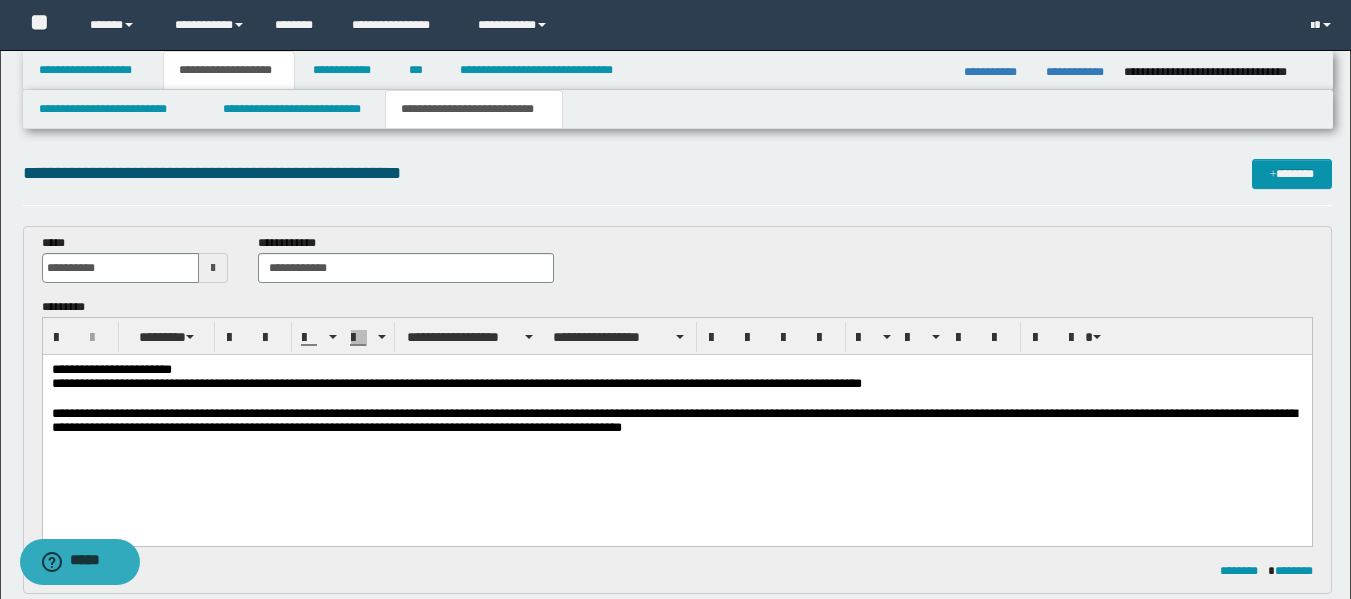 click on "**********" at bounding box center (676, 422) 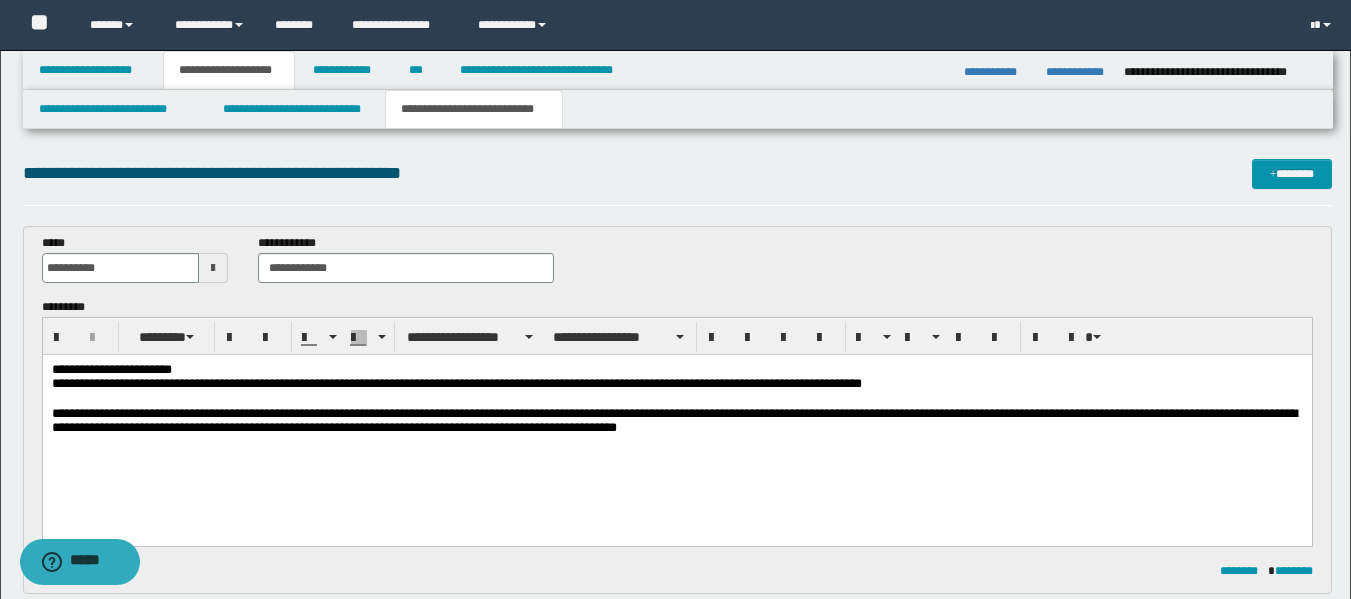 click on "**********" at bounding box center [676, 422] 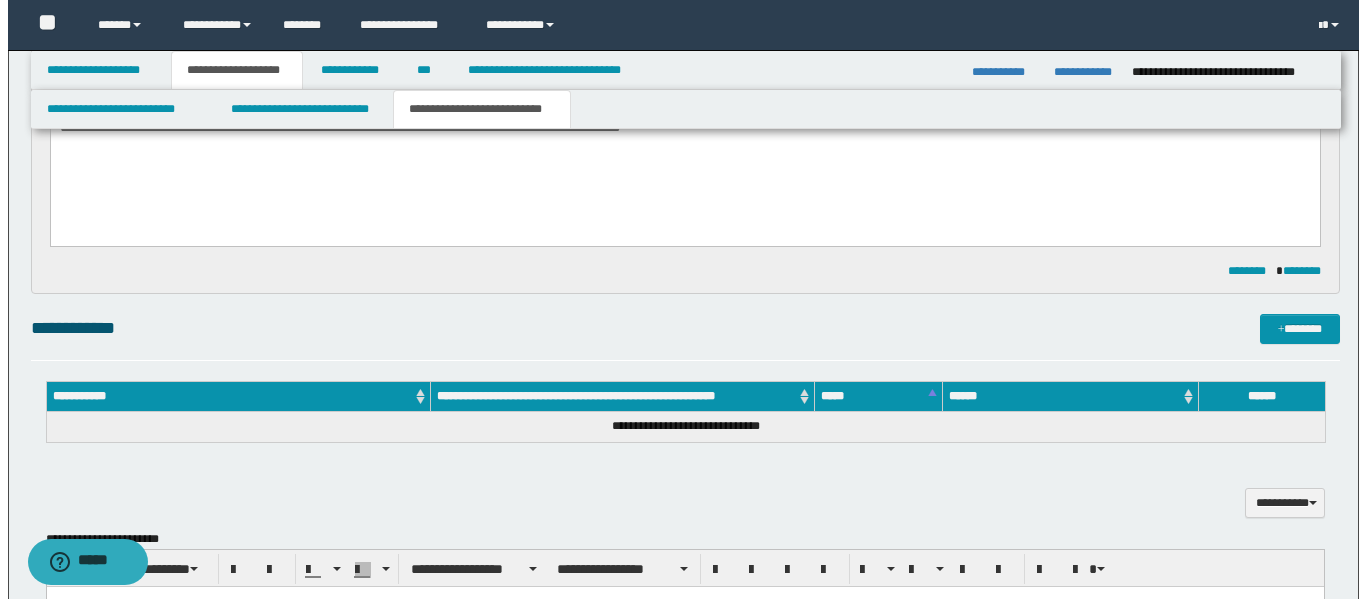 scroll, scrollTop: 400, scrollLeft: 0, axis: vertical 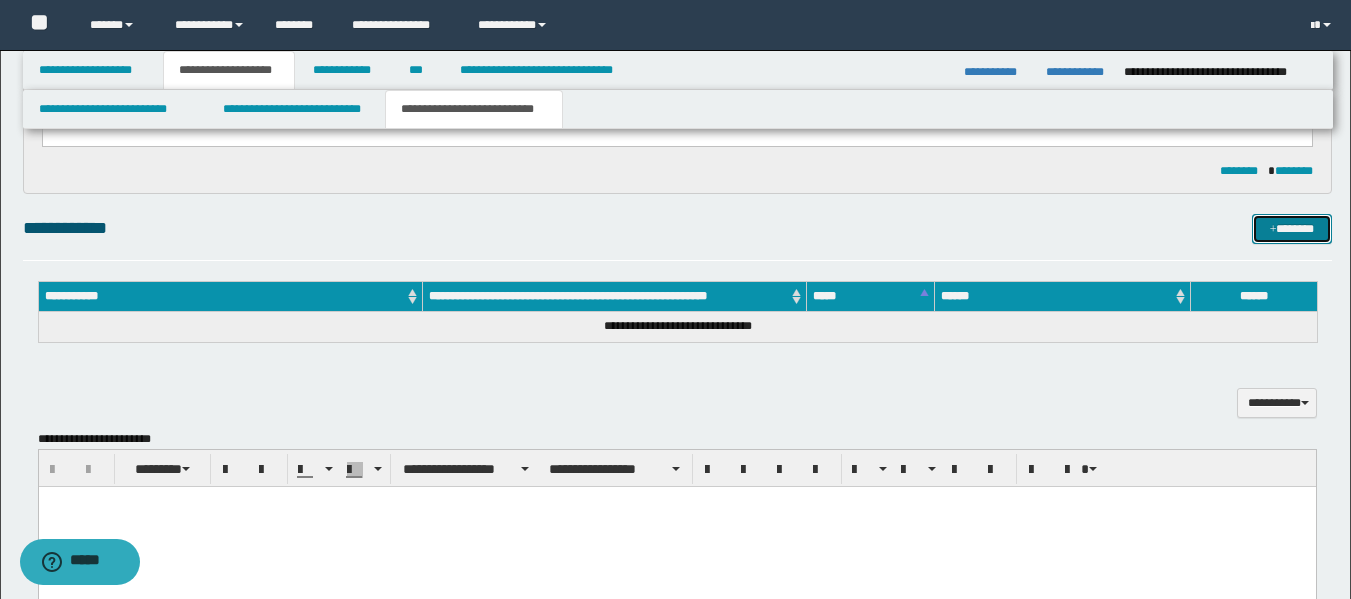 click on "*******" at bounding box center [1292, 229] 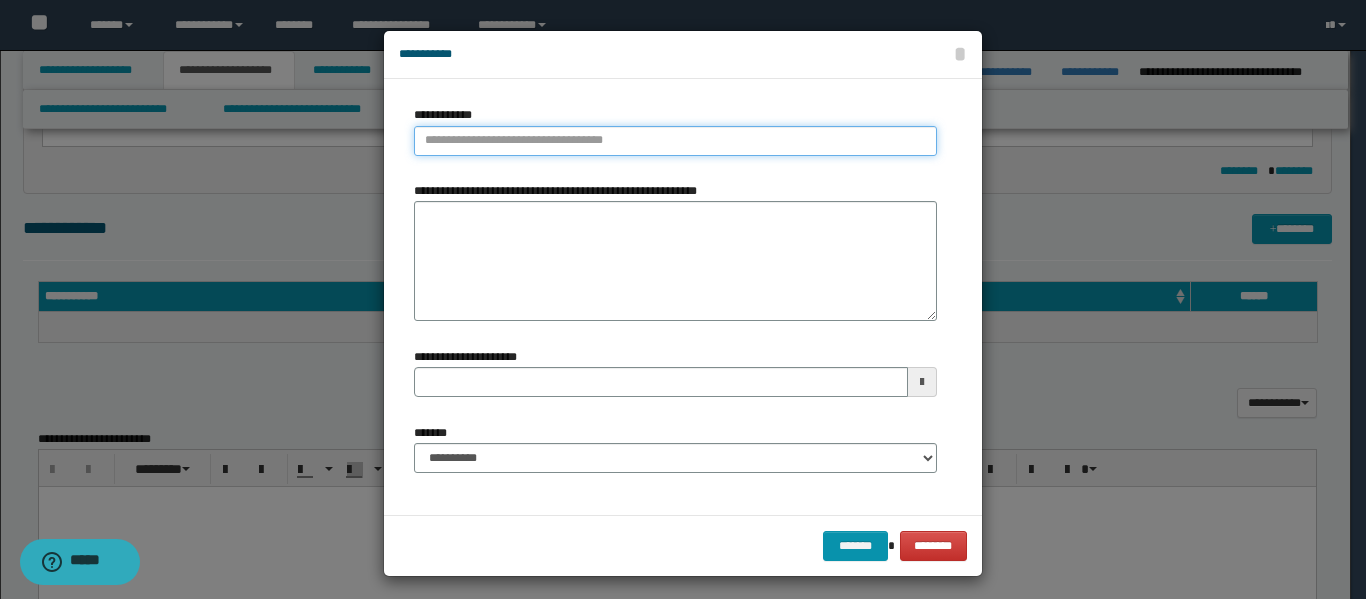 click on "**********" at bounding box center (675, 141) 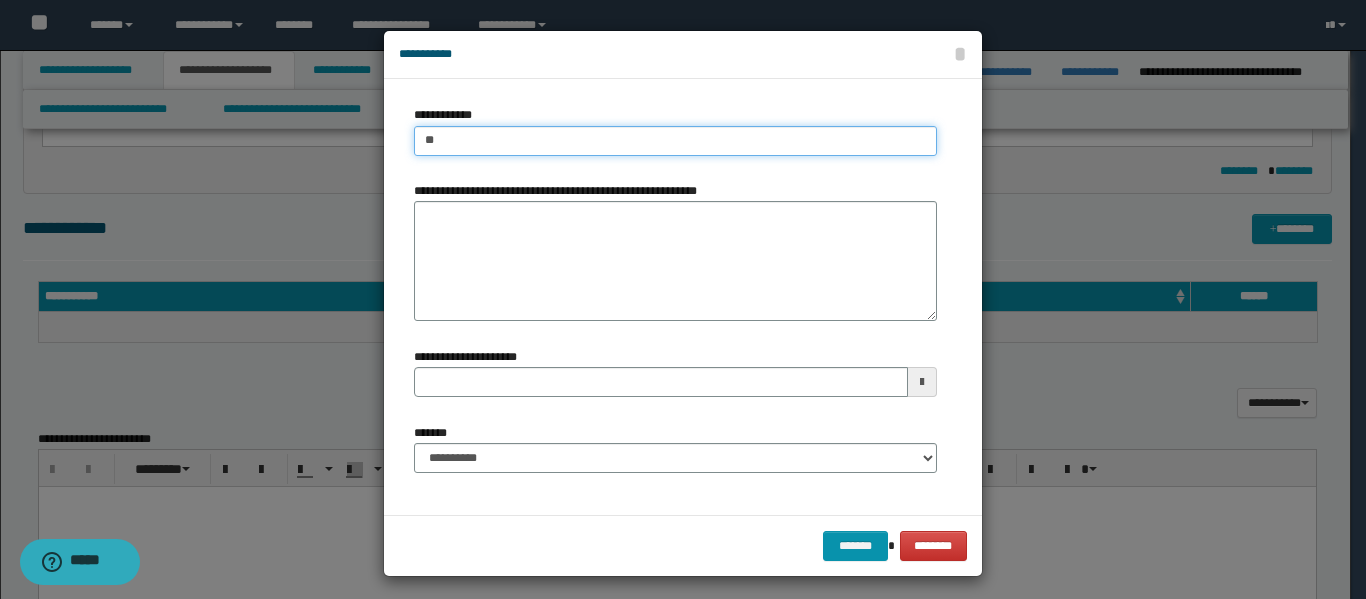 type on "***" 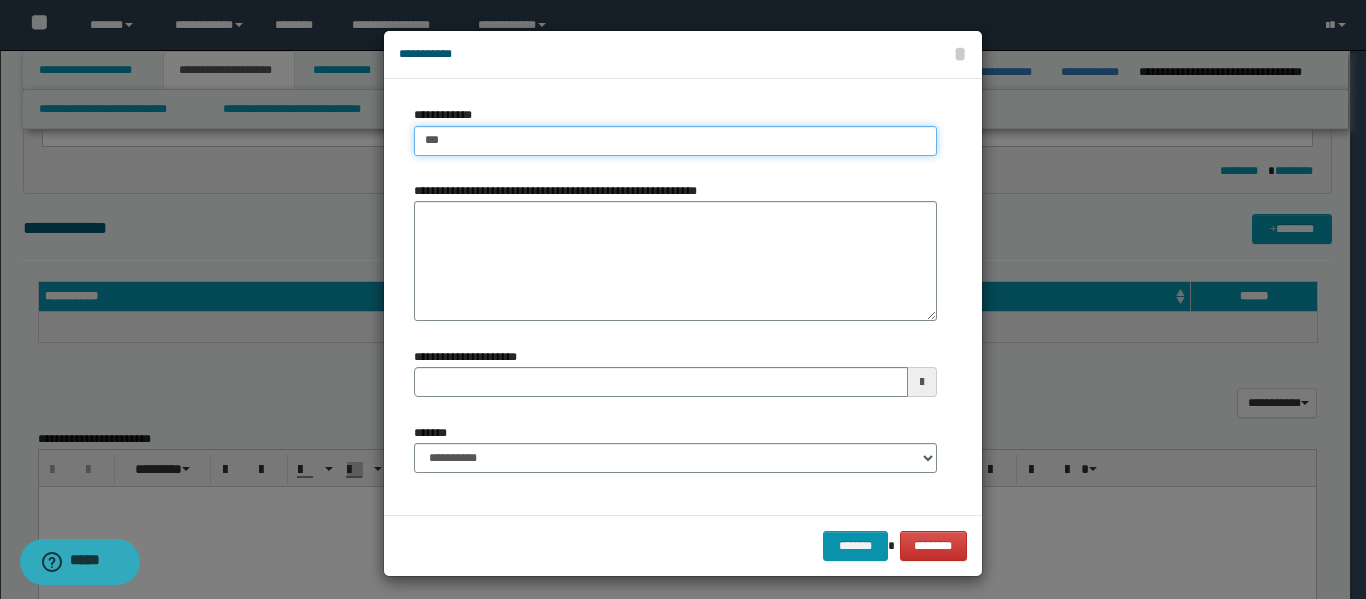 type on "***" 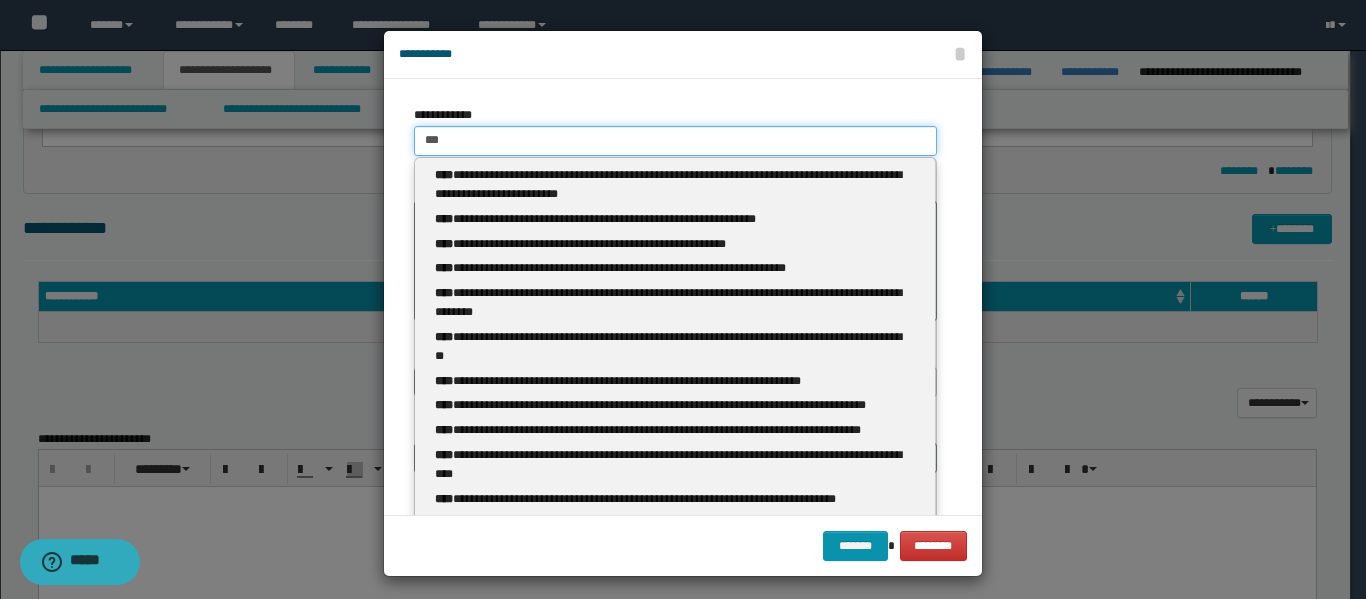 type 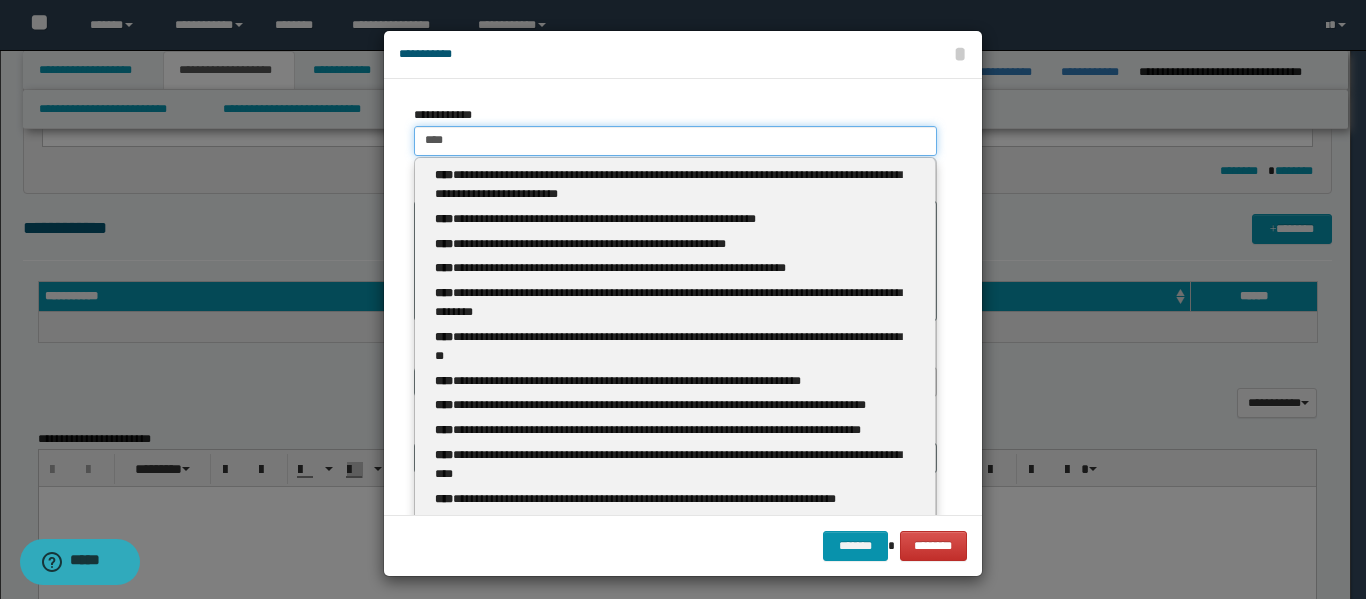 type on "****" 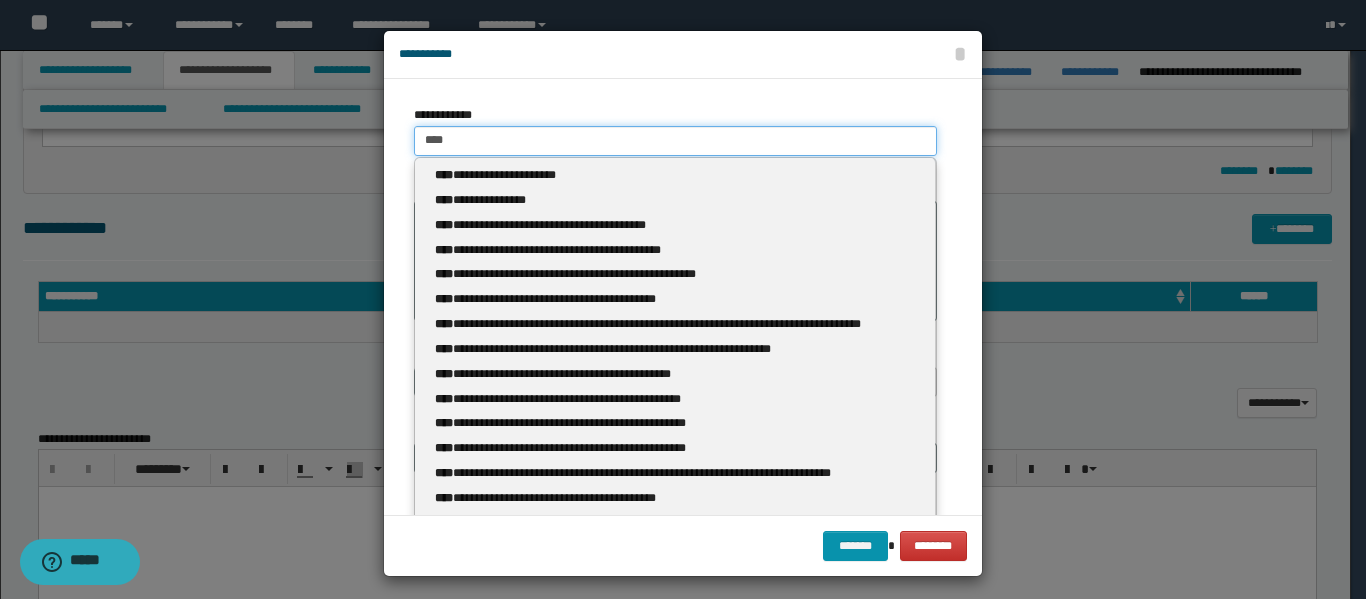 type 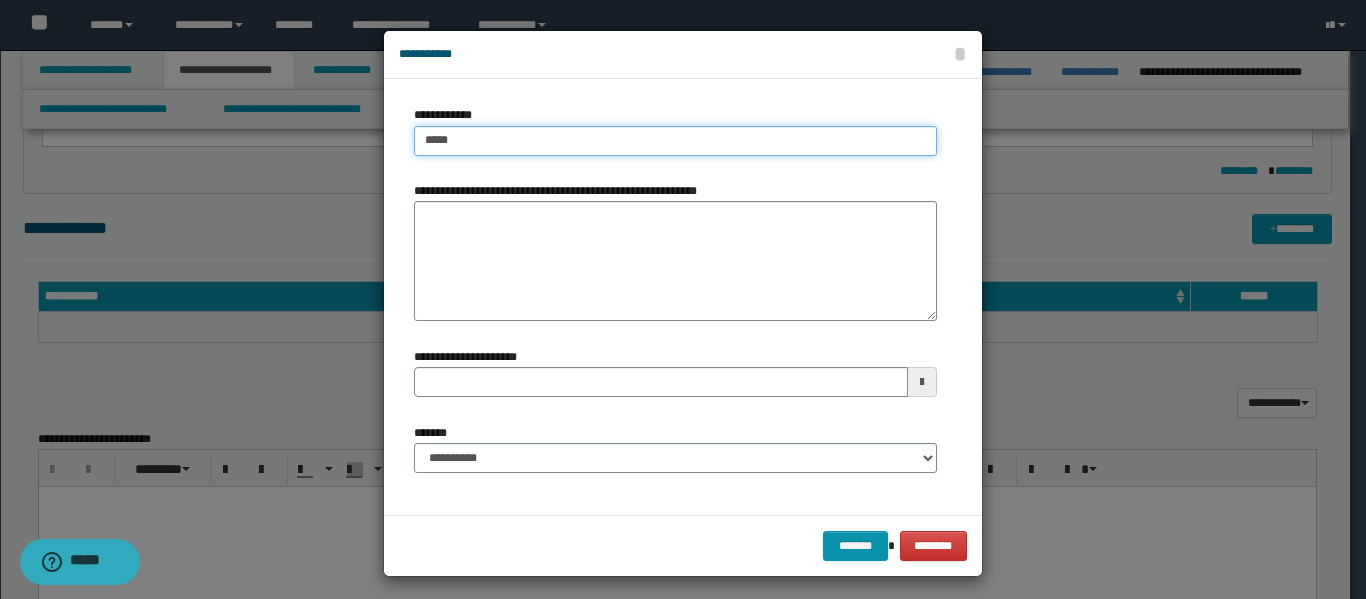 type on "******" 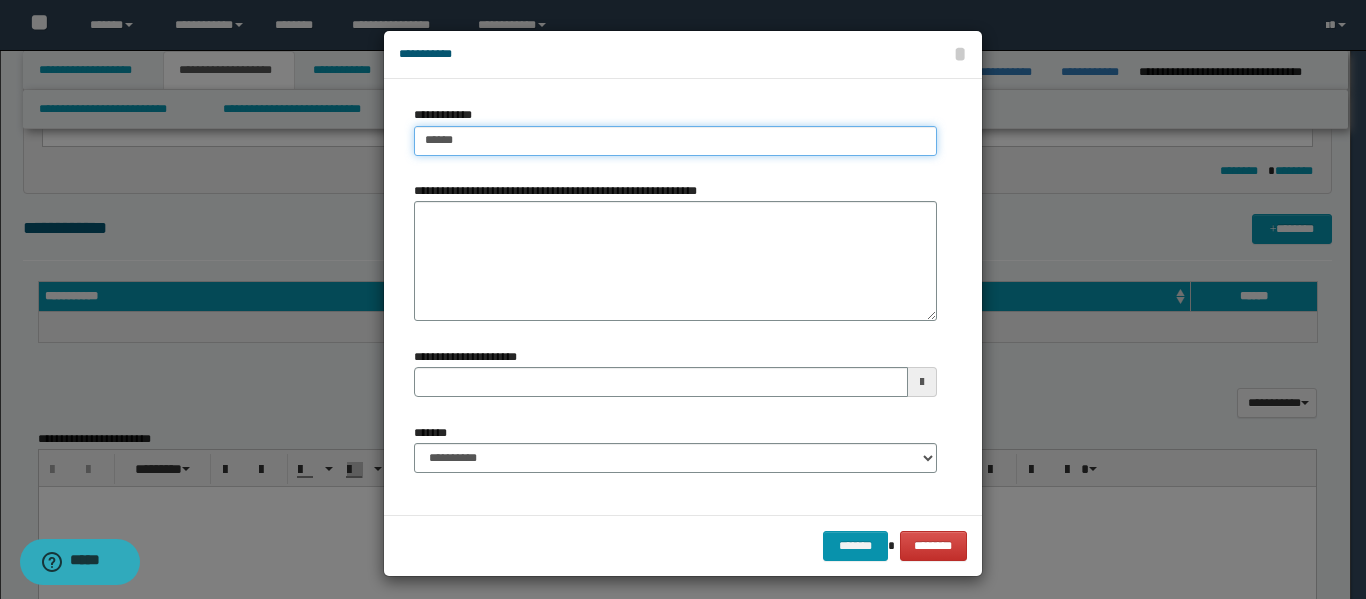 type on "******" 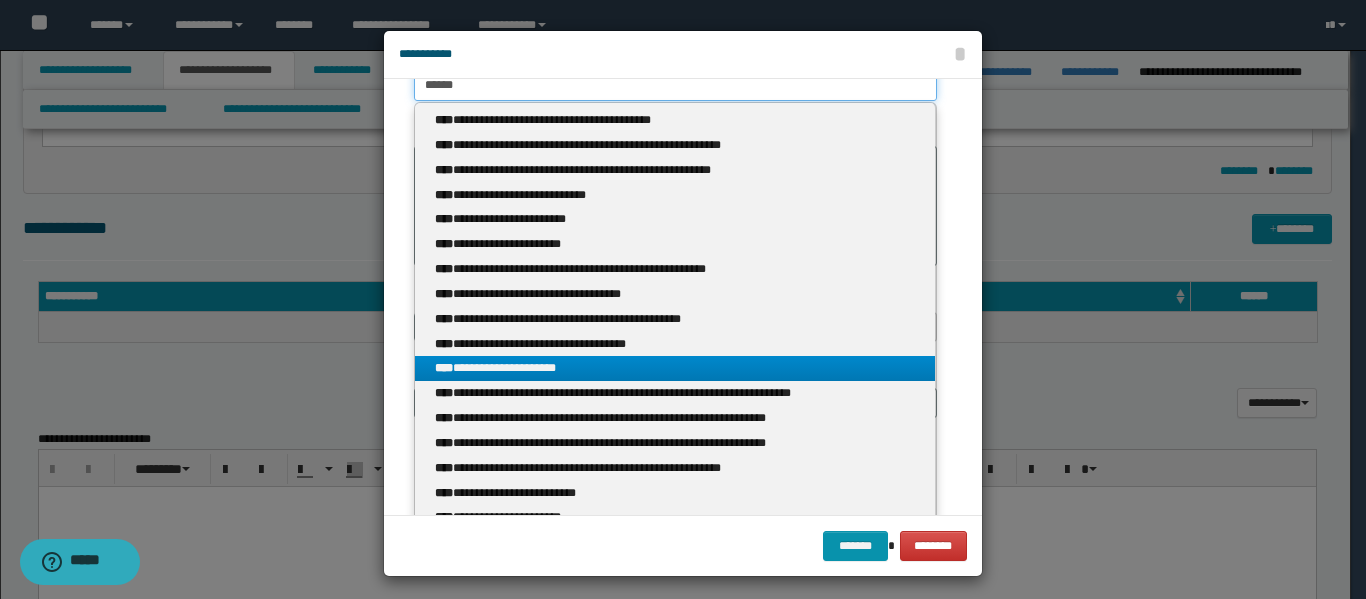 scroll, scrollTop: 100, scrollLeft: 0, axis: vertical 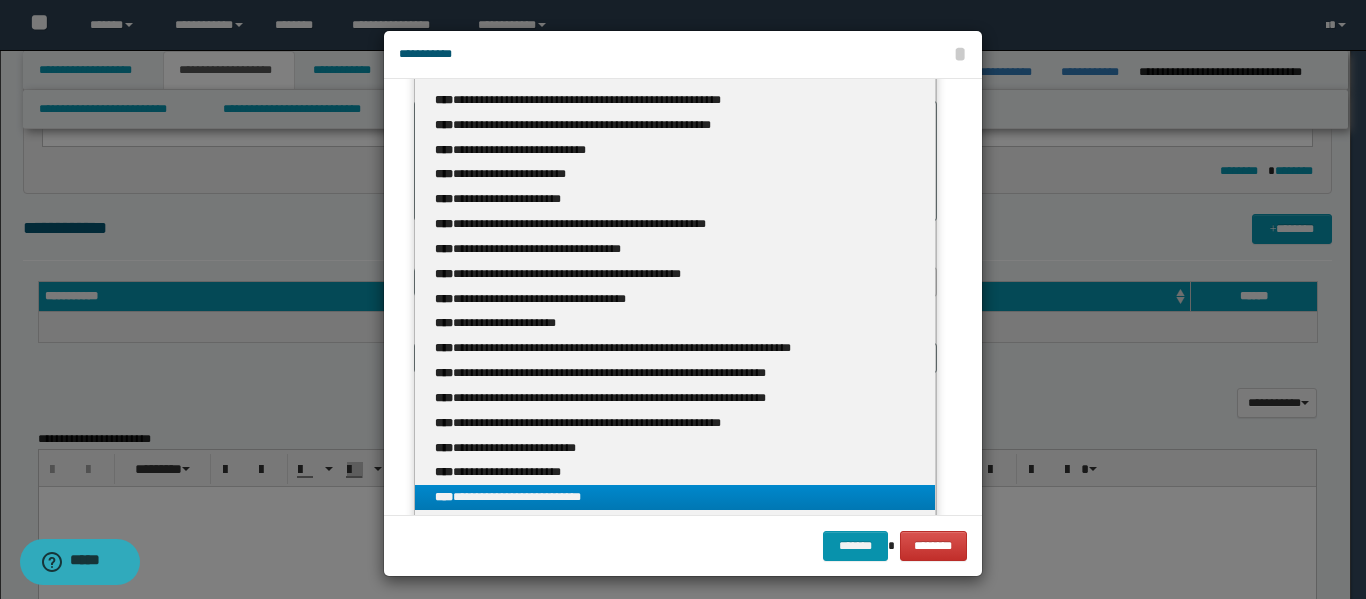 type on "******" 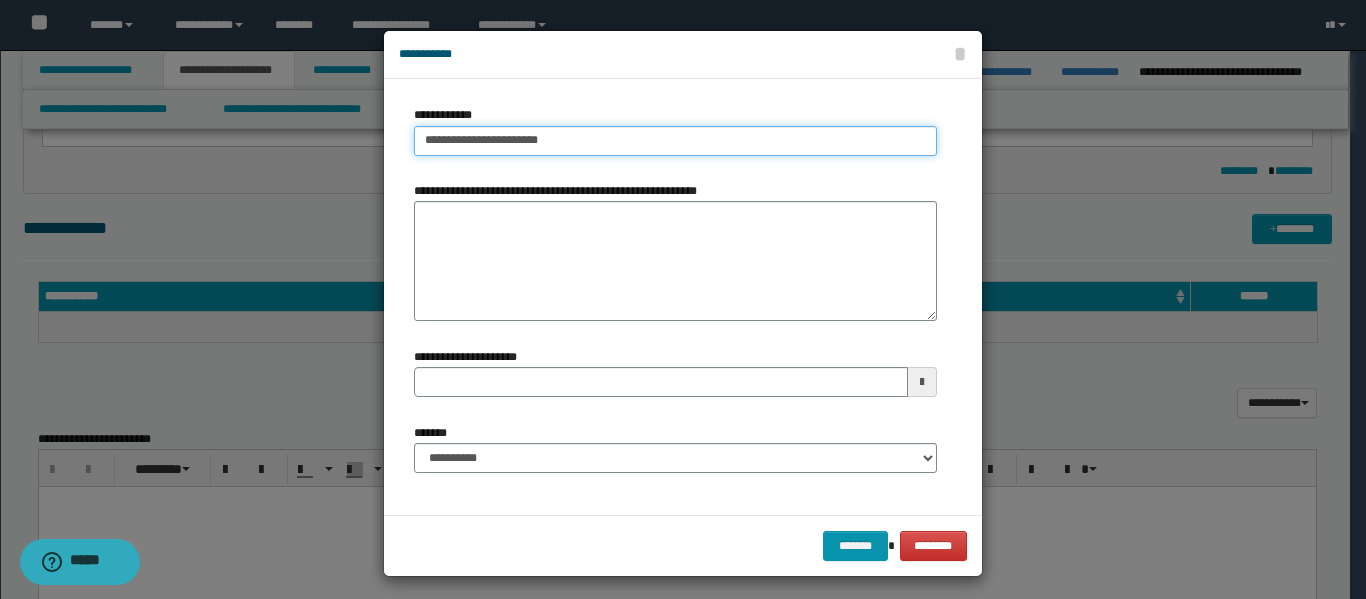 type 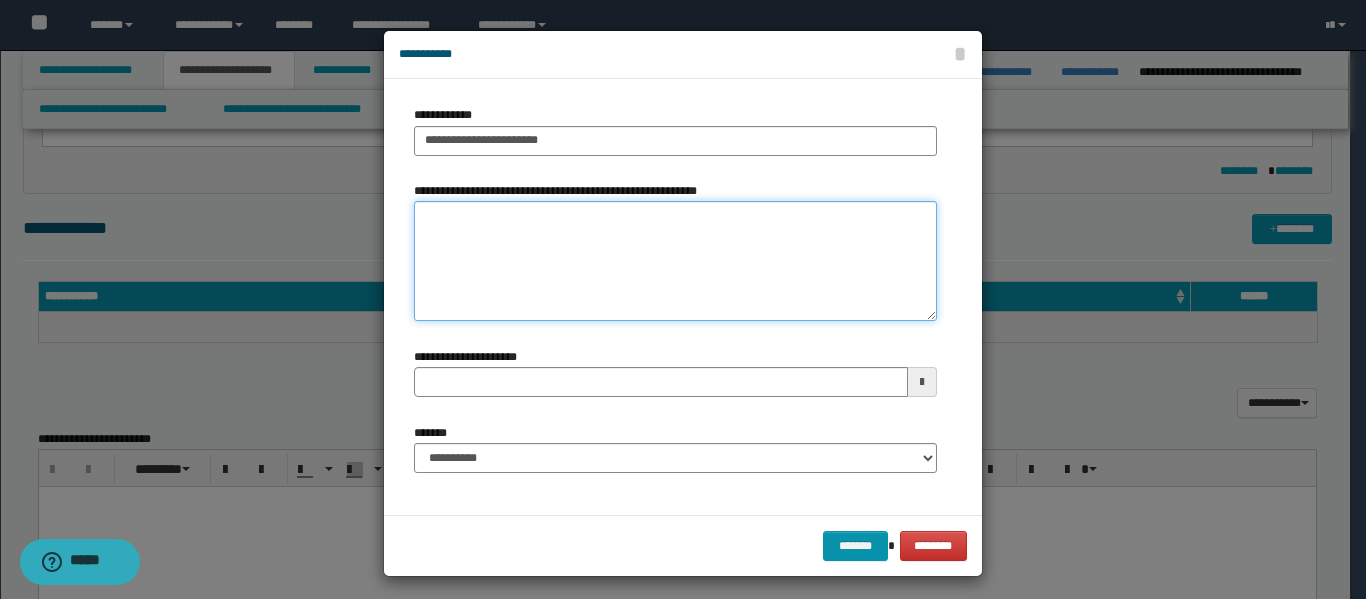click on "**********" at bounding box center [675, 261] 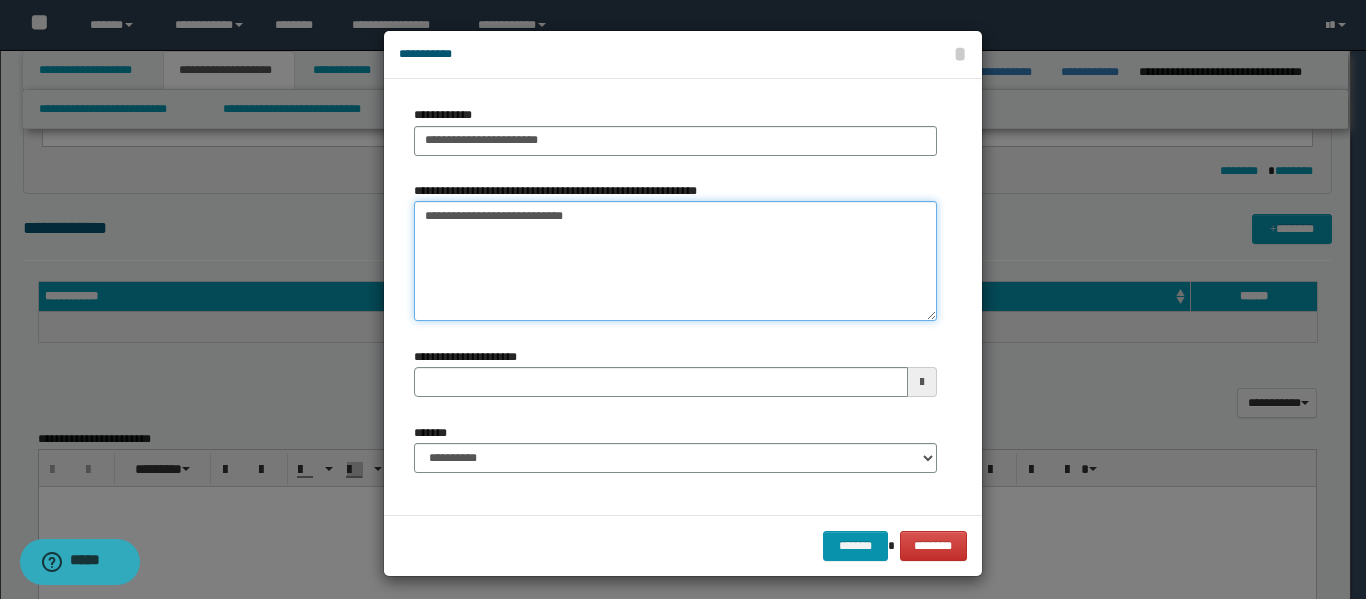 type on "**********" 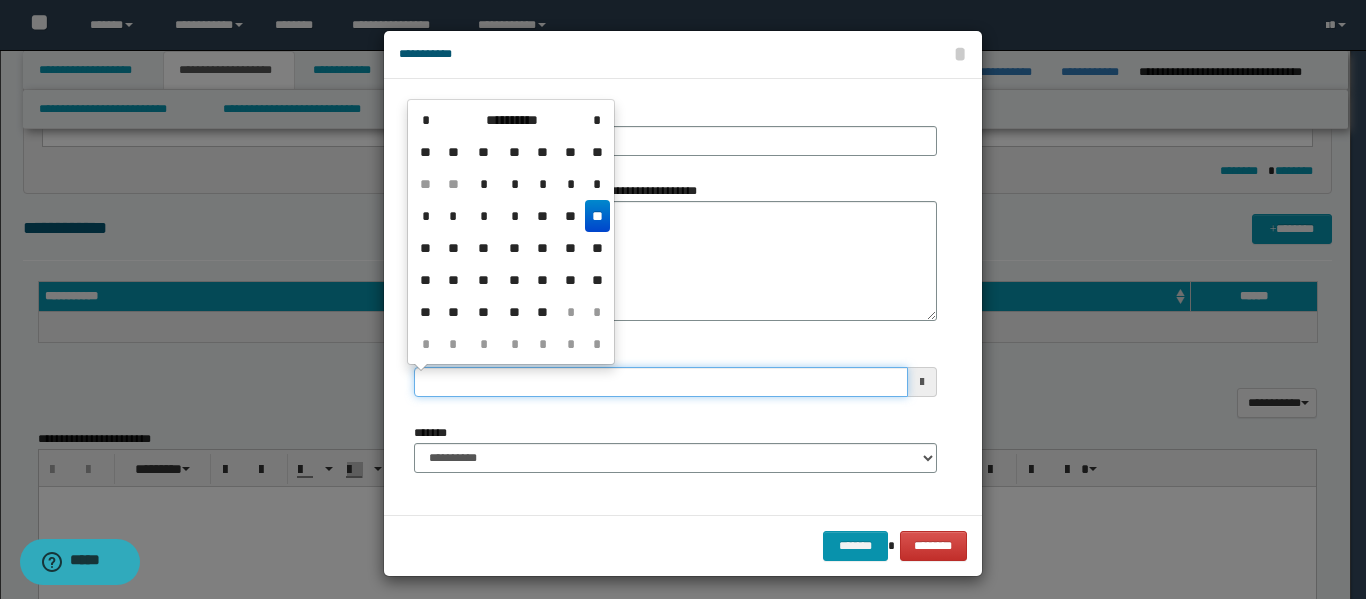 click on "**********" at bounding box center (661, 382) 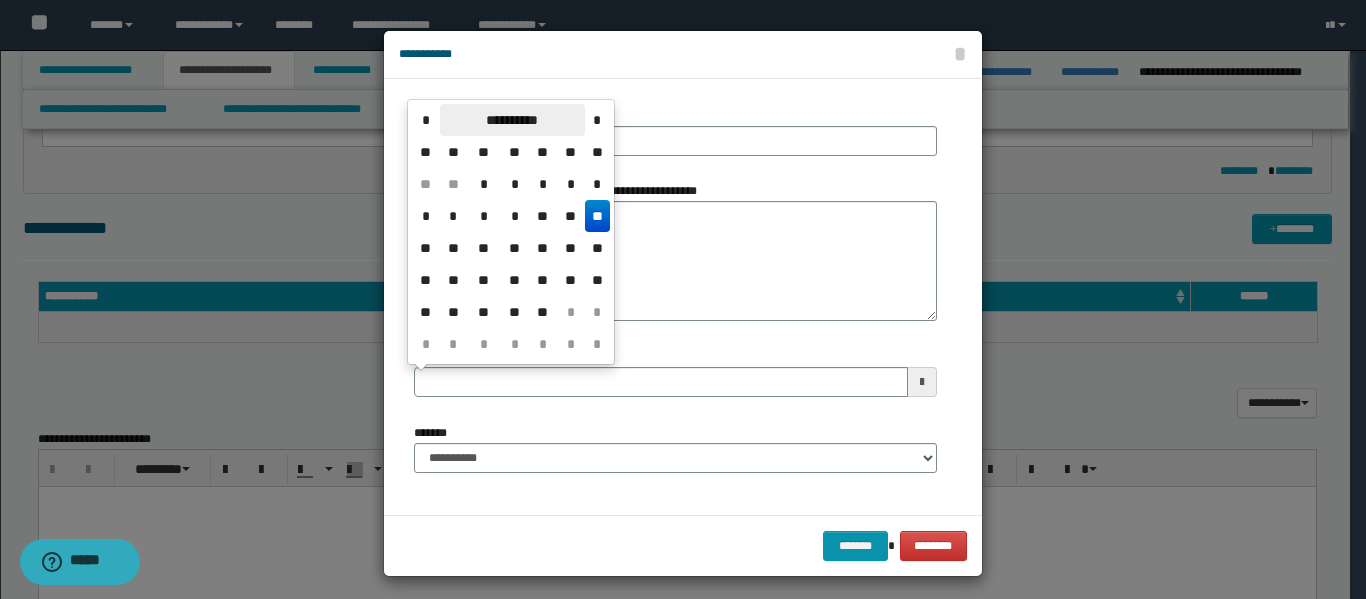 click on "**********" at bounding box center (512, 120) 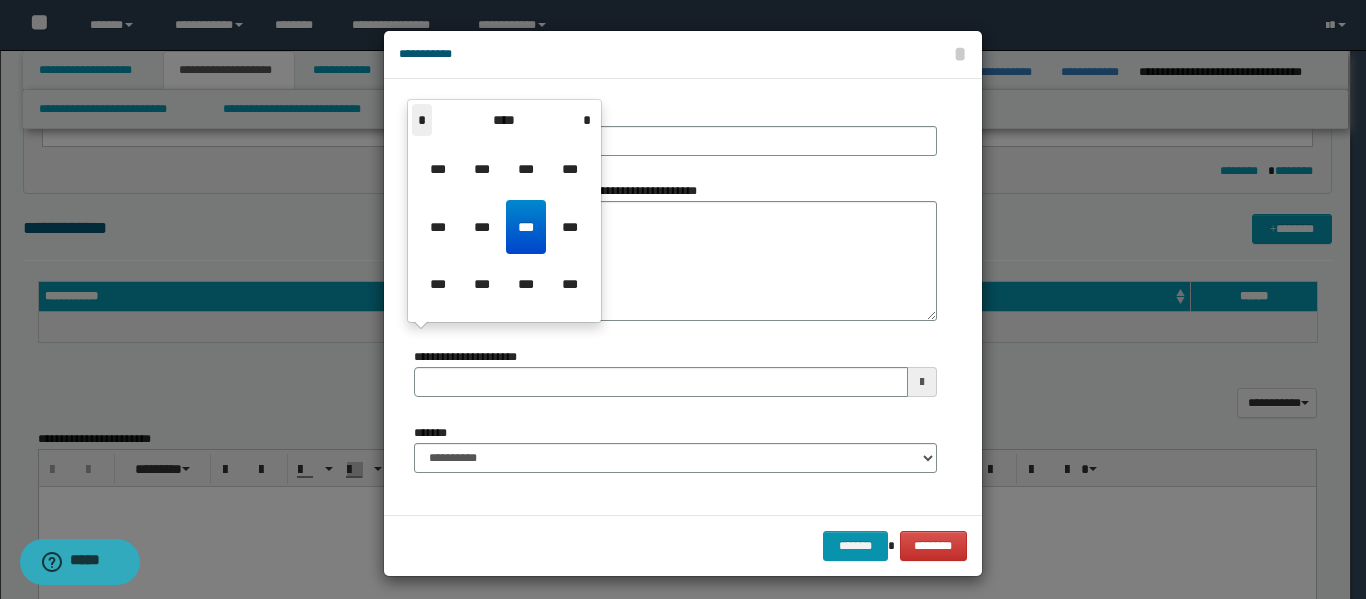 click on "*" at bounding box center (422, 120) 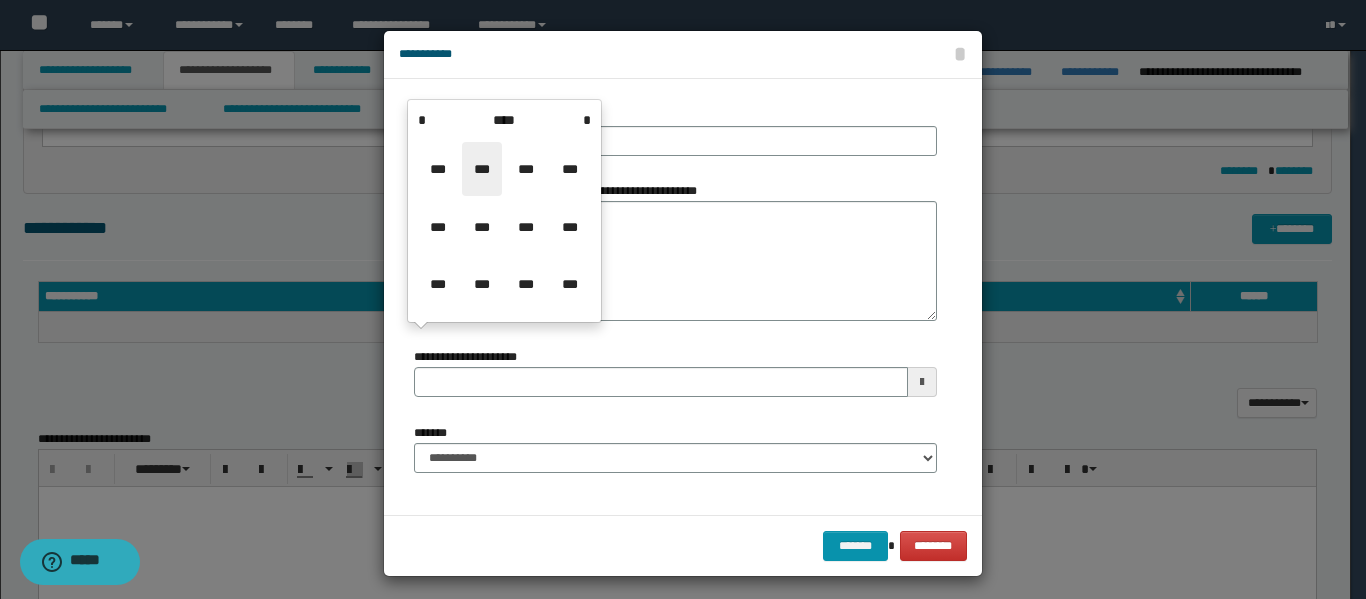 click on "***" at bounding box center [482, 169] 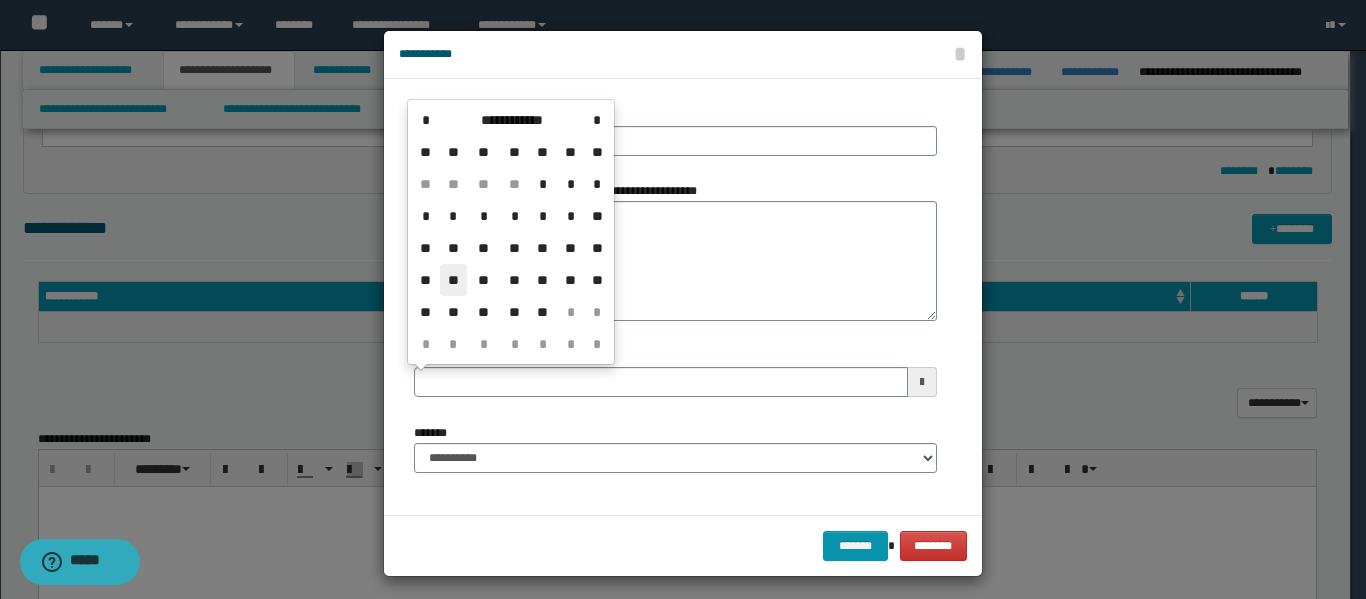 click on "**" at bounding box center (454, 280) 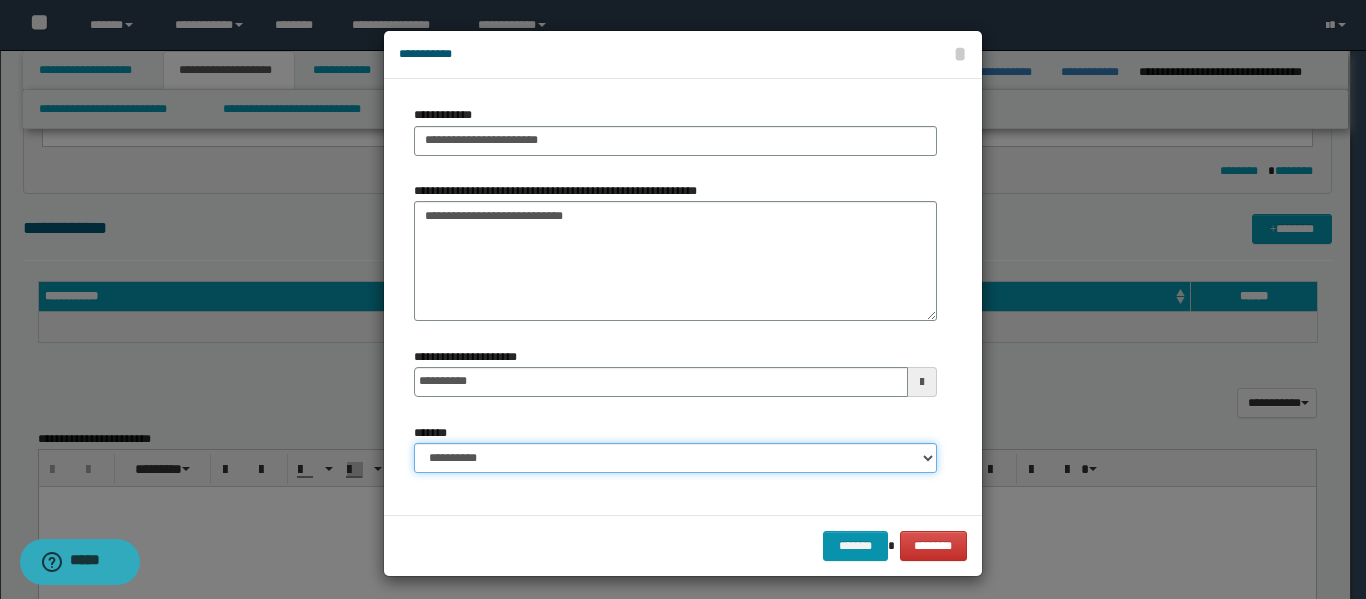click on "**********" at bounding box center [675, 458] 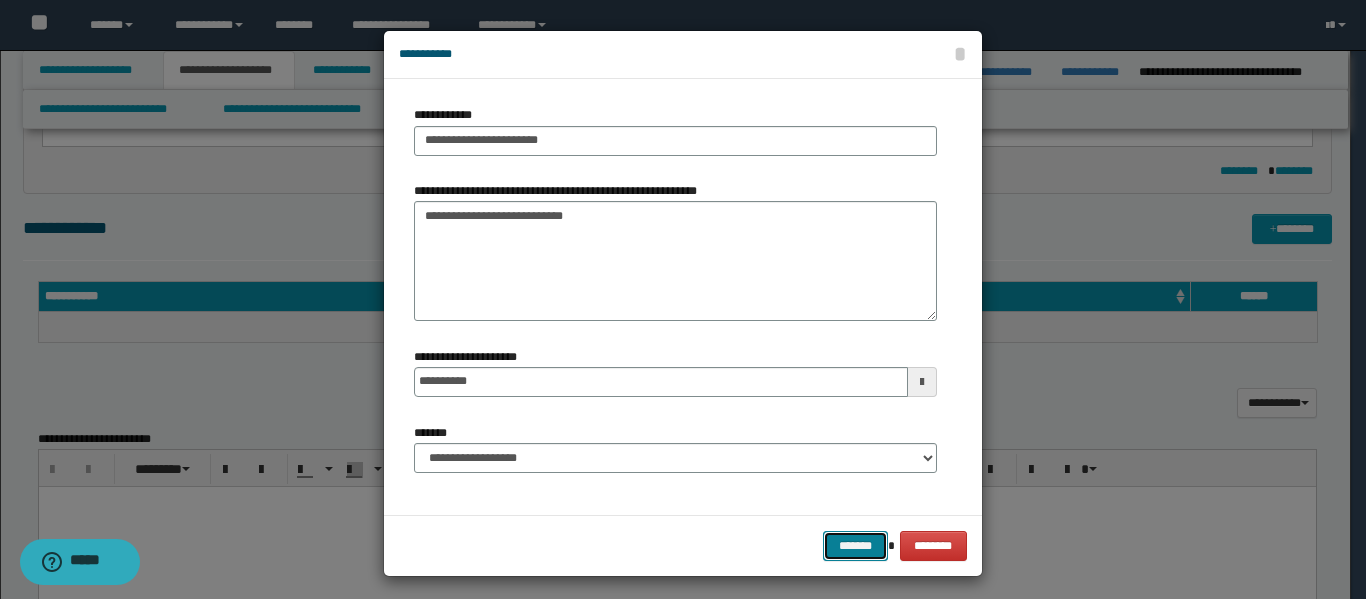 click on "*******" at bounding box center (855, 546) 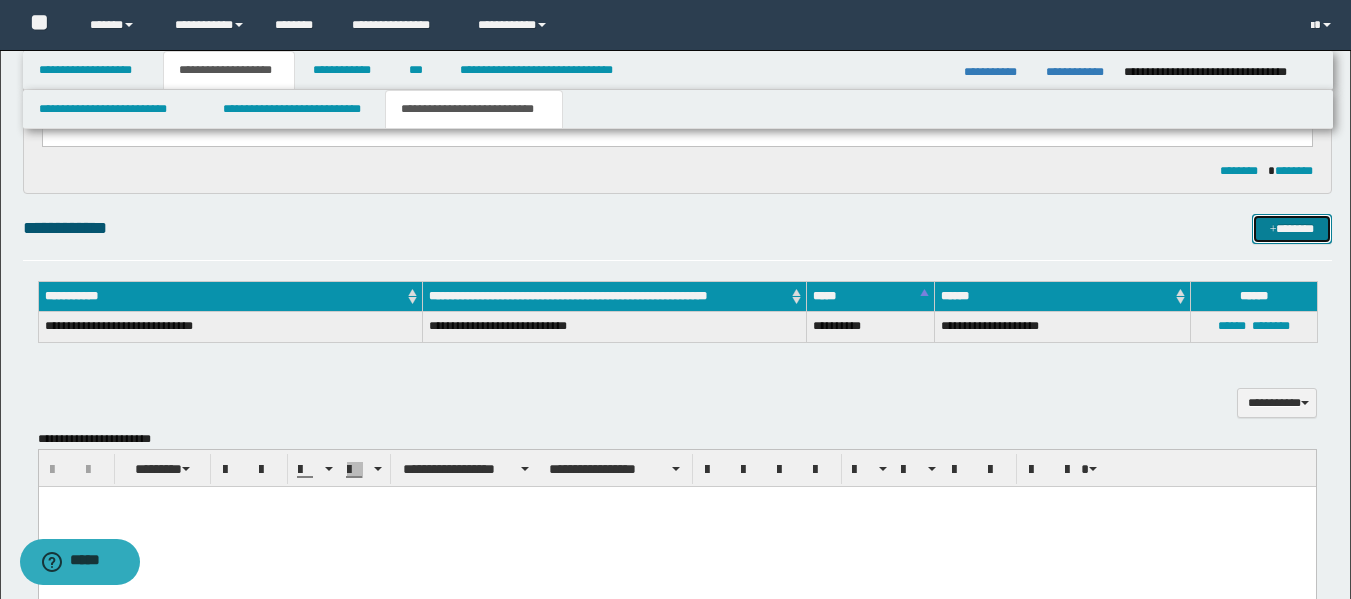click at bounding box center (1273, 230) 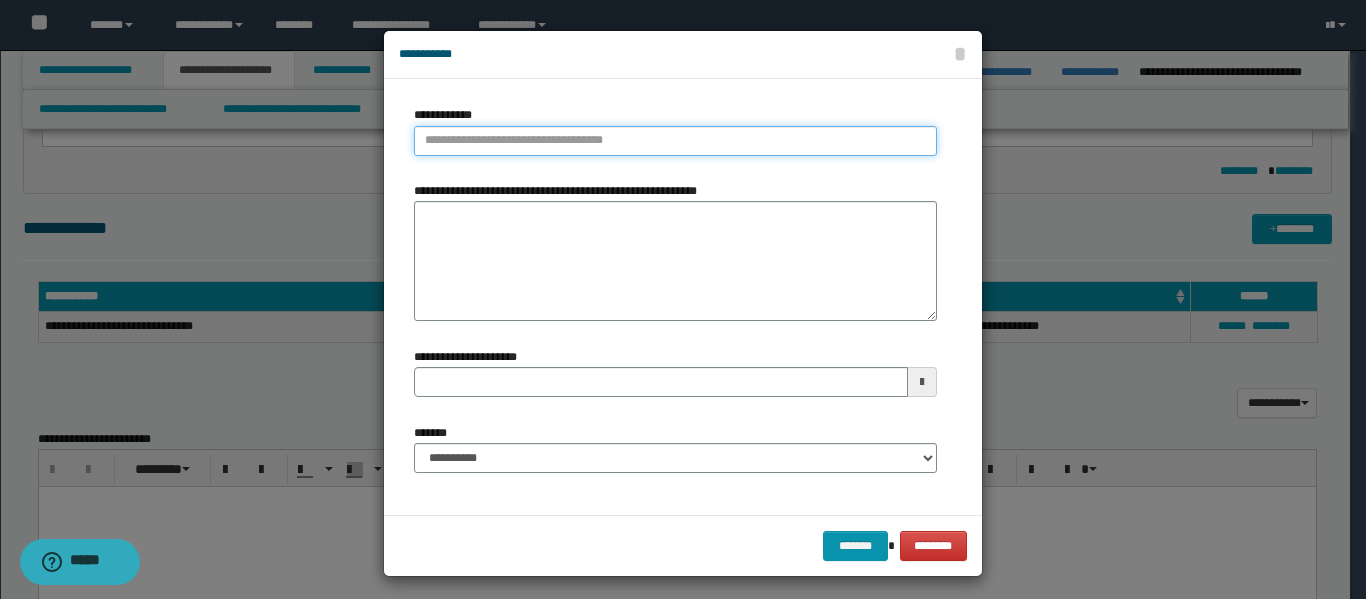 type on "**********" 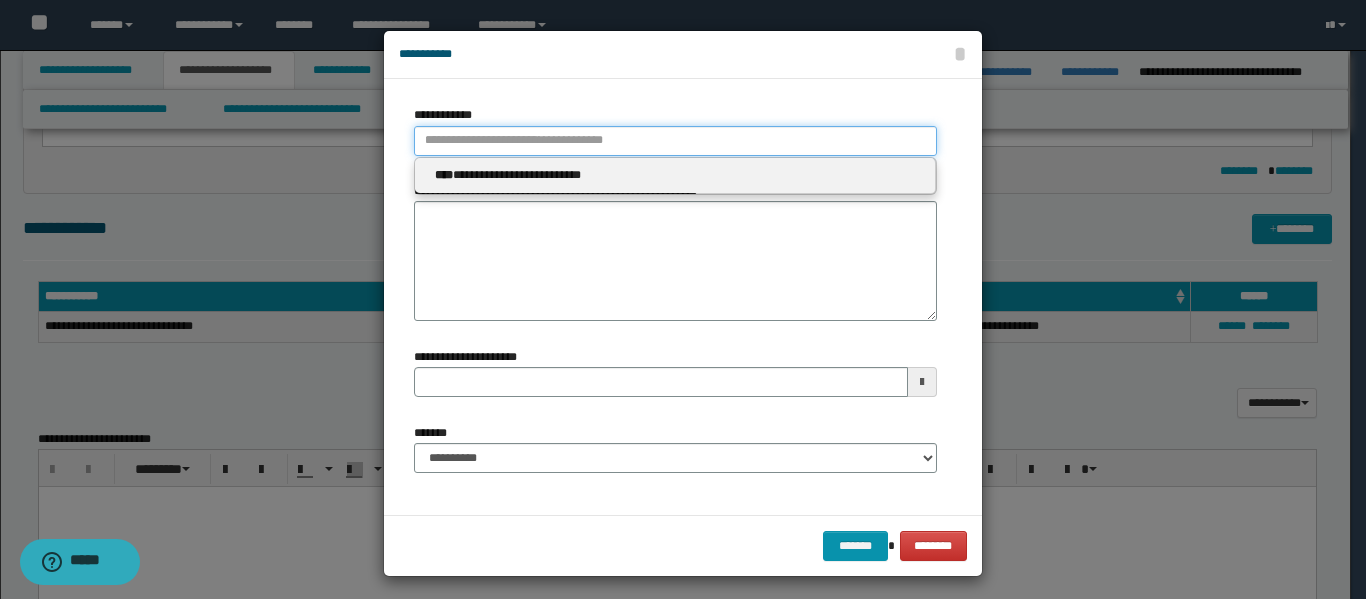 click on "**********" at bounding box center (675, 141) 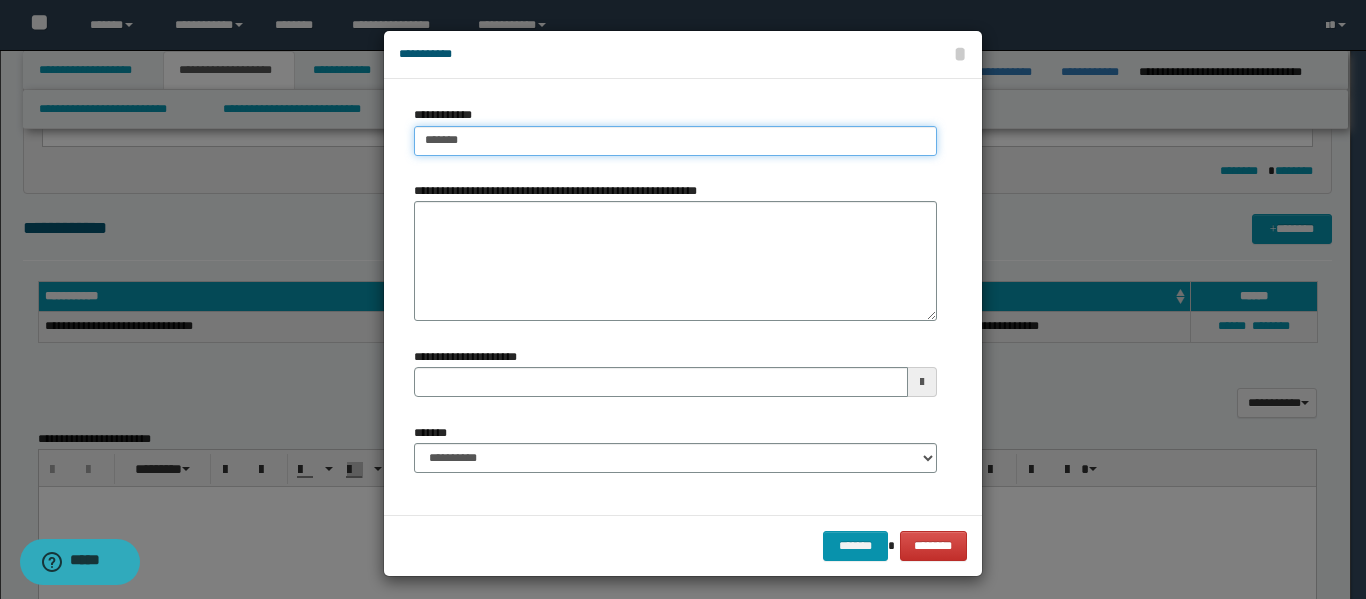 type on "********" 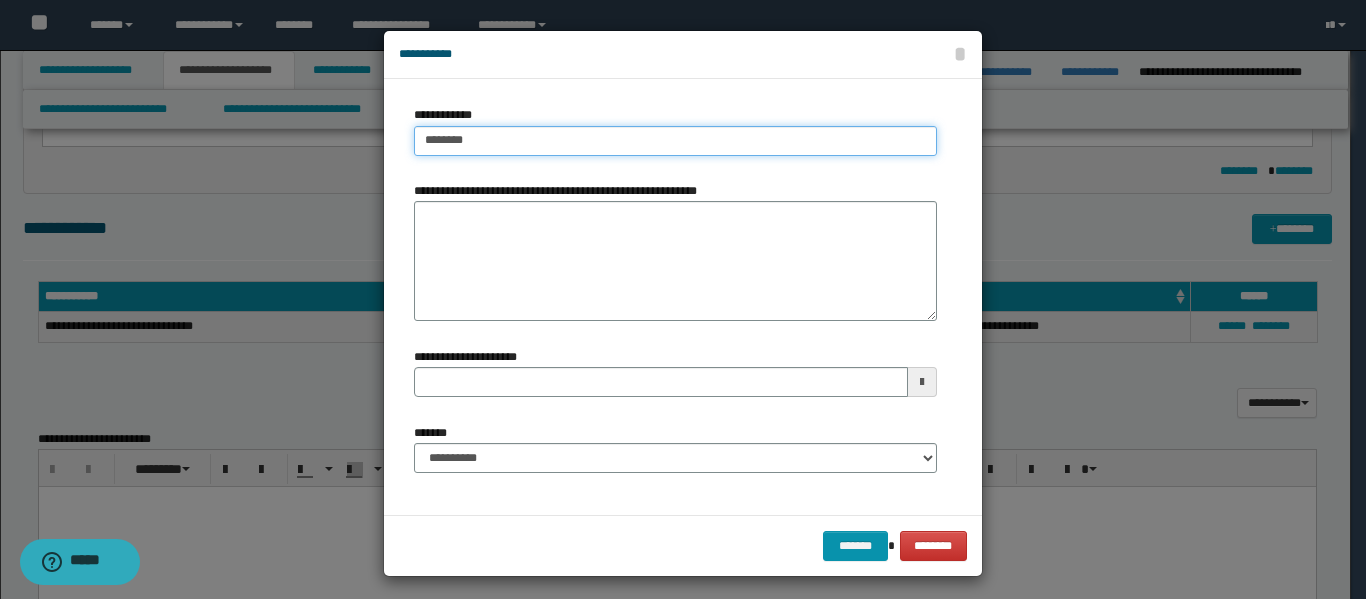 type on "**********" 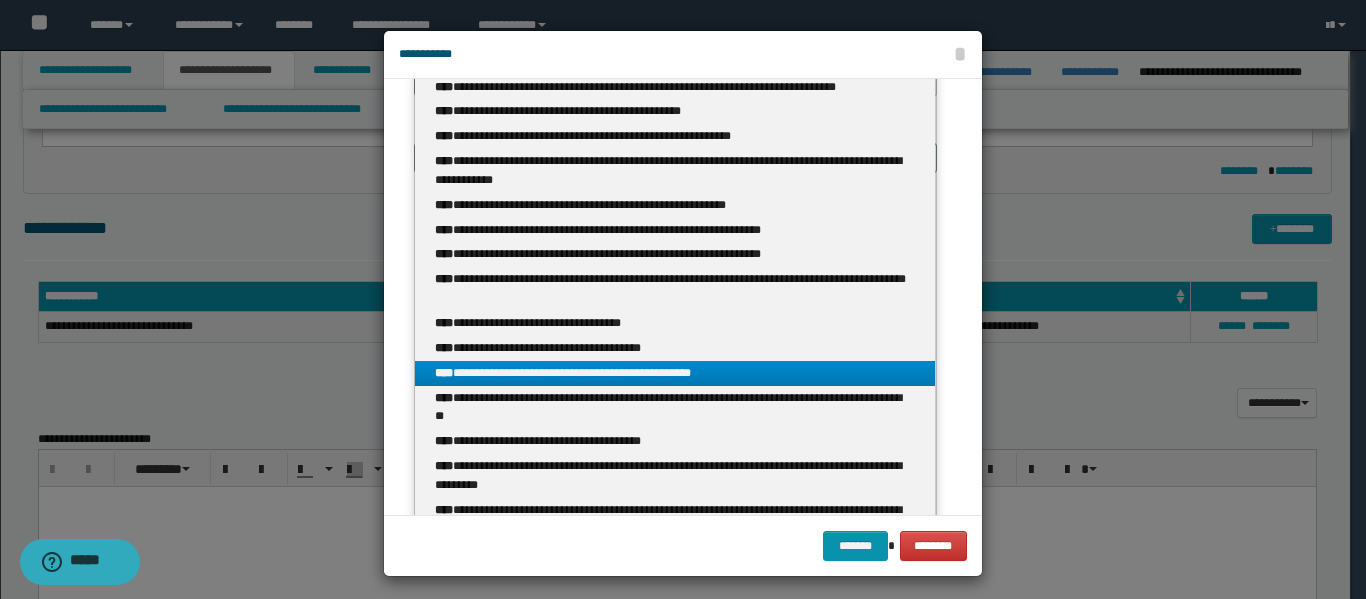 scroll, scrollTop: 400, scrollLeft: 0, axis: vertical 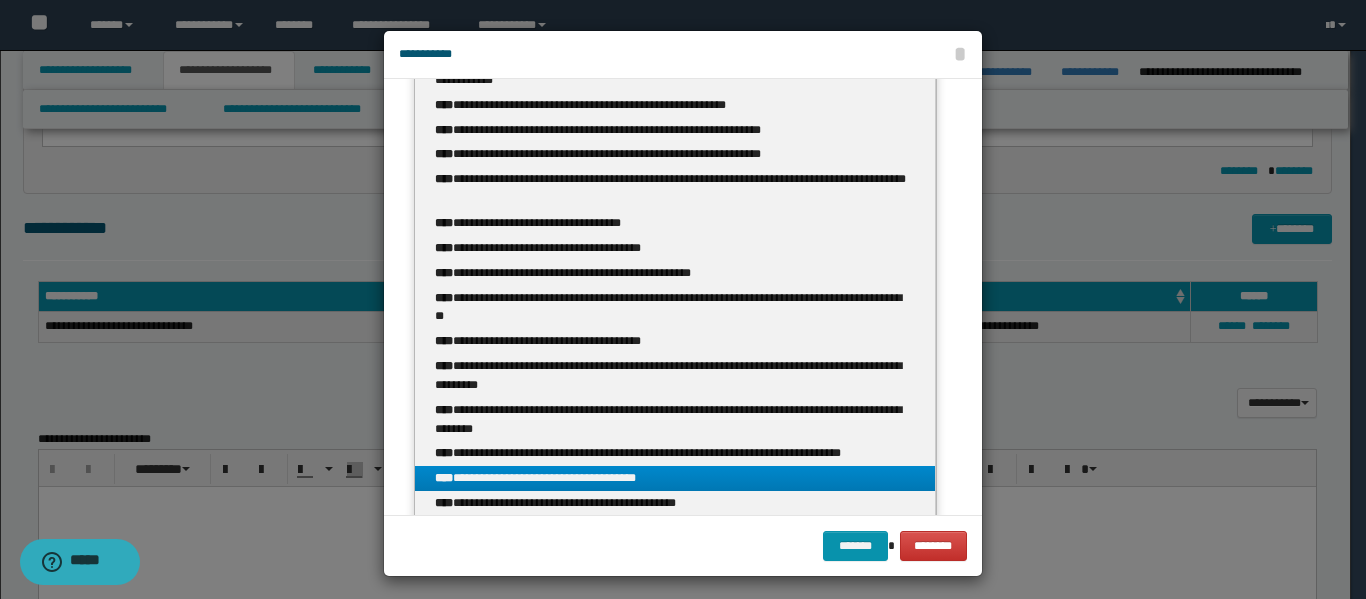 type on "********" 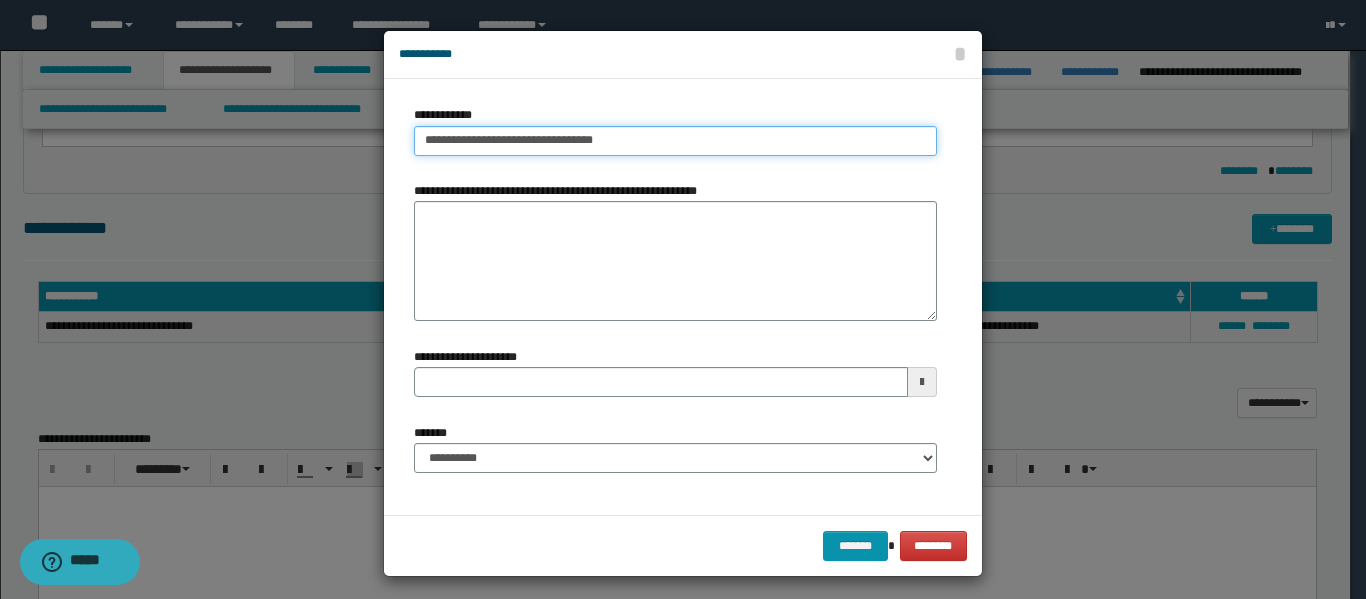scroll, scrollTop: 0, scrollLeft: 0, axis: both 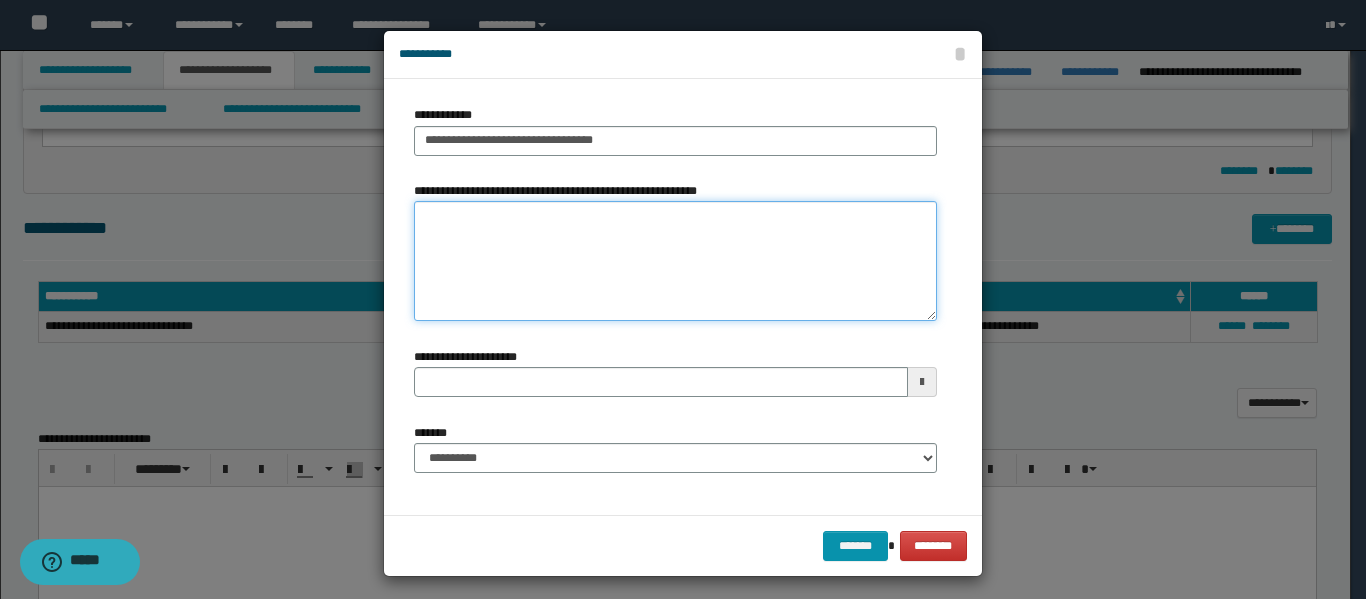 click on "**********" at bounding box center (675, 261) 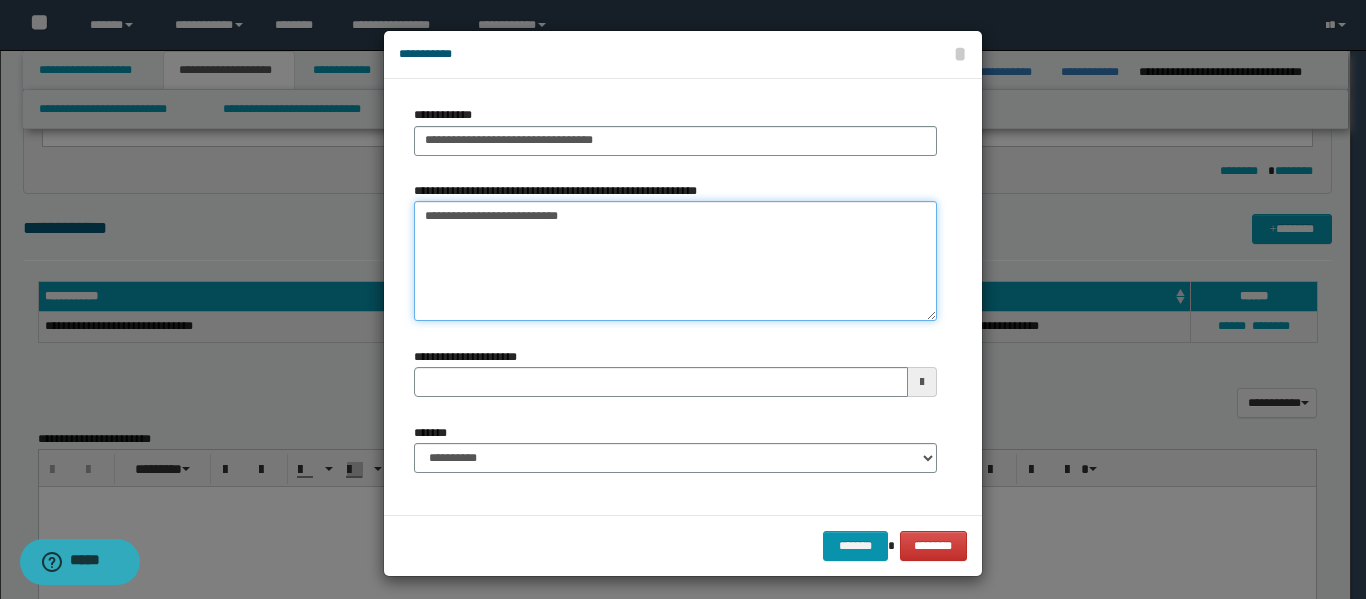 click on "**********" at bounding box center (675, 261) 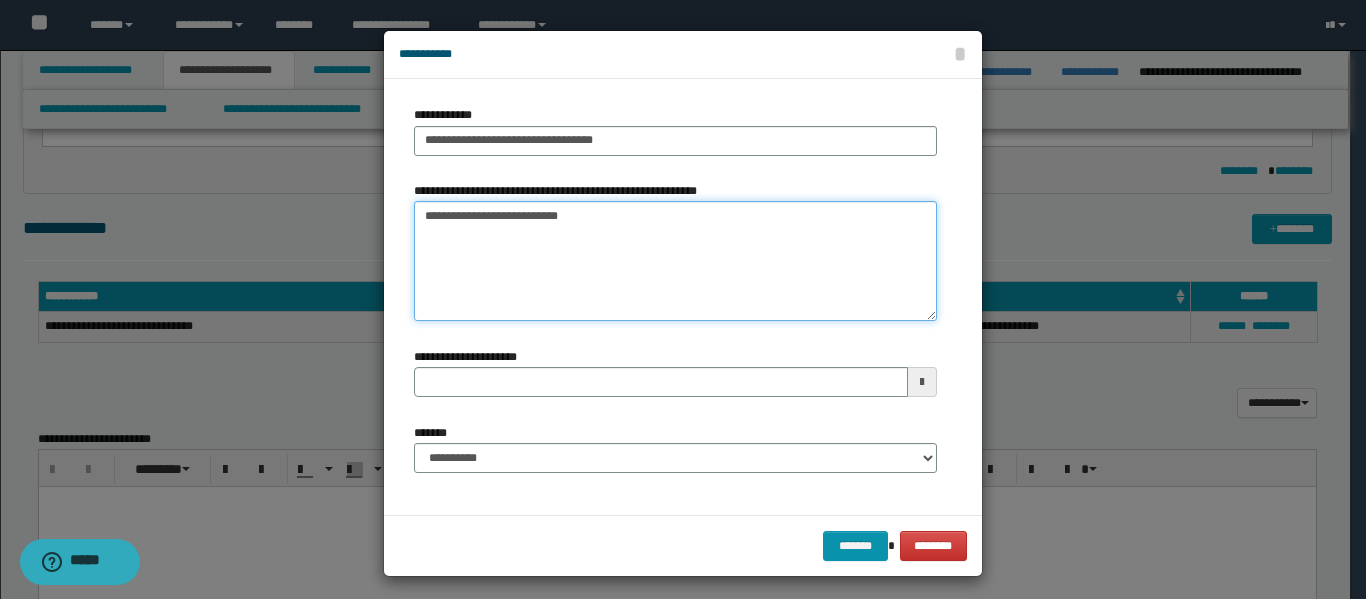 type on "**********" 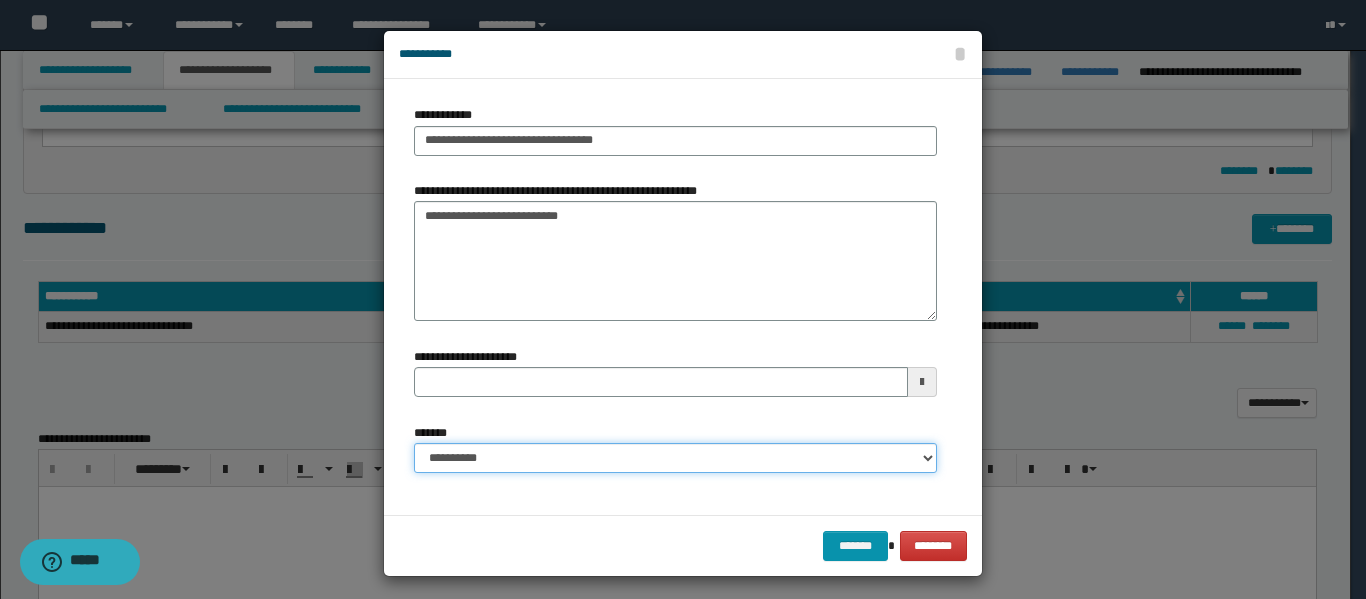 click on "**********" at bounding box center (675, 458) 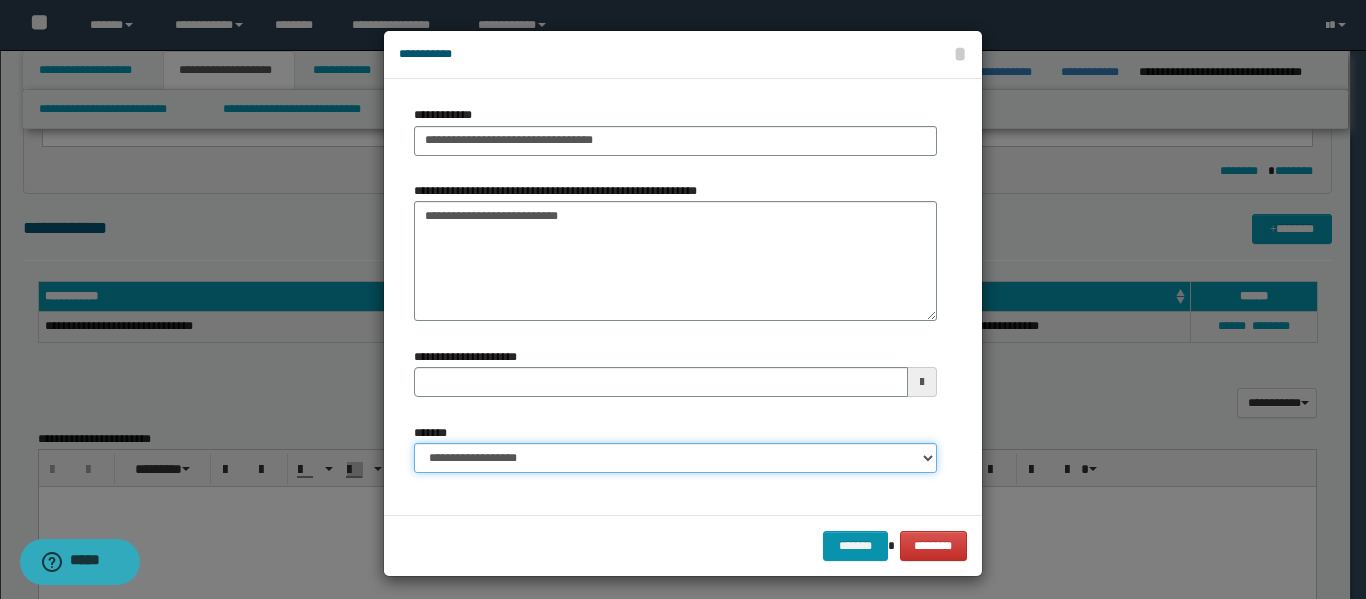 click on "**********" at bounding box center (675, 458) 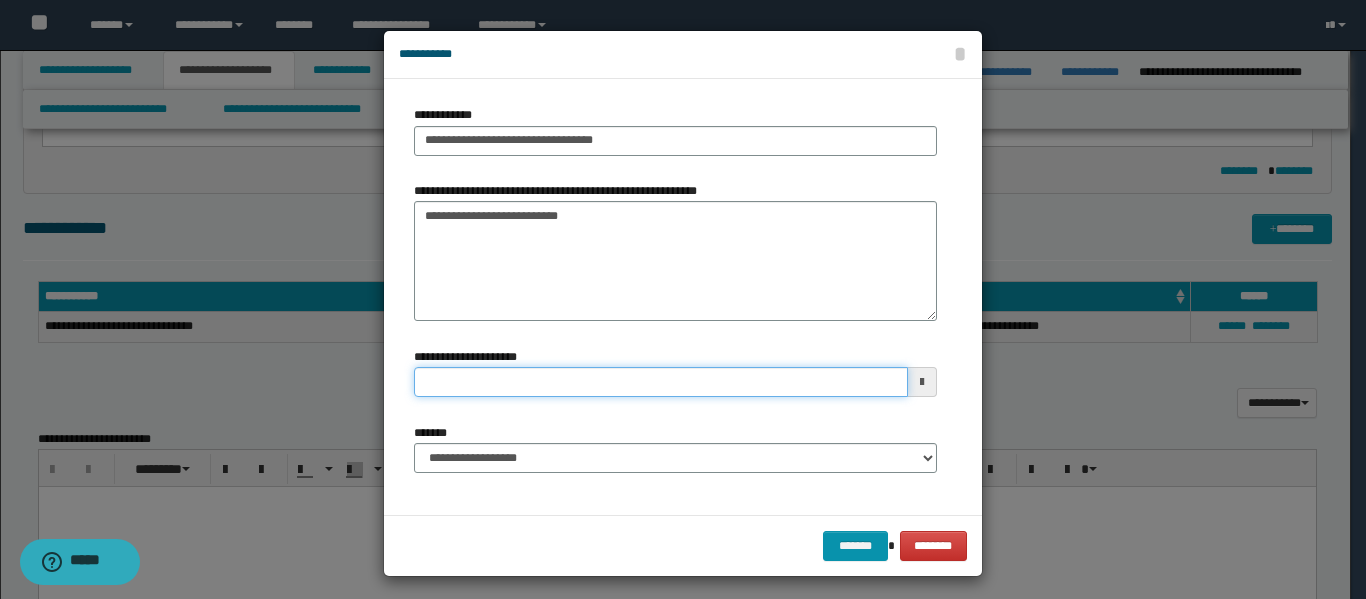 click on "**********" at bounding box center [661, 382] 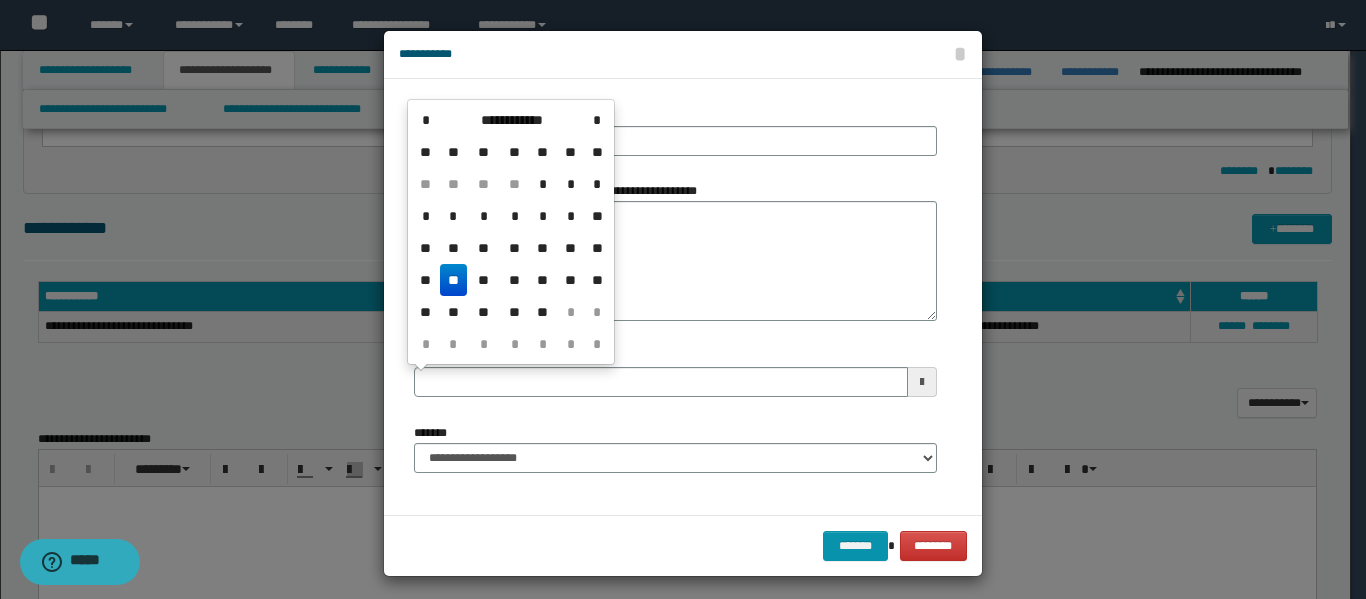 click on "**" at bounding box center (454, 280) 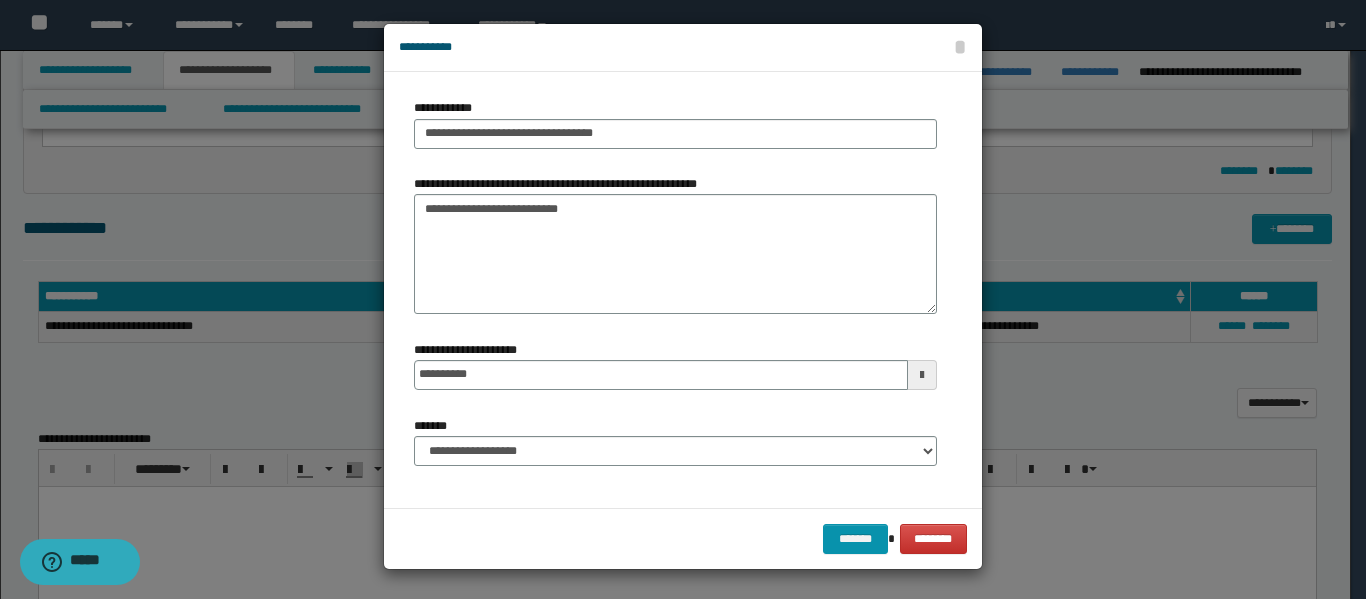 scroll, scrollTop: 8, scrollLeft: 0, axis: vertical 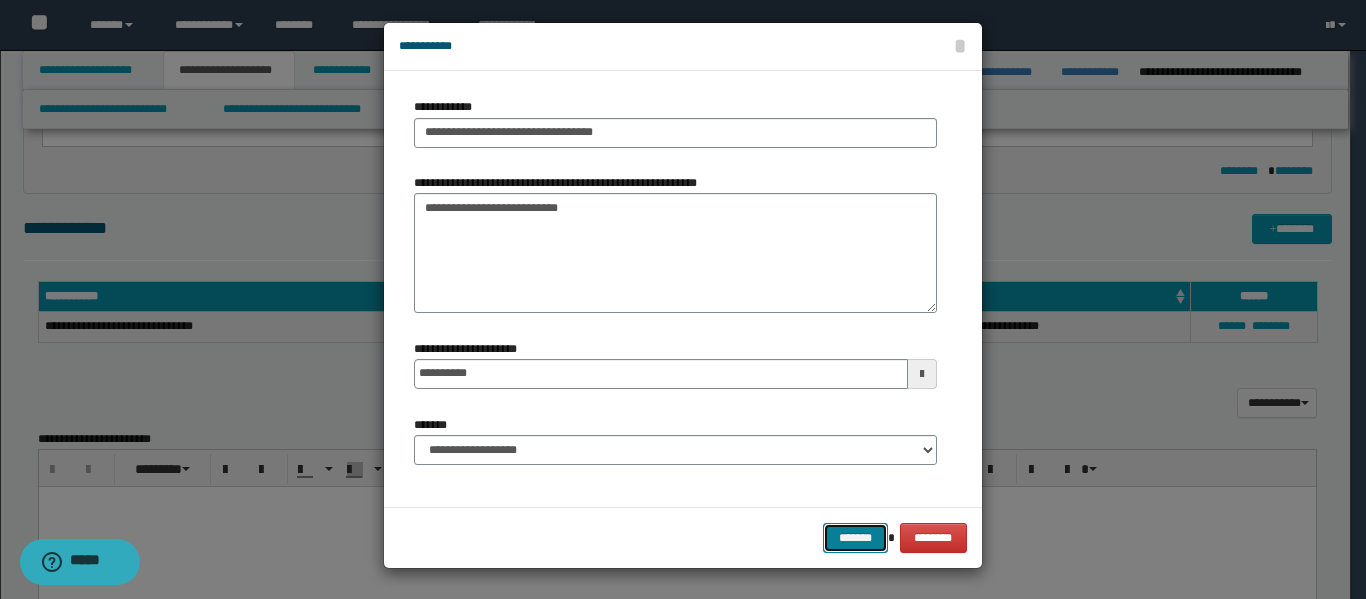 click on "*******" at bounding box center (855, 538) 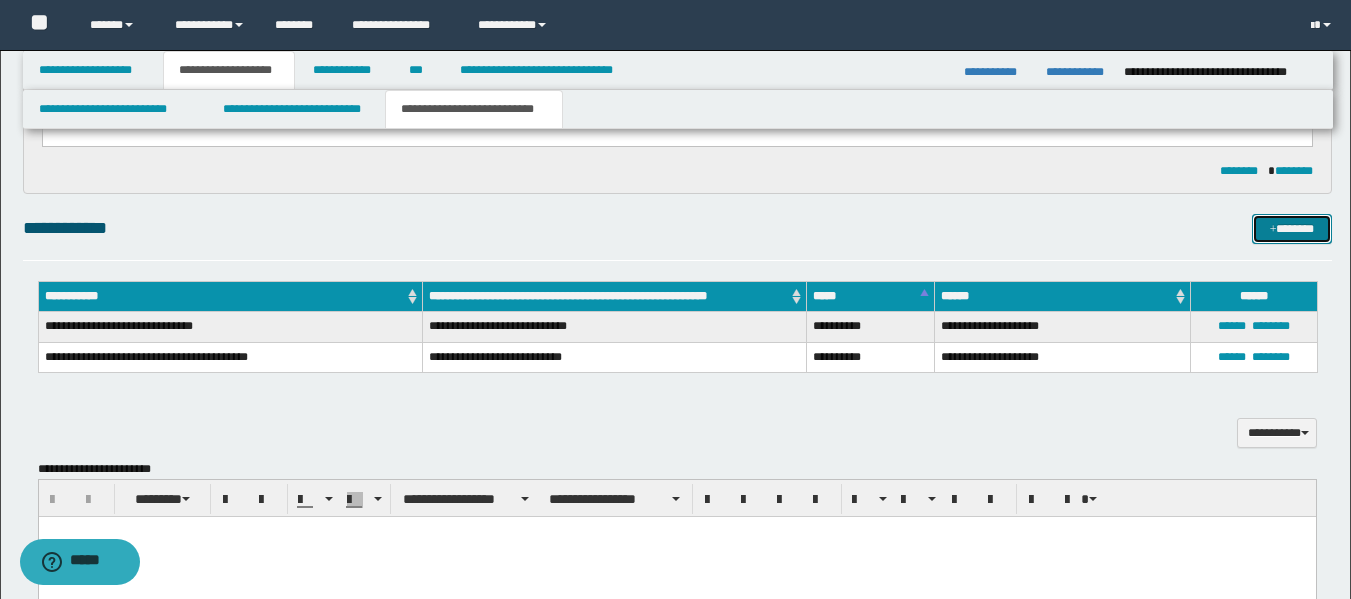 click on "*******" at bounding box center (1292, 229) 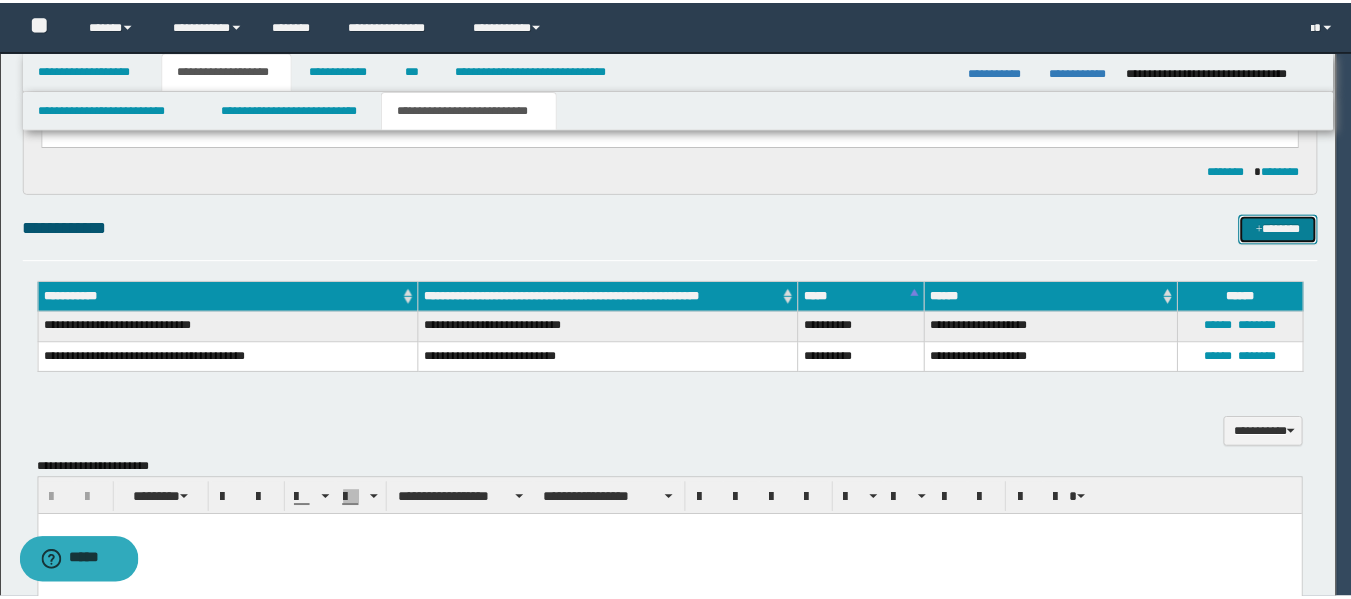 scroll, scrollTop: 0, scrollLeft: 0, axis: both 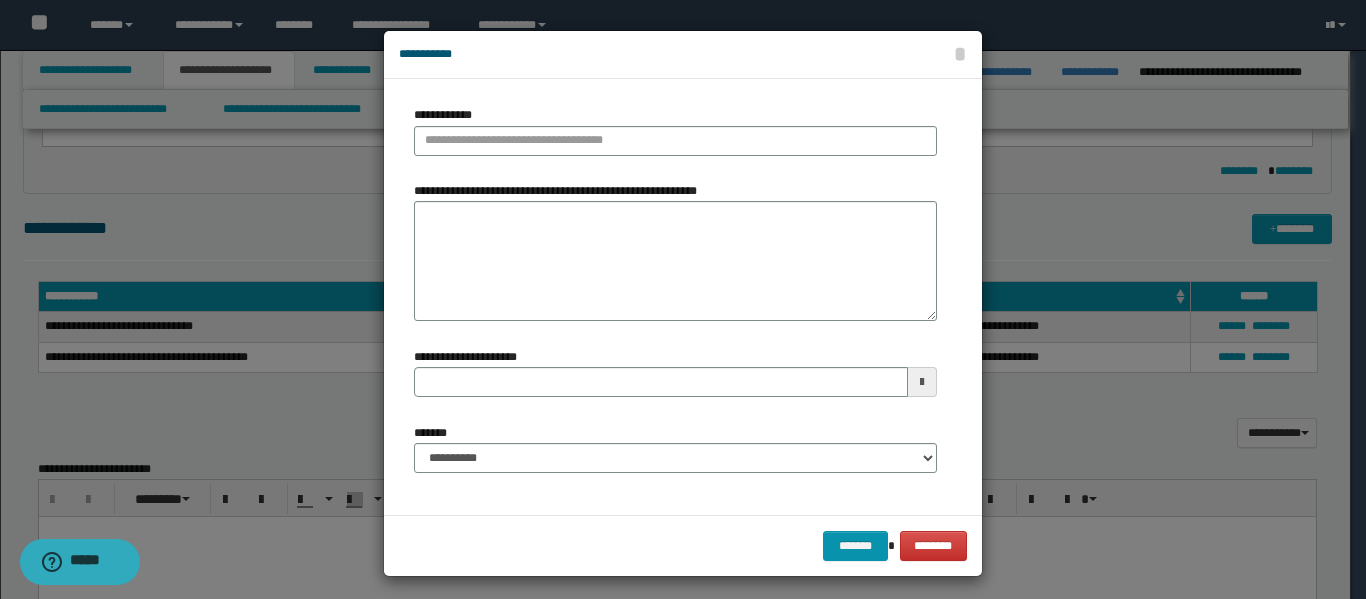 type 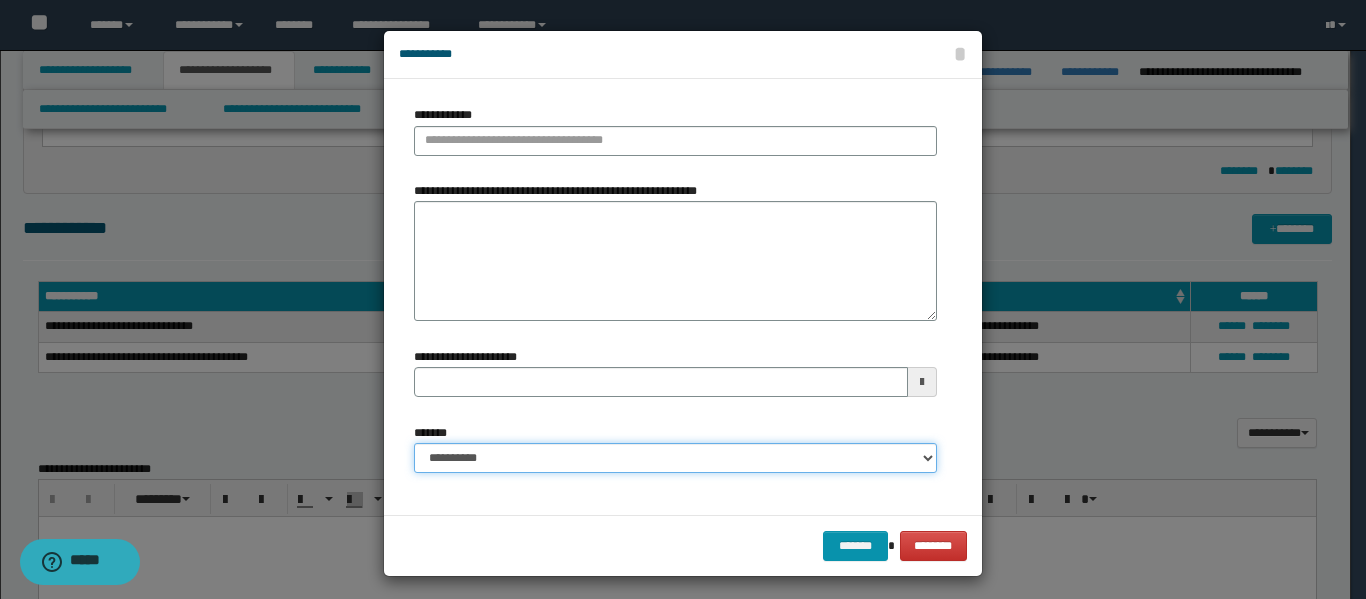 click on "**********" at bounding box center (675, 458) 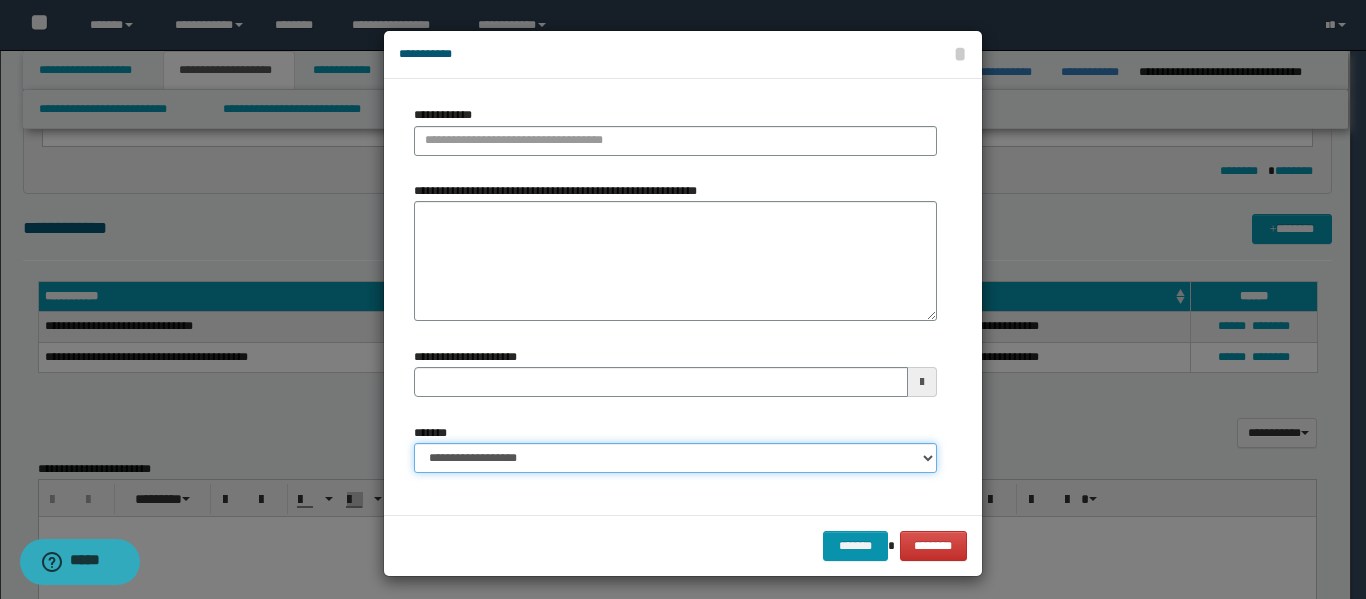 click on "**********" at bounding box center (675, 458) 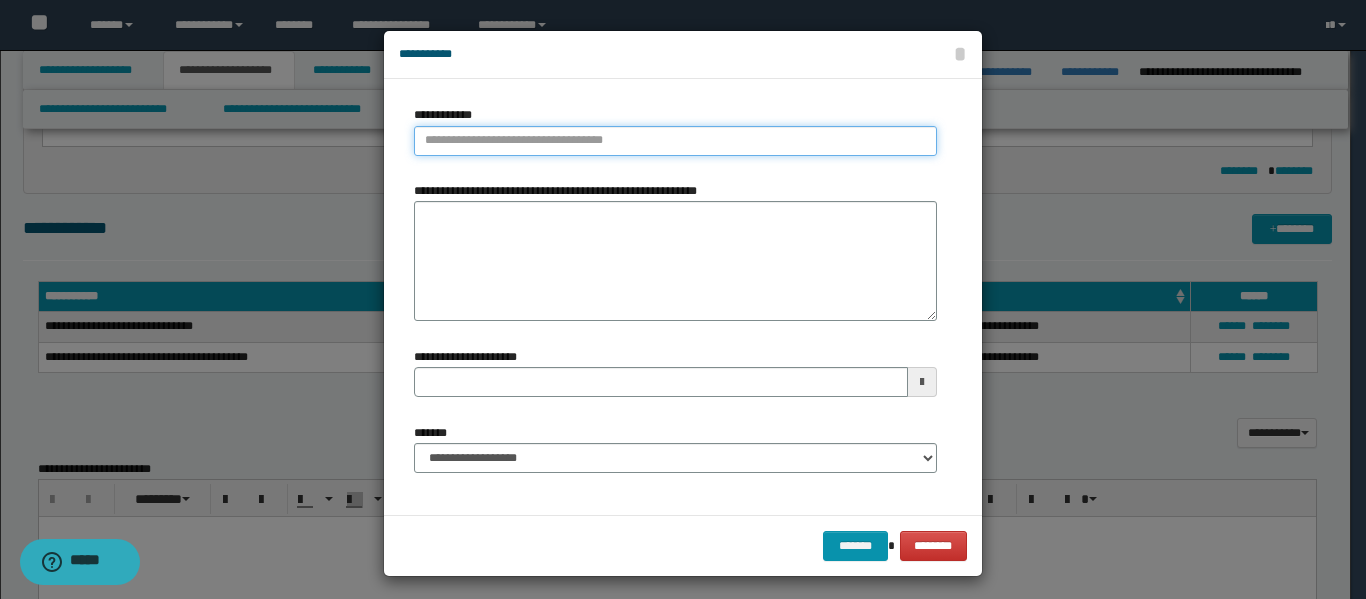 type on "**********" 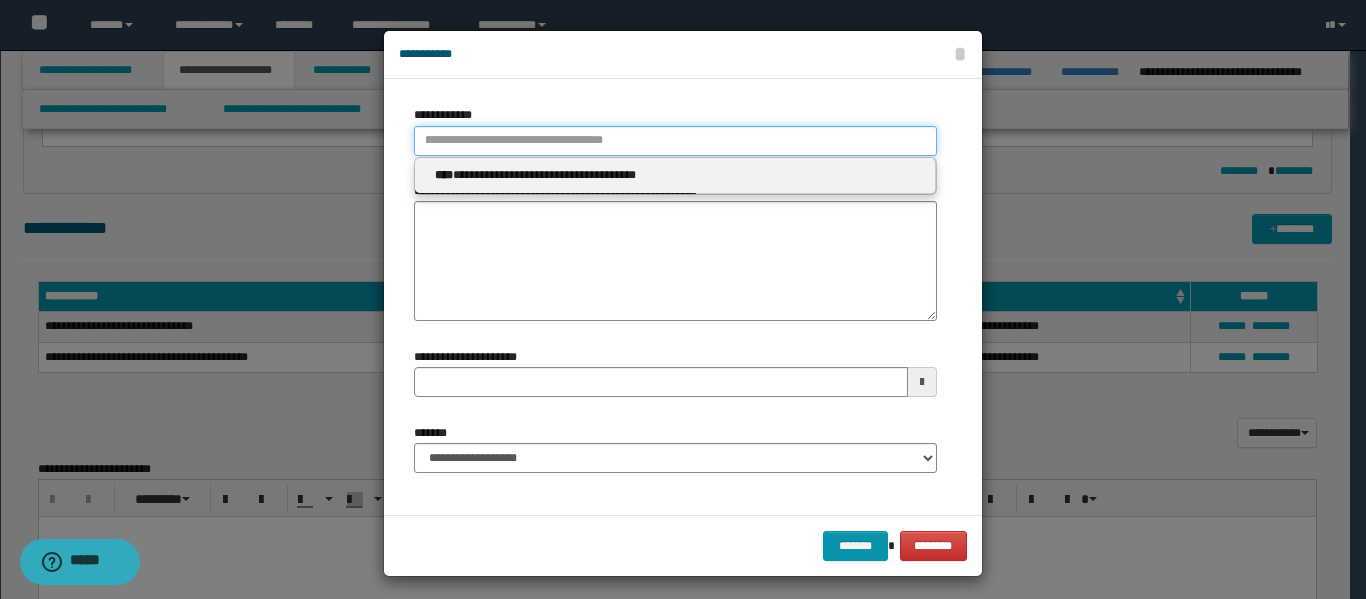 click on "**********" at bounding box center [675, 141] 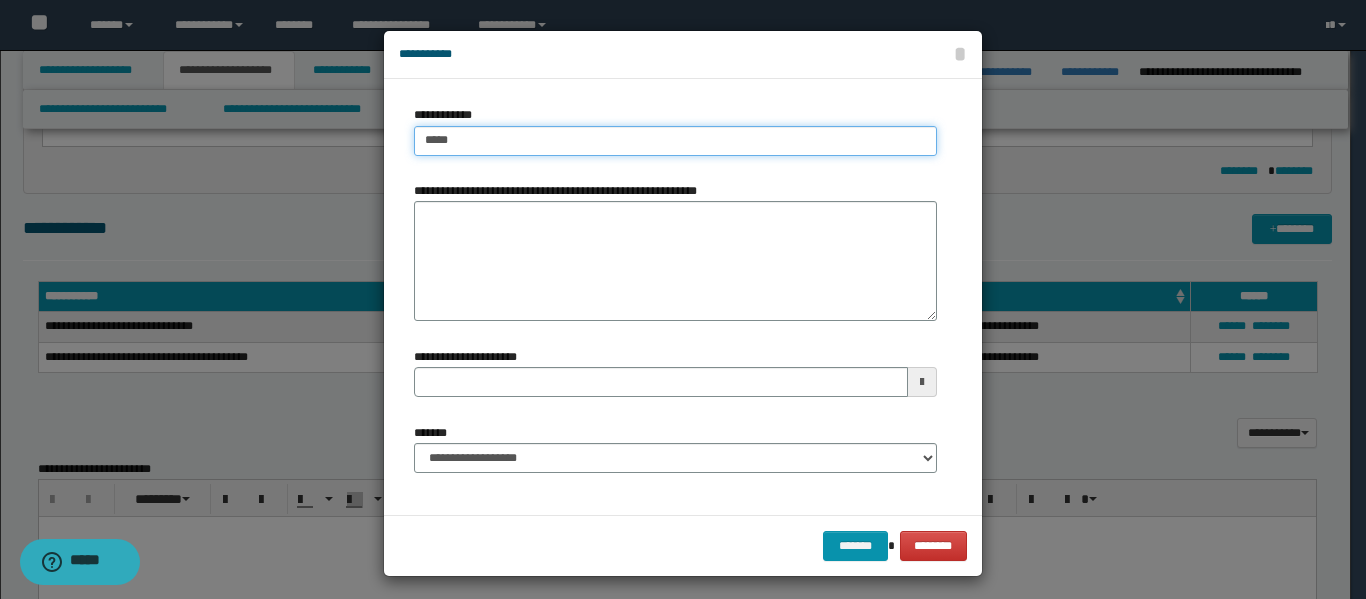 type on "******" 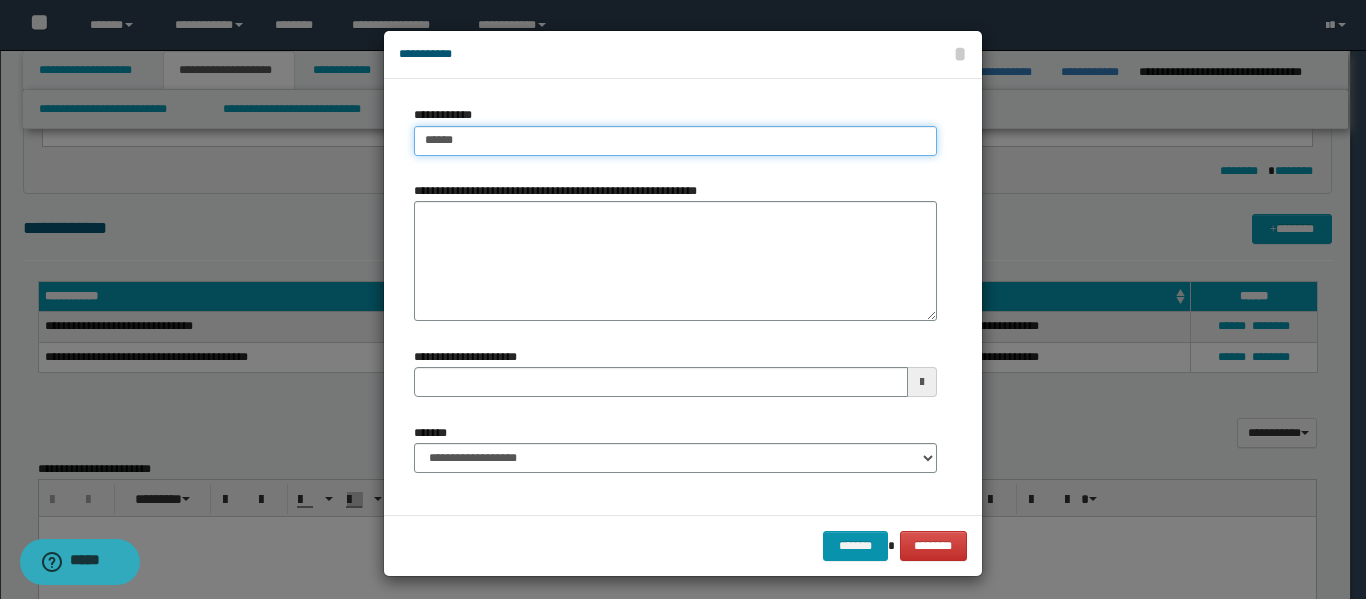 type on "******" 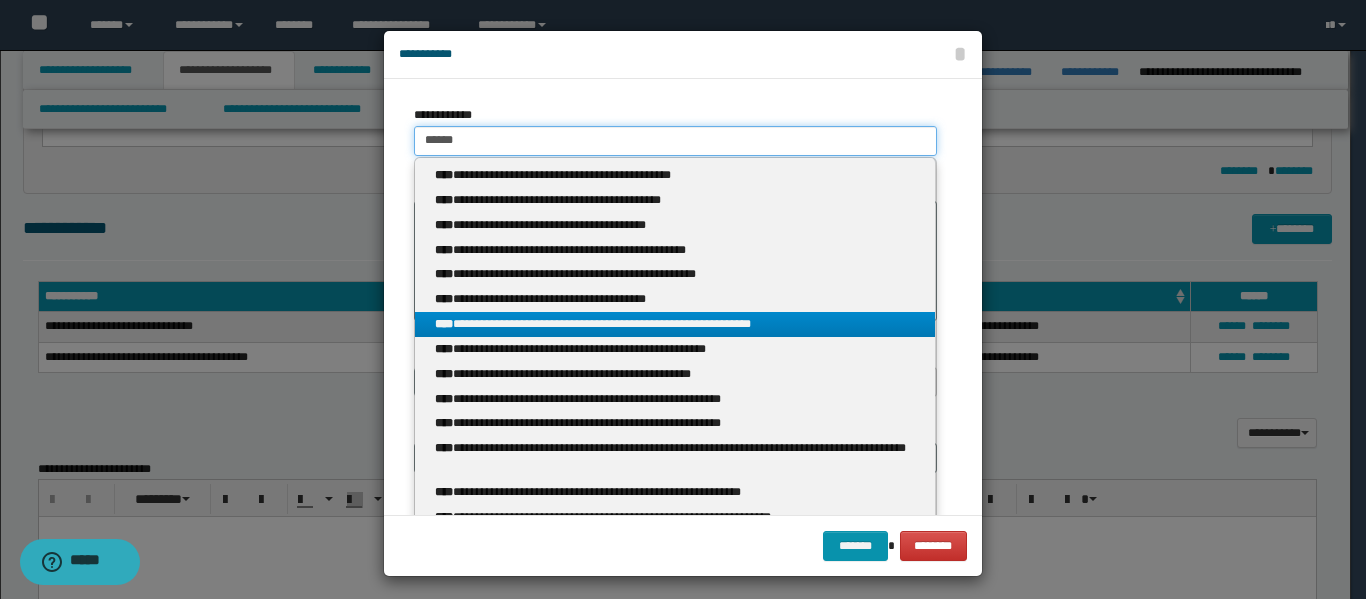 type on "******" 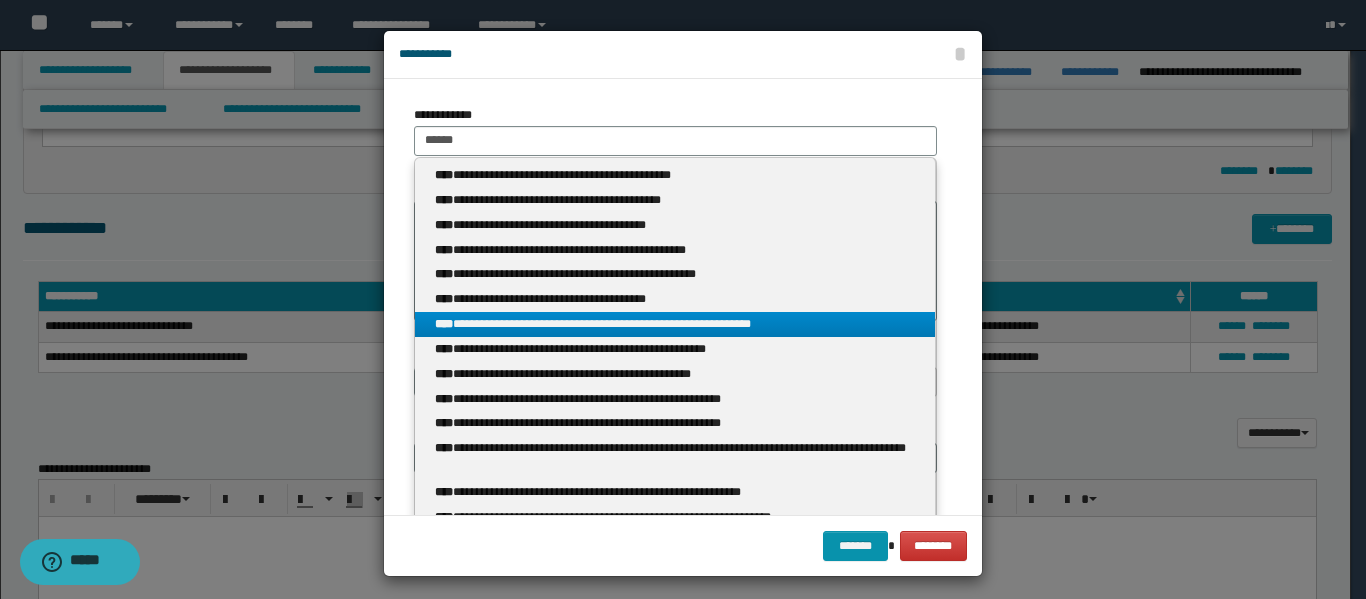 click on "**********" at bounding box center [675, 324] 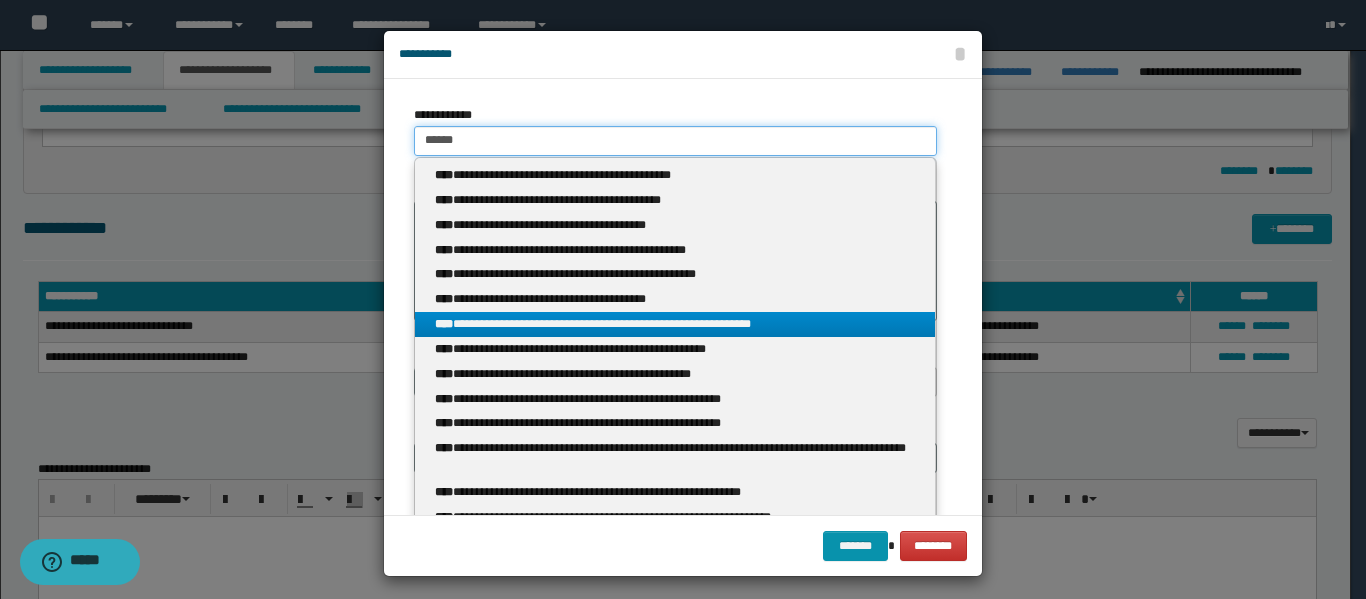 type 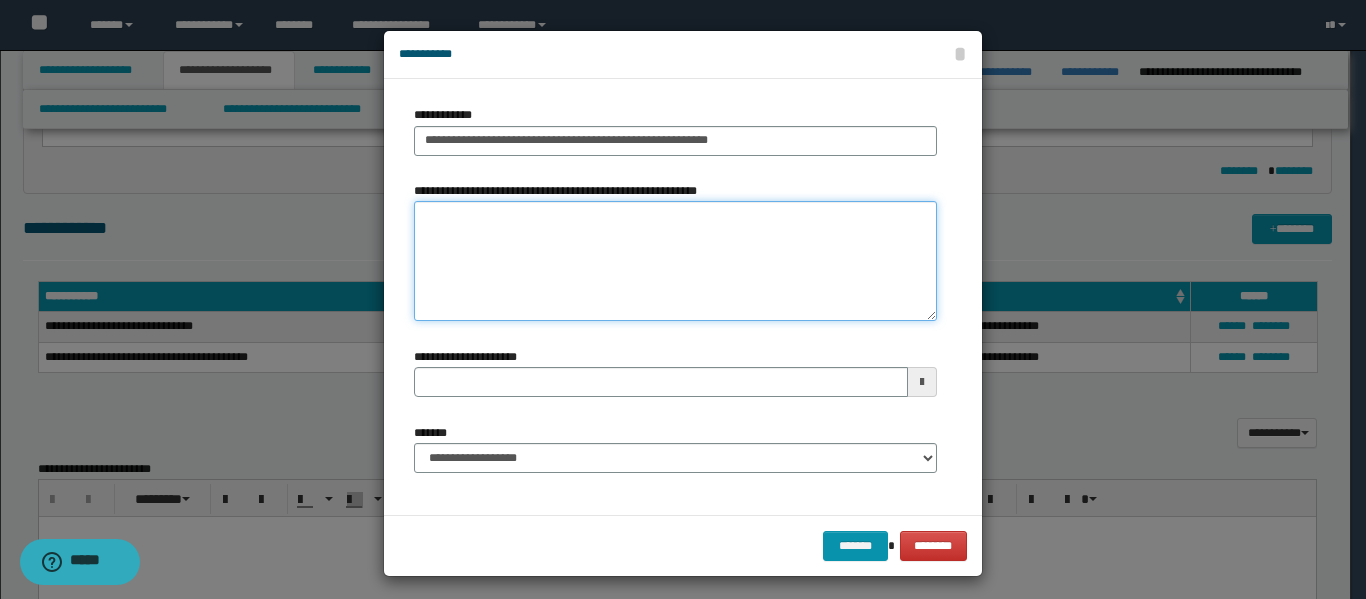 click on "**********" at bounding box center (675, 261) 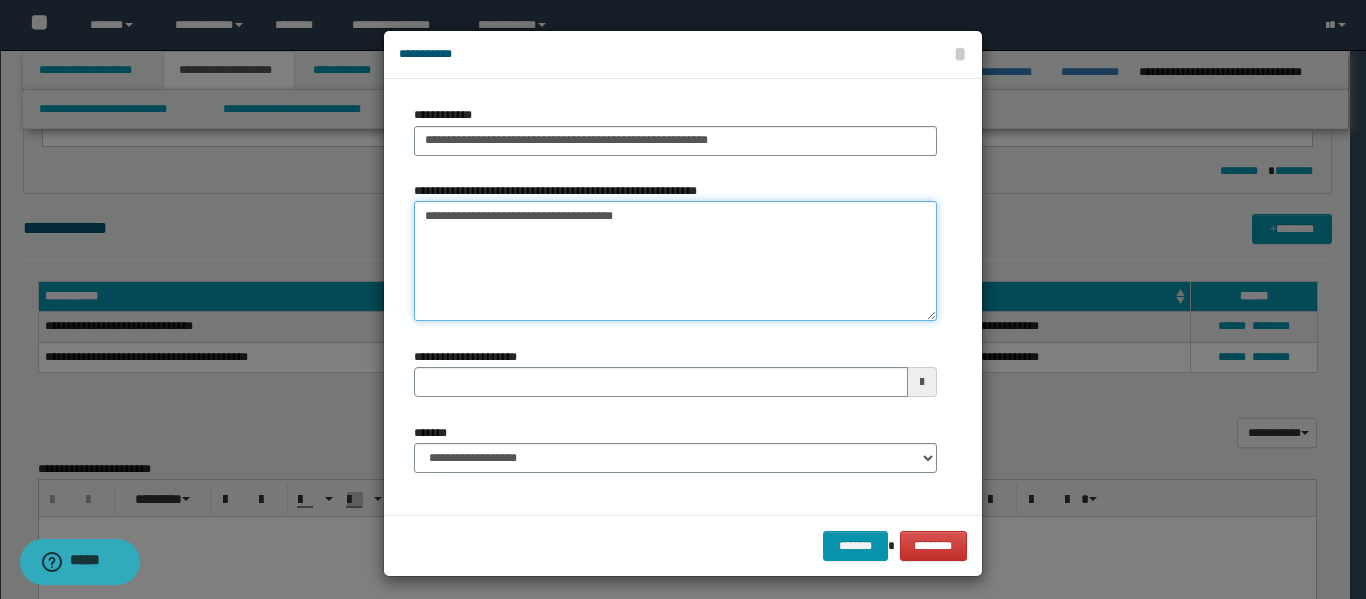 click on "**********" at bounding box center (675, 261) 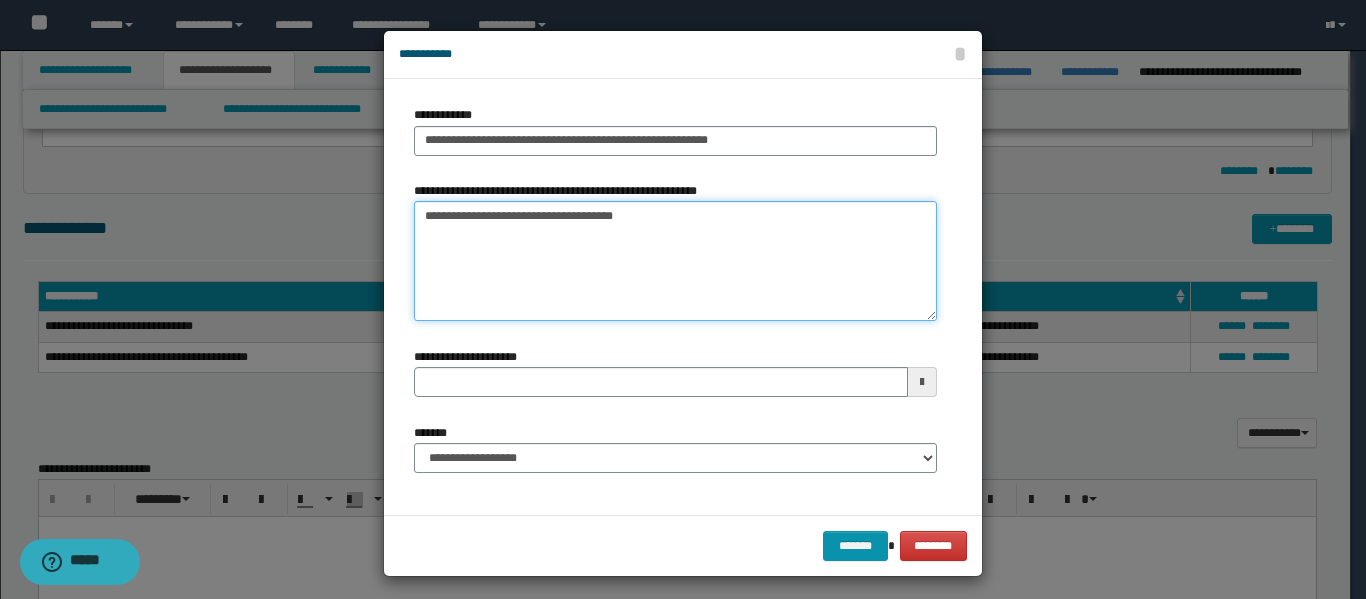 click on "**********" at bounding box center (675, 261) 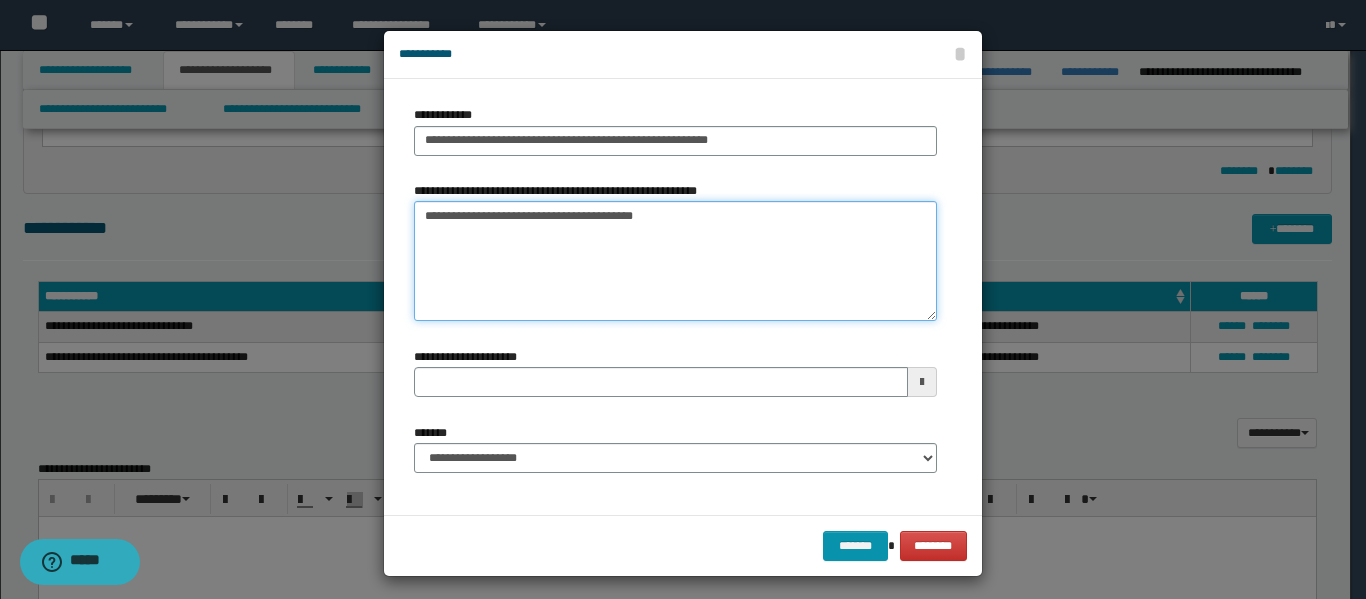 click on "**********" at bounding box center (675, 261) 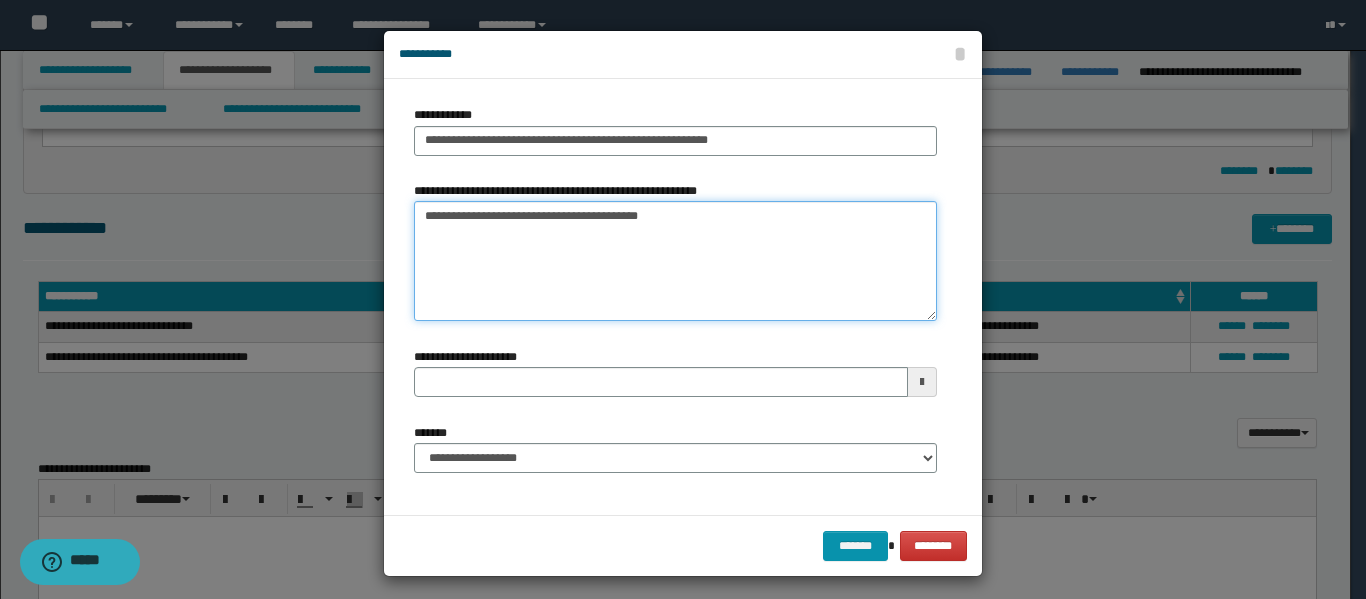 type 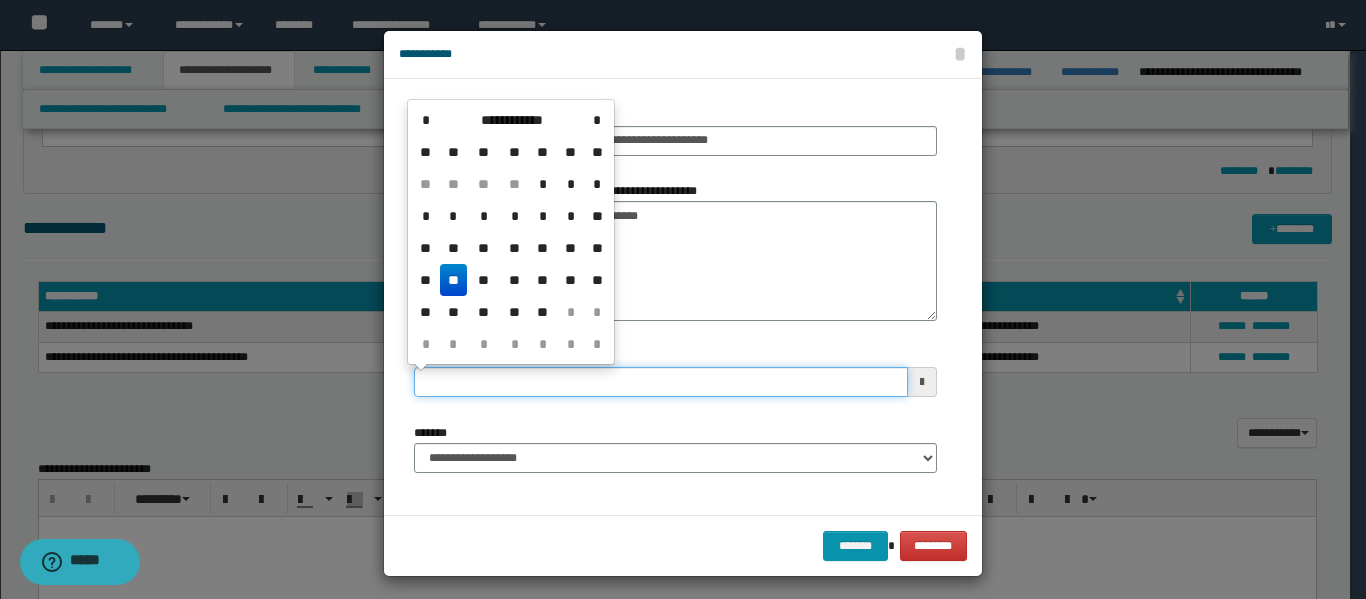 click on "**********" at bounding box center [661, 382] 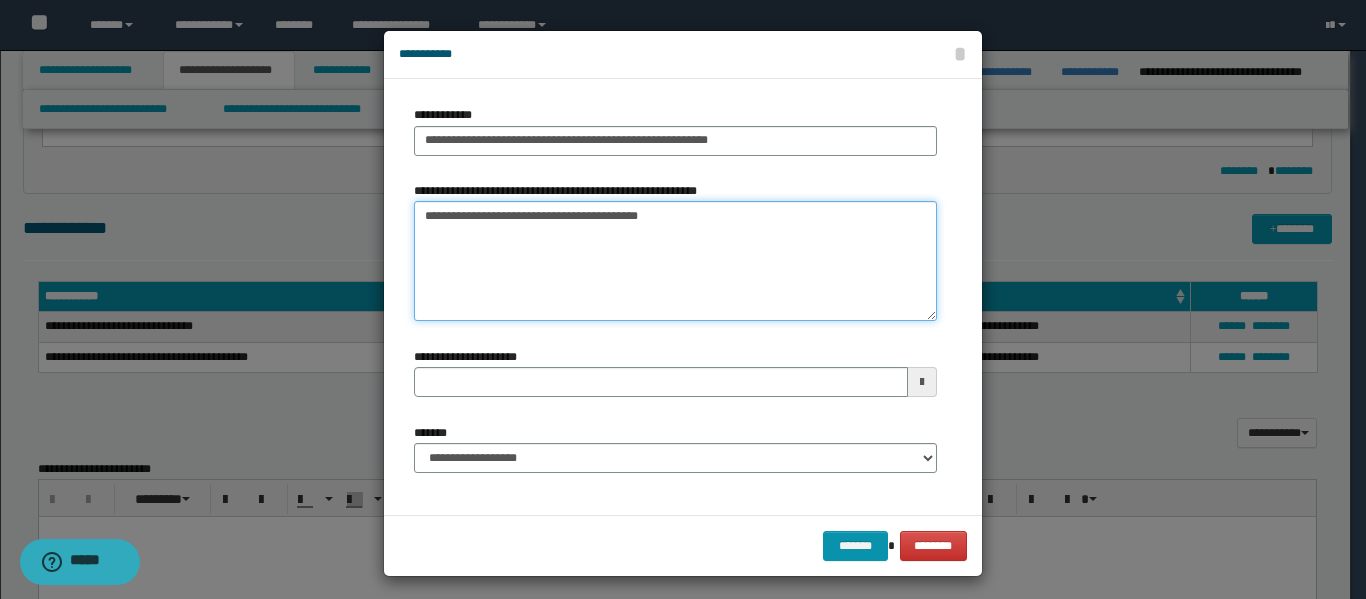 click on "**********" at bounding box center [675, 261] 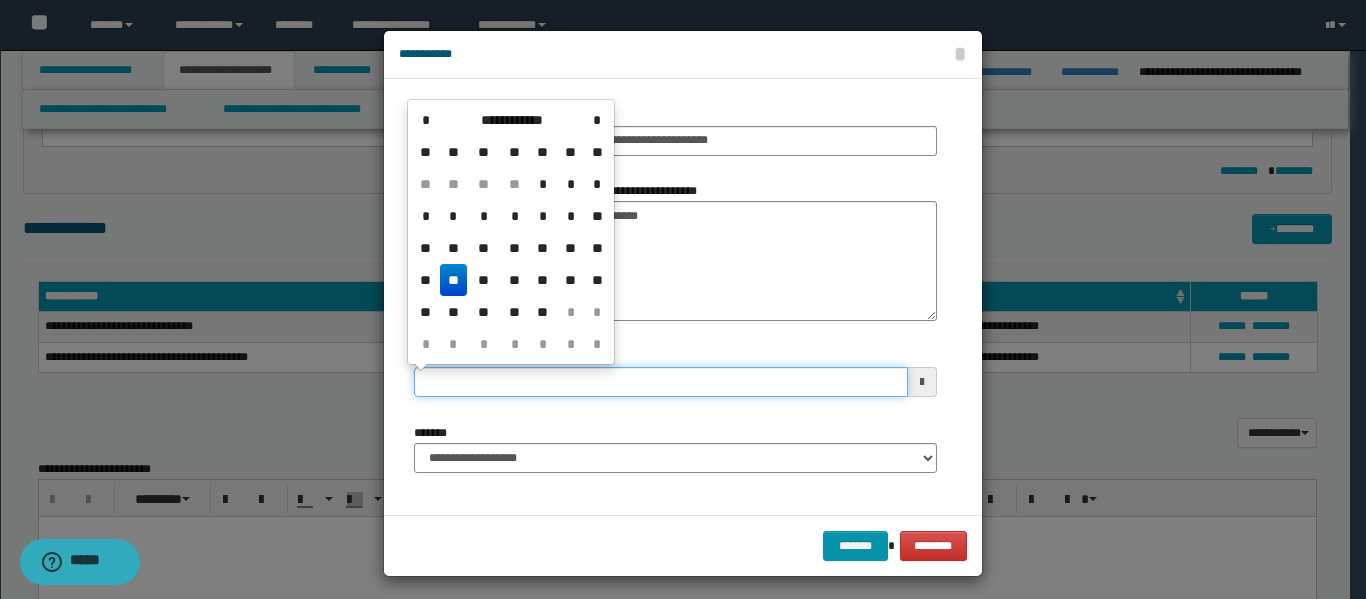 click on "**********" at bounding box center [661, 382] 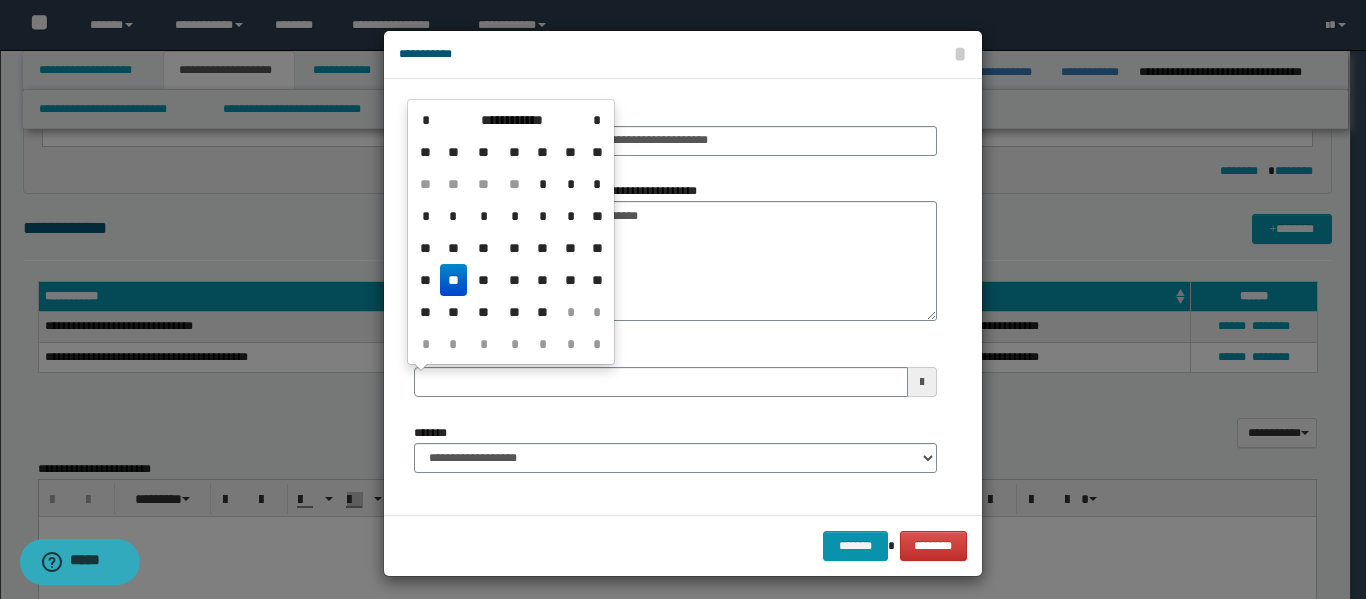 click on "**********" at bounding box center [511, 232] 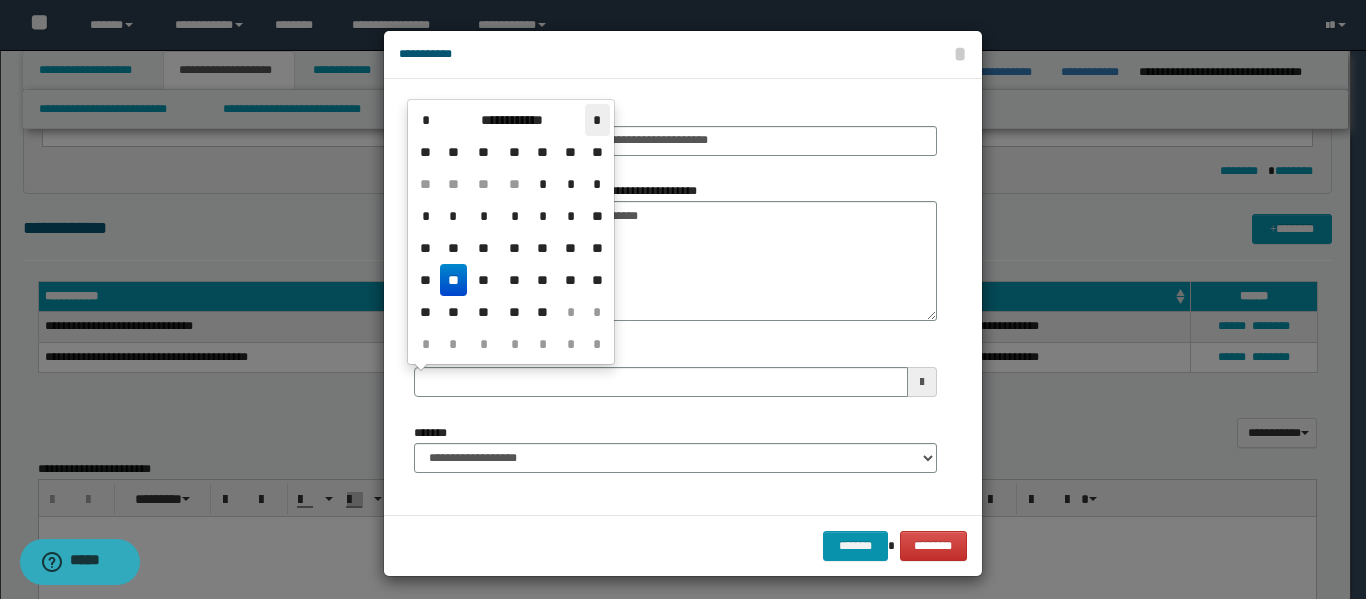 click on "*" at bounding box center (597, 120) 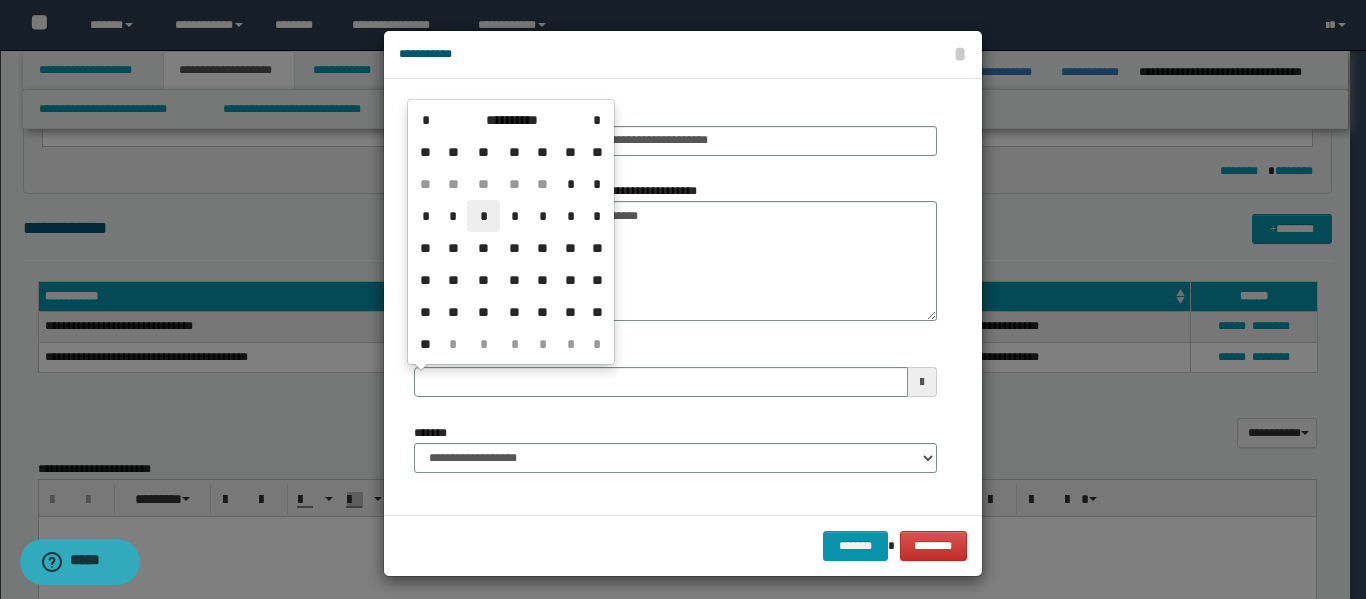 click on "*" at bounding box center [483, 216] 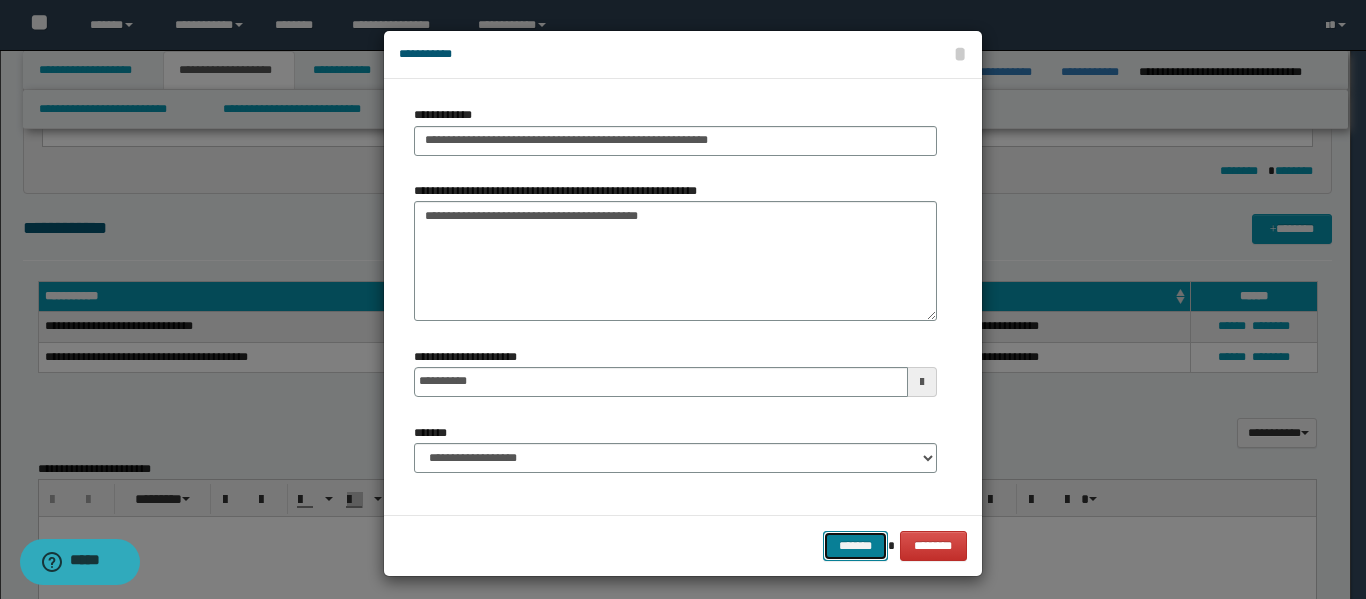 click on "*******" at bounding box center (855, 546) 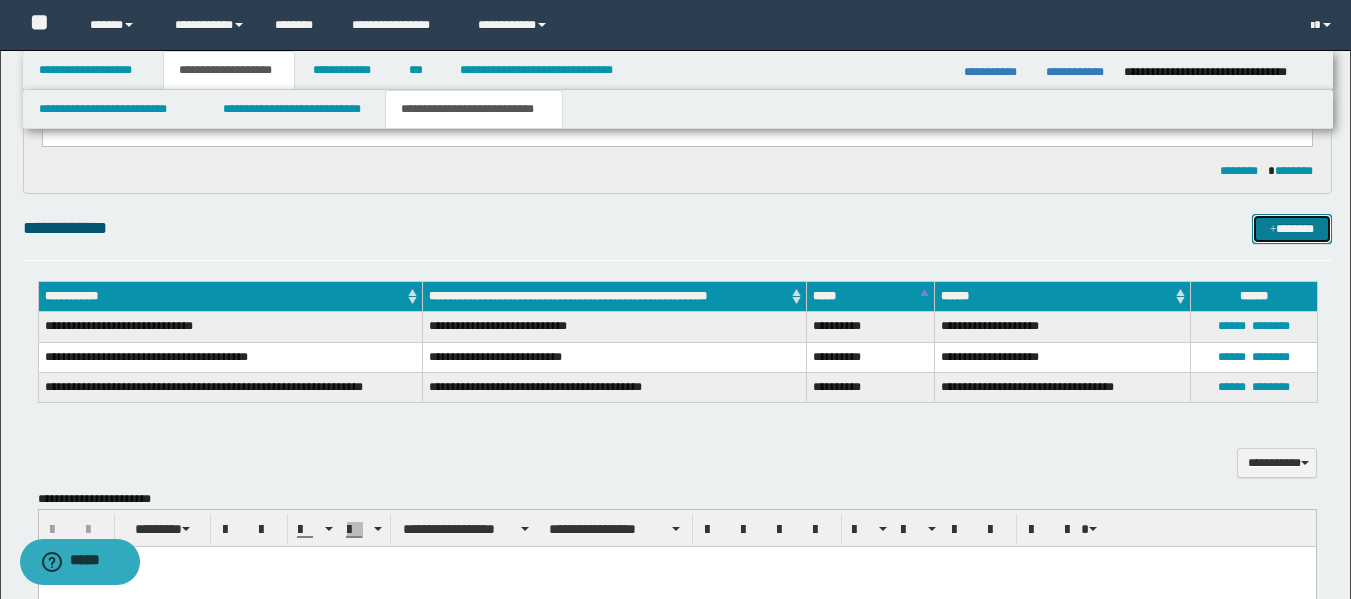 click on "*******" at bounding box center [1292, 229] 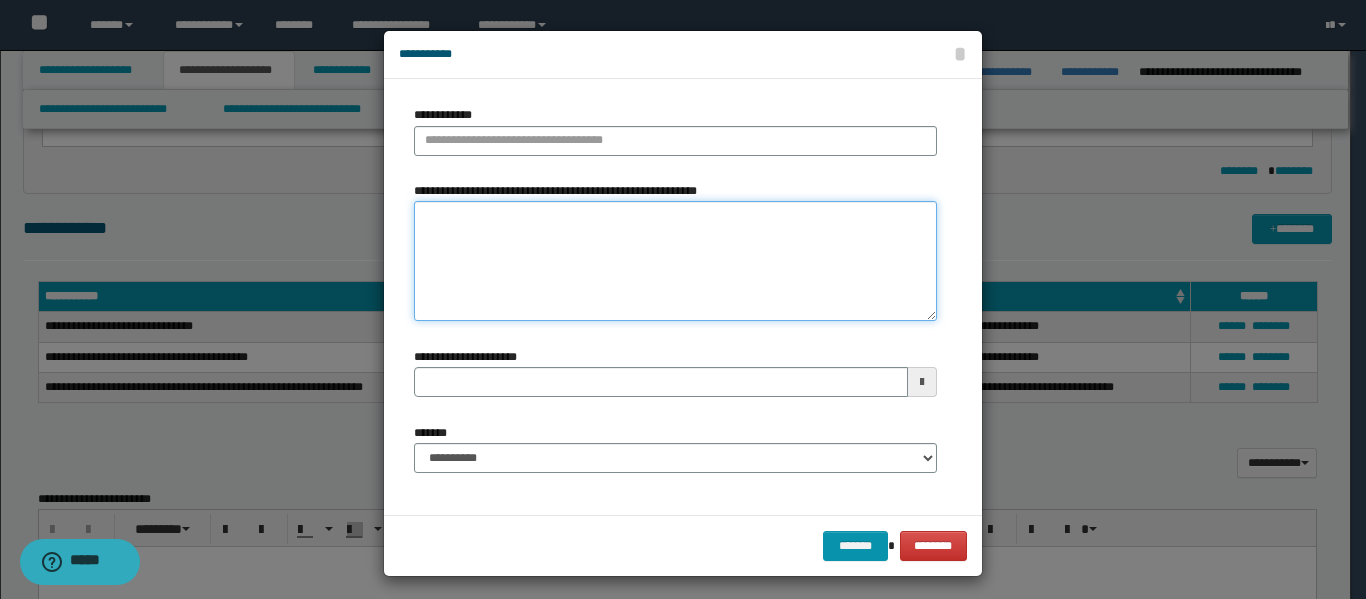 click on "**********" at bounding box center [675, 261] 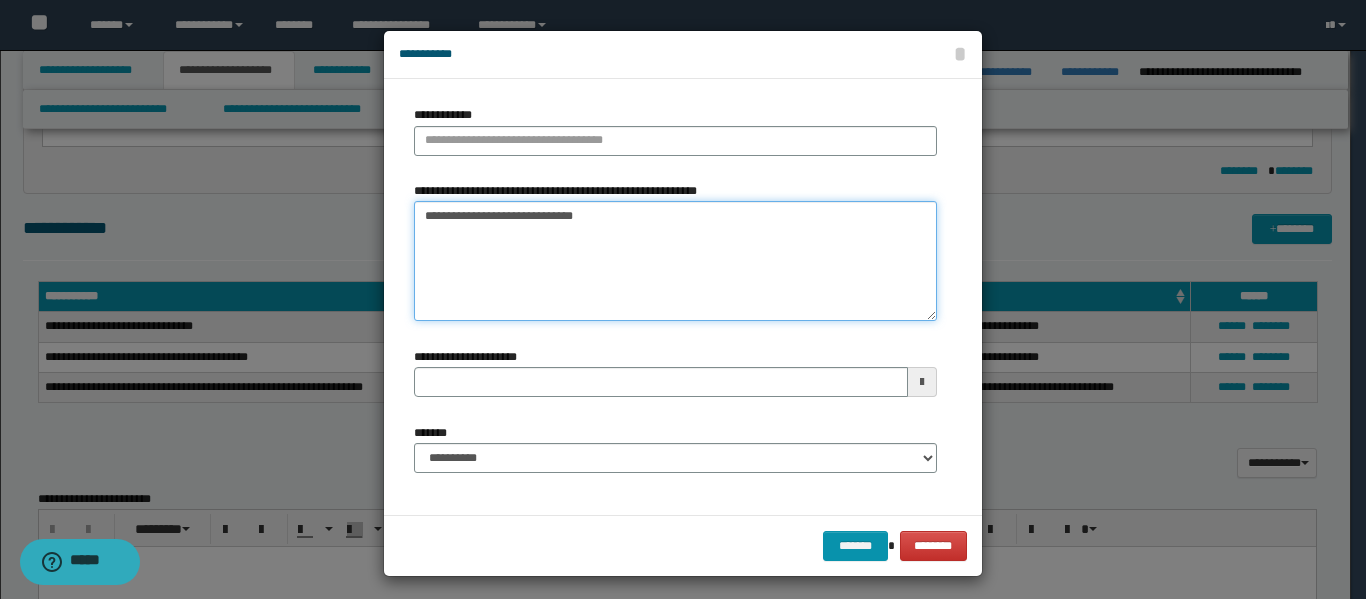 type on "**********" 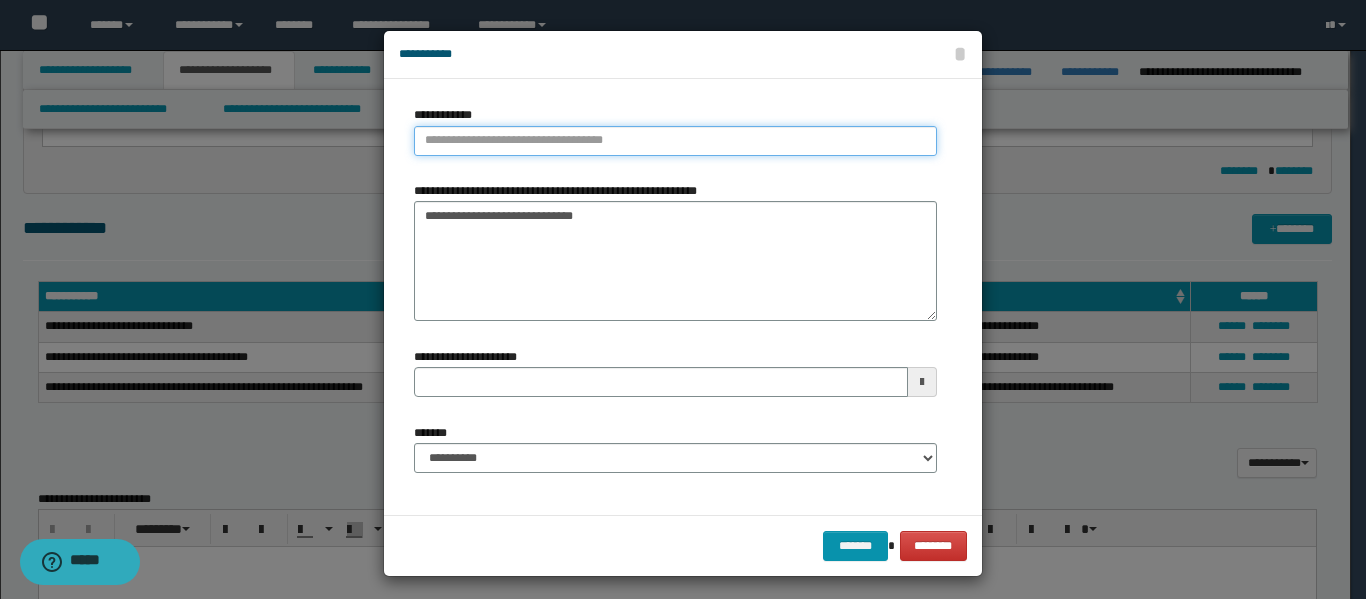 type on "**********" 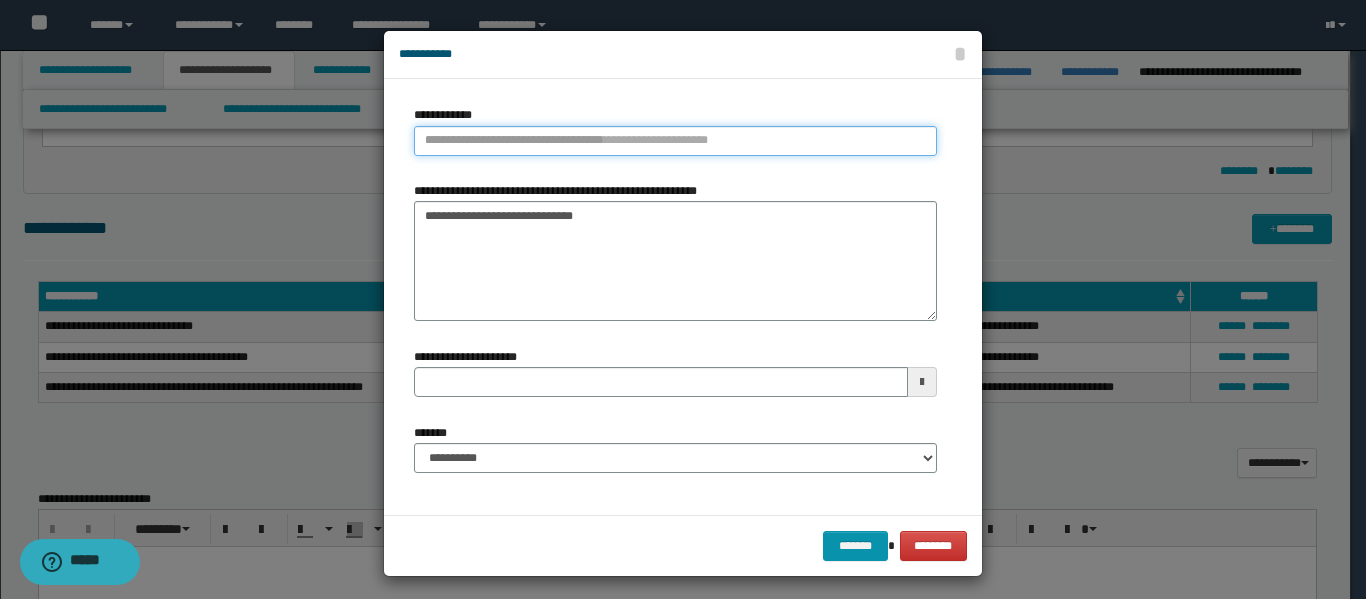click on "**********" at bounding box center [675, 141] 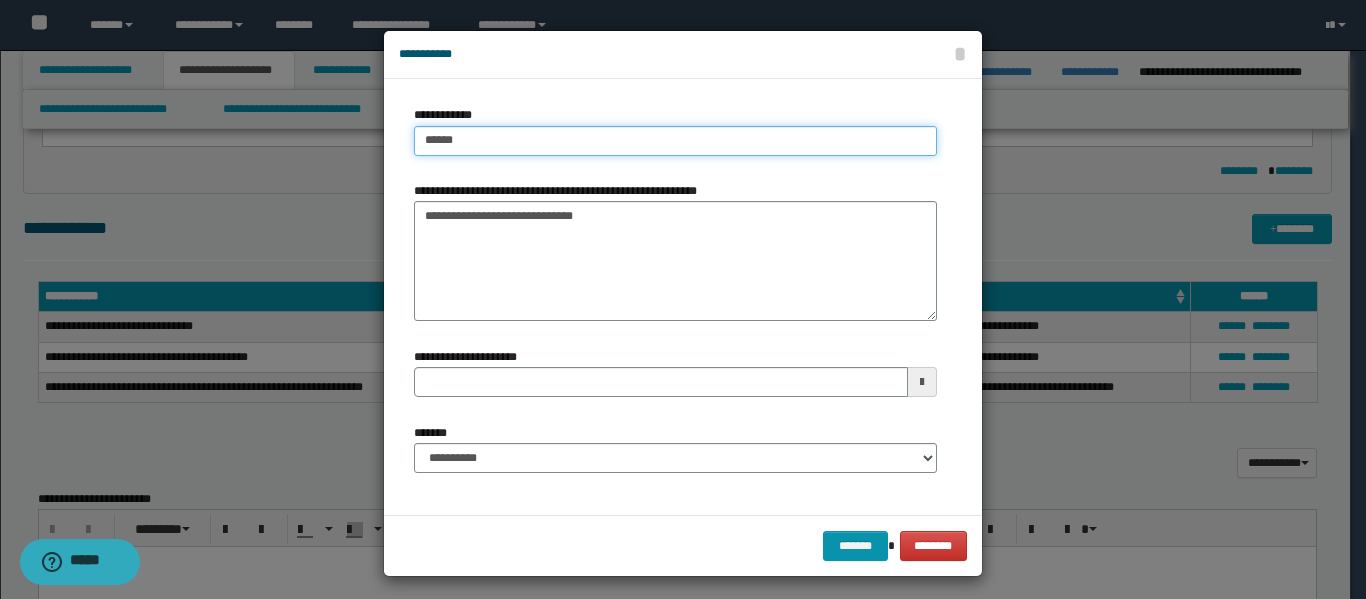 click on "******" at bounding box center (675, 141) 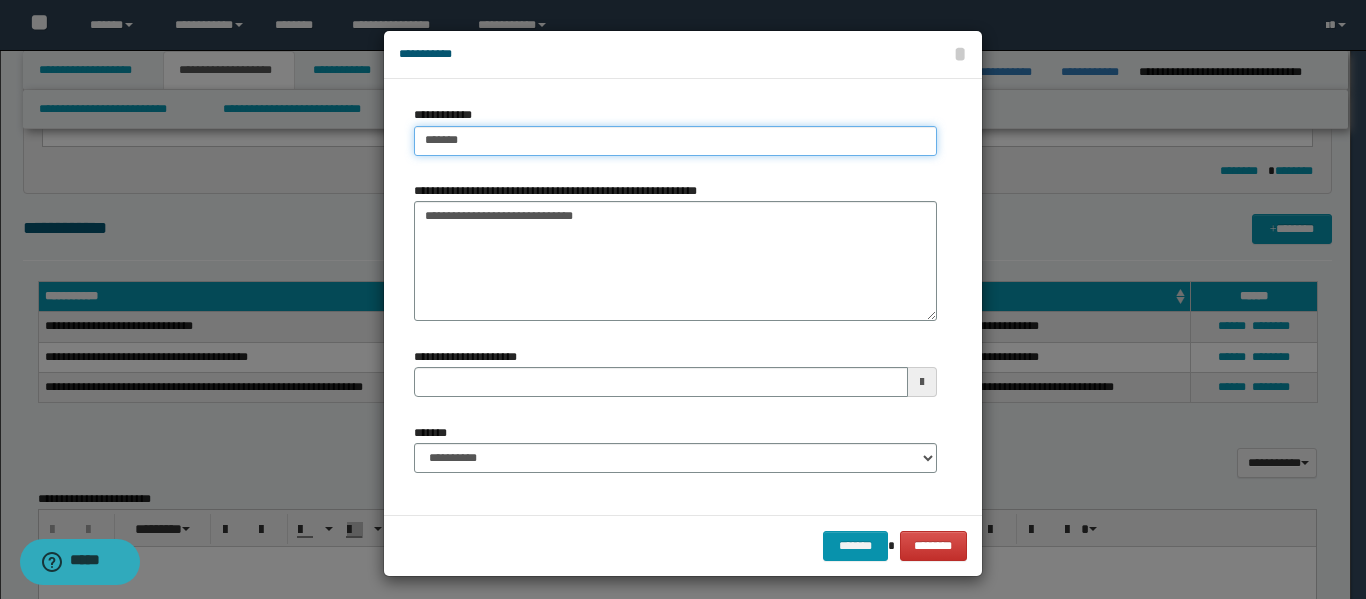type on "**********" 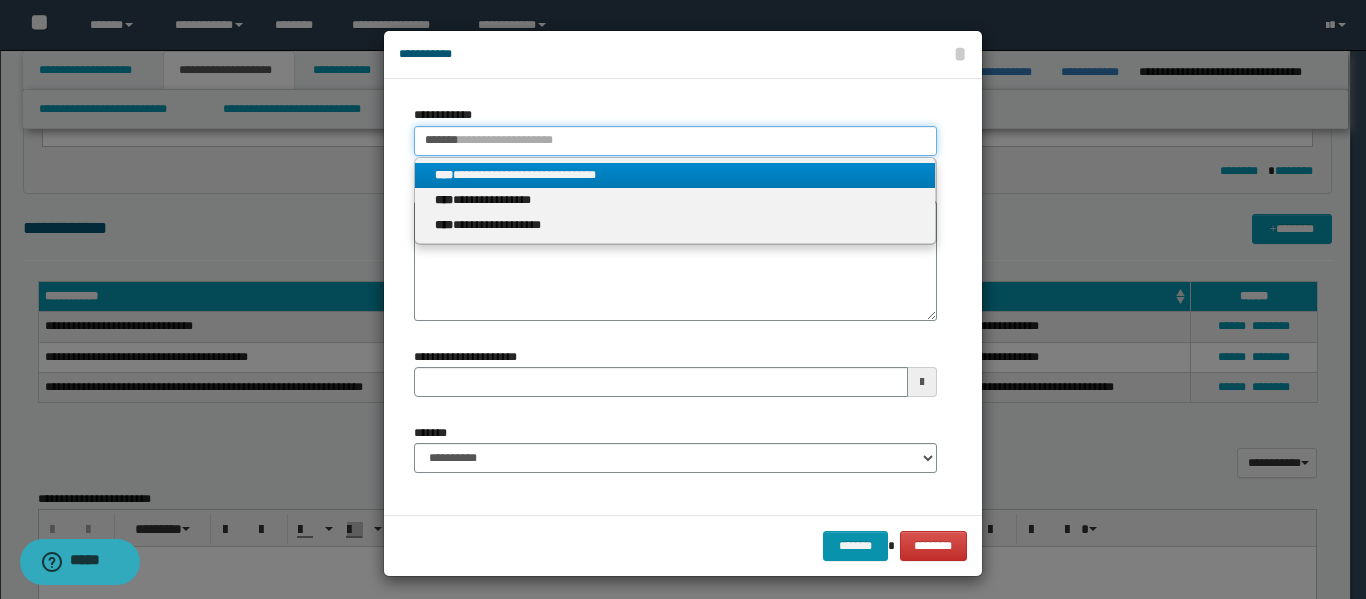type on "*******" 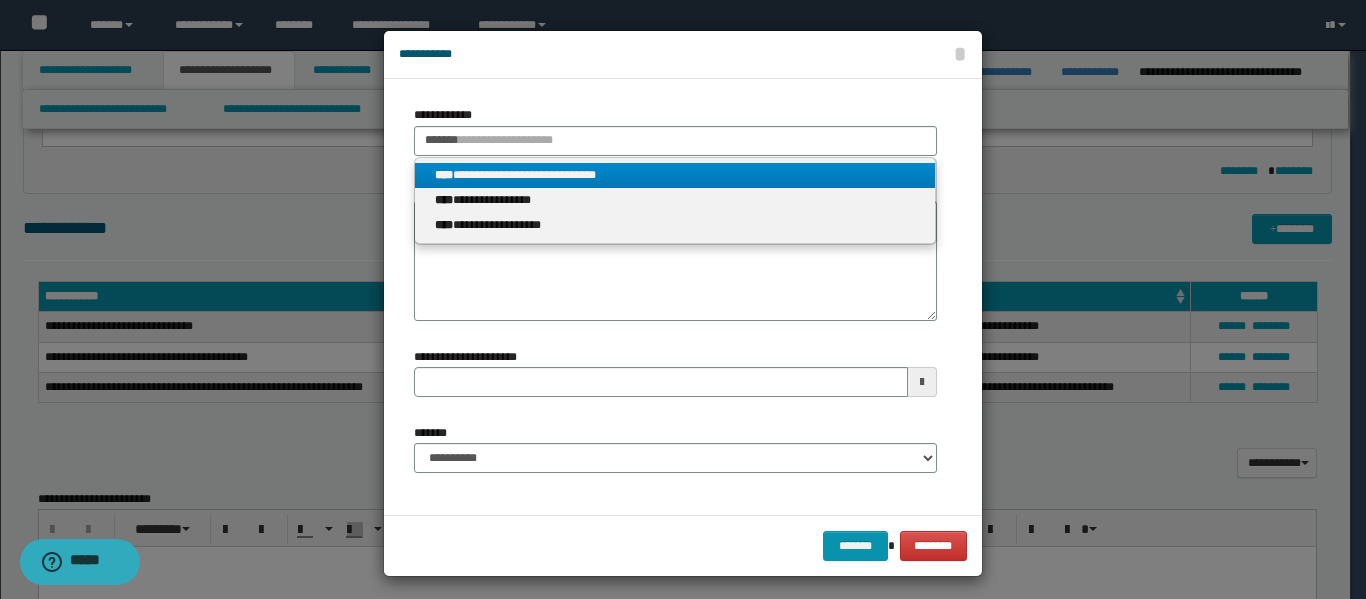 click on "**********" at bounding box center (675, 175) 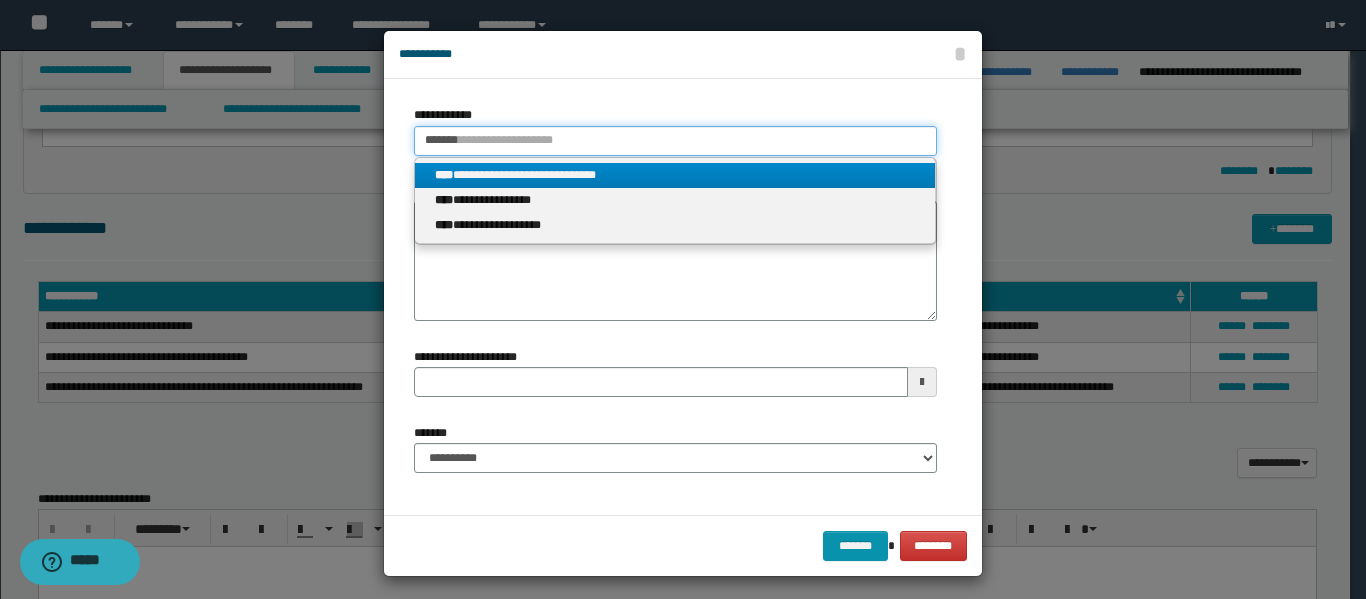 type 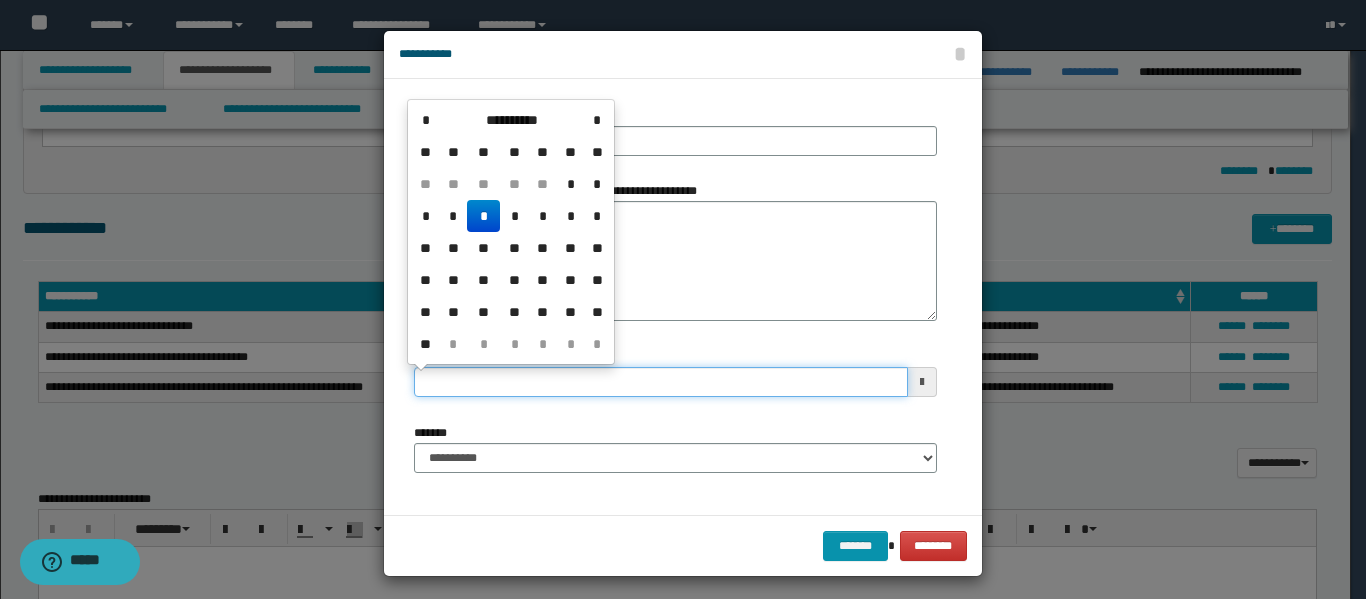 click on "**********" at bounding box center [661, 382] 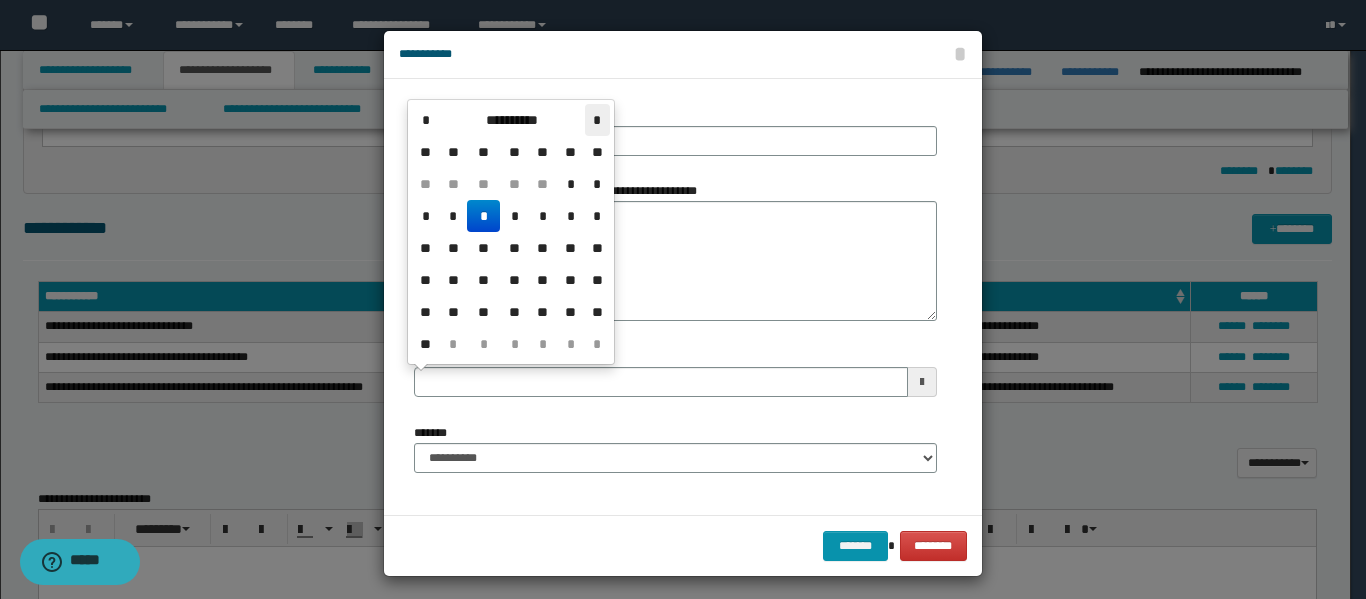click on "*" at bounding box center [597, 120] 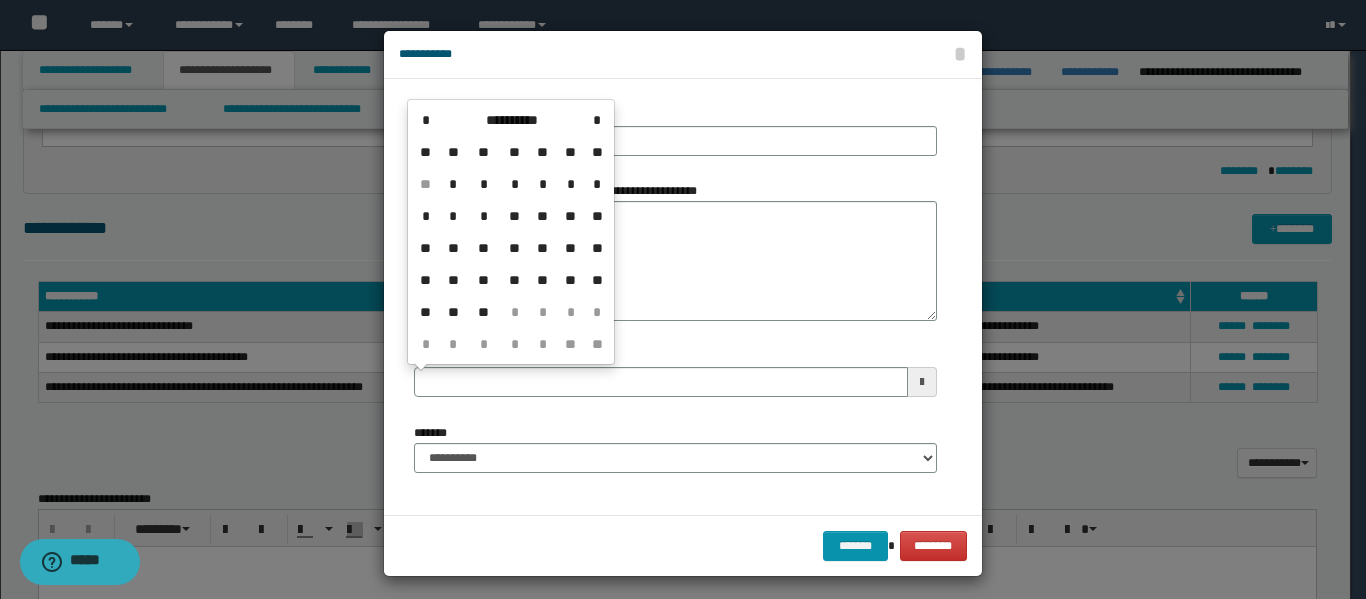 click on "*" at bounding box center [597, 120] 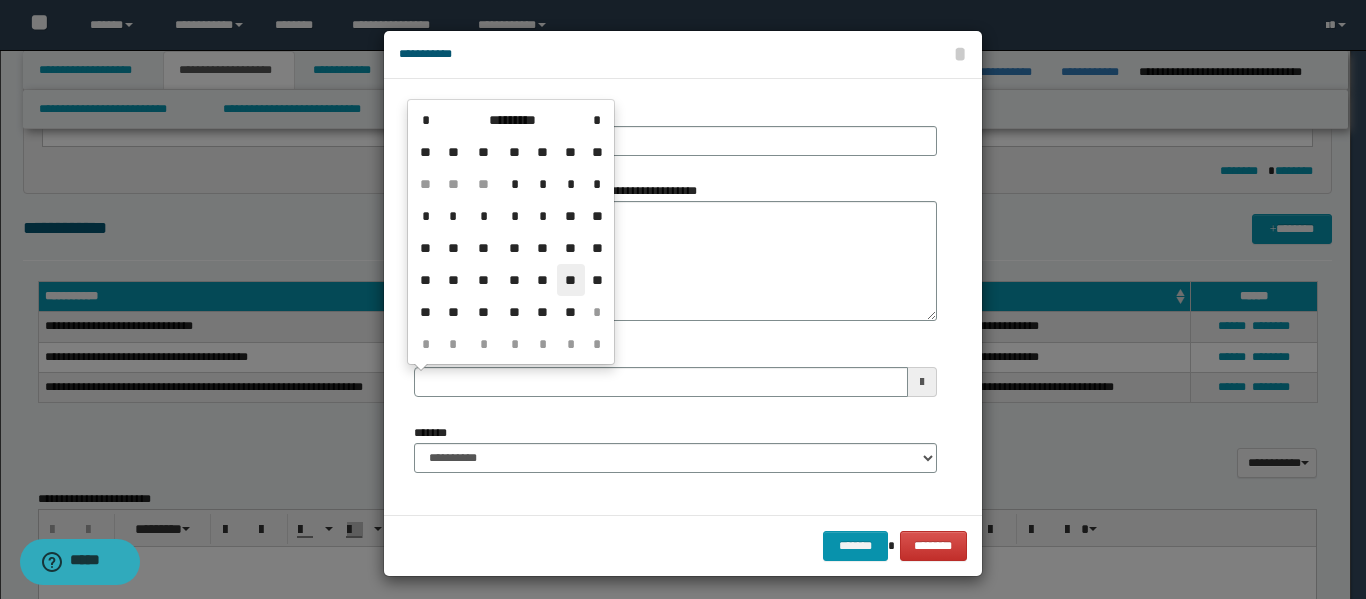 click on "**" at bounding box center (571, 280) 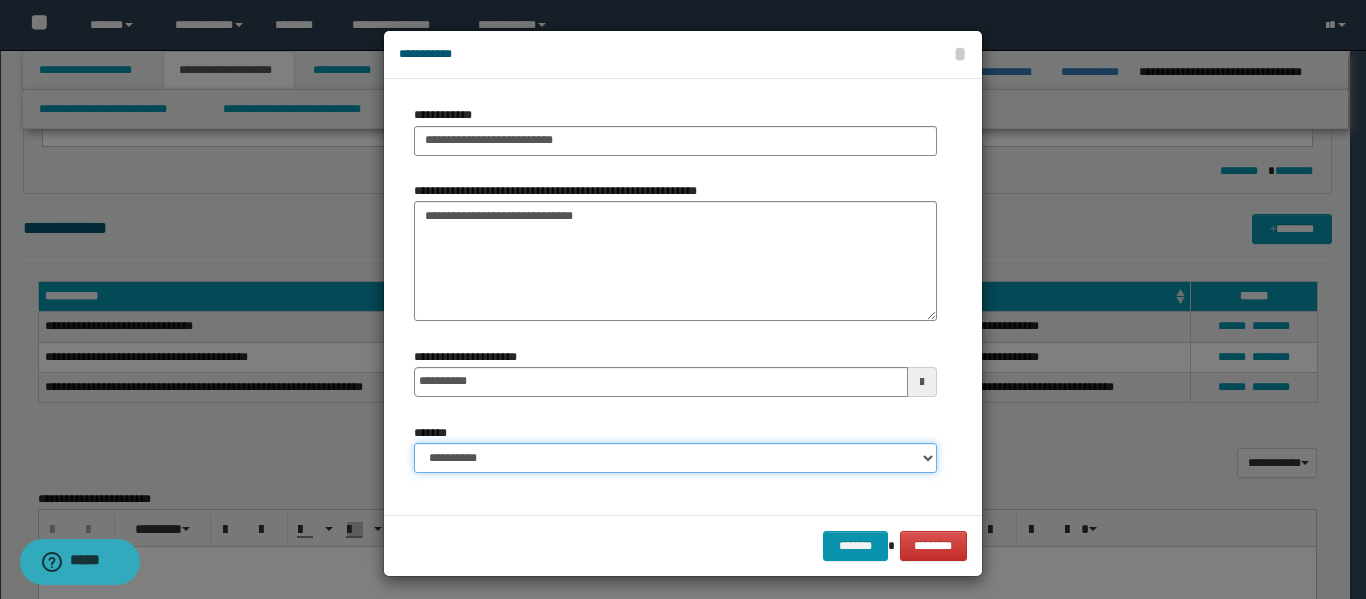 click on "**********" at bounding box center (675, 458) 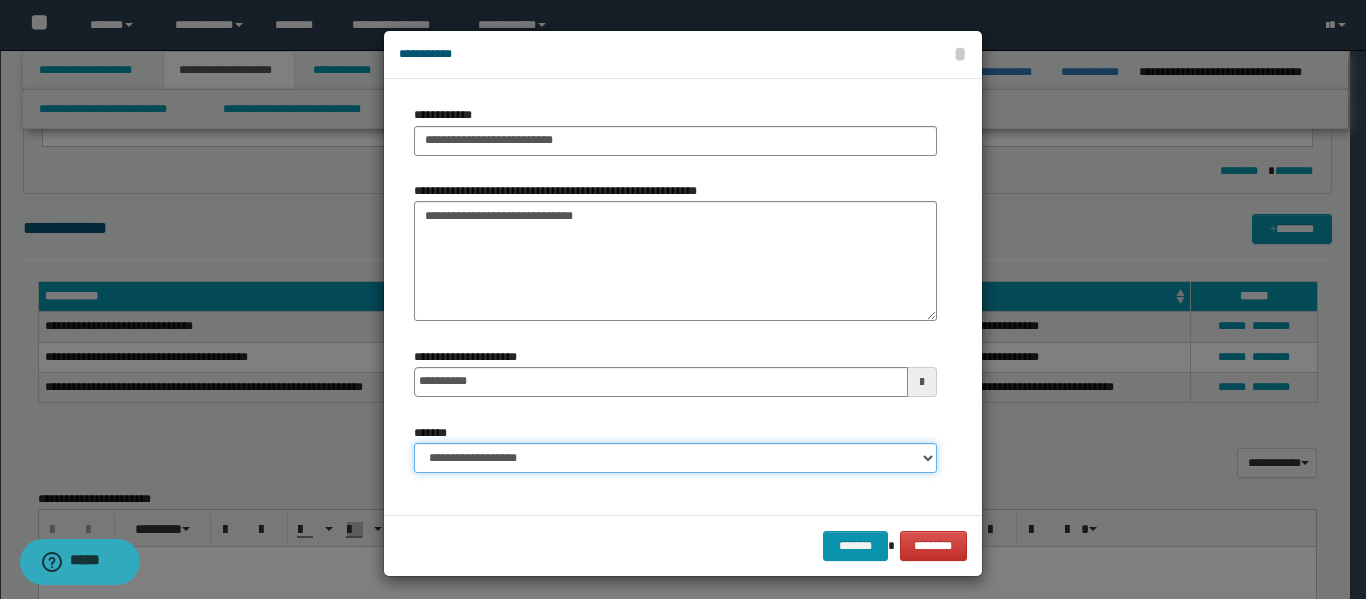 click on "**********" at bounding box center [675, 458] 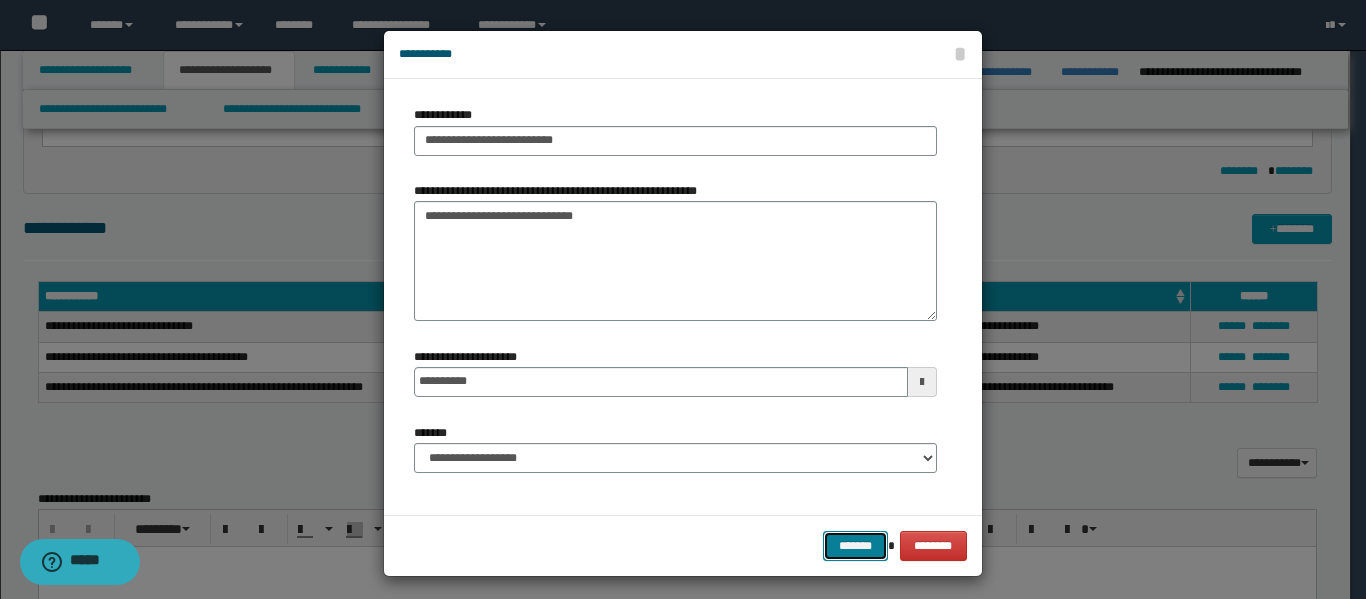 click on "*******" at bounding box center [855, 546] 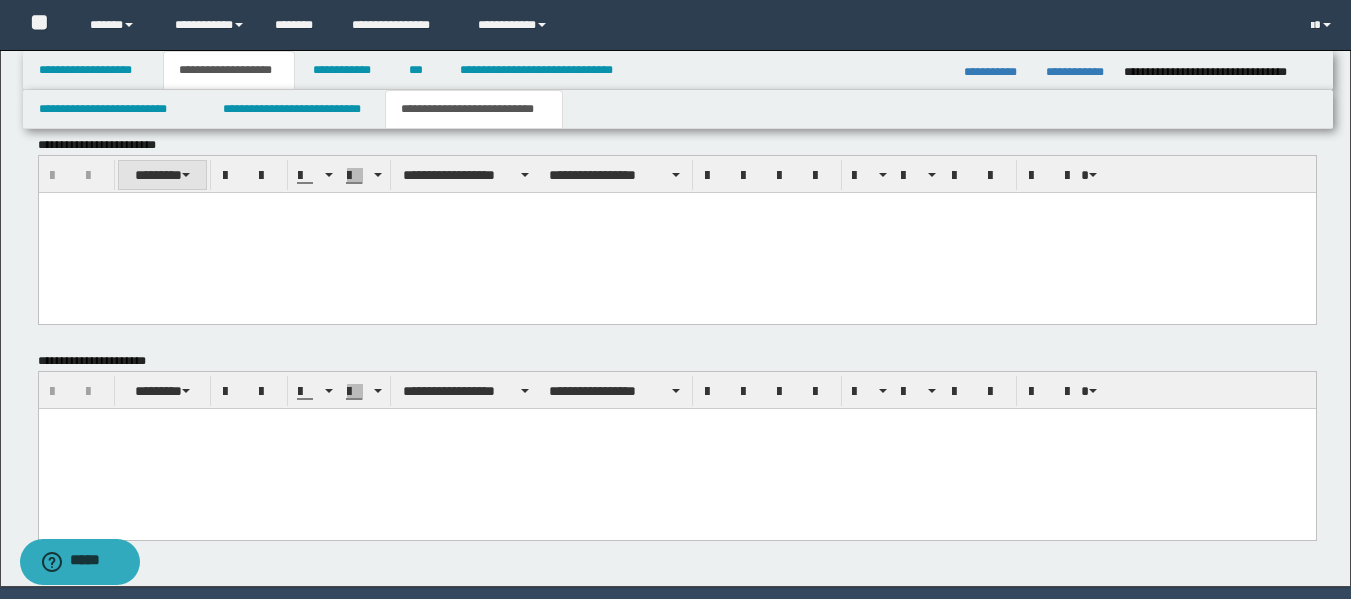 scroll, scrollTop: 1066, scrollLeft: 0, axis: vertical 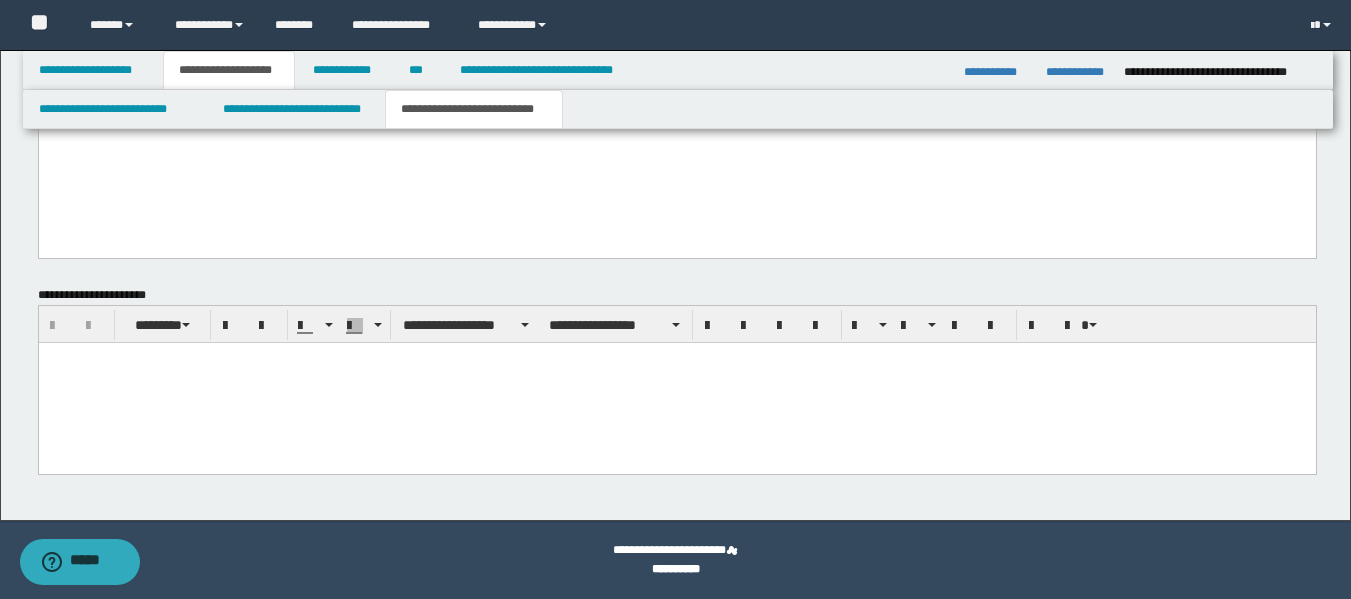 click at bounding box center (676, 383) 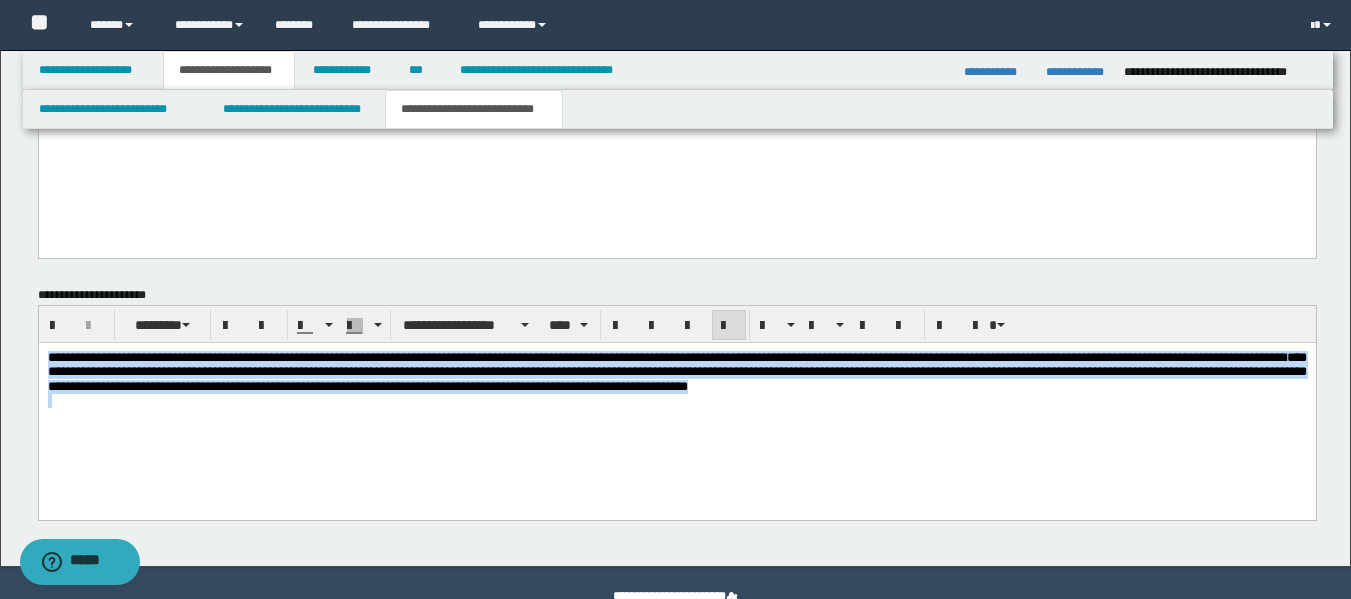drag, startPoint x: 46, startPoint y: 356, endPoint x: 1195, endPoint y: 433, distance: 1151.5771 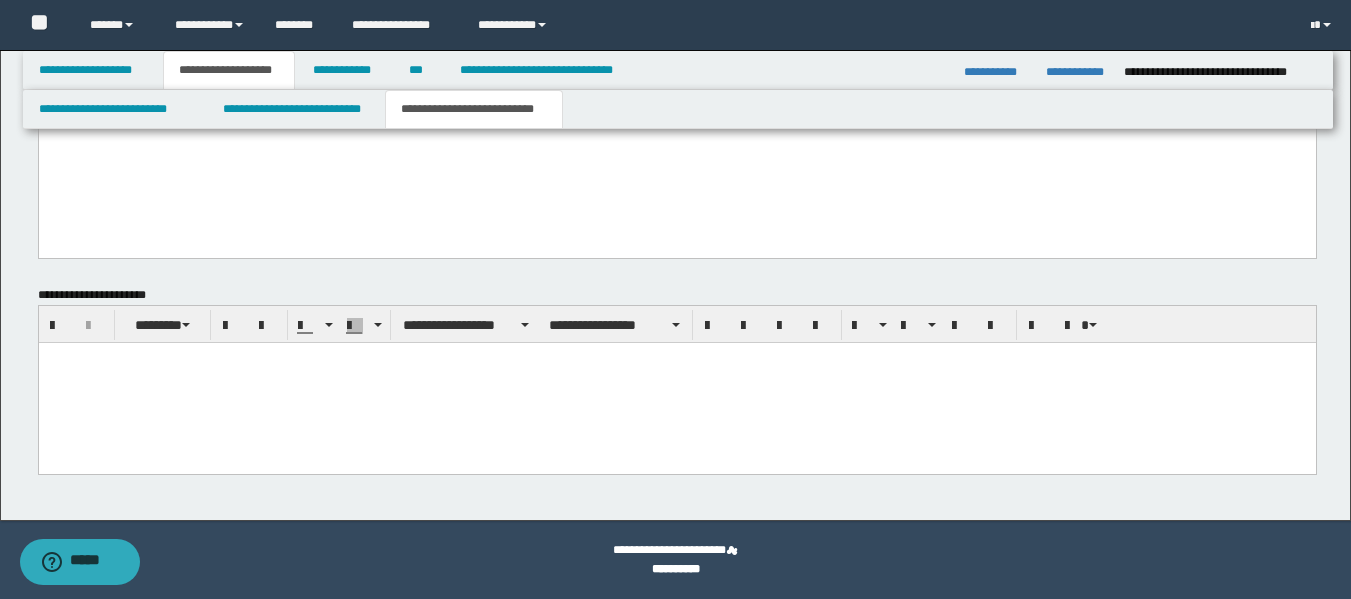 click at bounding box center [676, 383] 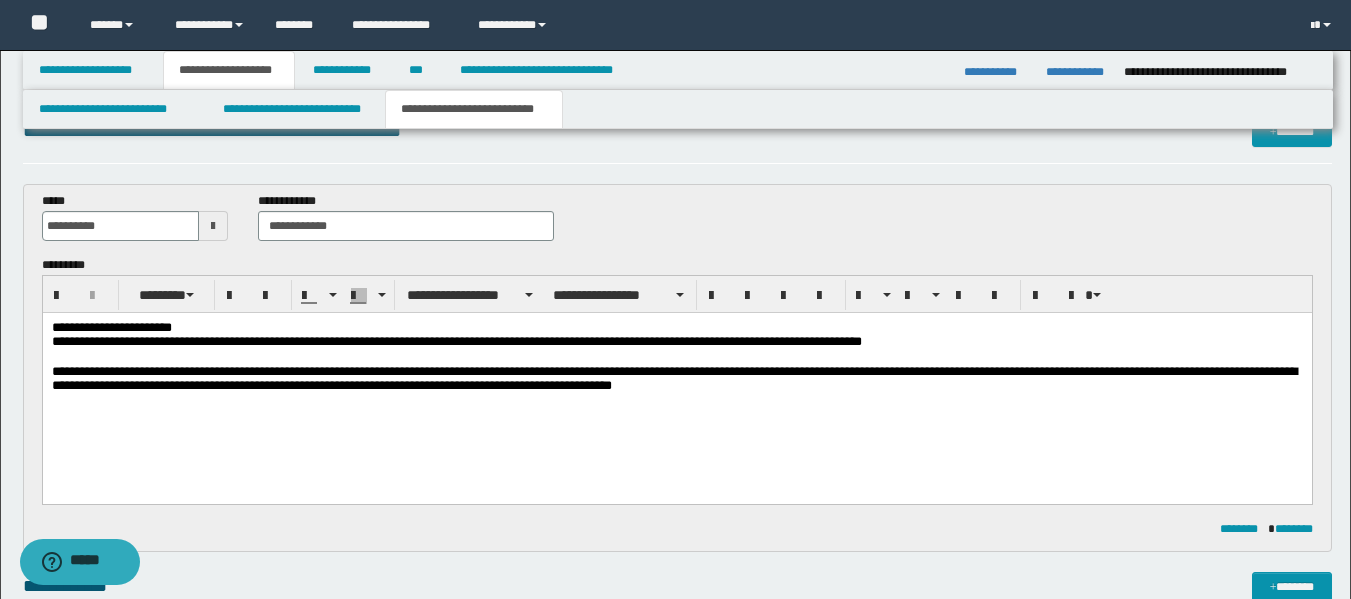 scroll, scrollTop: 0, scrollLeft: 0, axis: both 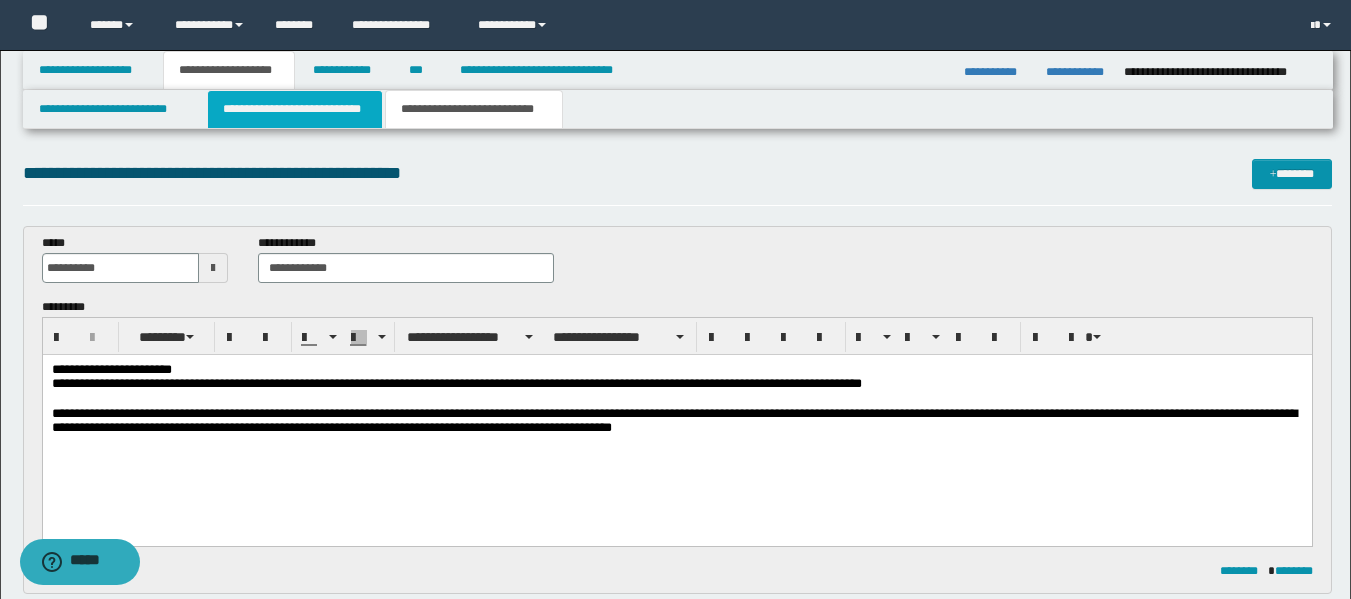 click on "**********" at bounding box center [295, 109] 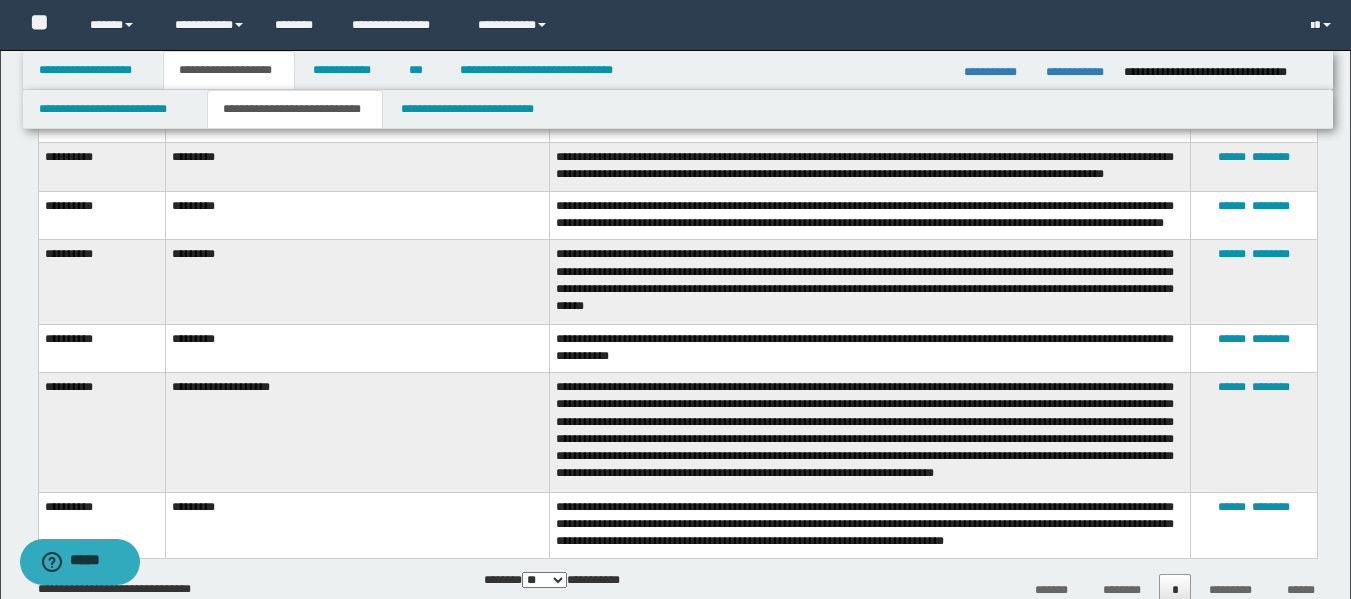 scroll, scrollTop: 21, scrollLeft: 0, axis: vertical 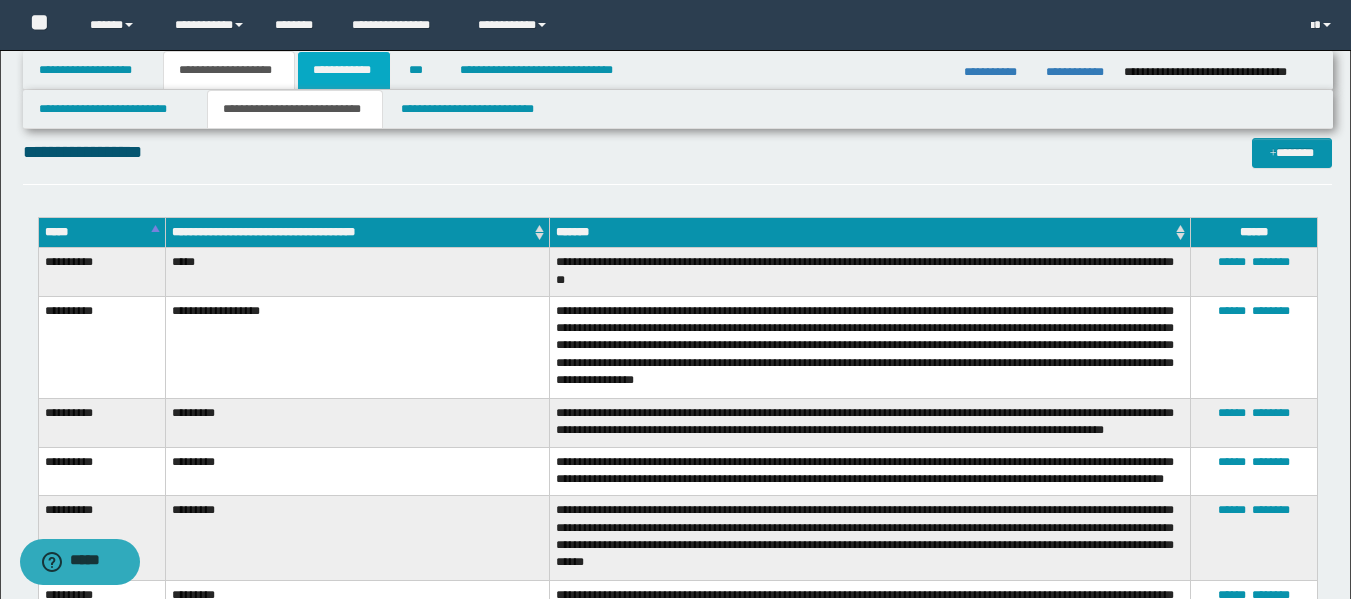 click on "**********" at bounding box center (344, 70) 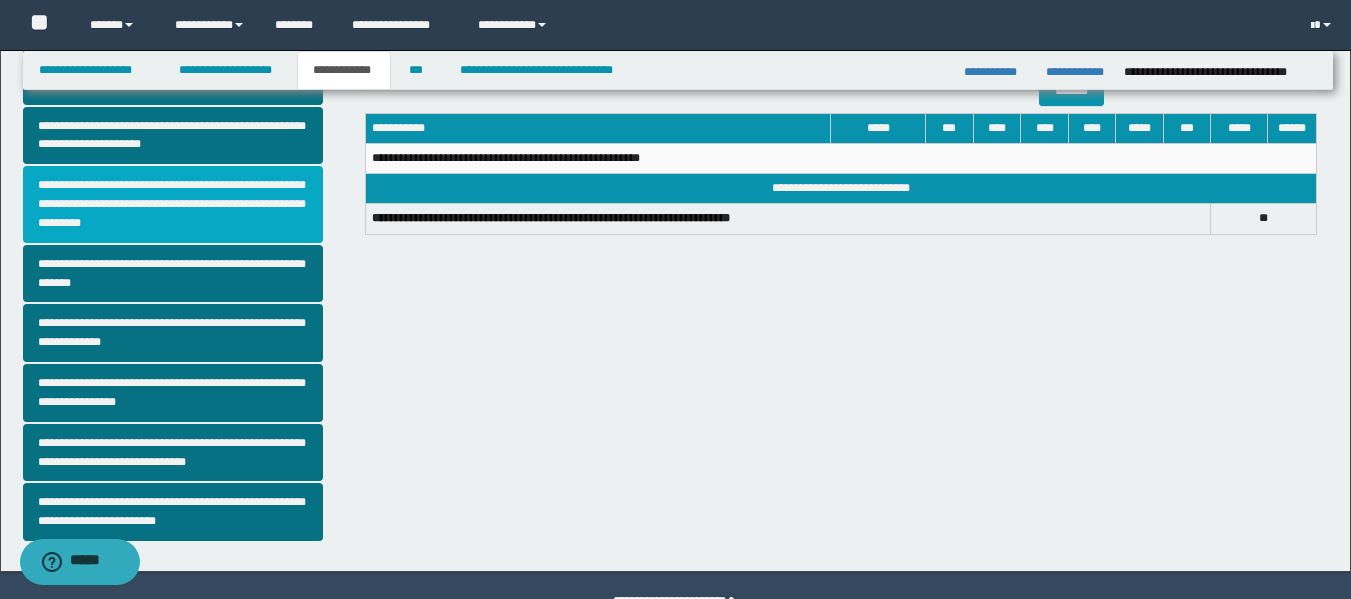 scroll, scrollTop: 500, scrollLeft: 0, axis: vertical 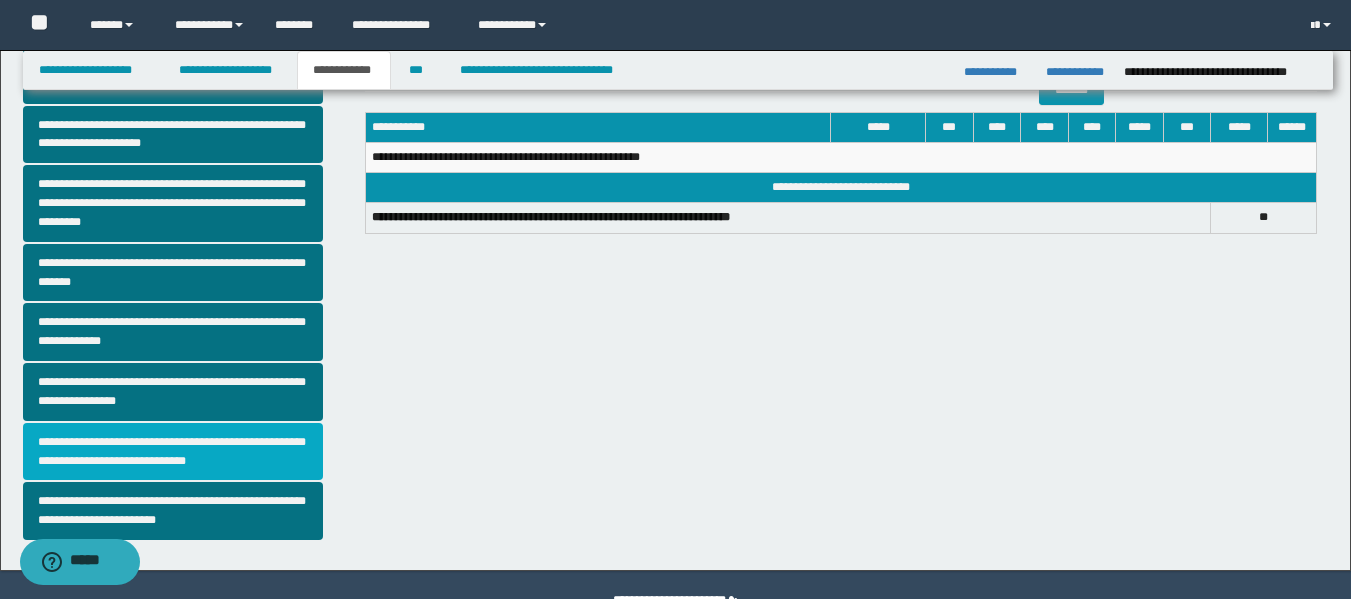 click on "**********" at bounding box center [173, 452] 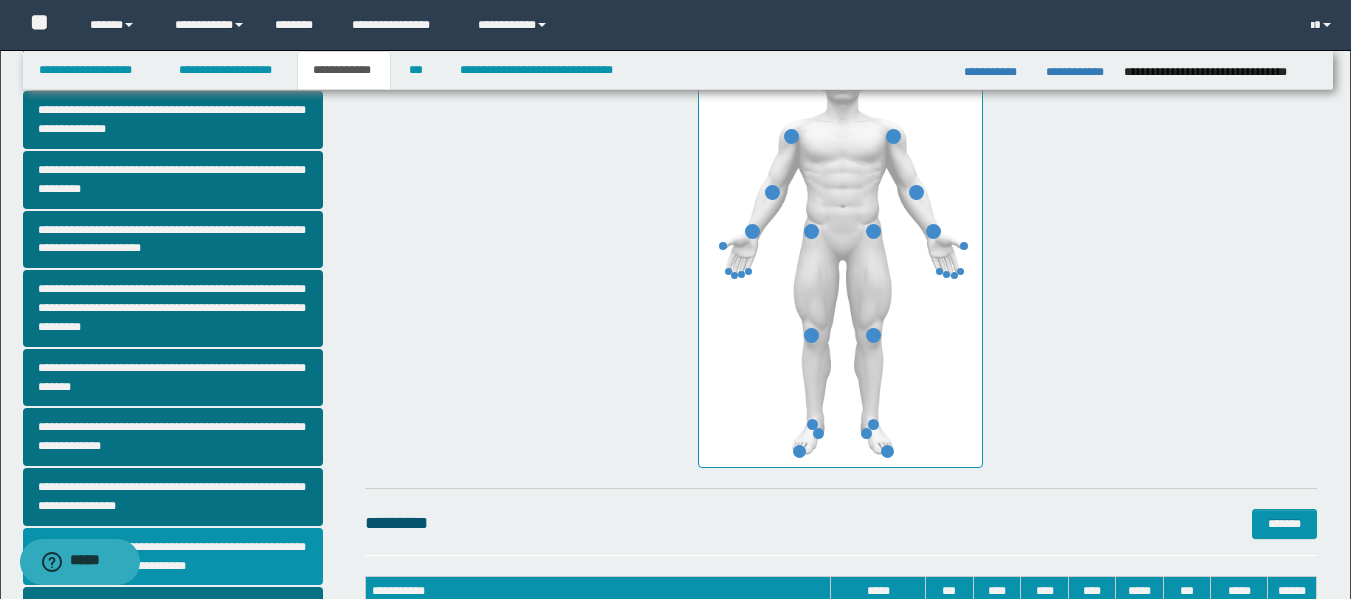 scroll, scrollTop: 400, scrollLeft: 0, axis: vertical 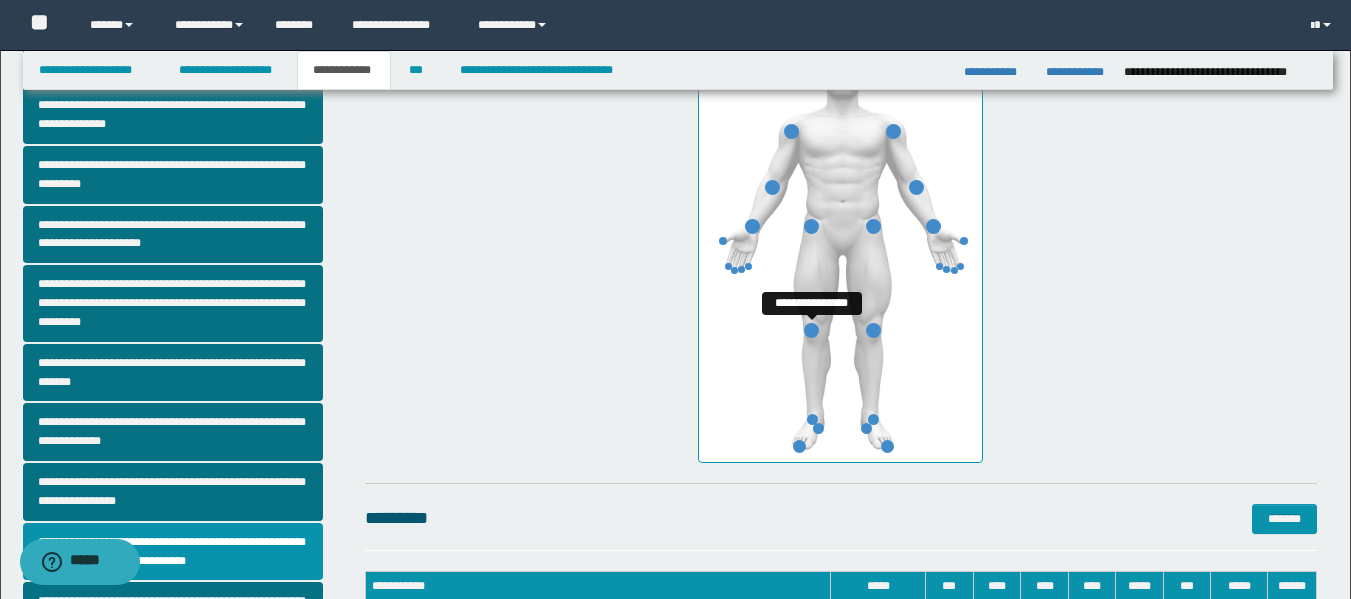 click at bounding box center [811, 330] 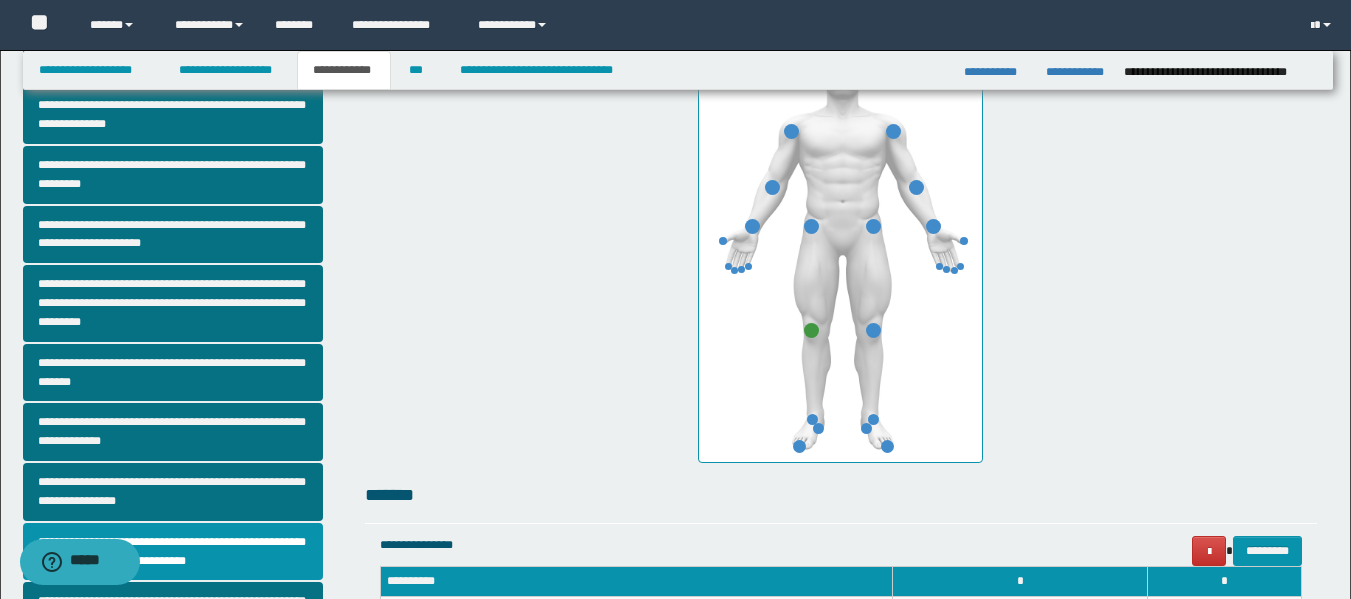 scroll, scrollTop: 700, scrollLeft: 0, axis: vertical 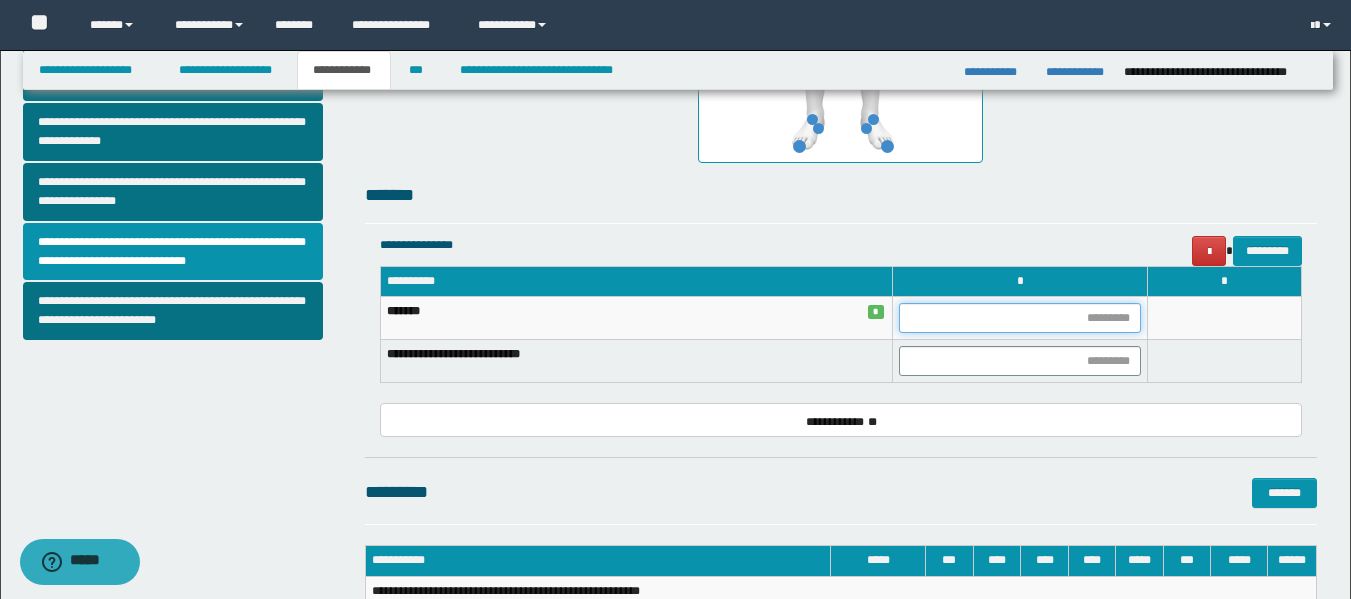 click at bounding box center (1020, 318) 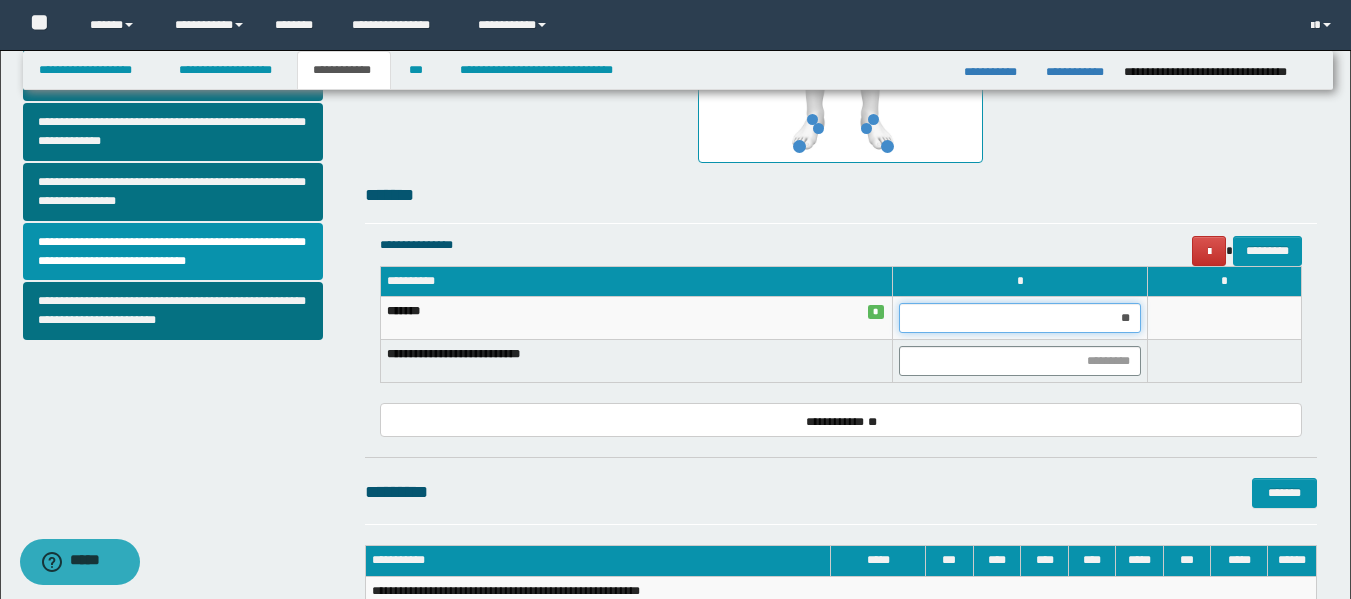 type on "***" 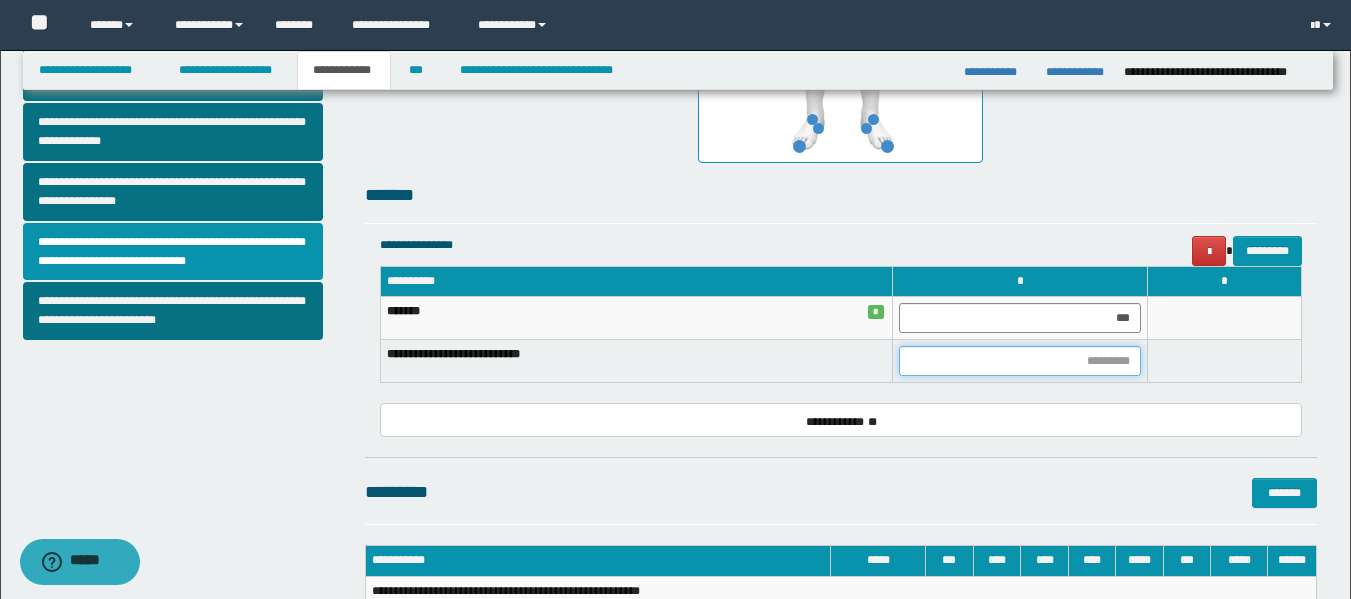 click at bounding box center [1020, 361] 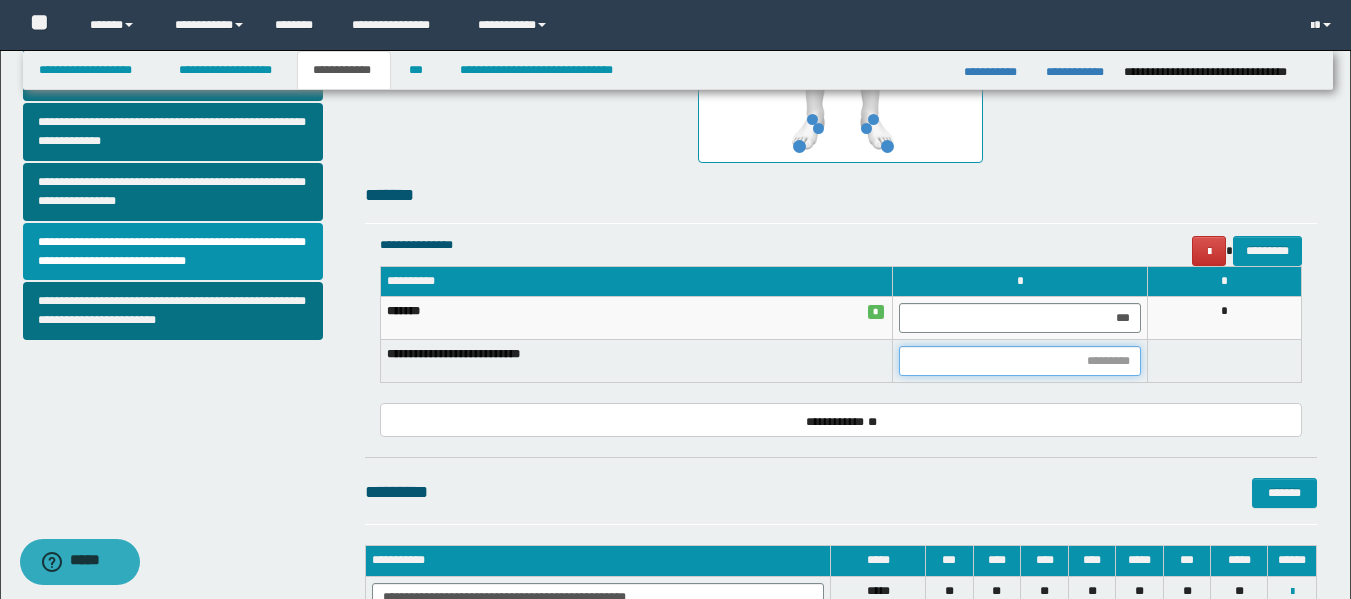 type on "*" 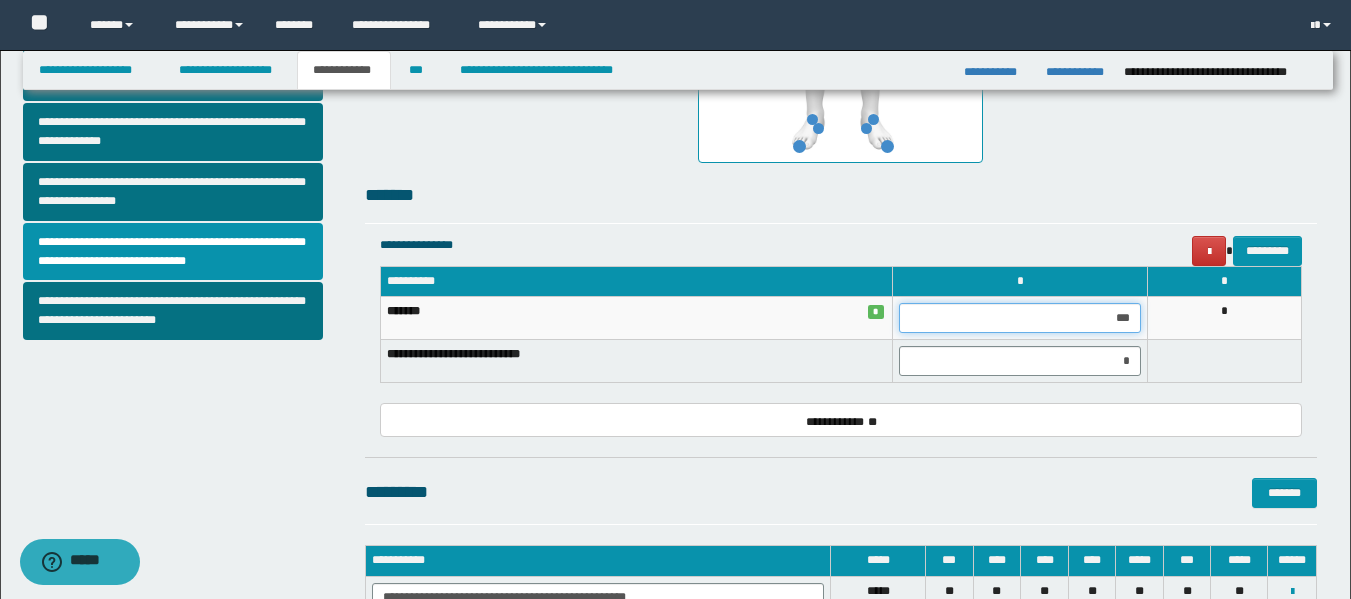 click on "***" at bounding box center (1020, 318) 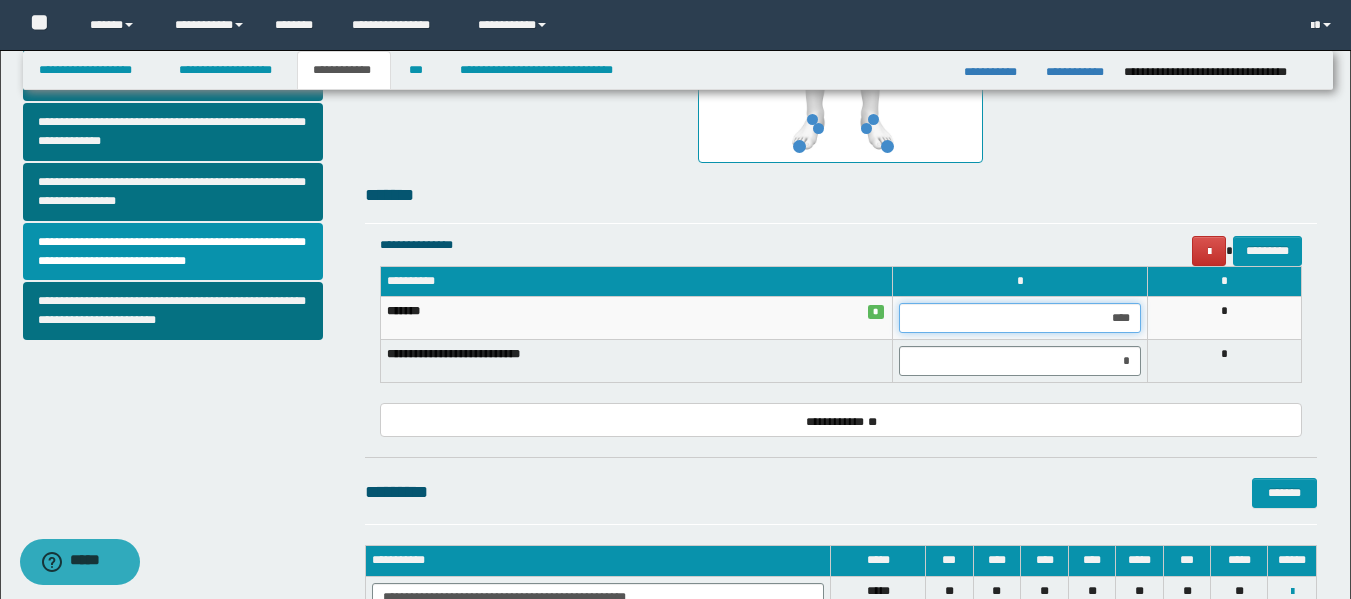 type on "***" 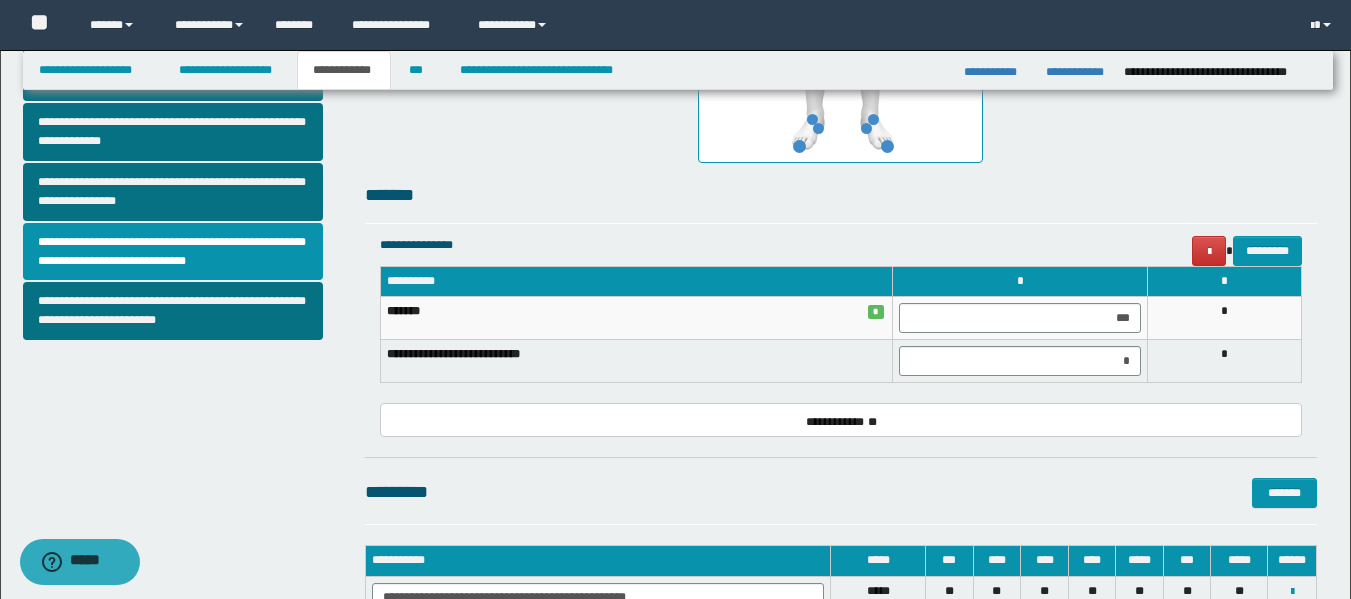 click on "**********" at bounding box center (841, 420) 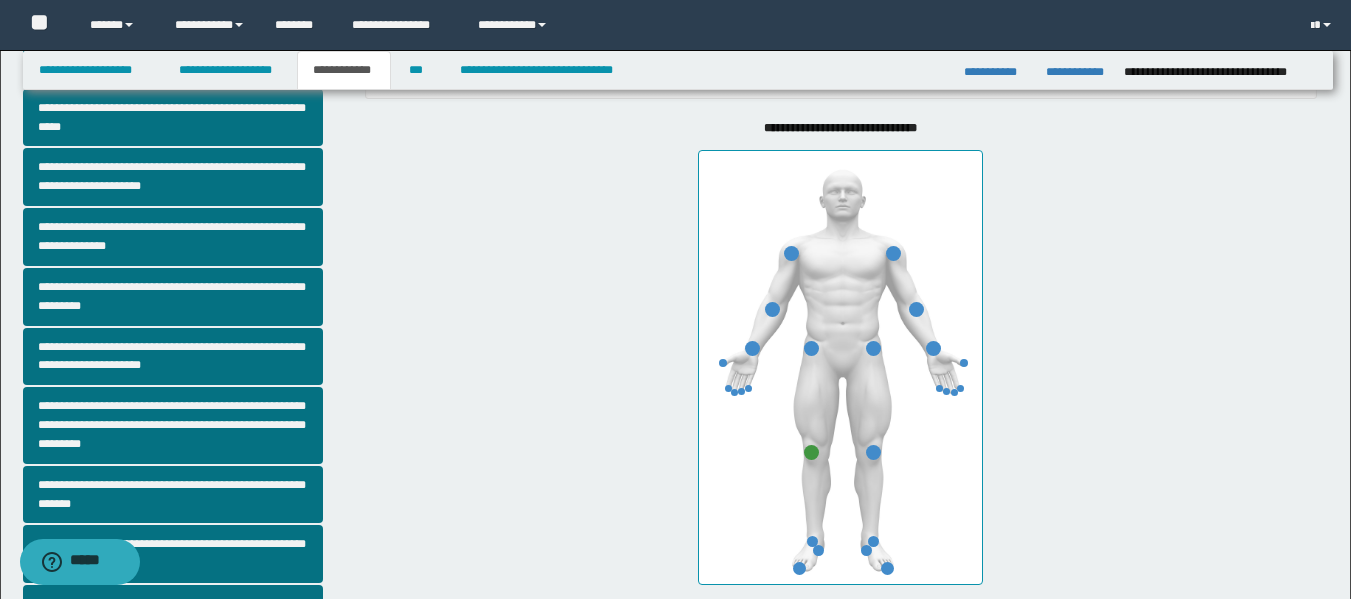 scroll, scrollTop: 300, scrollLeft: 0, axis: vertical 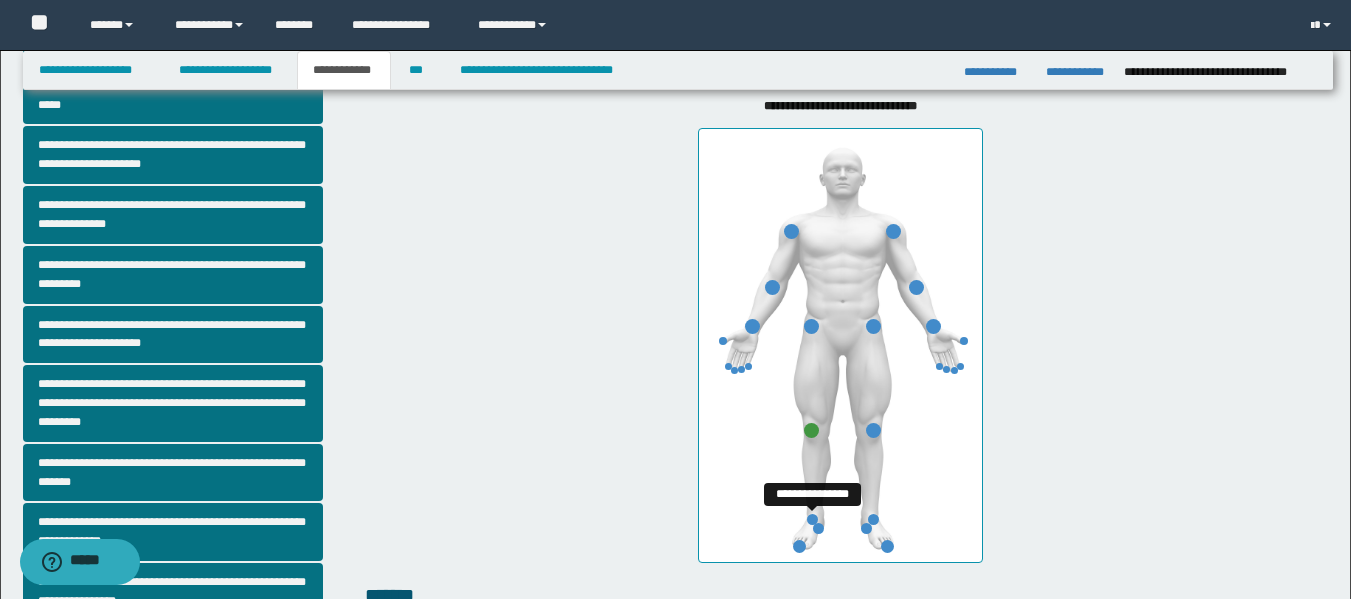 click at bounding box center (812, 519) 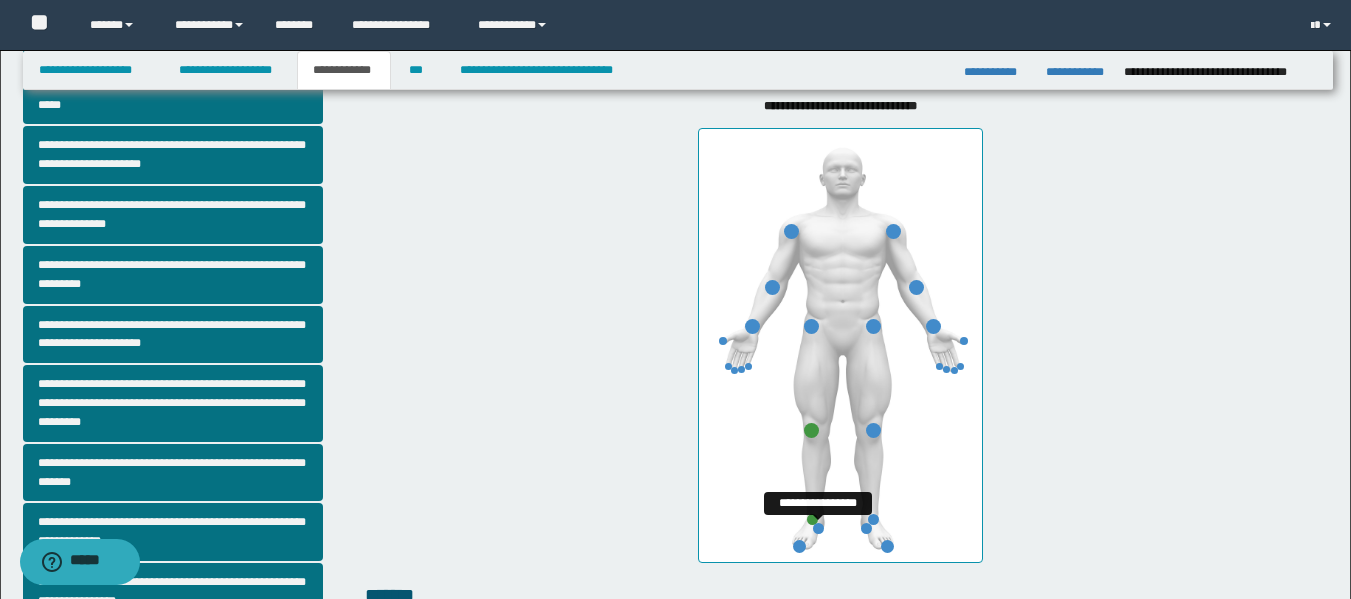 click at bounding box center (818, 528) 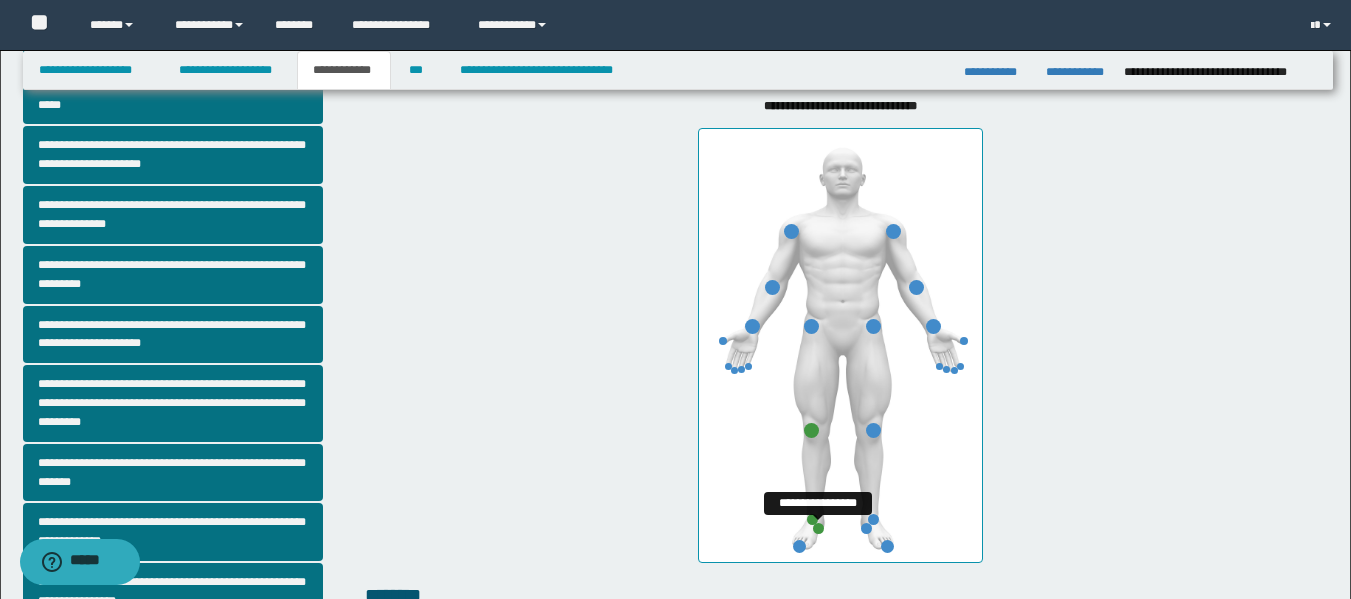 click at bounding box center (818, 528) 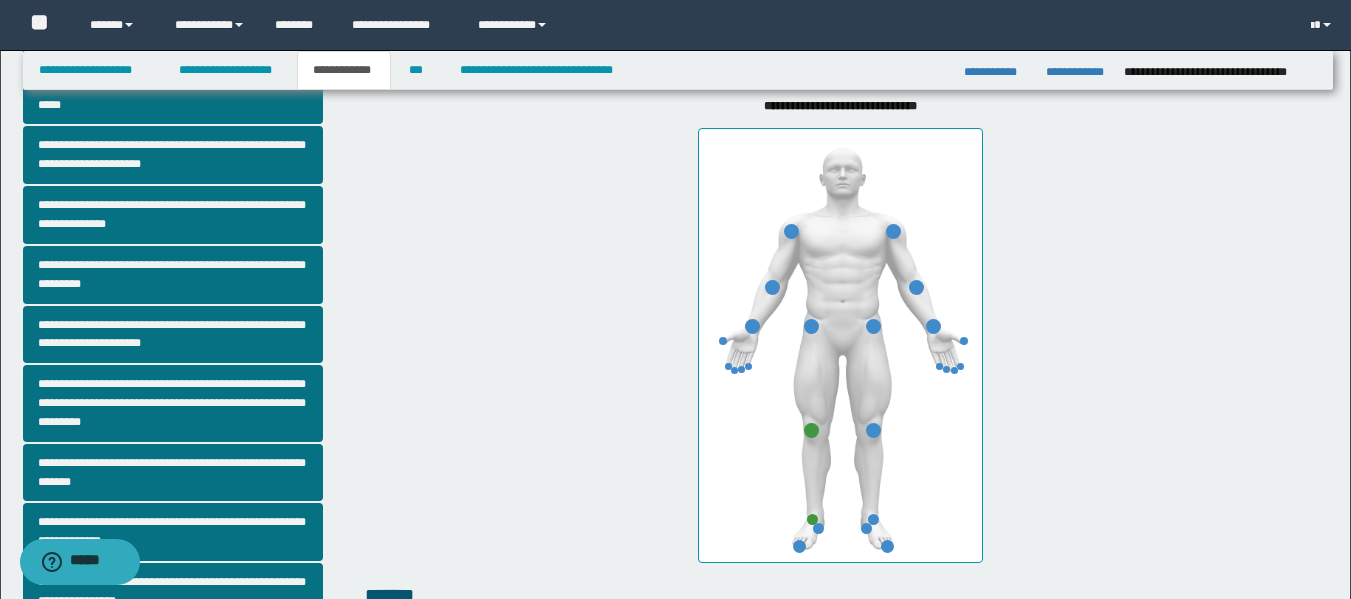 click at bounding box center (818, 528) 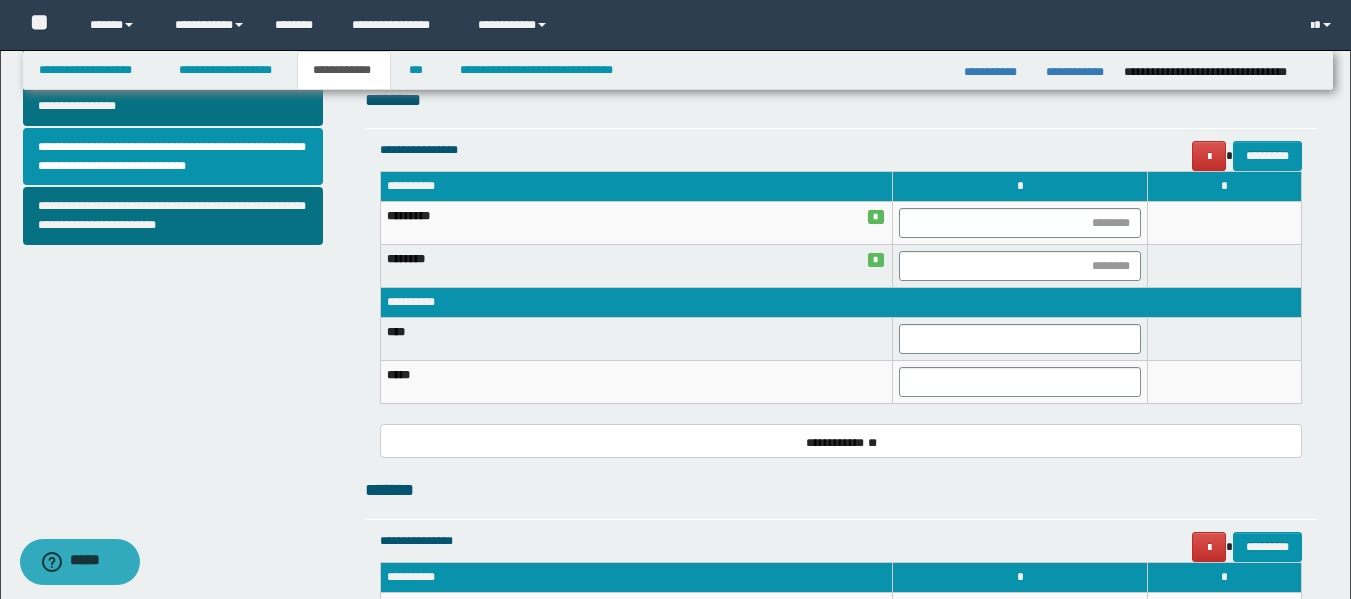 scroll, scrollTop: 800, scrollLeft: 0, axis: vertical 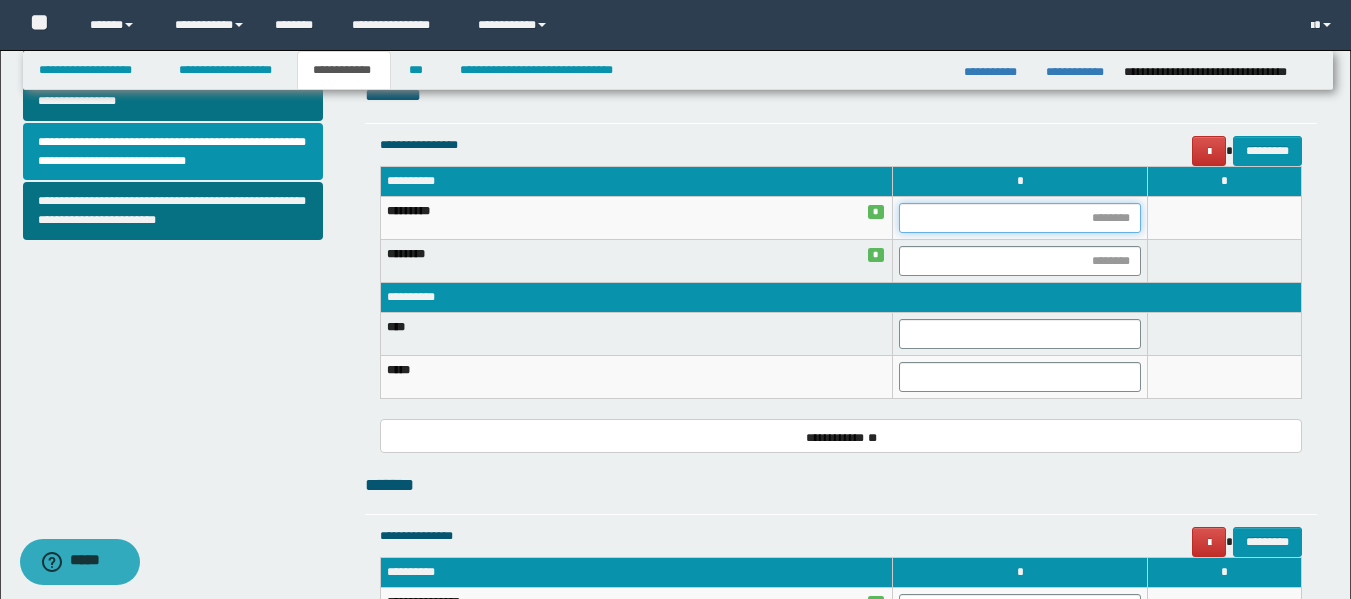 click at bounding box center [1020, 218] 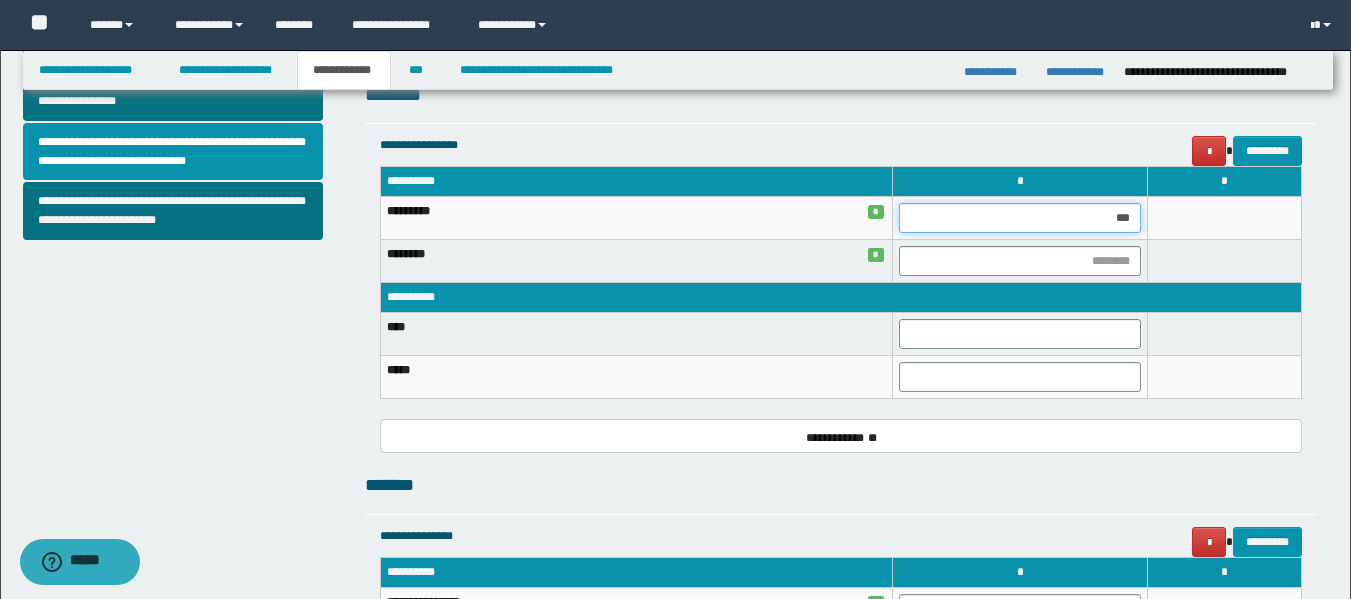 type on "**" 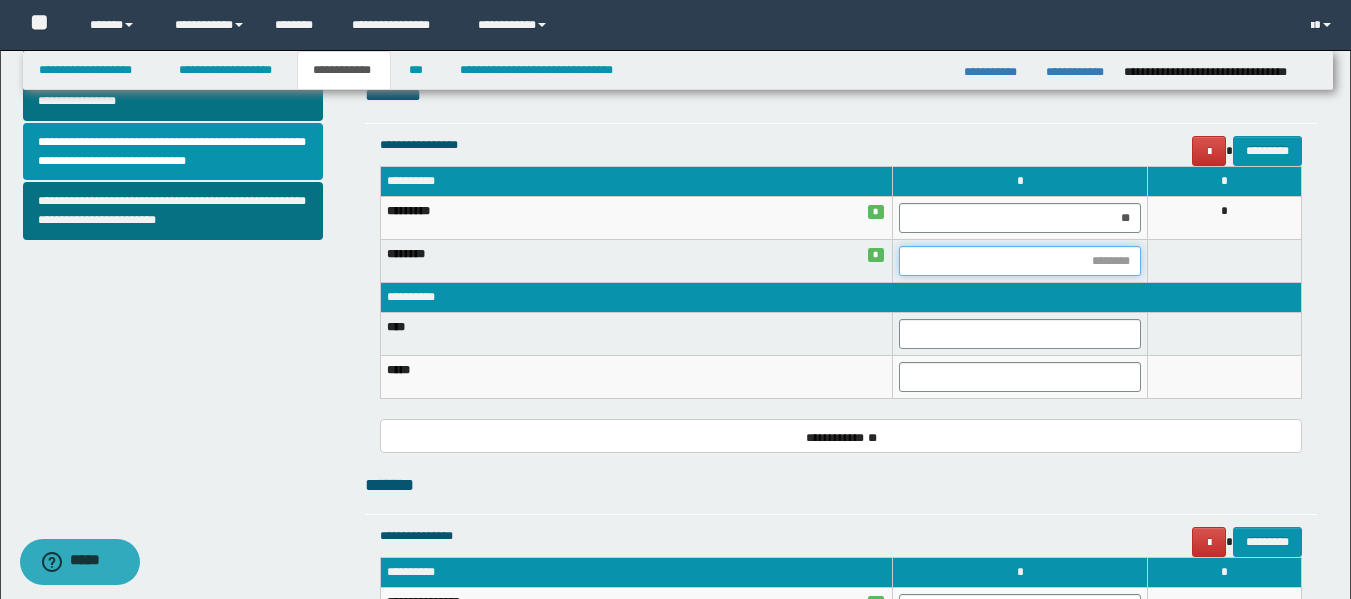 click at bounding box center (1020, 261) 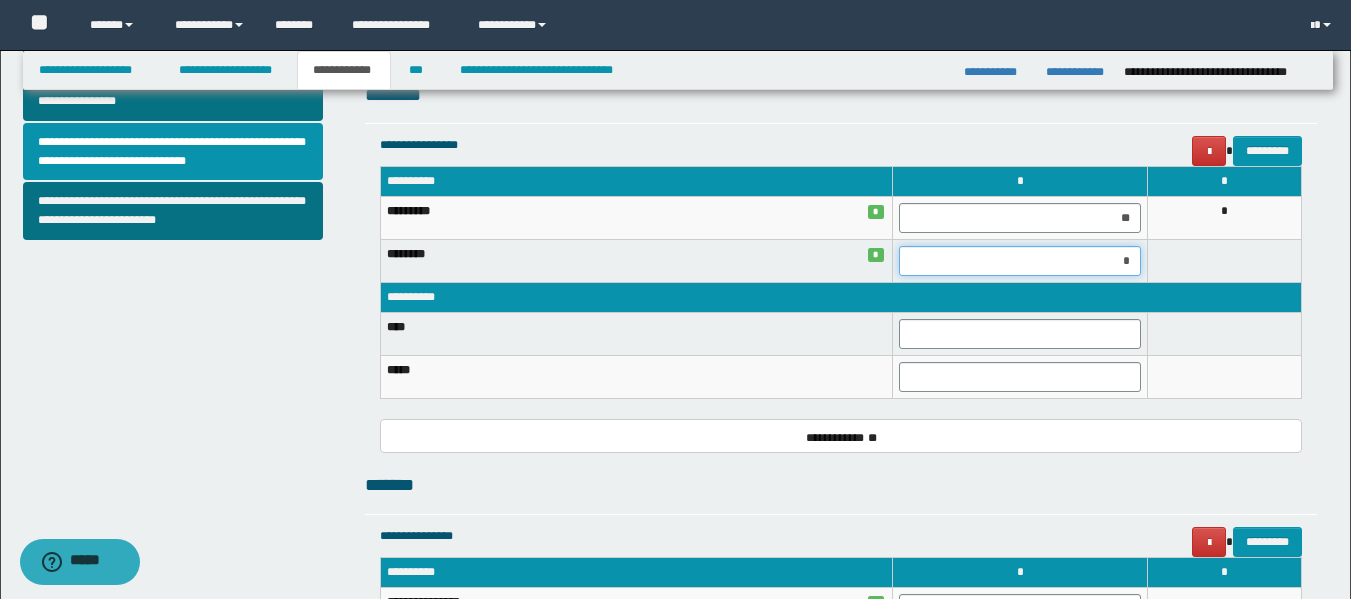 type on "**" 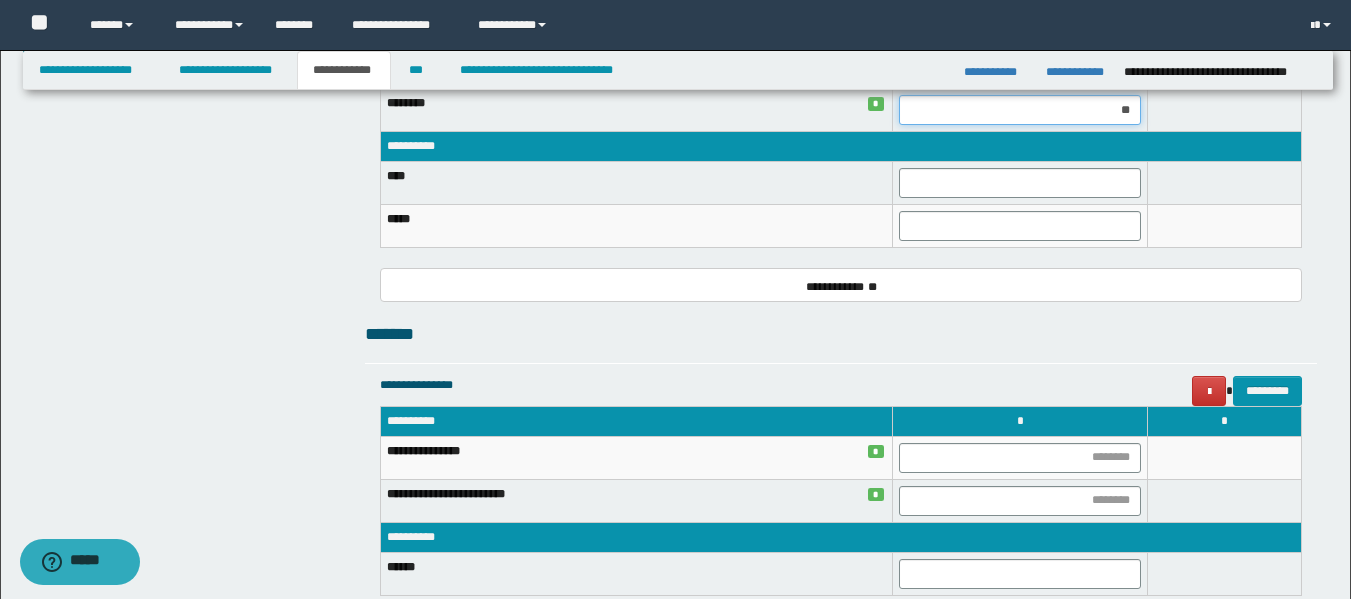 scroll, scrollTop: 1000, scrollLeft: 0, axis: vertical 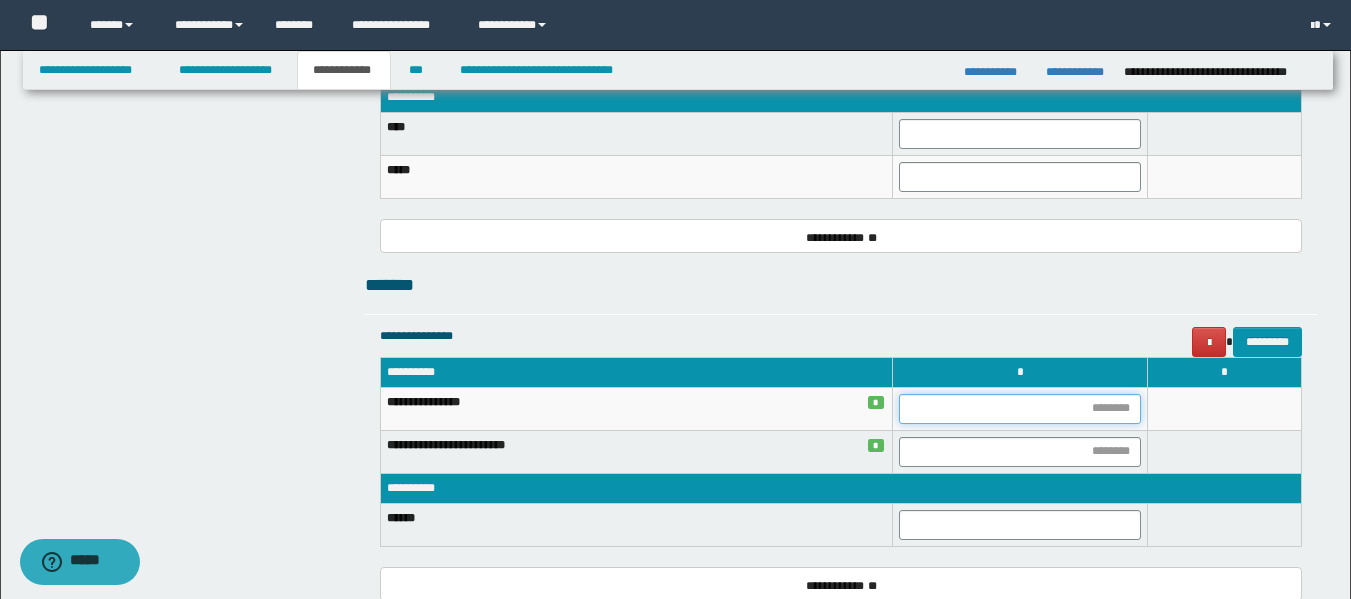 click at bounding box center [1020, 409] 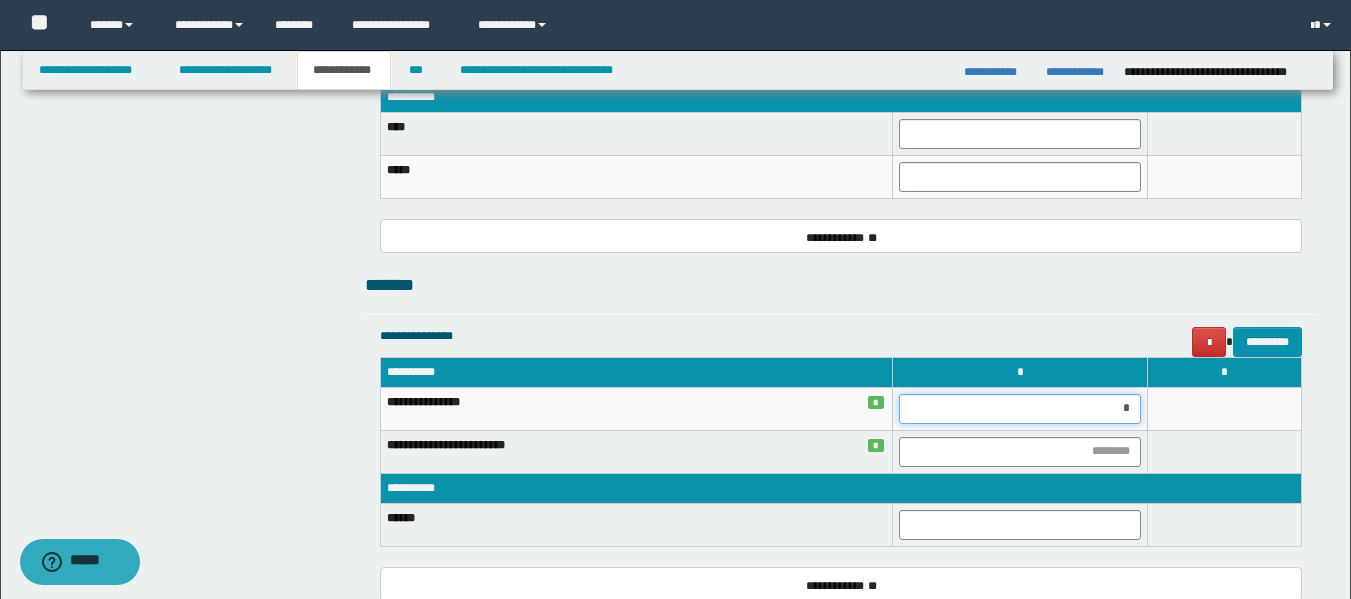 type 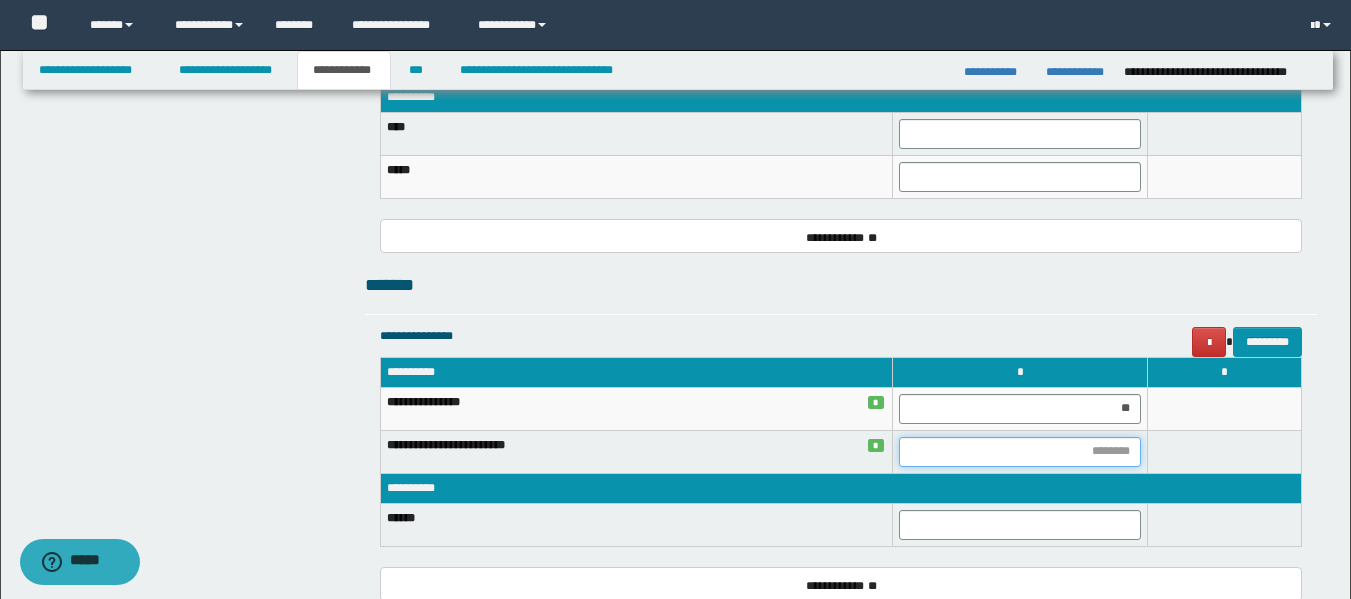 click at bounding box center (1020, 452) 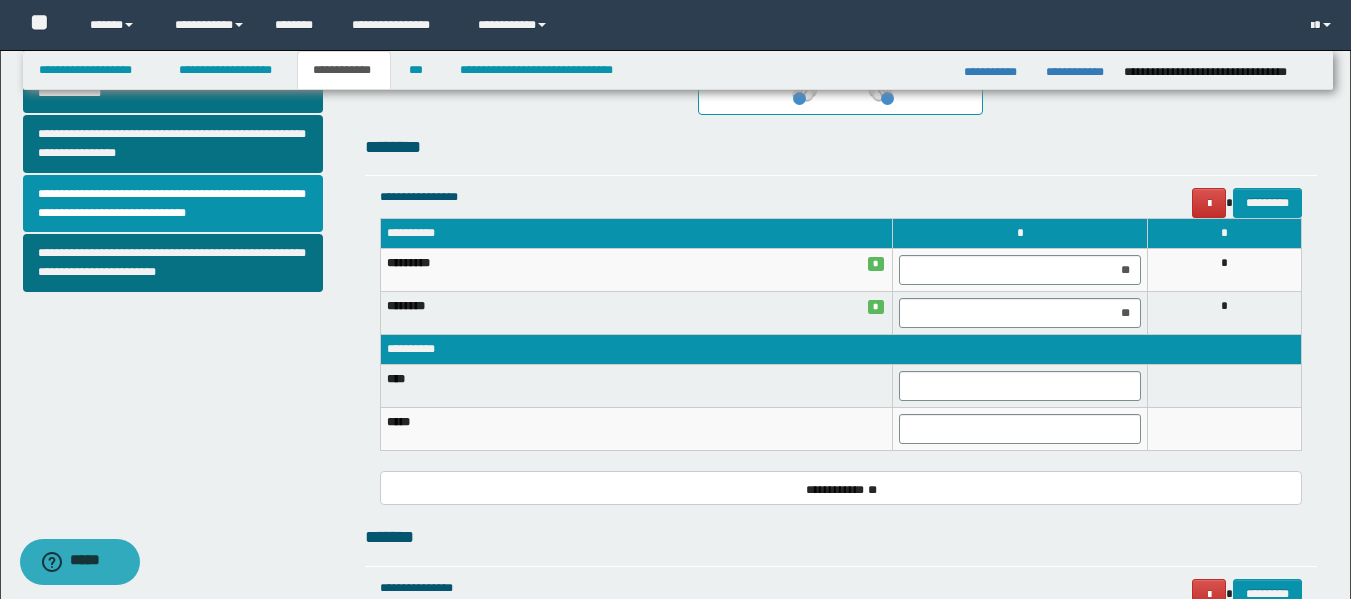 scroll, scrollTop: 552, scrollLeft: 0, axis: vertical 